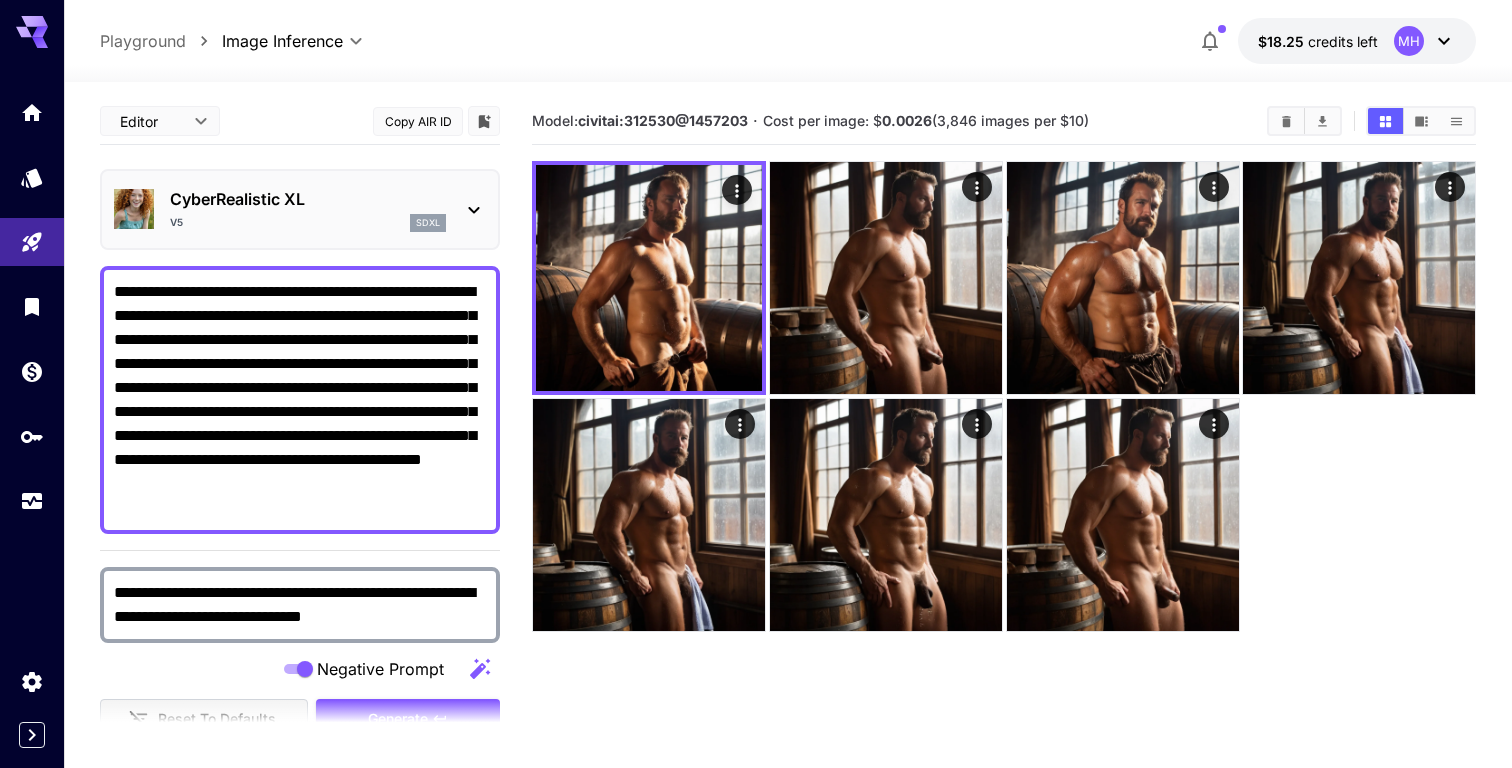 scroll, scrollTop: 0, scrollLeft: 0, axis: both 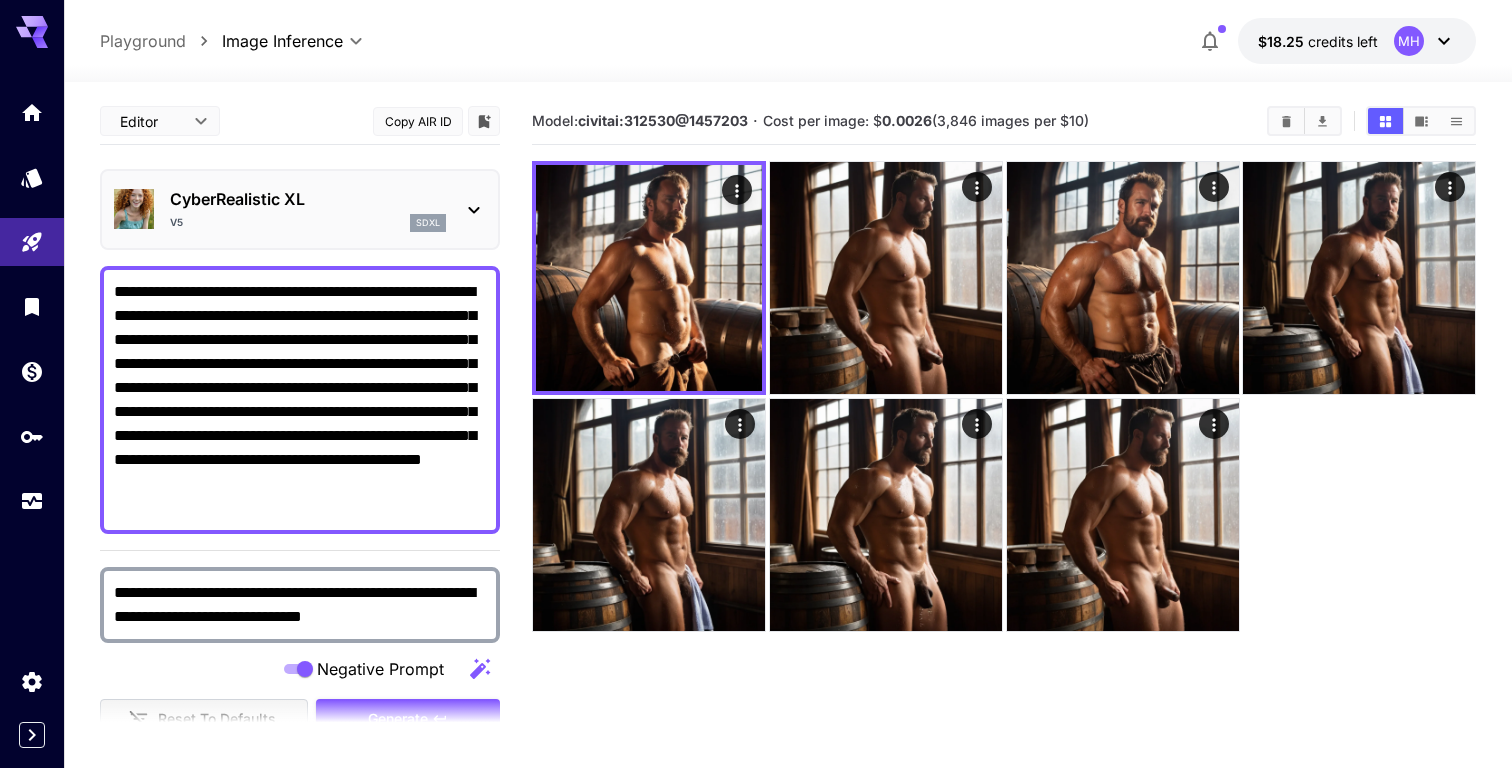 click on "CyberRealistic XL v5 sdxl" at bounding box center (308, 209) 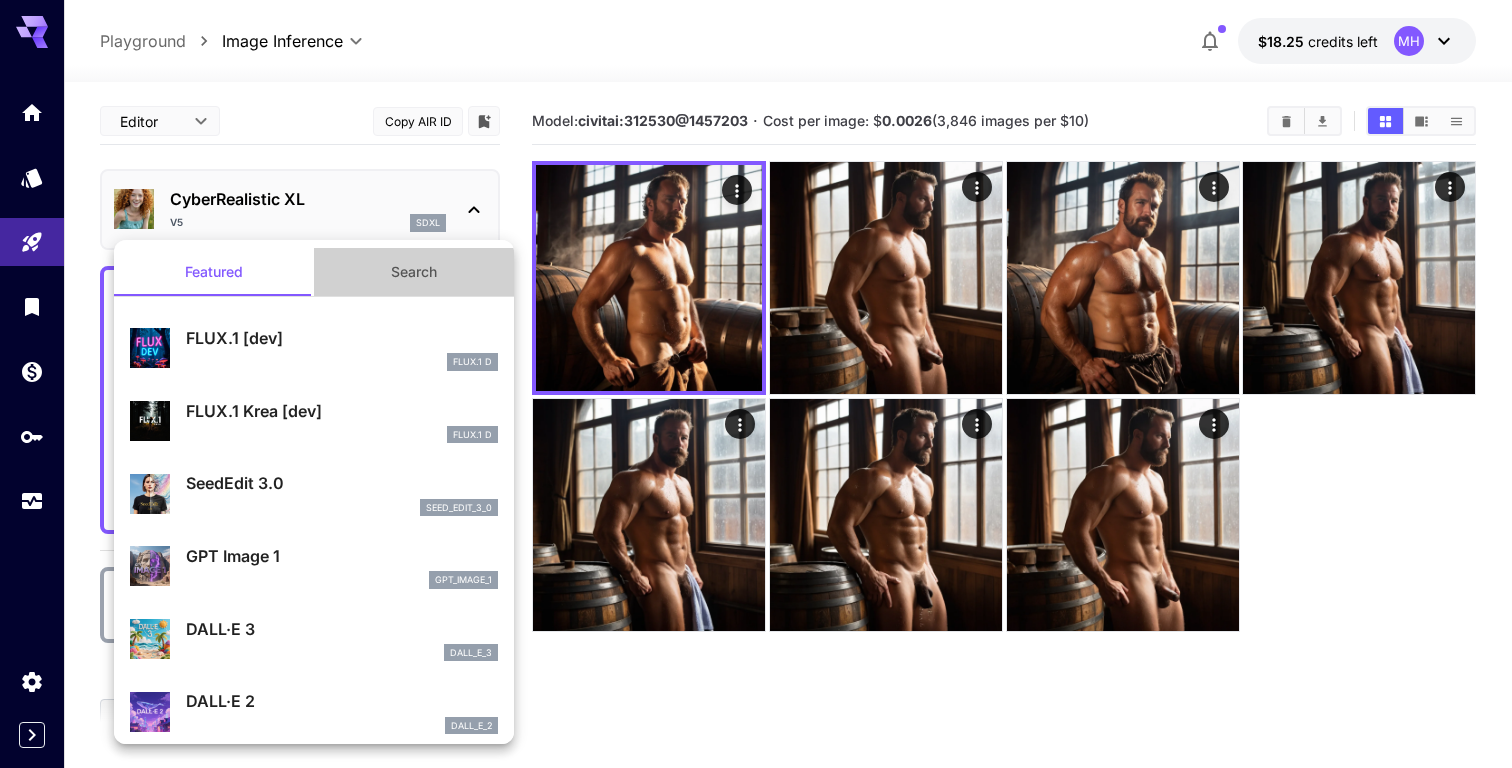 click on "Search" at bounding box center [414, 272] 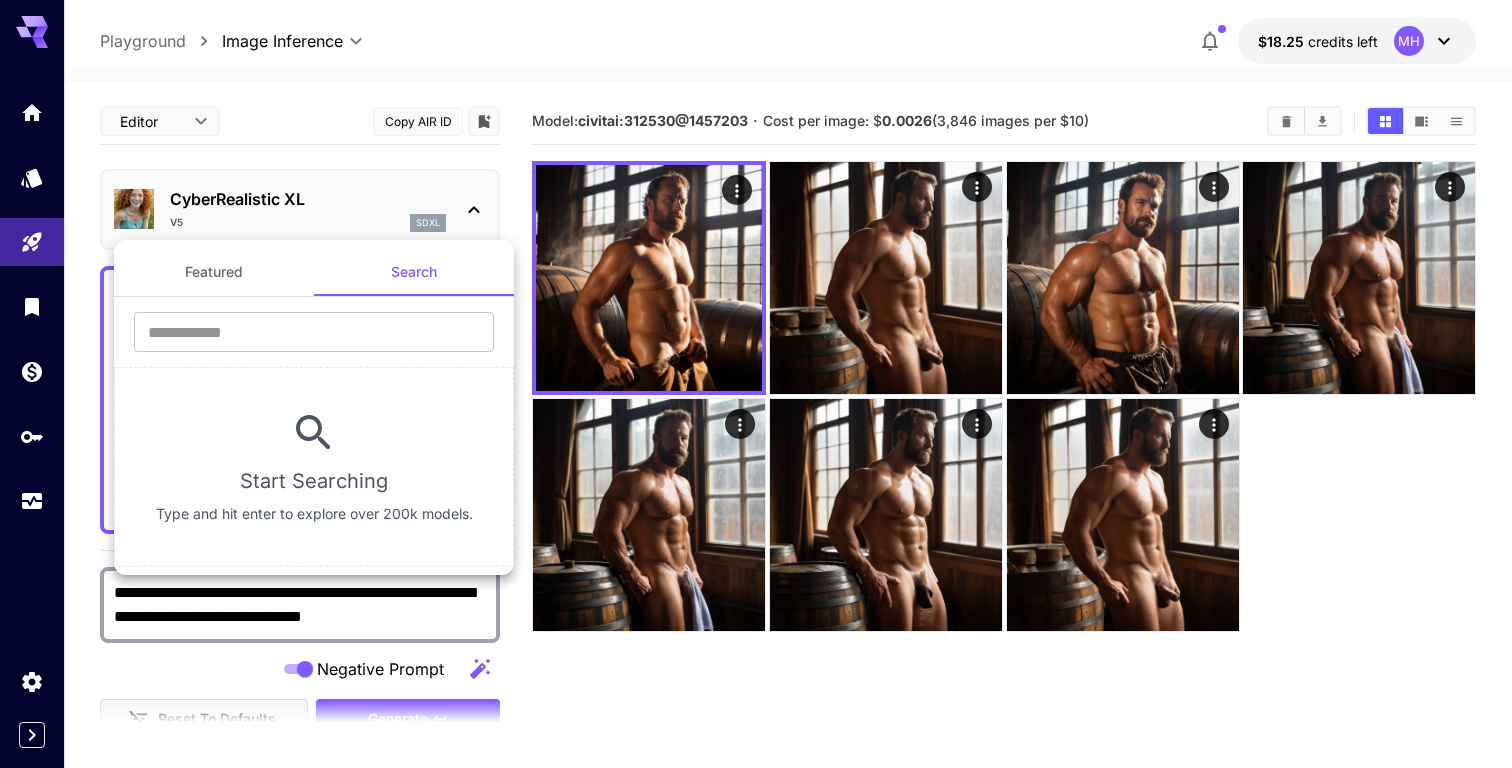 click on "​" at bounding box center [314, 339] 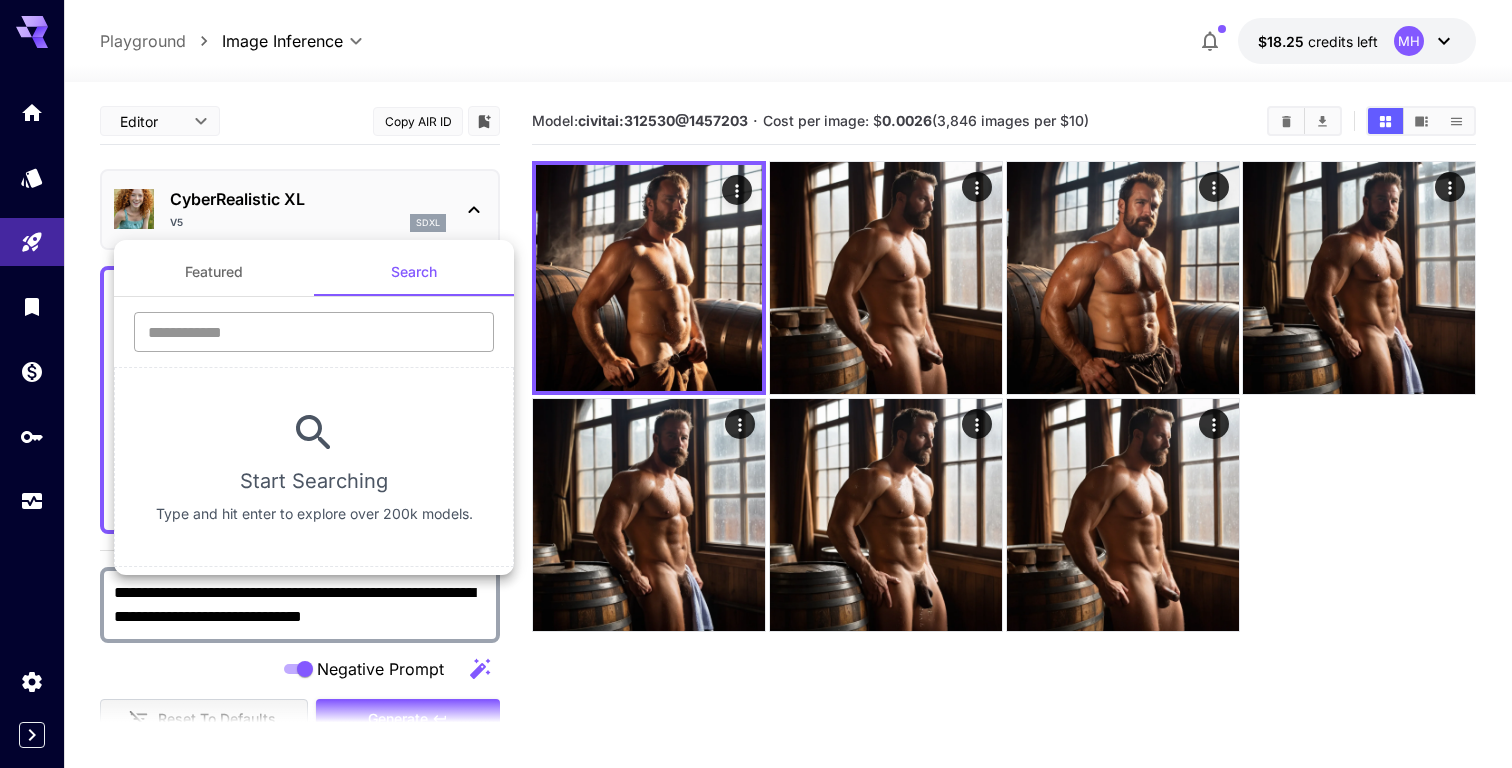 click at bounding box center (314, 332) 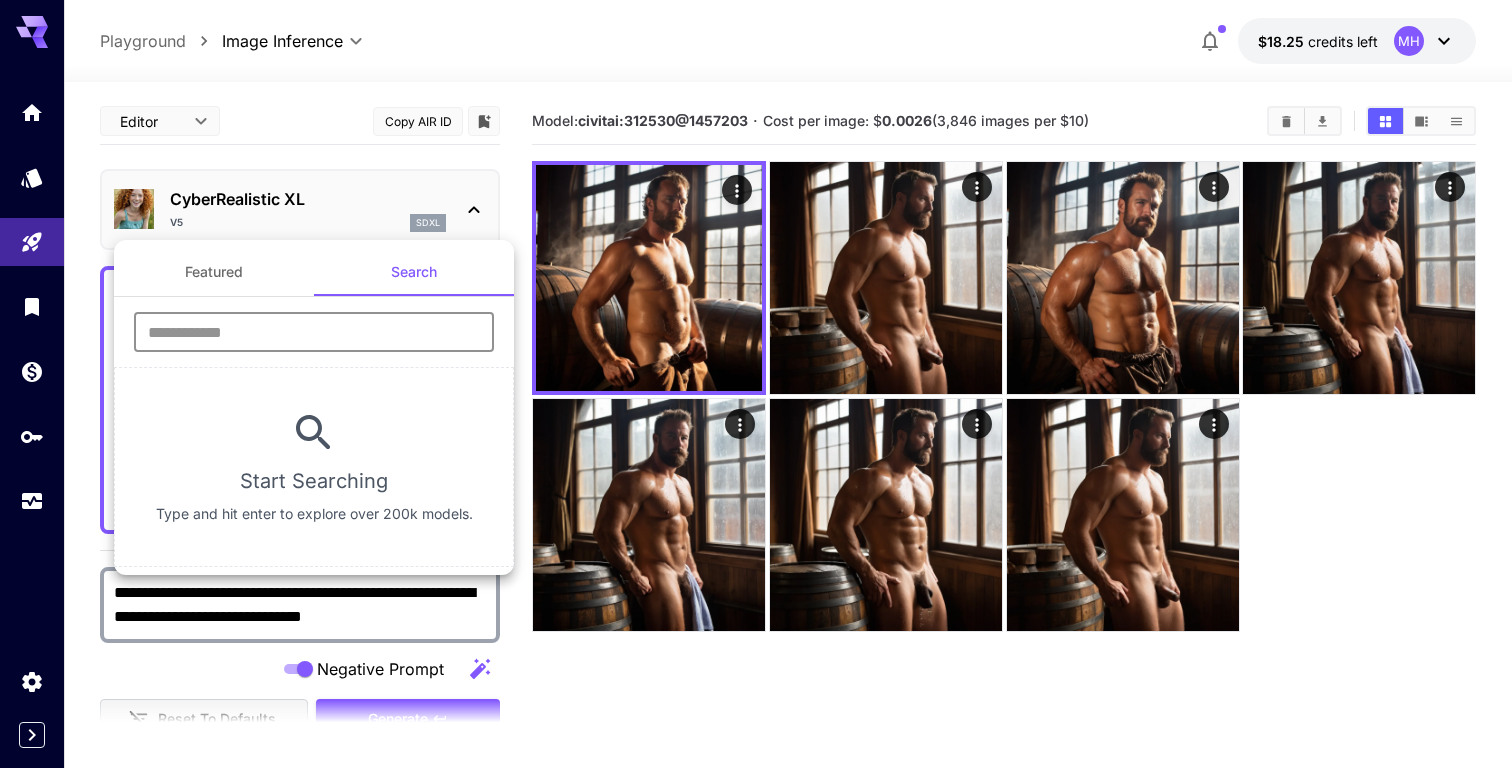 type on "*" 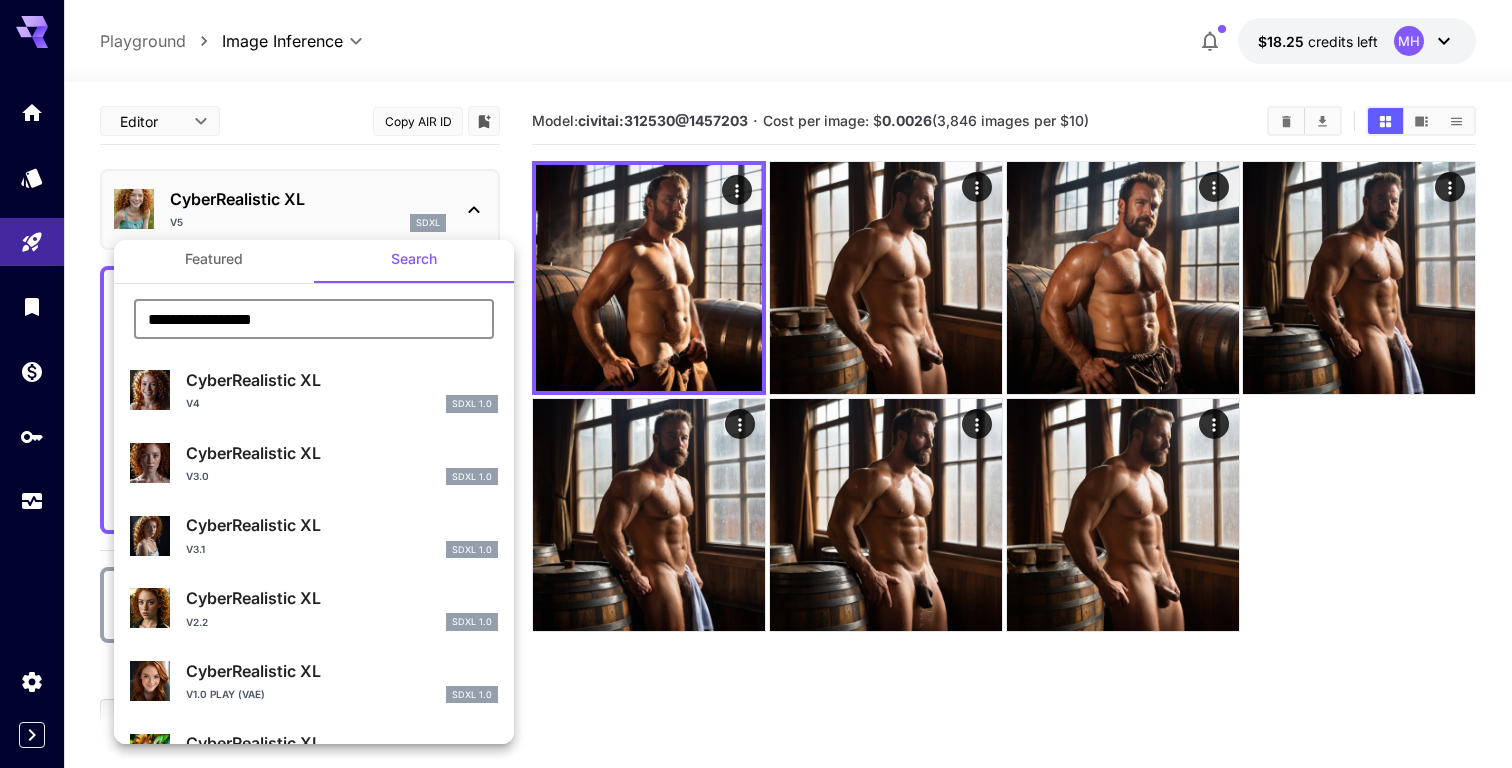 scroll, scrollTop: 0, scrollLeft: 0, axis: both 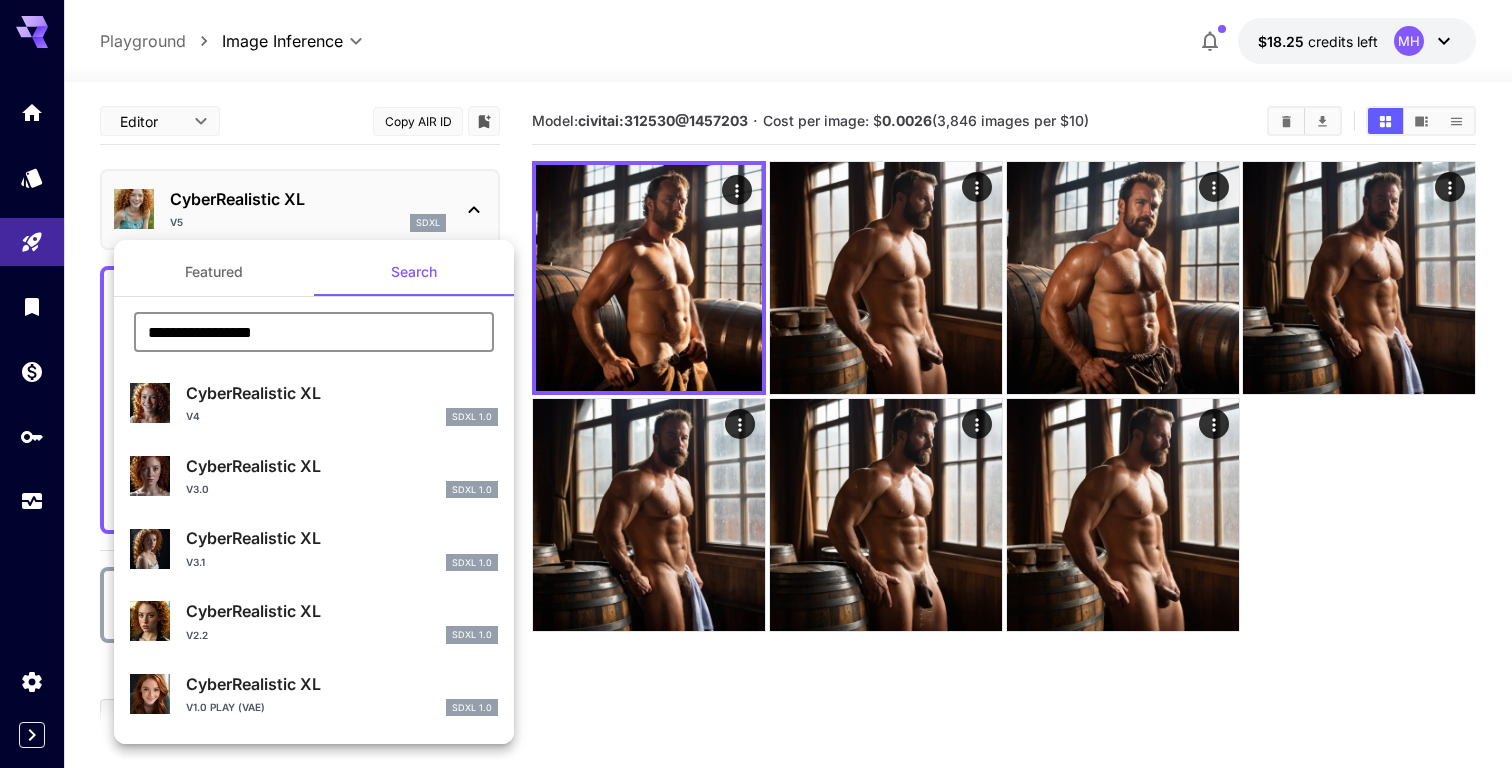 type on "**********" 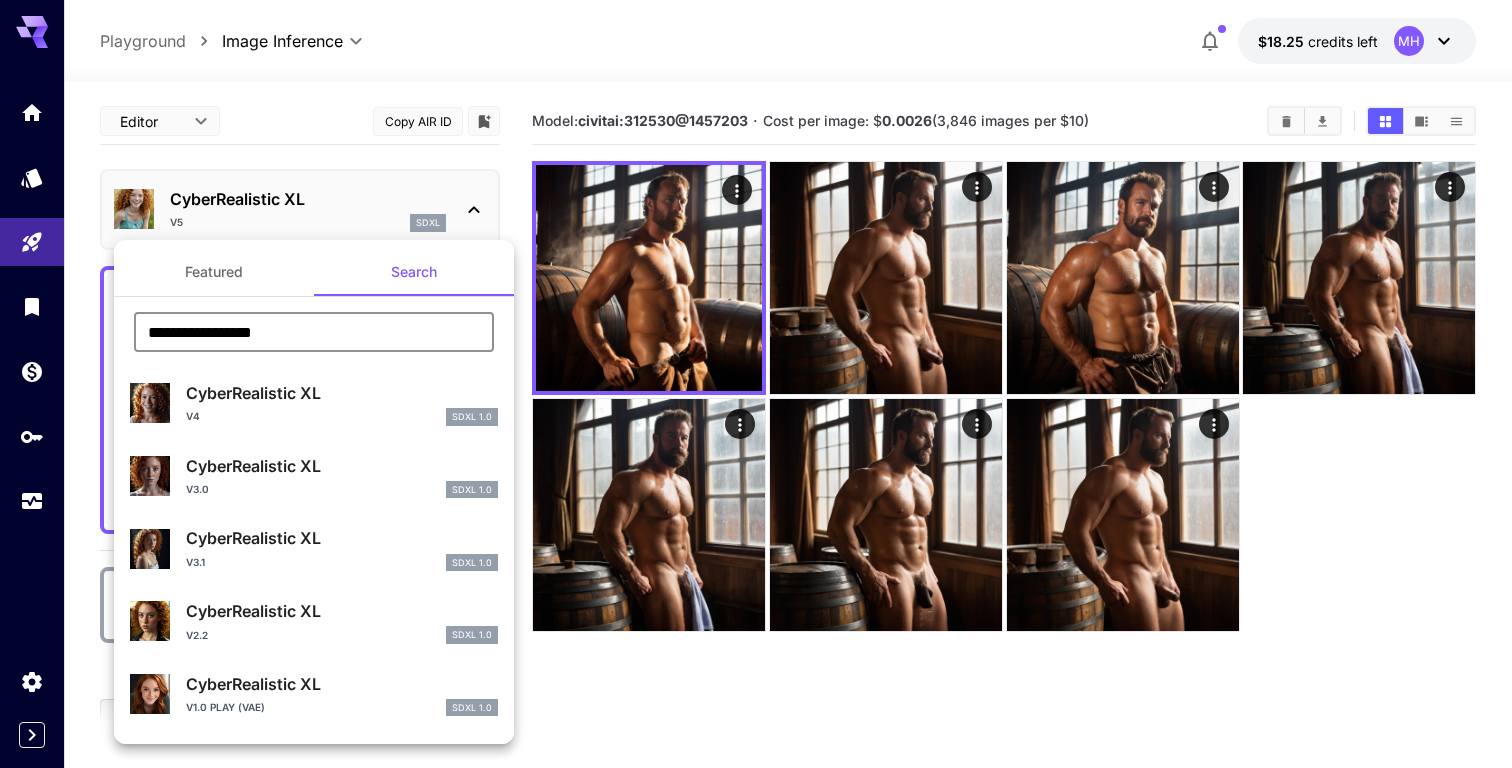 click at bounding box center [756, 384] 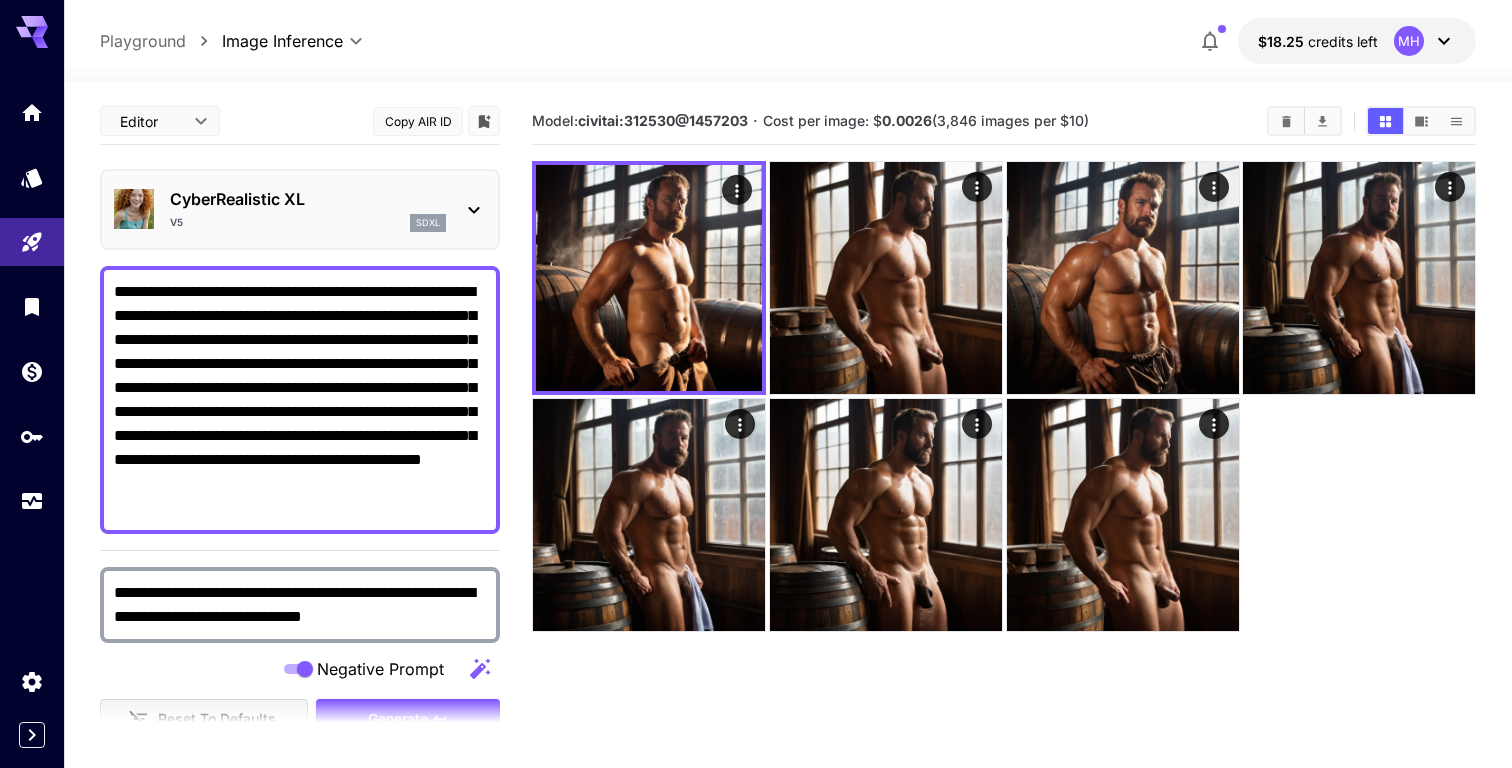 click on "**********" at bounding box center [300, 400] 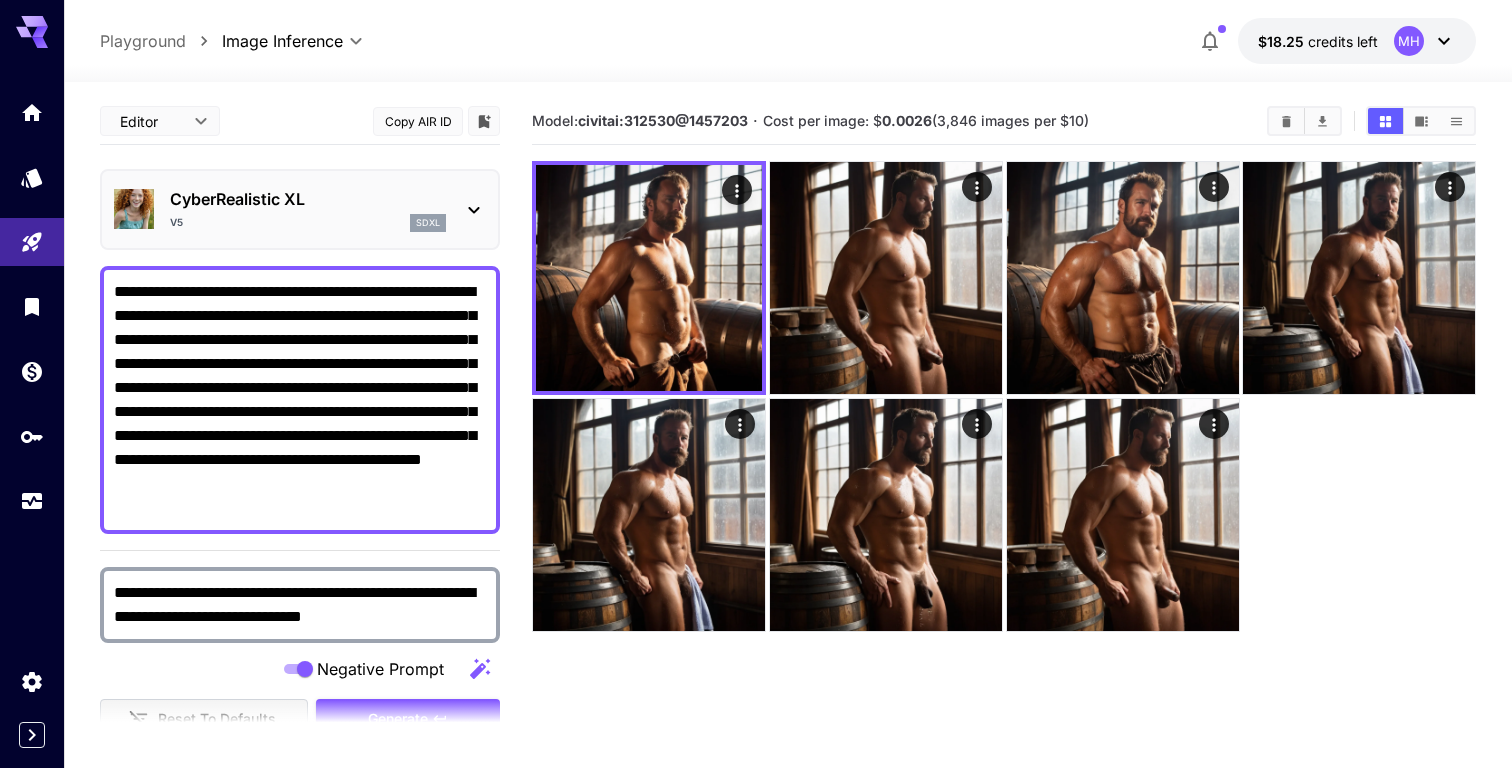 click at bounding box center [788, 70] 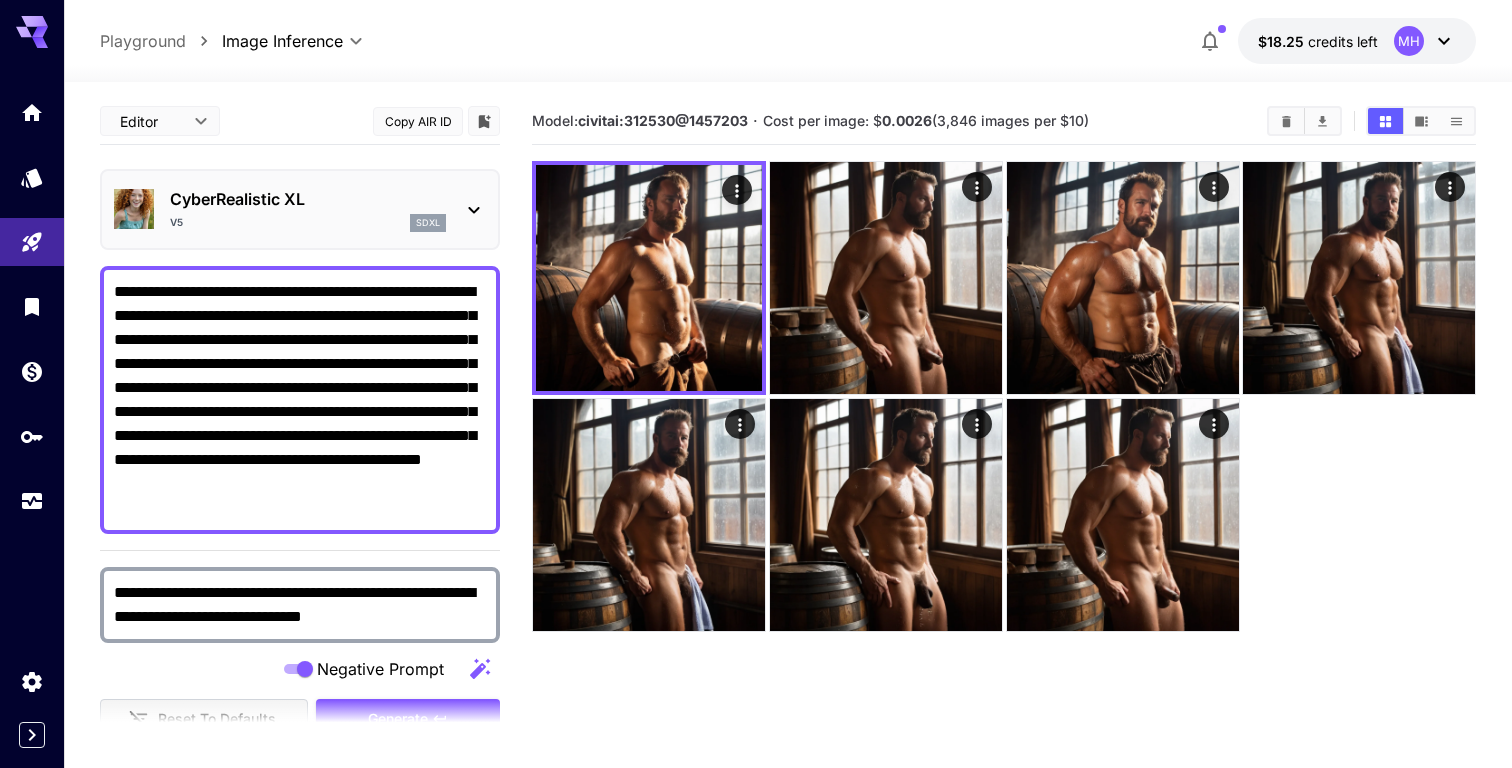 click on "**********" at bounding box center (788, 41) 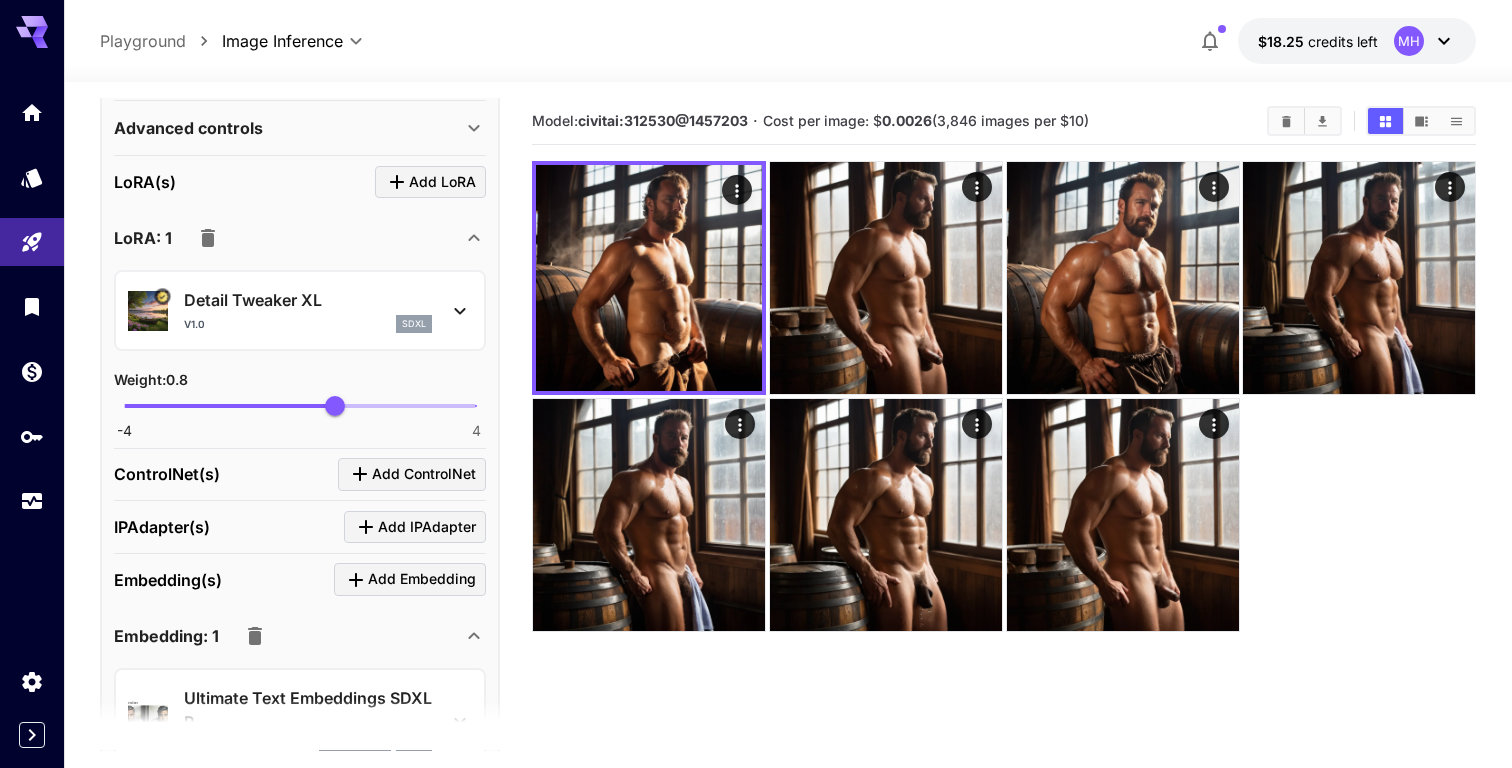 scroll, scrollTop: 895, scrollLeft: 0, axis: vertical 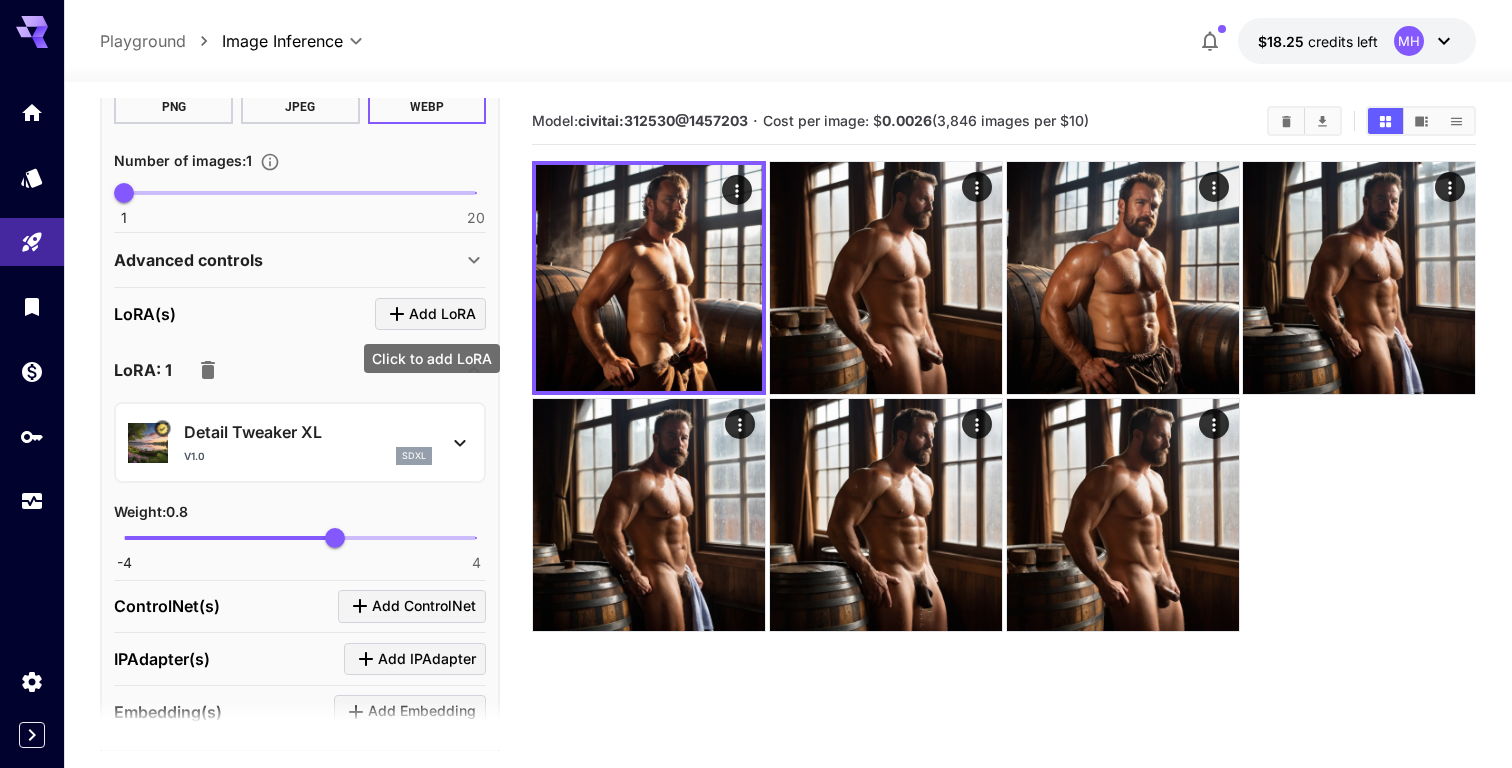 click on "Add LoRA" at bounding box center [442, 314] 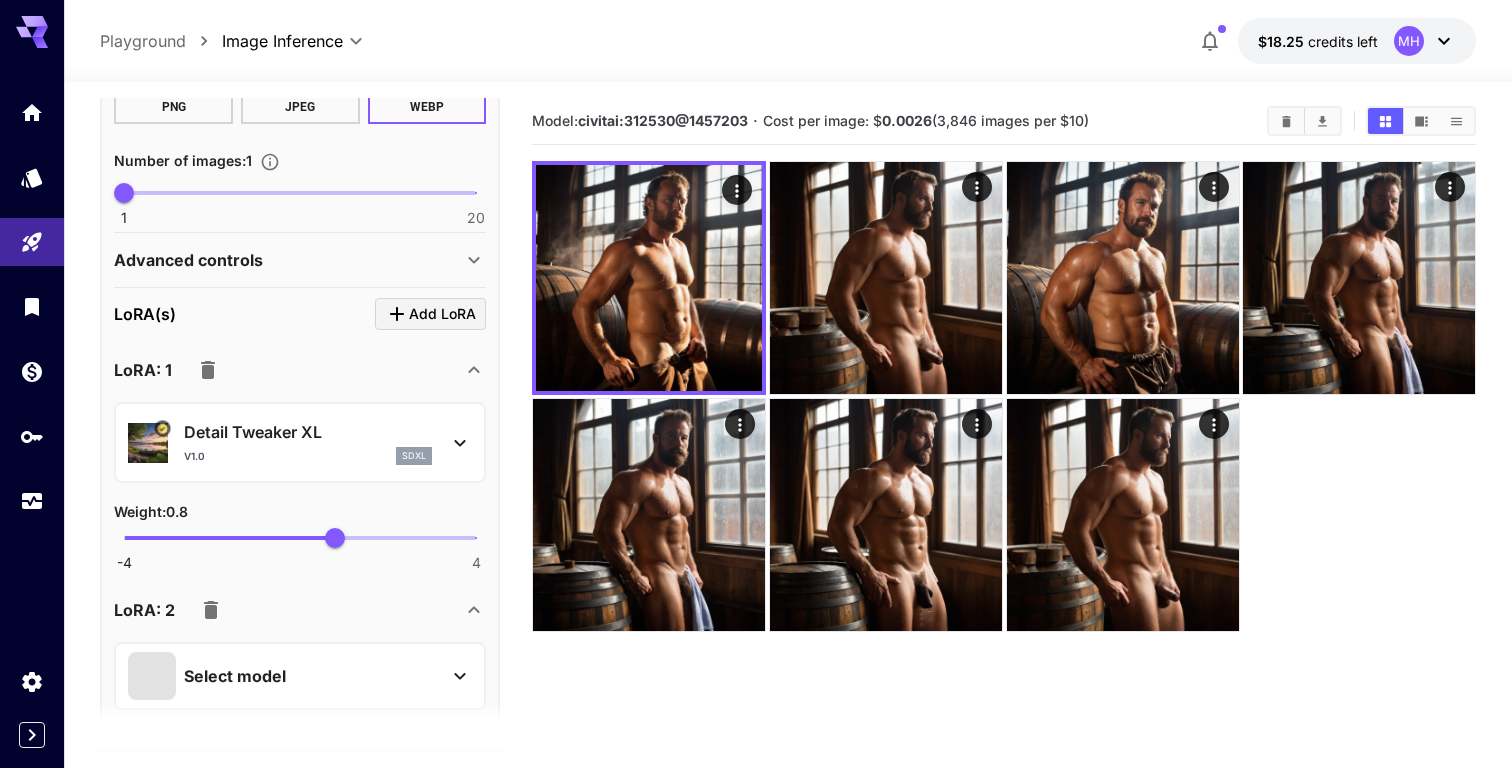 click on "Select model" at bounding box center (235, 676) 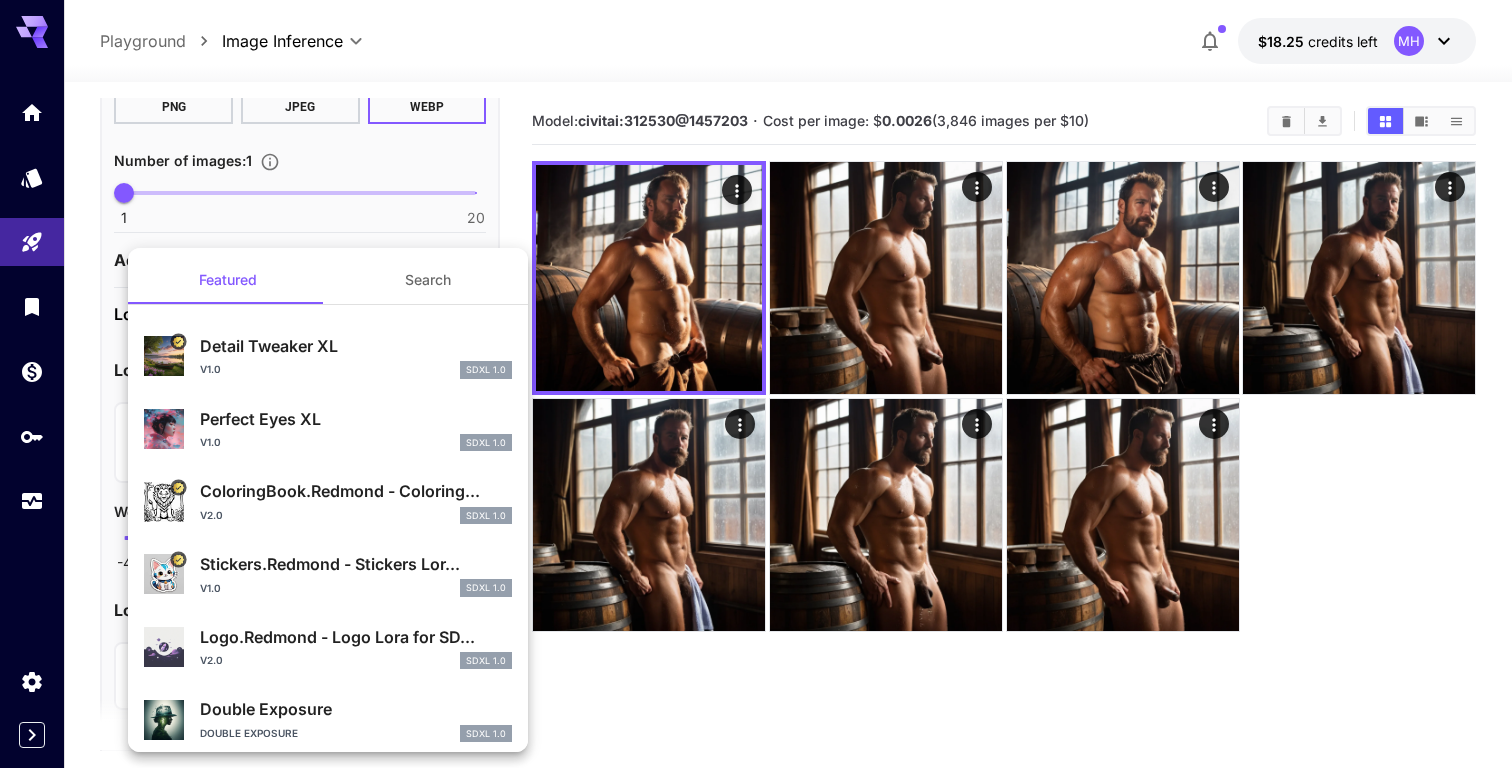click on "Search" at bounding box center (428, 280) 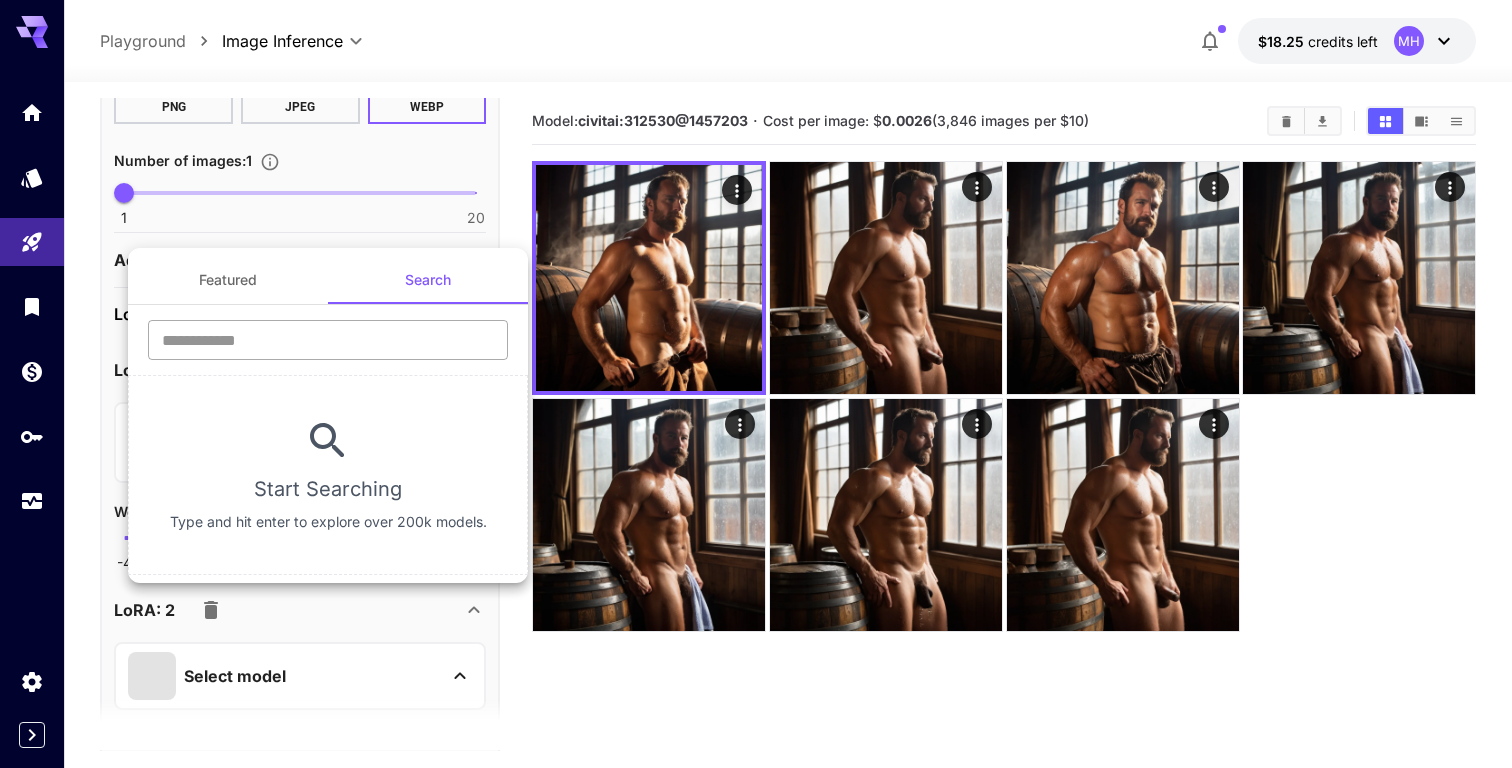 click at bounding box center (328, 340) 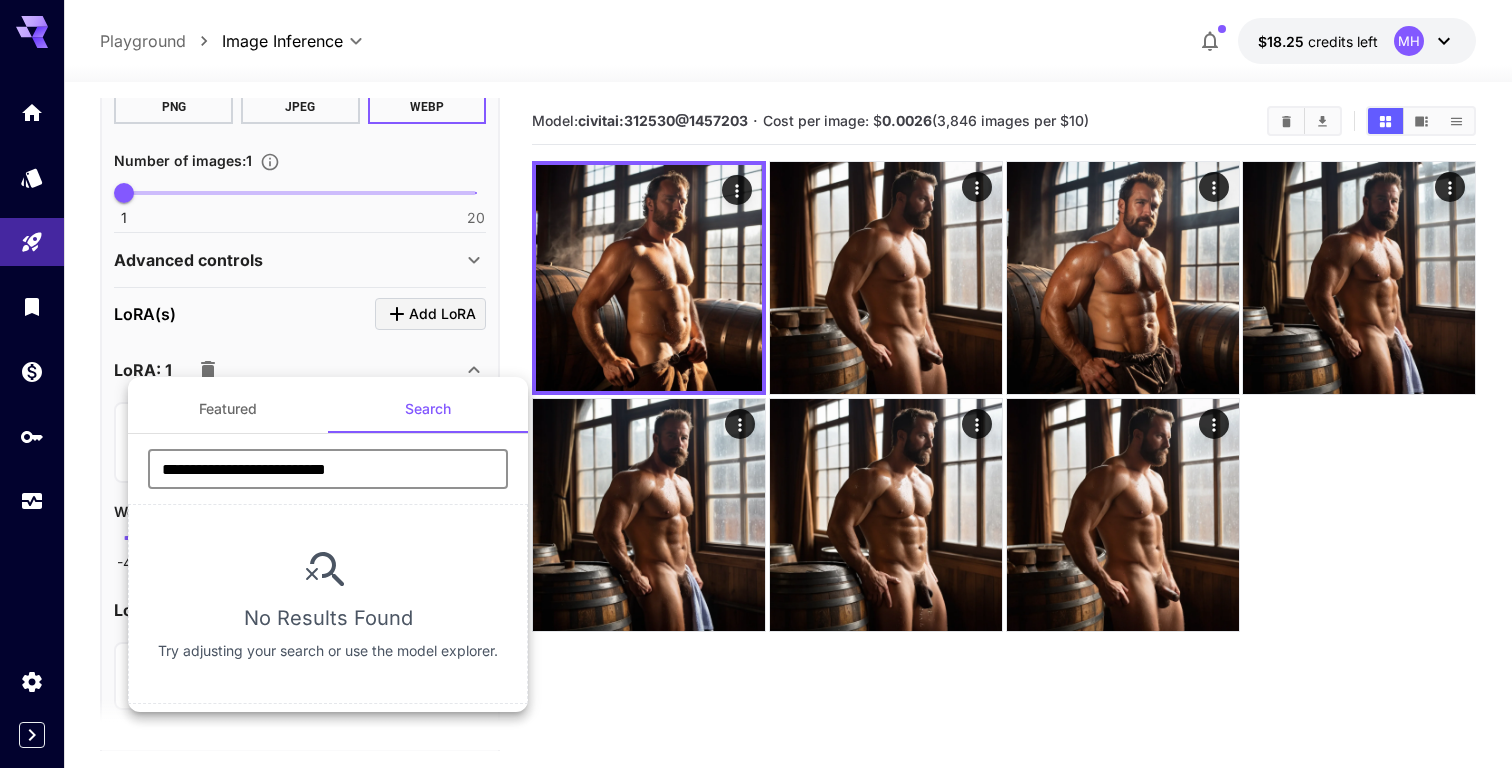type on "*" 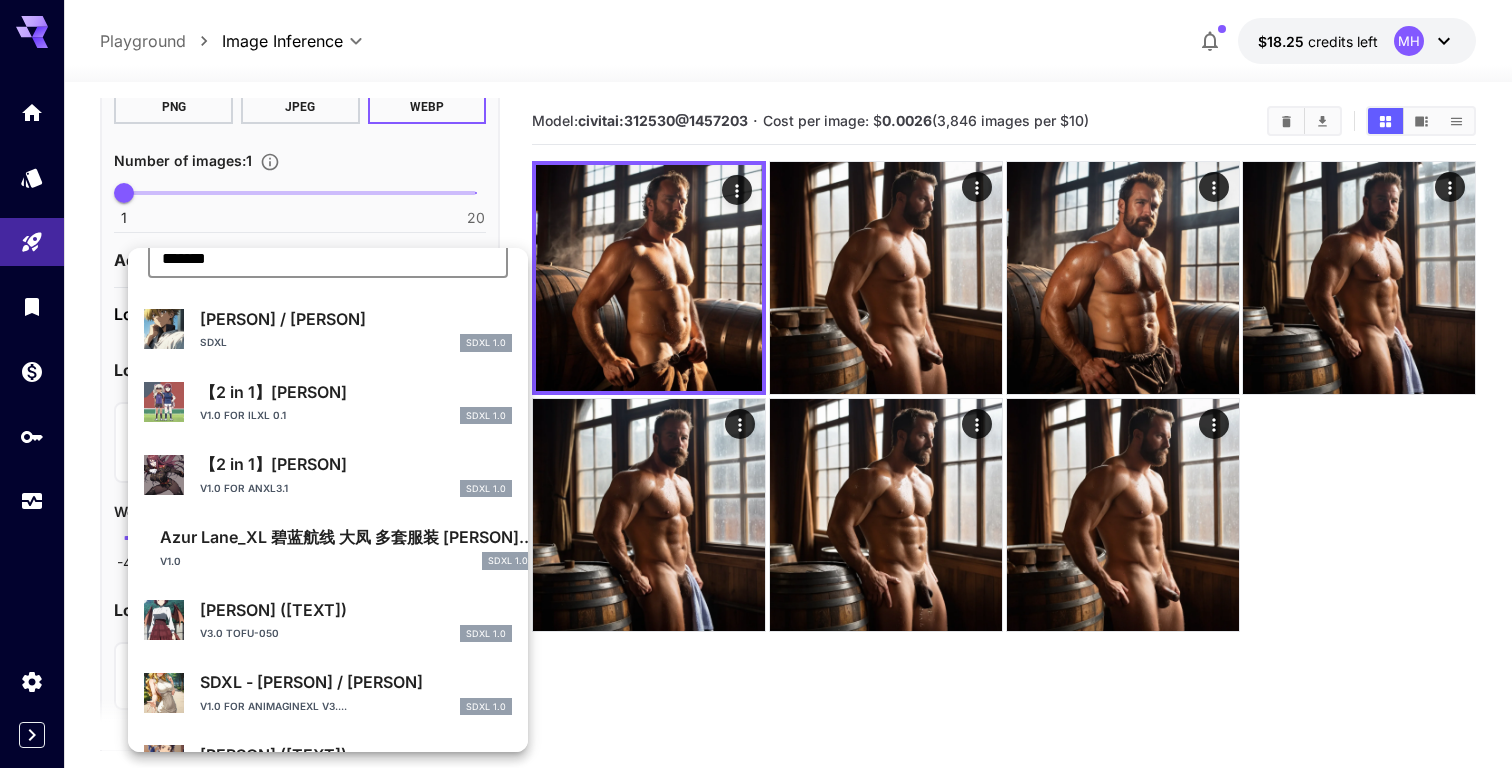 scroll, scrollTop: 0, scrollLeft: 0, axis: both 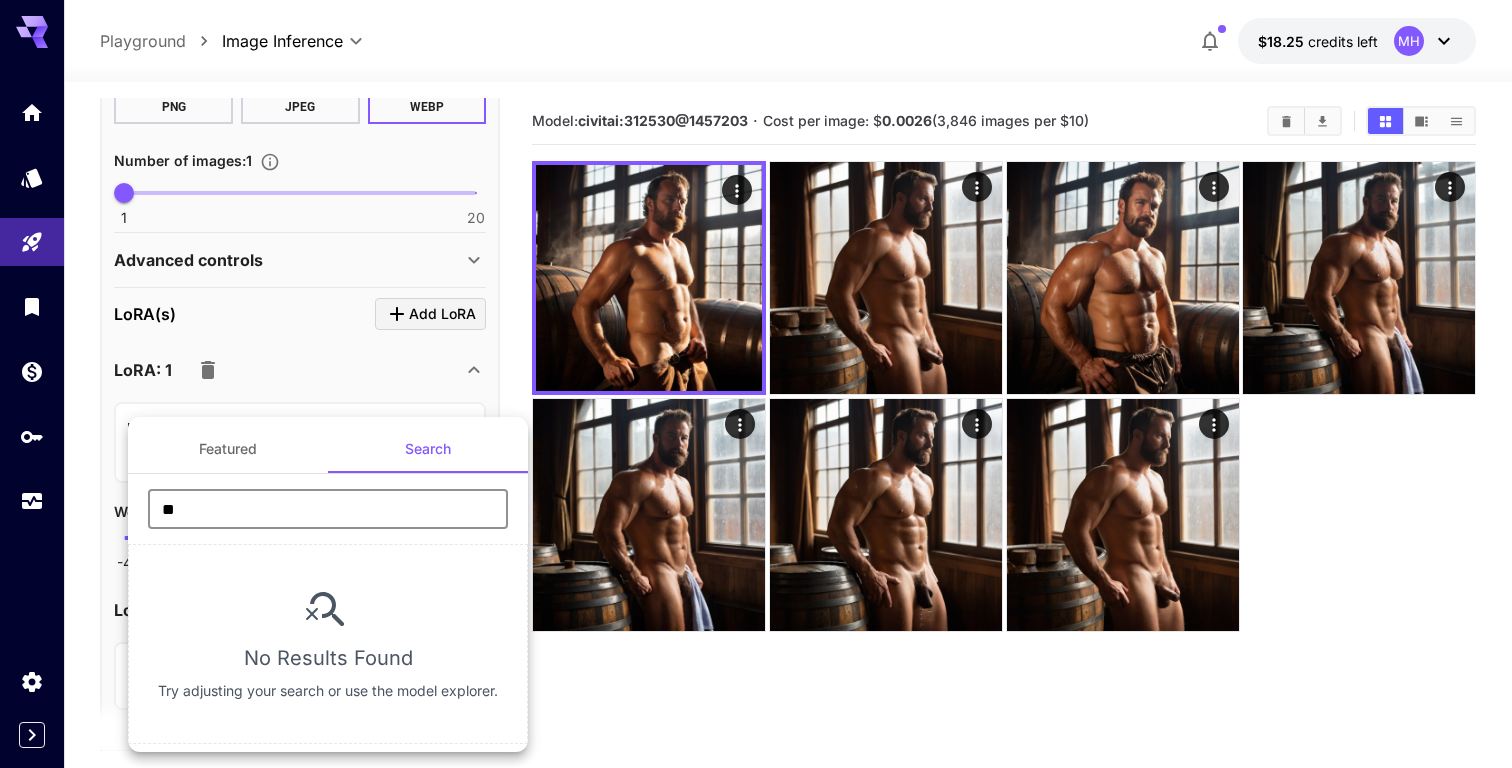 type on "*" 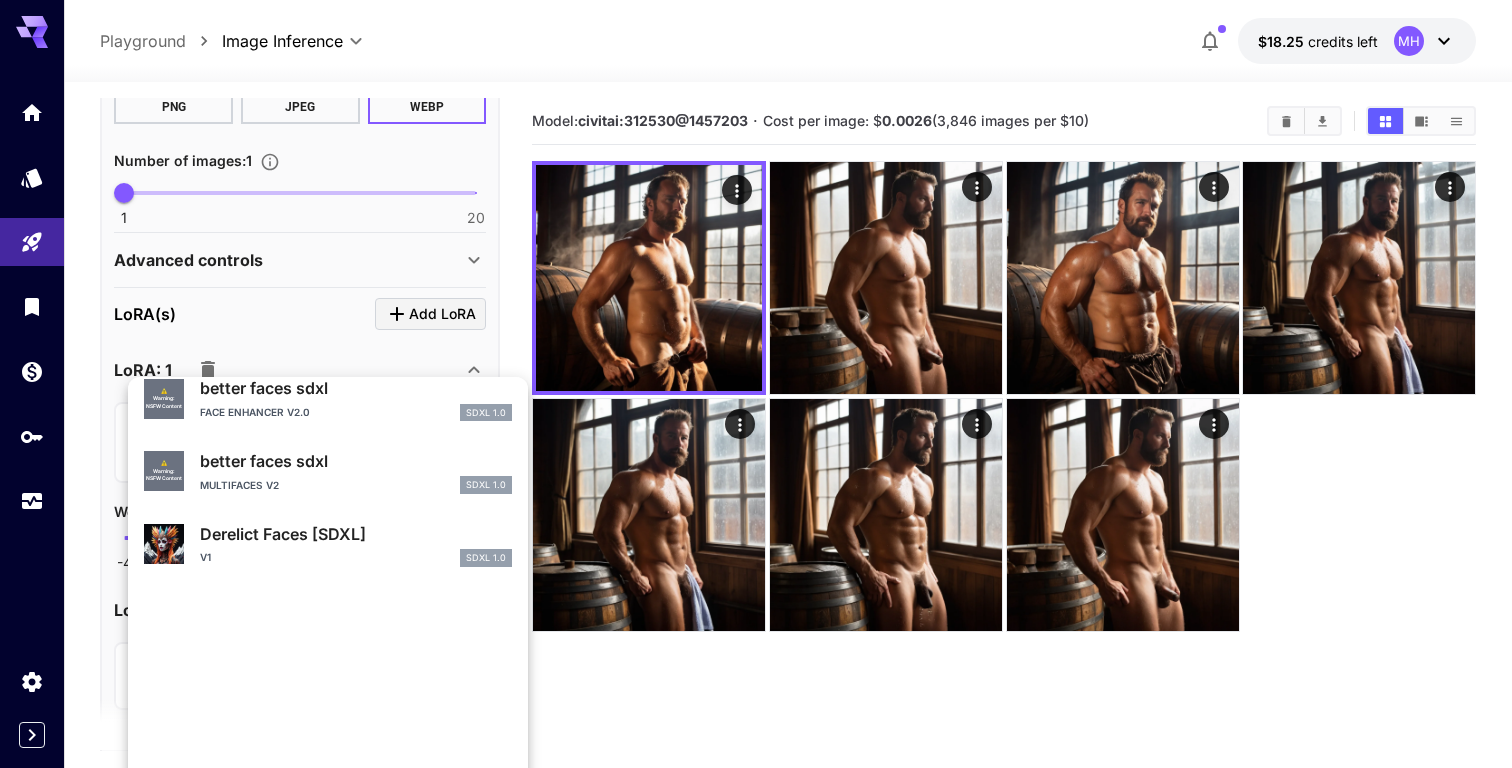 scroll, scrollTop: 1089, scrollLeft: 0, axis: vertical 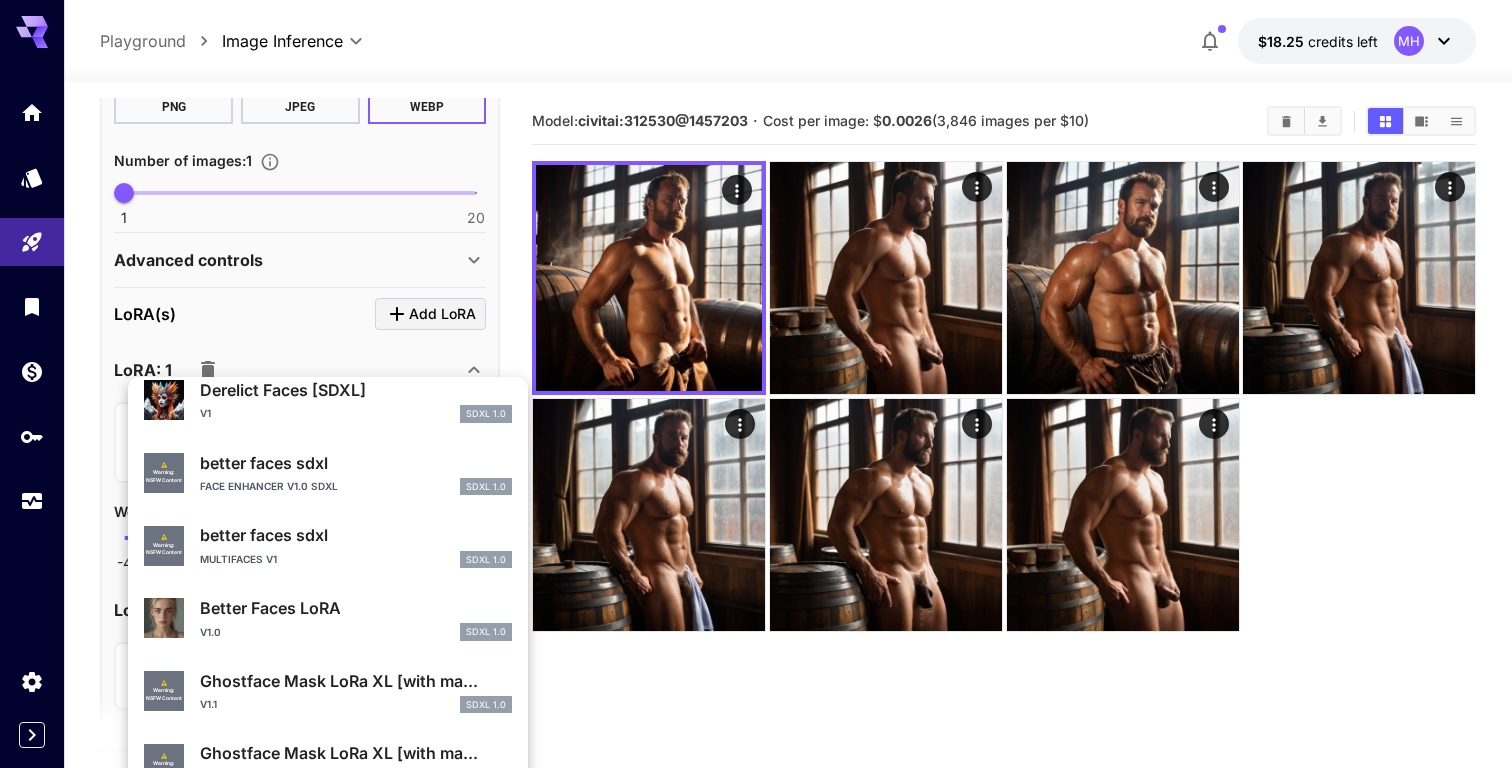 type on "****" 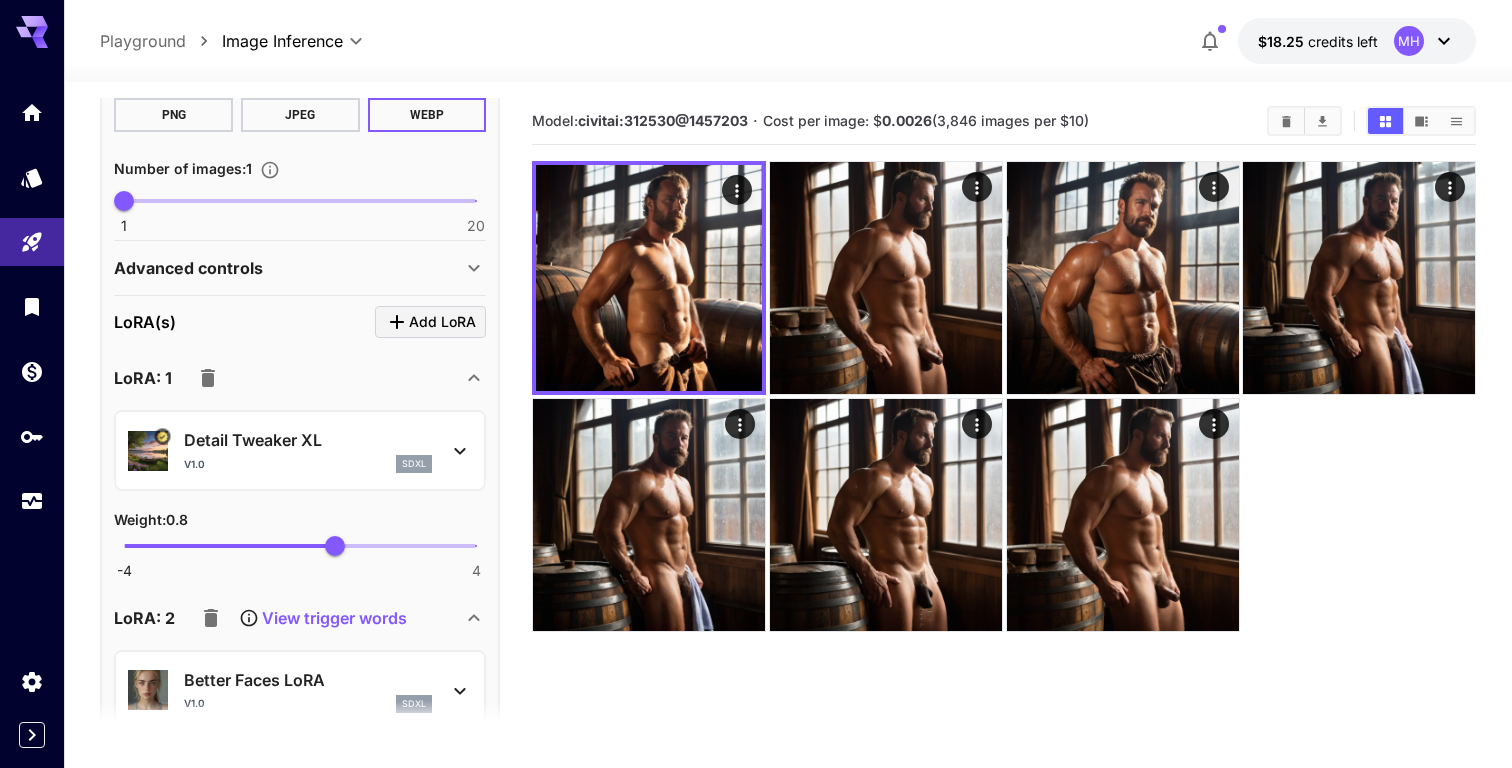 scroll, scrollTop: 800, scrollLeft: 0, axis: vertical 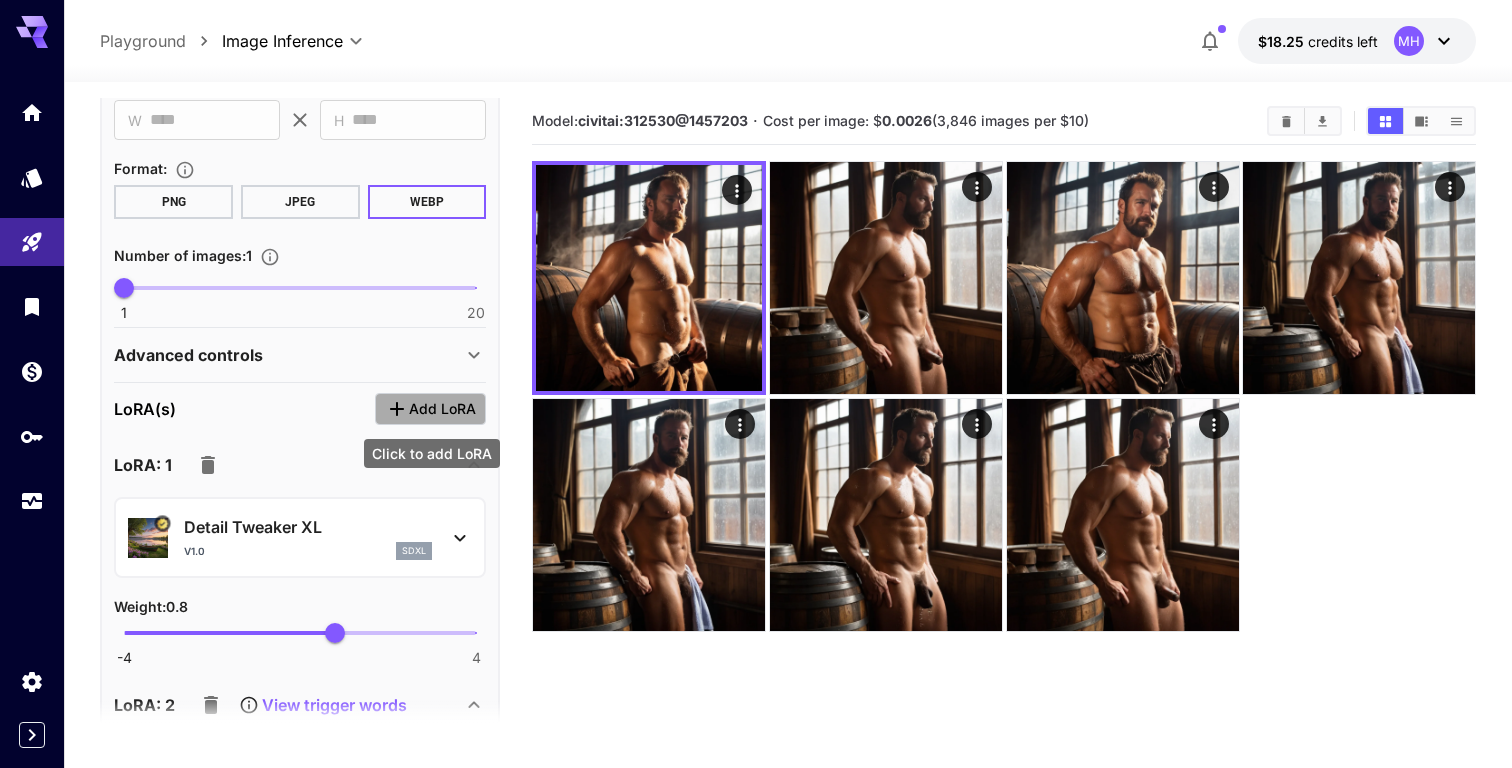 click on "Add LoRA" at bounding box center (442, 409) 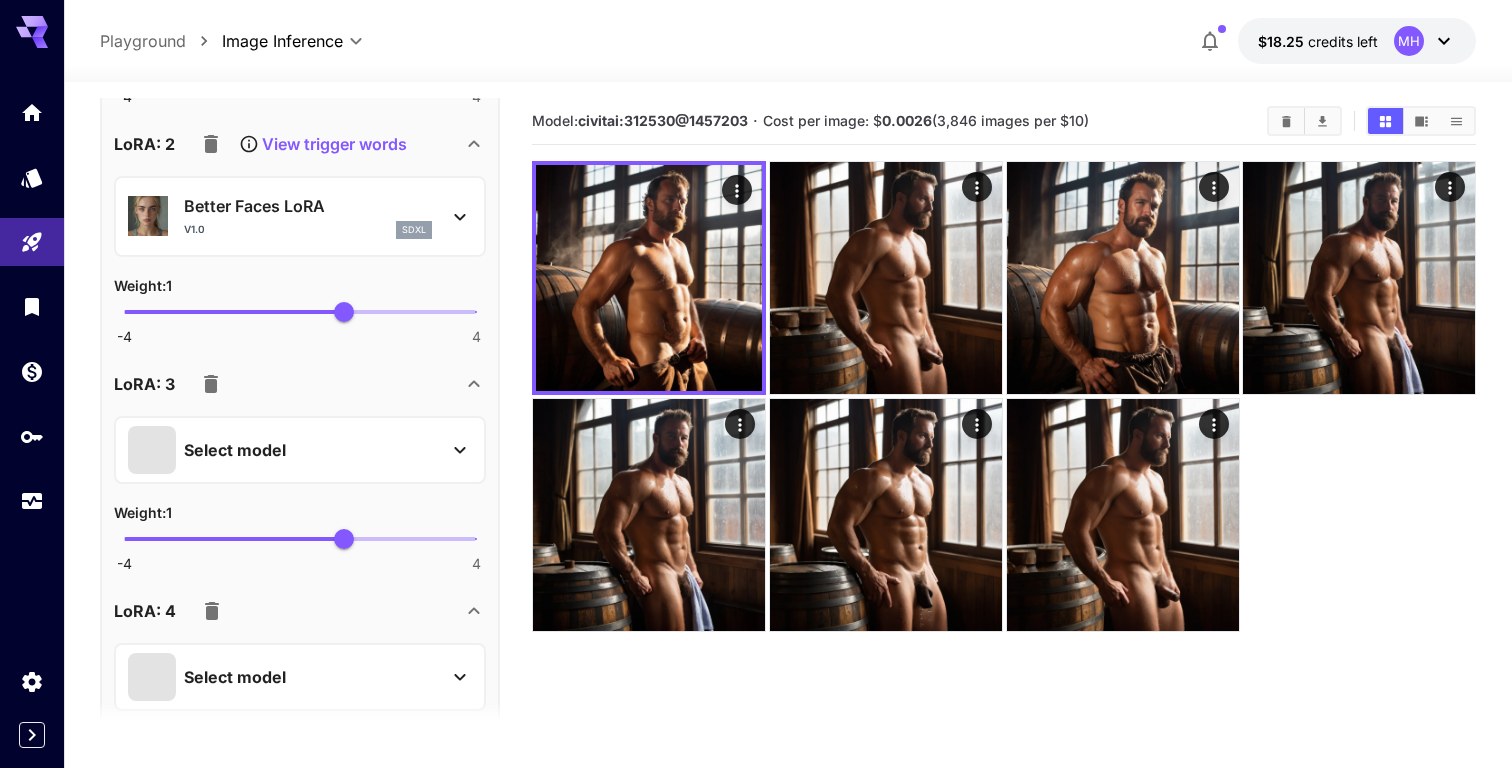 scroll, scrollTop: 1352, scrollLeft: 0, axis: vertical 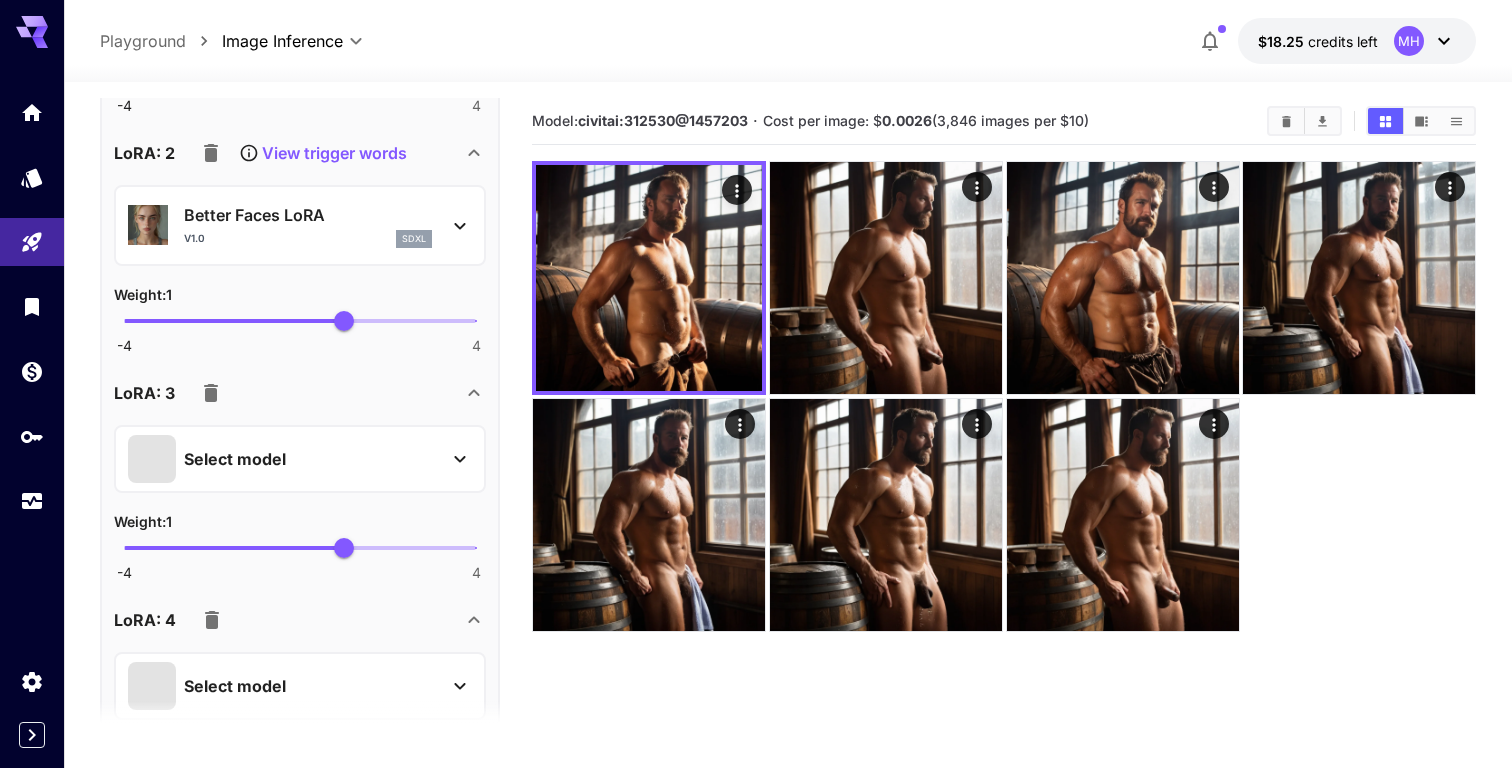 click 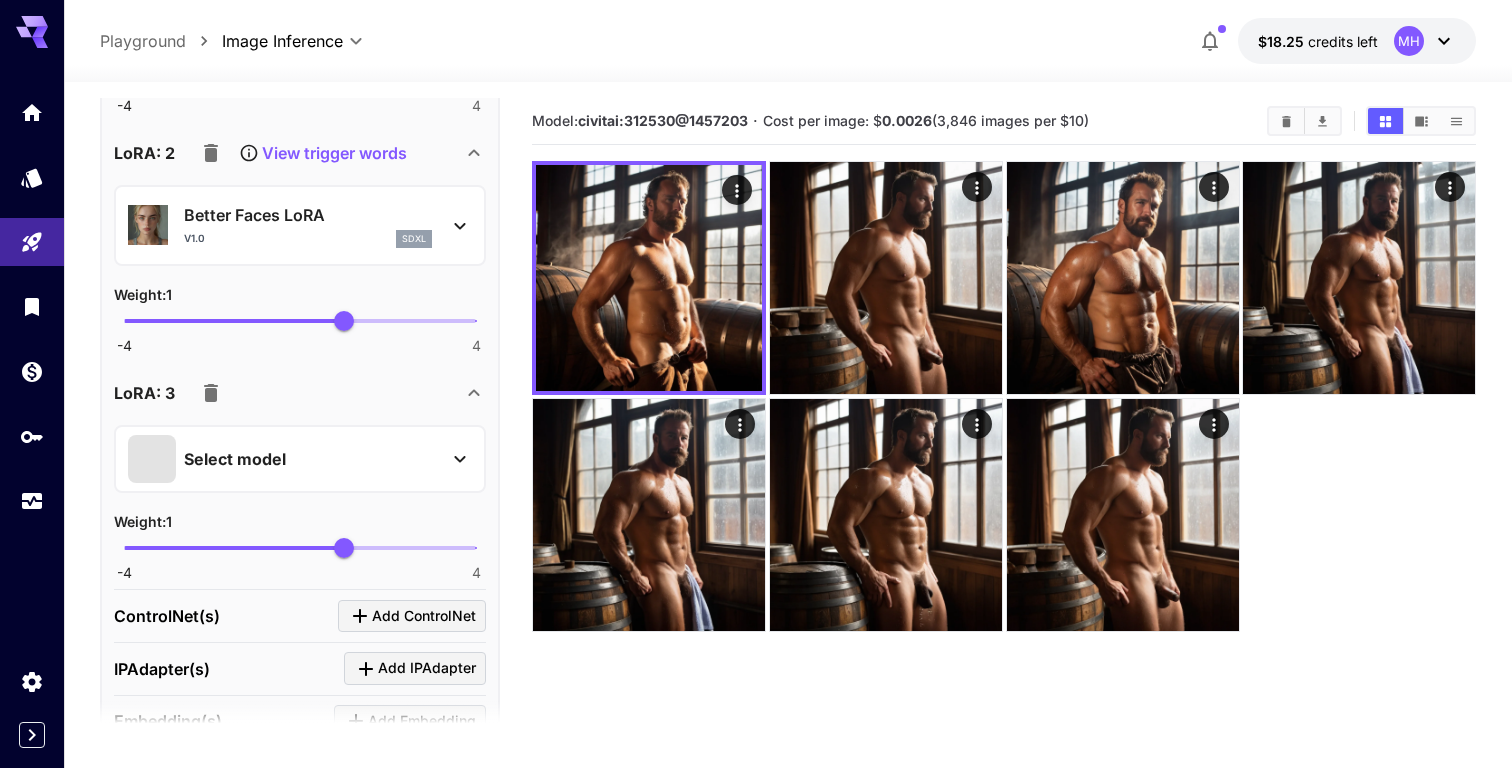 click on "Select model" at bounding box center [235, 459] 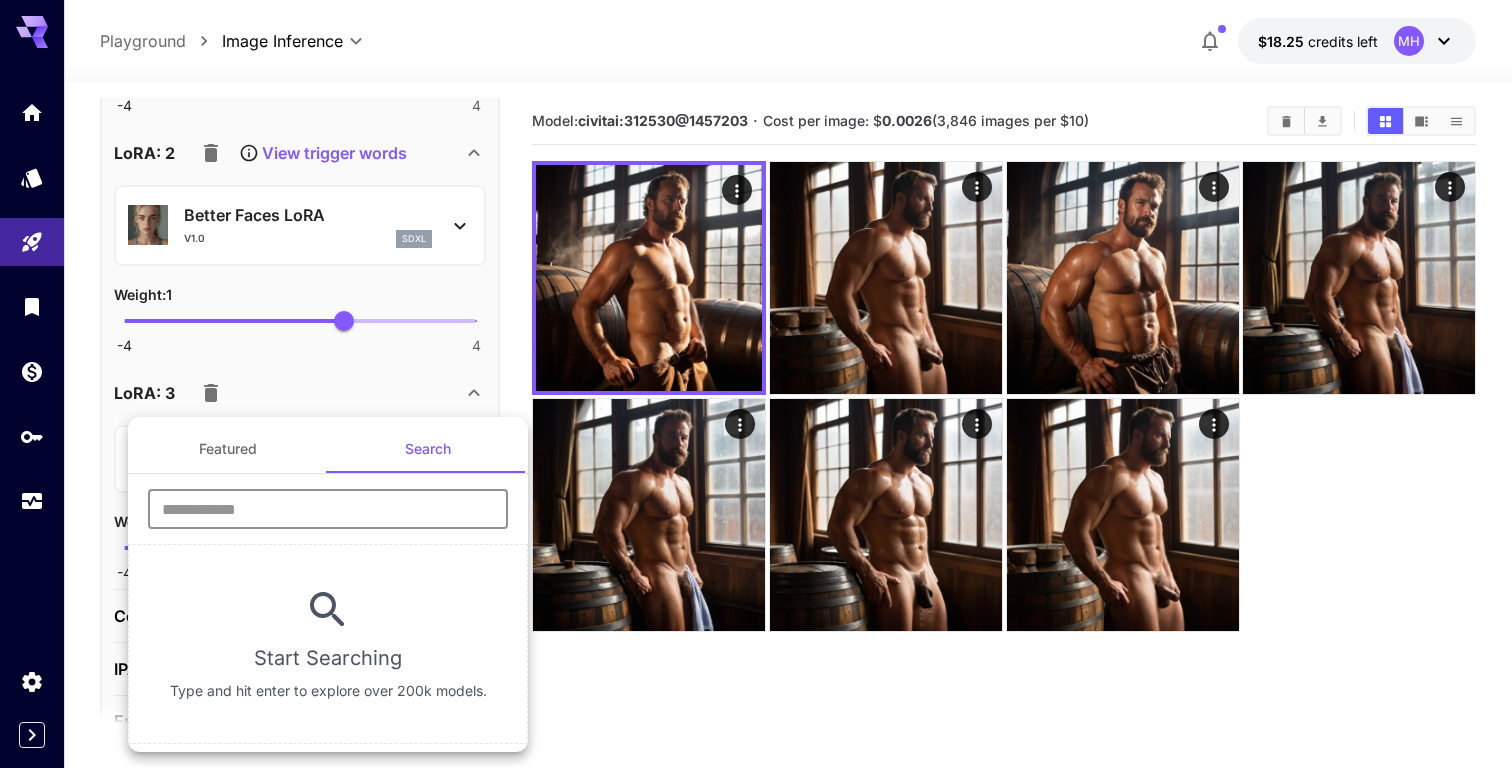 click at bounding box center (328, 509) 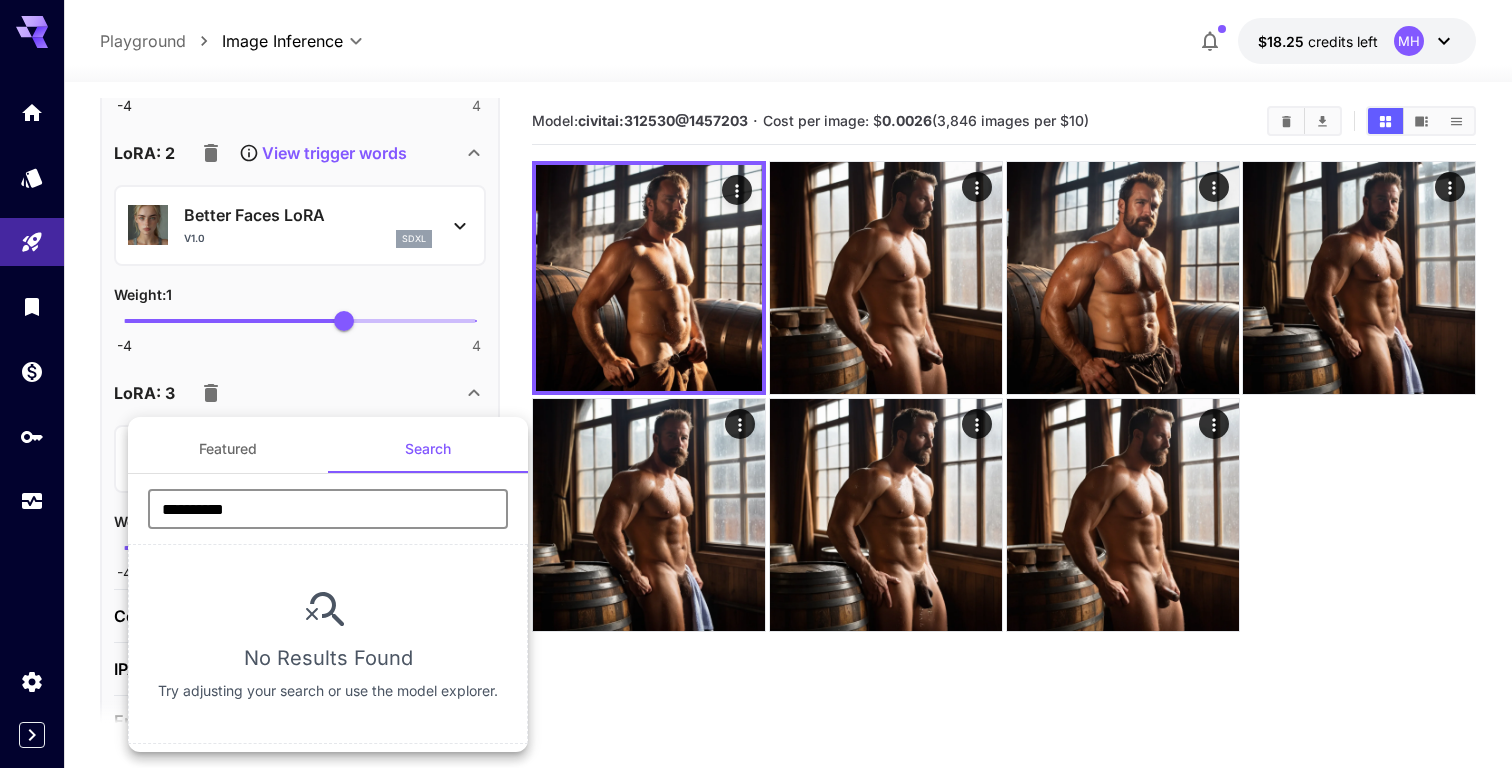 type on "**********" 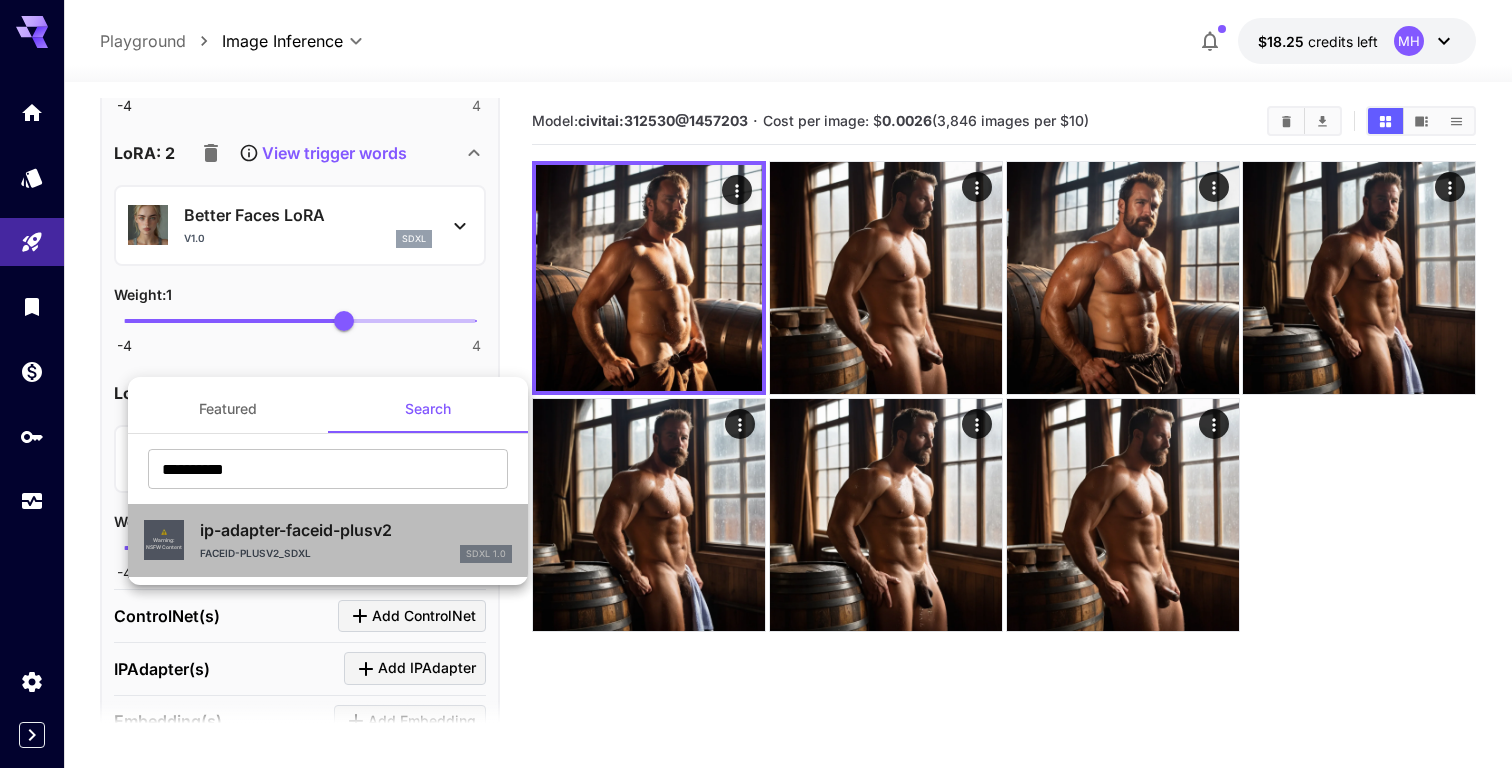 click on "ip-adapter-faceid-plusv2" at bounding box center [356, 530] 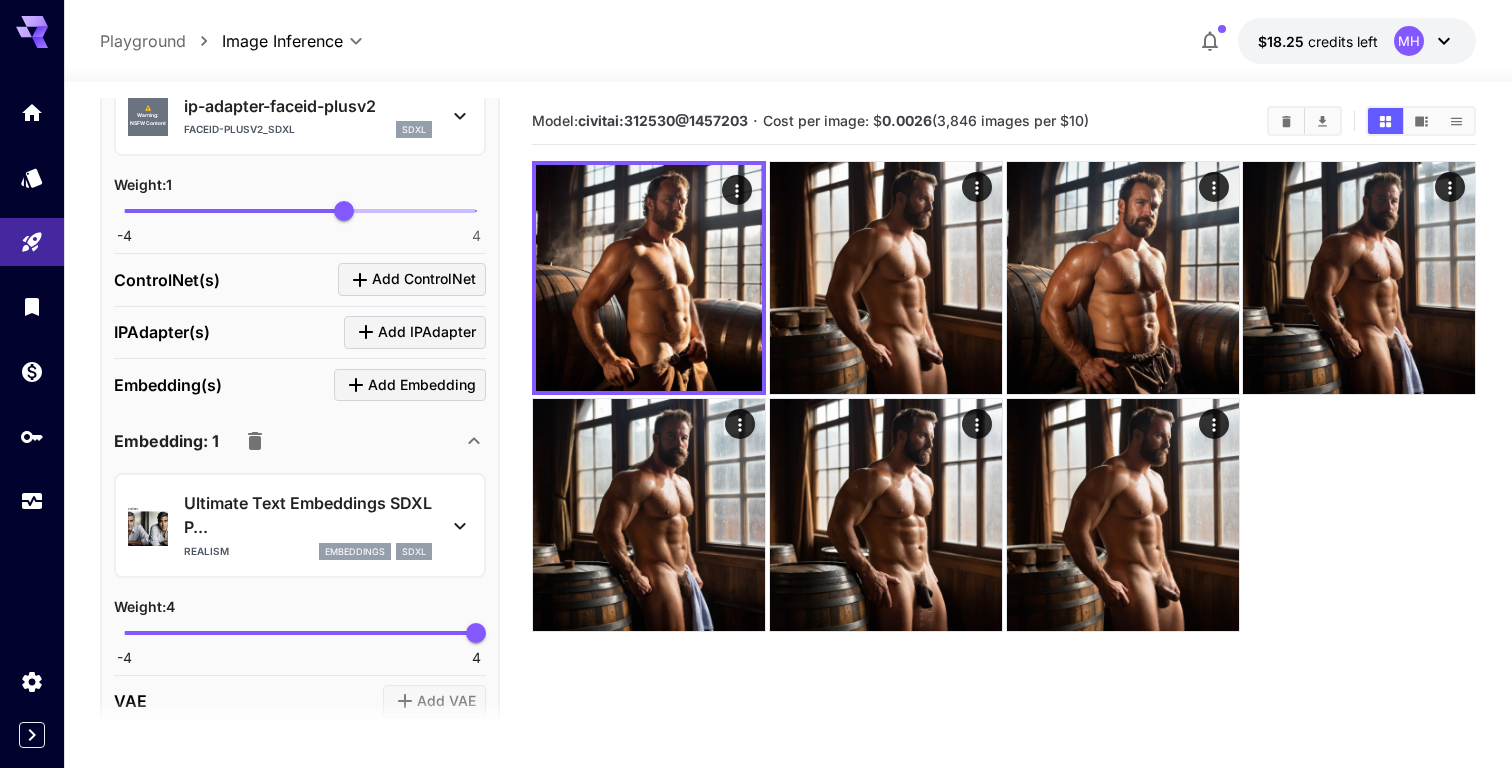 scroll, scrollTop: 2014, scrollLeft: 0, axis: vertical 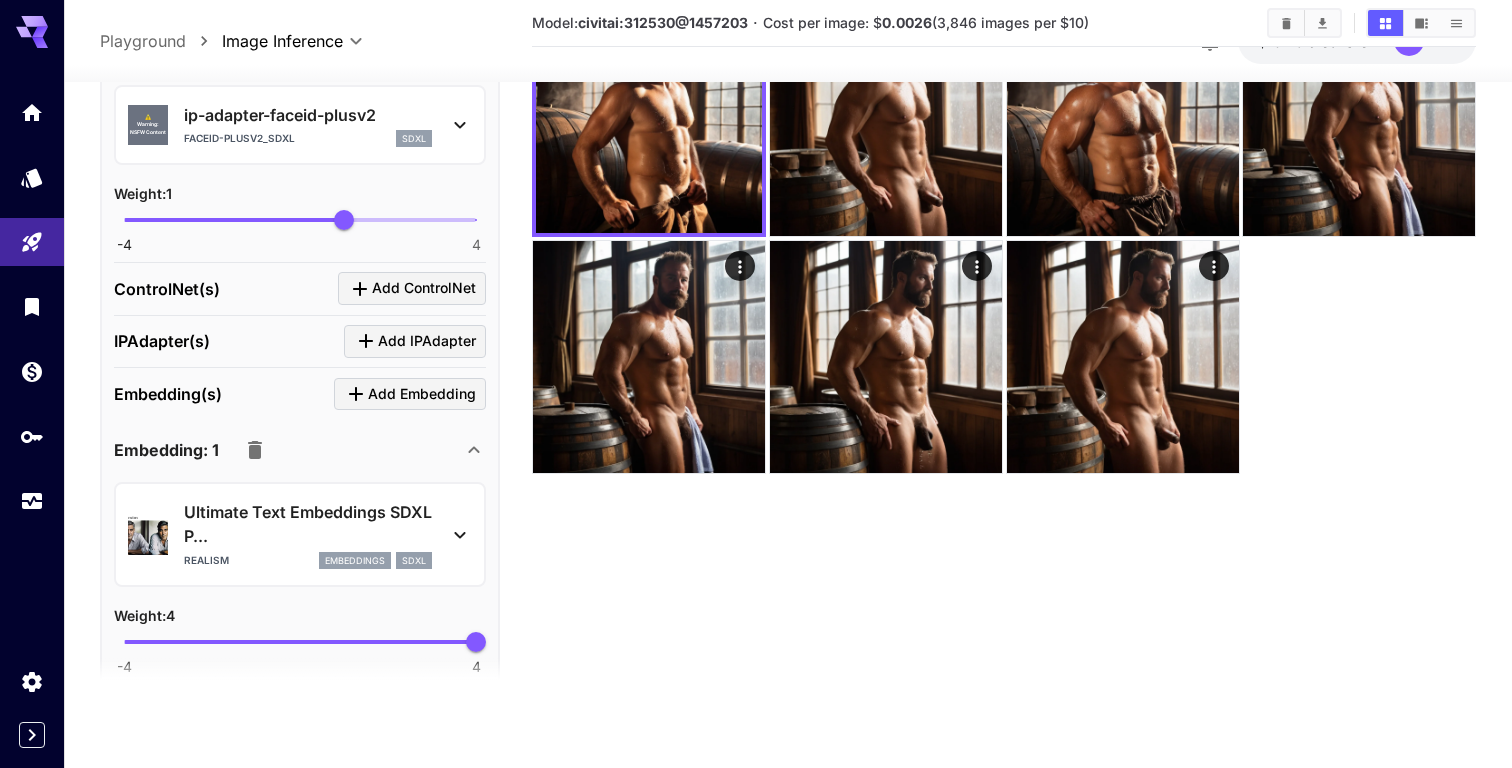click on "Add IPAdapter" at bounding box center (427, 341) 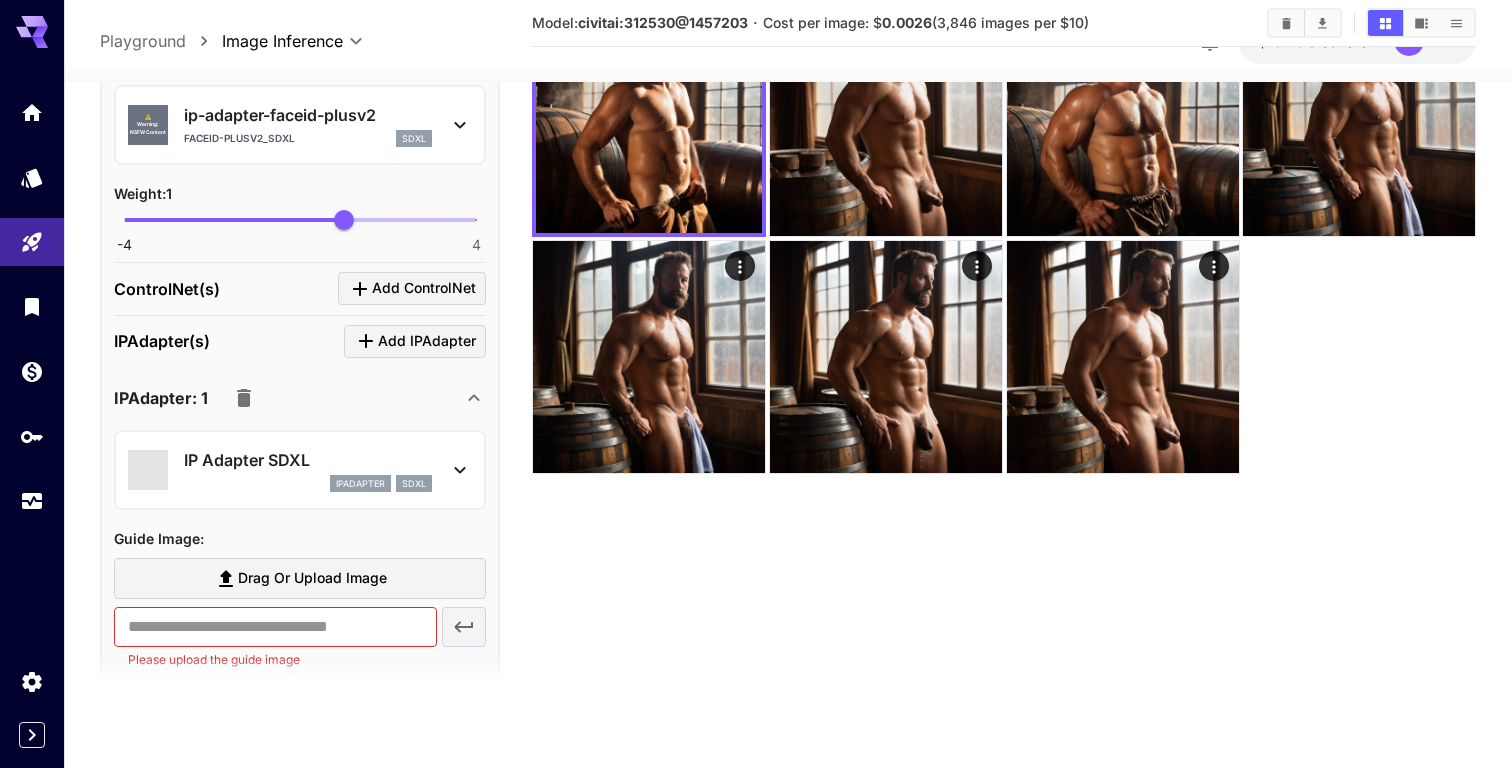 click on "ipAdapter sdxl" at bounding box center (308, 484) 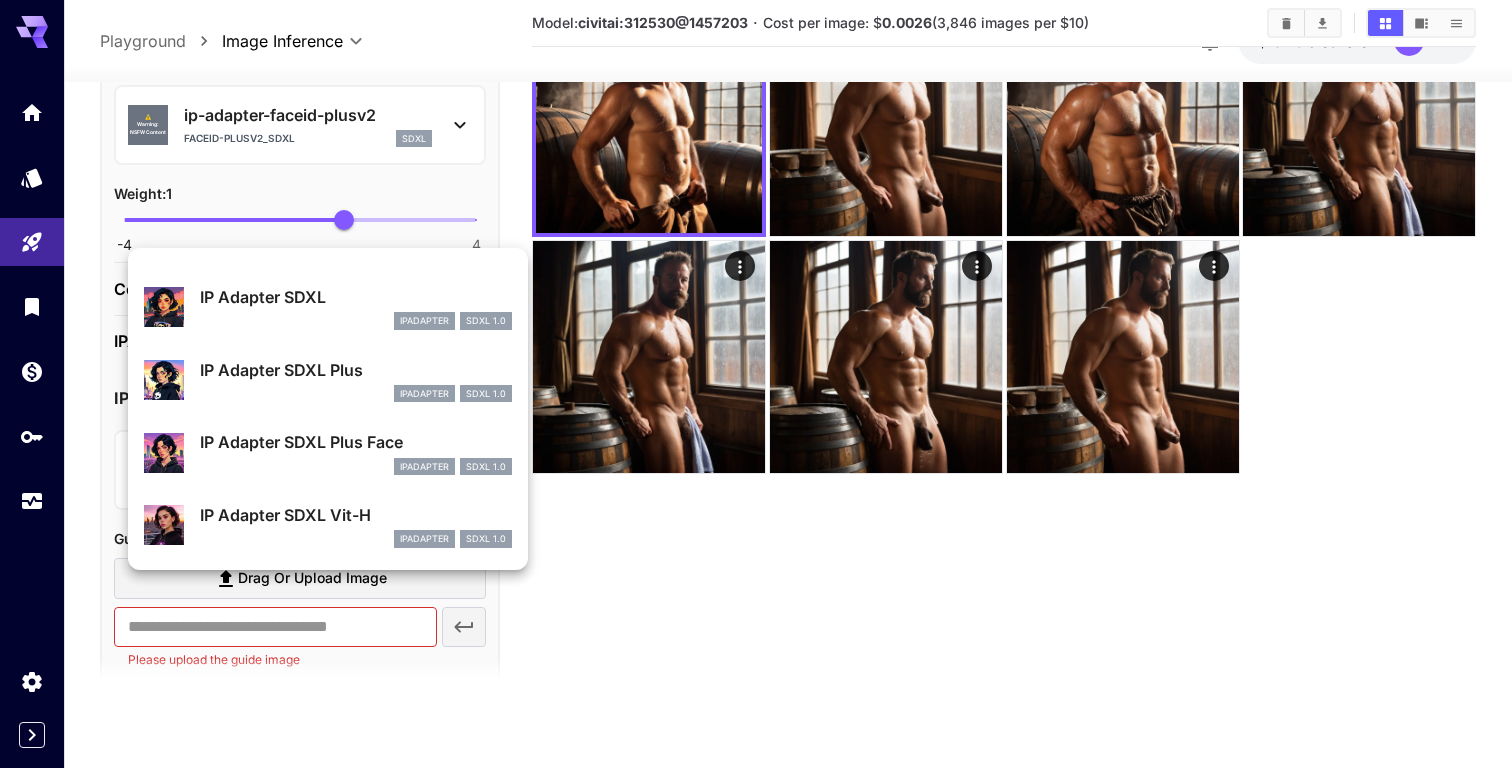 click on "IP Adapter SDXL Plus Face ipAdapter SDXL 1.0" at bounding box center [328, 452] 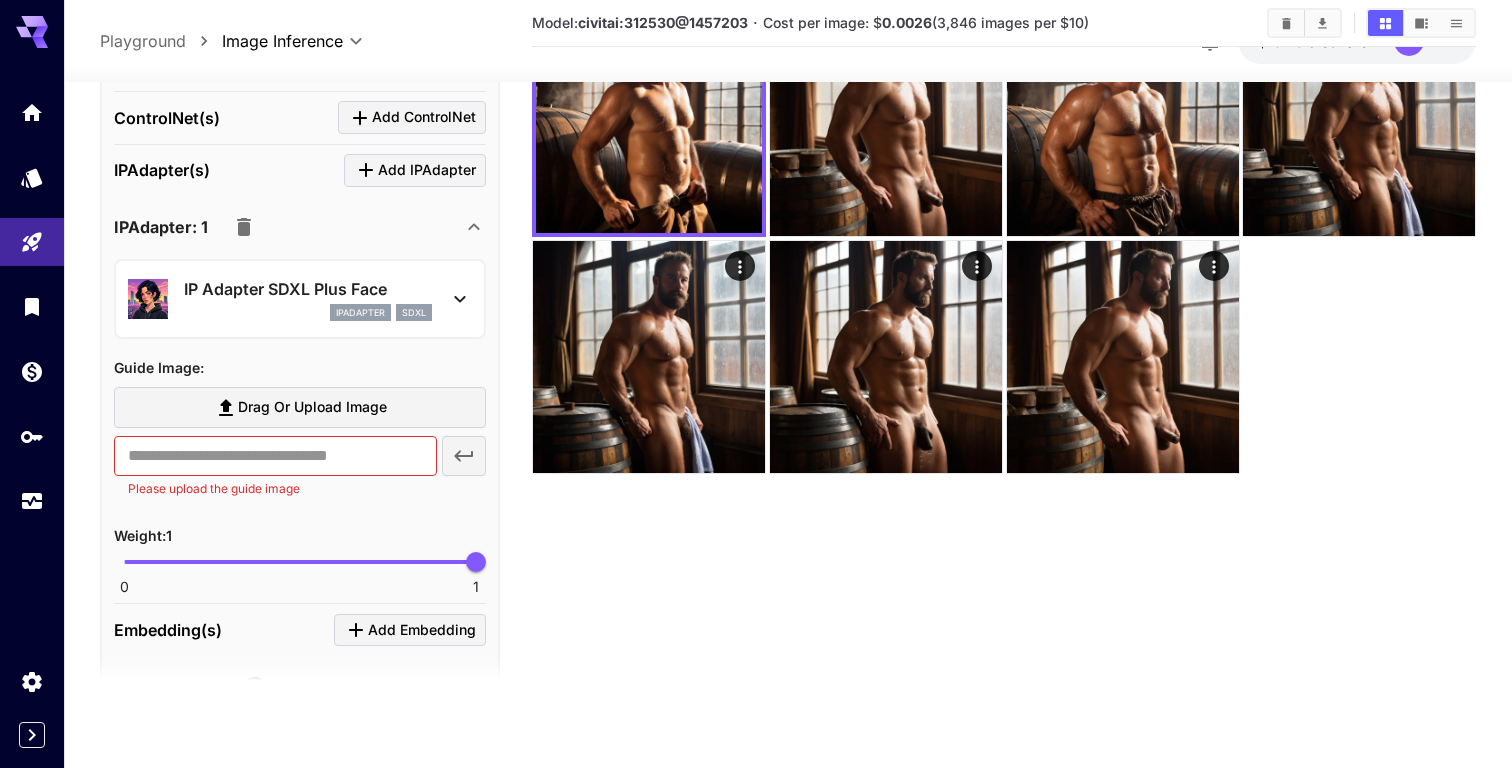 scroll, scrollTop: 1835, scrollLeft: 0, axis: vertical 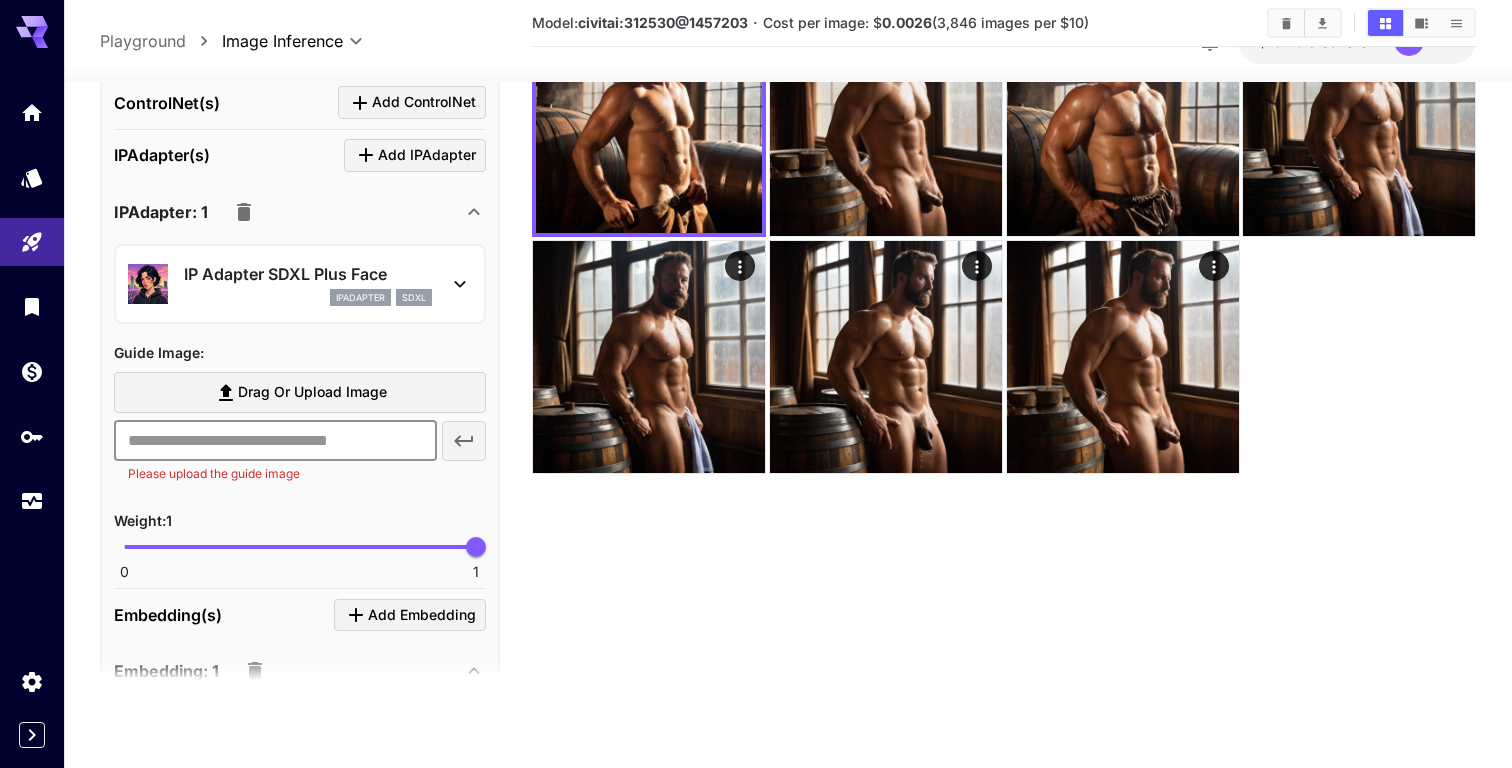 click at bounding box center (275, 441) 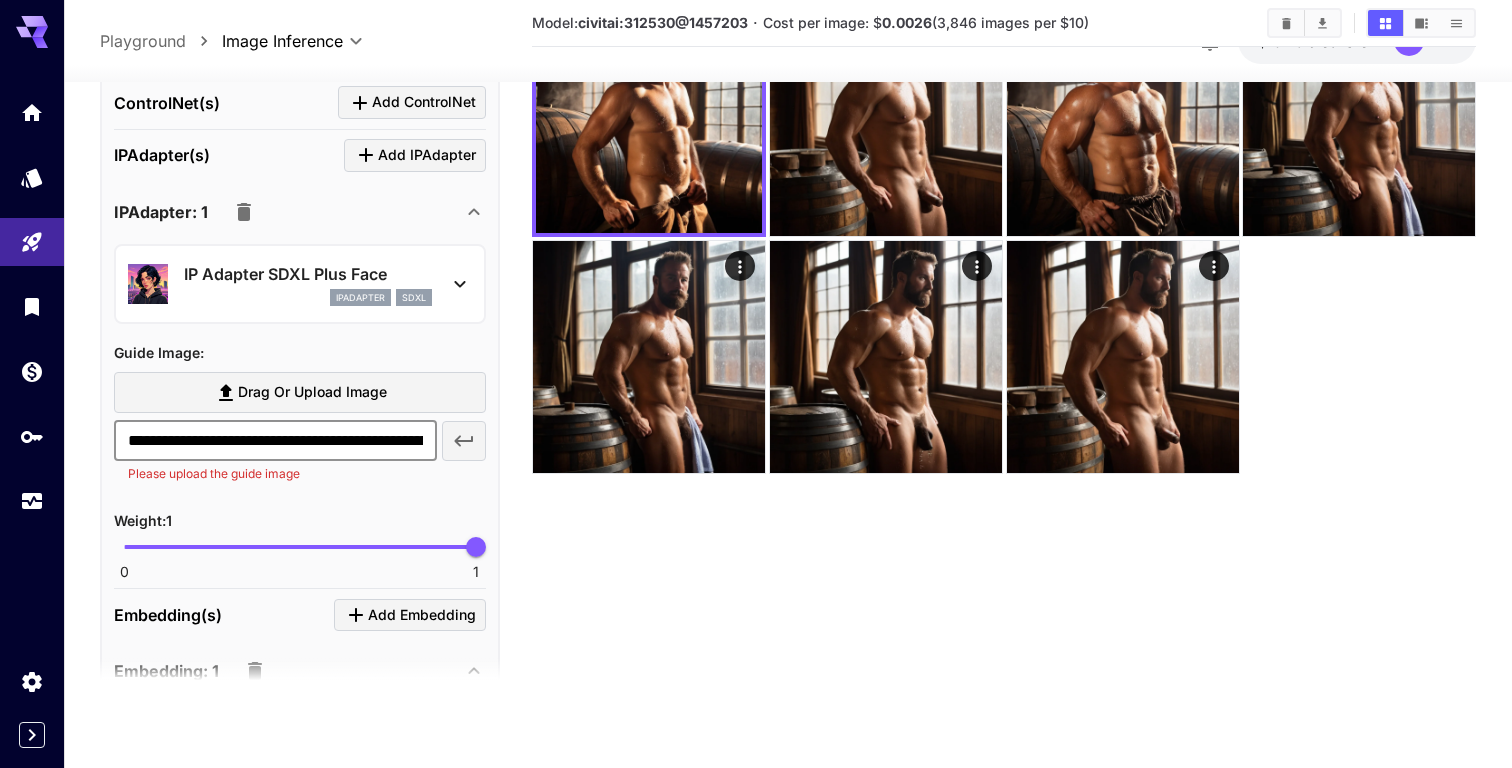 scroll, scrollTop: 0, scrollLeft: 320, axis: horizontal 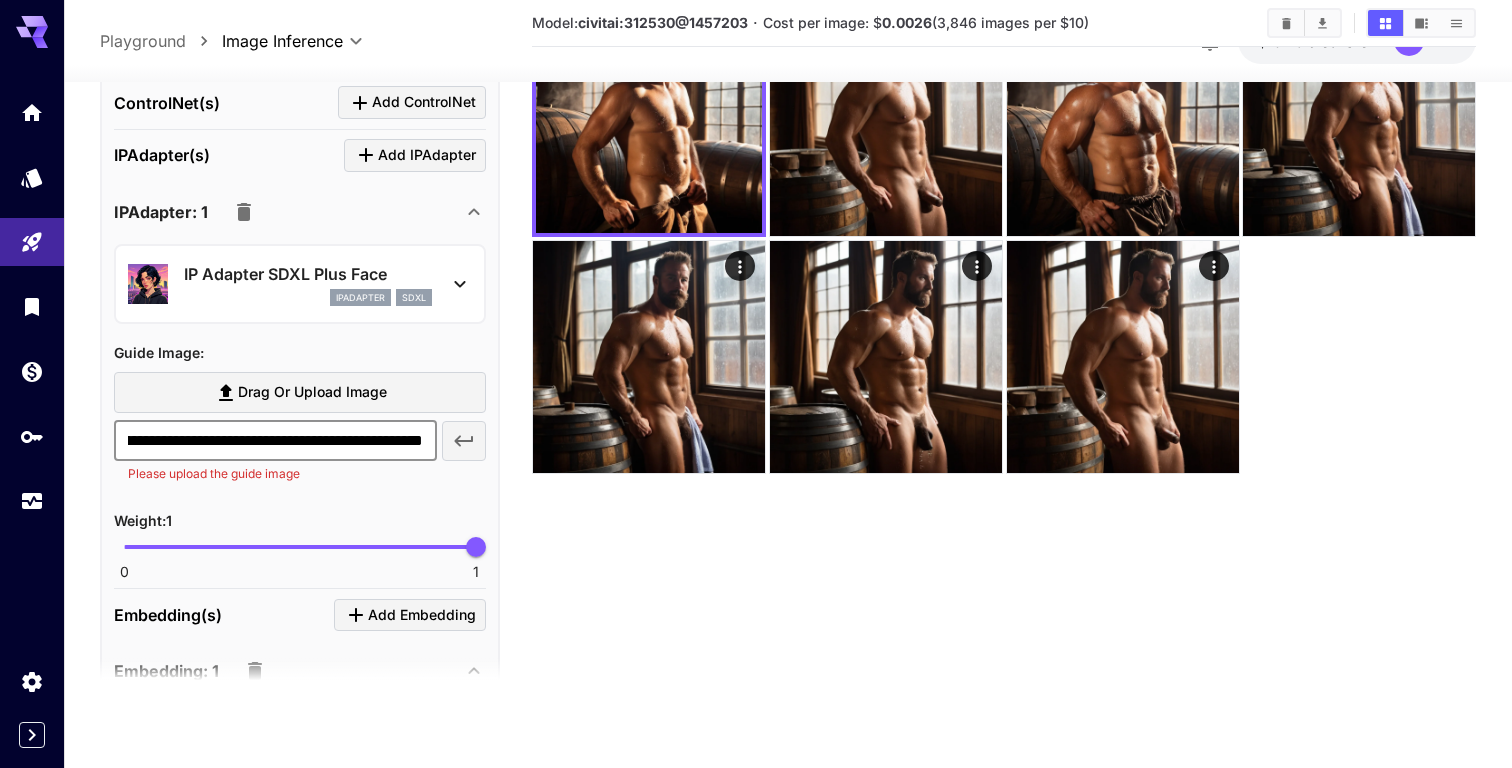 type on "**********" 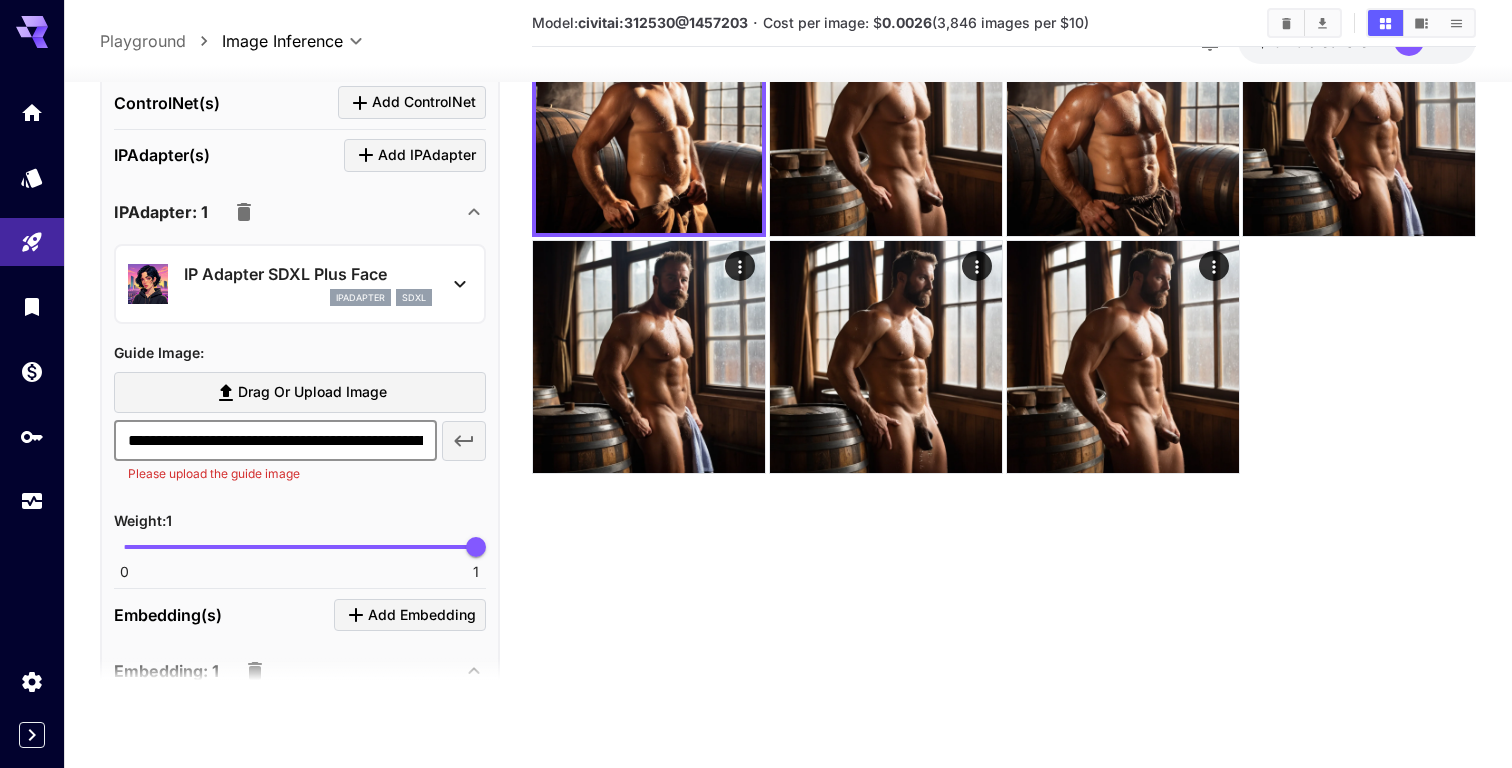 click 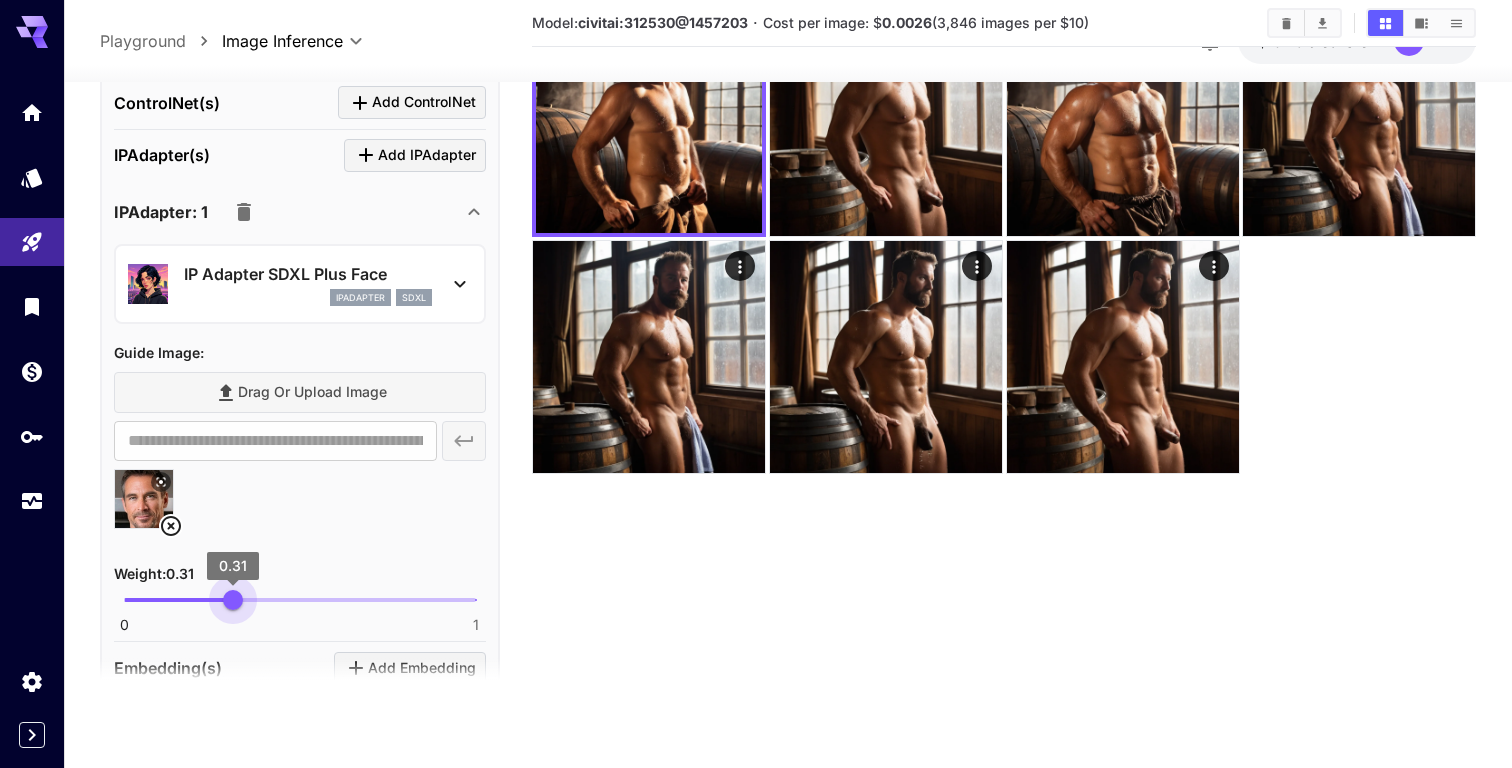 type on "***" 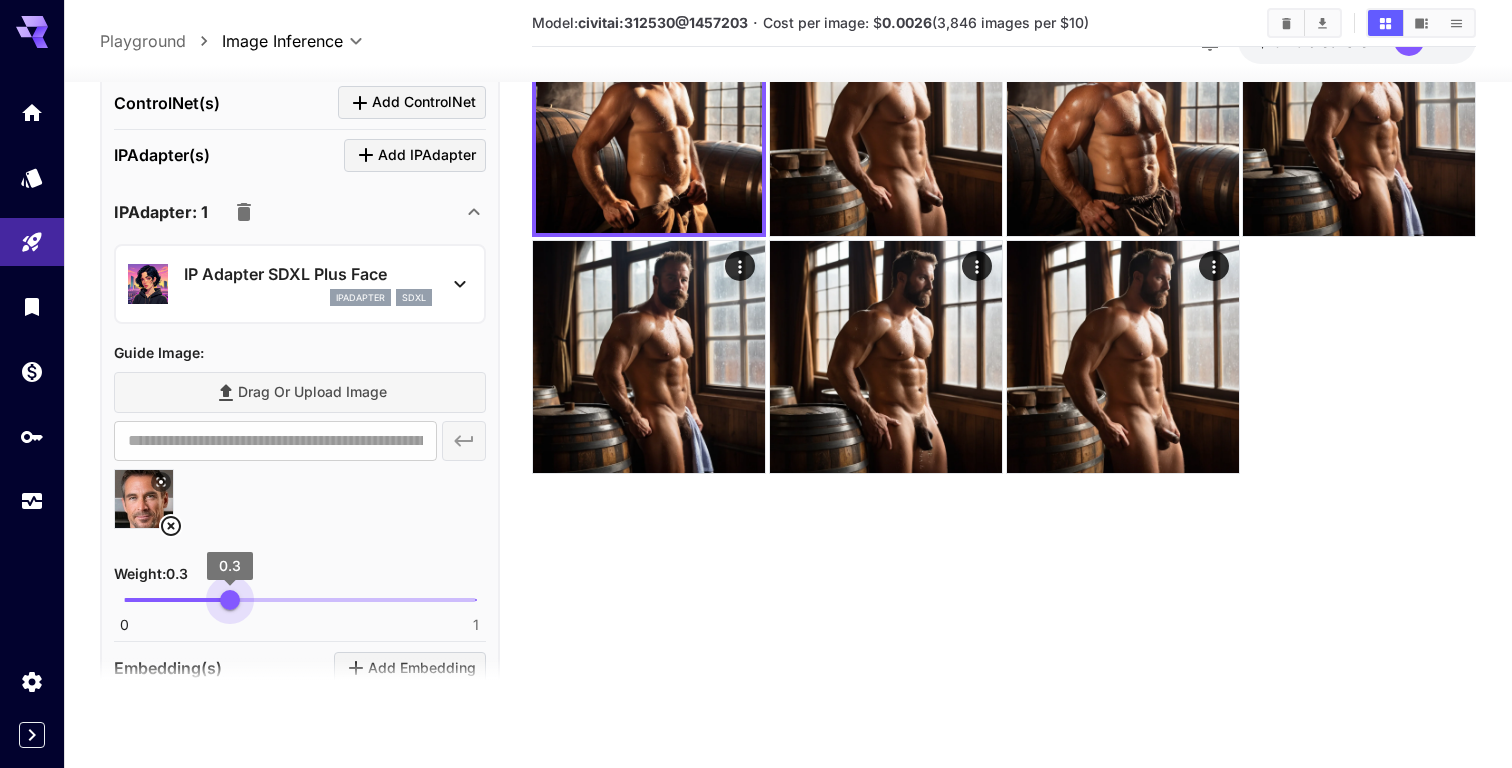 drag, startPoint x: 220, startPoint y: 624, endPoint x: 230, endPoint y: 622, distance: 10.198039 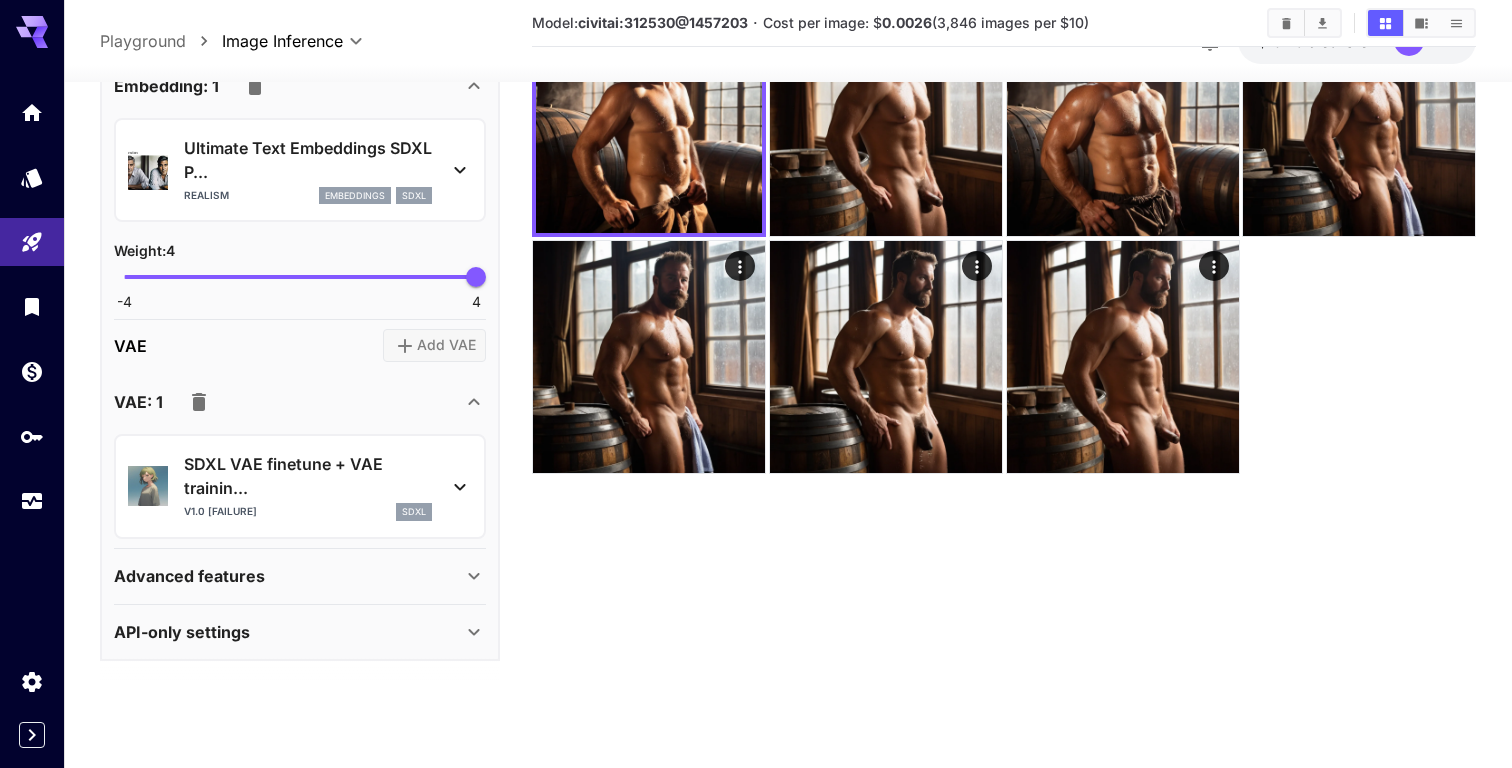 scroll, scrollTop: 2079, scrollLeft: 0, axis: vertical 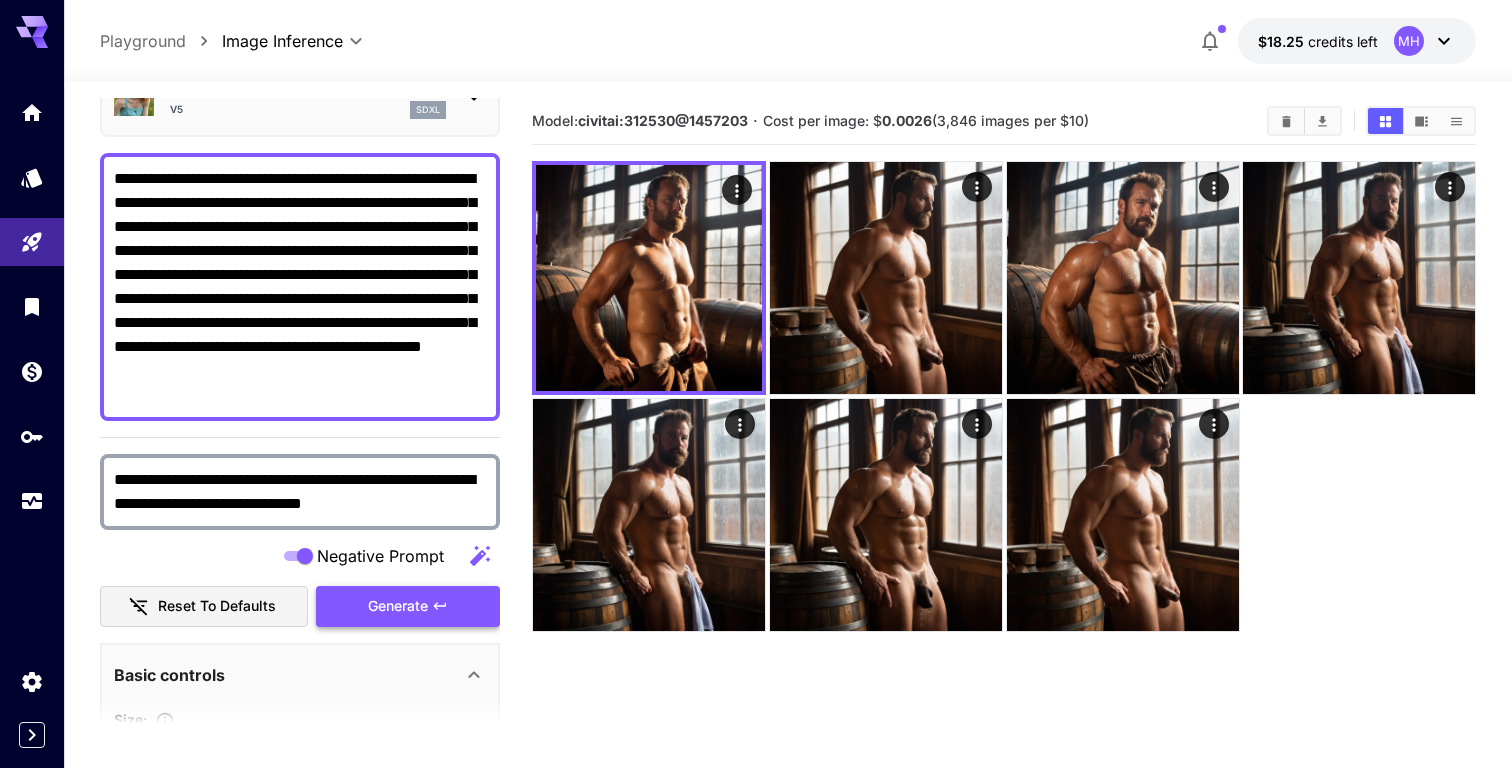 click on "Generate" at bounding box center (398, 606) 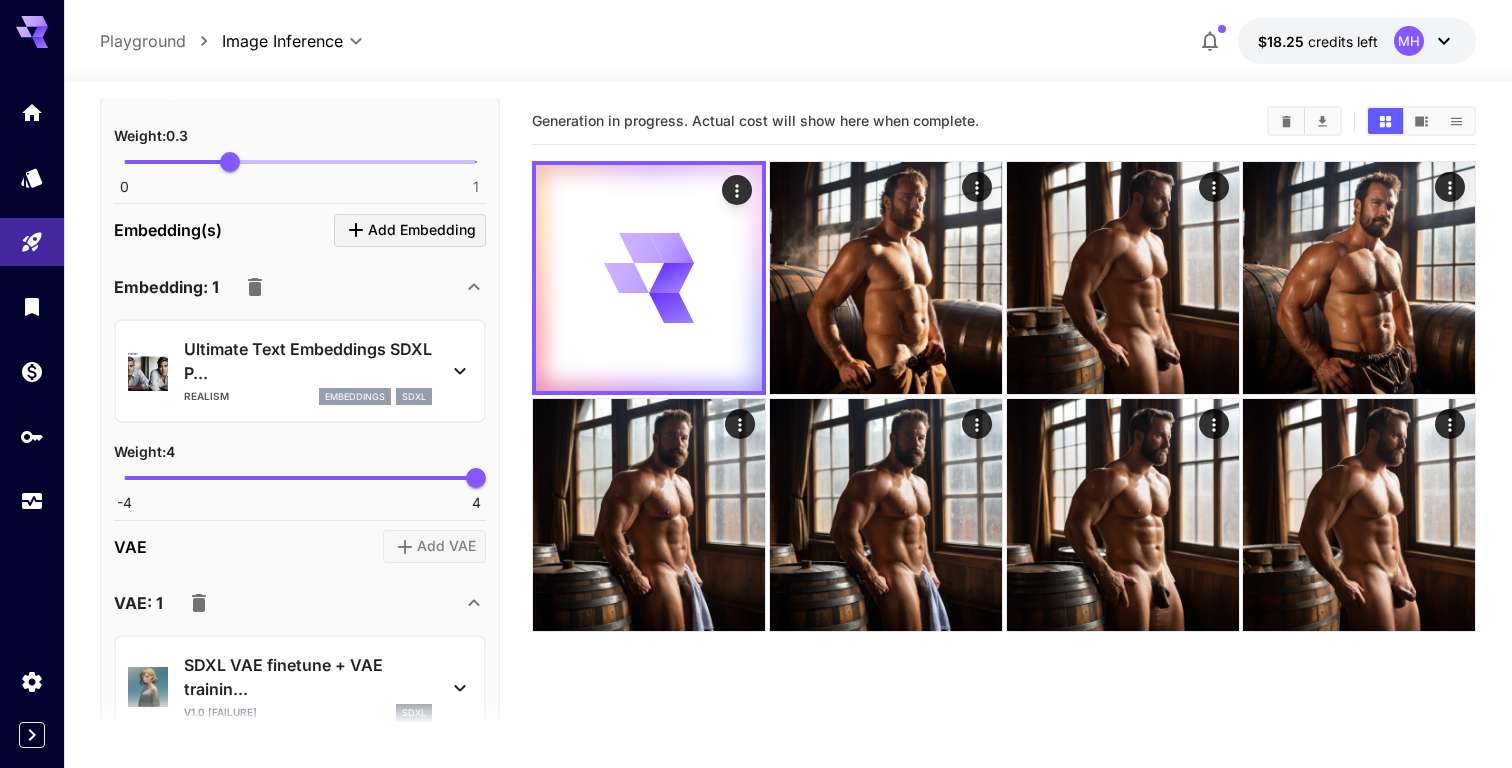 scroll, scrollTop: 2474, scrollLeft: 0, axis: vertical 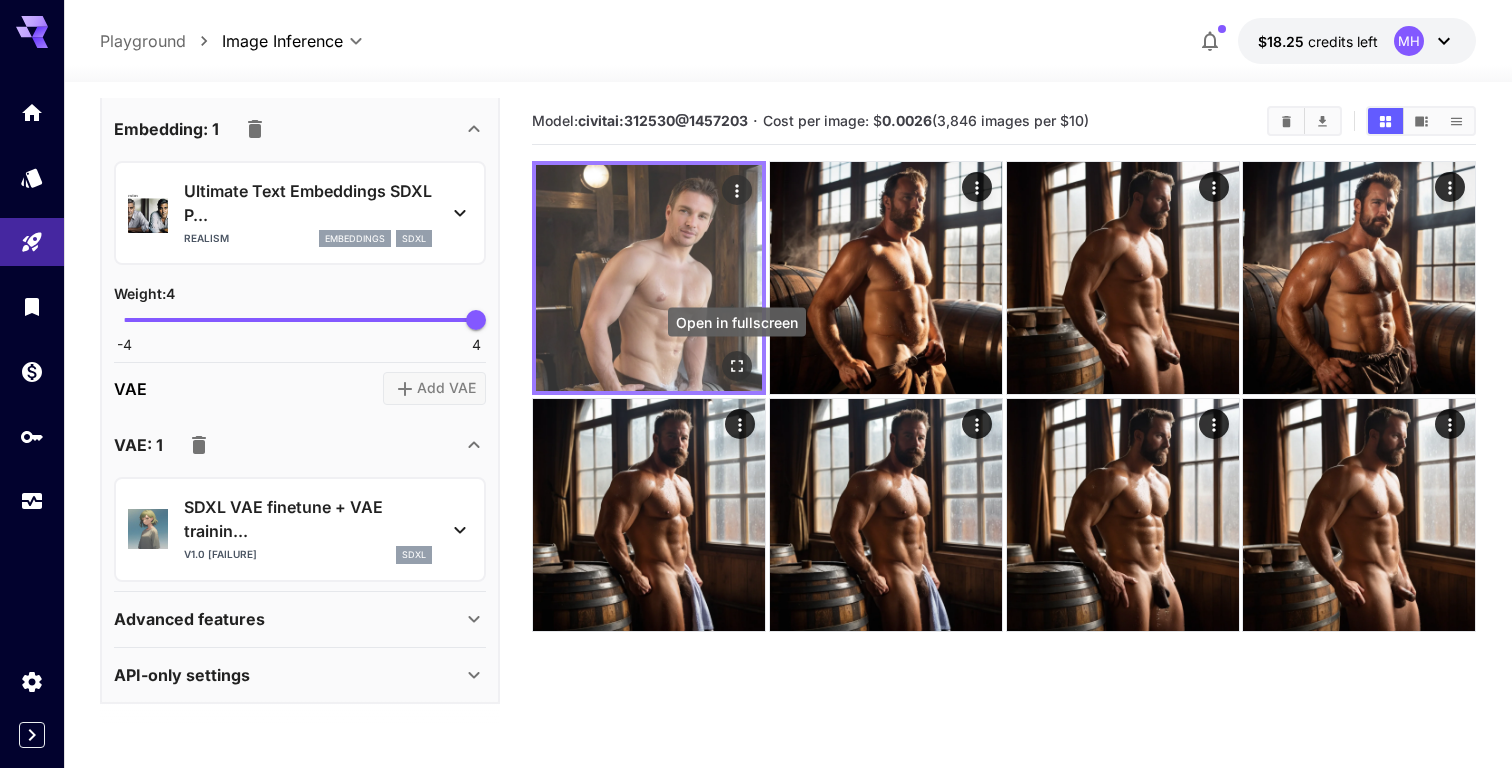 click 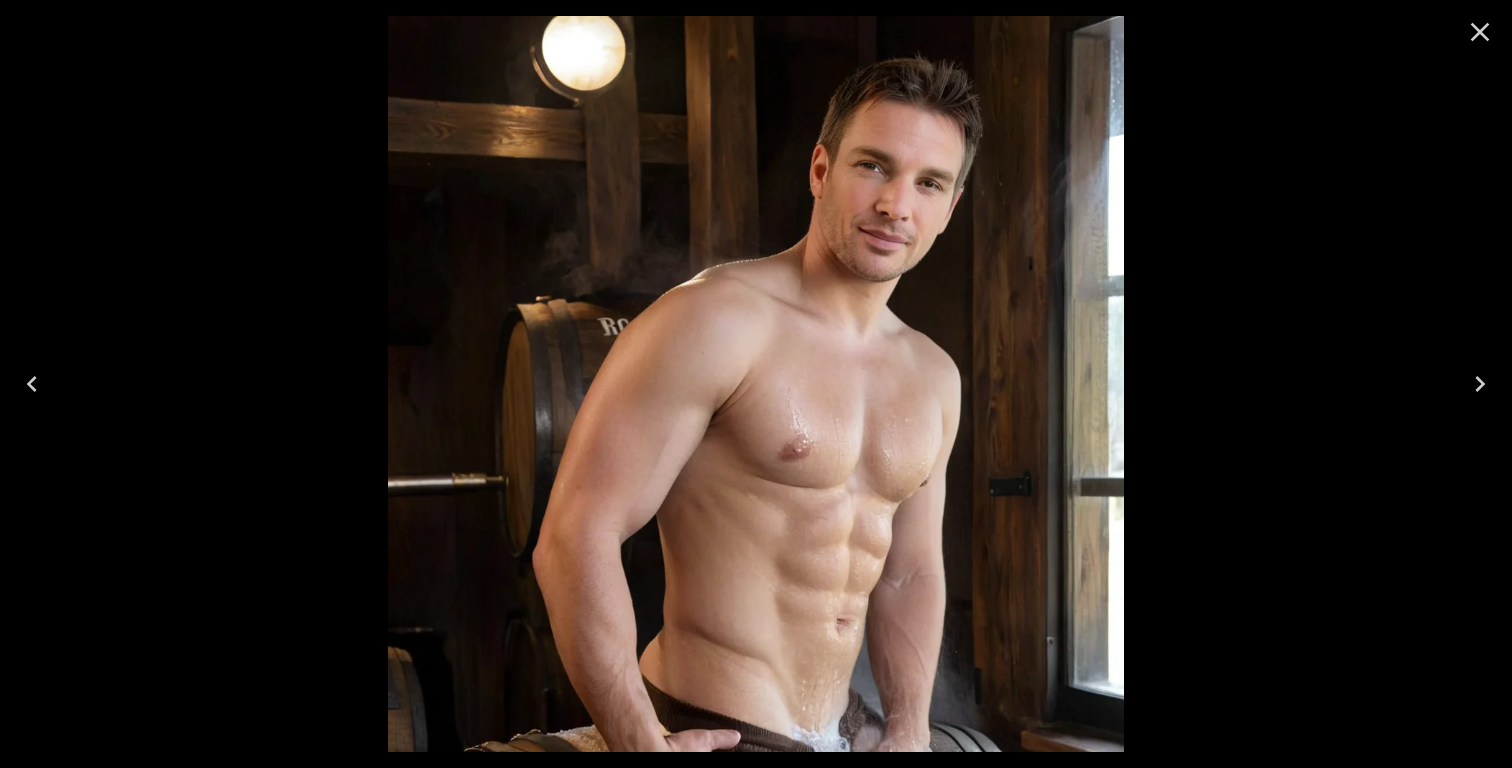 click 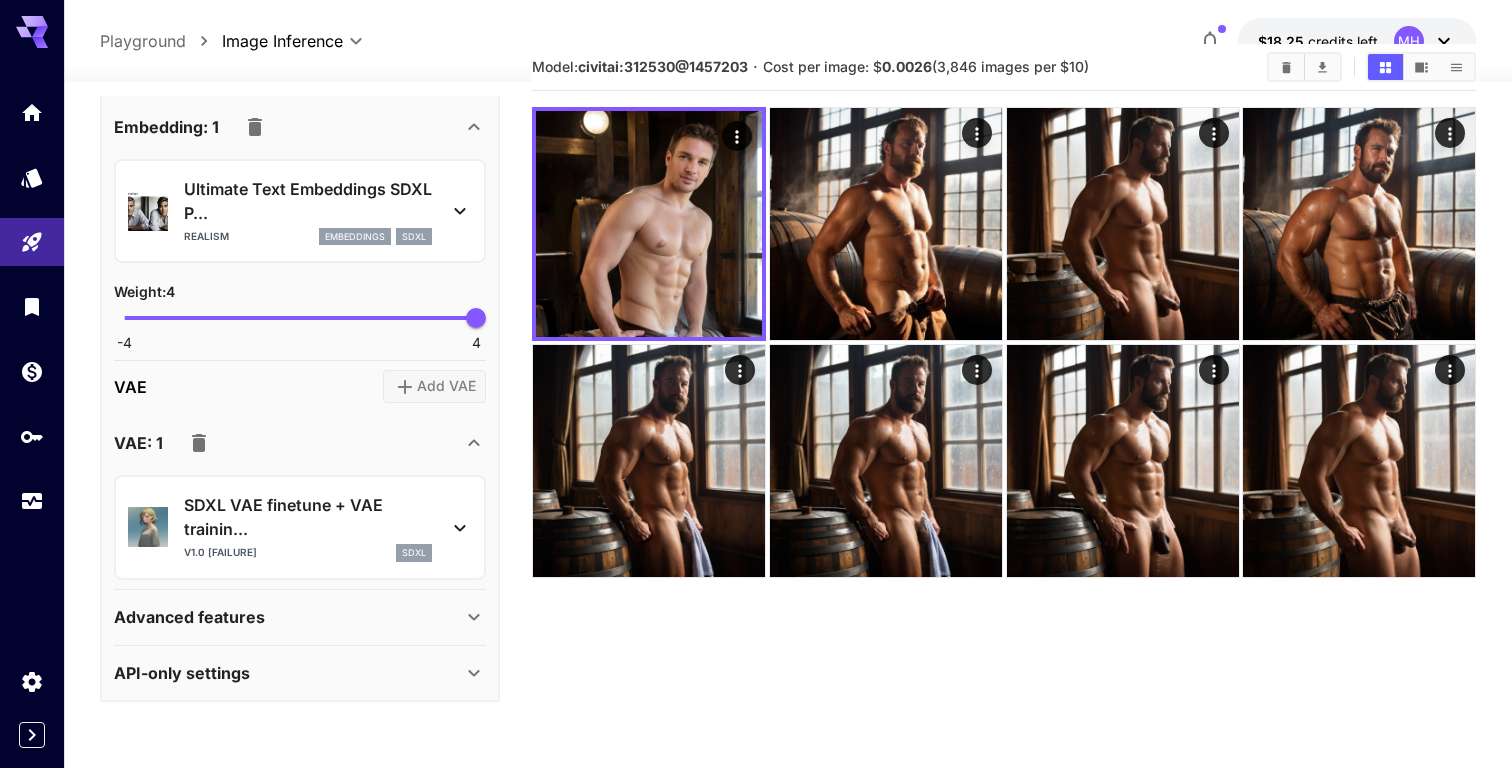 scroll, scrollTop: 158, scrollLeft: 0, axis: vertical 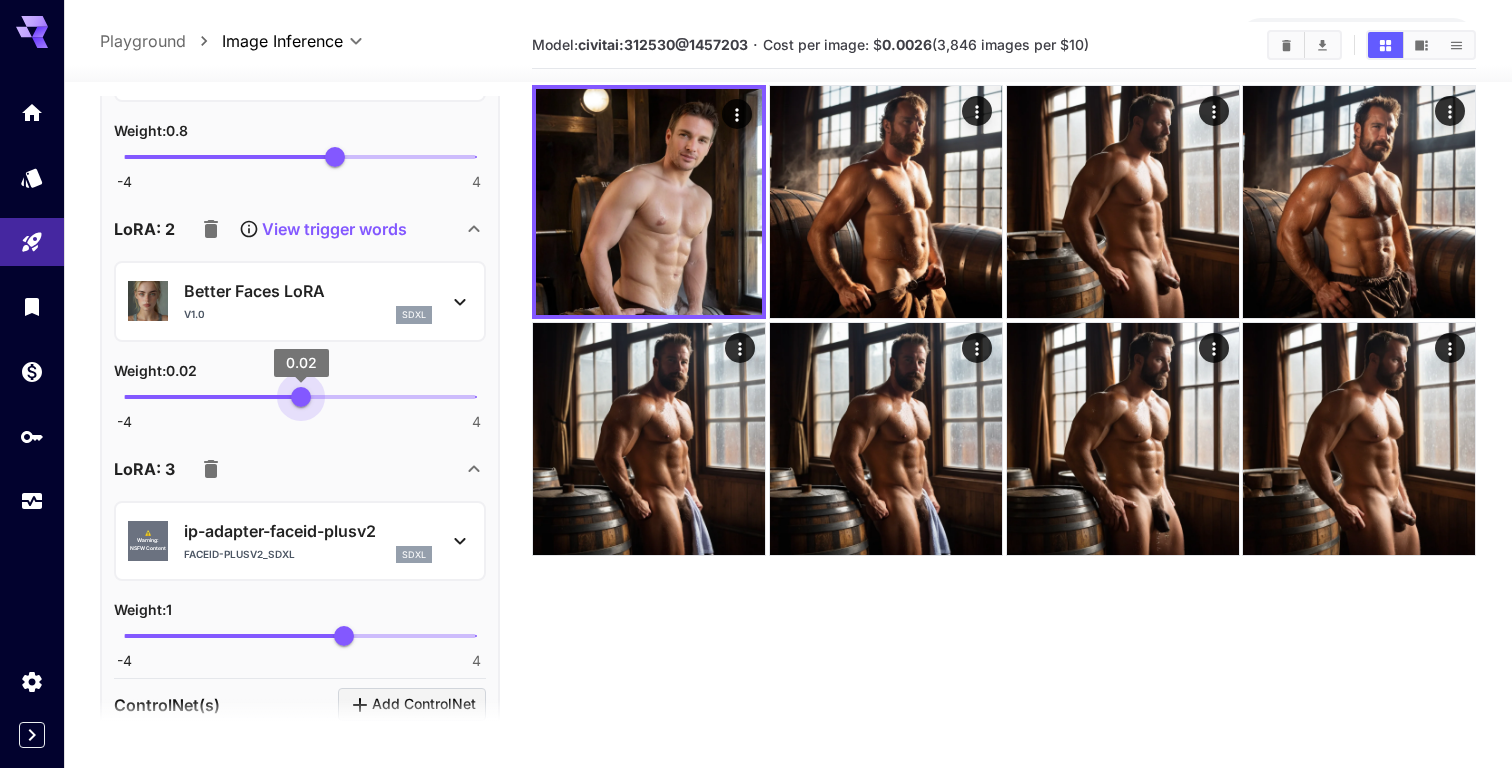 type on "*" 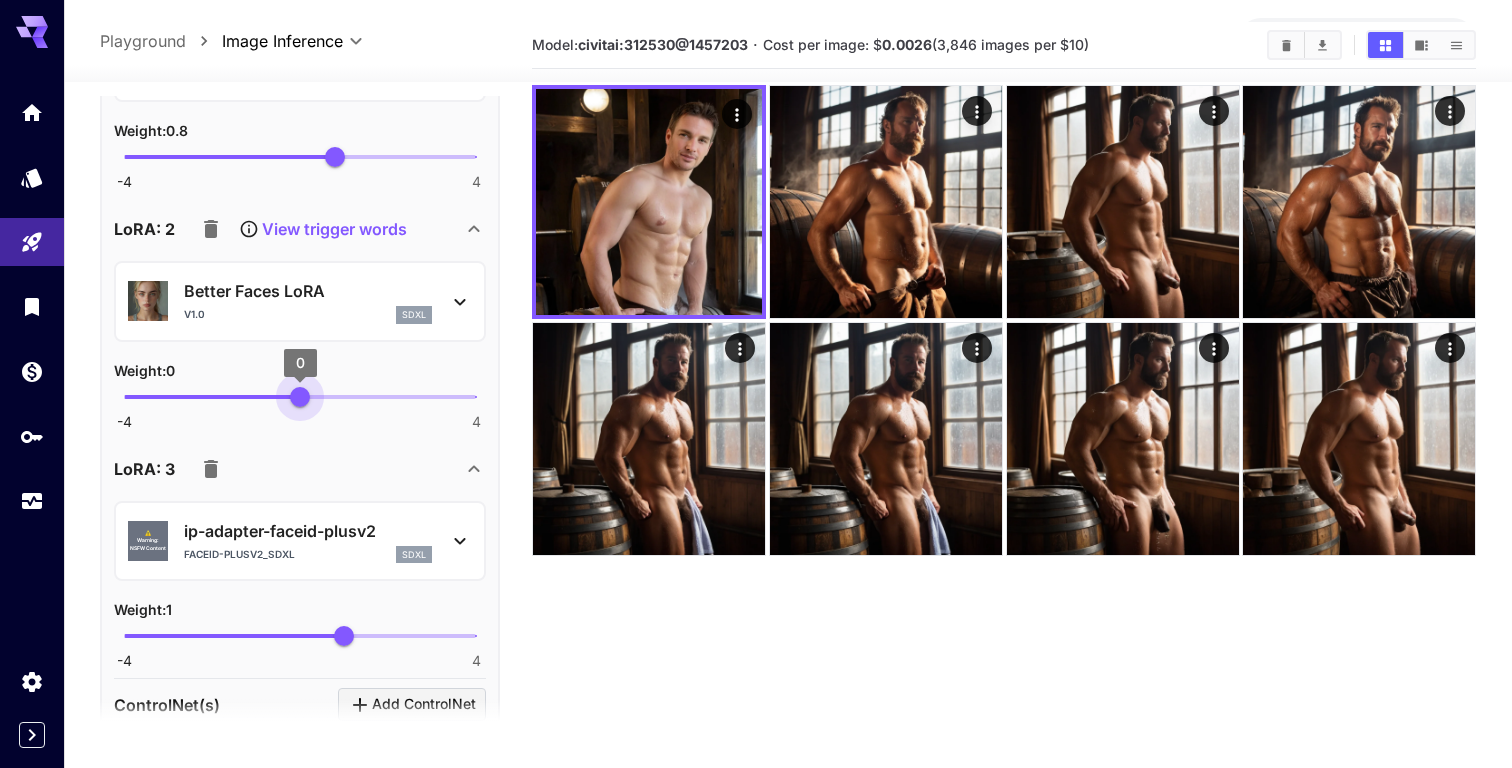drag, startPoint x: 344, startPoint y: 397, endPoint x: 300, endPoint y: 397, distance: 44 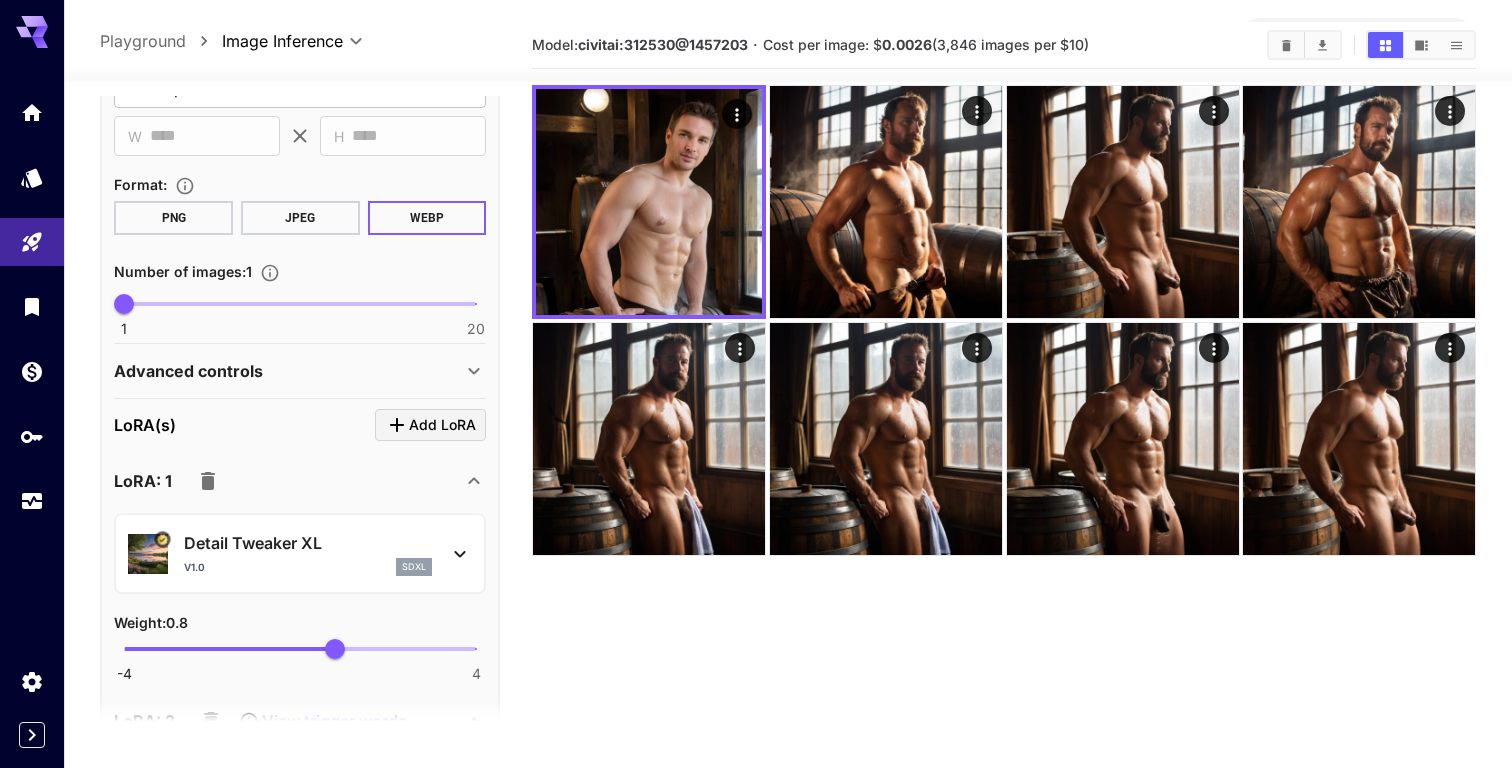 scroll, scrollTop: 521, scrollLeft: 0, axis: vertical 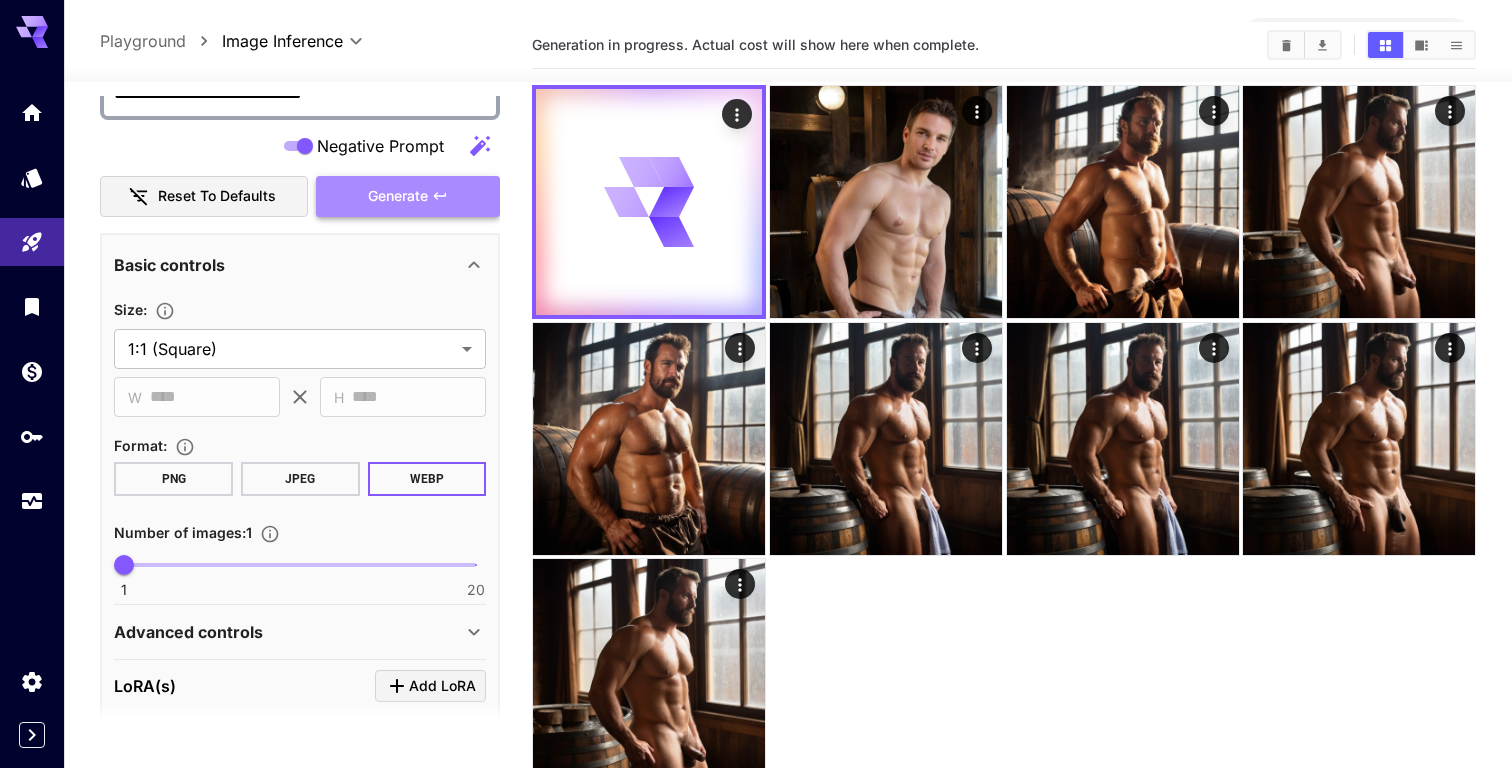 click on "Generate" at bounding box center (398, 196) 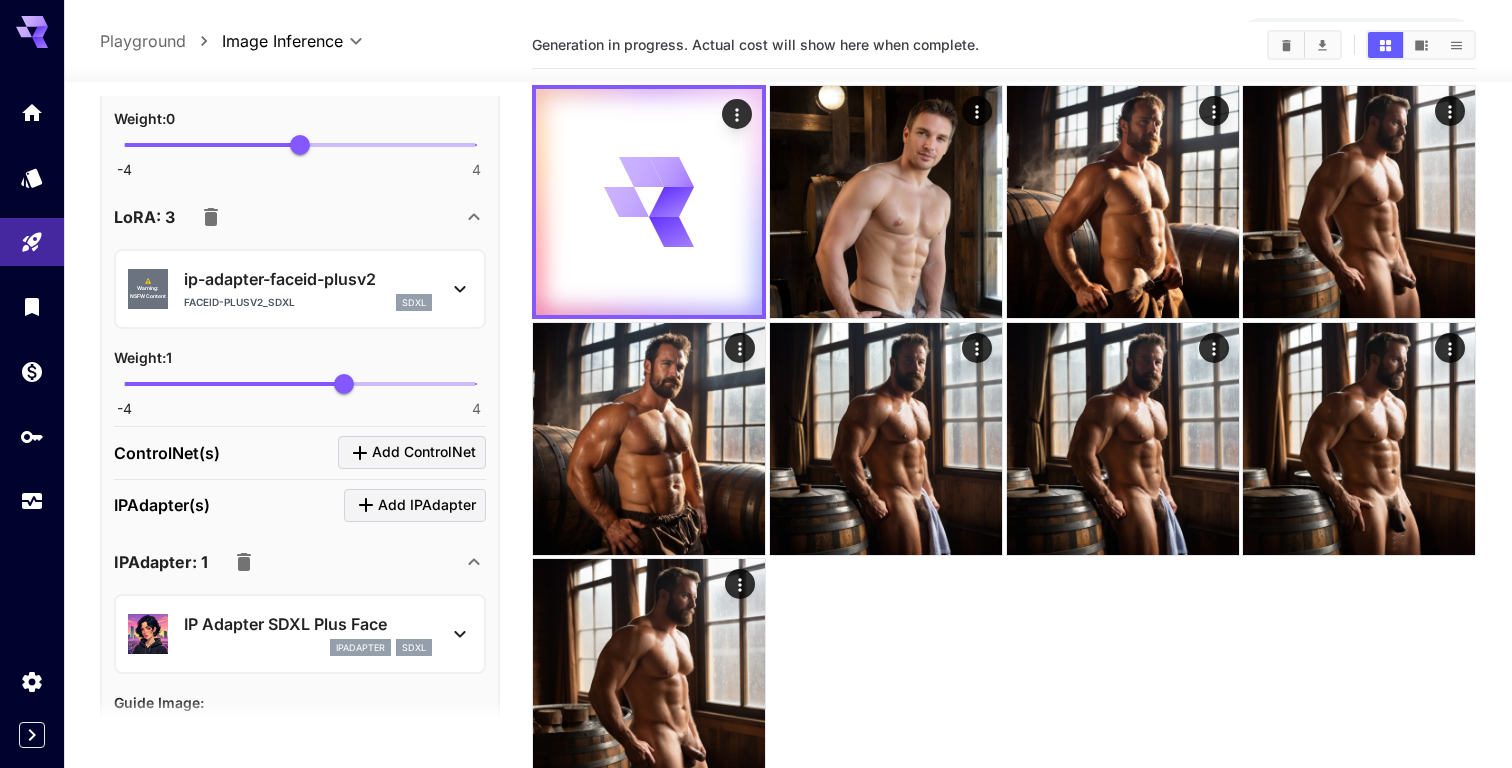 scroll, scrollTop: 1530, scrollLeft: 0, axis: vertical 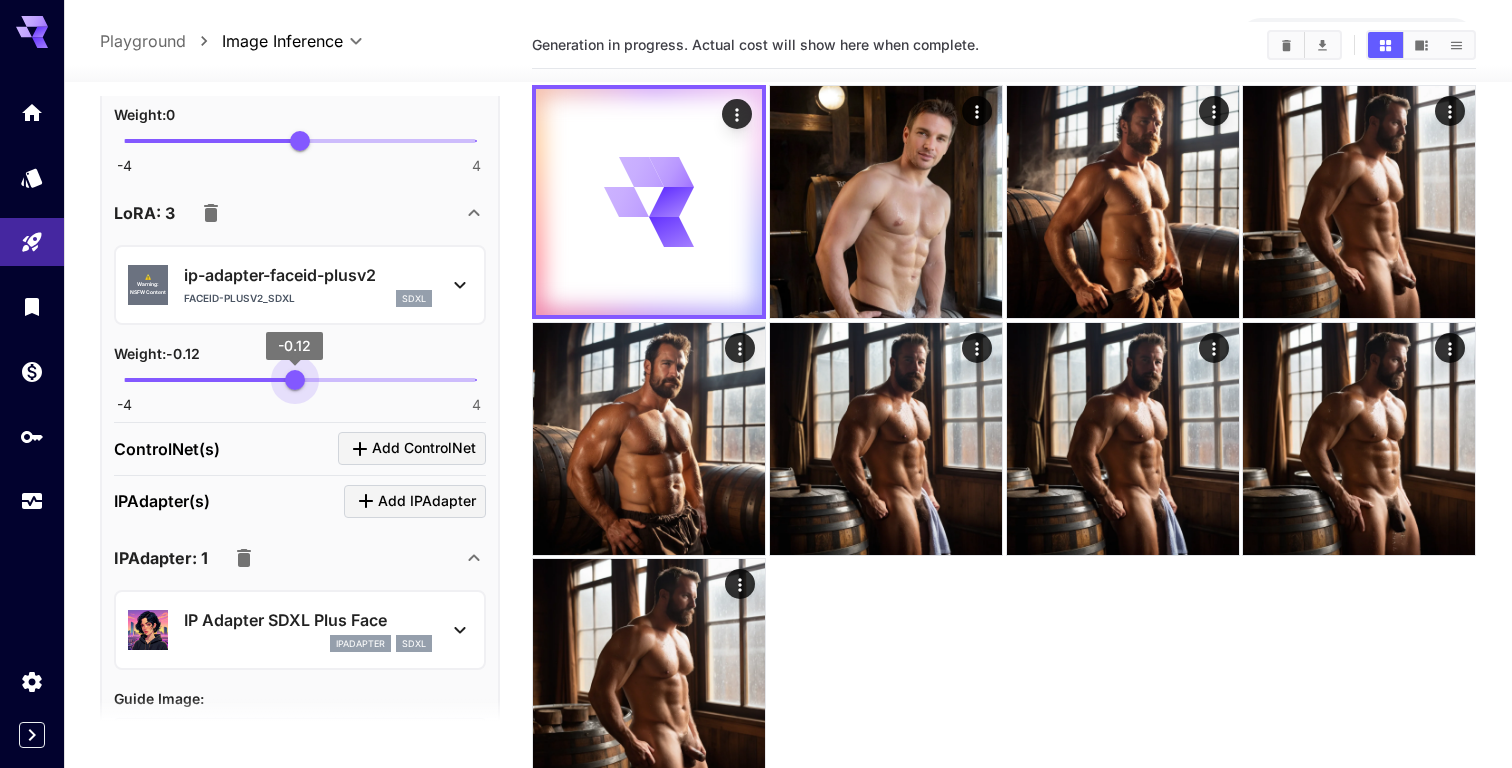 type on "*" 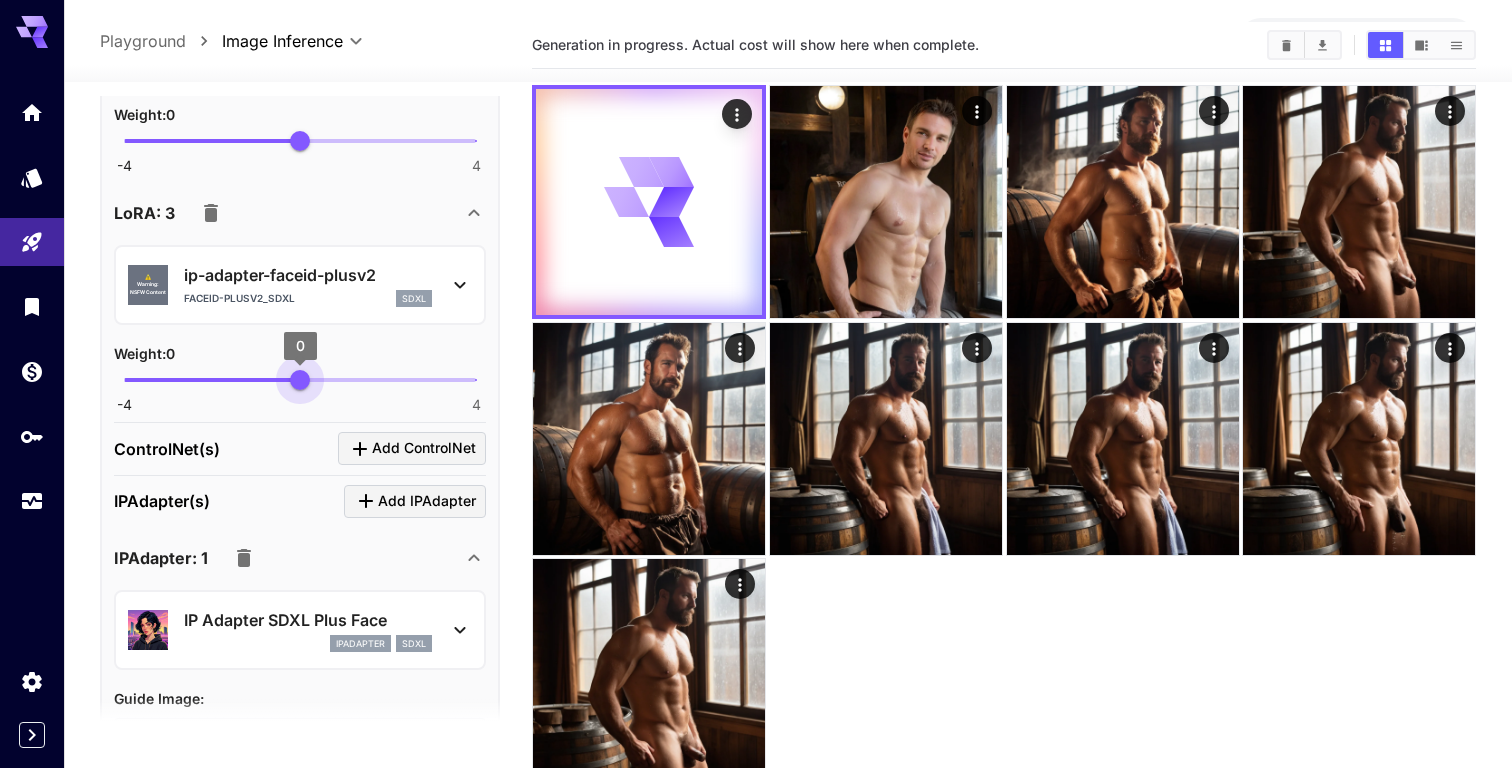 drag, startPoint x: 340, startPoint y: 391, endPoint x: 300, endPoint y: 391, distance: 40 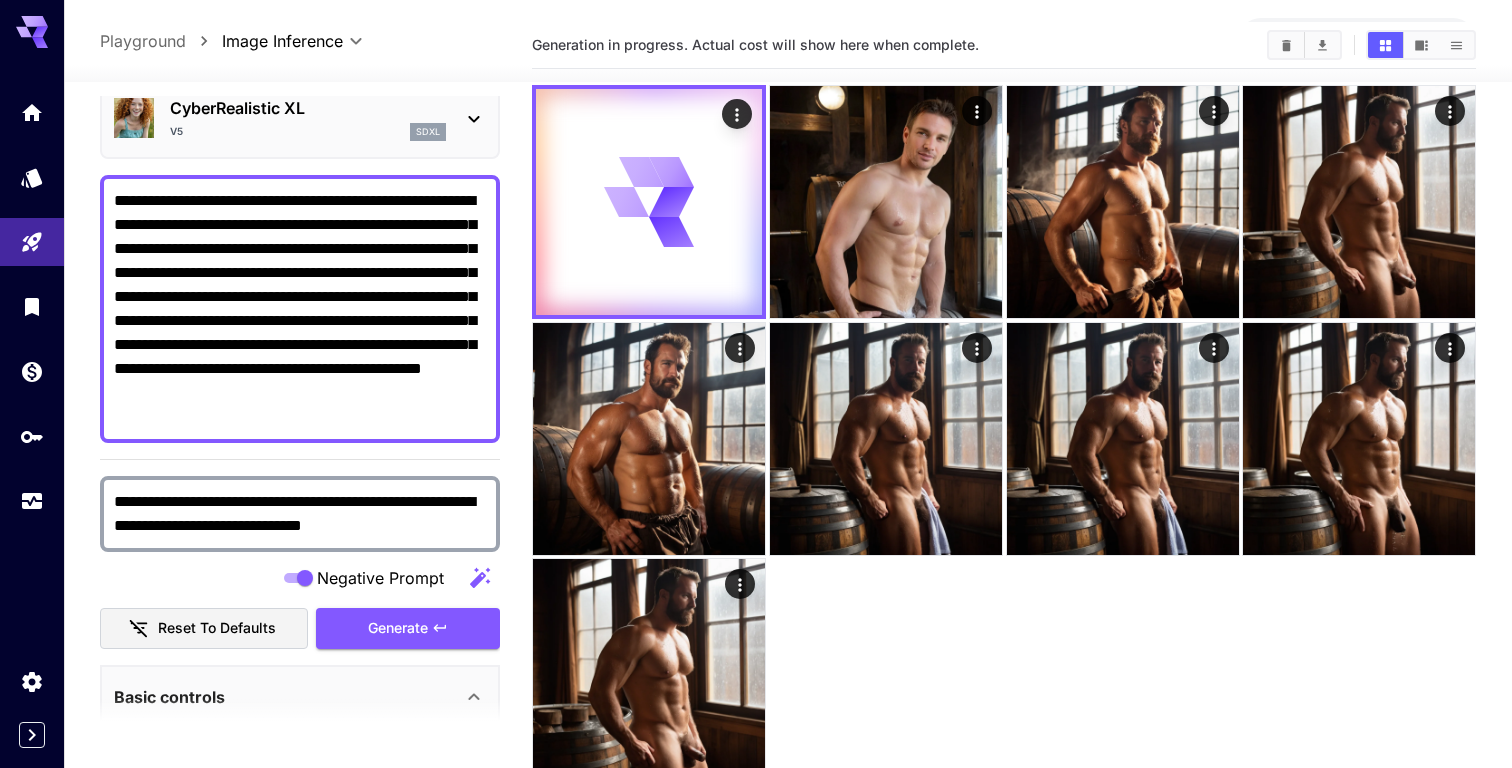 scroll, scrollTop: 135, scrollLeft: 0, axis: vertical 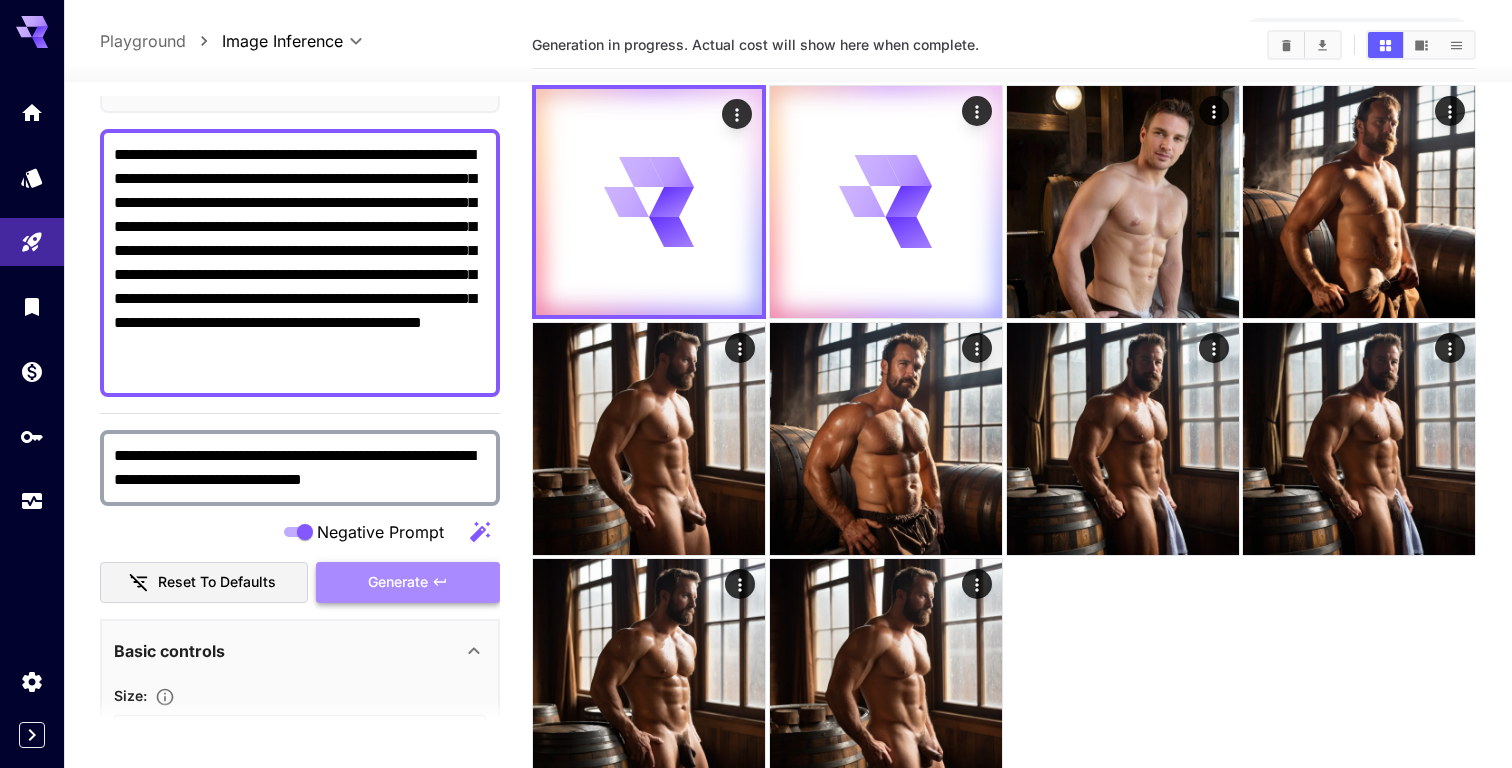 click on "Generate" at bounding box center (398, 582) 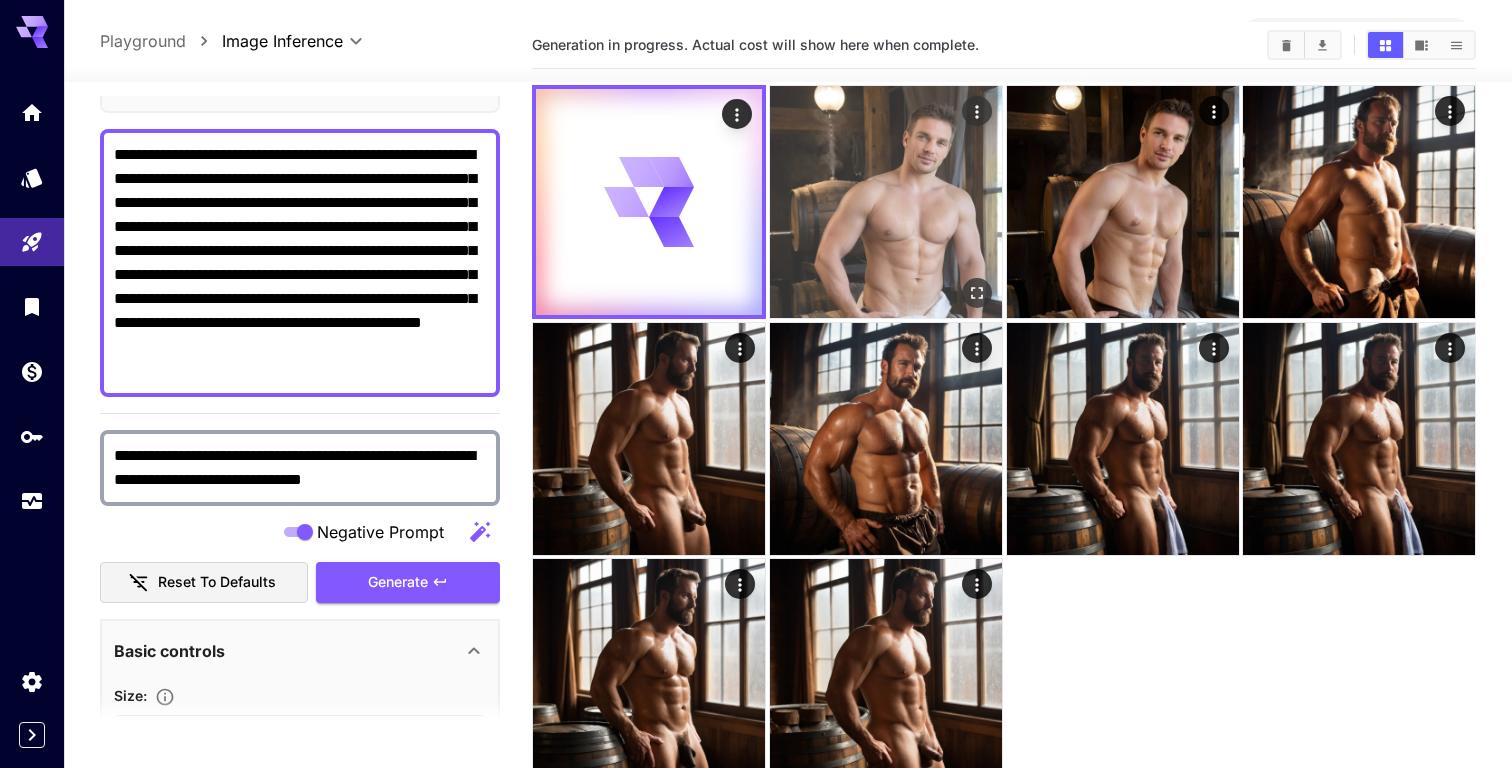 click at bounding box center [886, 202] 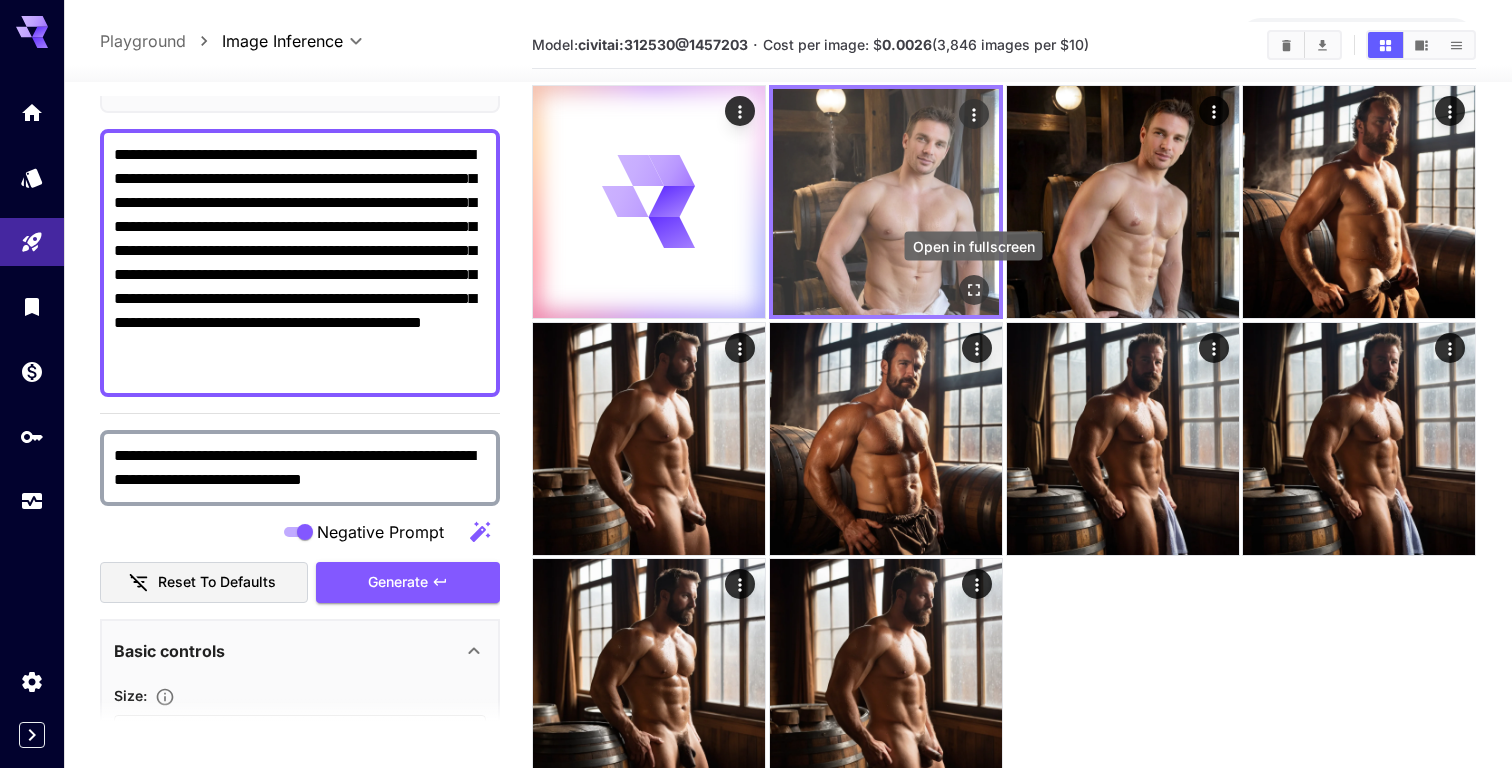 click 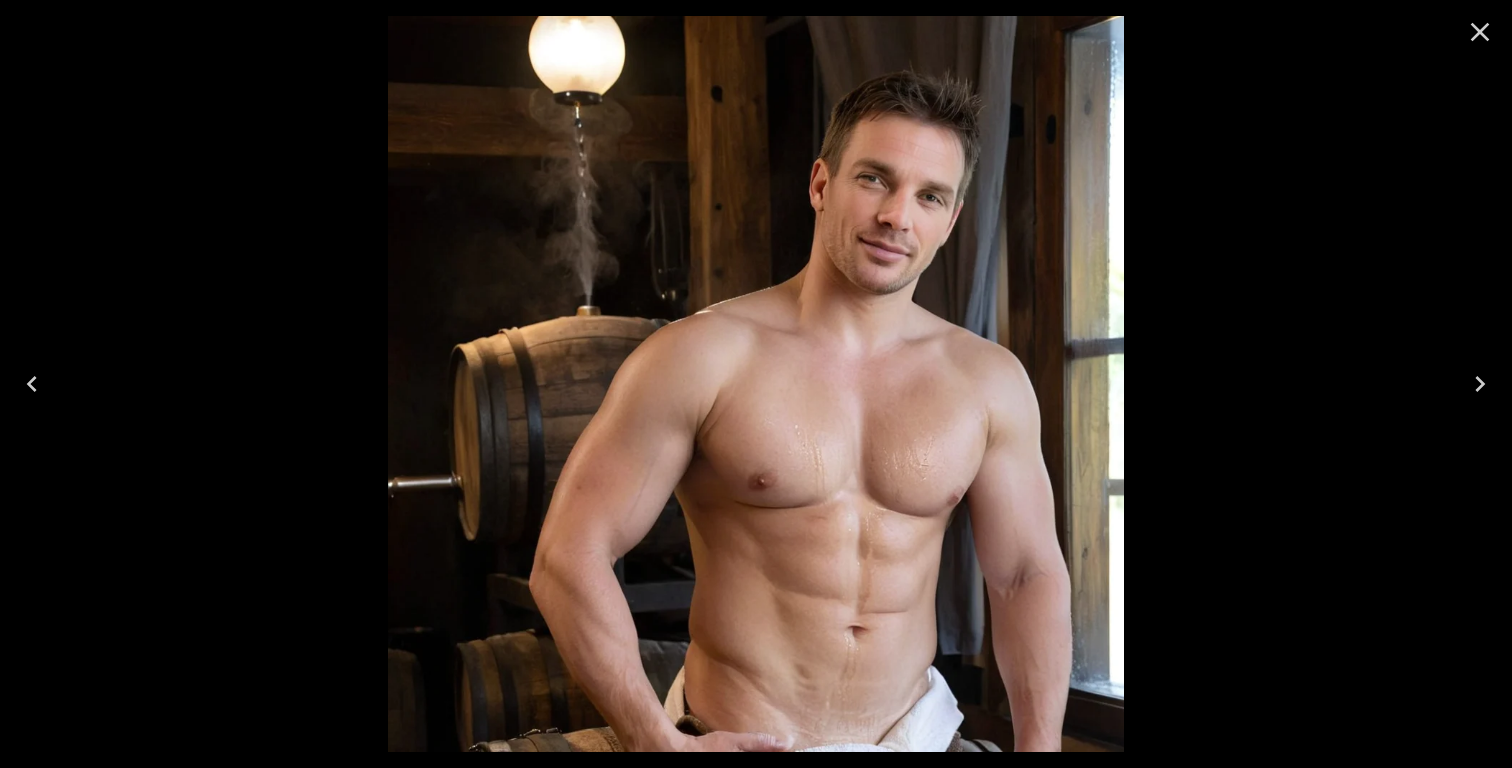 click 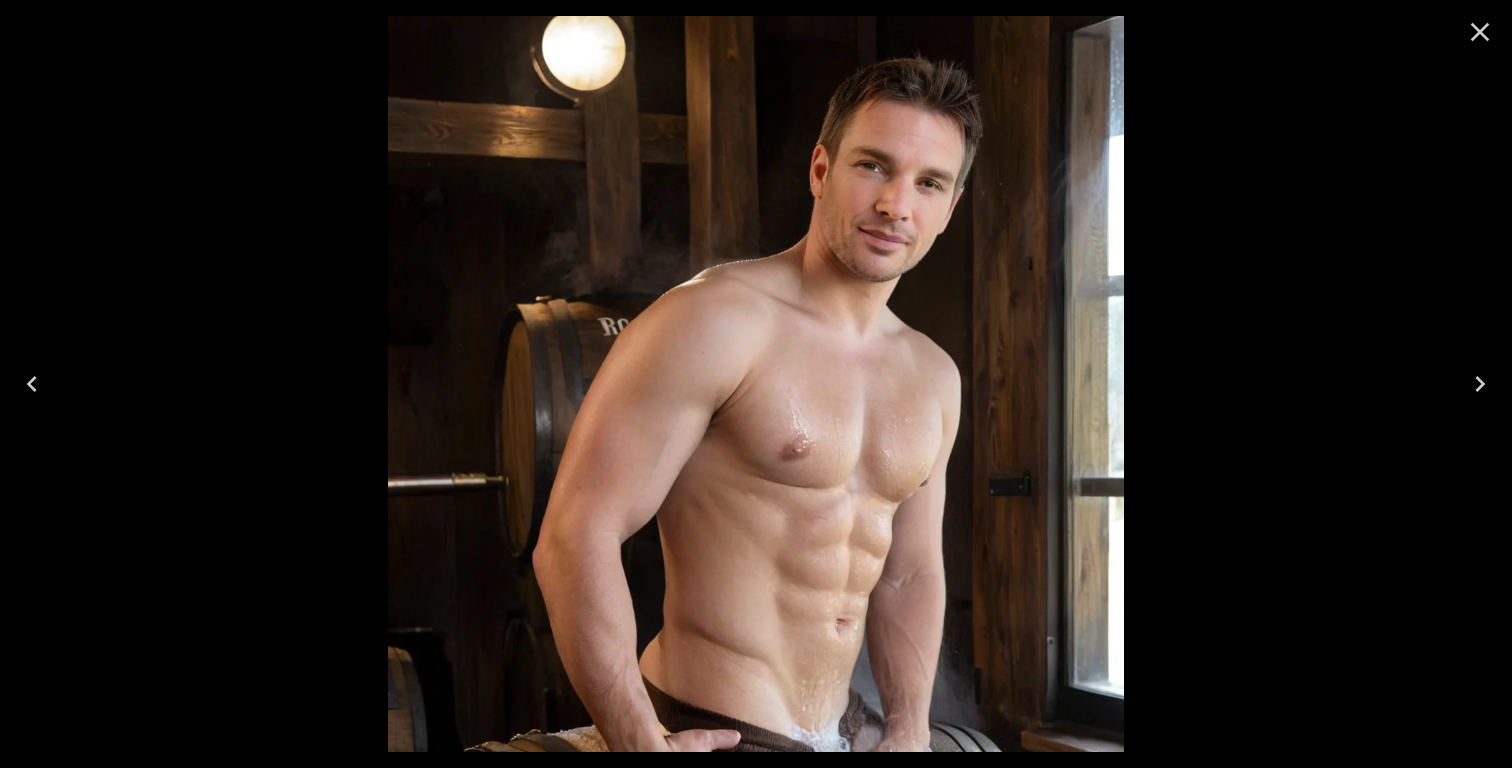 click 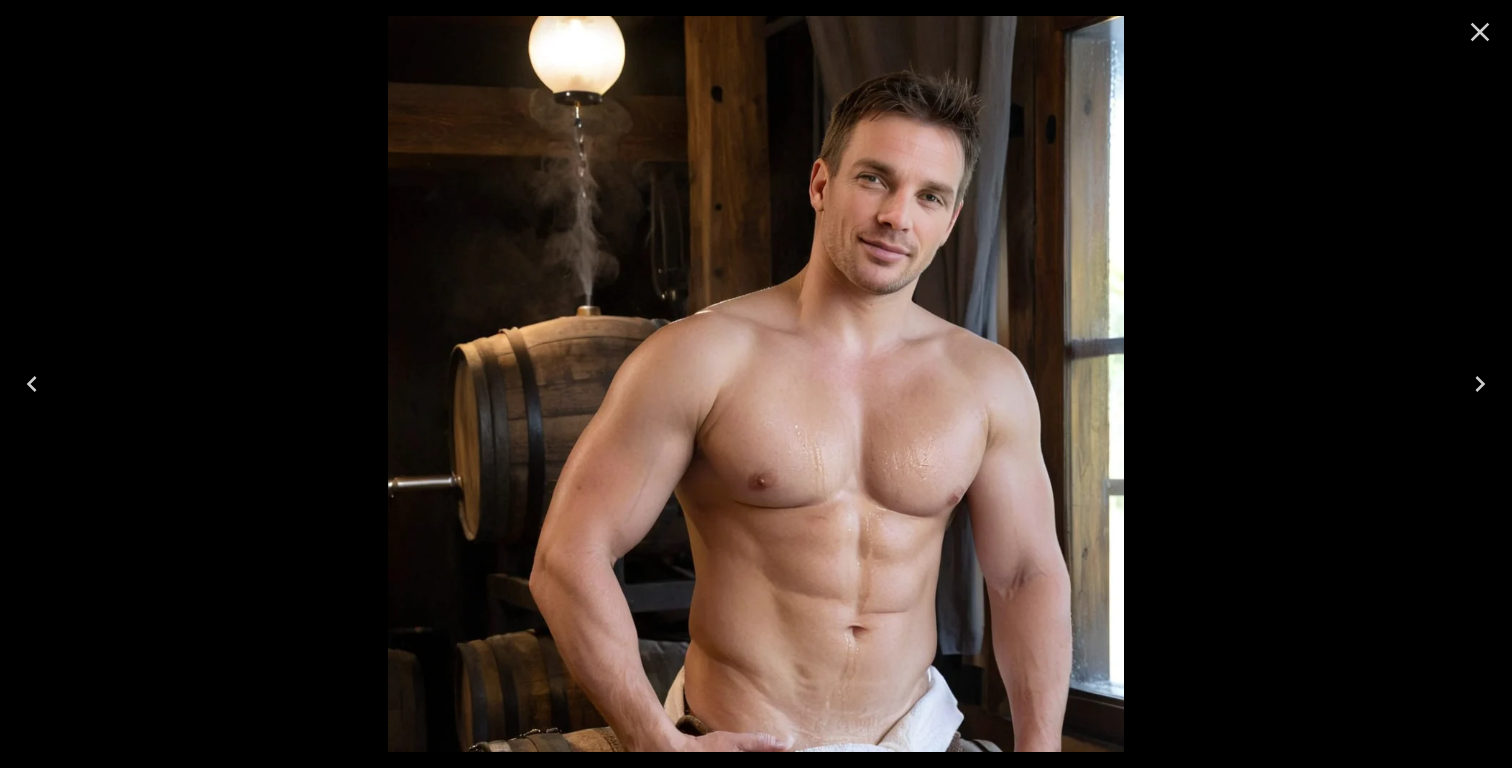 click 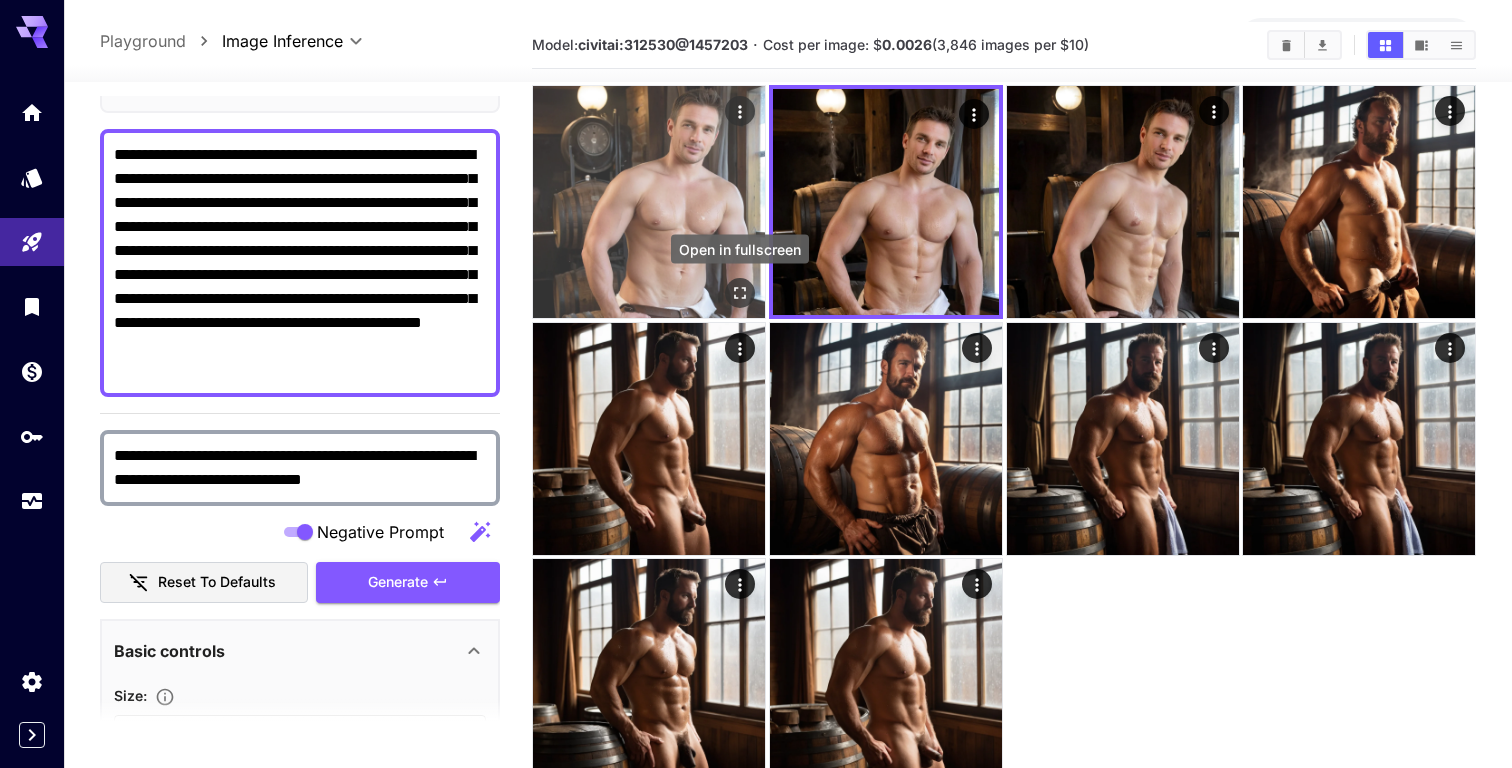 click 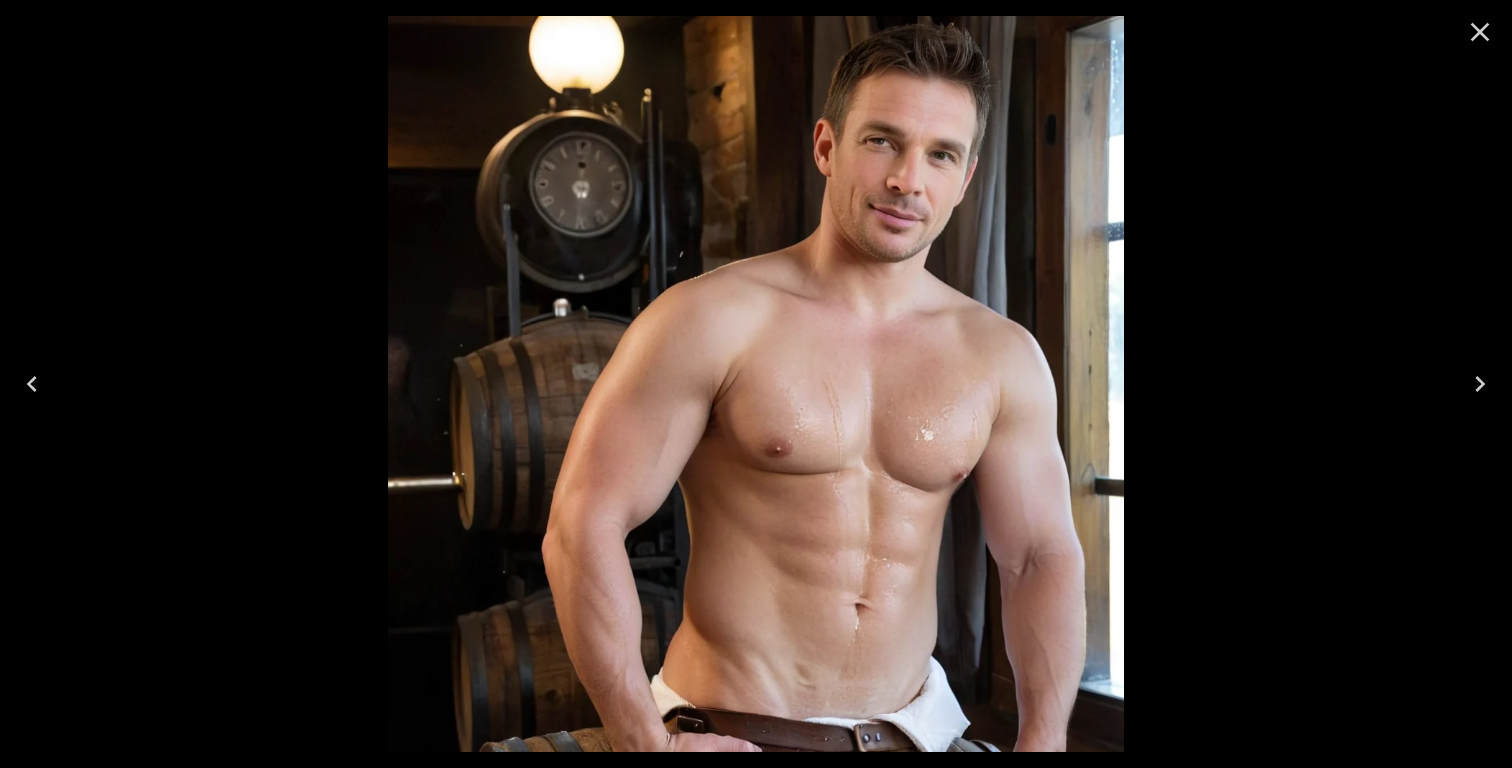 click 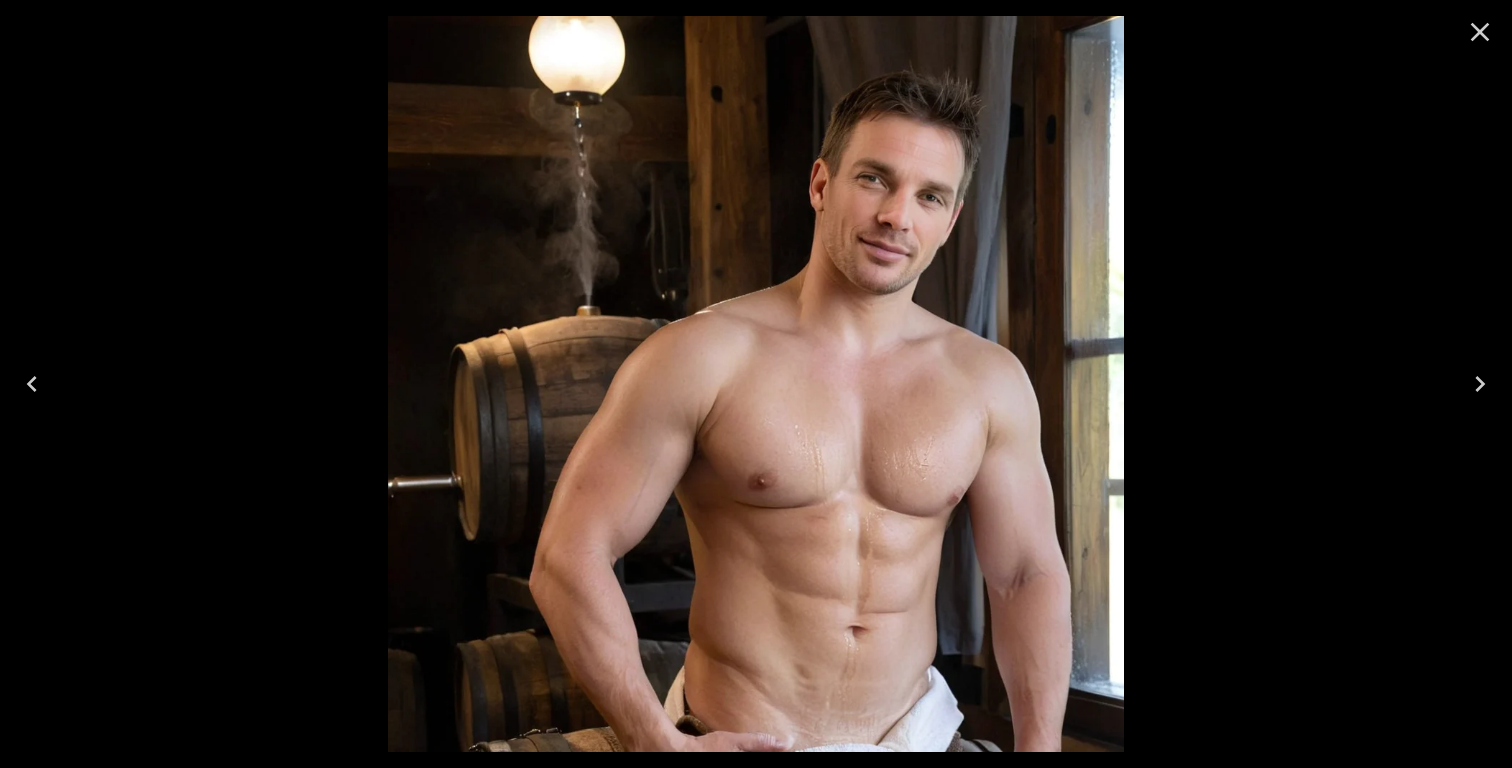 click 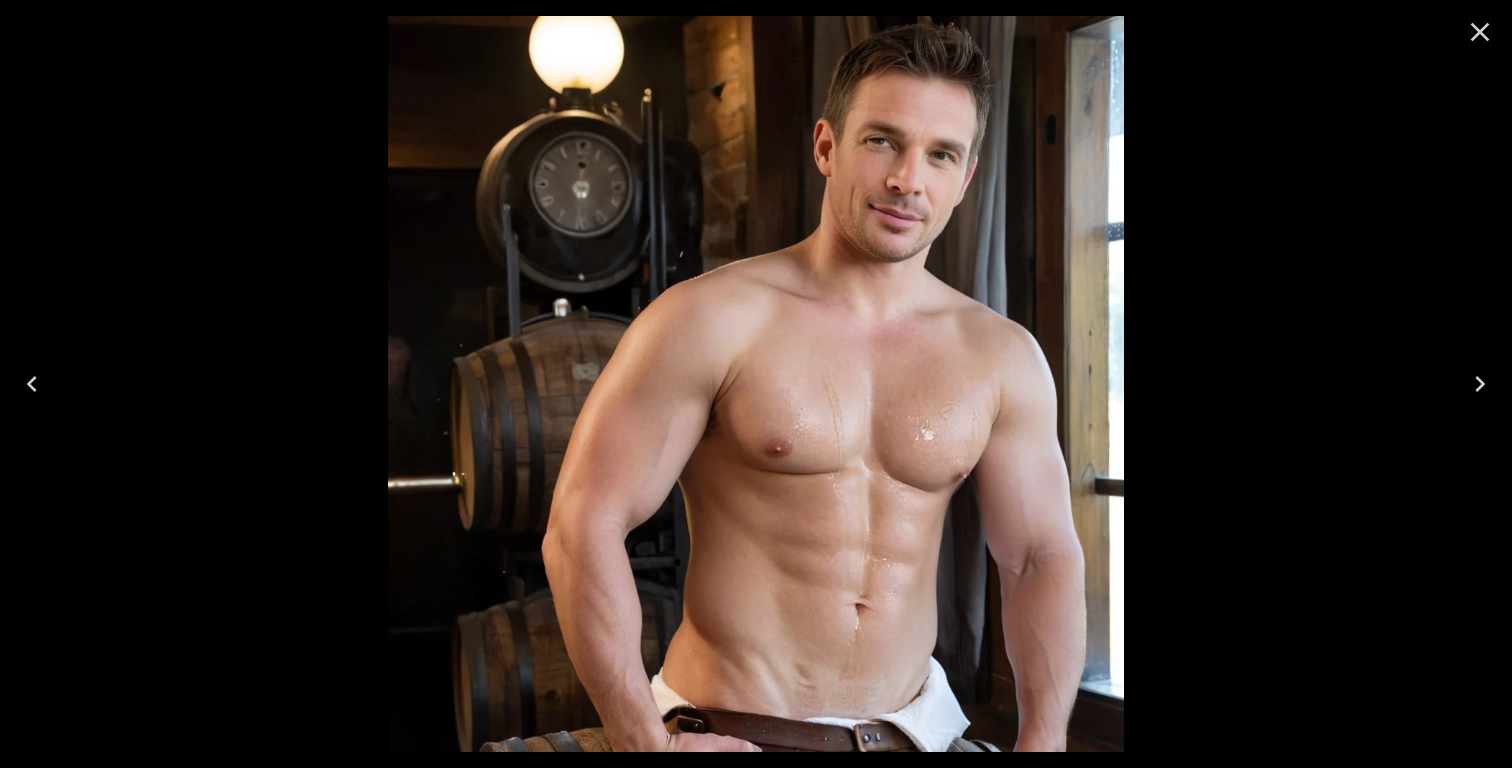 click 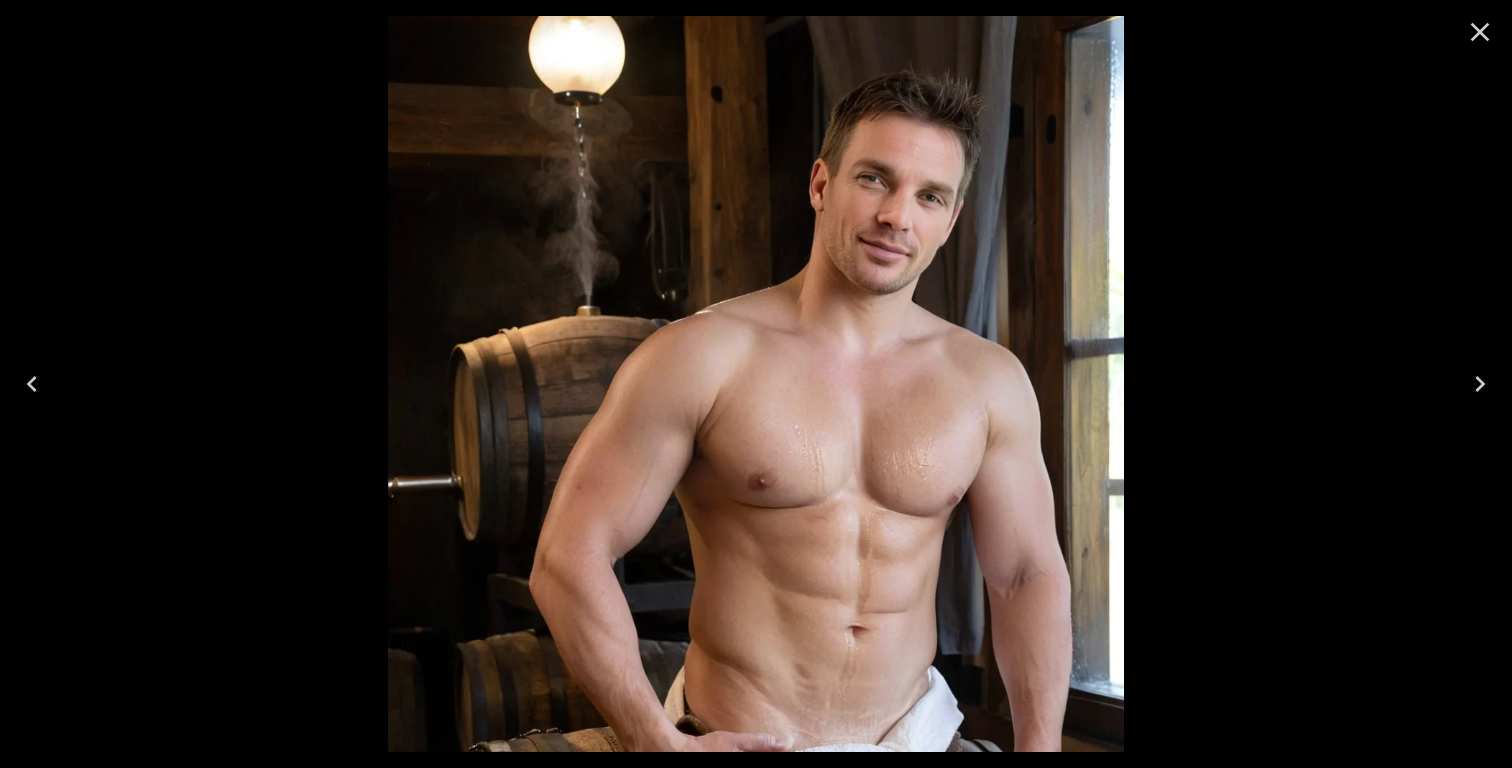 click 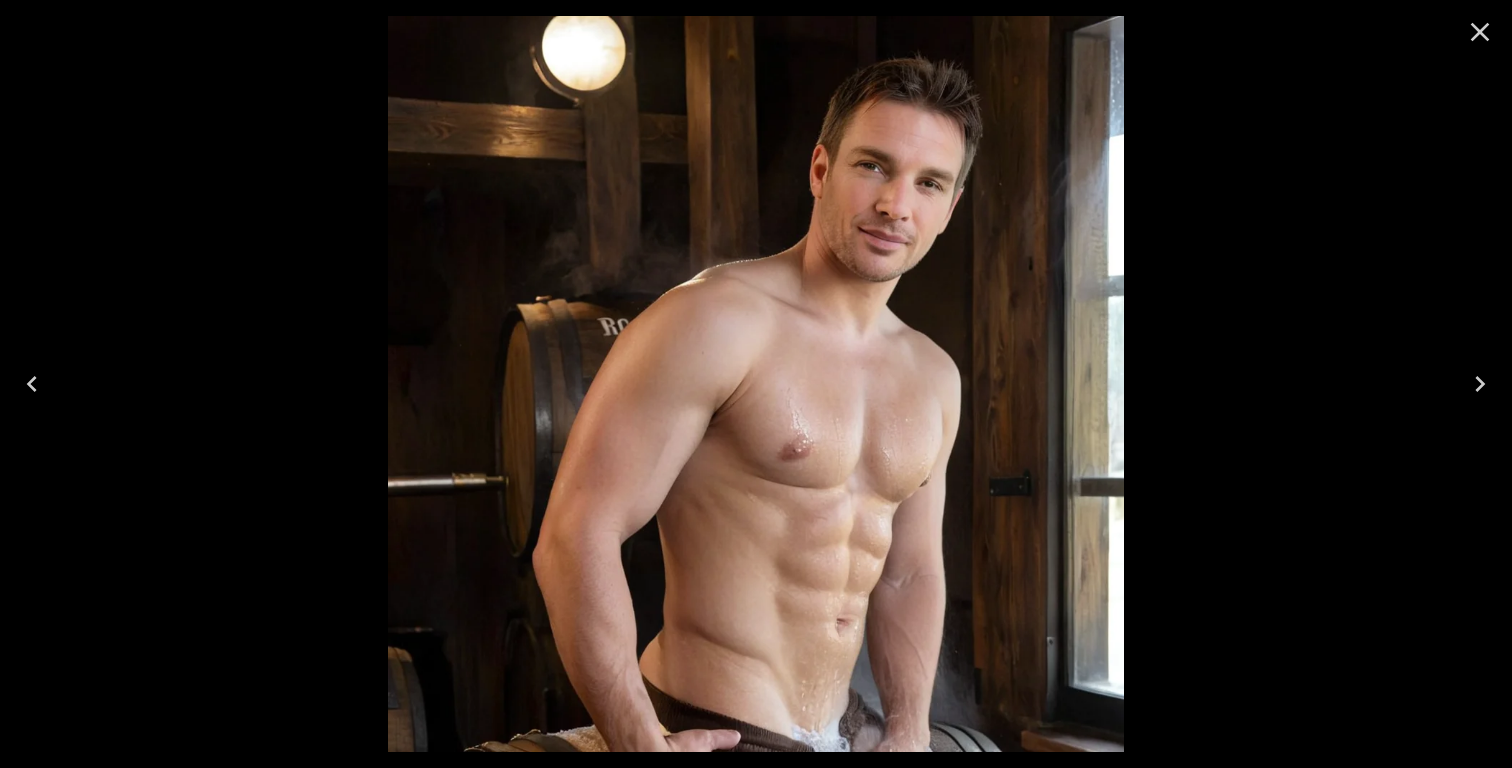 click 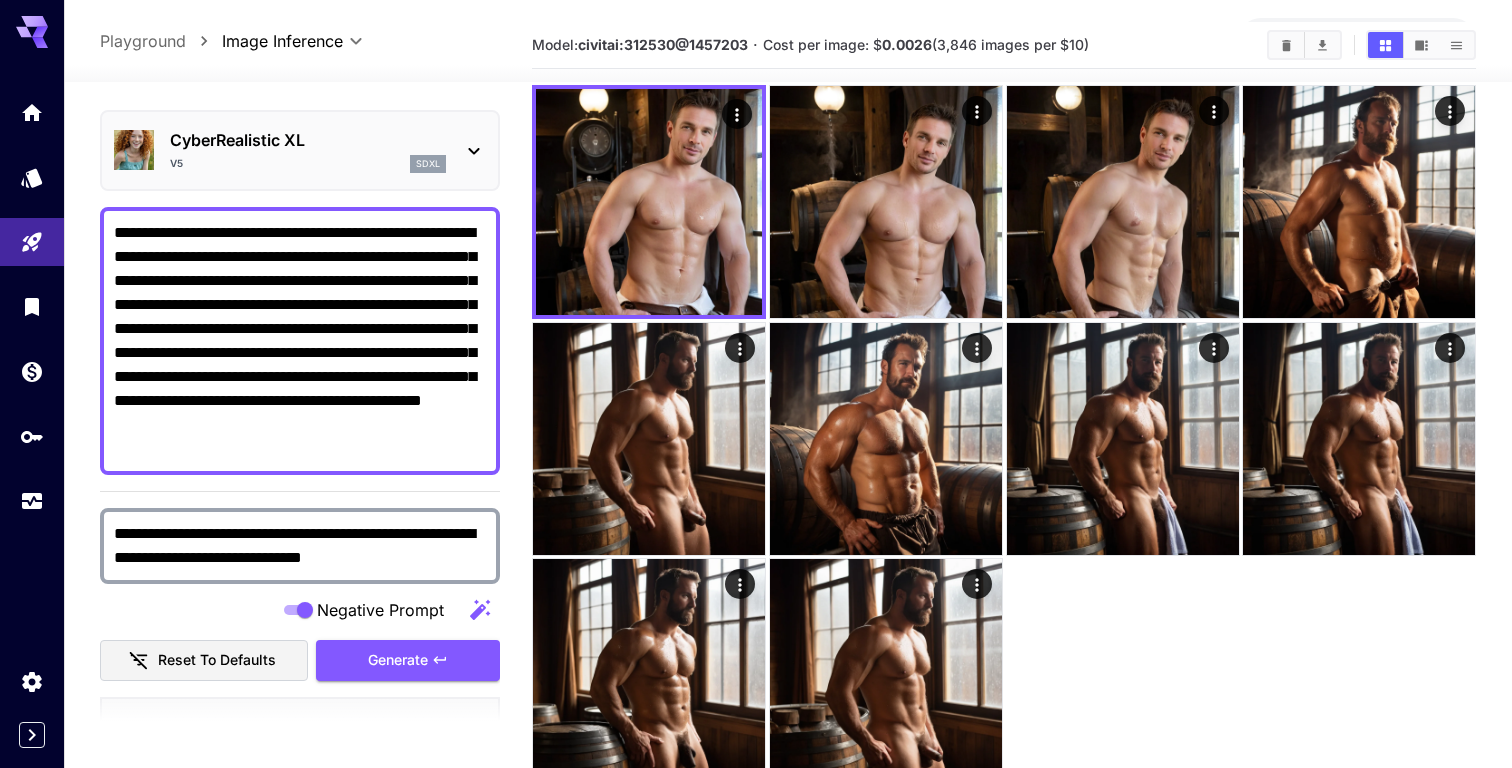 scroll, scrollTop: 0, scrollLeft: 0, axis: both 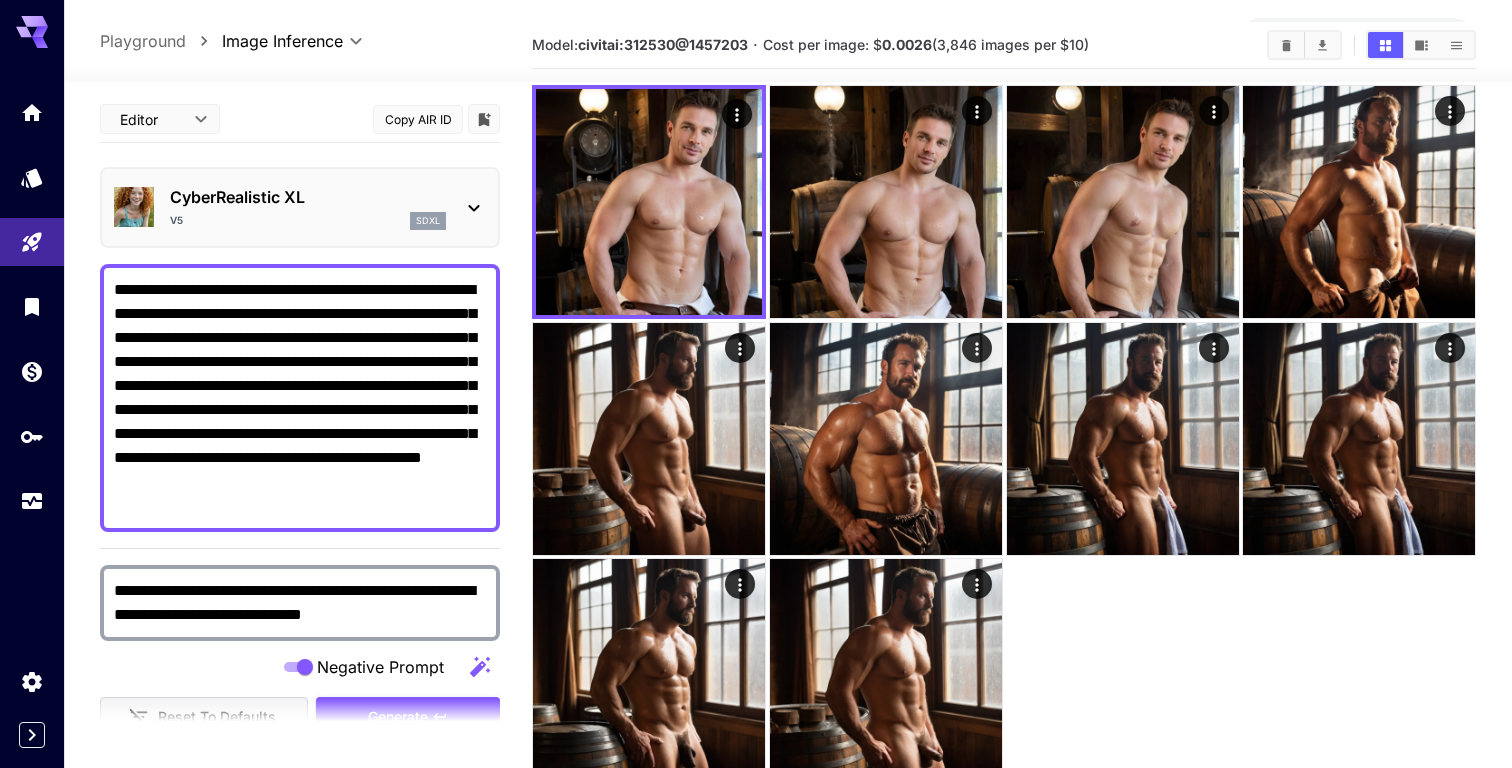 click on "**********" at bounding box center [300, 398] 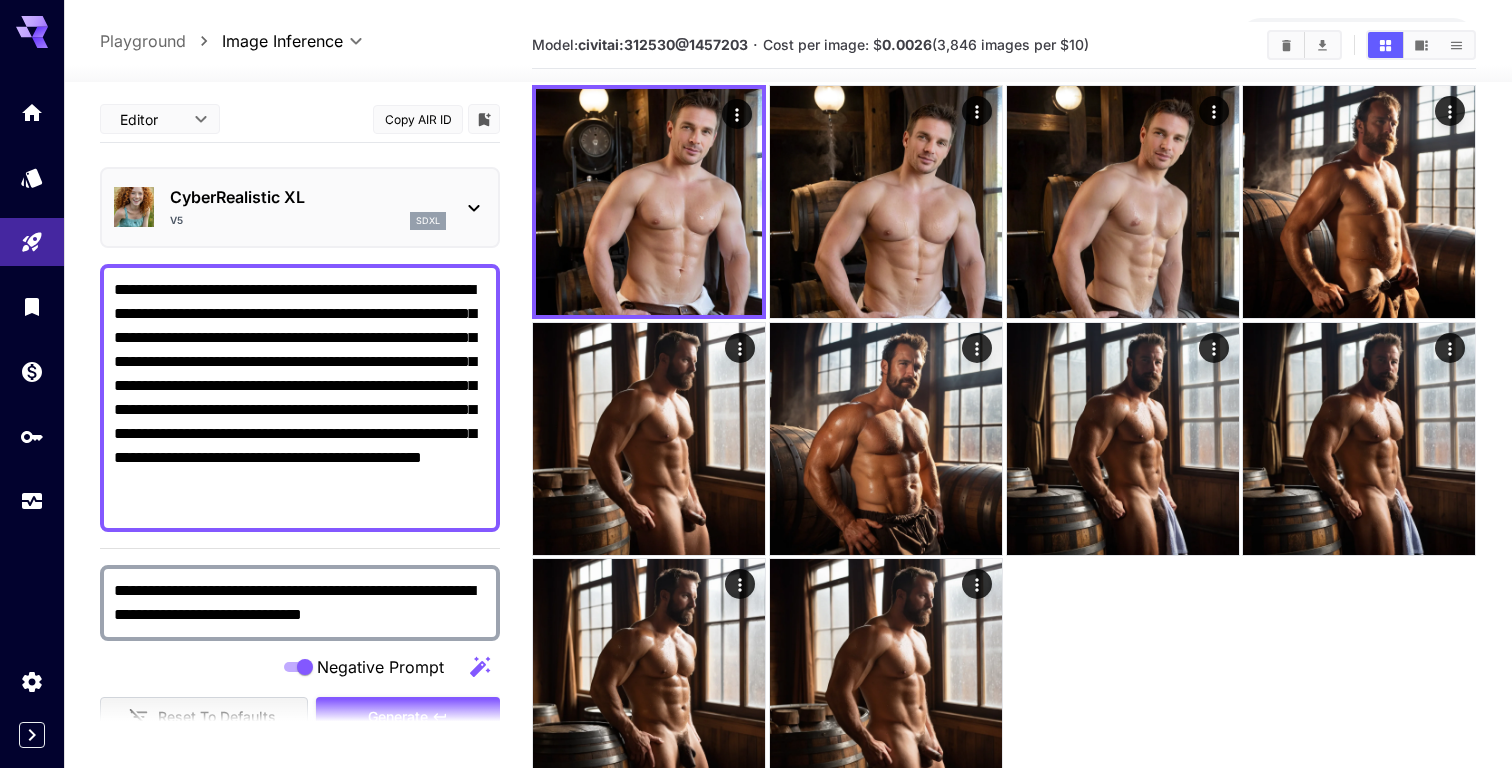 click on "**********" at bounding box center (300, 398) 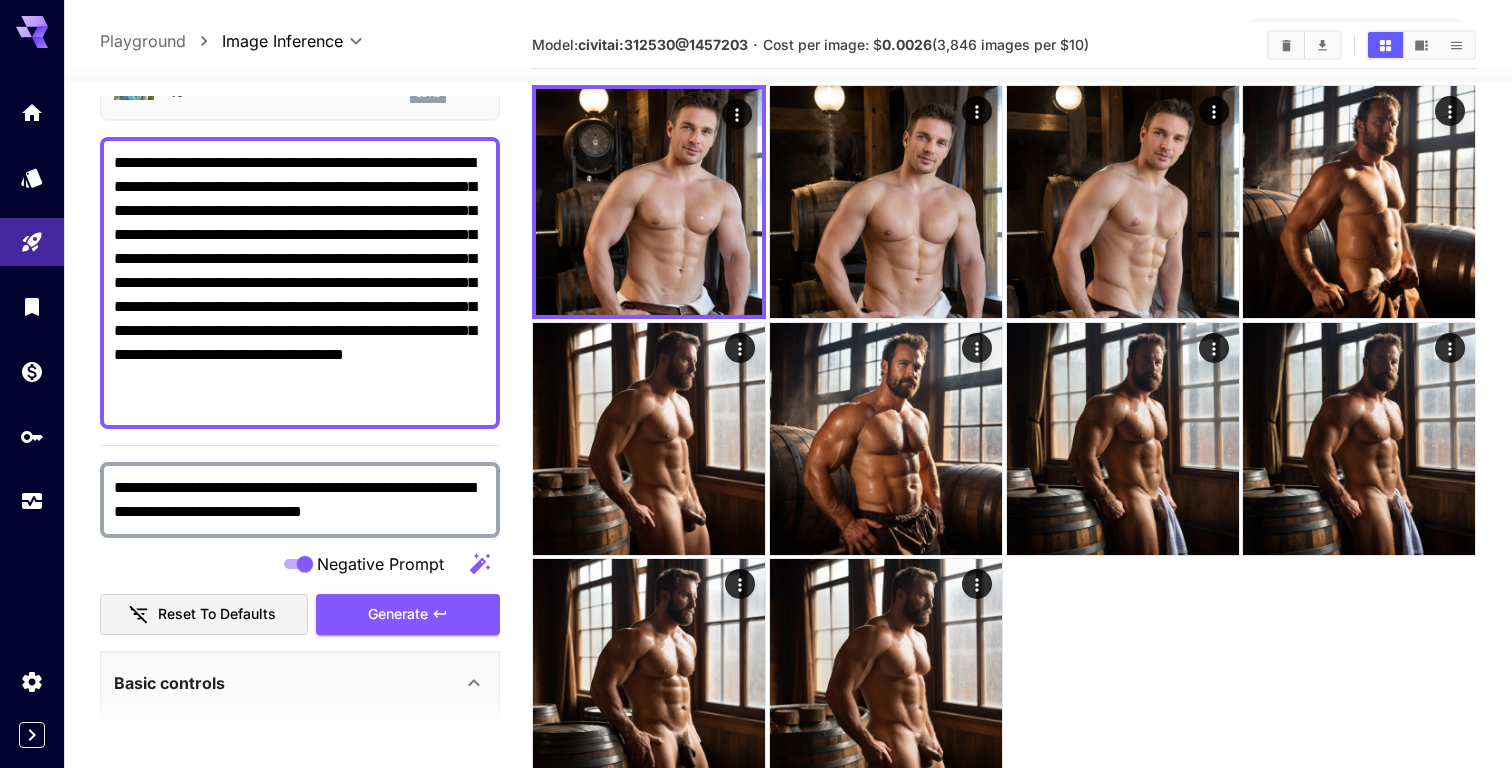 scroll, scrollTop: 189, scrollLeft: 0, axis: vertical 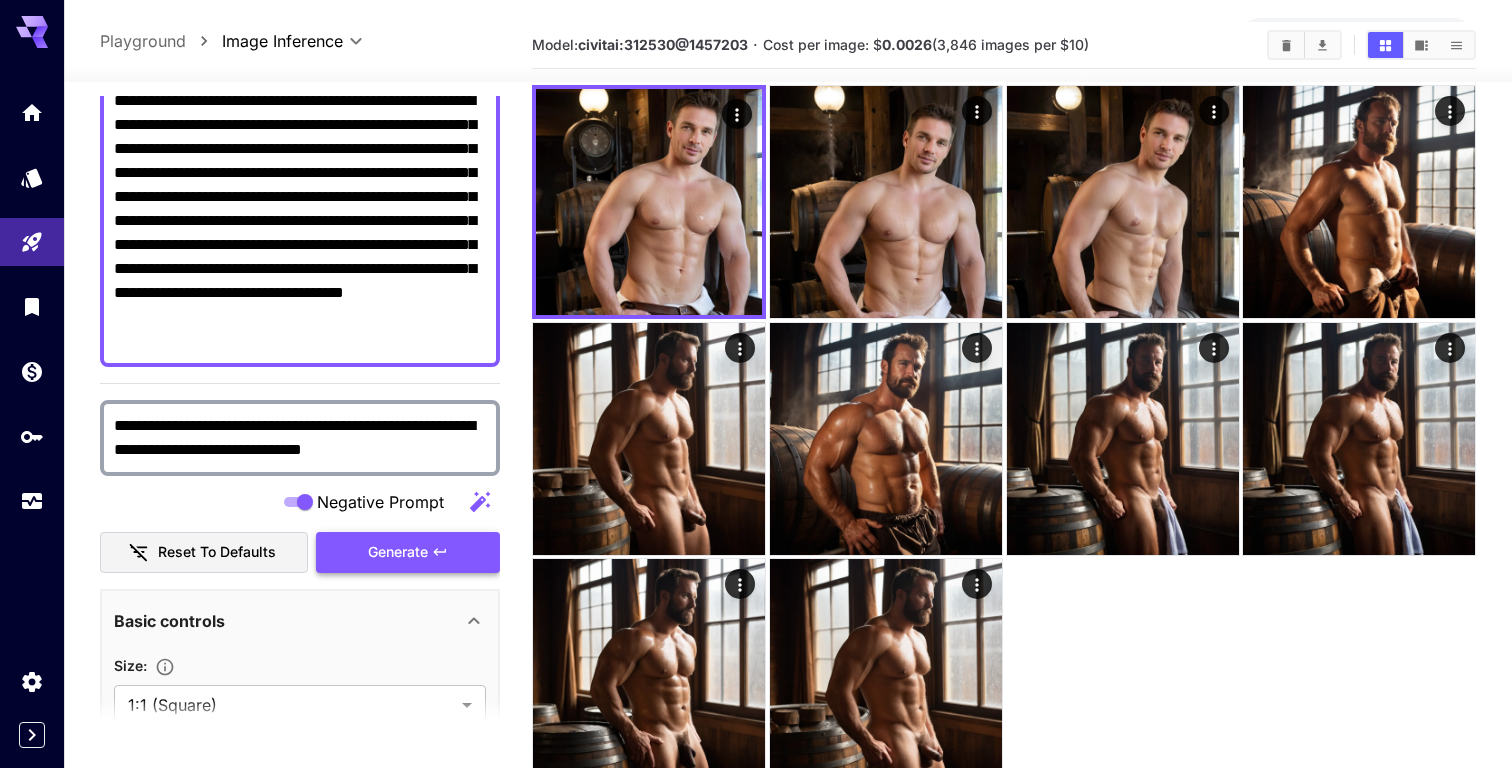 type on "**********" 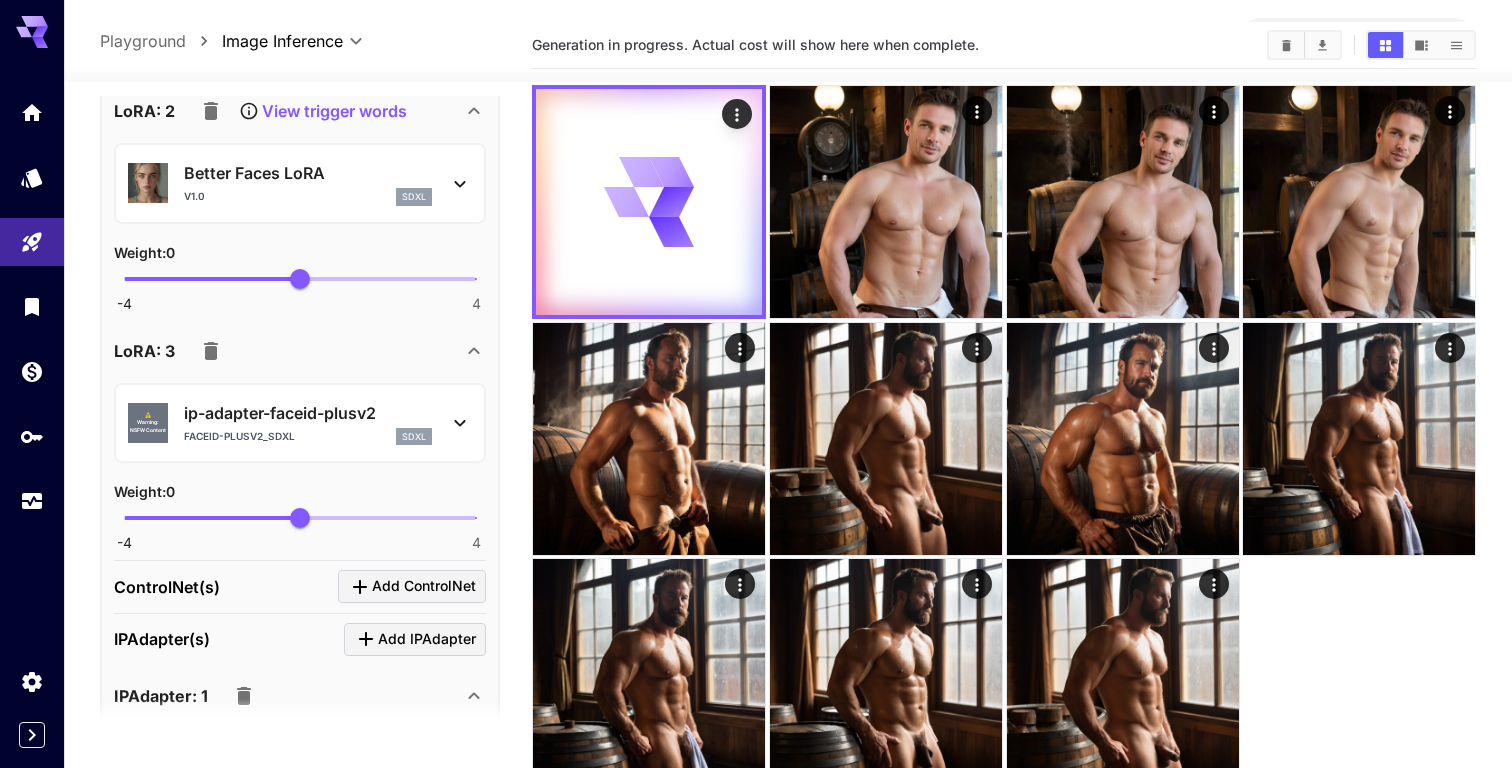 scroll, scrollTop: 1417, scrollLeft: 0, axis: vertical 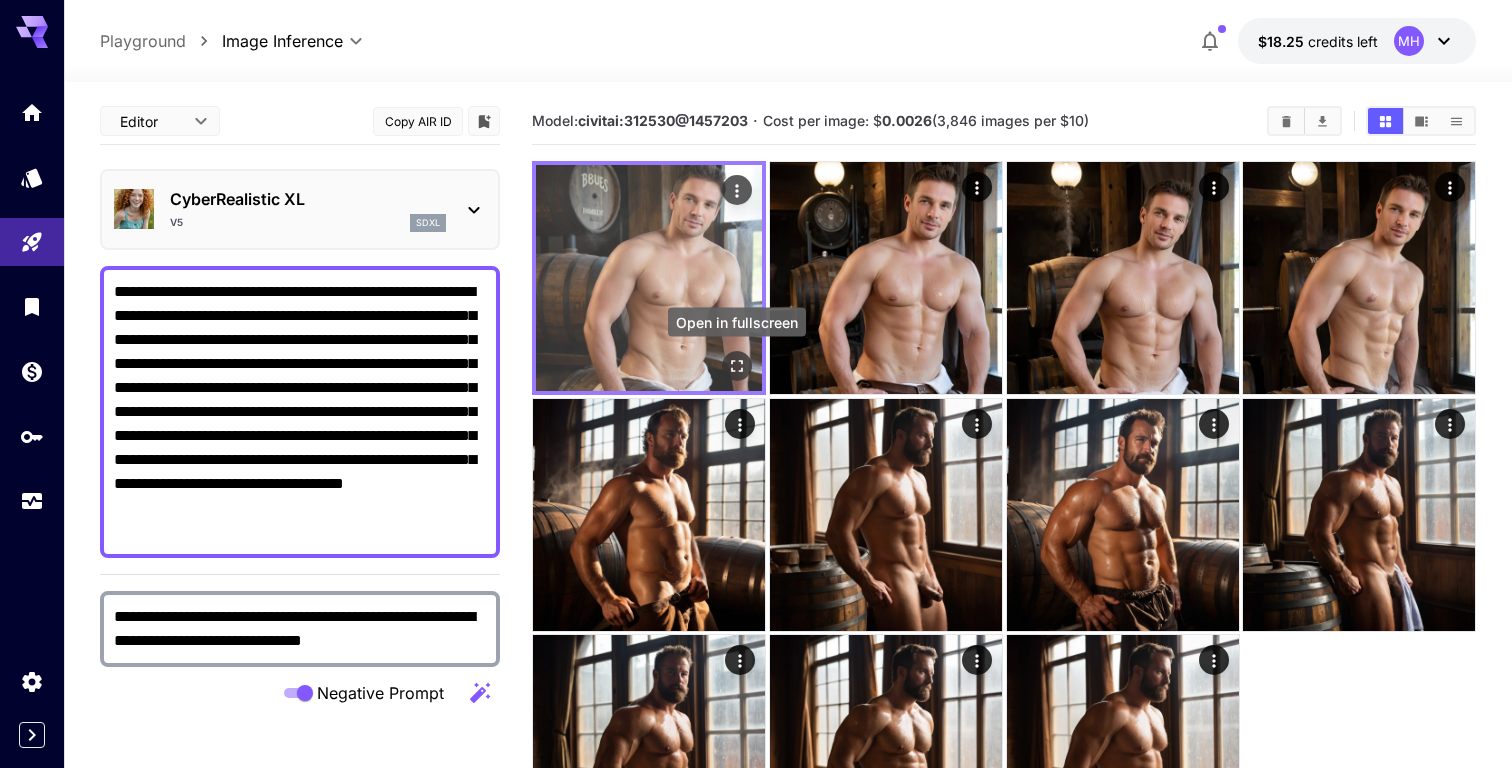 click 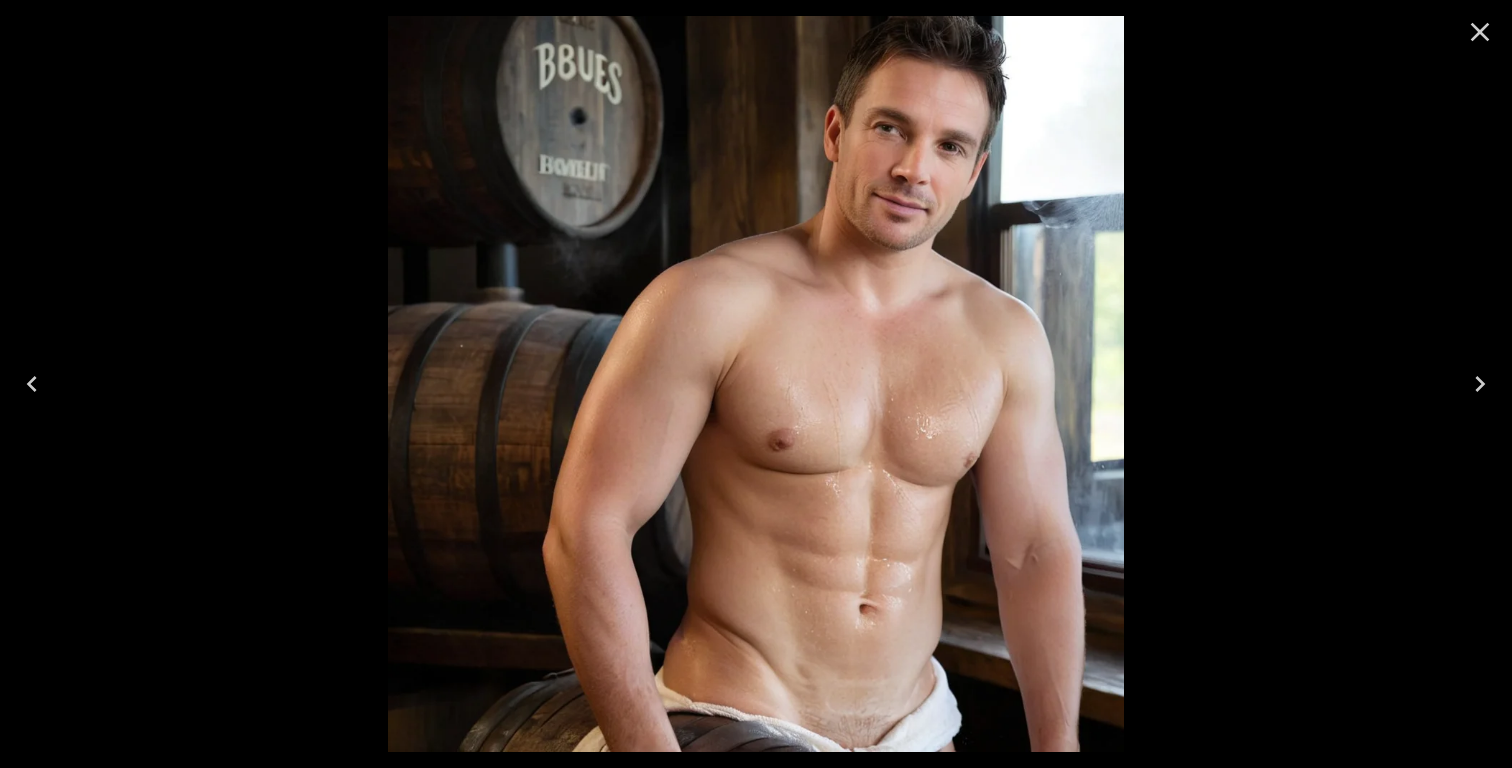 click 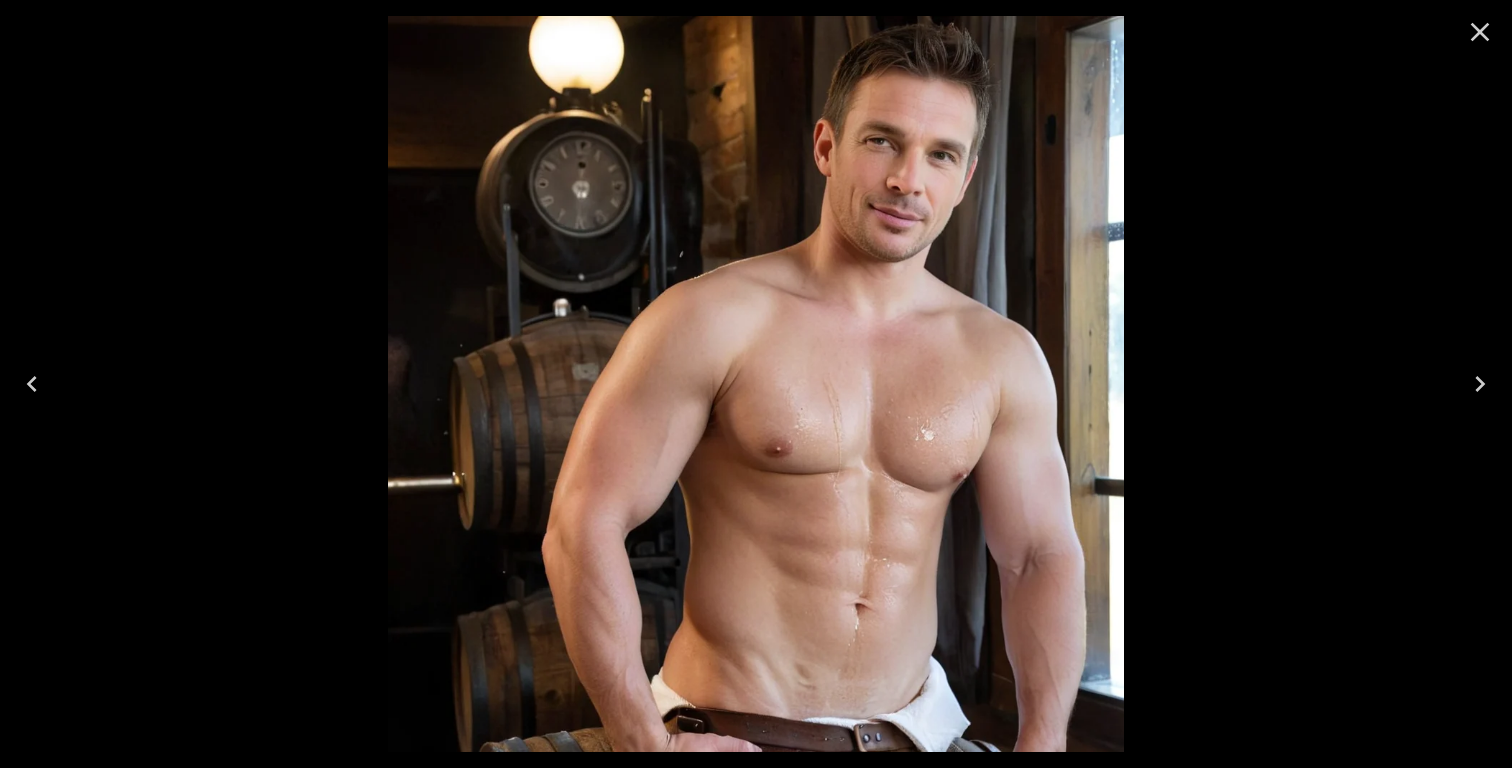 click 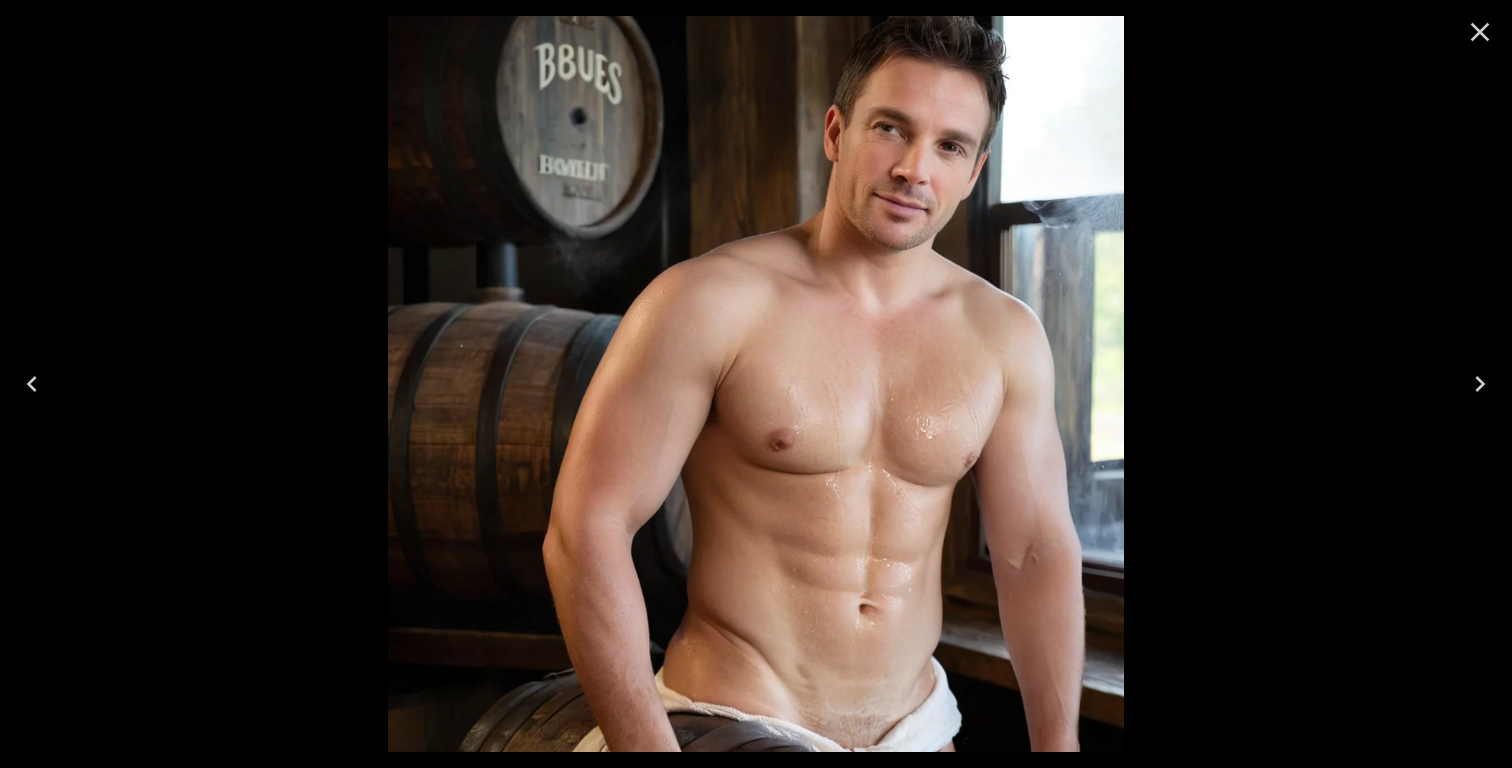click at bounding box center [1480, 384] 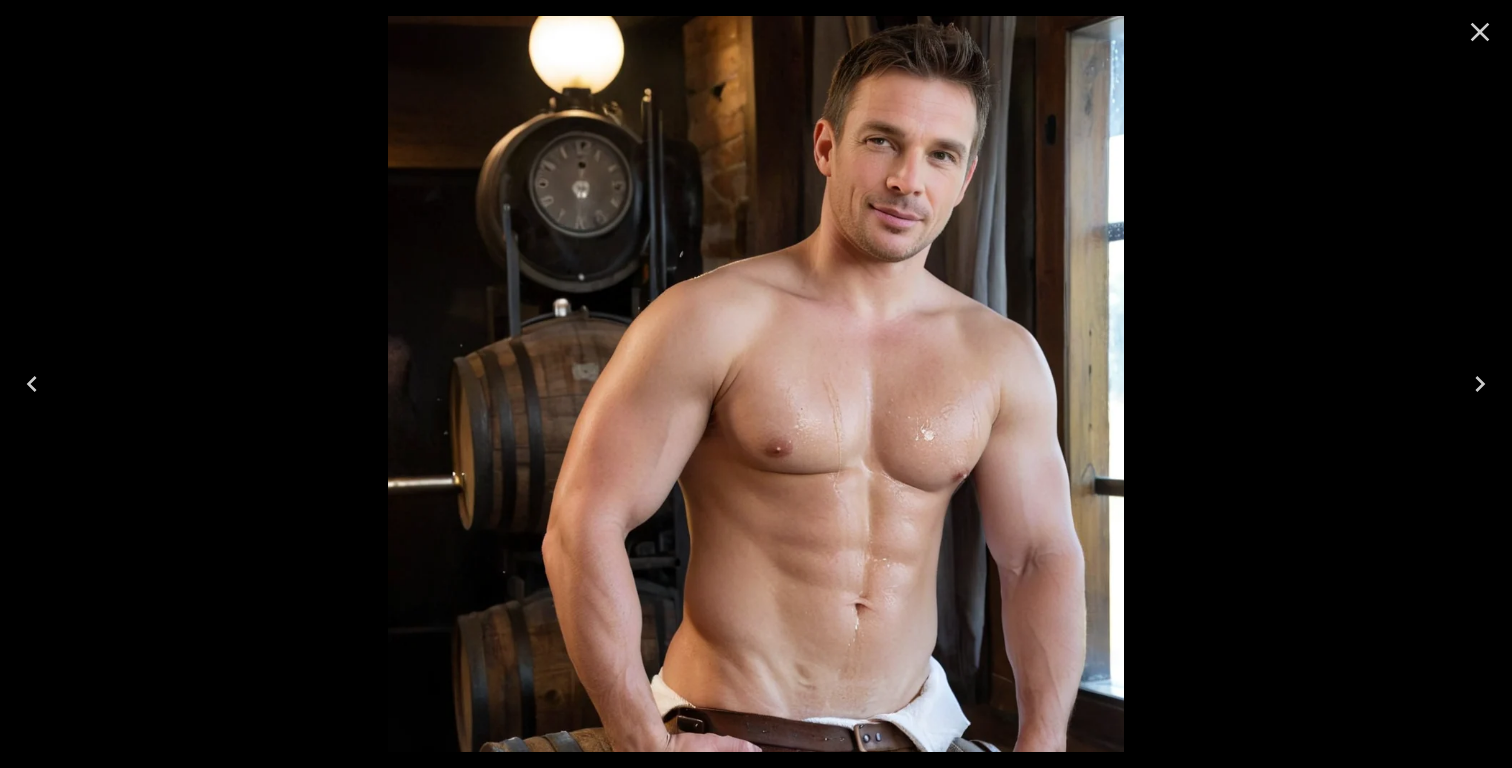 click 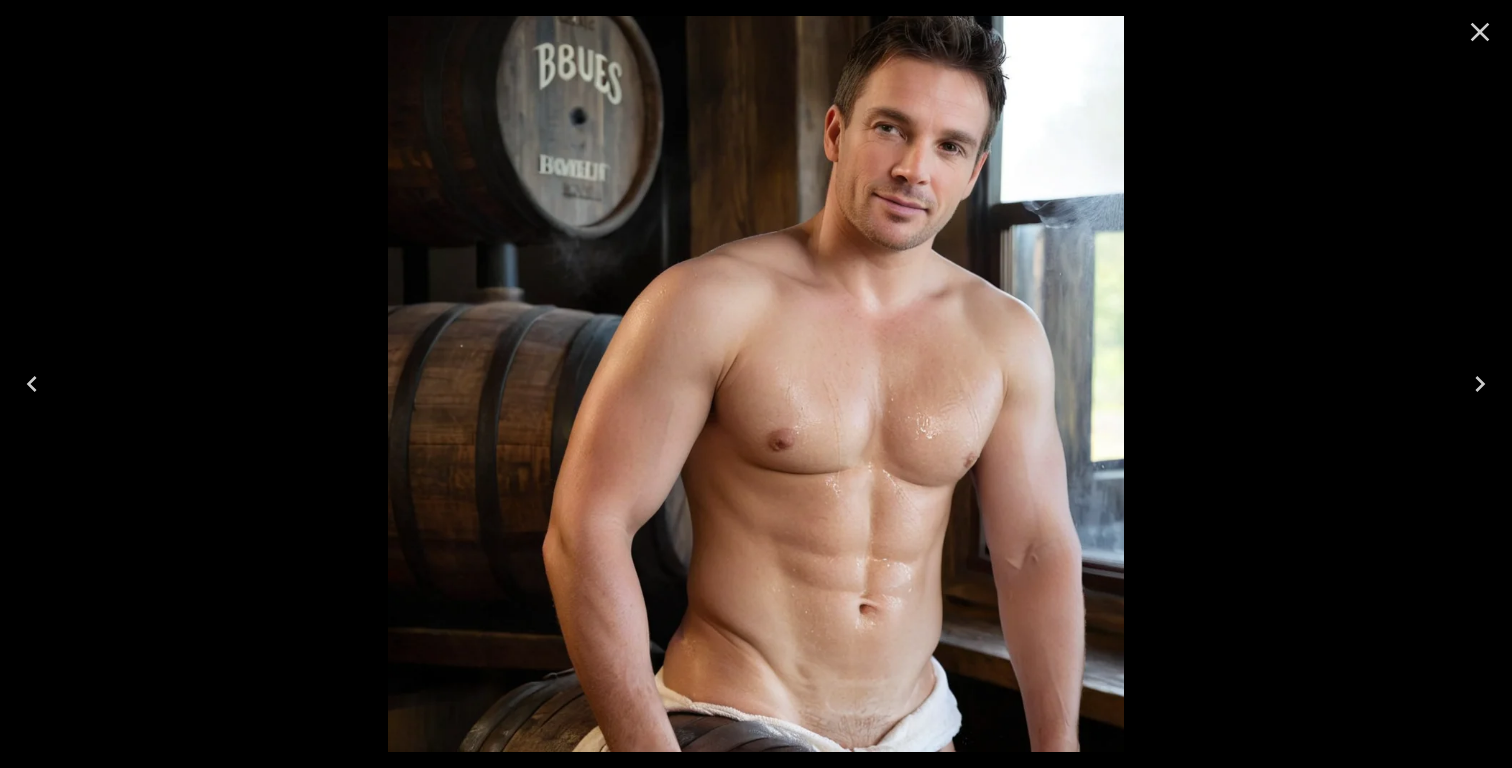 click 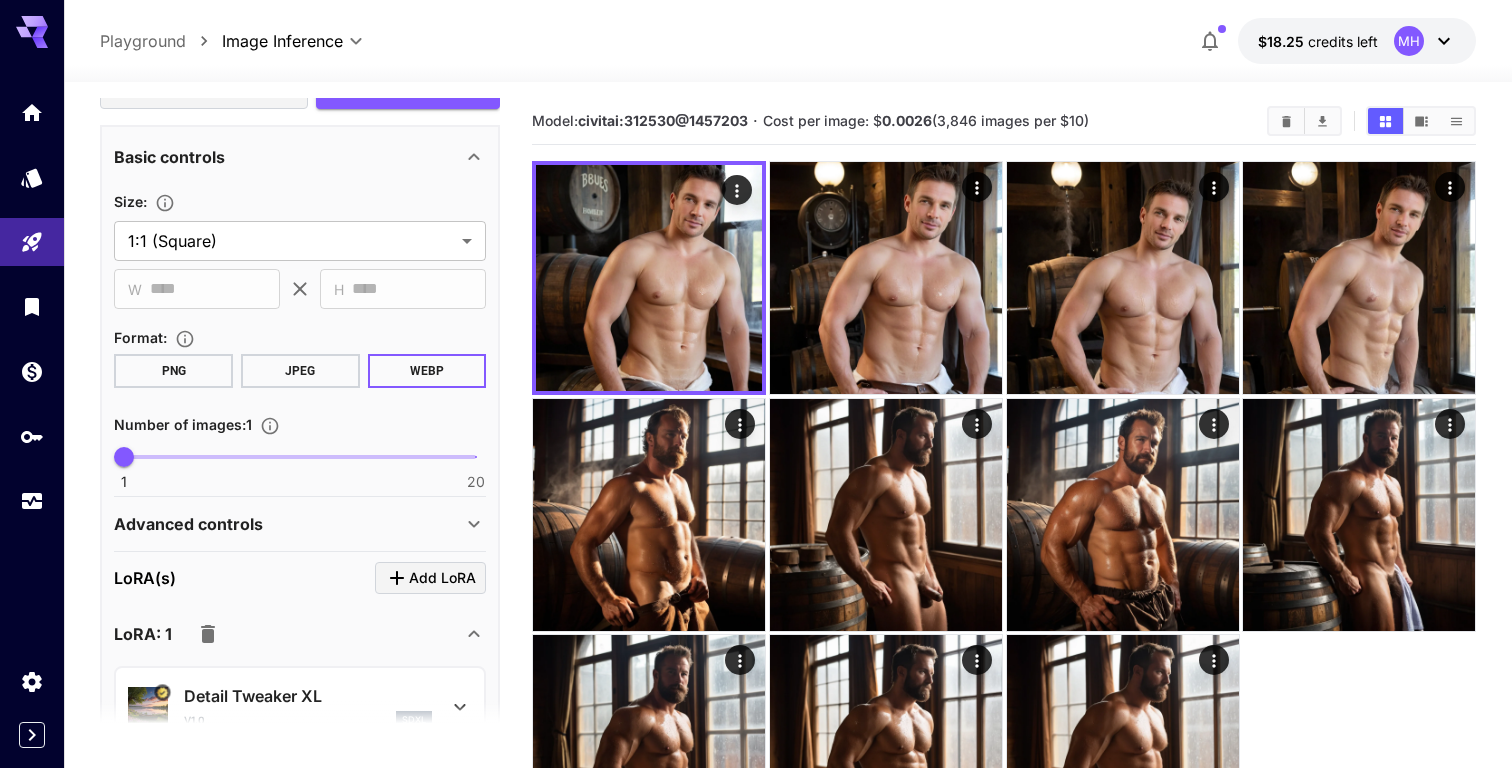 scroll, scrollTop: 832, scrollLeft: 0, axis: vertical 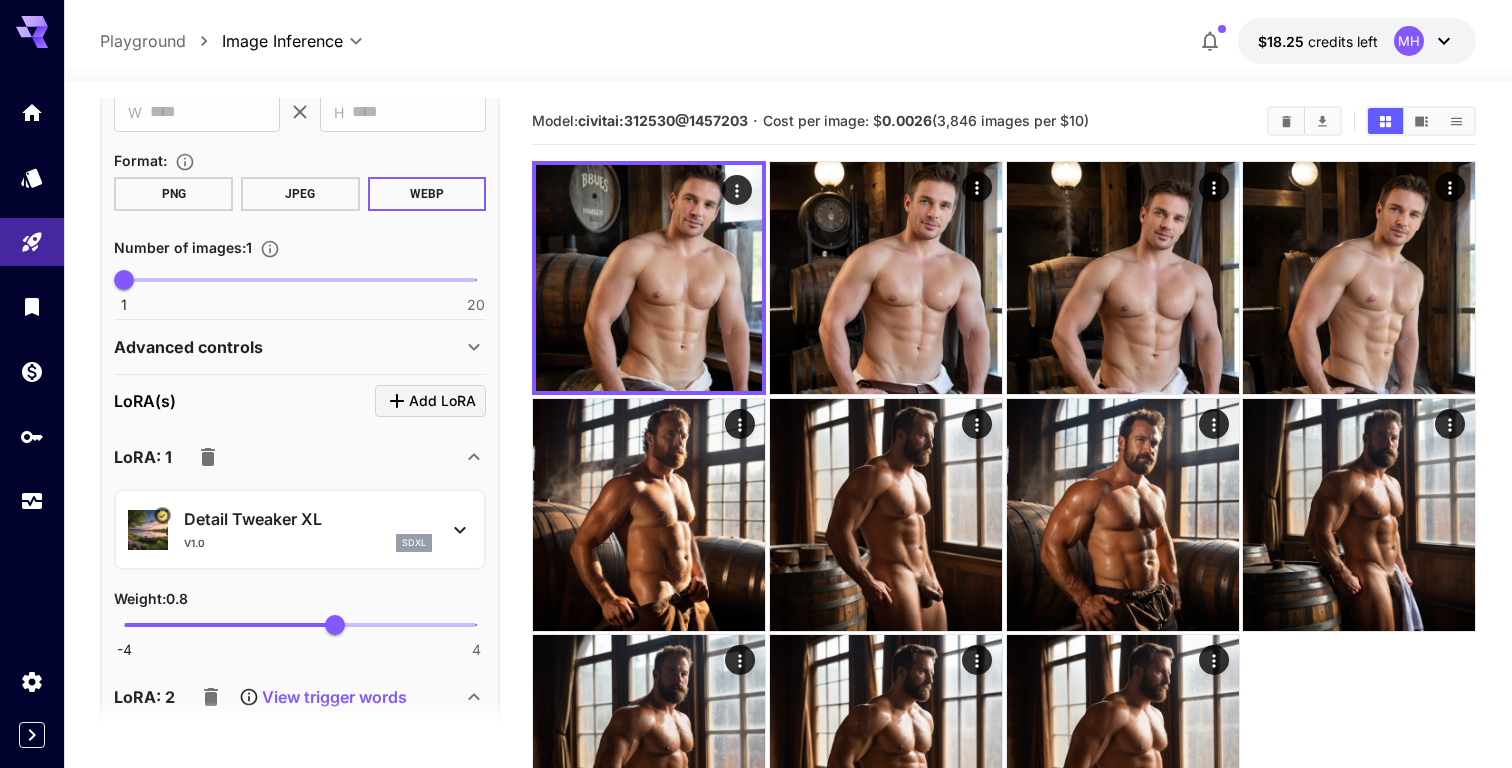 click 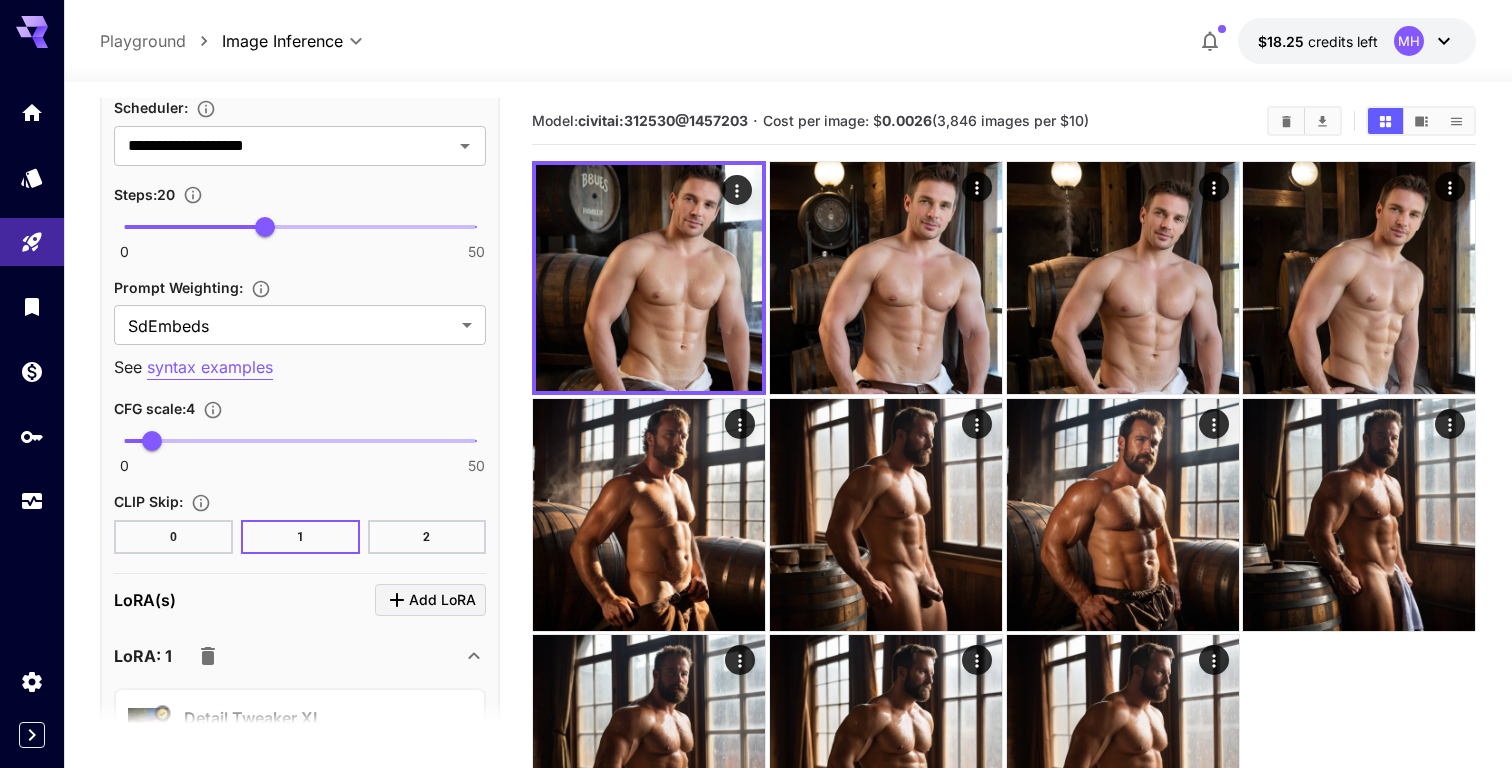 scroll, scrollTop: 1636, scrollLeft: 0, axis: vertical 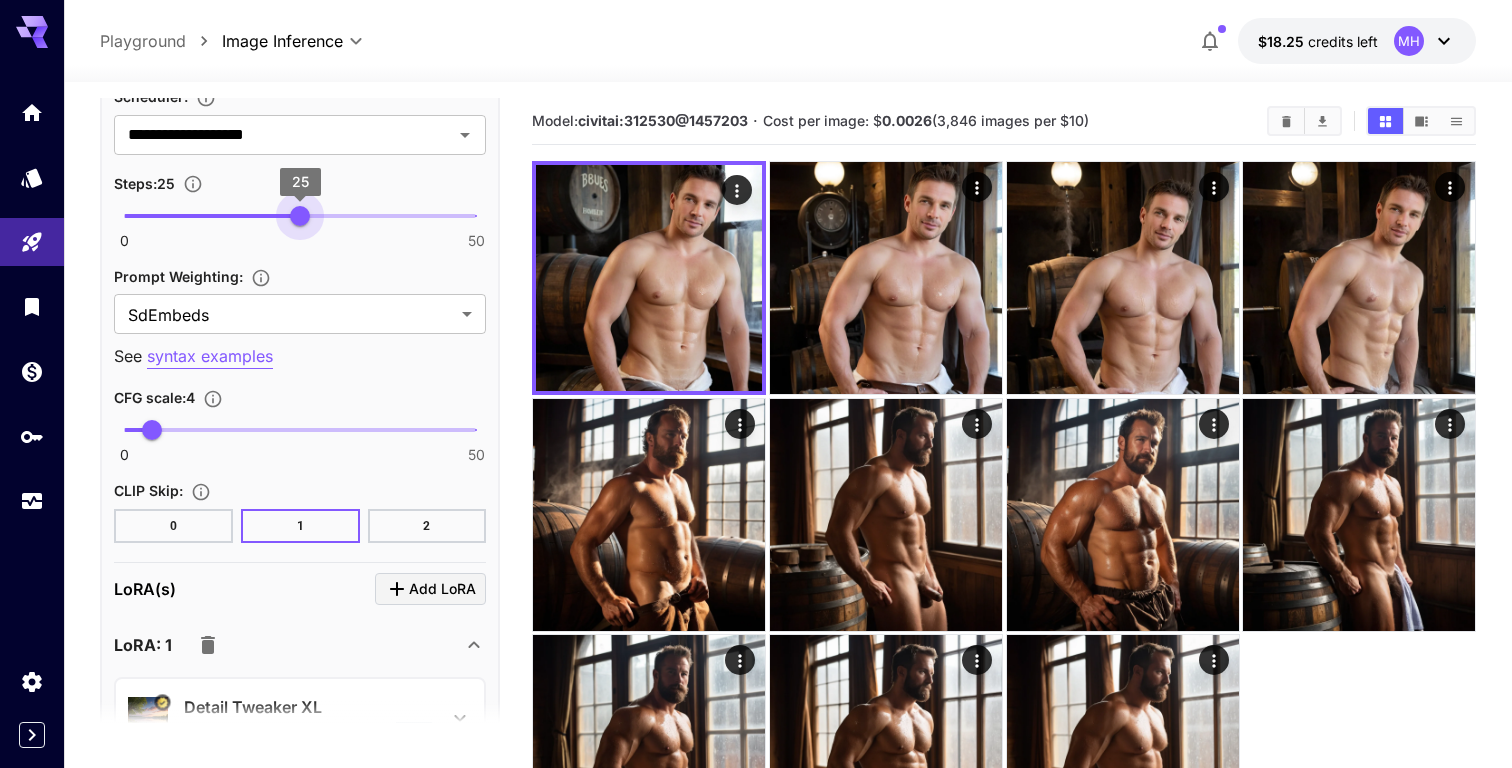 type on "**" 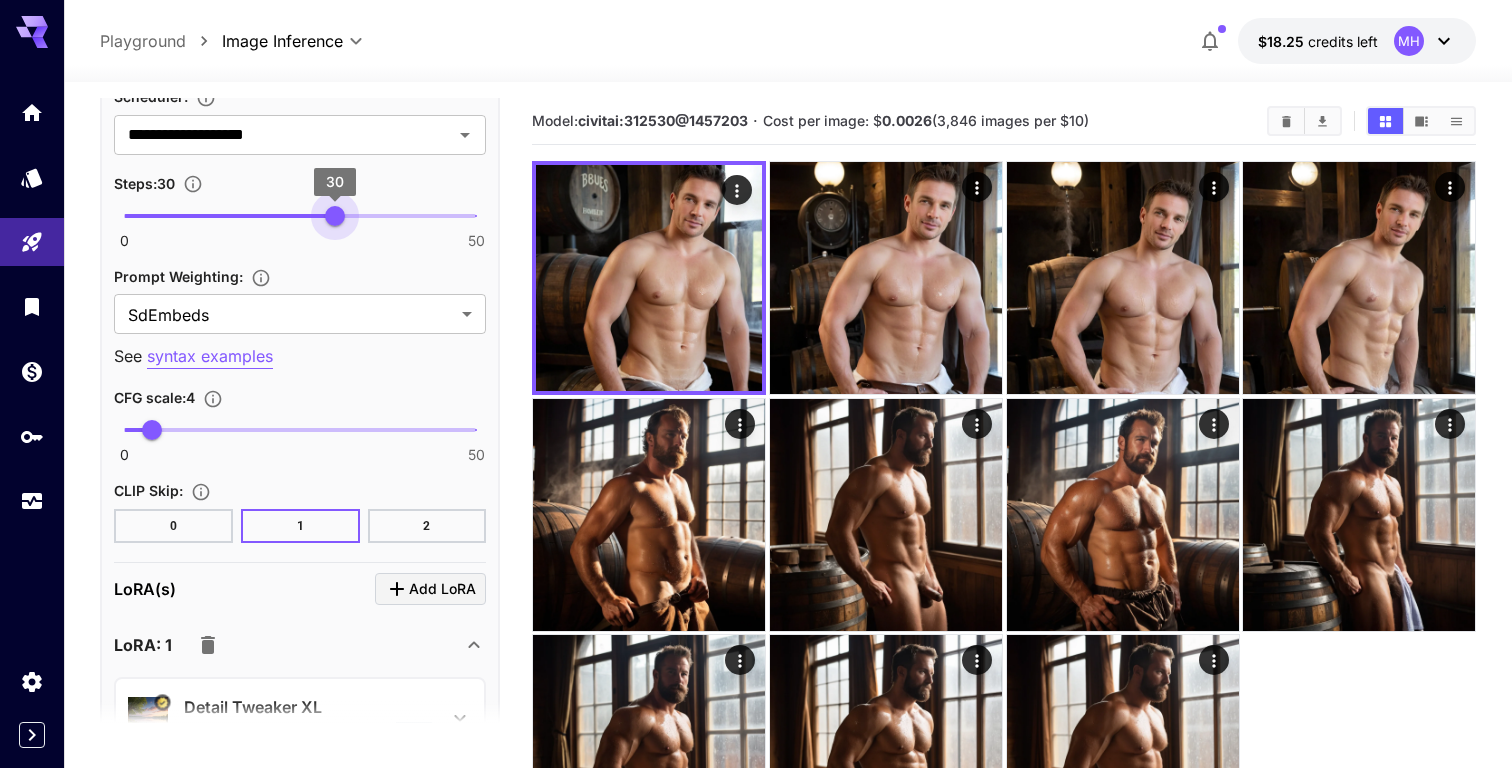 drag, startPoint x: 271, startPoint y: 214, endPoint x: 335, endPoint y: 216, distance: 64.03124 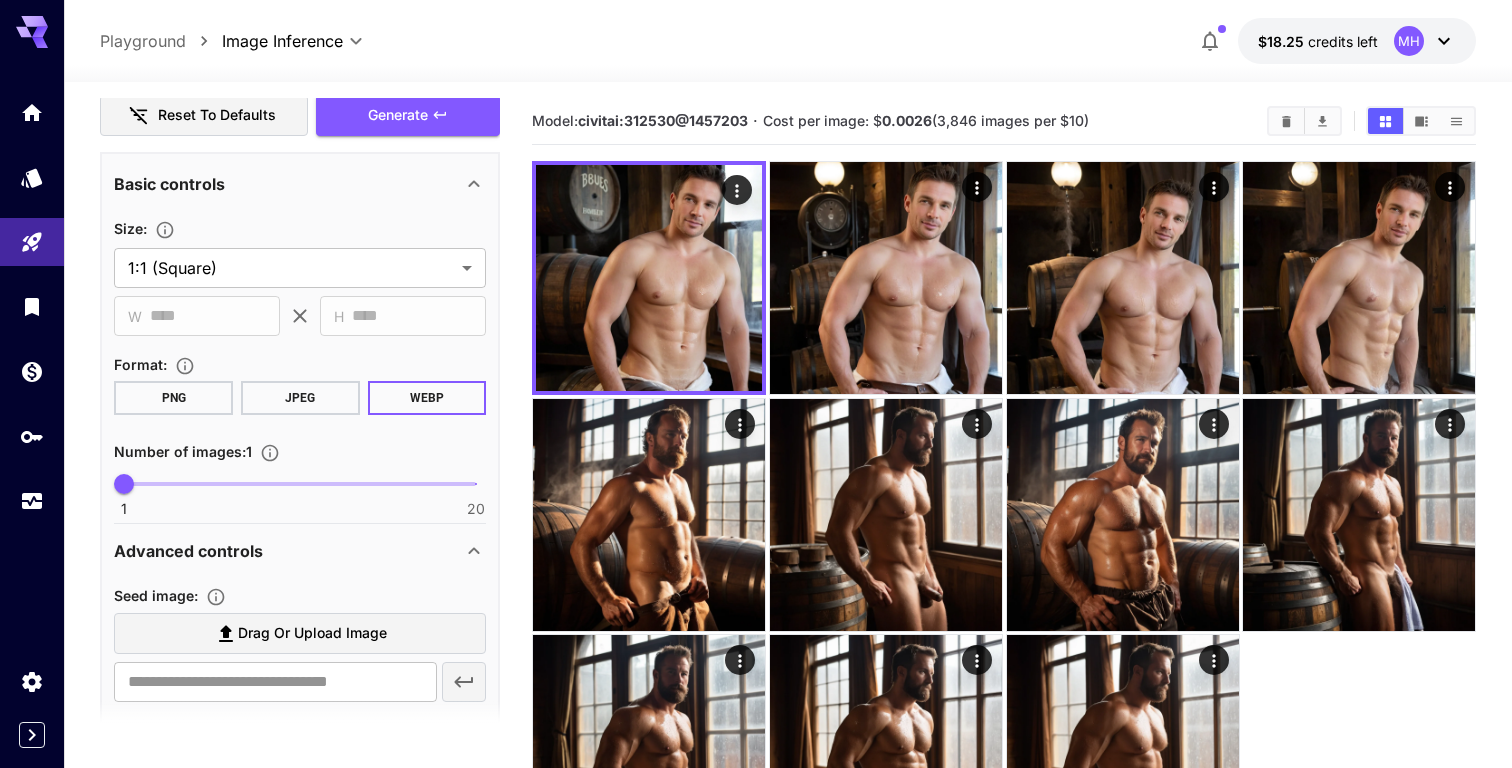 scroll, scrollTop: 423, scrollLeft: 0, axis: vertical 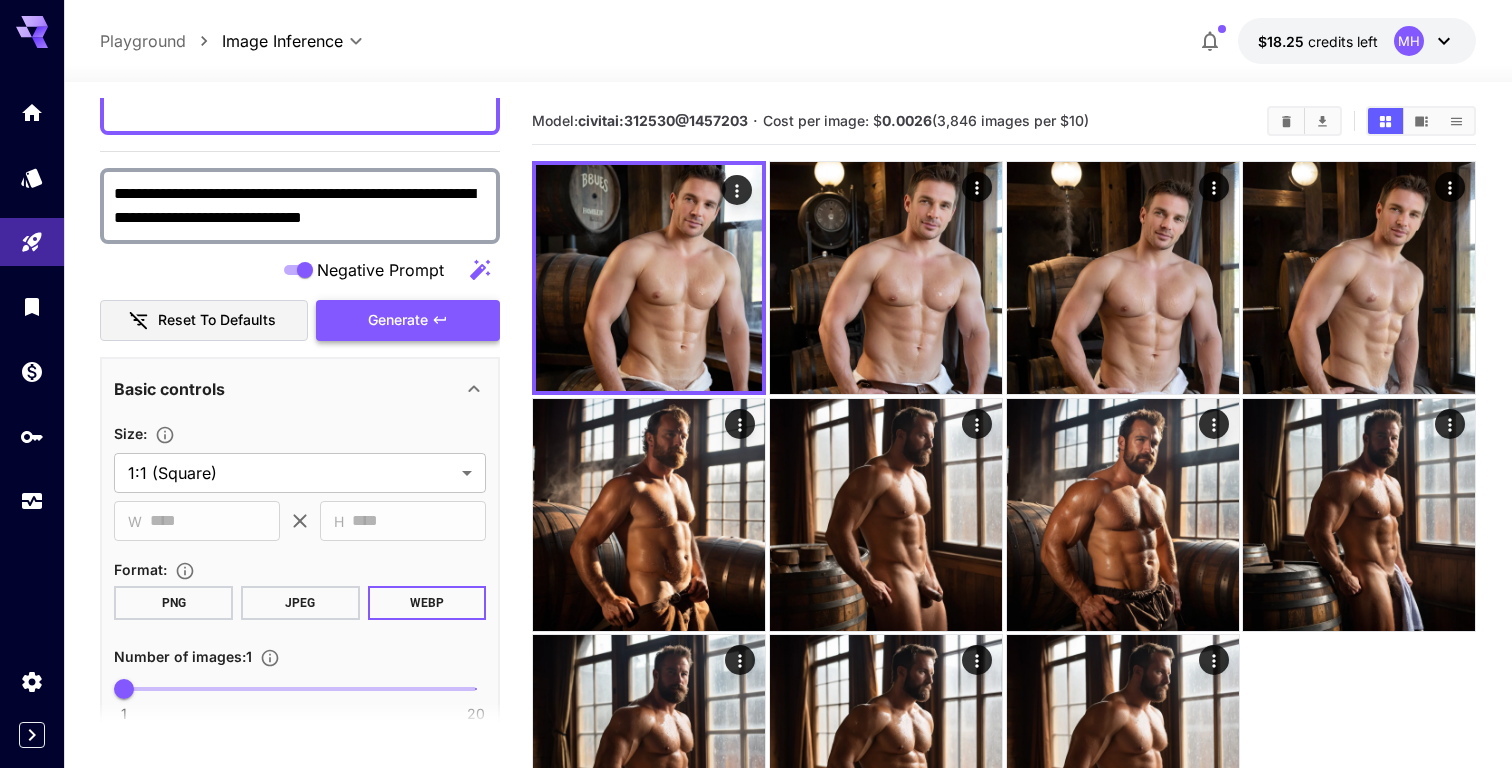 click on "Generate" at bounding box center (408, 320) 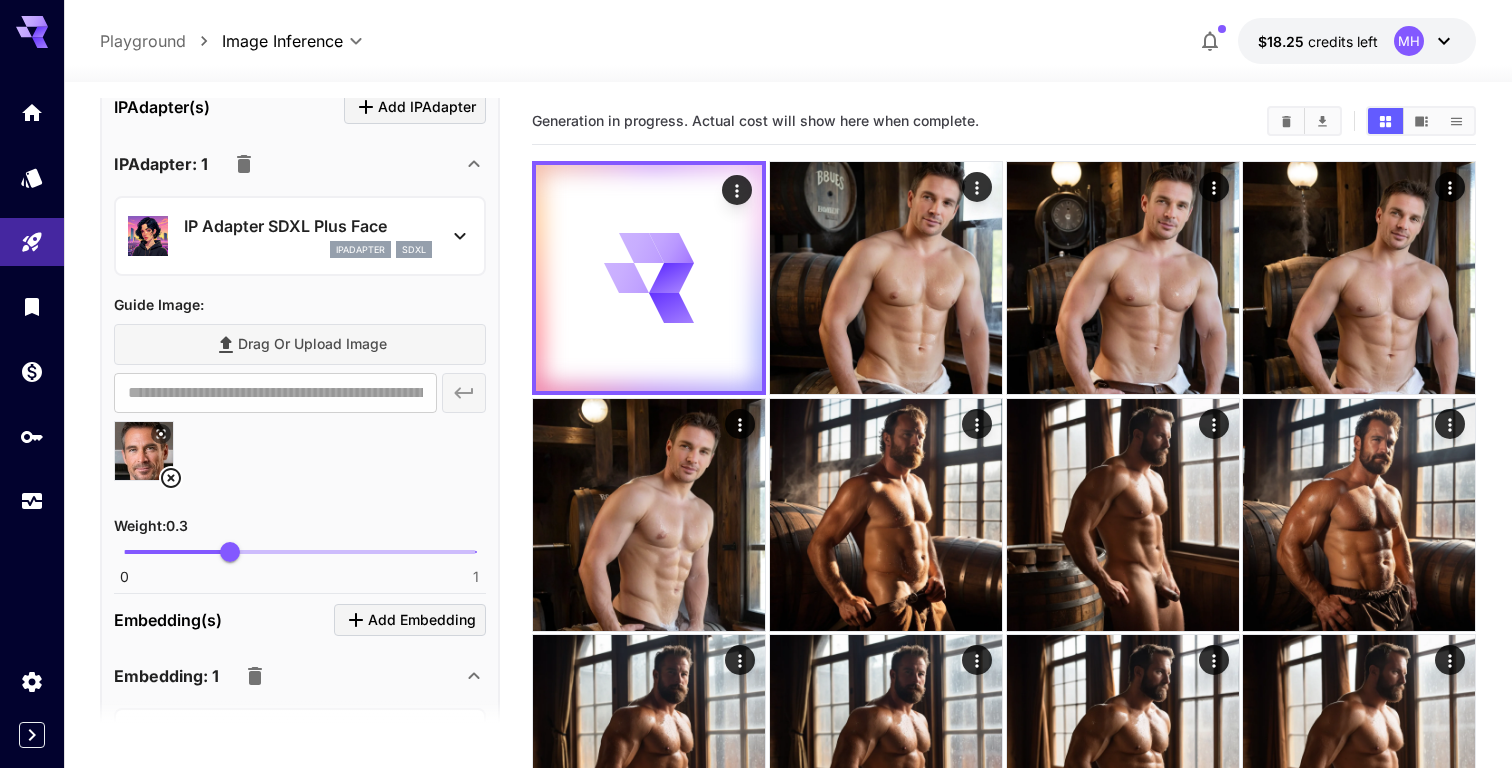 scroll, scrollTop: 2961, scrollLeft: 0, axis: vertical 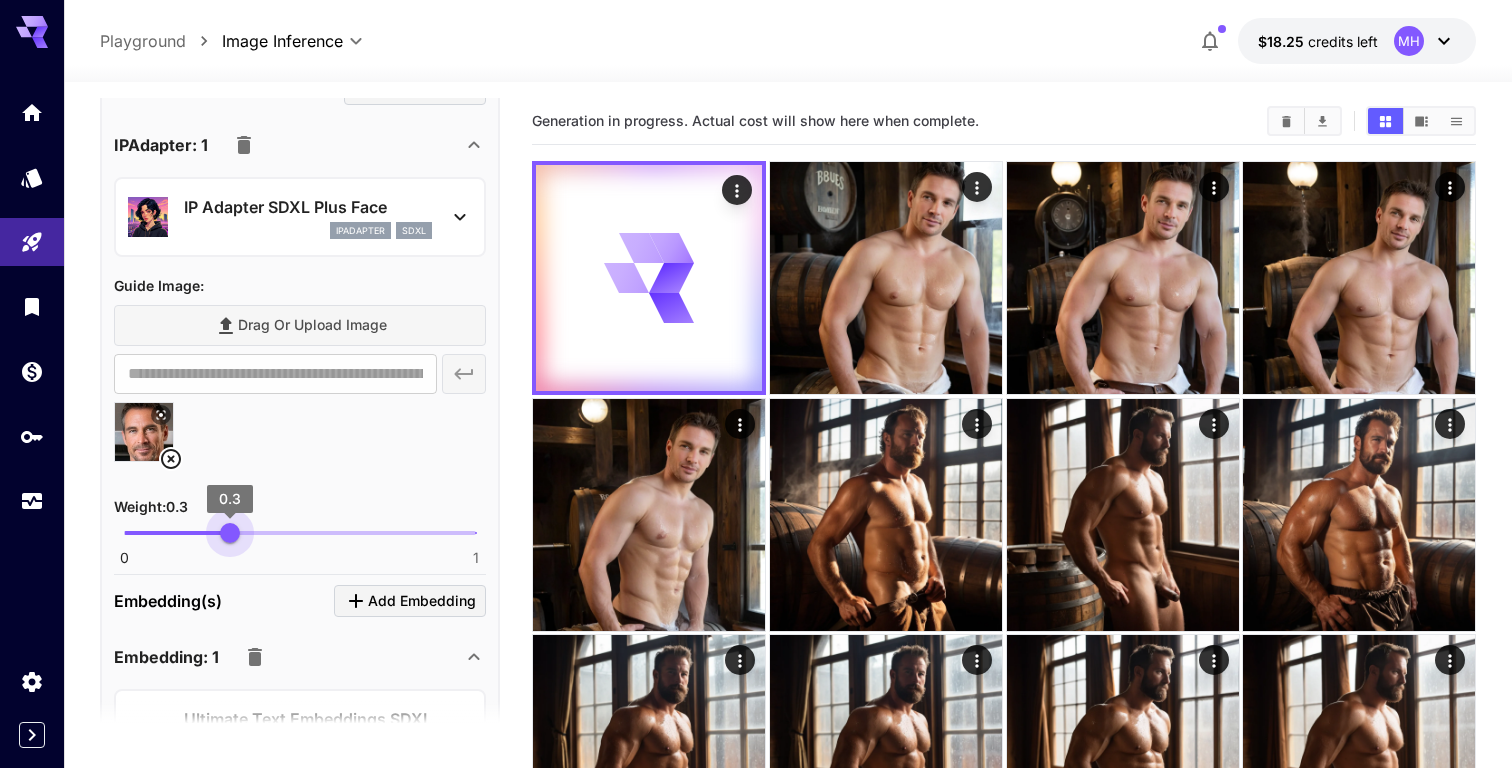 type on "*" 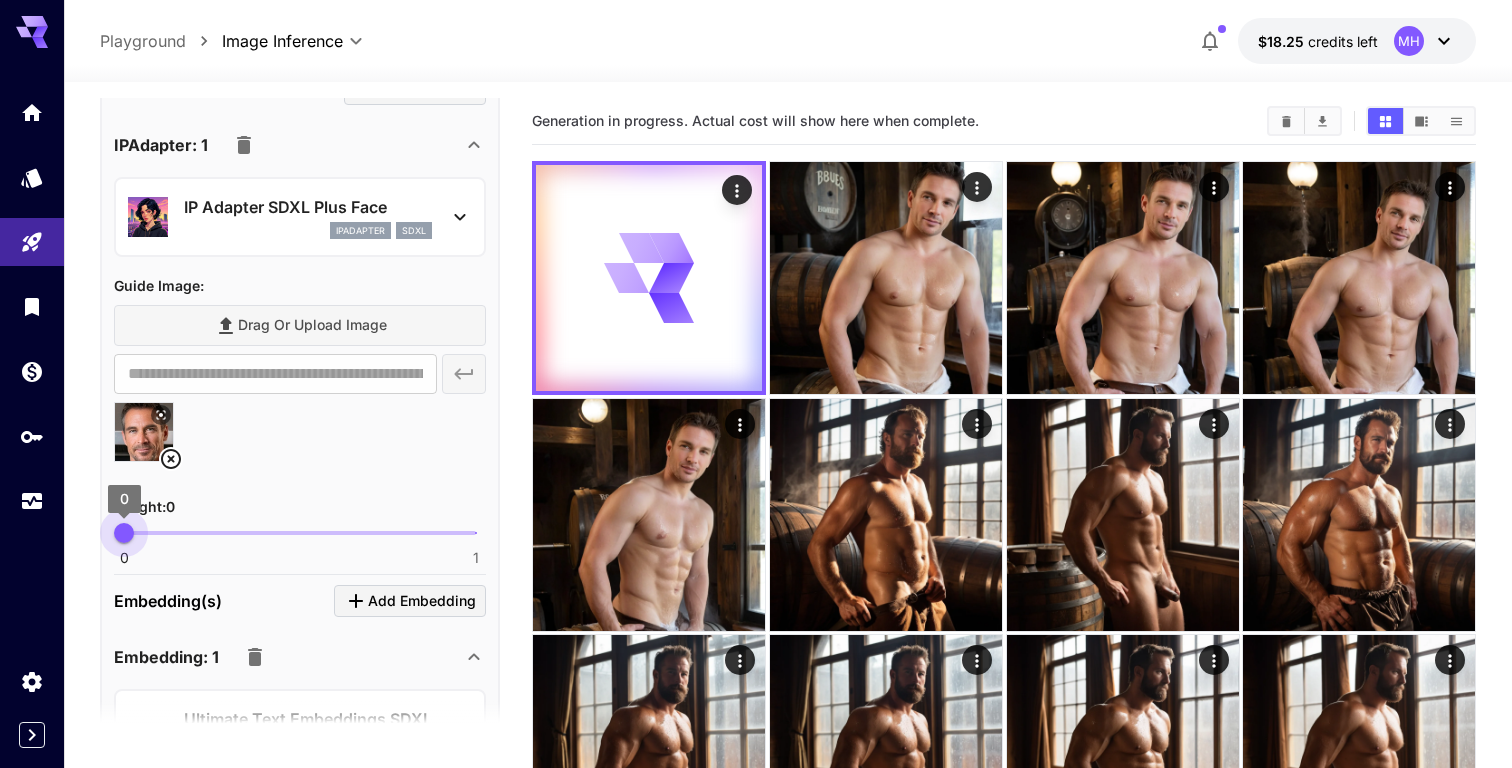 drag, startPoint x: 231, startPoint y: 530, endPoint x: 116, endPoint y: 530, distance: 115 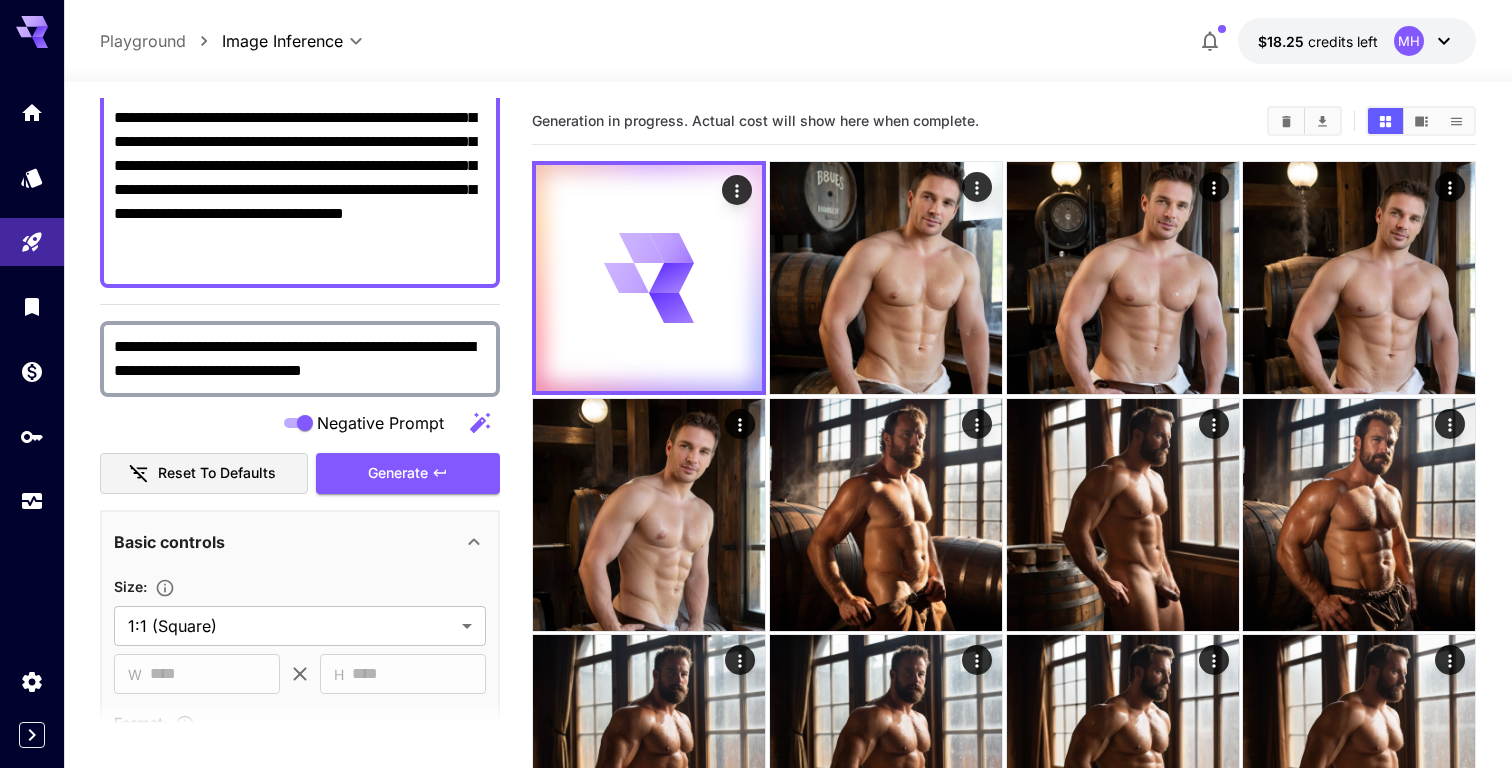 scroll, scrollTop: 268, scrollLeft: 0, axis: vertical 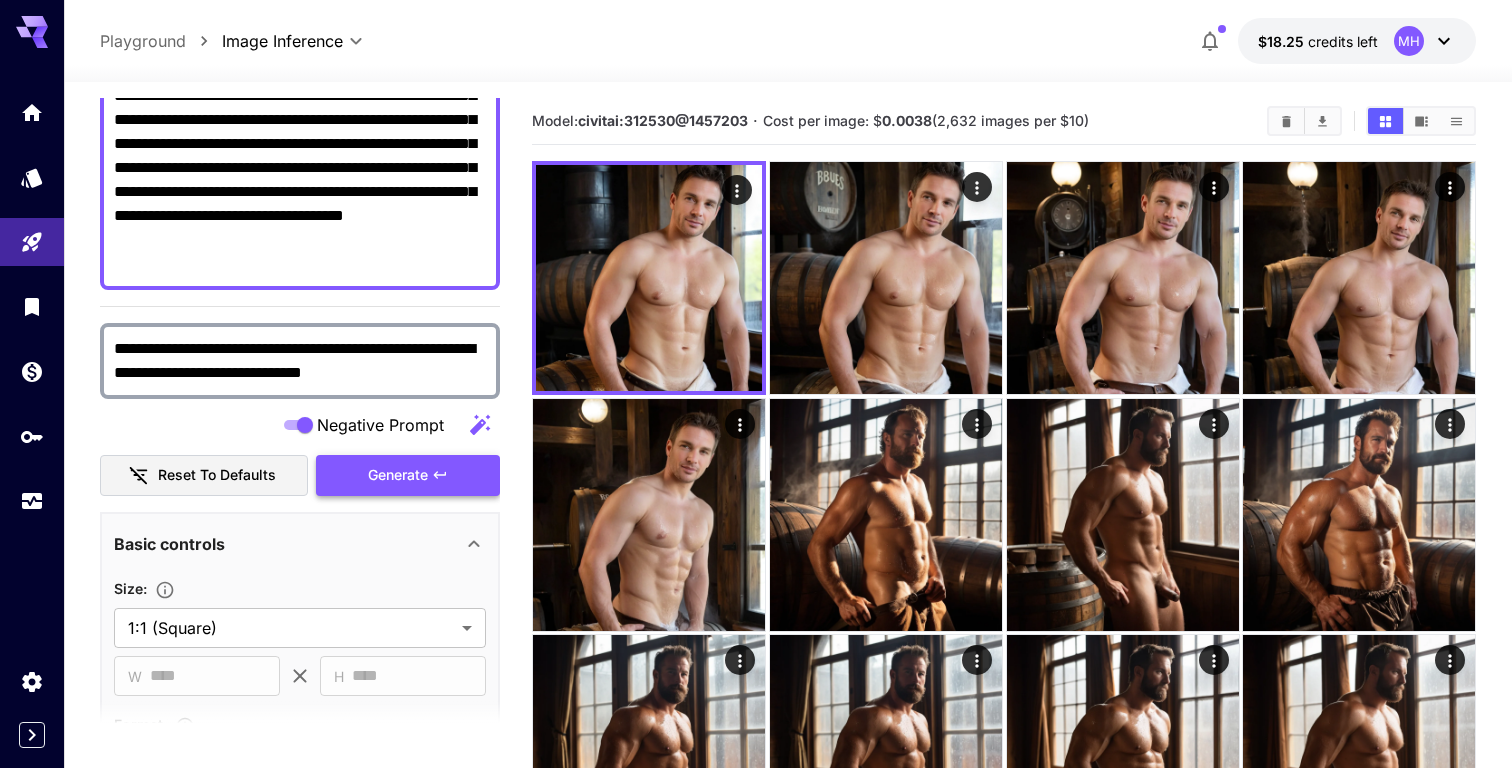 click on "Generate" at bounding box center (408, 475) 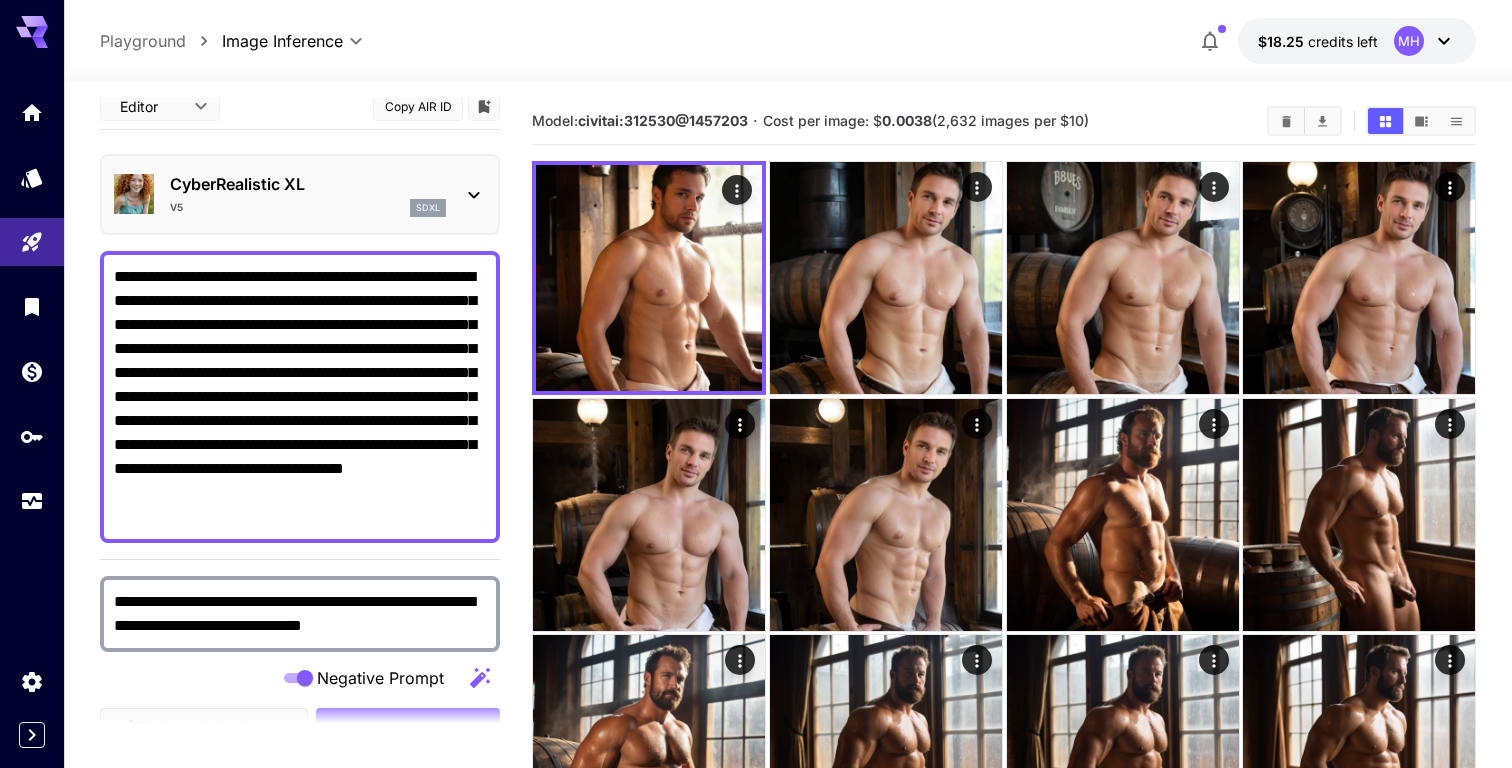 scroll, scrollTop: 0, scrollLeft: 0, axis: both 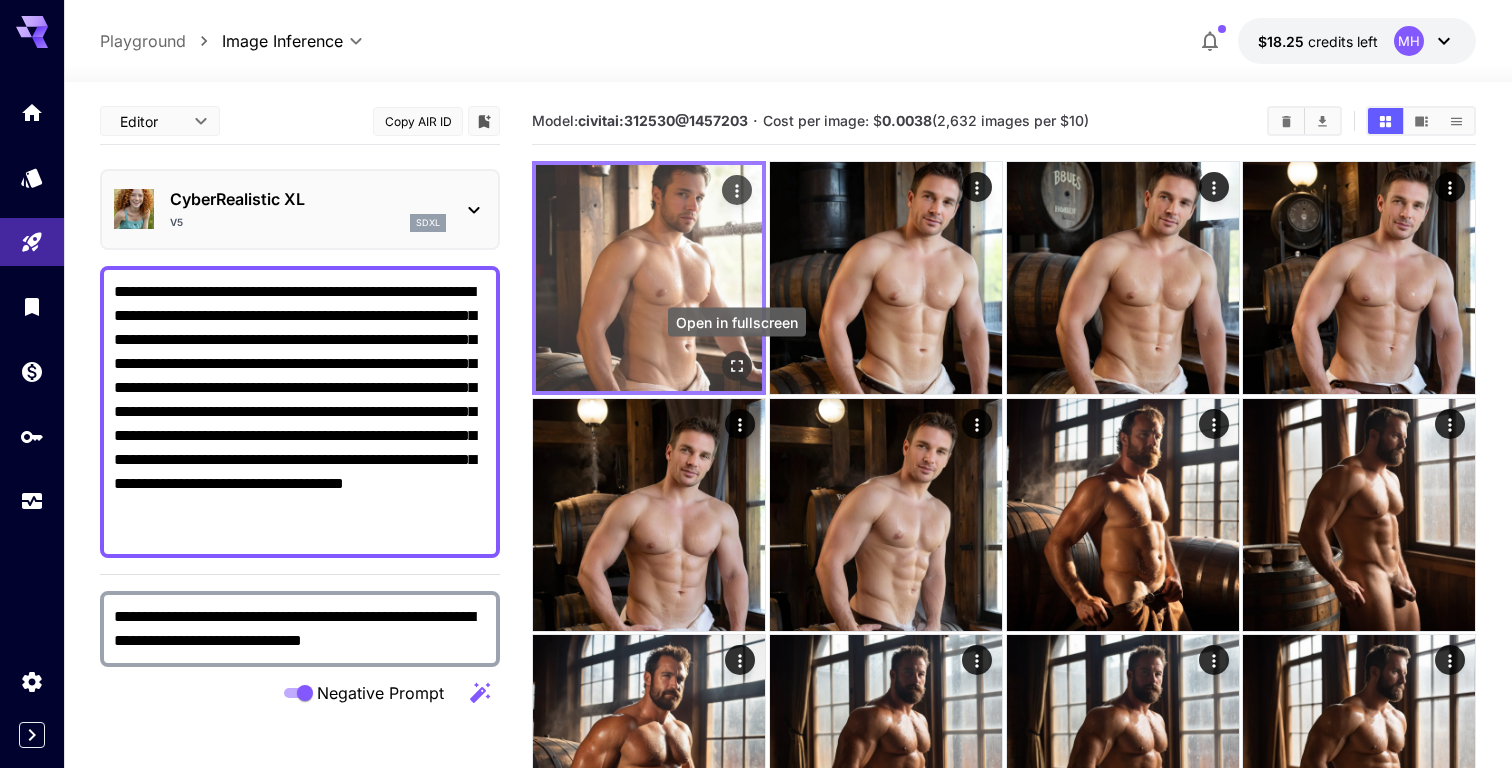 click 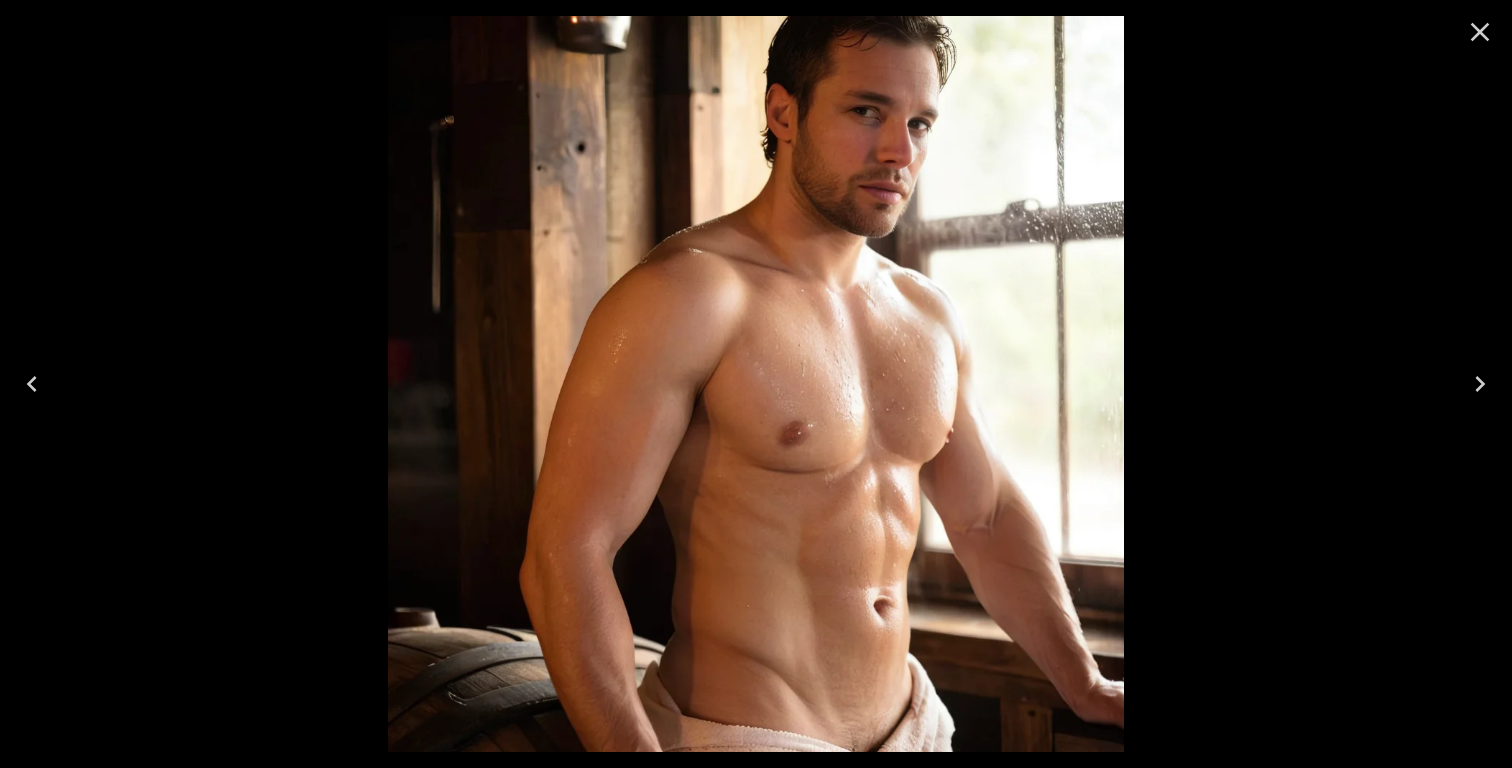 click 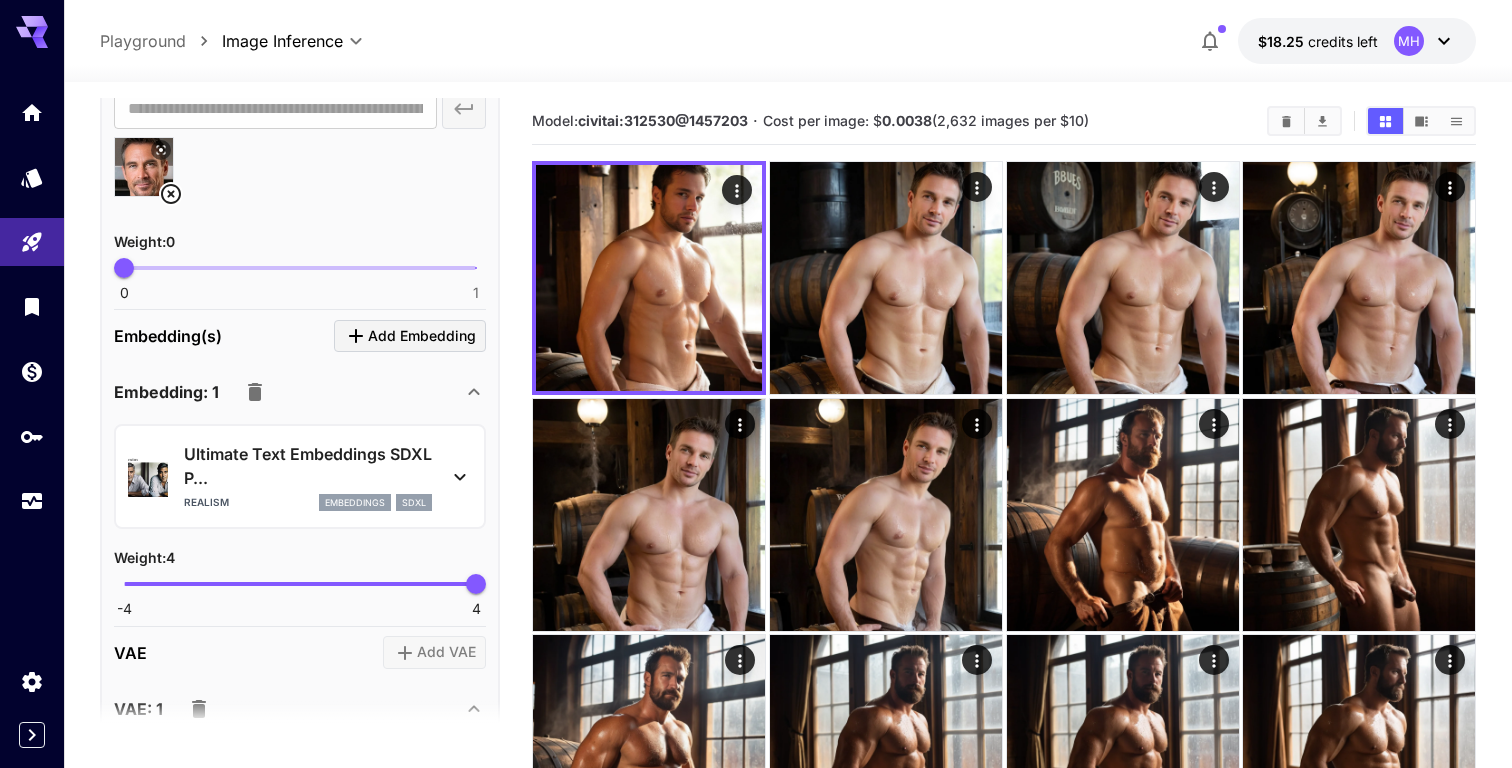 scroll, scrollTop: 3489, scrollLeft: 0, axis: vertical 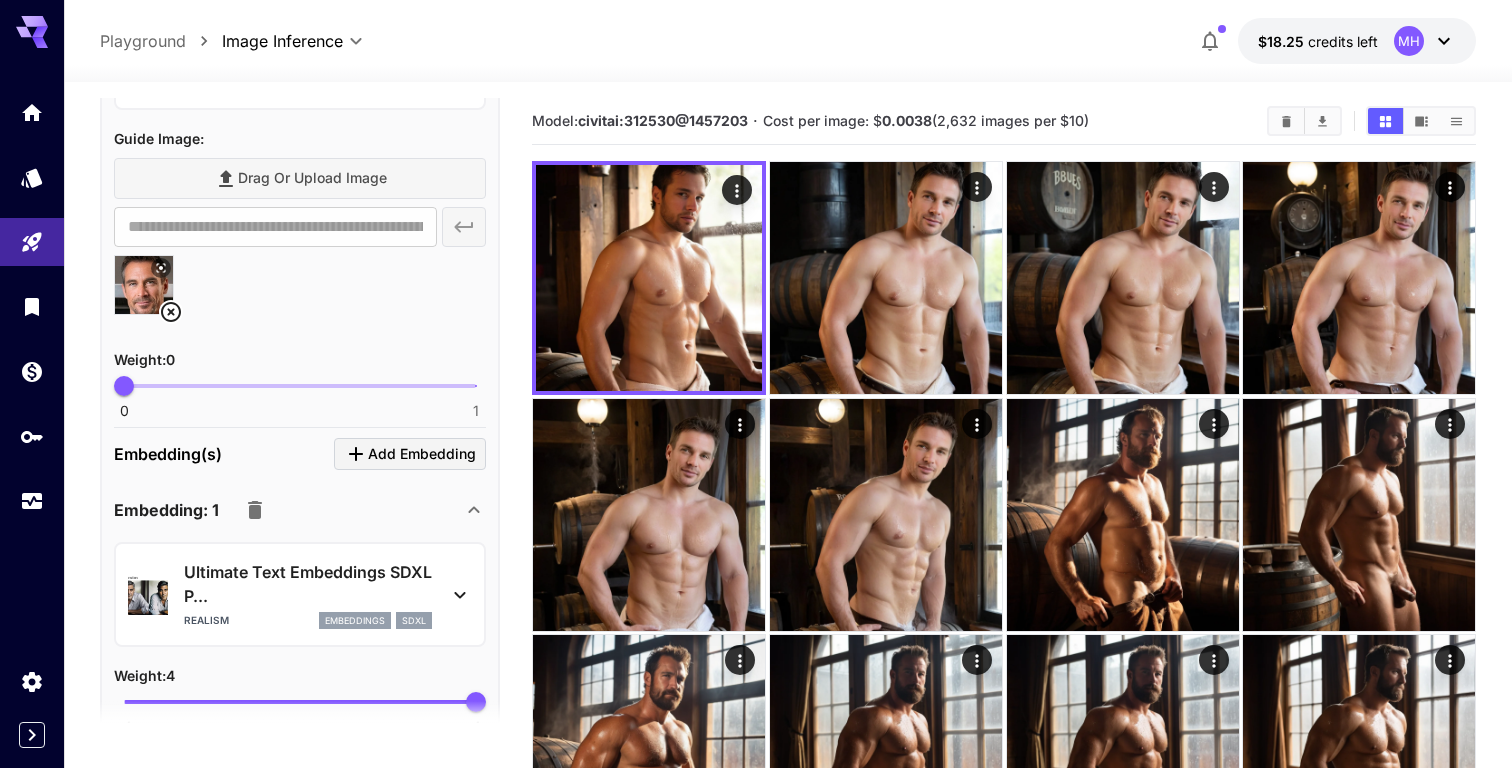 click at bounding box center (300, 293) 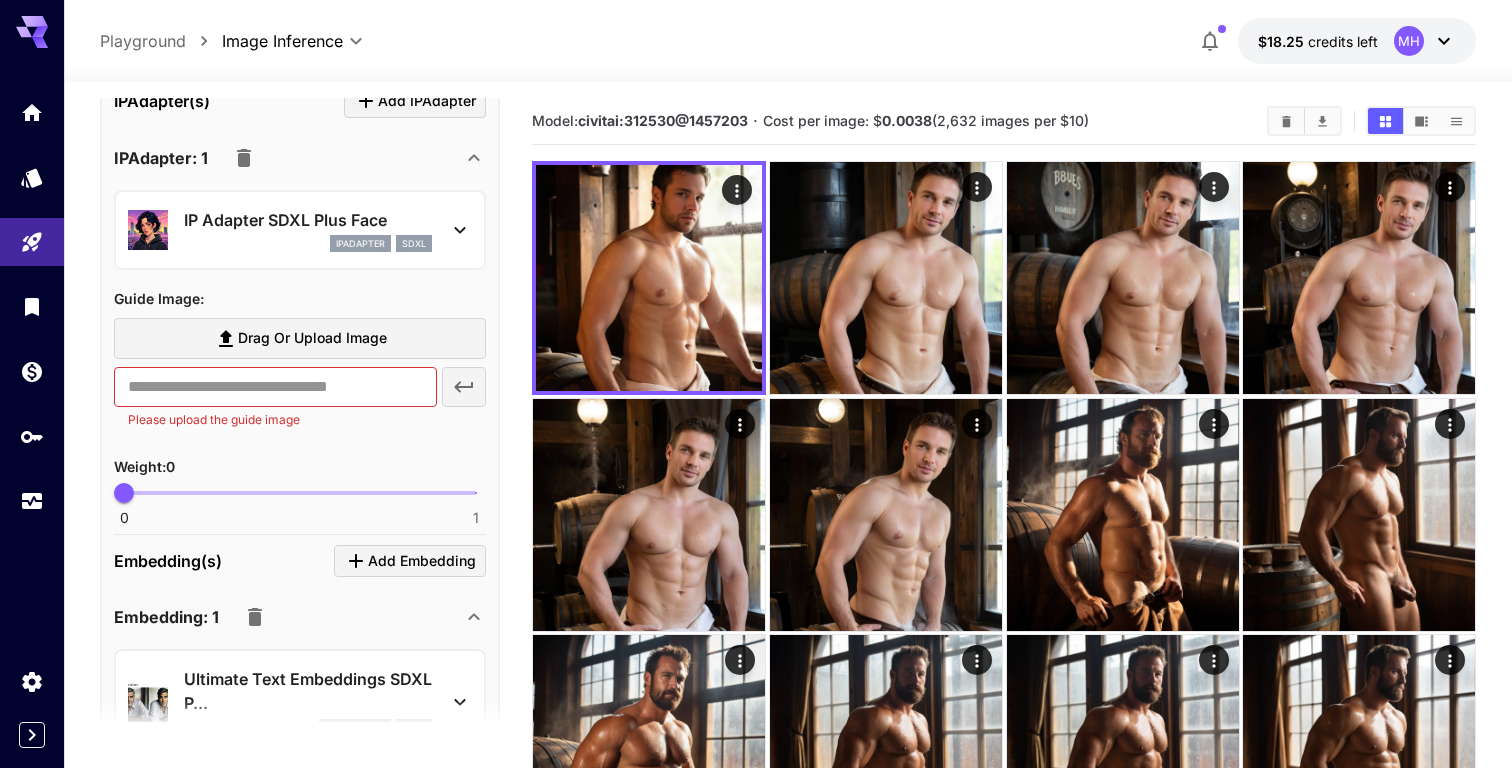 scroll, scrollTop: 2934, scrollLeft: 0, axis: vertical 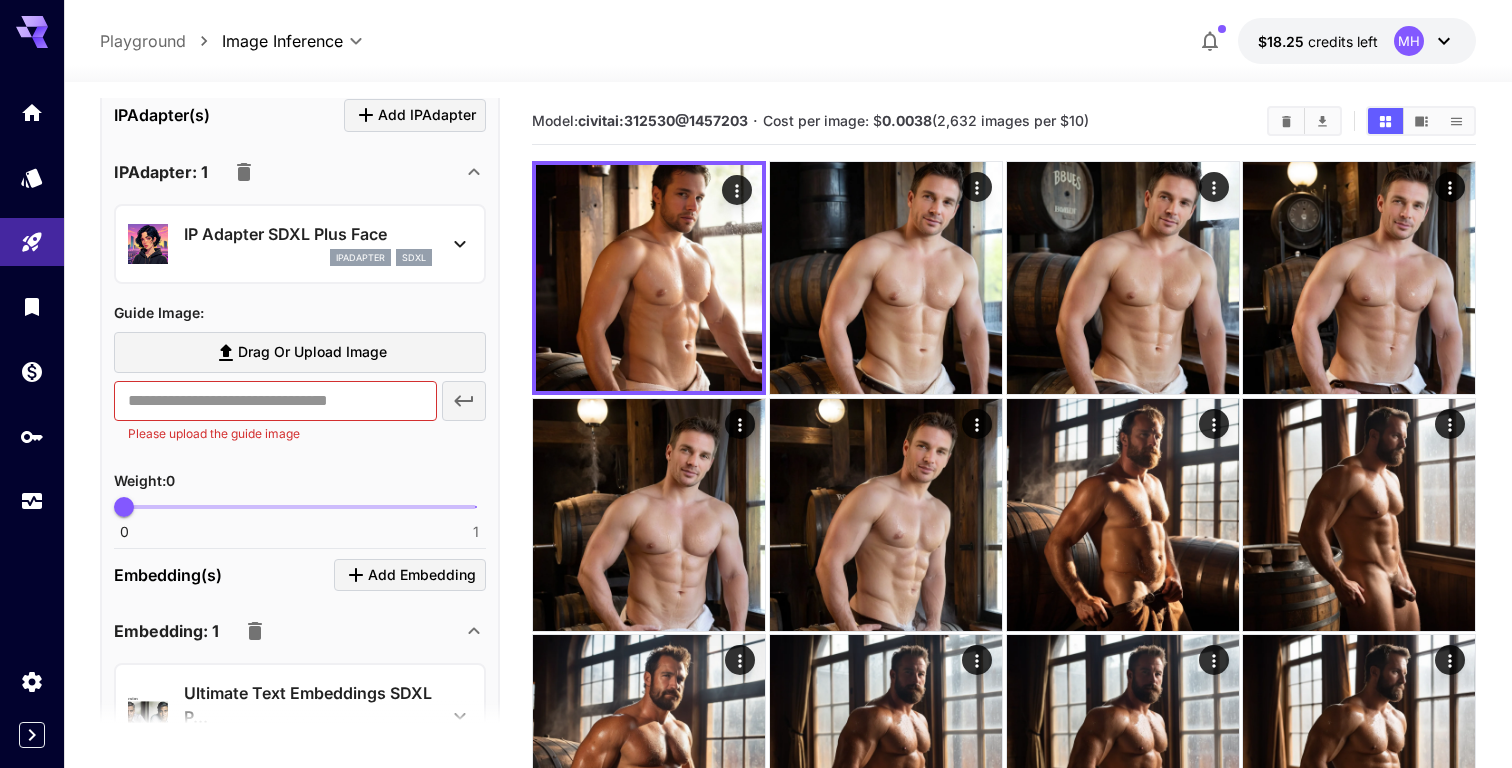 click at bounding box center (244, 172) 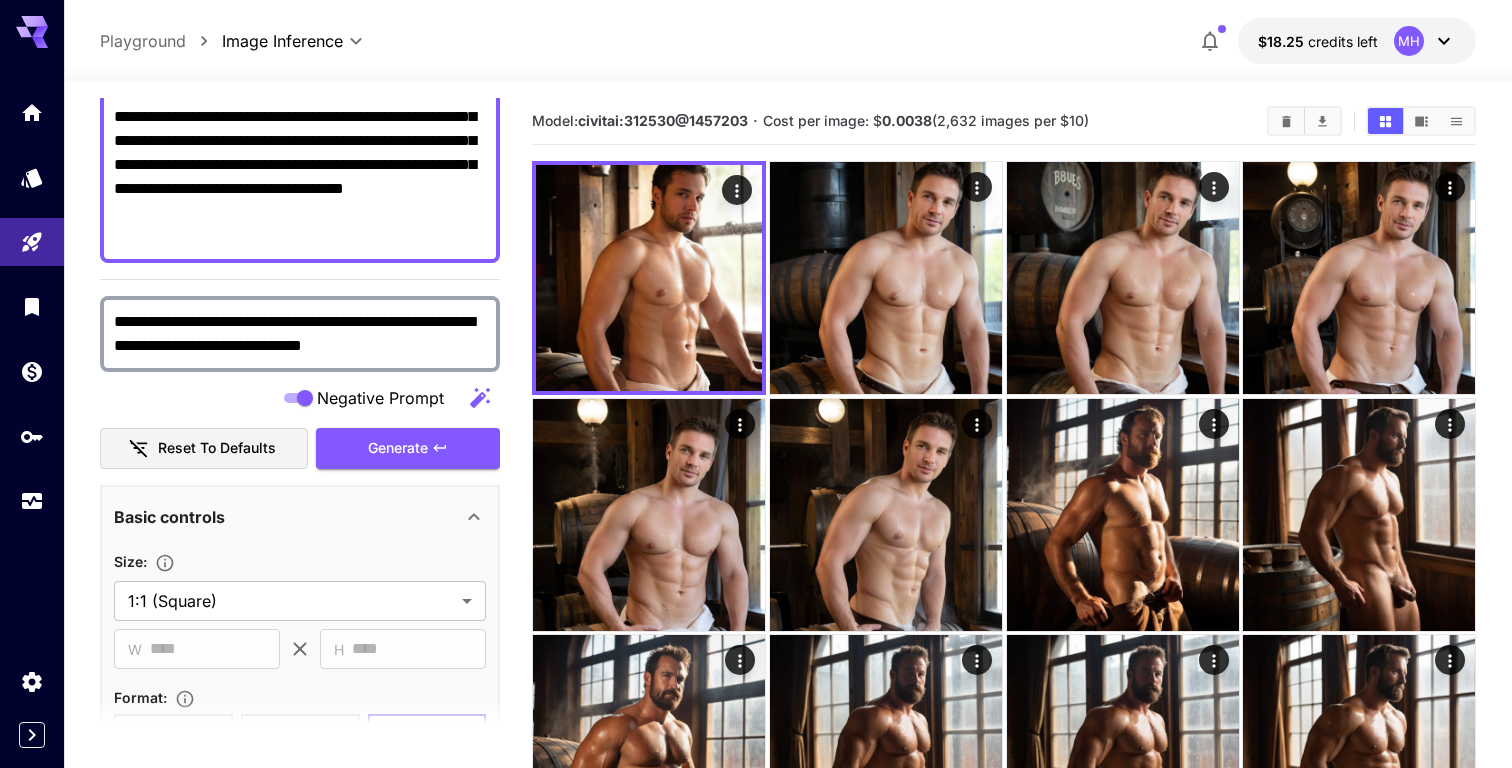 scroll, scrollTop: 71, scrollLeft: 0, axis: vertical 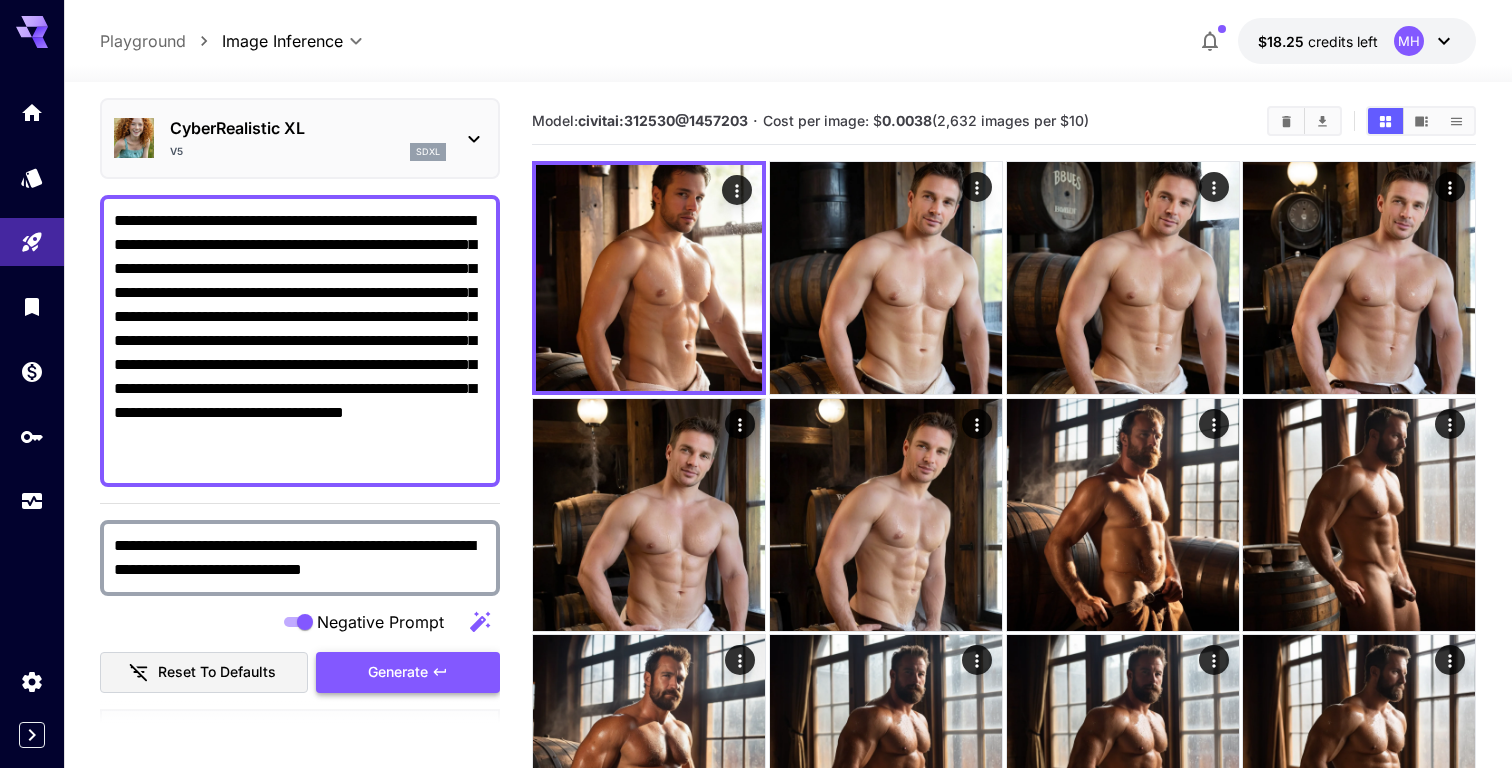 click on "Generate" at bounding box center [398, 672] 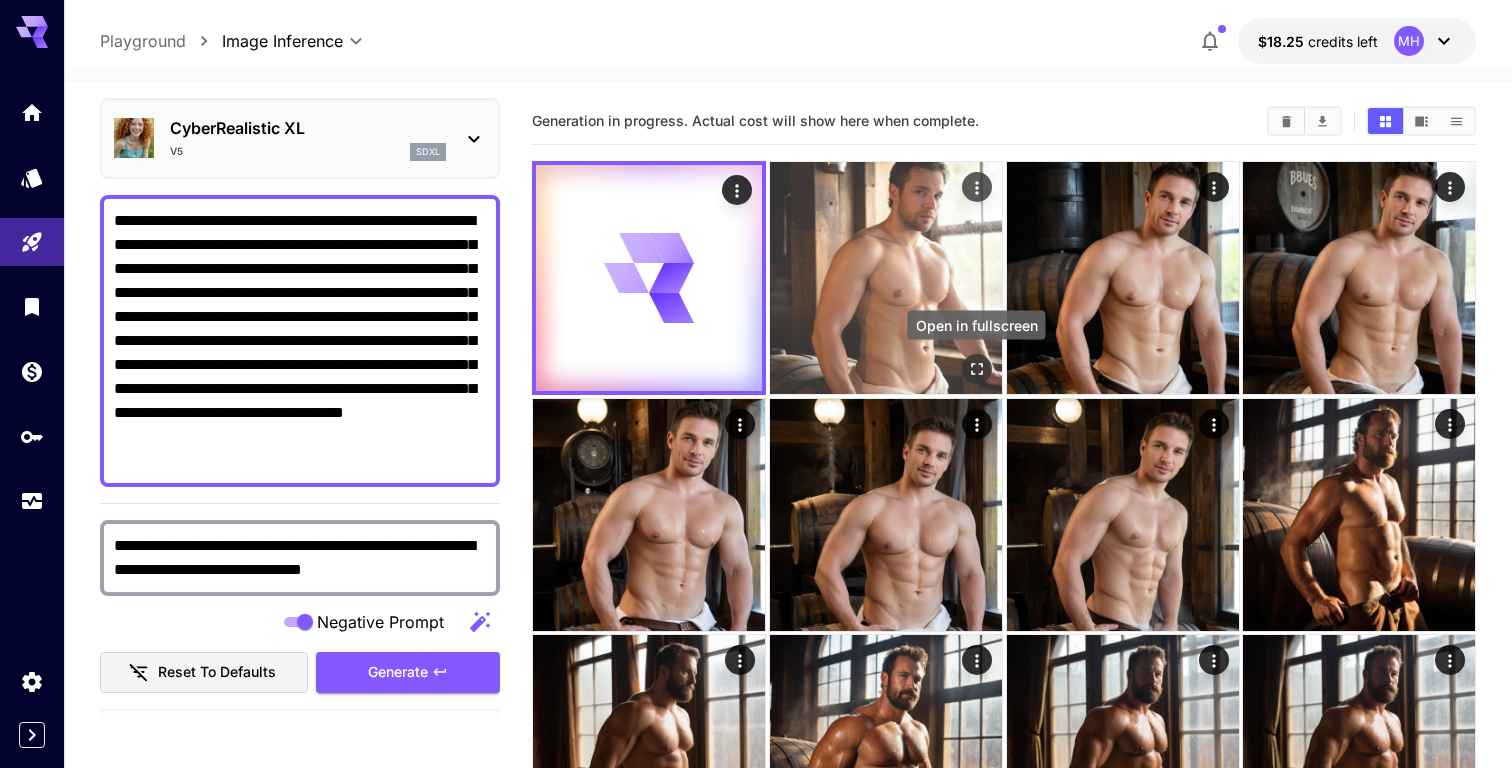 click 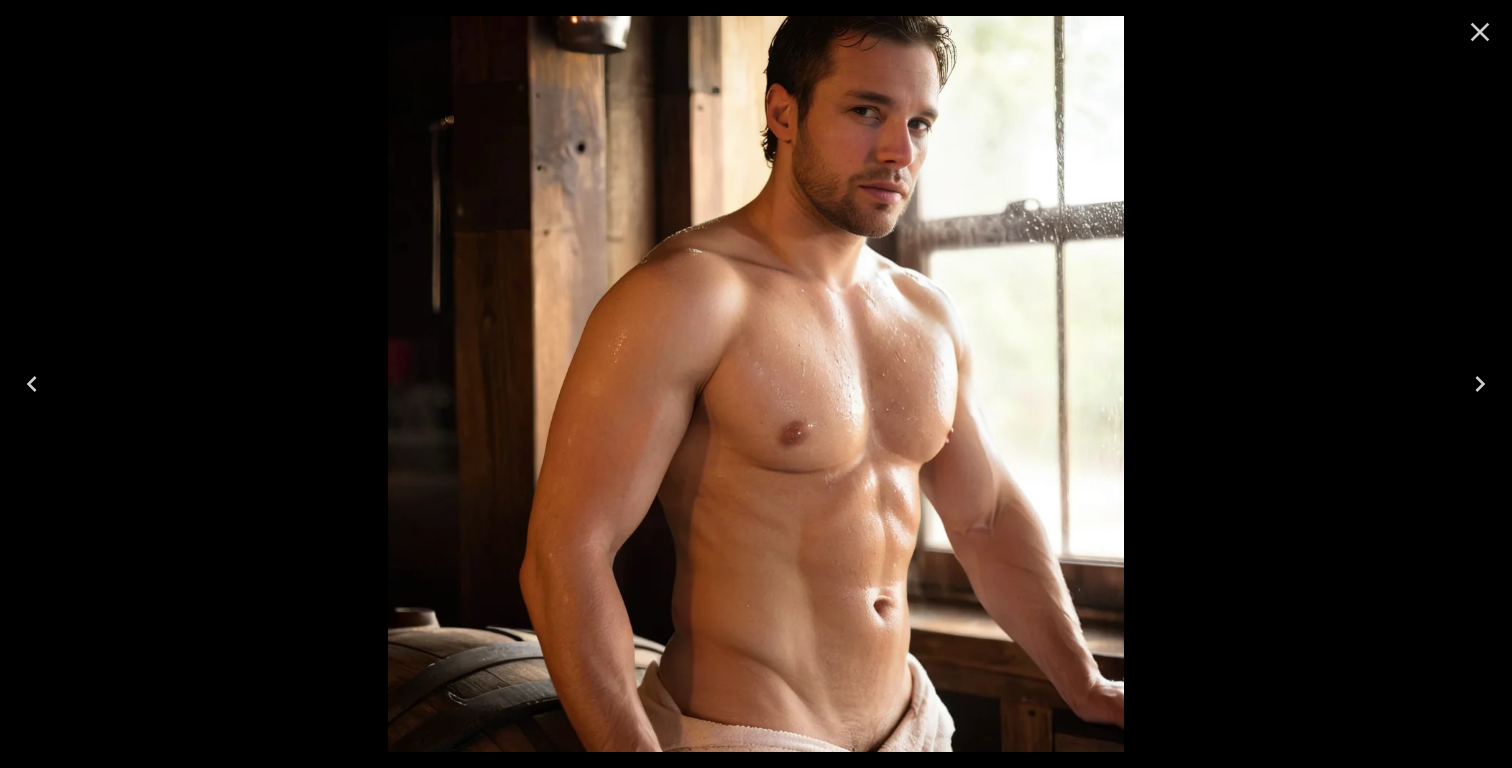 click 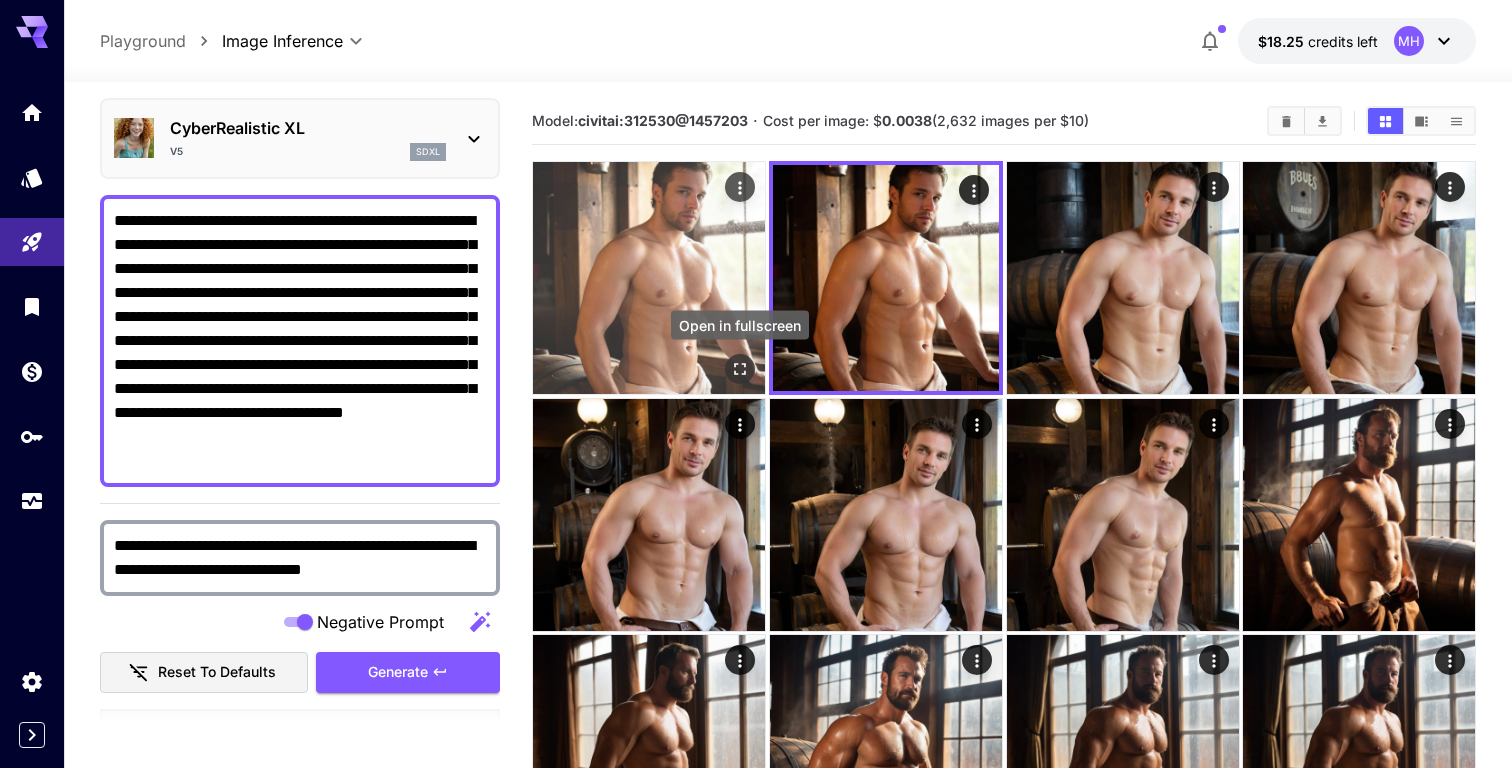 click 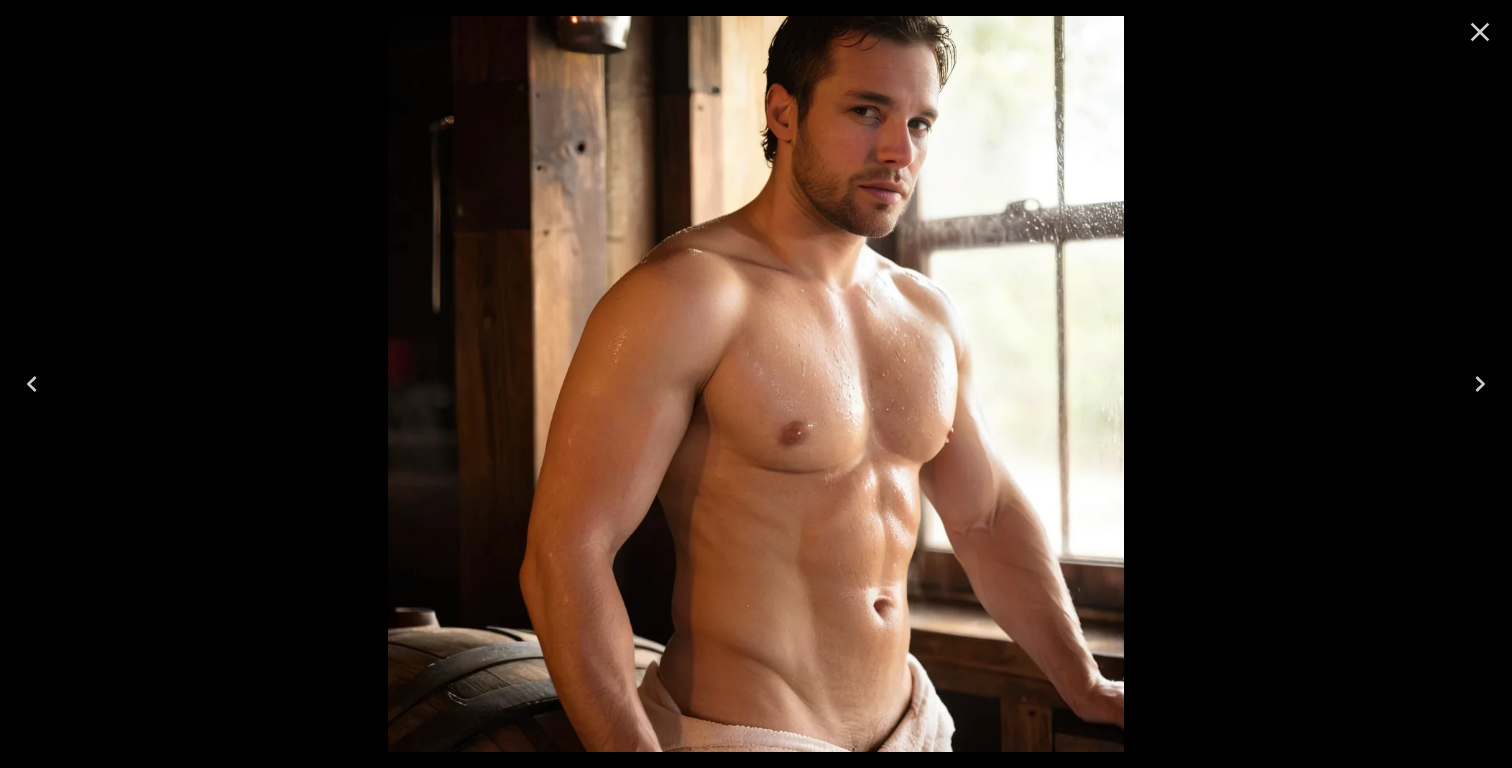 click 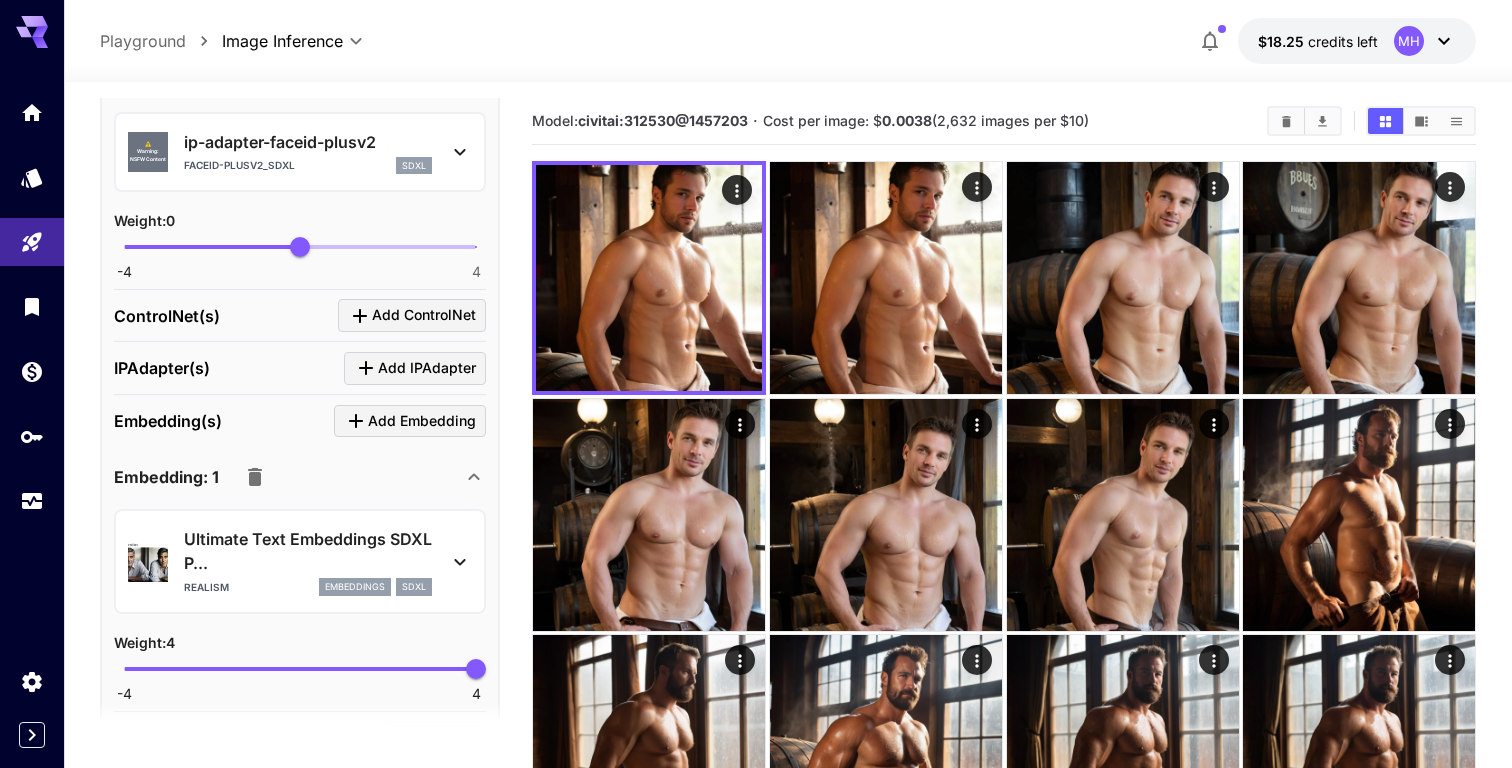 scroll, scrollTop: 3029, scrollLeft: 0, axis: vertical 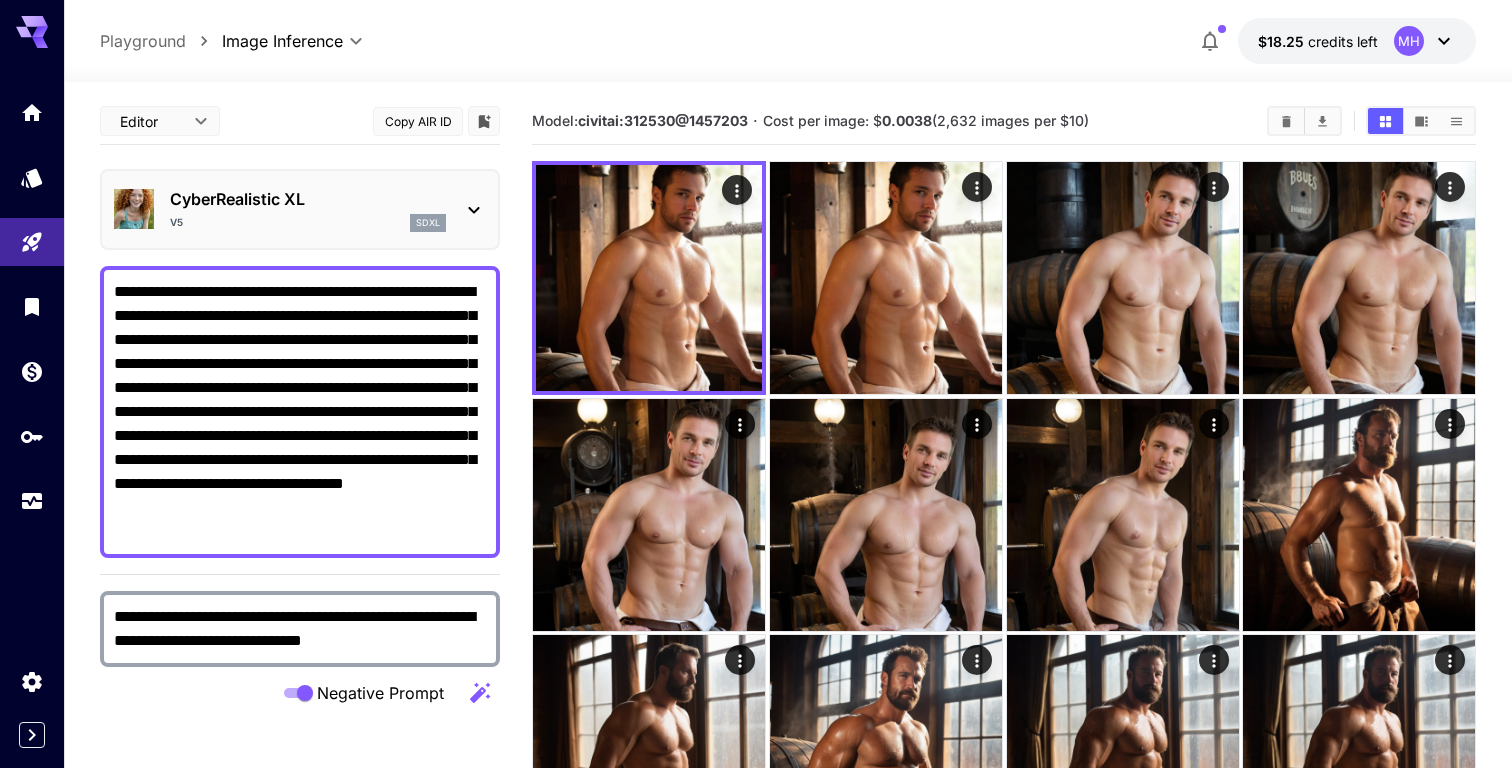 click on "**********" at bounding box center (300, 412) 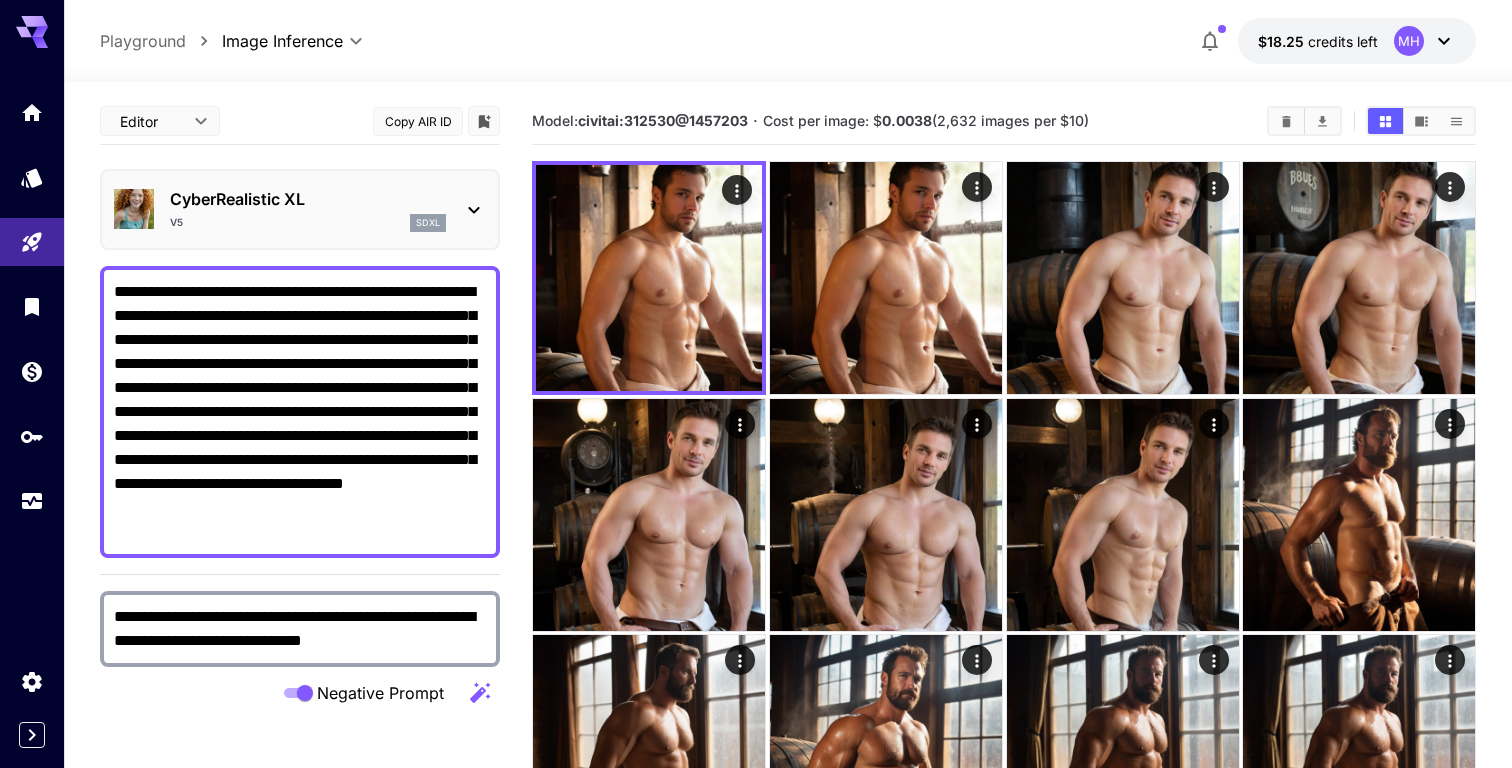 click on "**********" at bounding box center (300, 412) 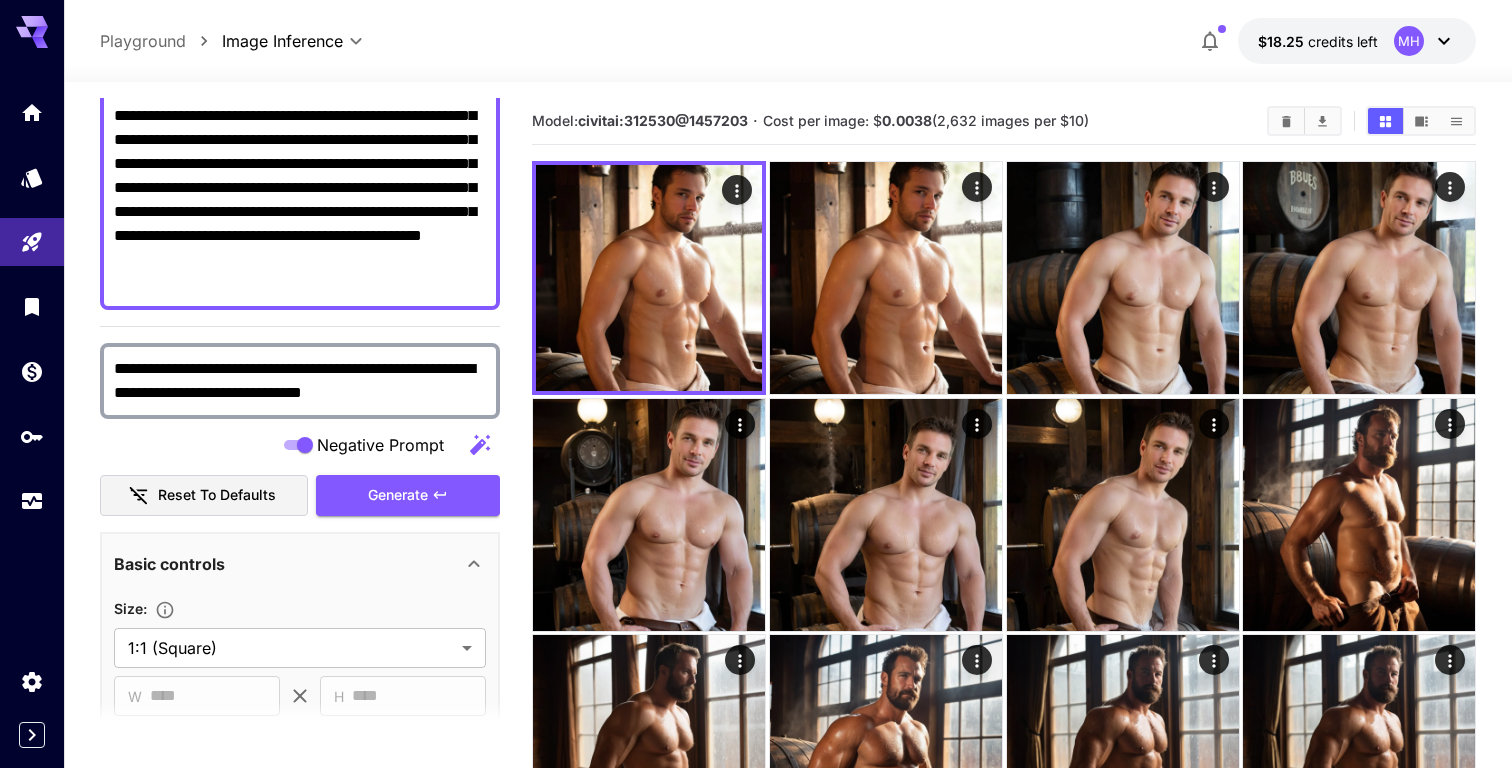scroll, scrollTop: 373, scrollLeft: 0, axis: vertical 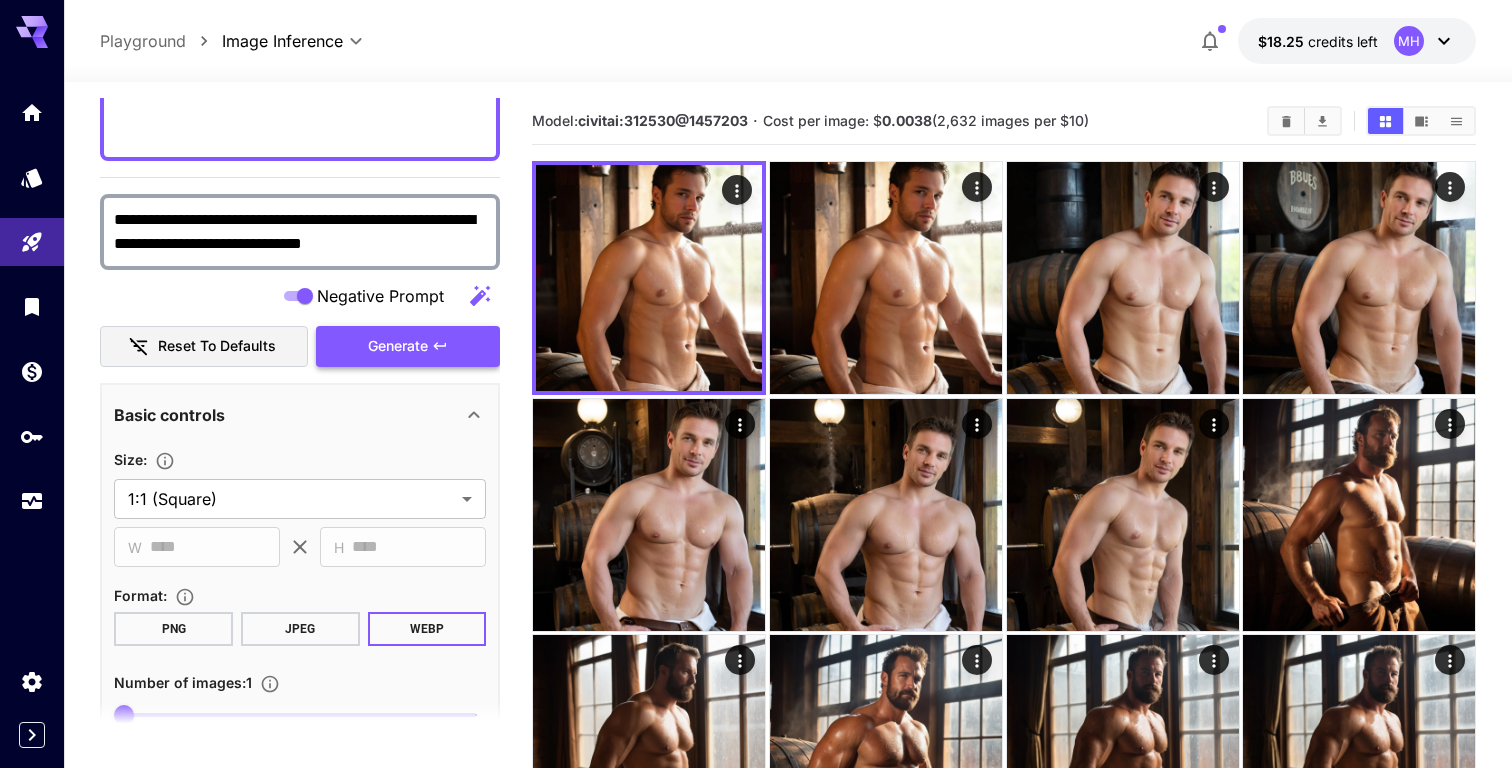 type on "**********" 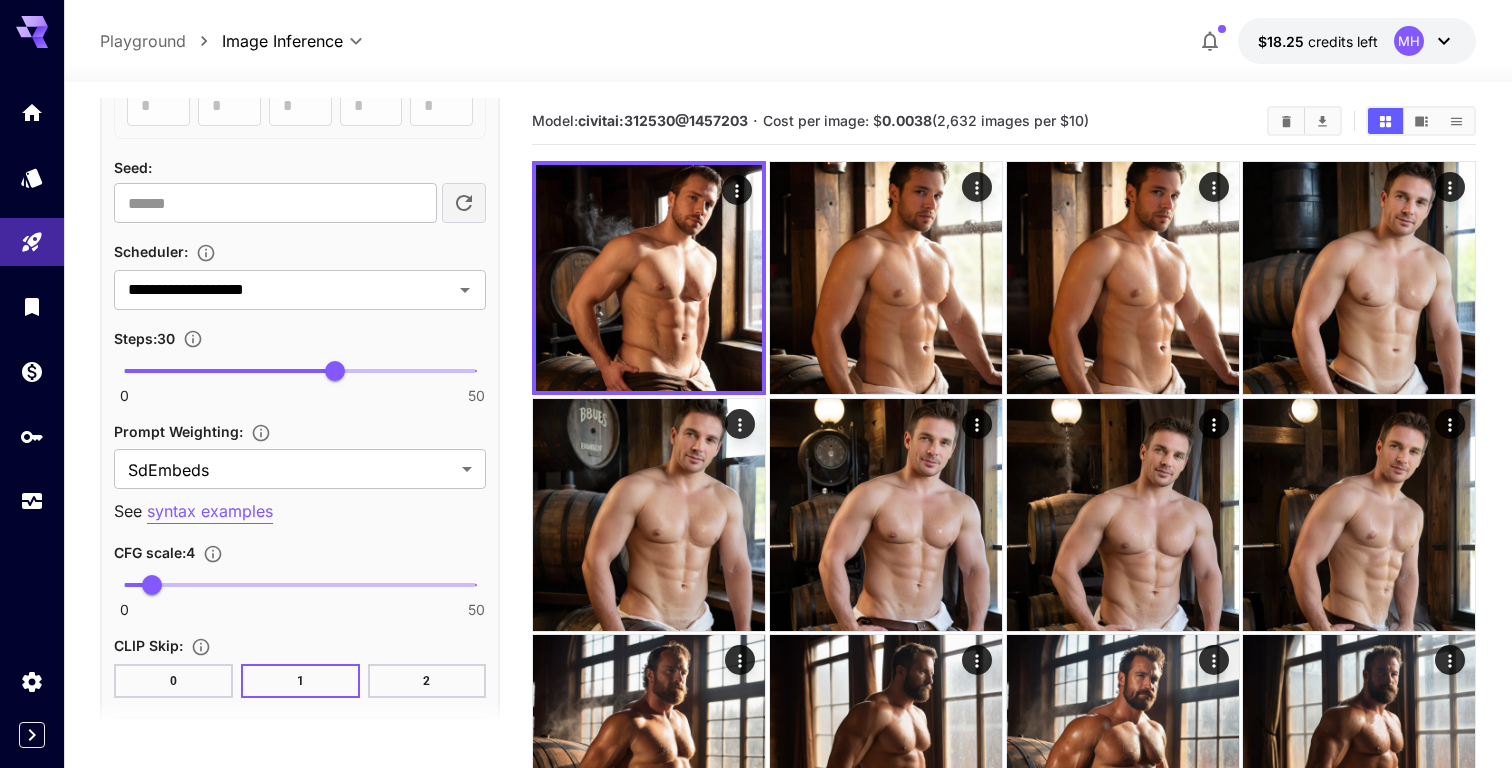 scroll, scrollTop: 1445, scrollLeft: 0, axis: vertical 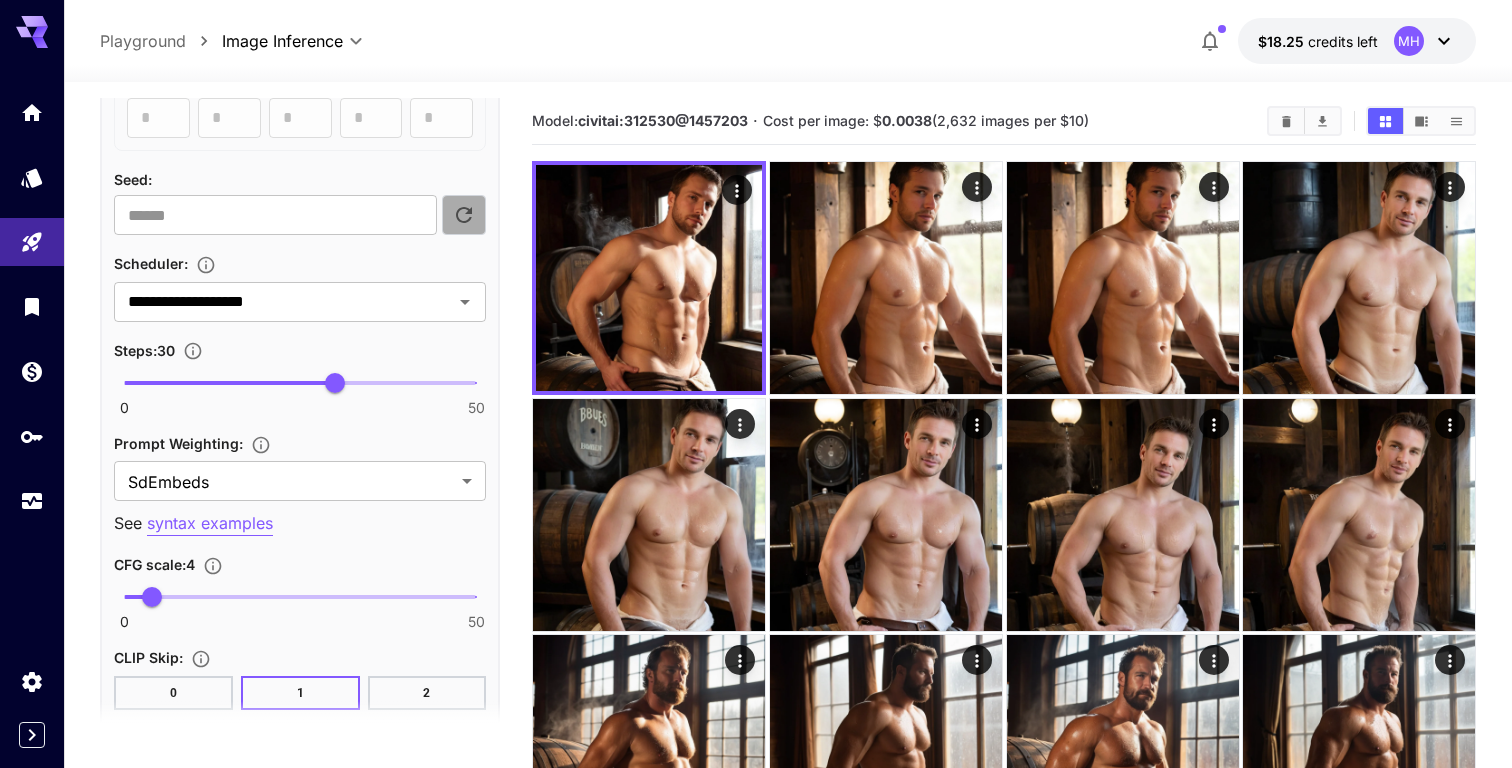 click 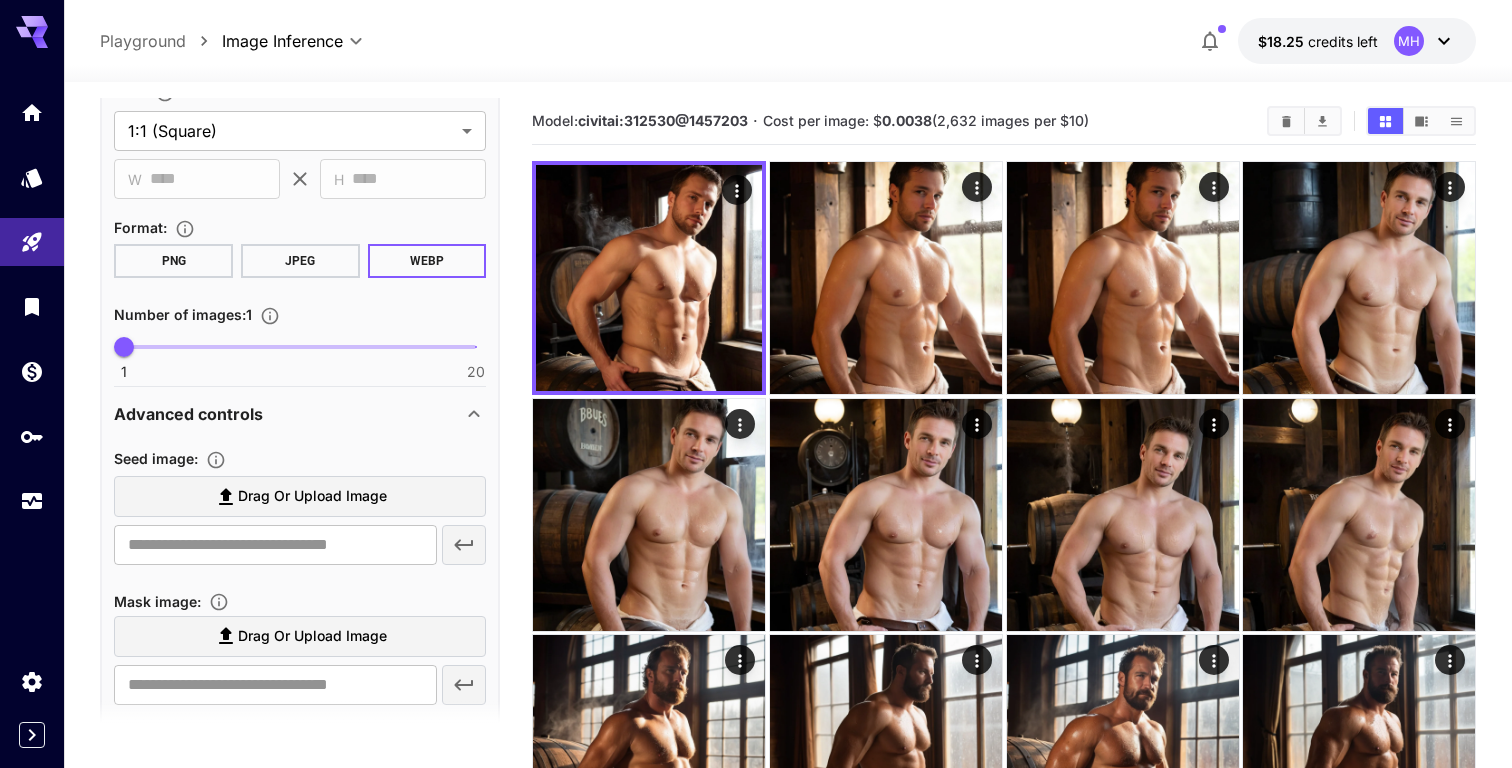 scroll, scrollTop: 250, scrollLeft: 0, axis: vertical 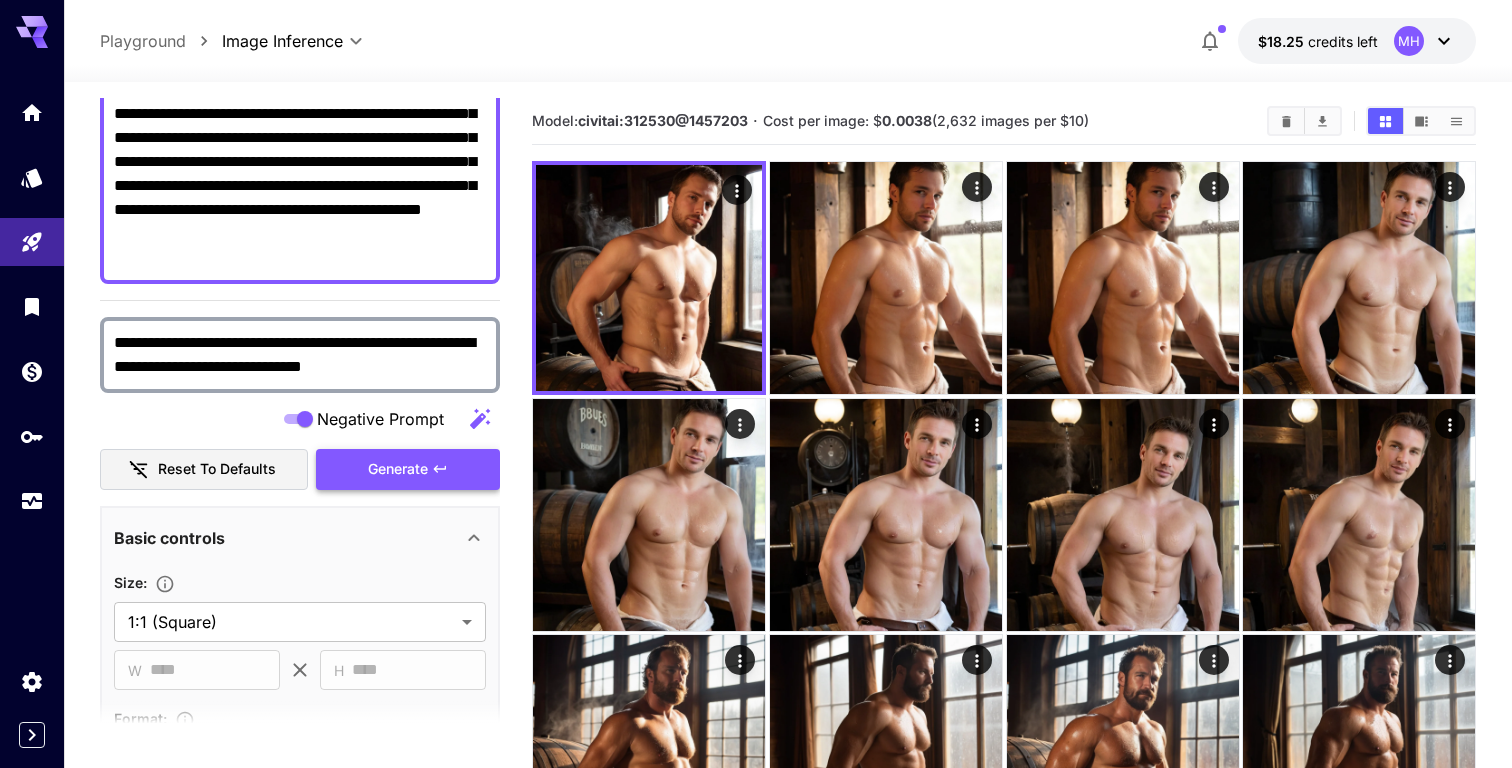 click on "Generate" at bounding box center (398, 469) 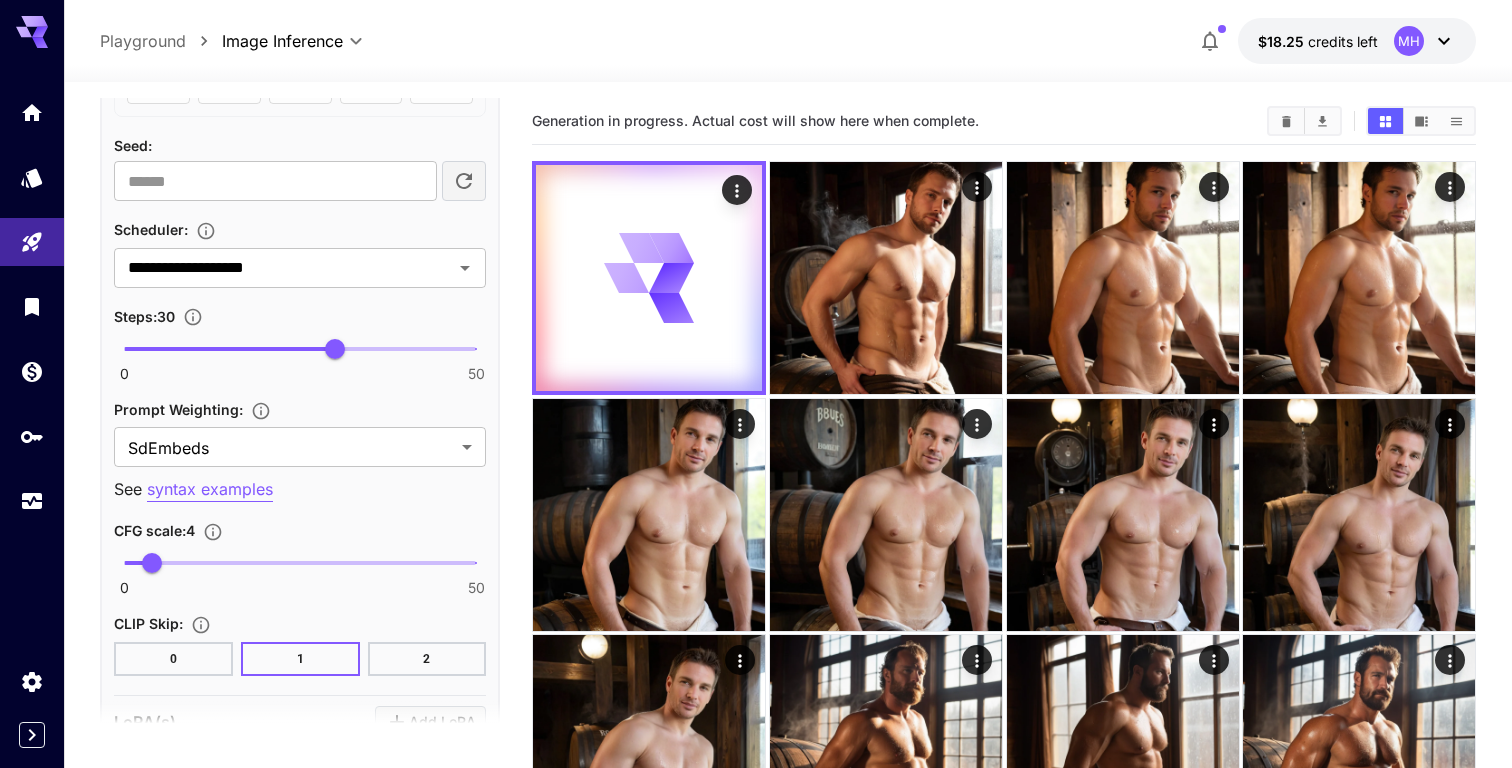 scroll, scrollTop: 1383, scrollLeft: 0, axis: vertical 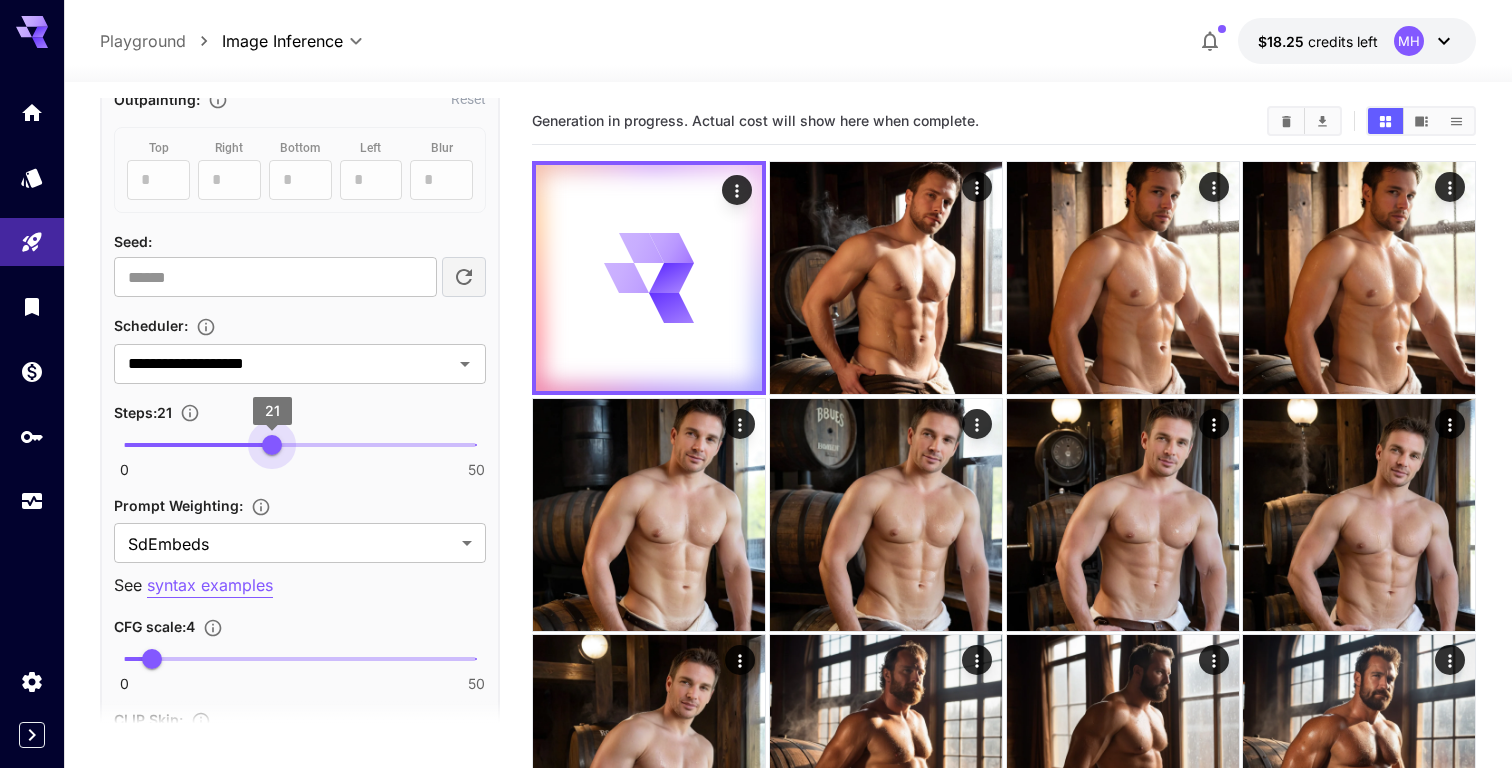type on "**" 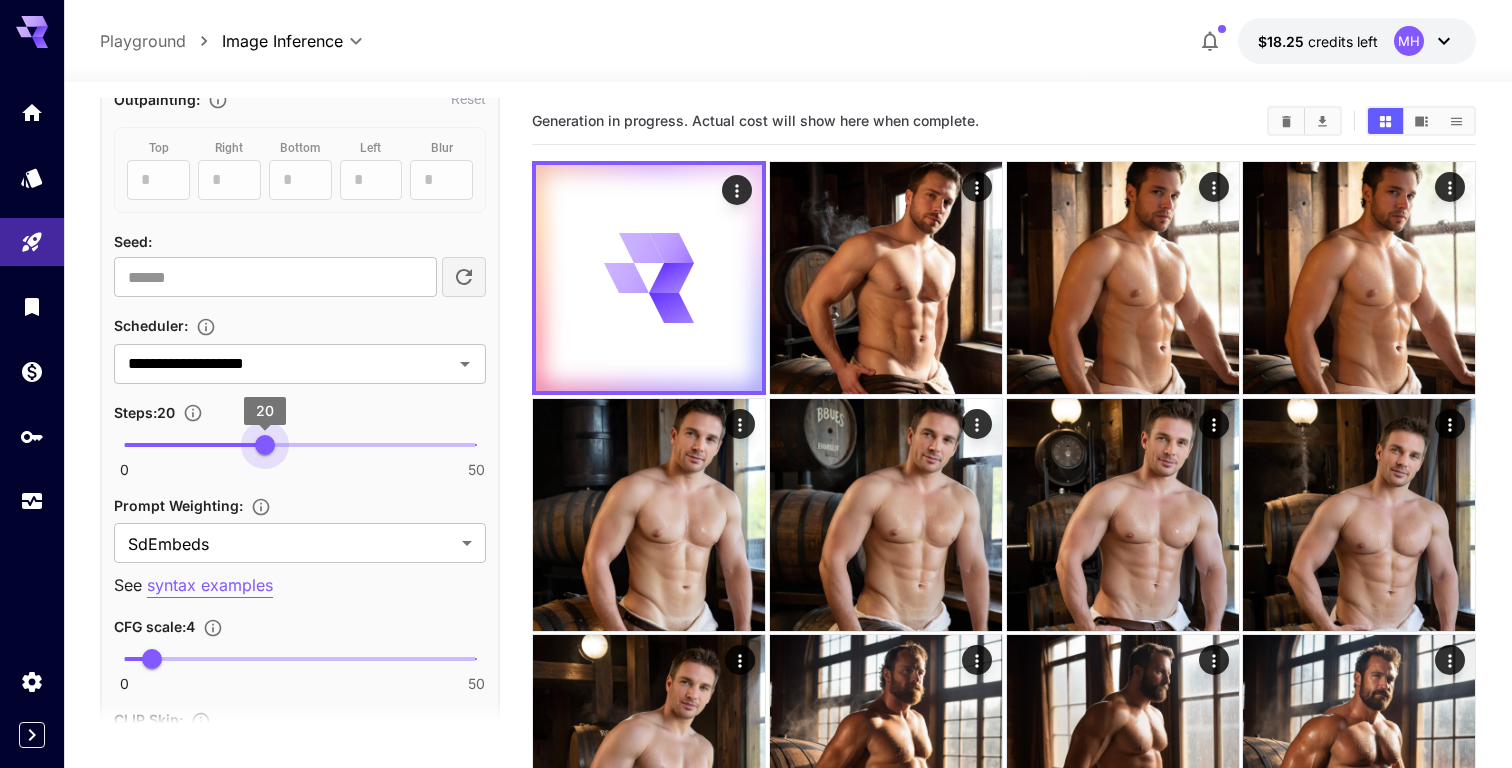 drag, startPoint x: 302, startPoint y: 446, endPoint x: 268, endPoint y: 447, distance: 34.0147 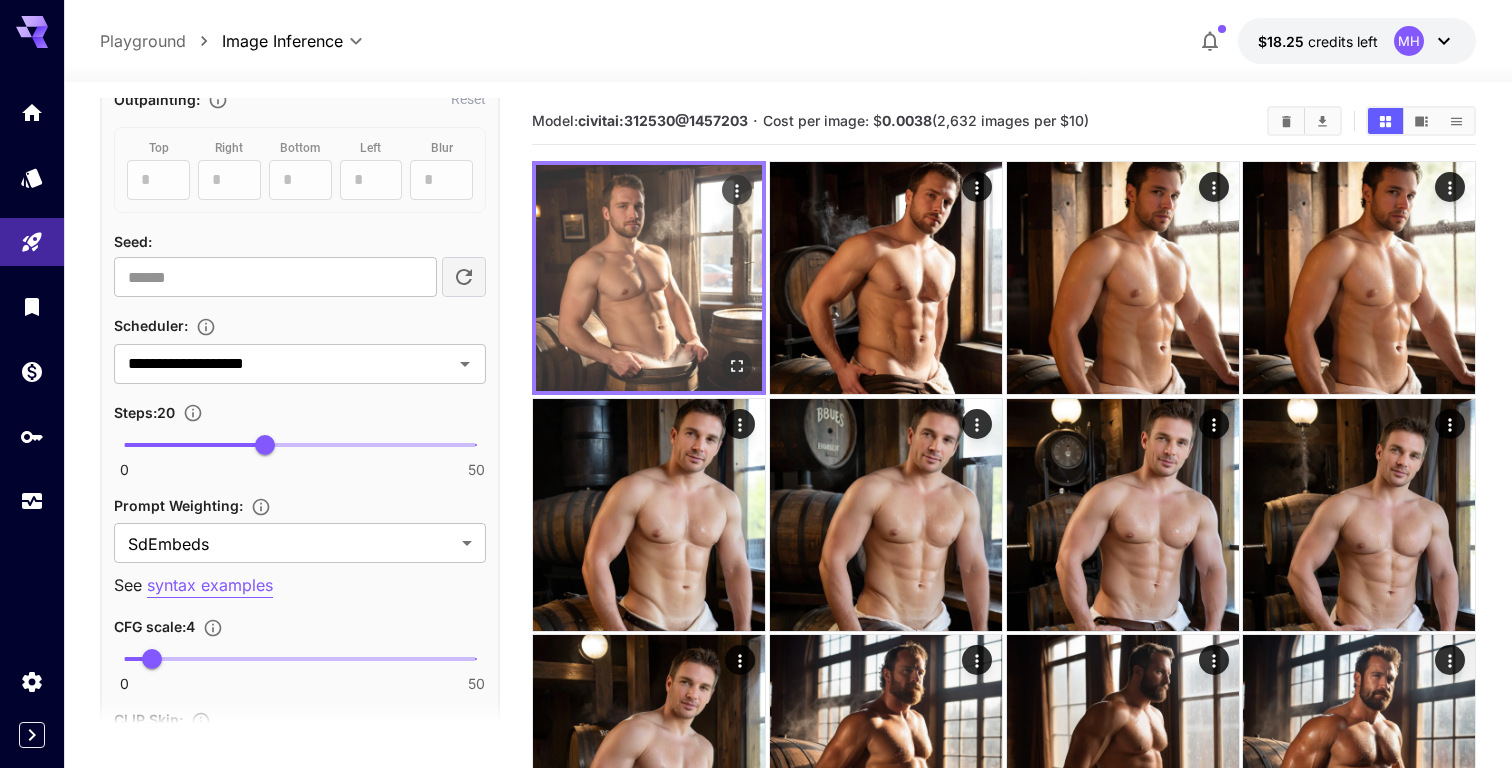 click at bounding box center [649, 278] 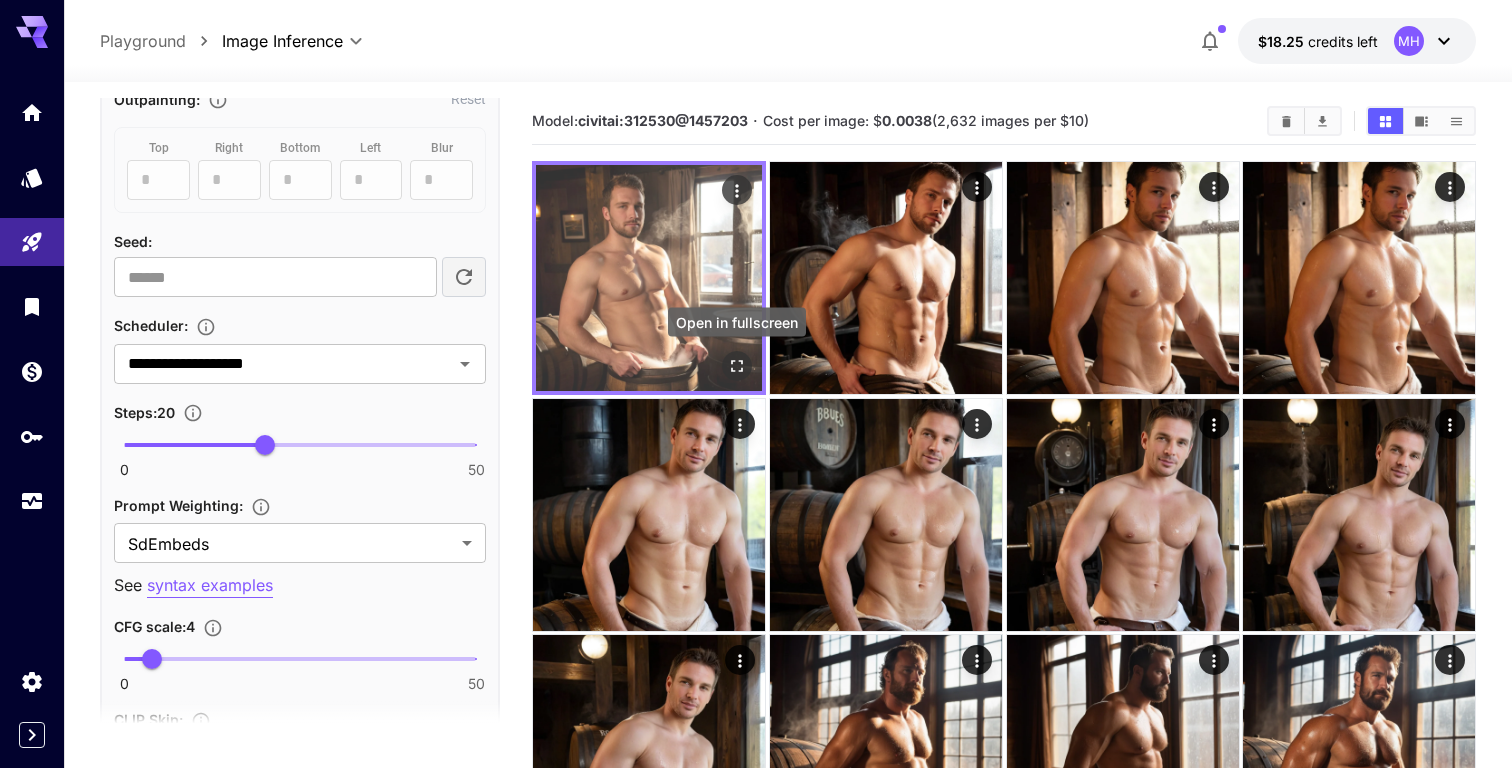 click 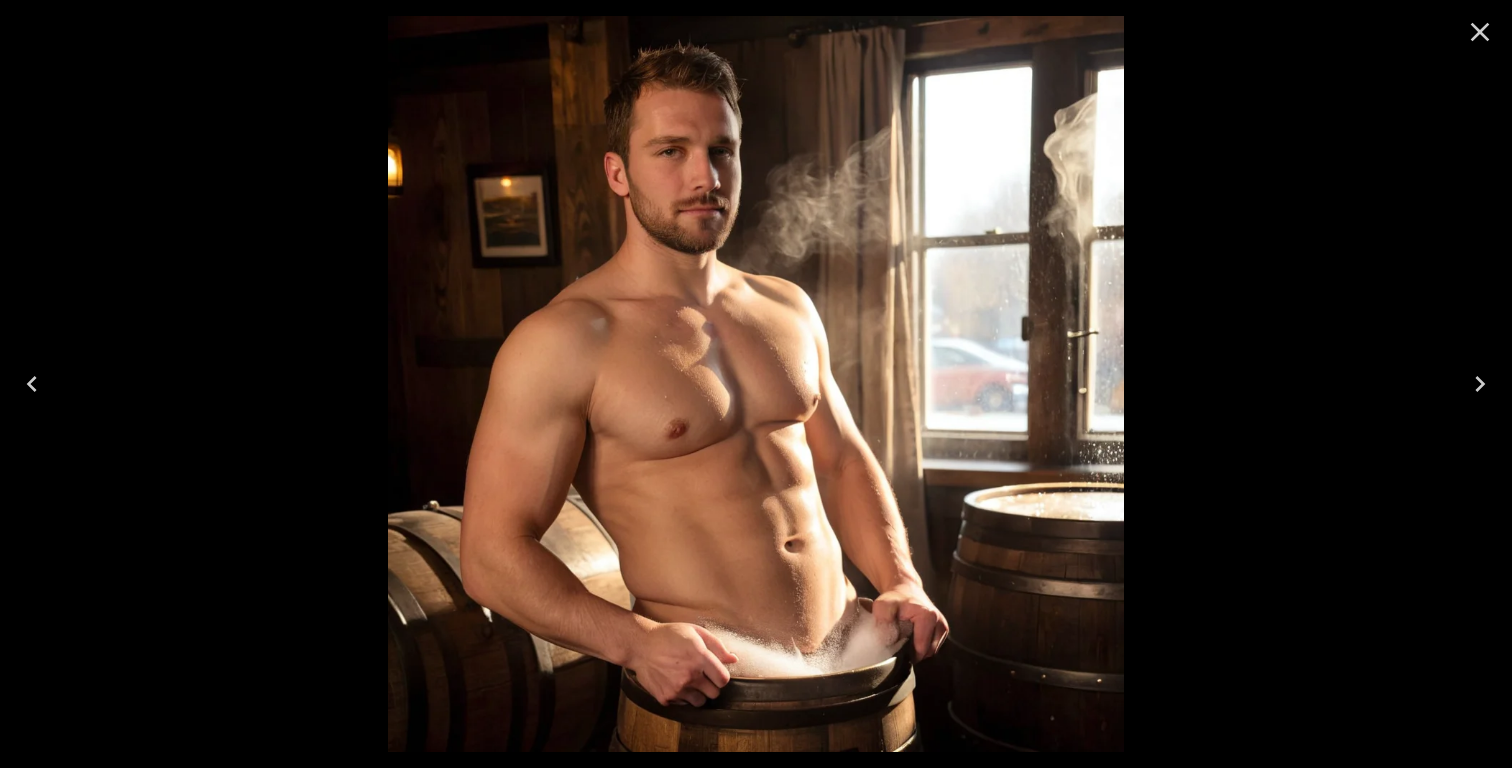 click 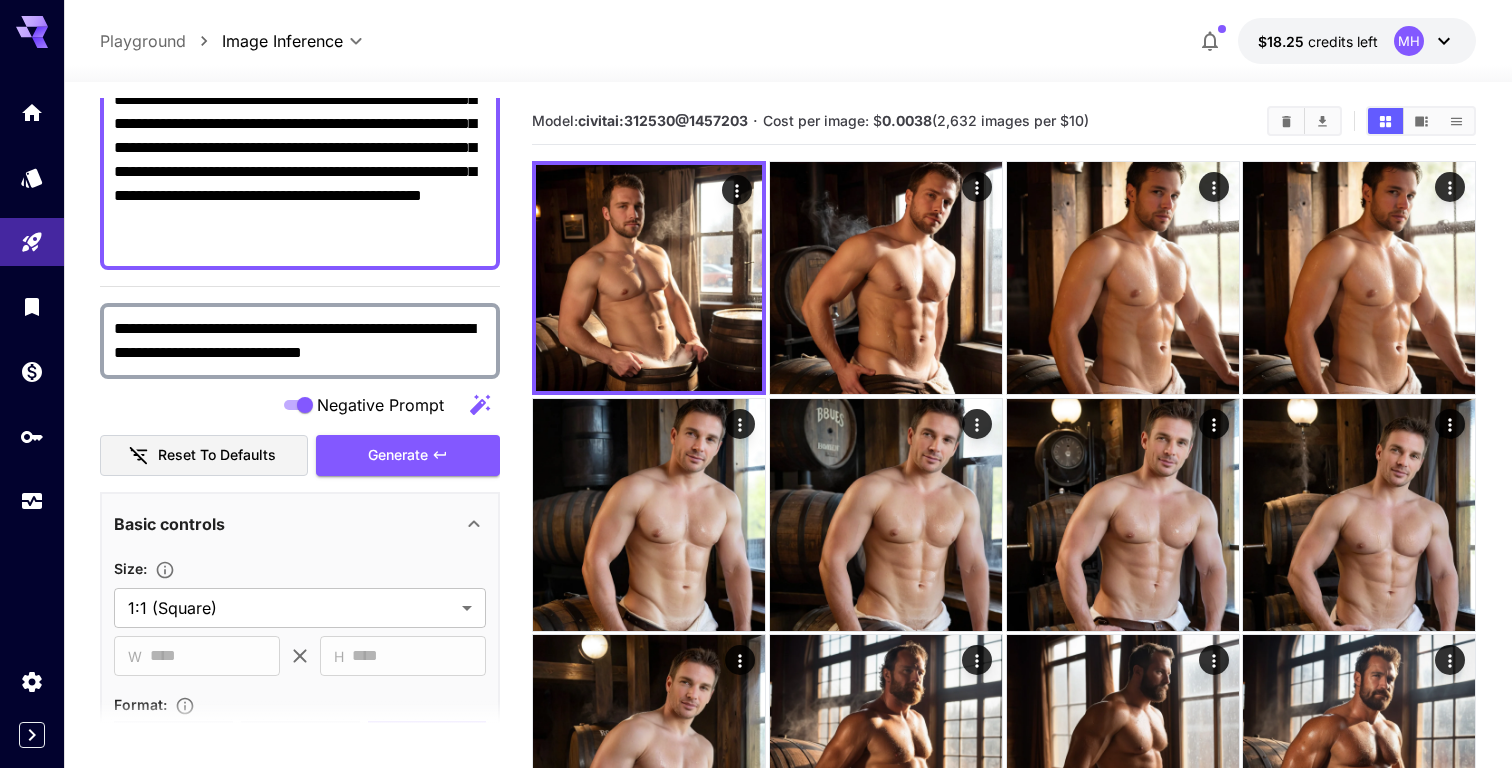 scroll, scrollTop: 148, scrollLeft: 0, axis: vertical 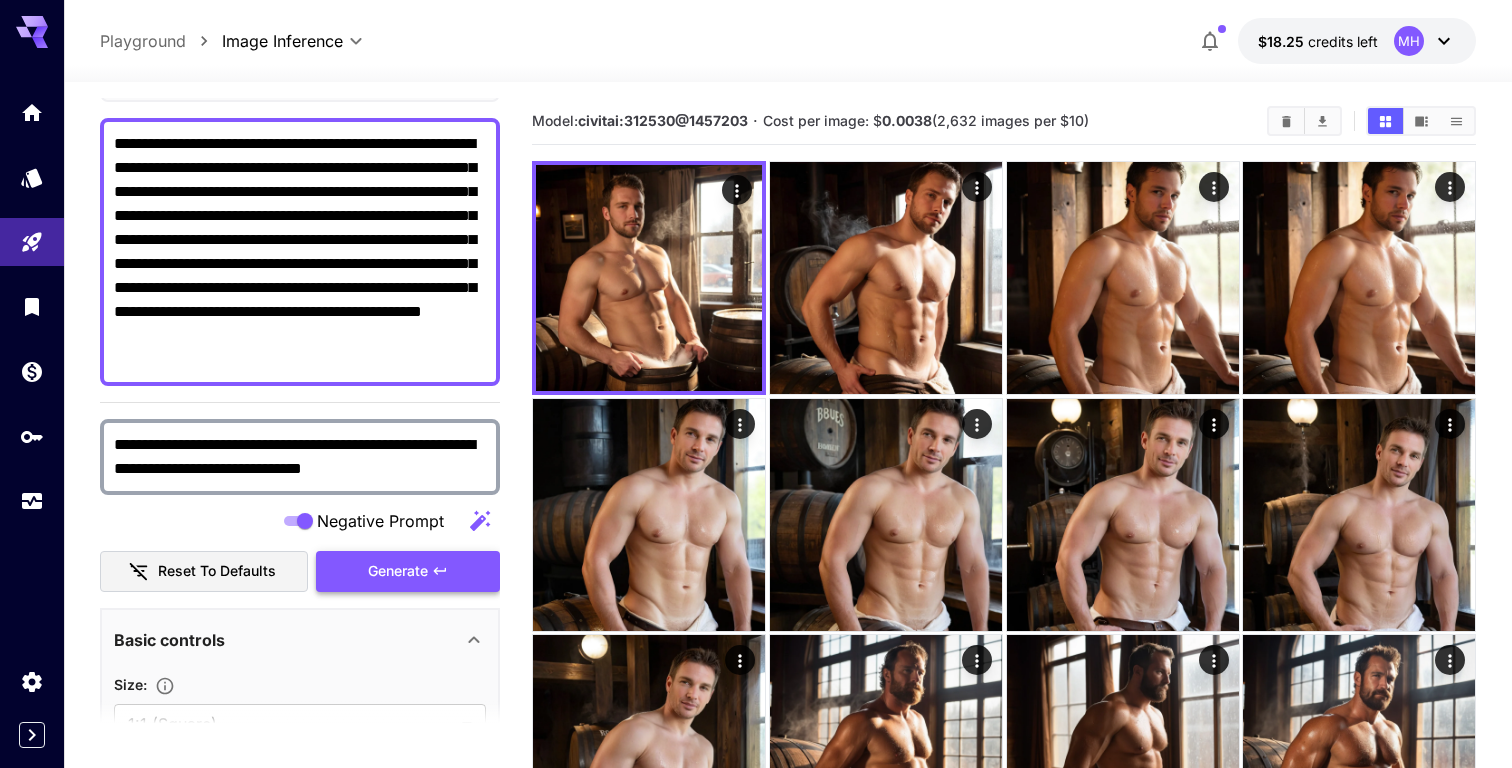 click on "Generate" at bounding box center [408, 571] 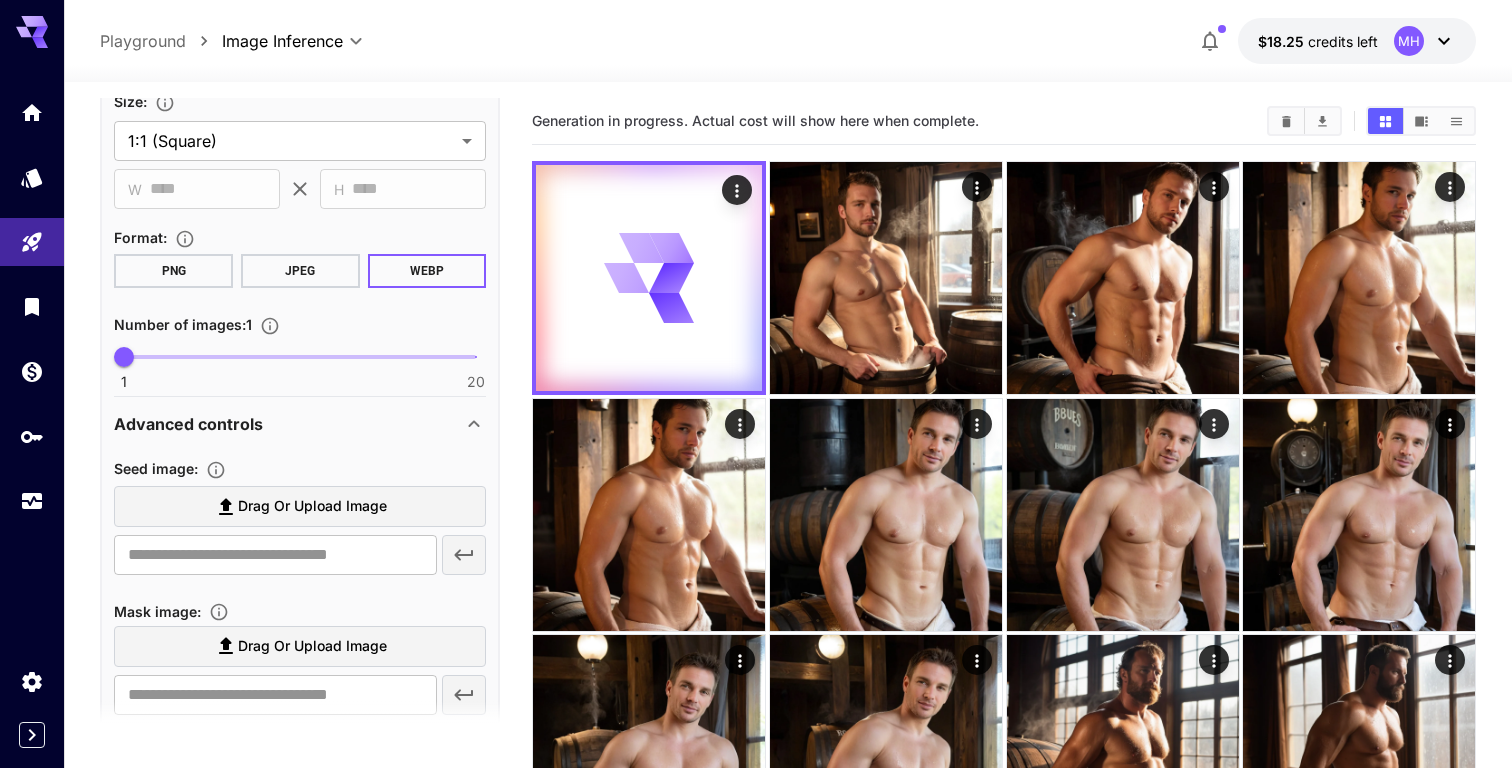scroll, scrollTop: 723, scrollLeft: 0, axis: vertical 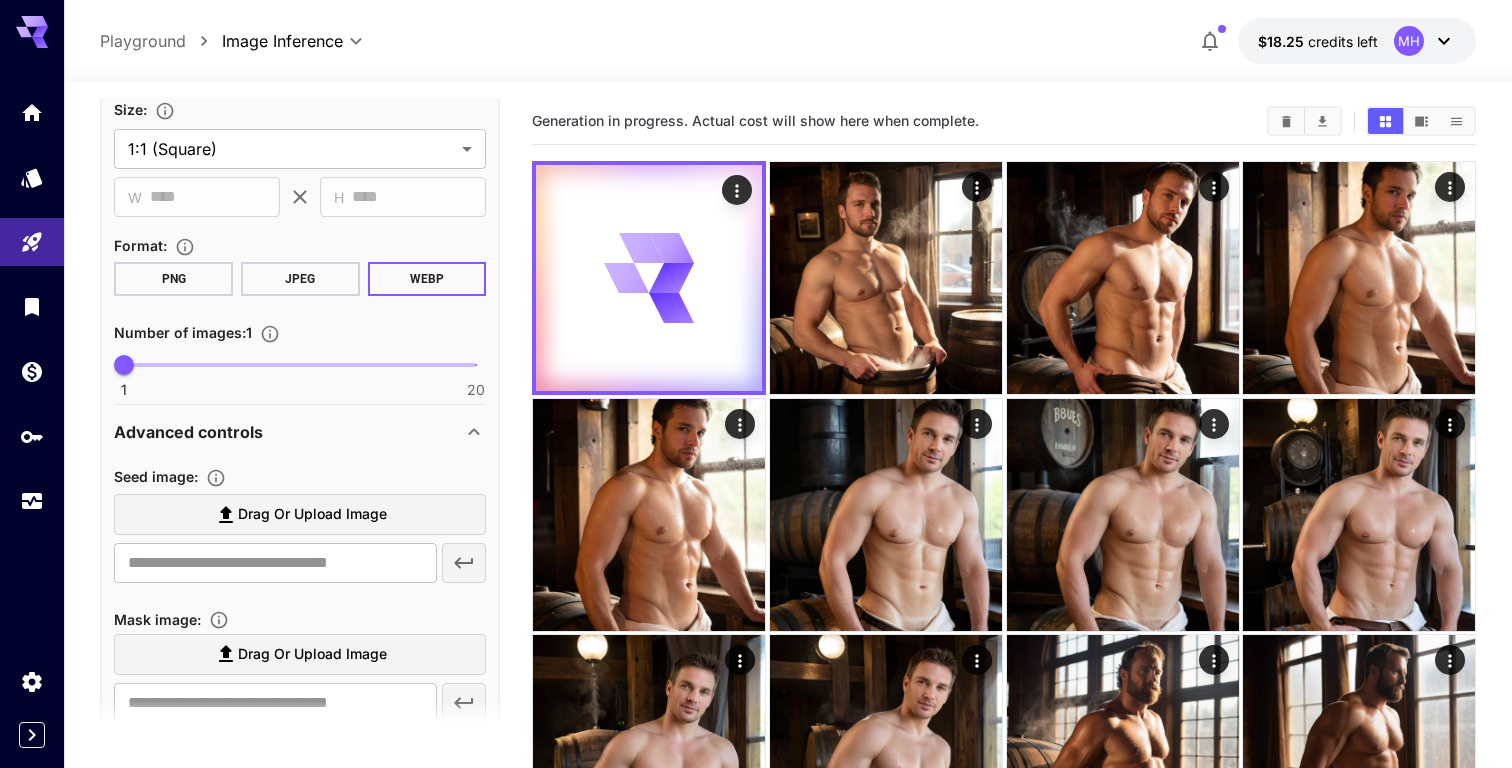 type on "*" 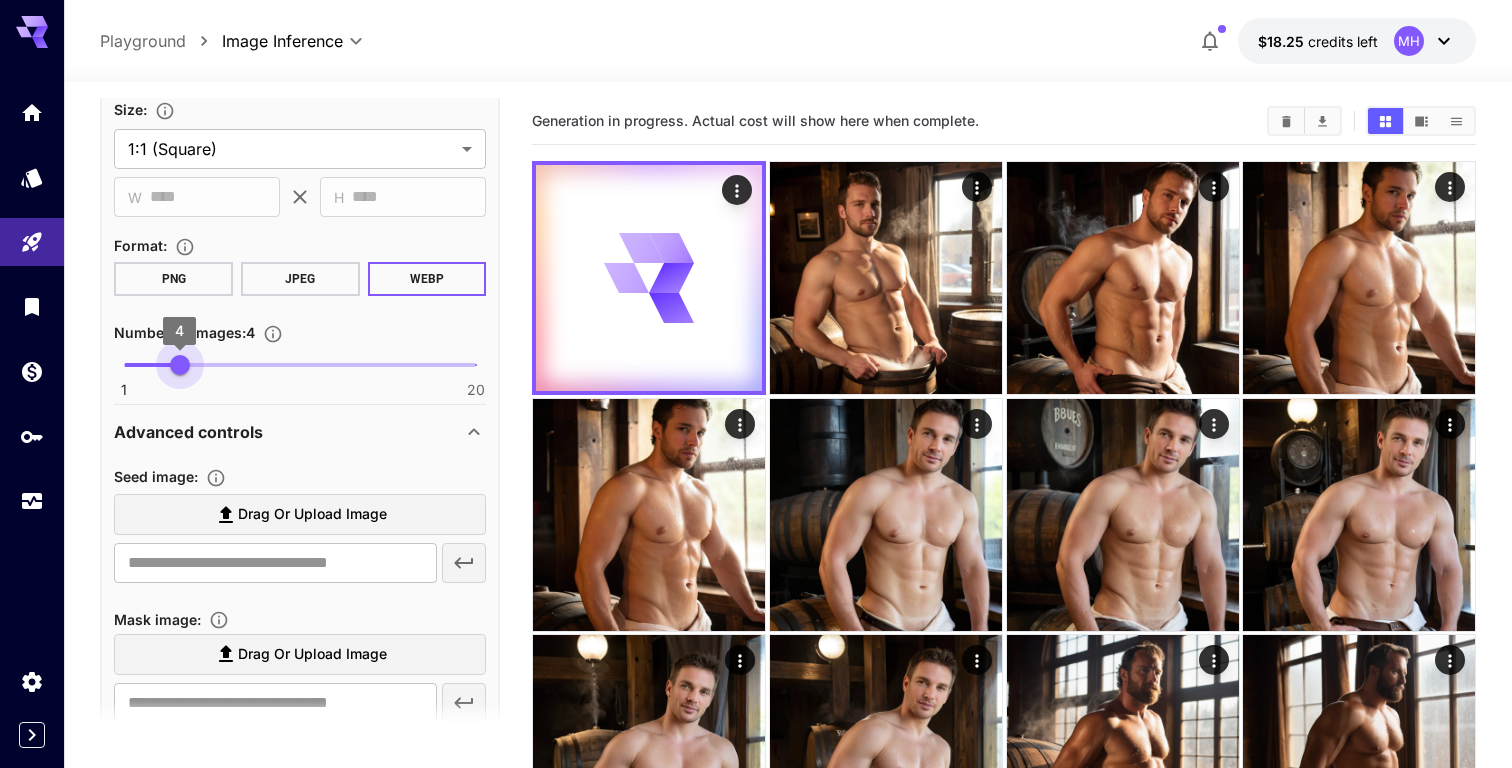 click on "1 20 4" at bounding box center [300, 365] 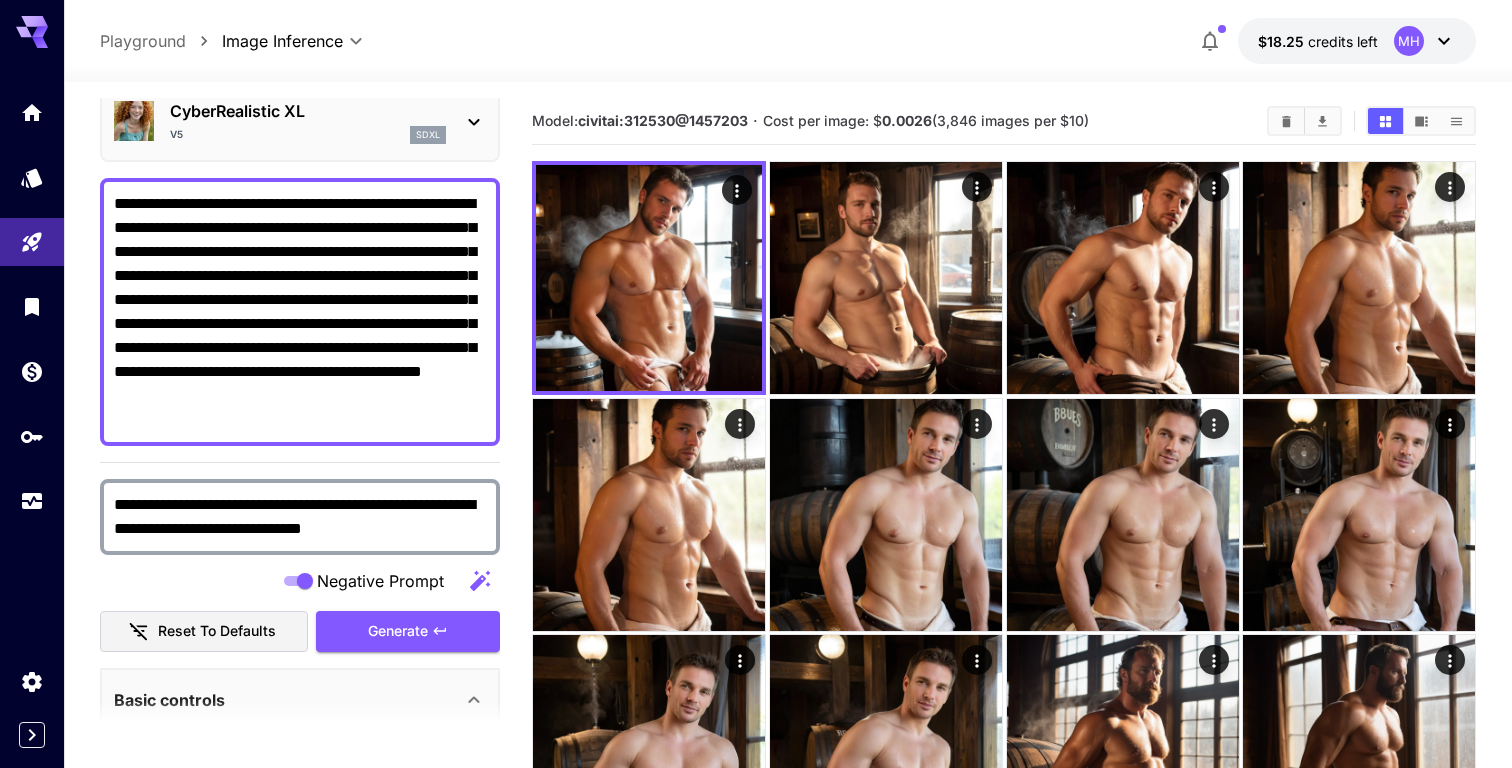scroll, scrollTop: 0, scrollLeft: 0, axis: both 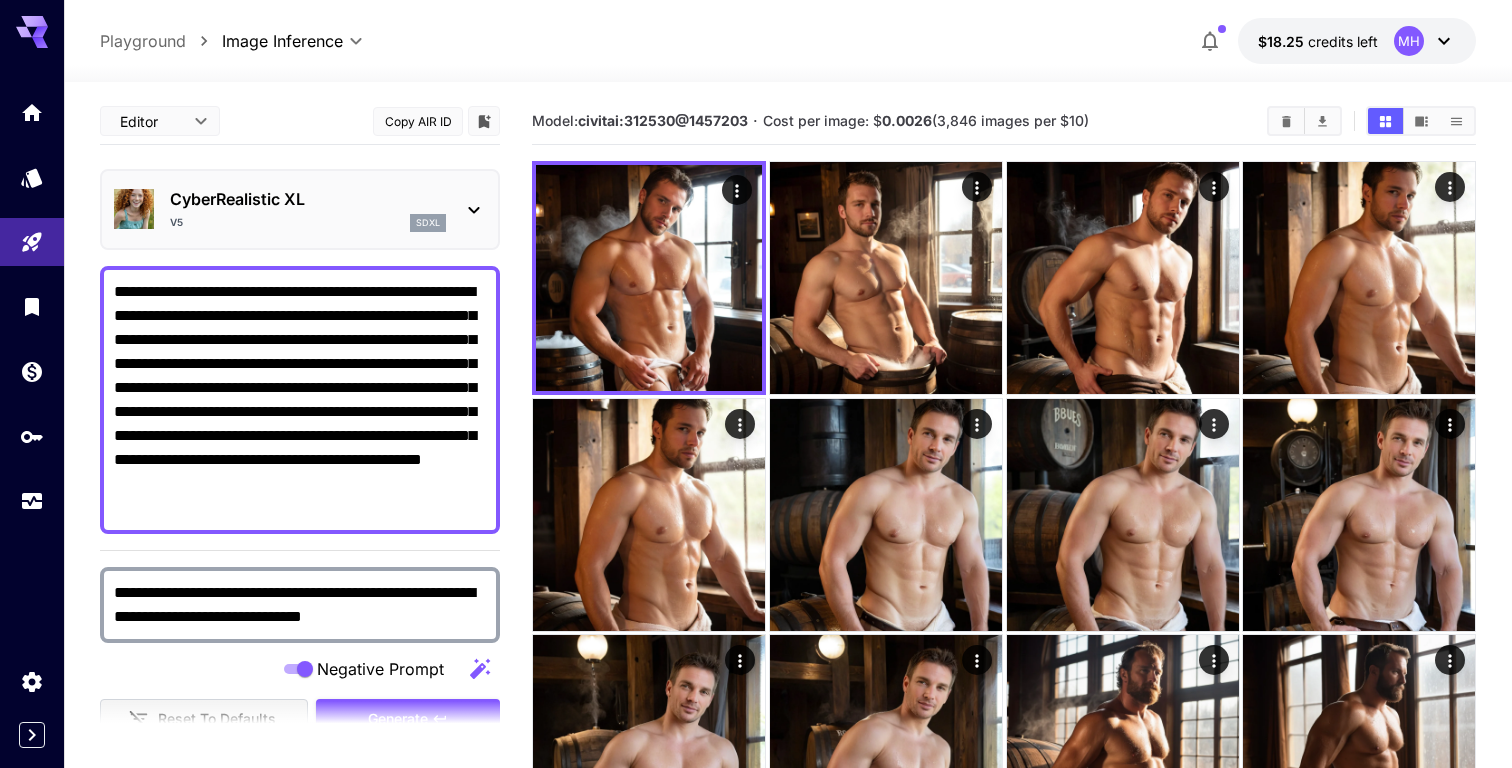 click at bounding box center (300, 726) 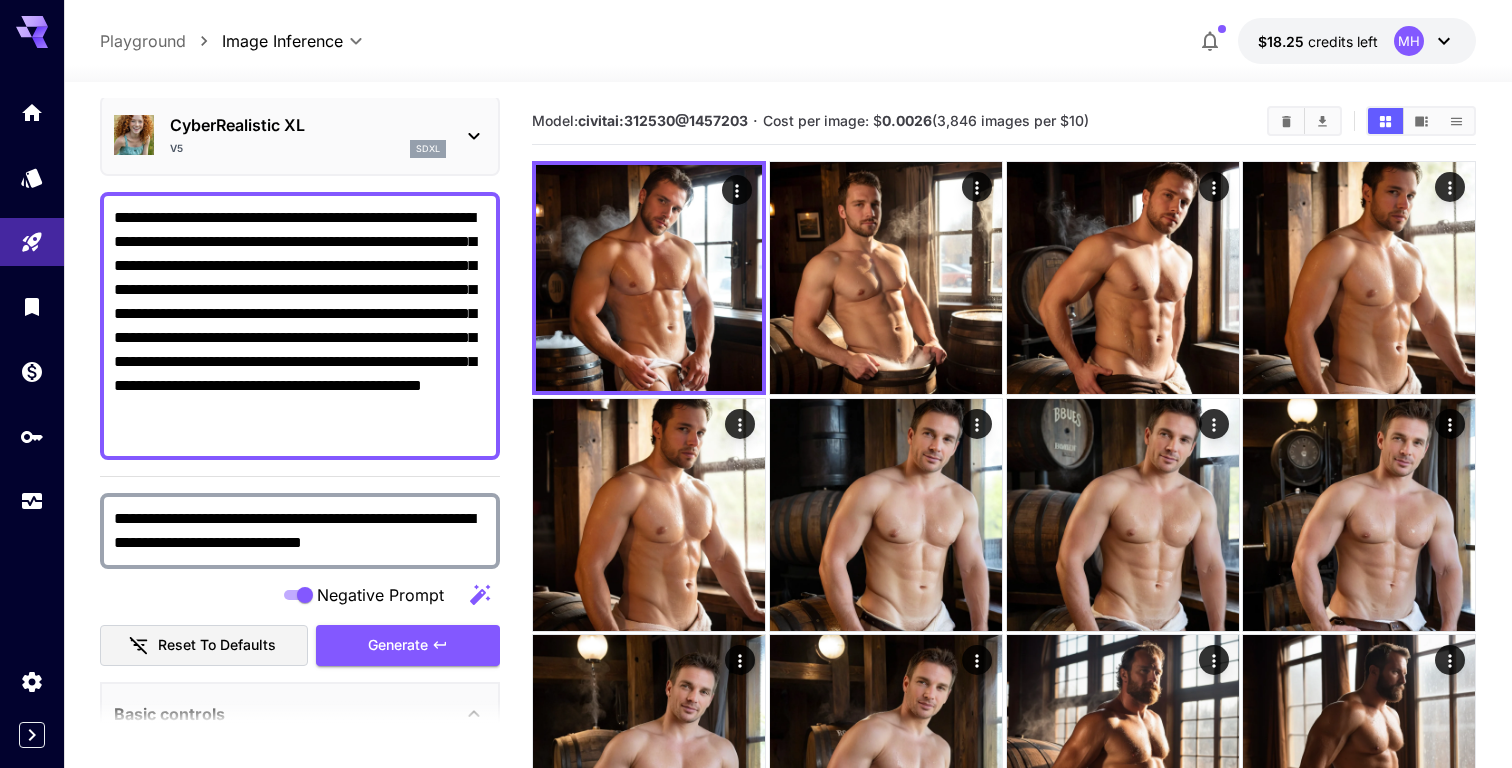 scroll, scrollTop: 103, scrollLeft: 0, axis: vertical 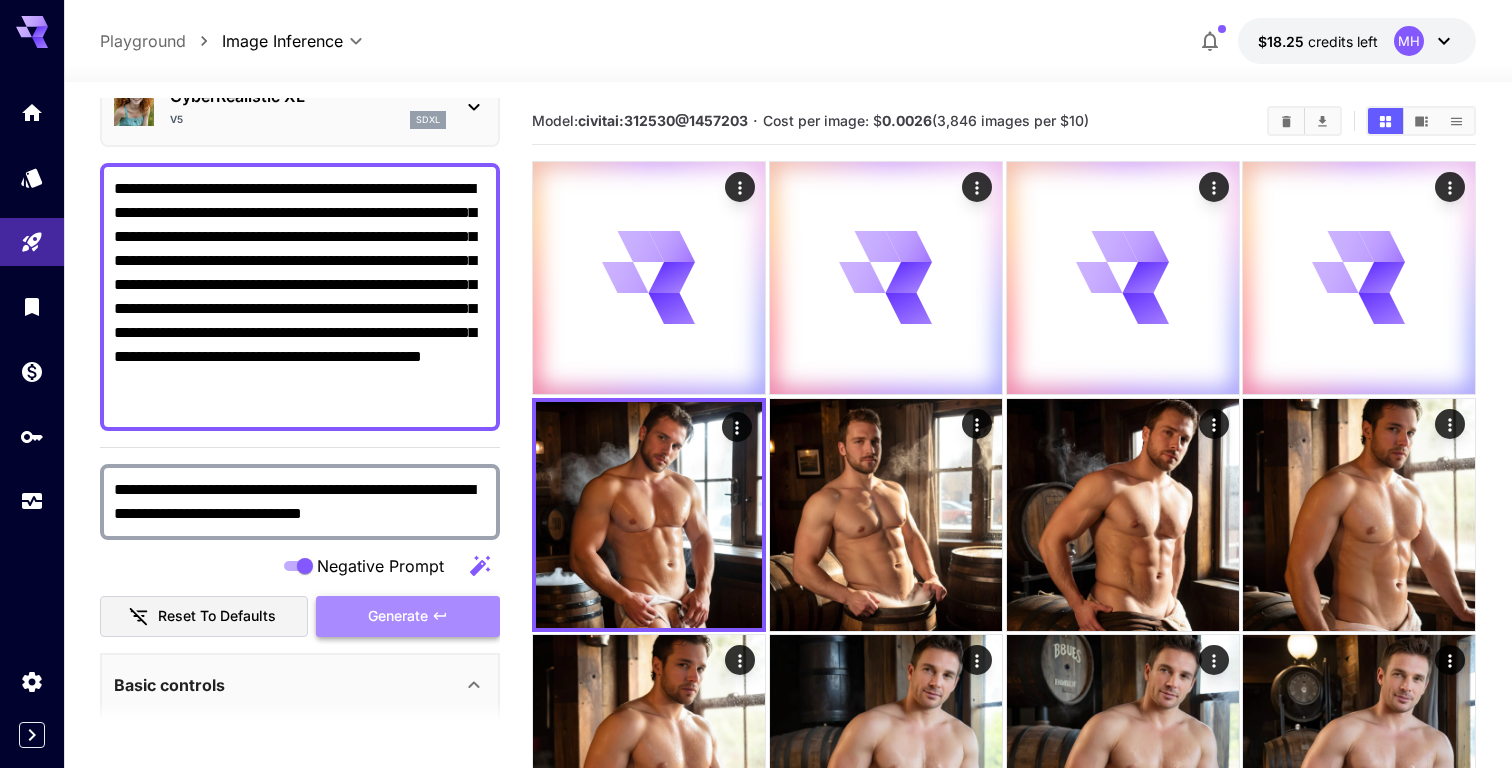 click on "Generate" at bounding box center (398, 616) 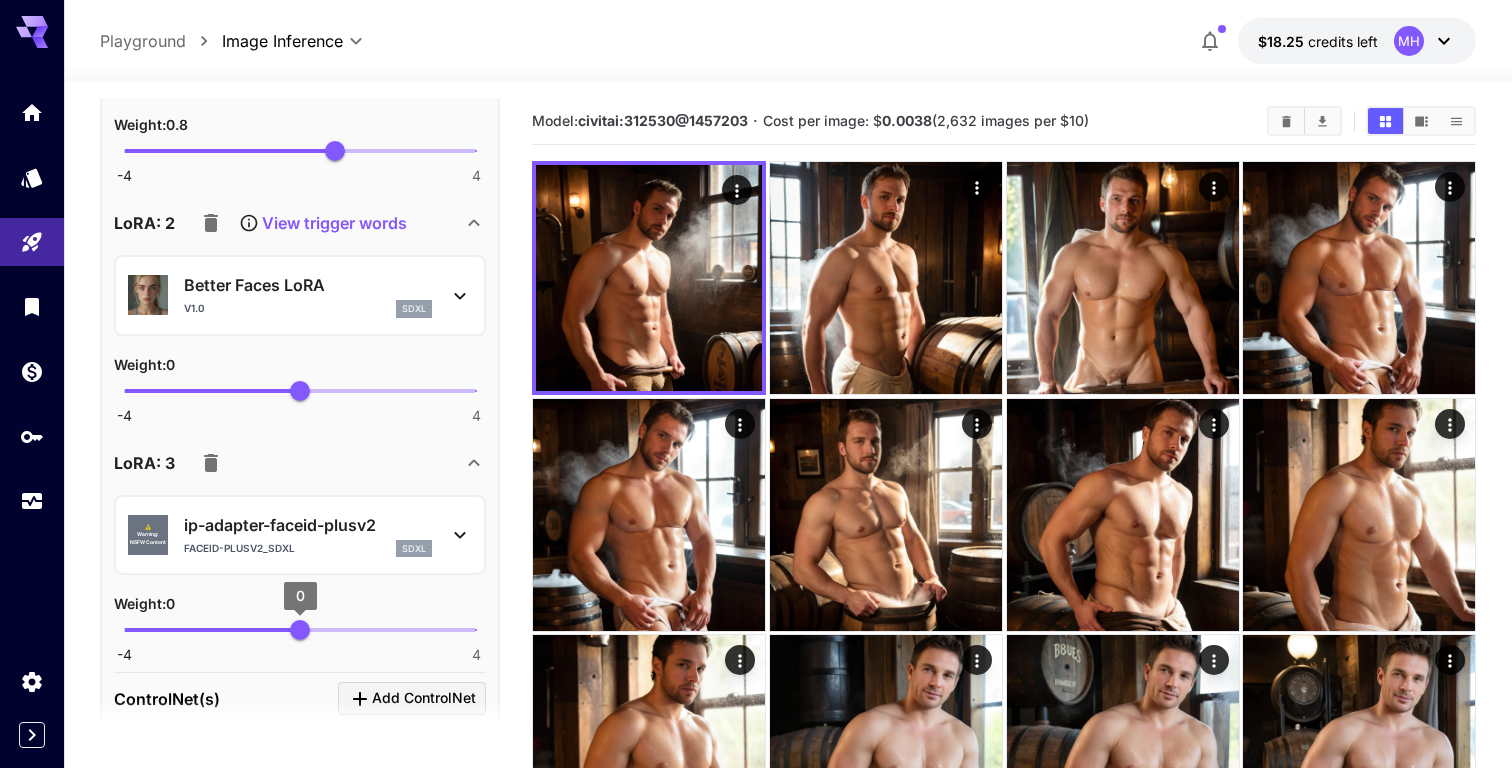 scroll, scrollTop: 2273, scrollLeft: 0, axis: vertical 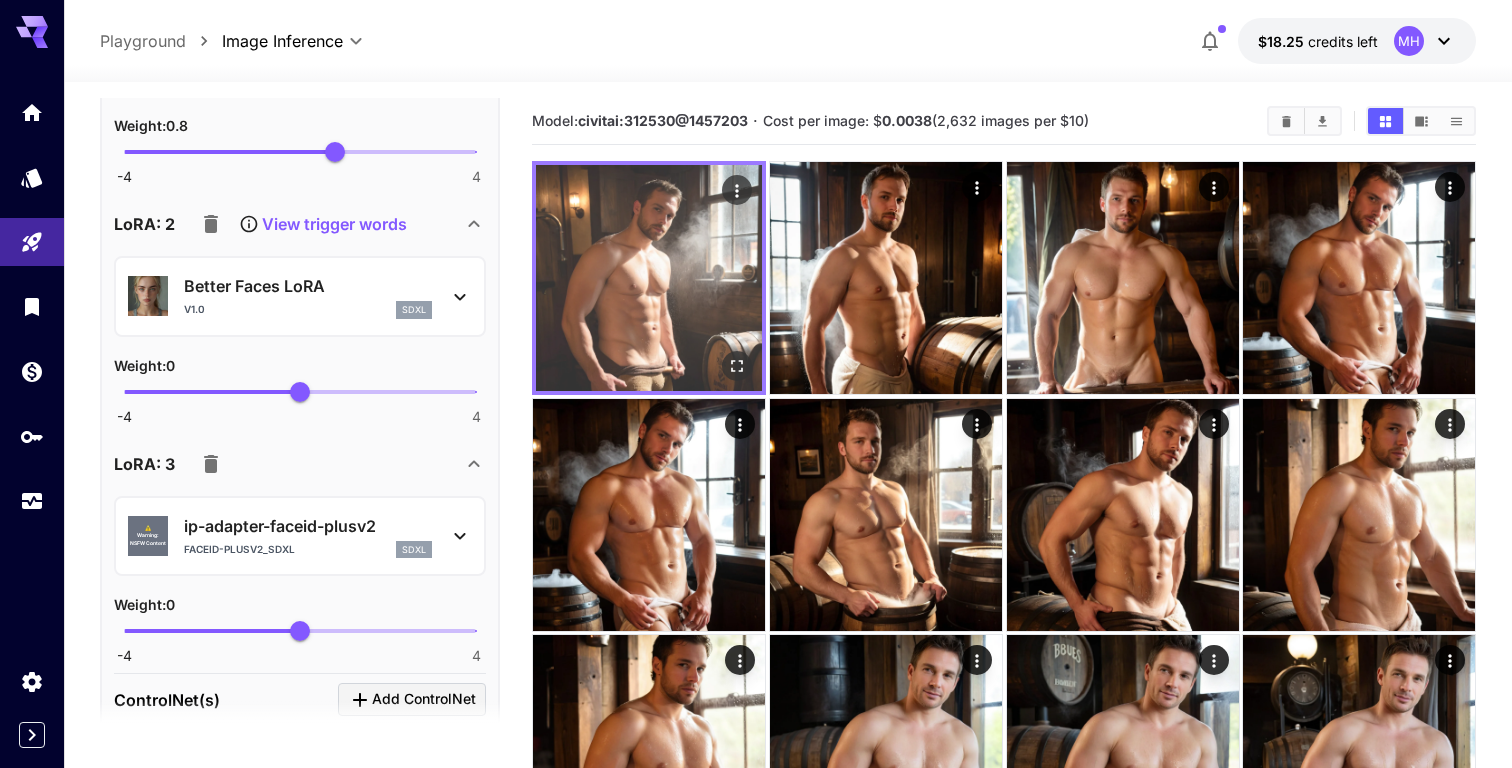 click at bounding box center (649, 278) 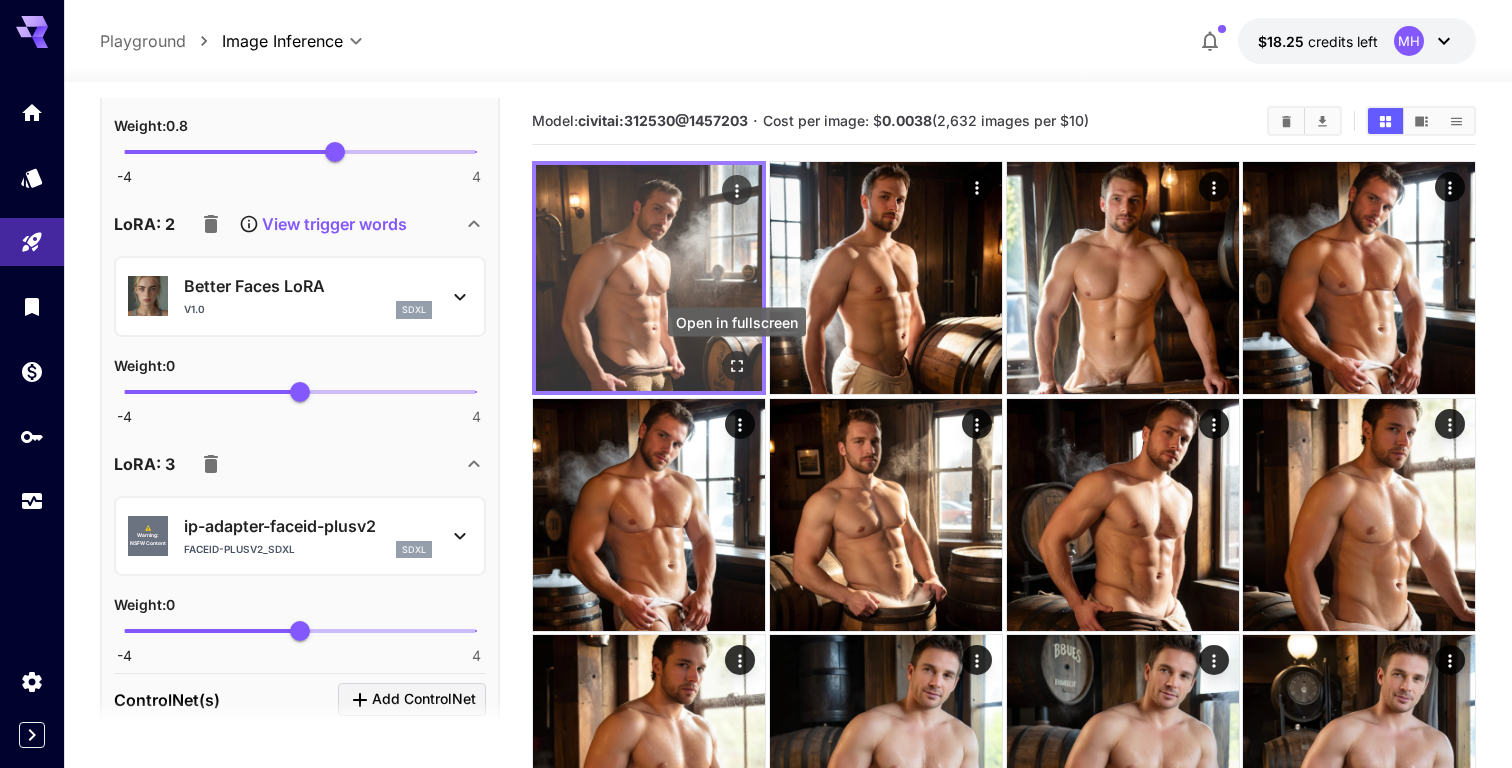 click 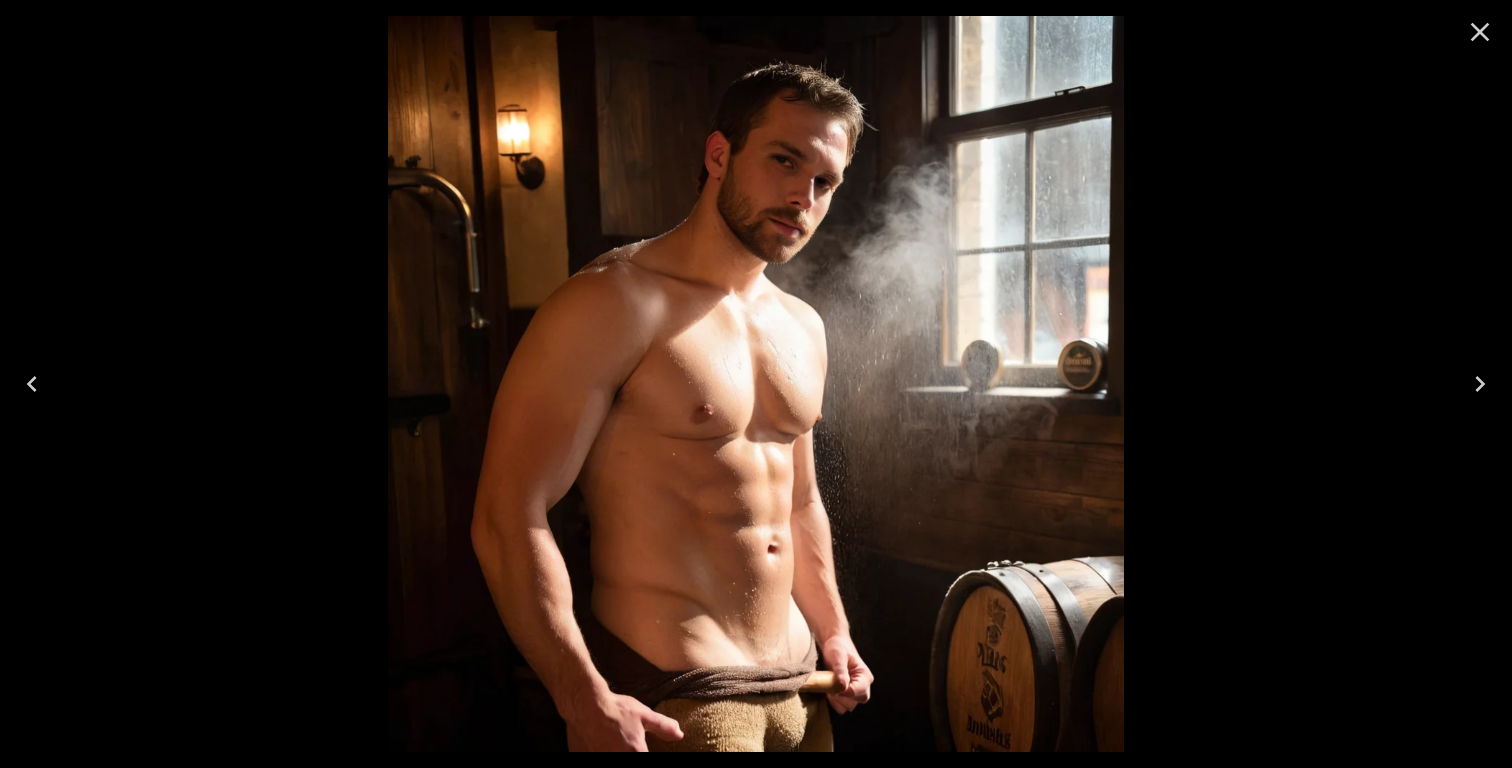 click 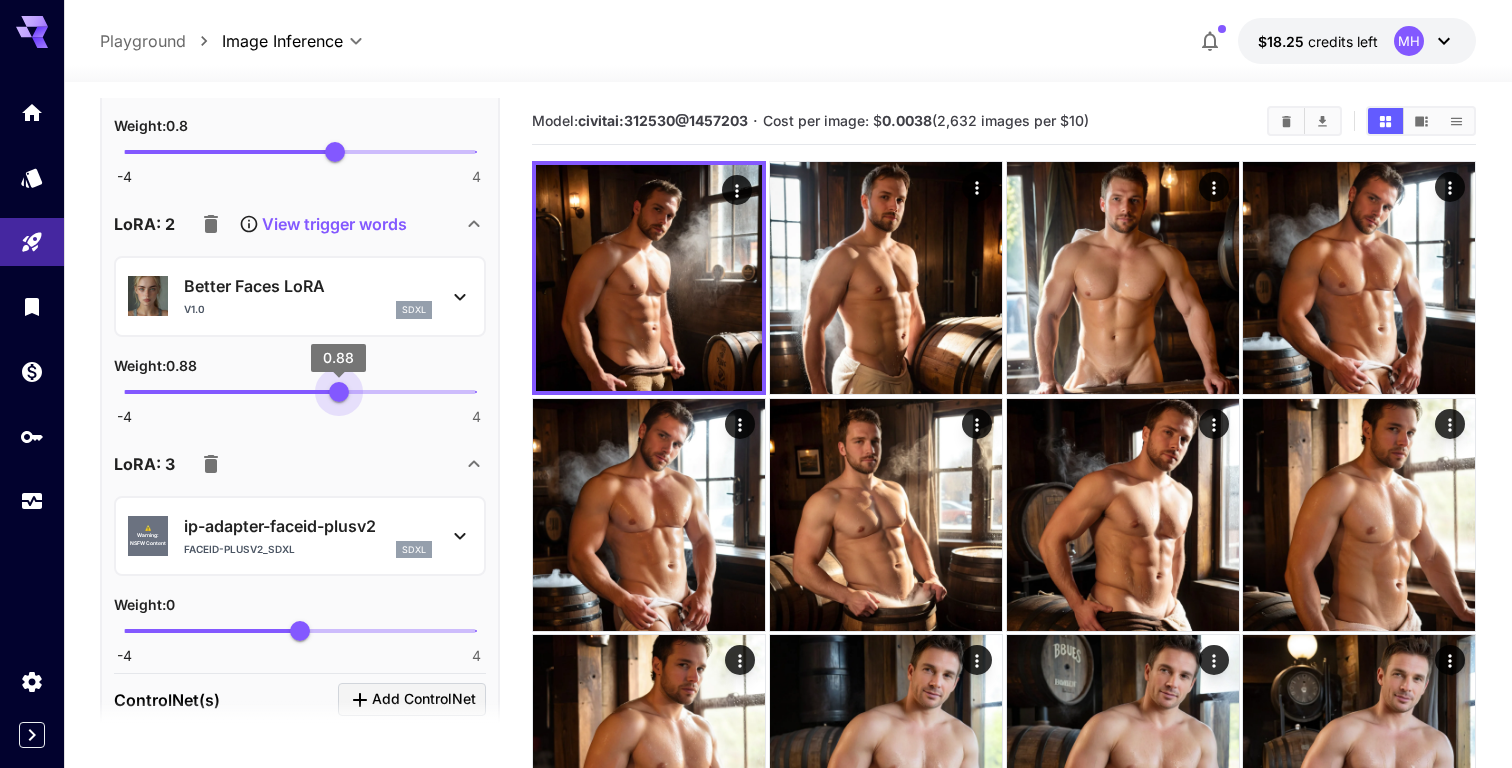 type on "***" 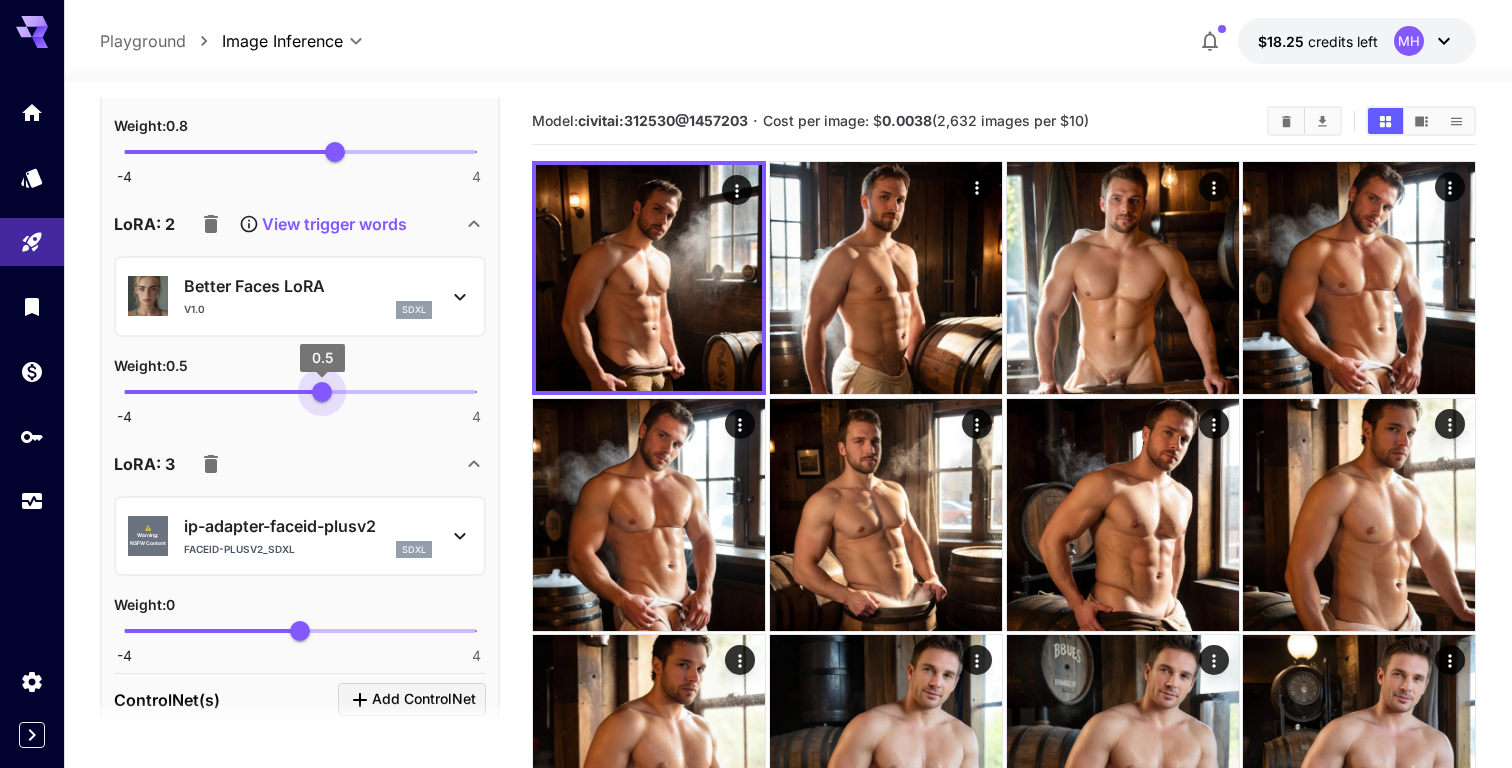 drag, startPoint x: 290, startPoint y: 395, endPoint x: 322, endPoint y: 395, distance: 32 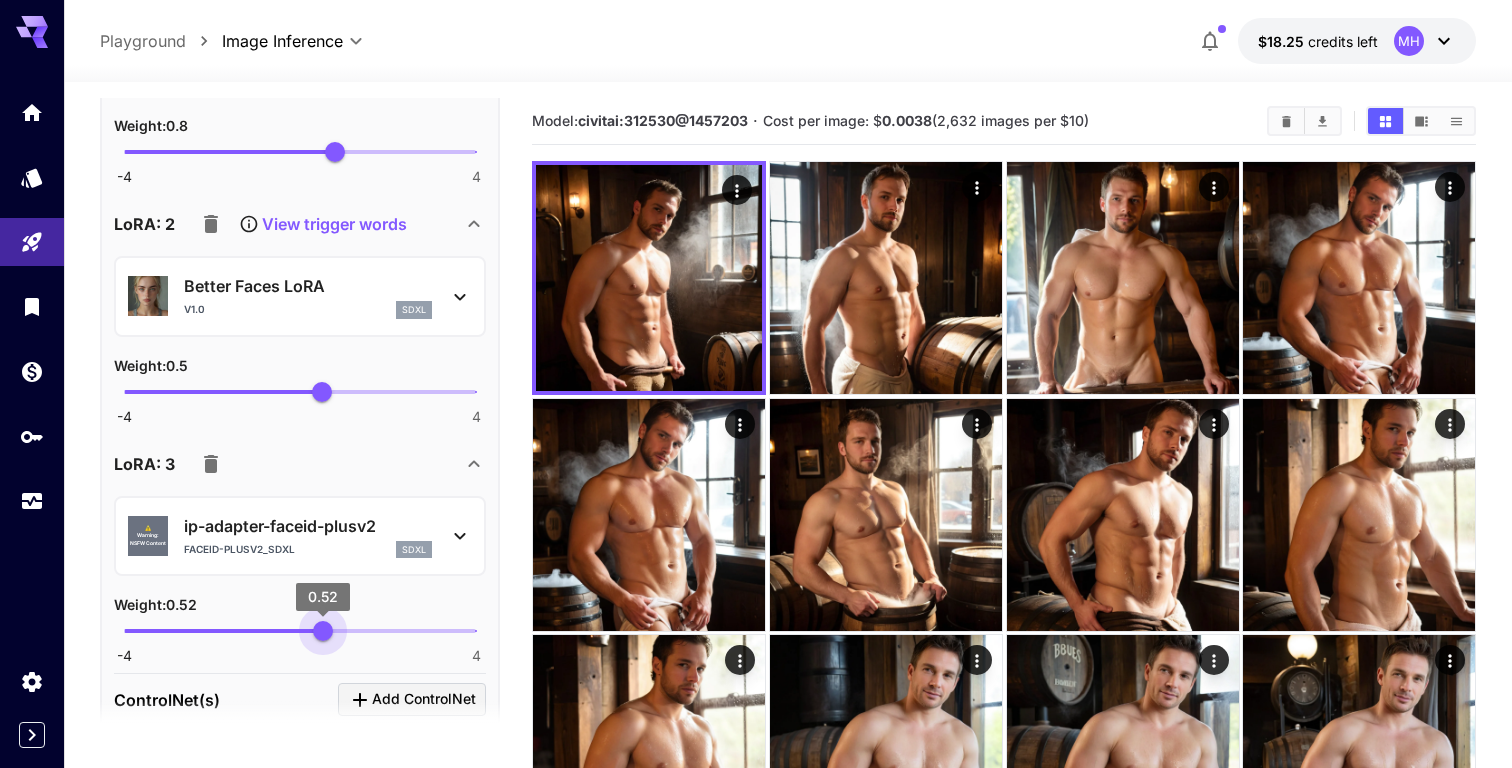 type on "***" 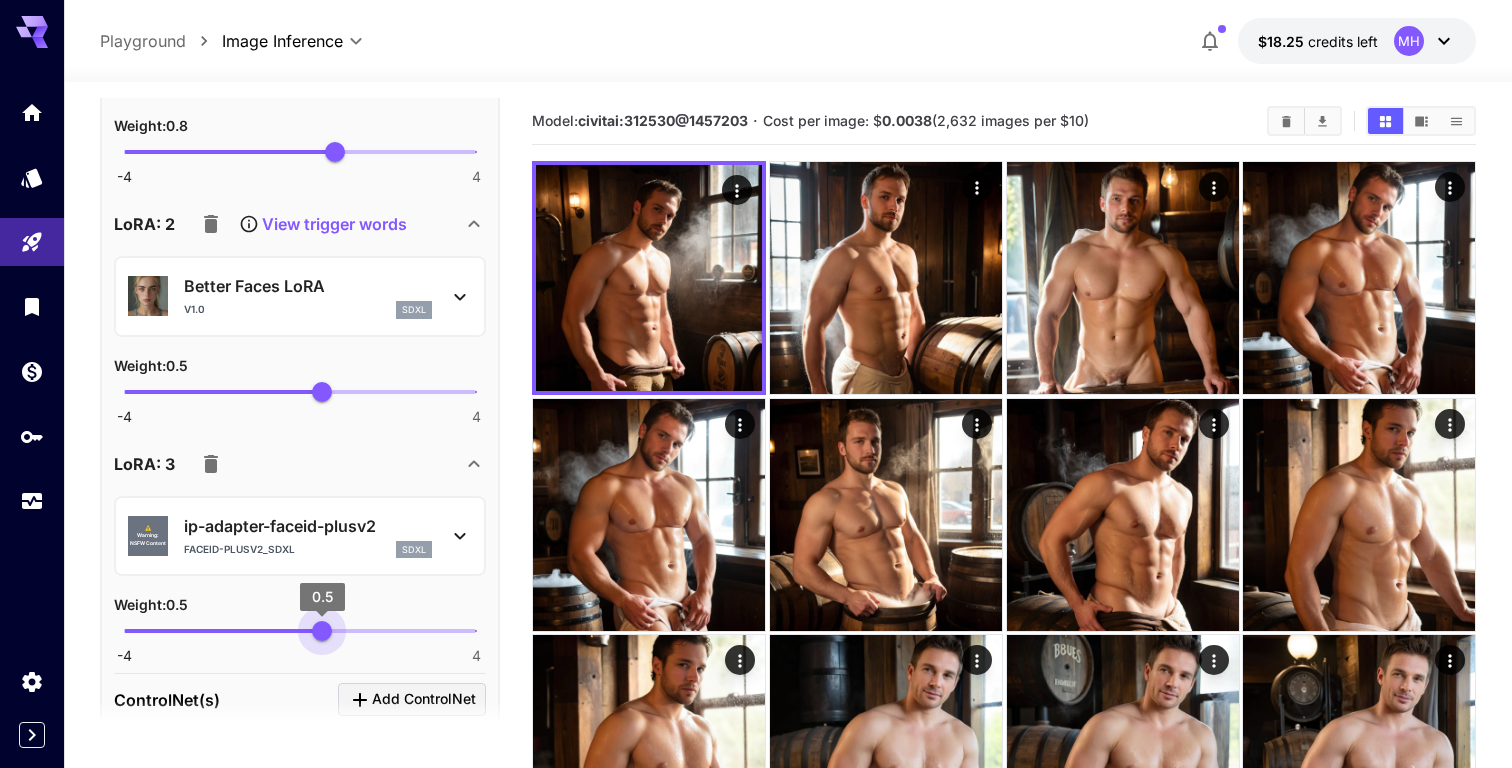 drag, startPoint x: 302, startPoint y: 631, endPoint x: 322, endPoint y: 632, distance: 20.024984 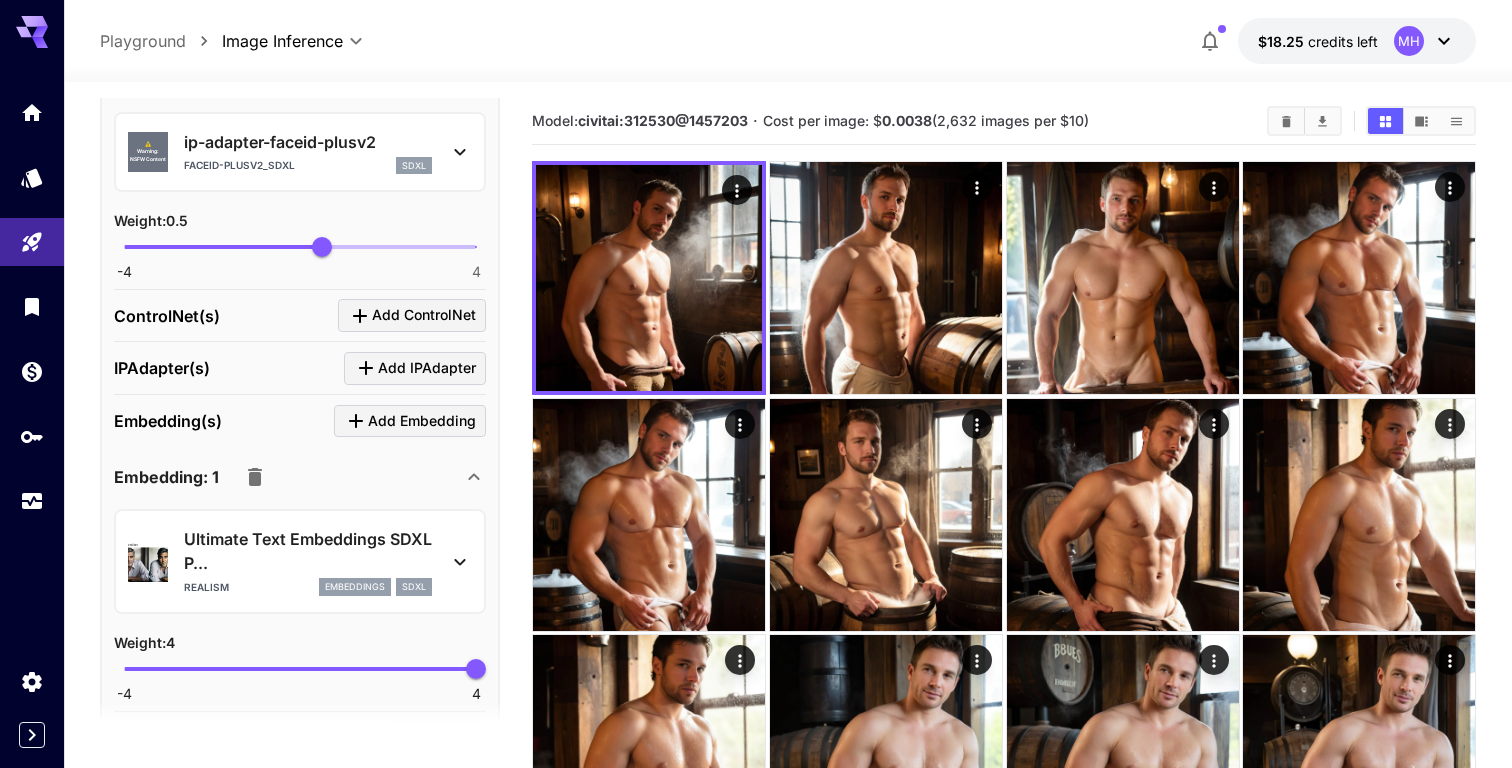 scroll, scrollTop: 2689, scrollLeft: 0, axis: vertical 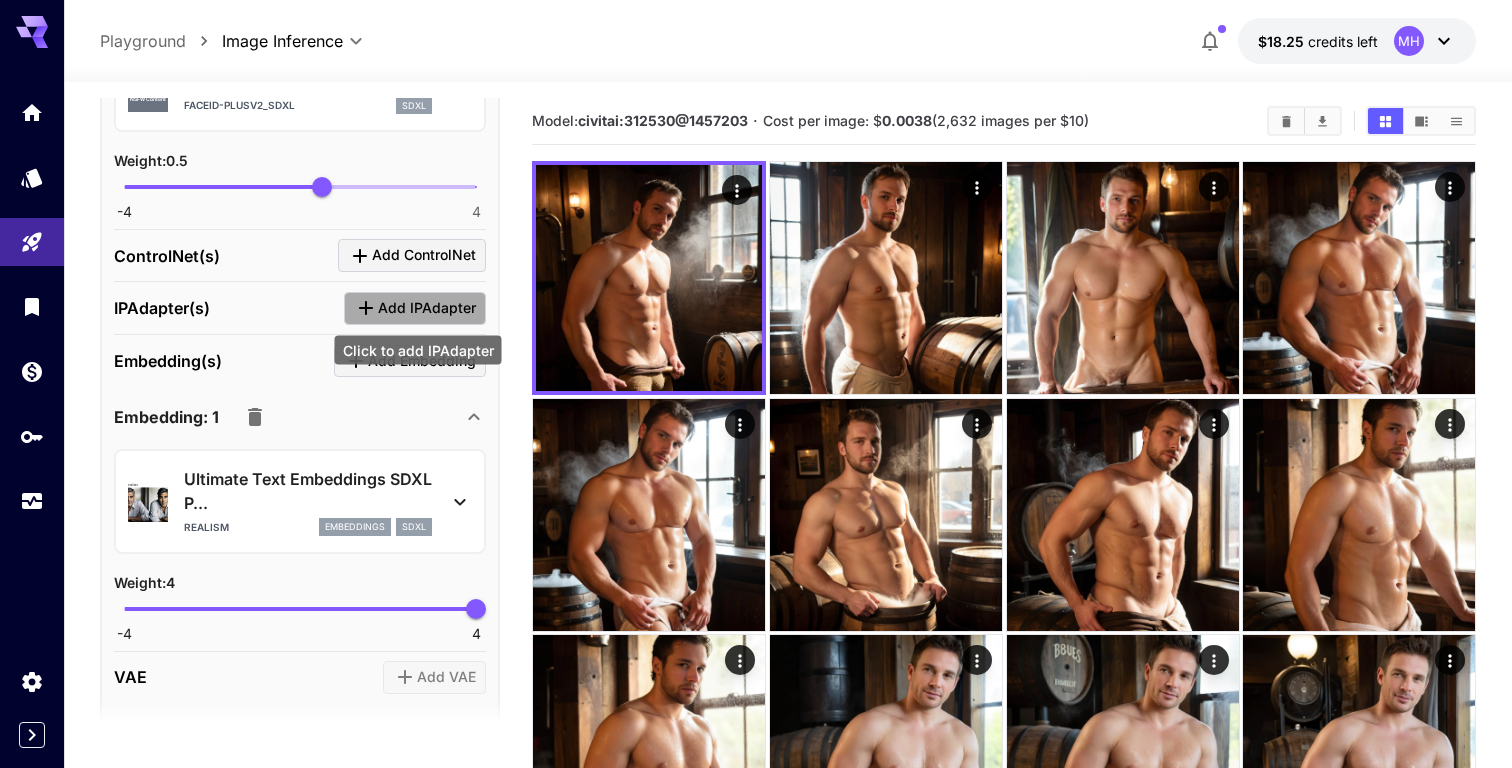 click 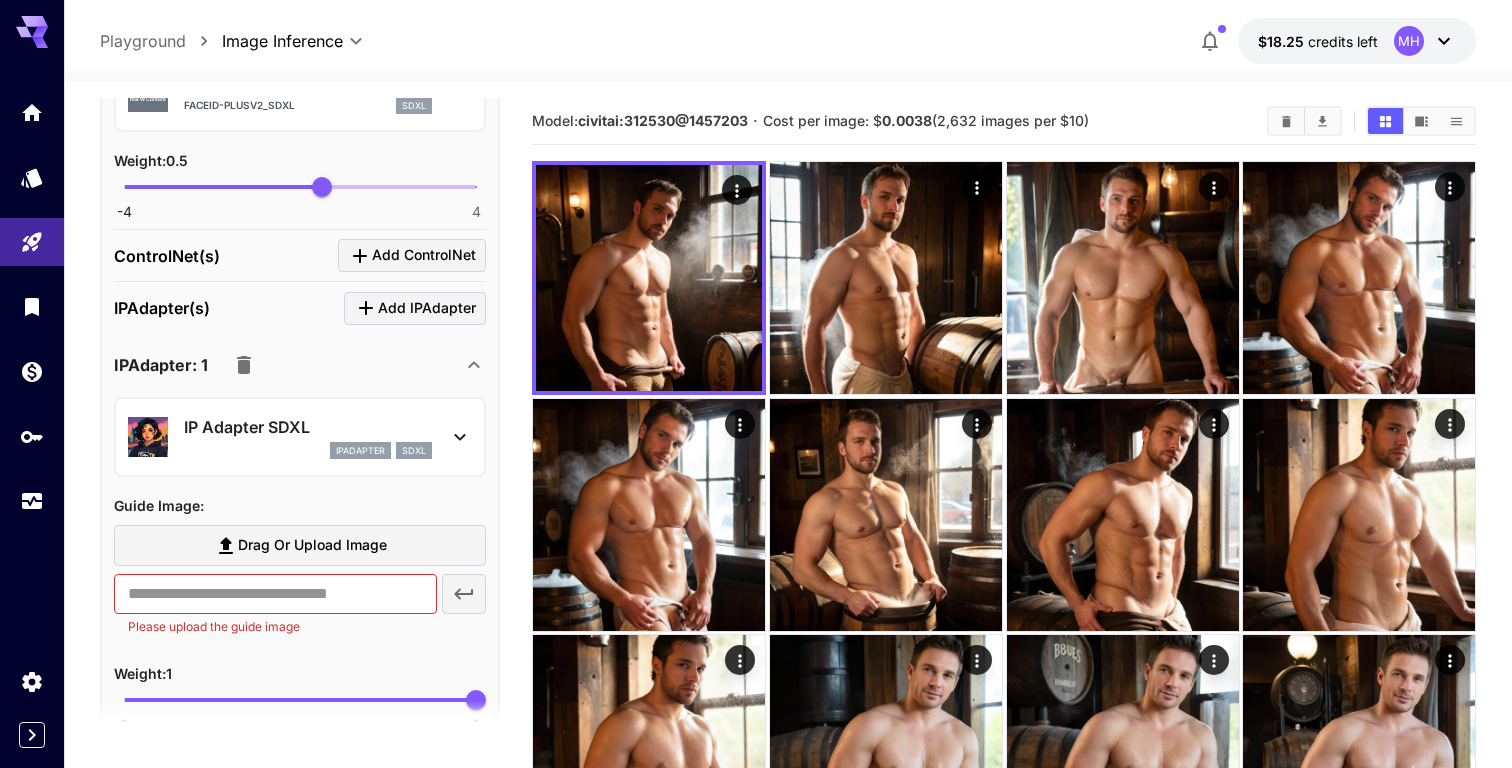 click on "IP Adapter SDXL" at bounding box center (308, 427) 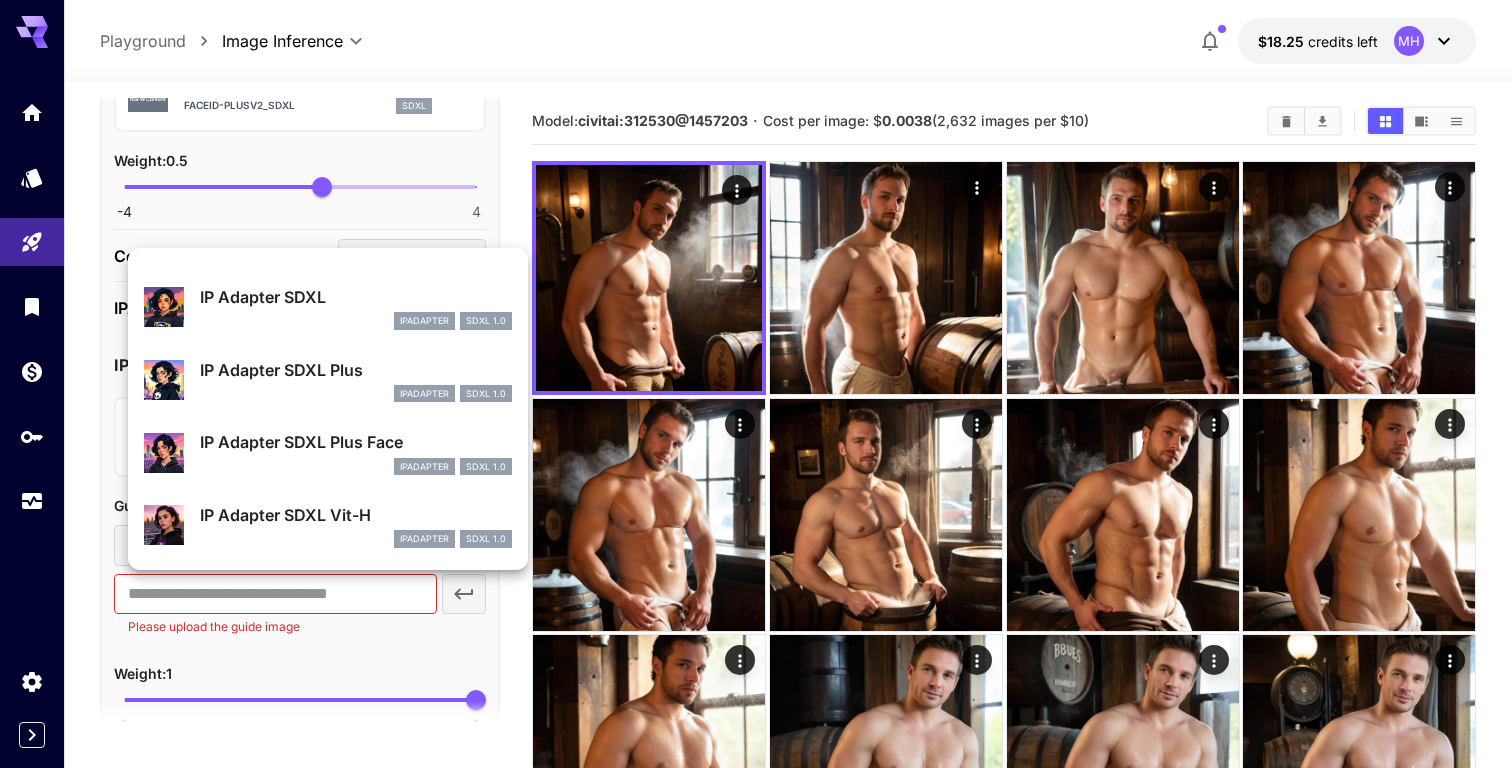 click on "IP Adapter SDXL Plus Face ipAdapter SDXL 1.0" at bounding box center [356, 452] 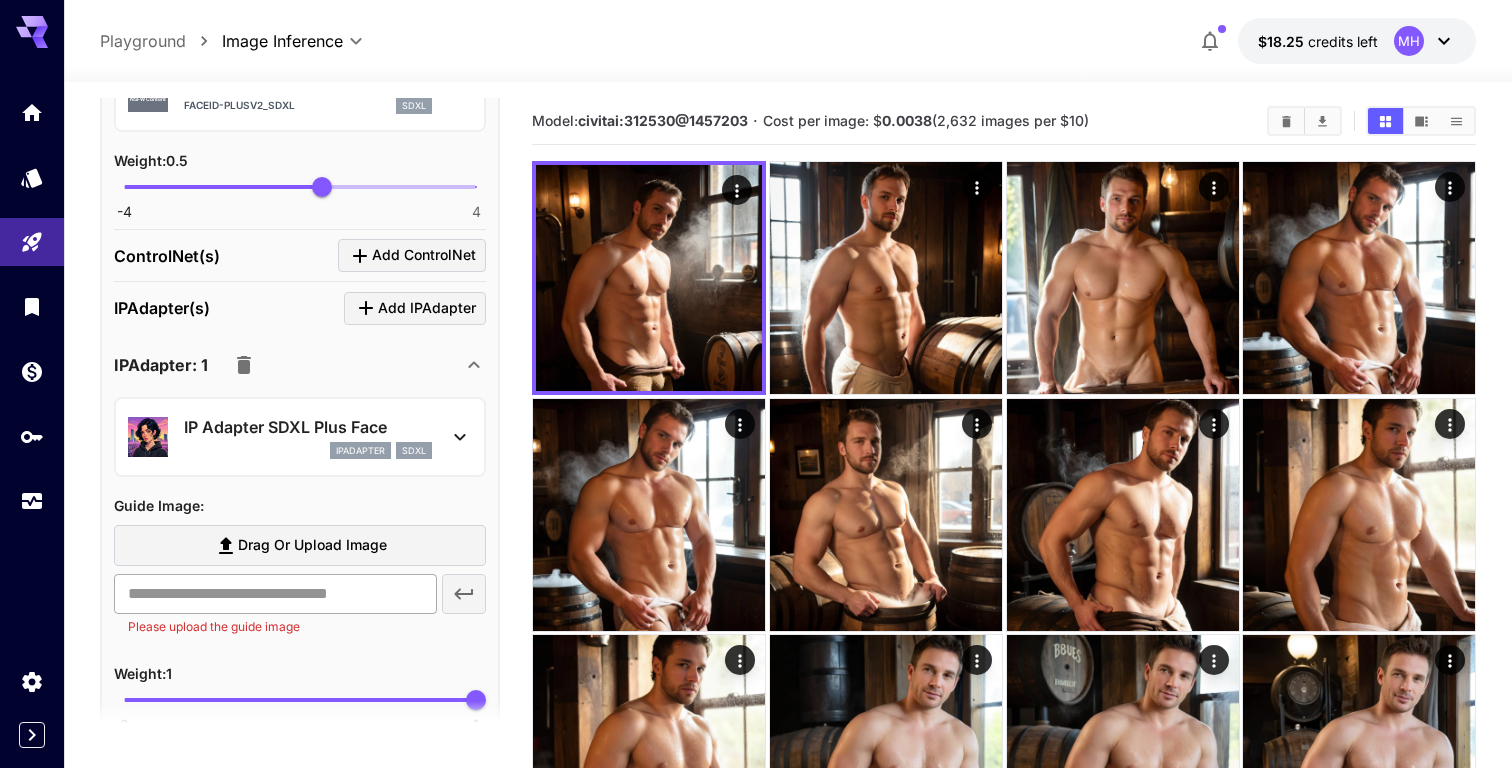 click at bounding box center (275, 594) 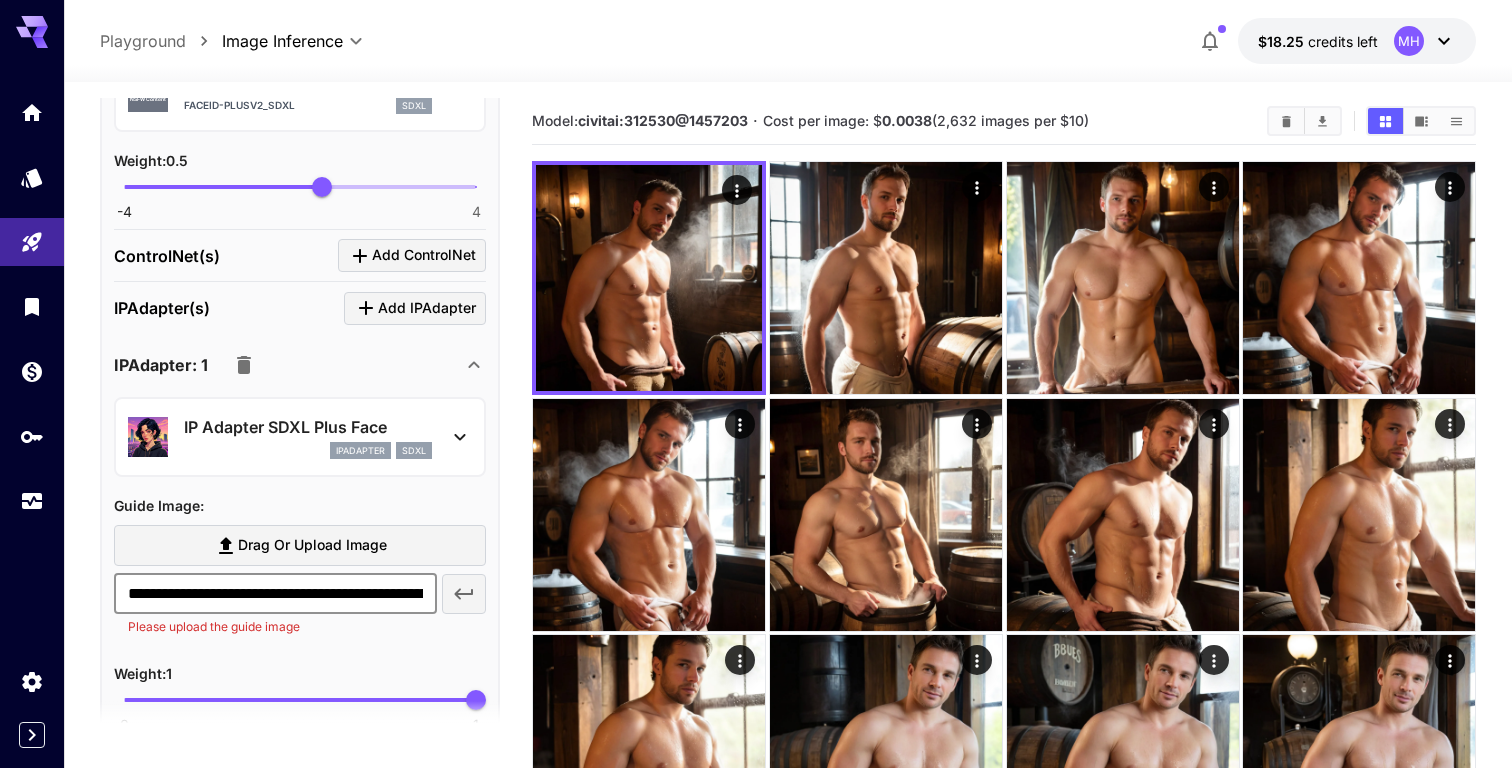 scroll, scrollTop: 0, scrollLeft: 641, axis: horizontal 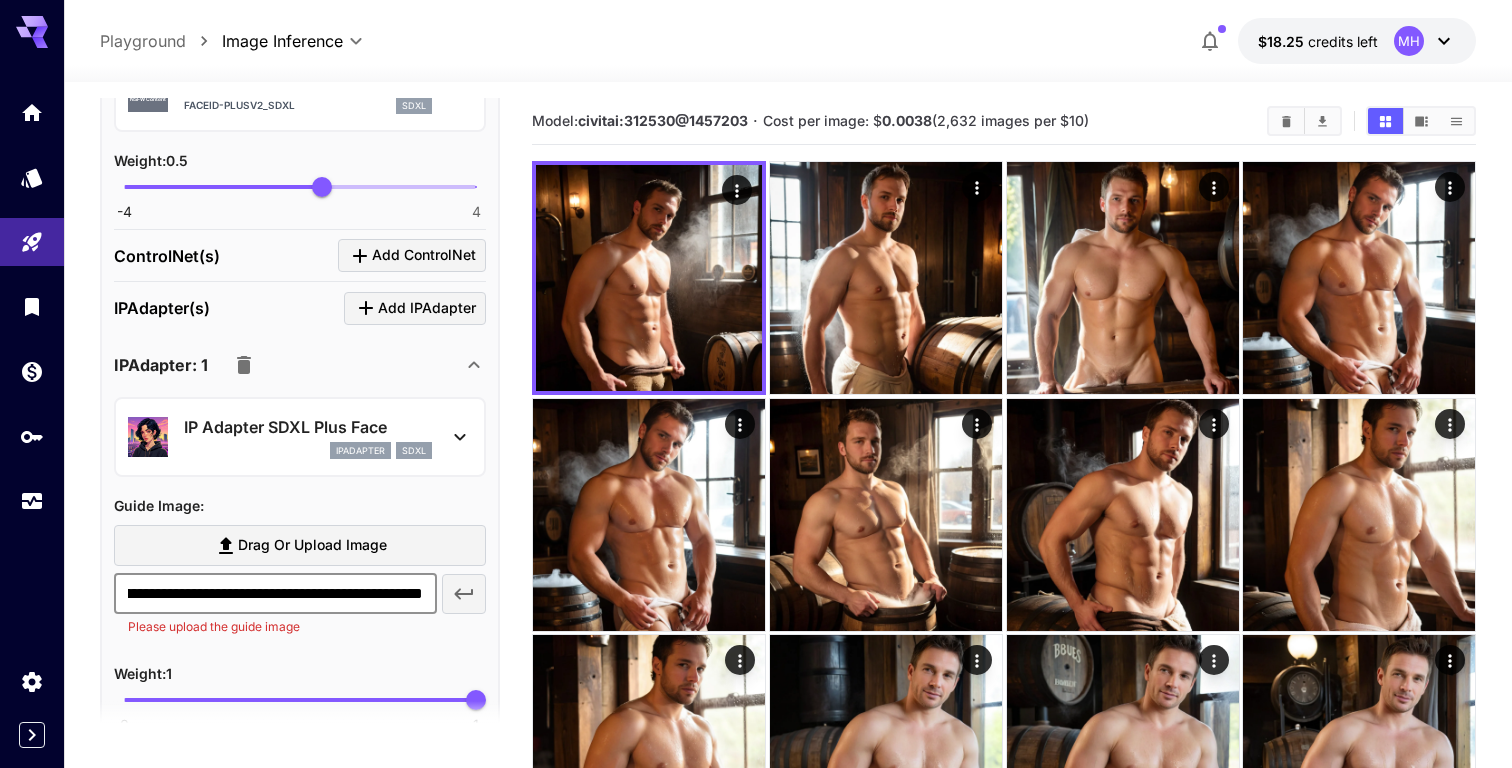 type on "**********" 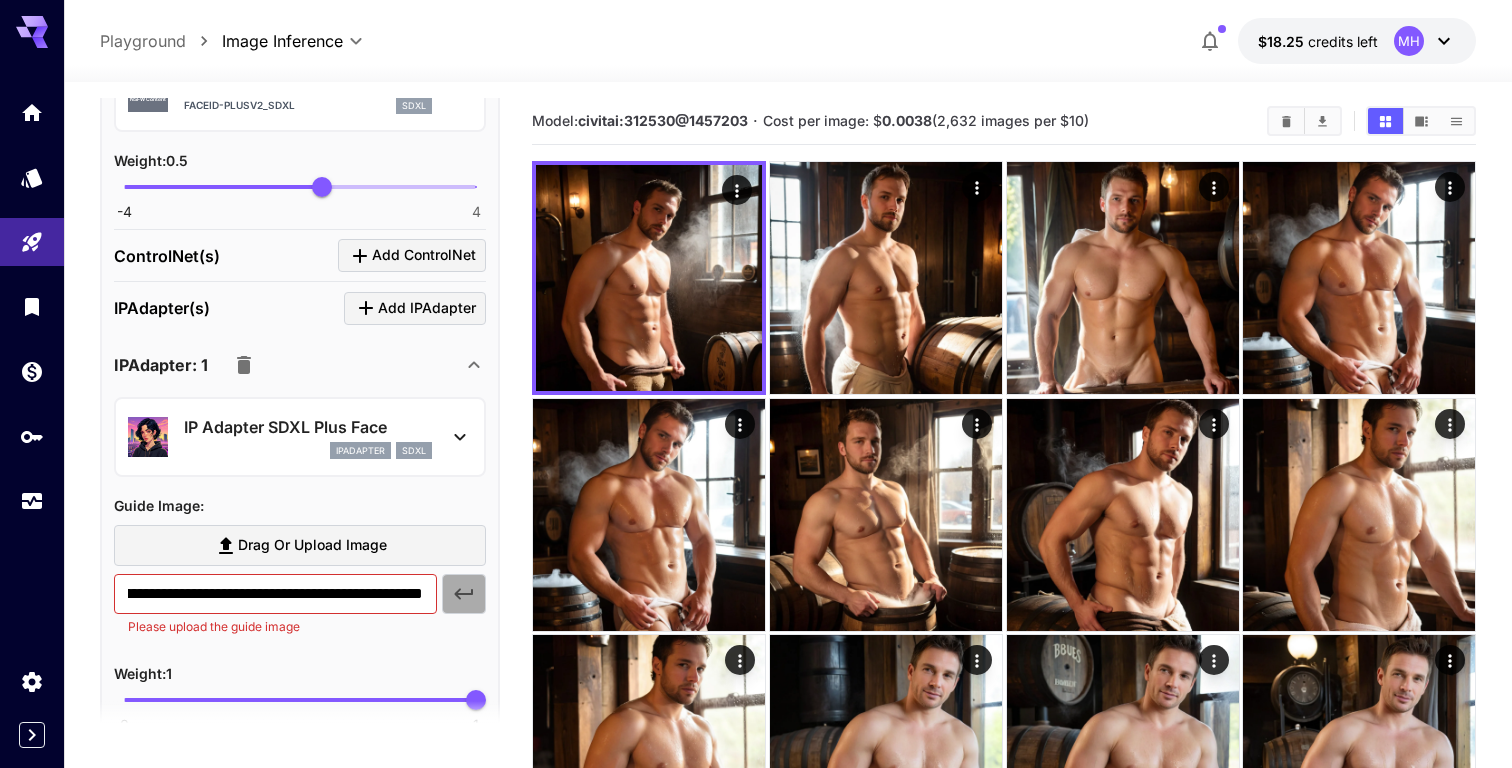 scroll, scrollTop: 0, scrollLeft: 0, axis: both 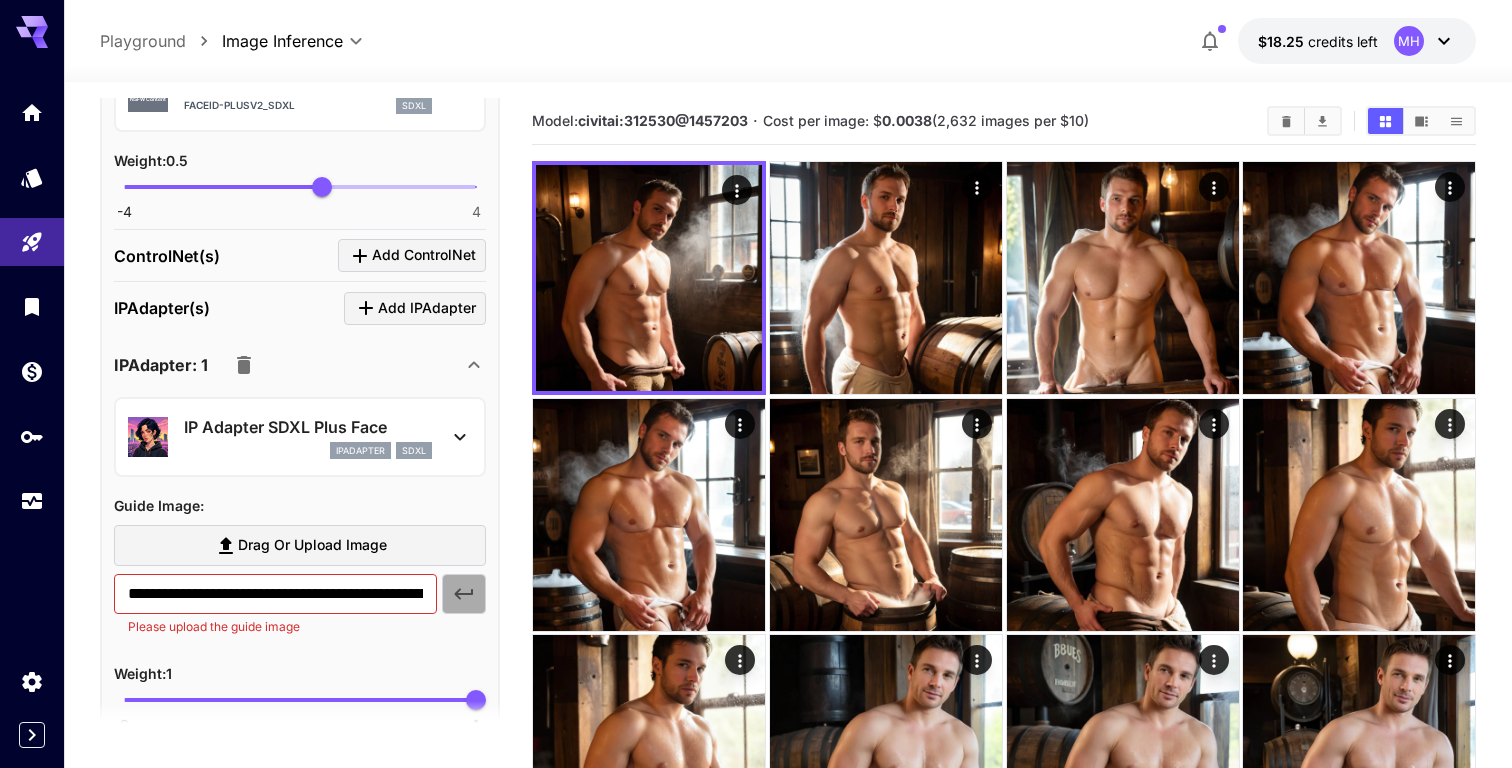 click 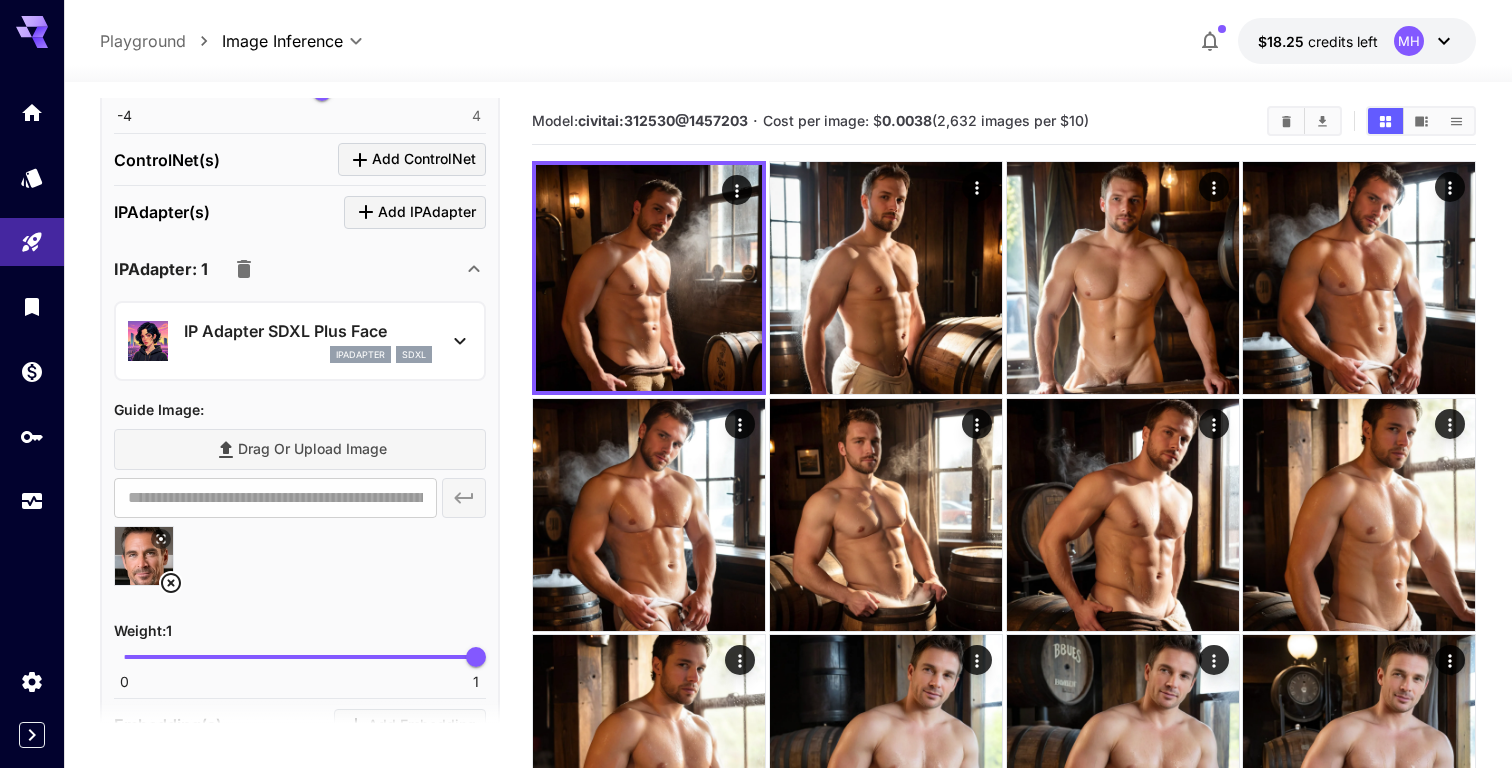 scroll, scrollTop: 2879, scrollLeft: 0, axis: vertical 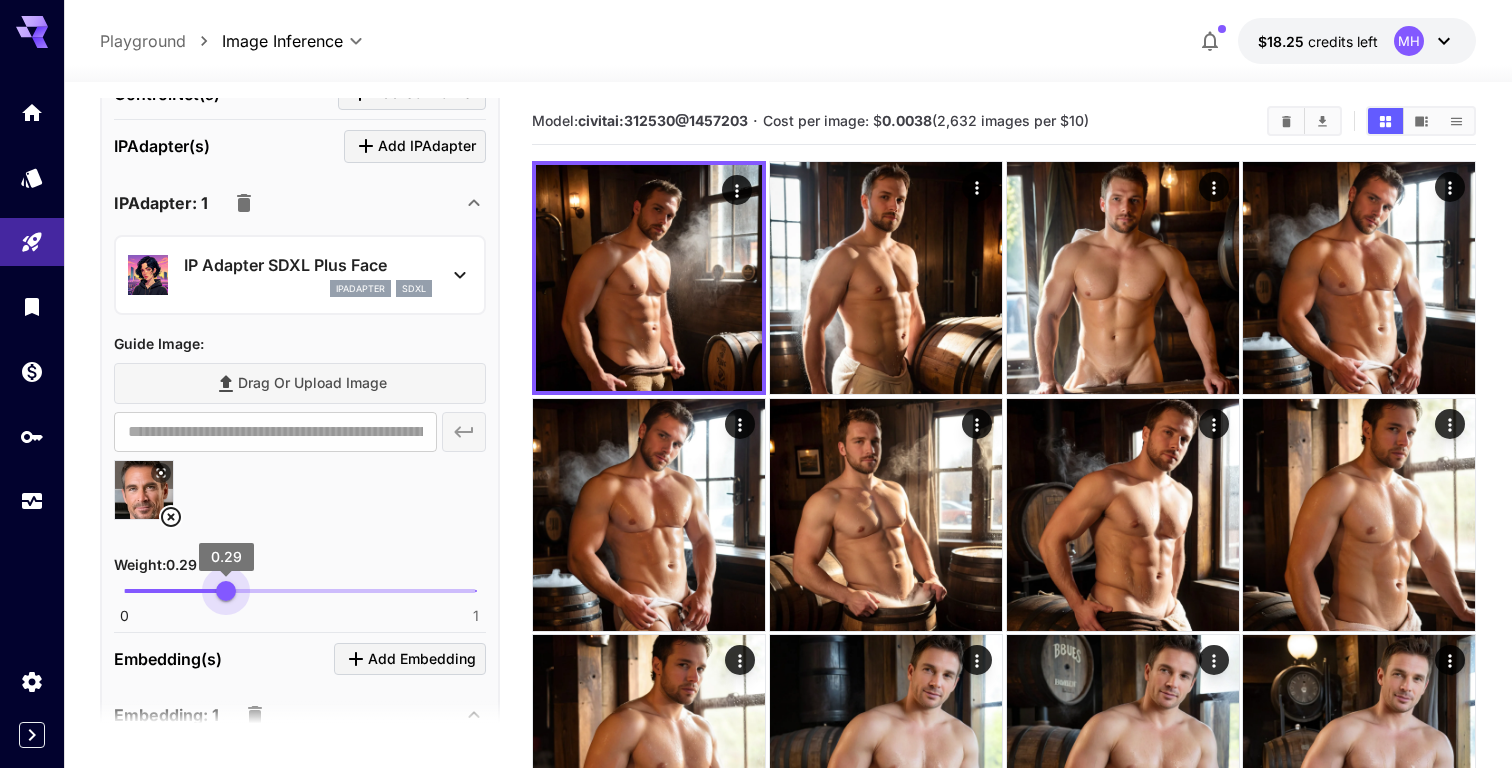 type on "***" 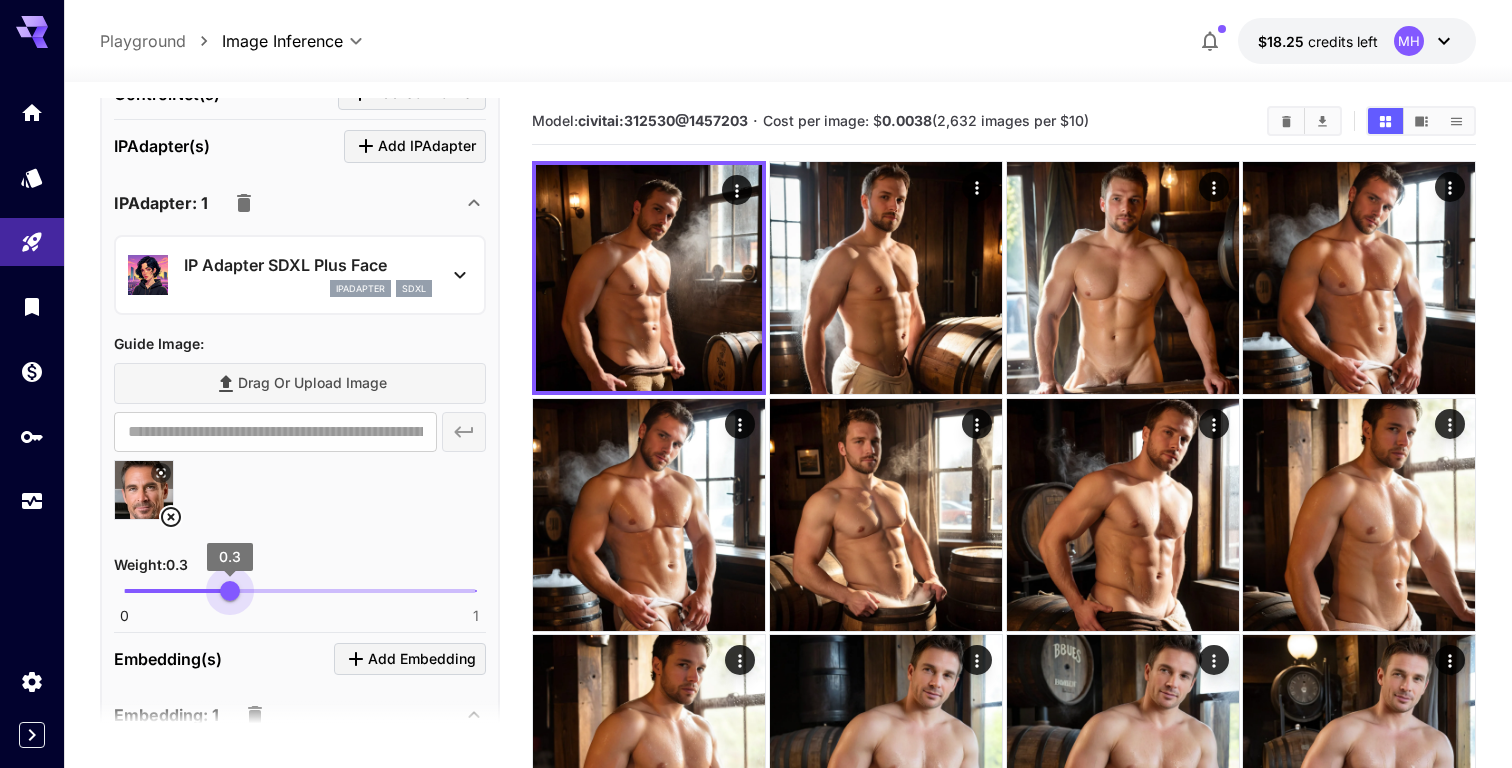 drag, startPoint x: 216, startPoint y: 578, endPoint x: 229, endPoint y: 583, distance: 13.928389 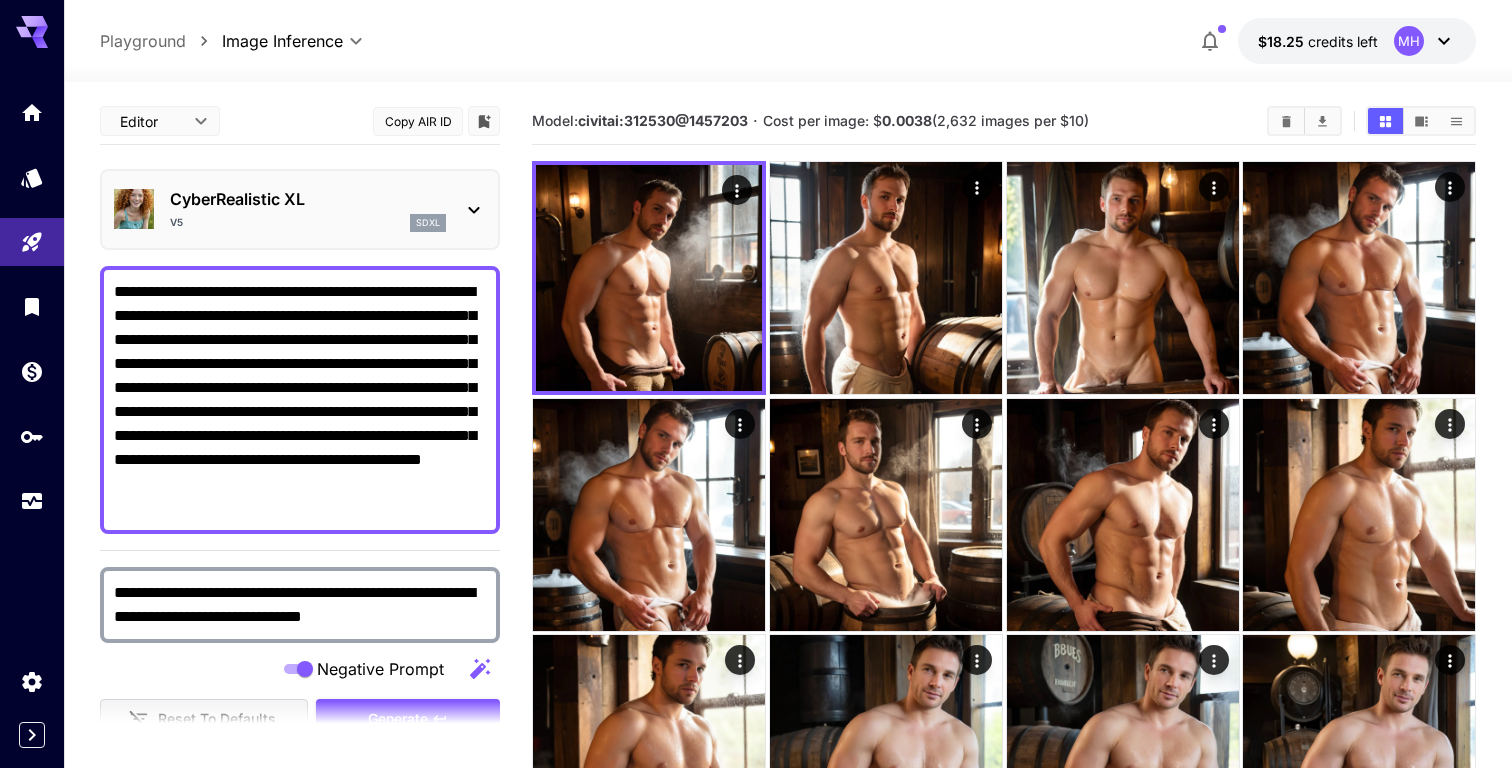 scroll, scrollTop: 82, scrollLeft: 0, axis: vertical 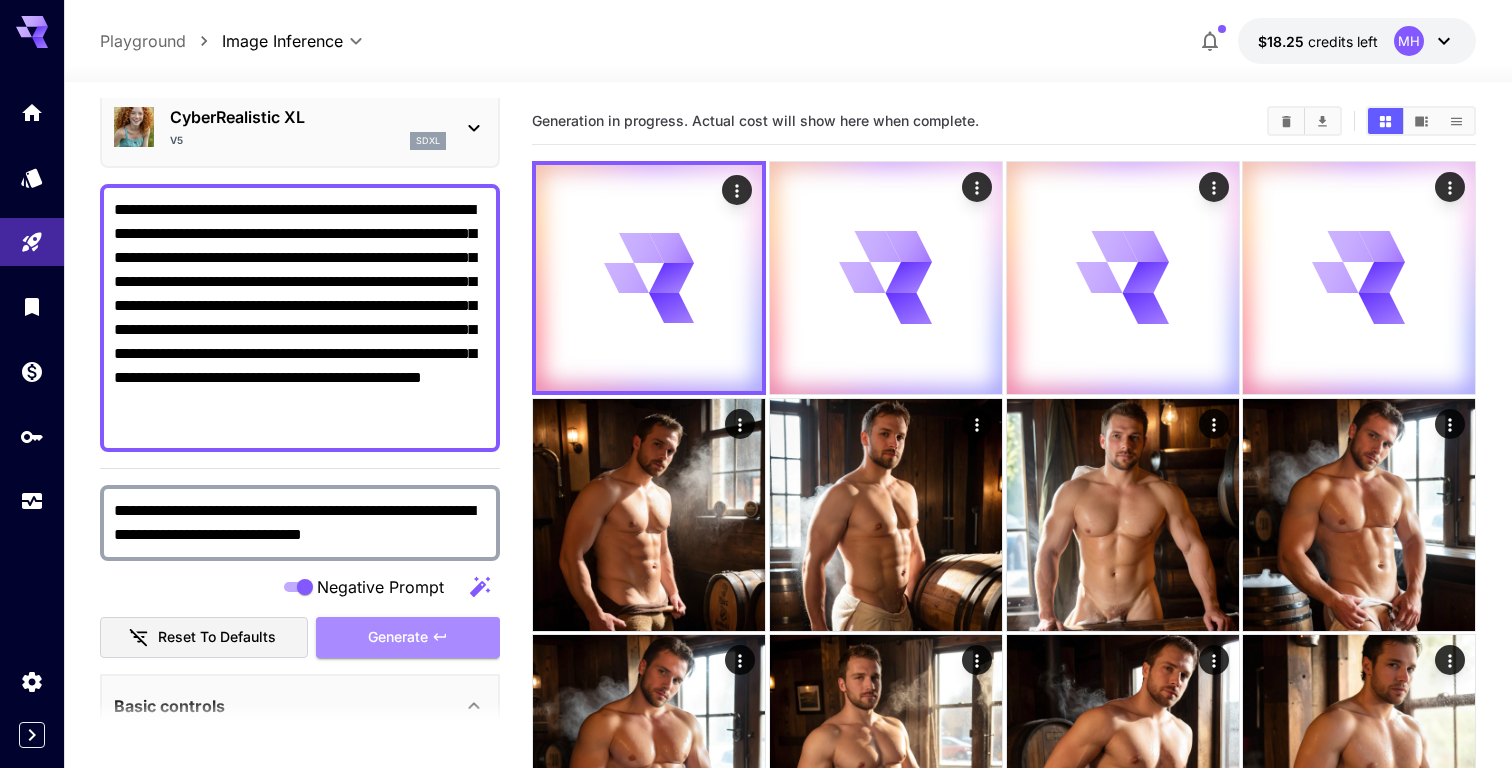 click on "Generate" at bounding box center (398, 637) 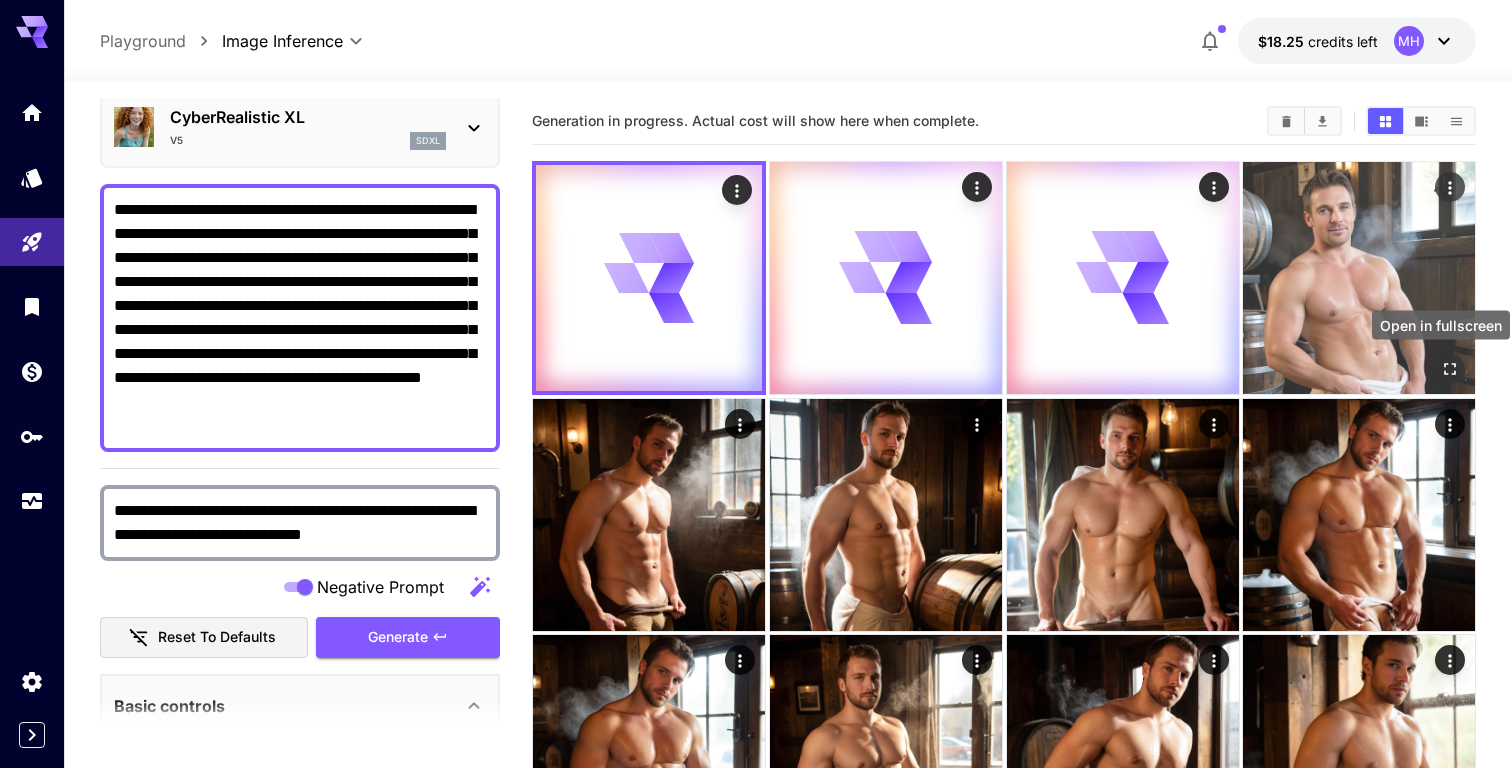 click 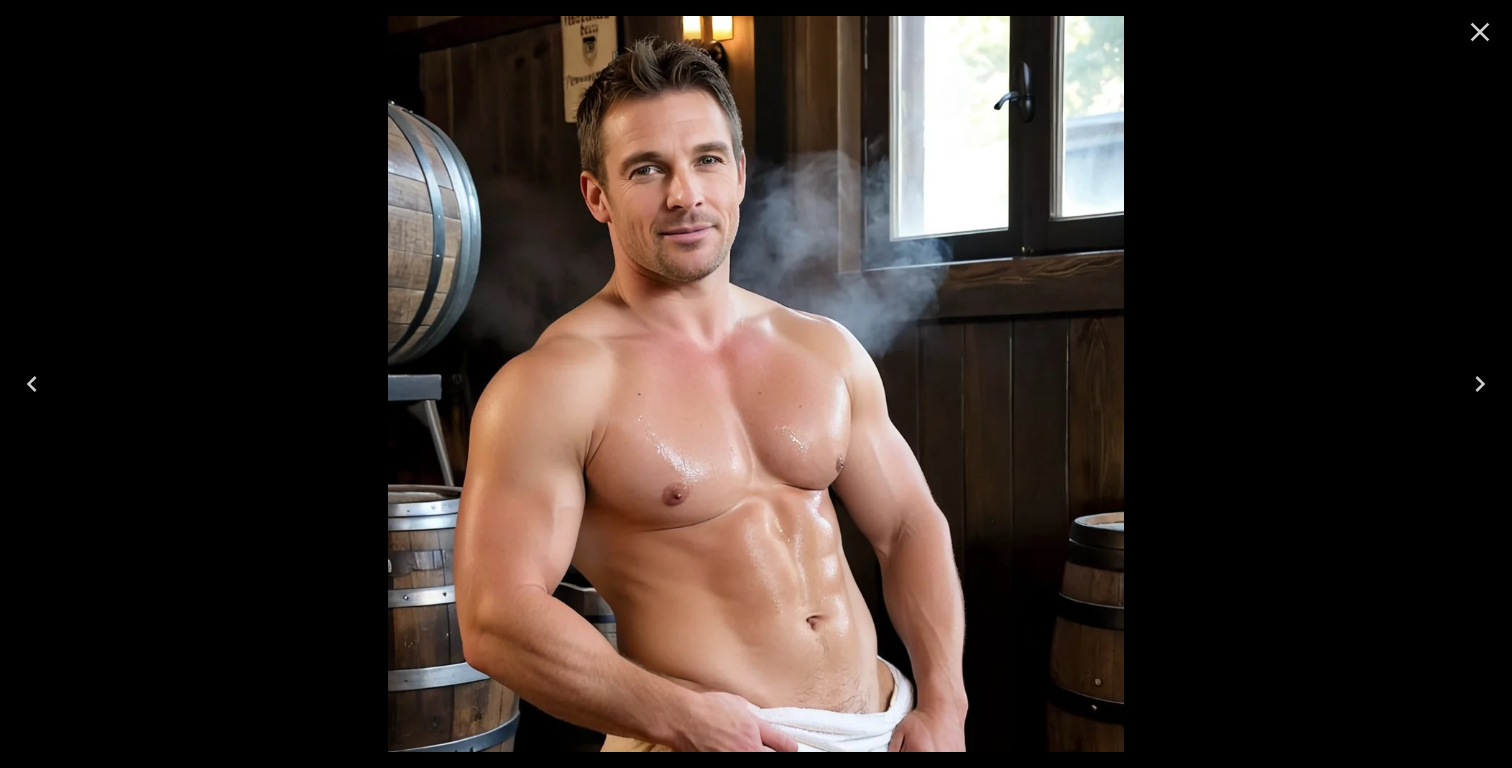 click 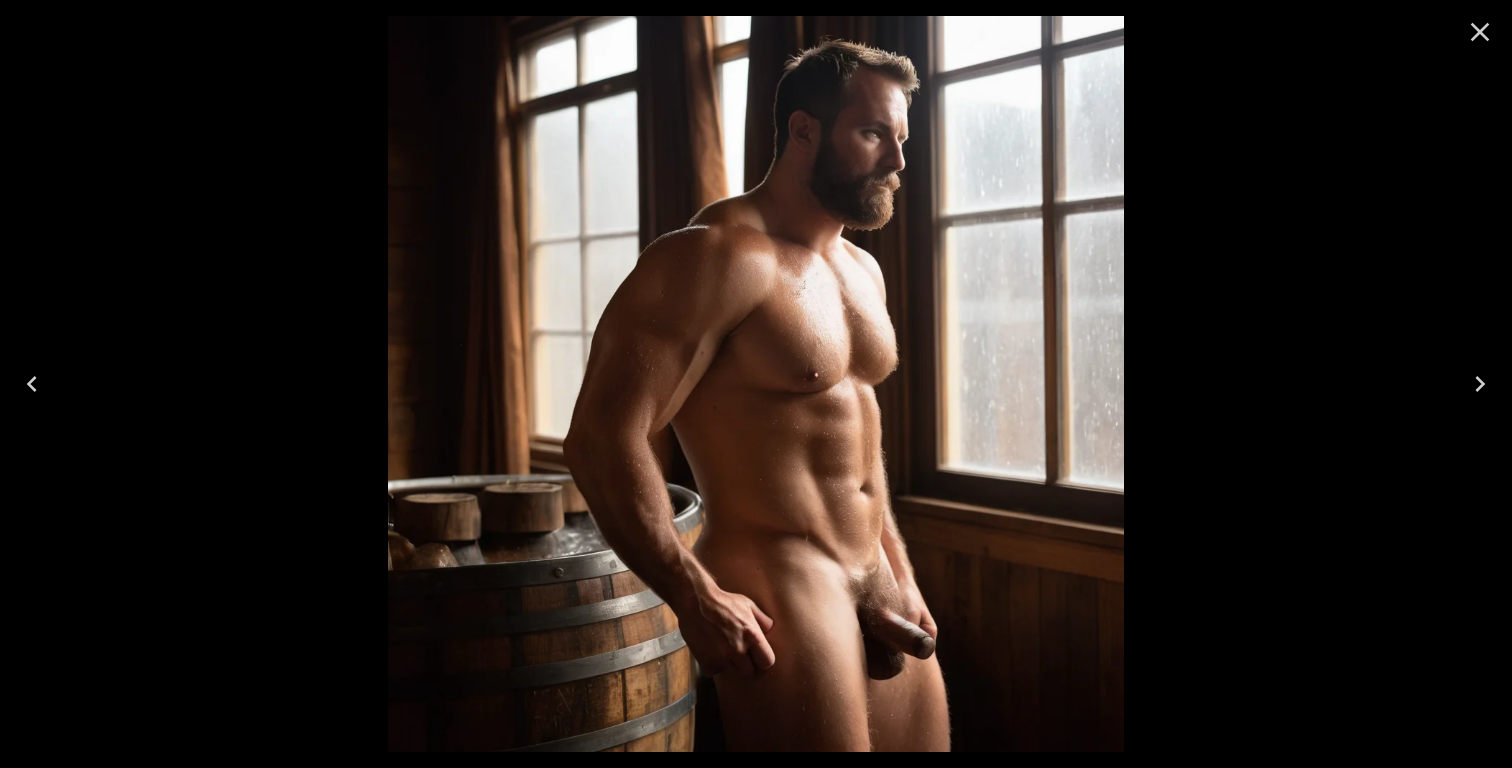 click 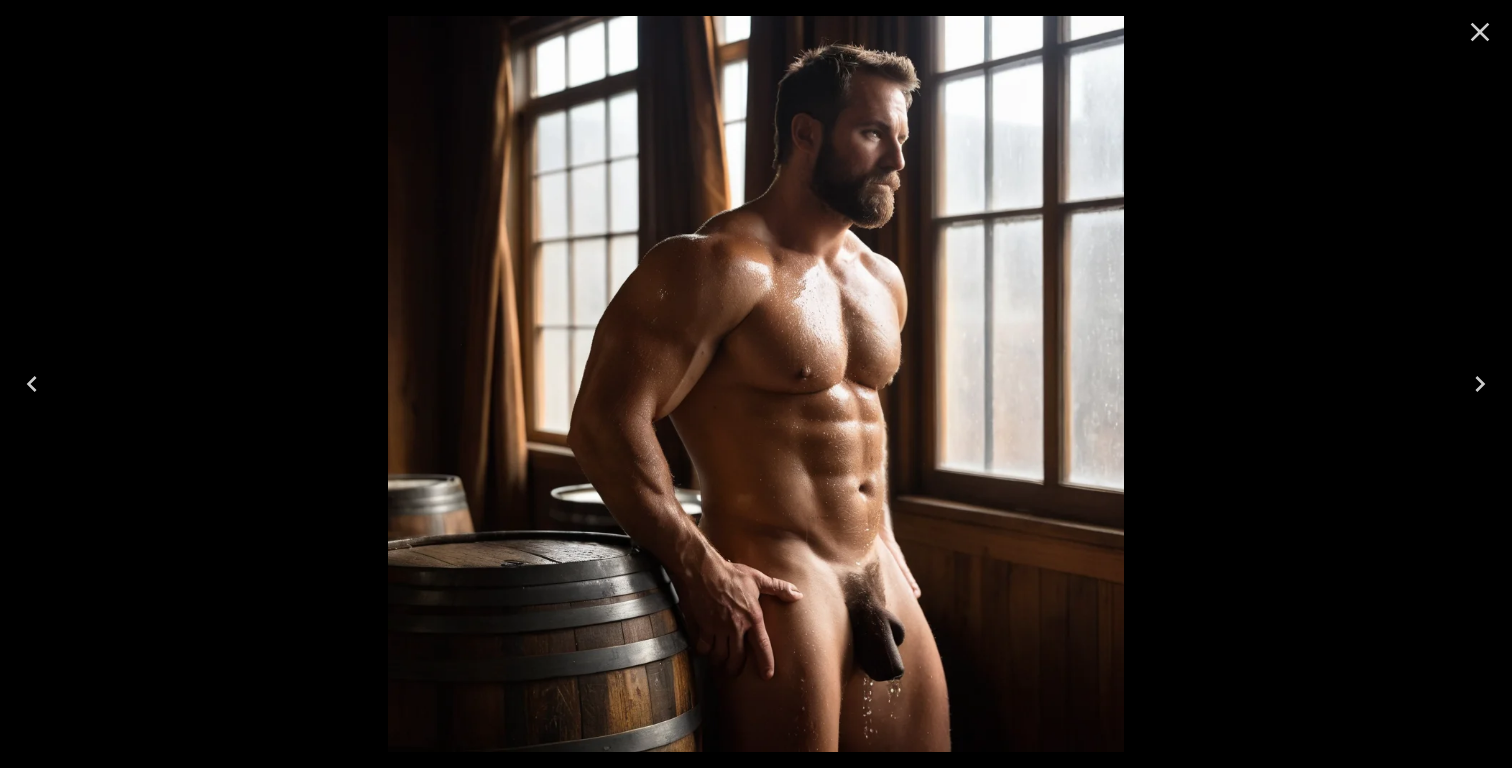 click 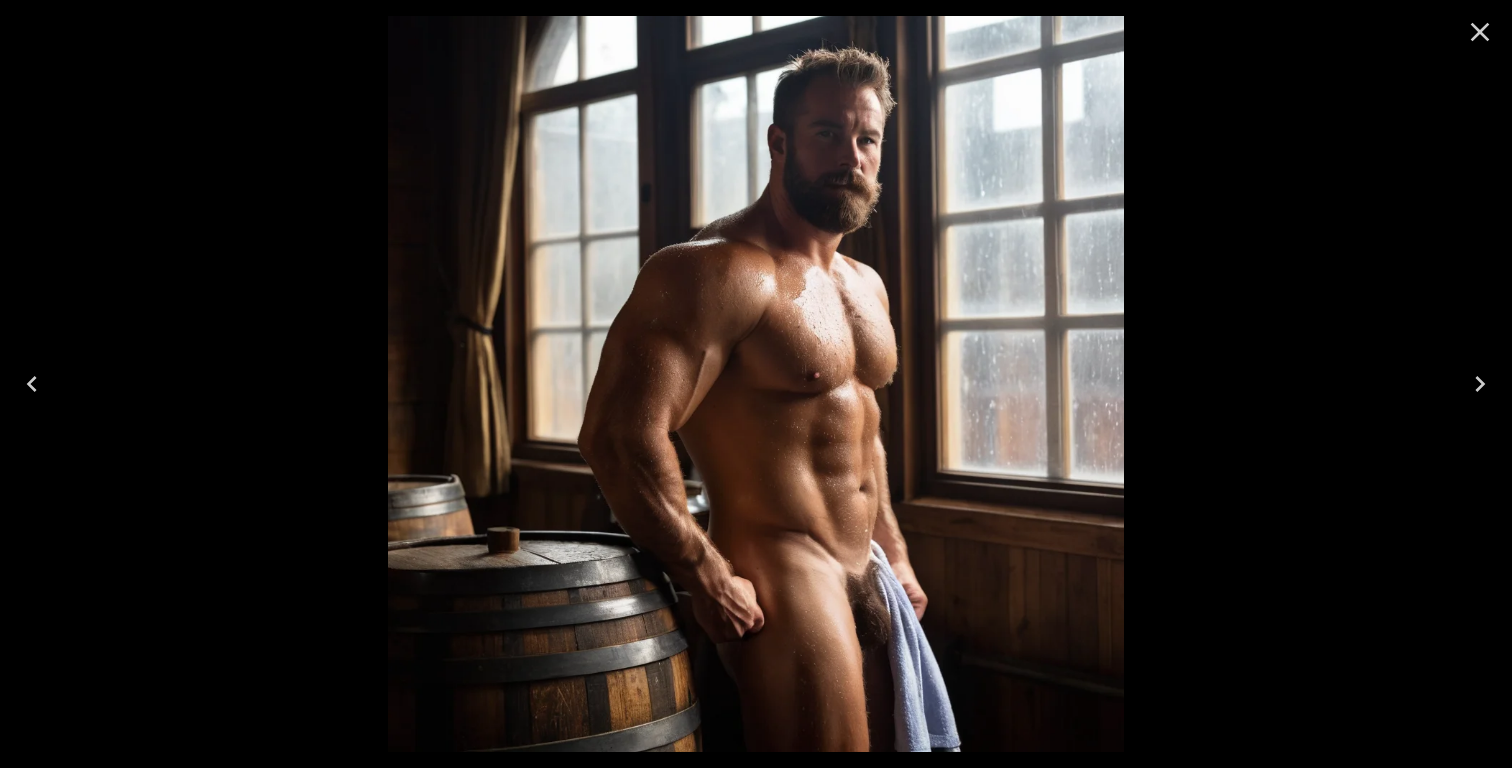 click 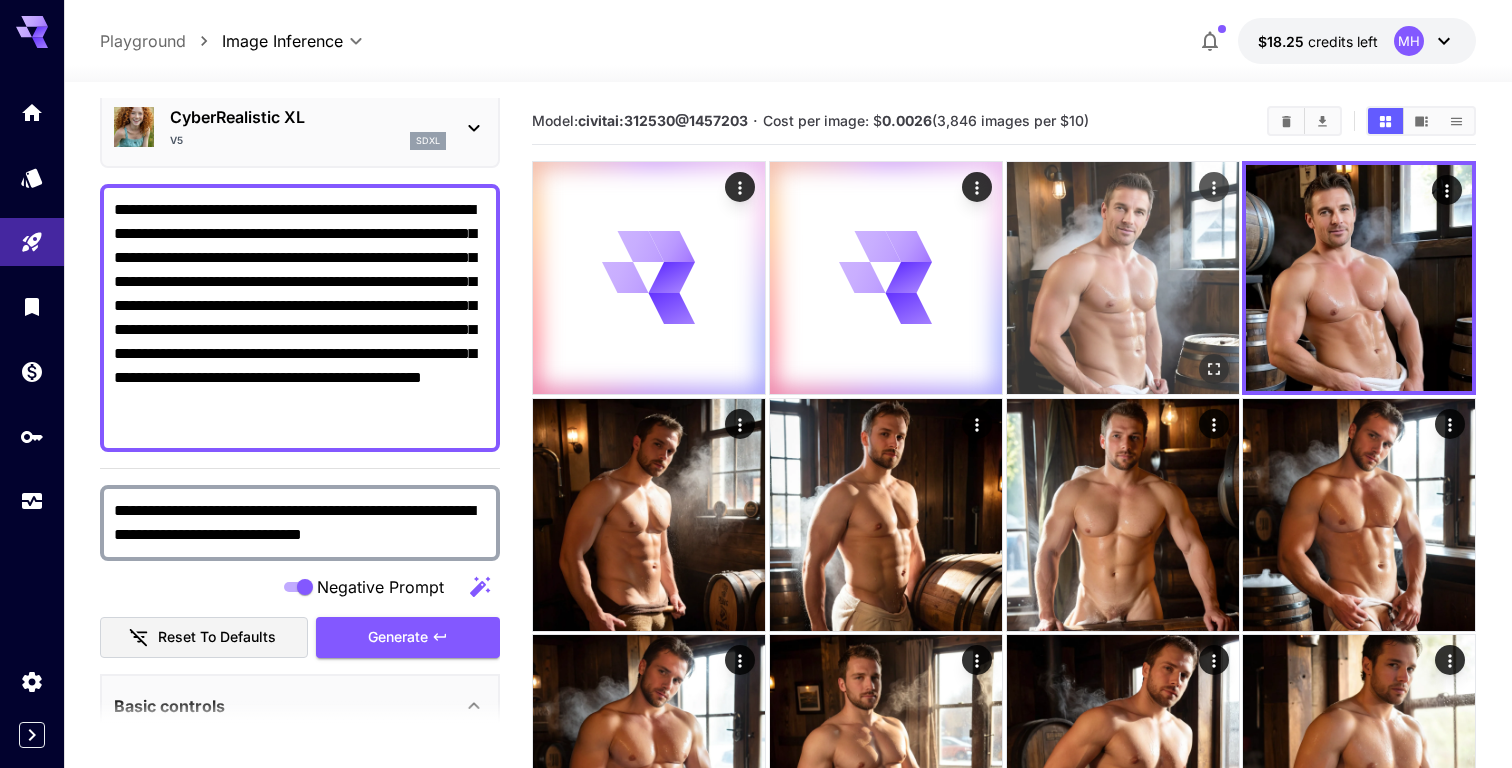 click at bounding box center [1123, 278] 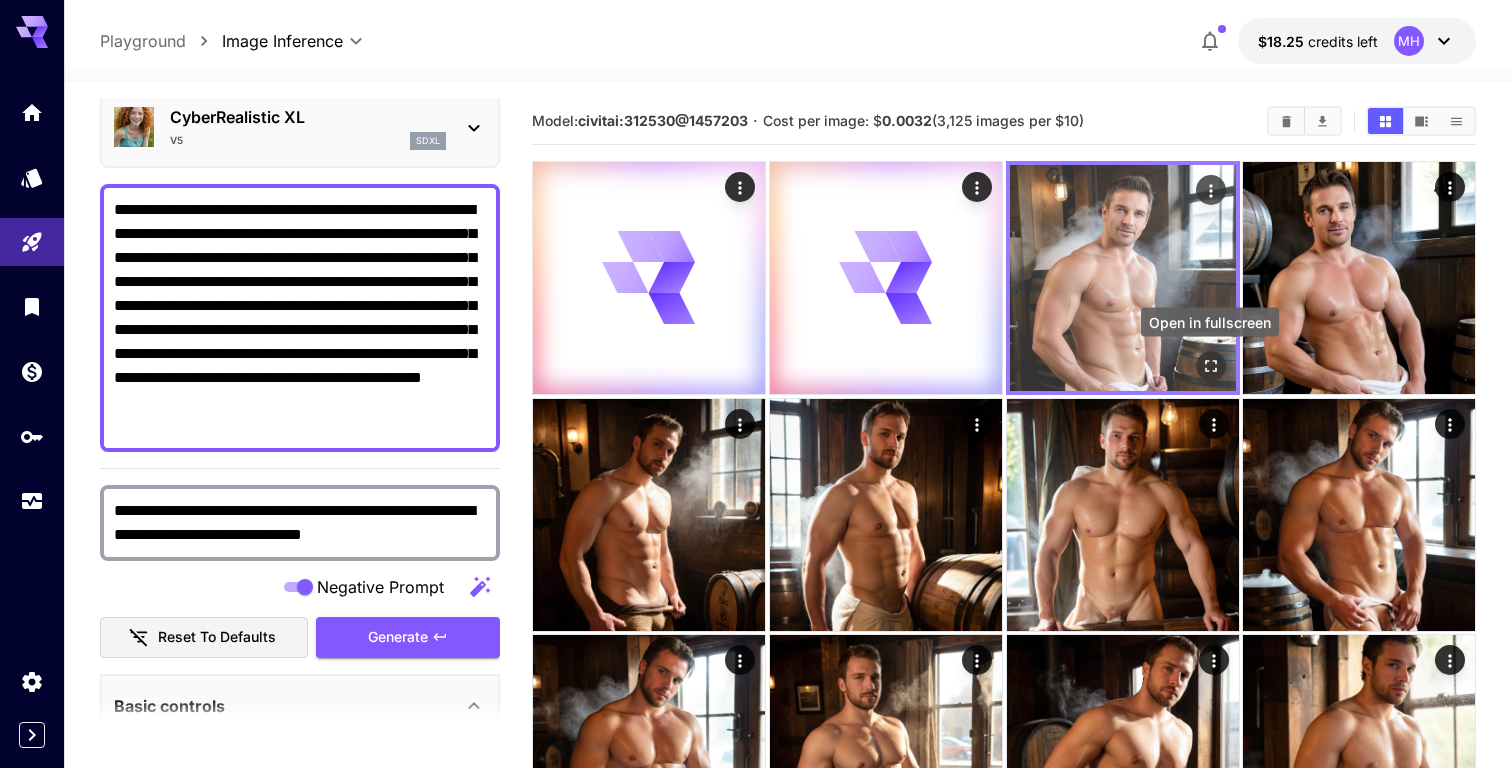 click 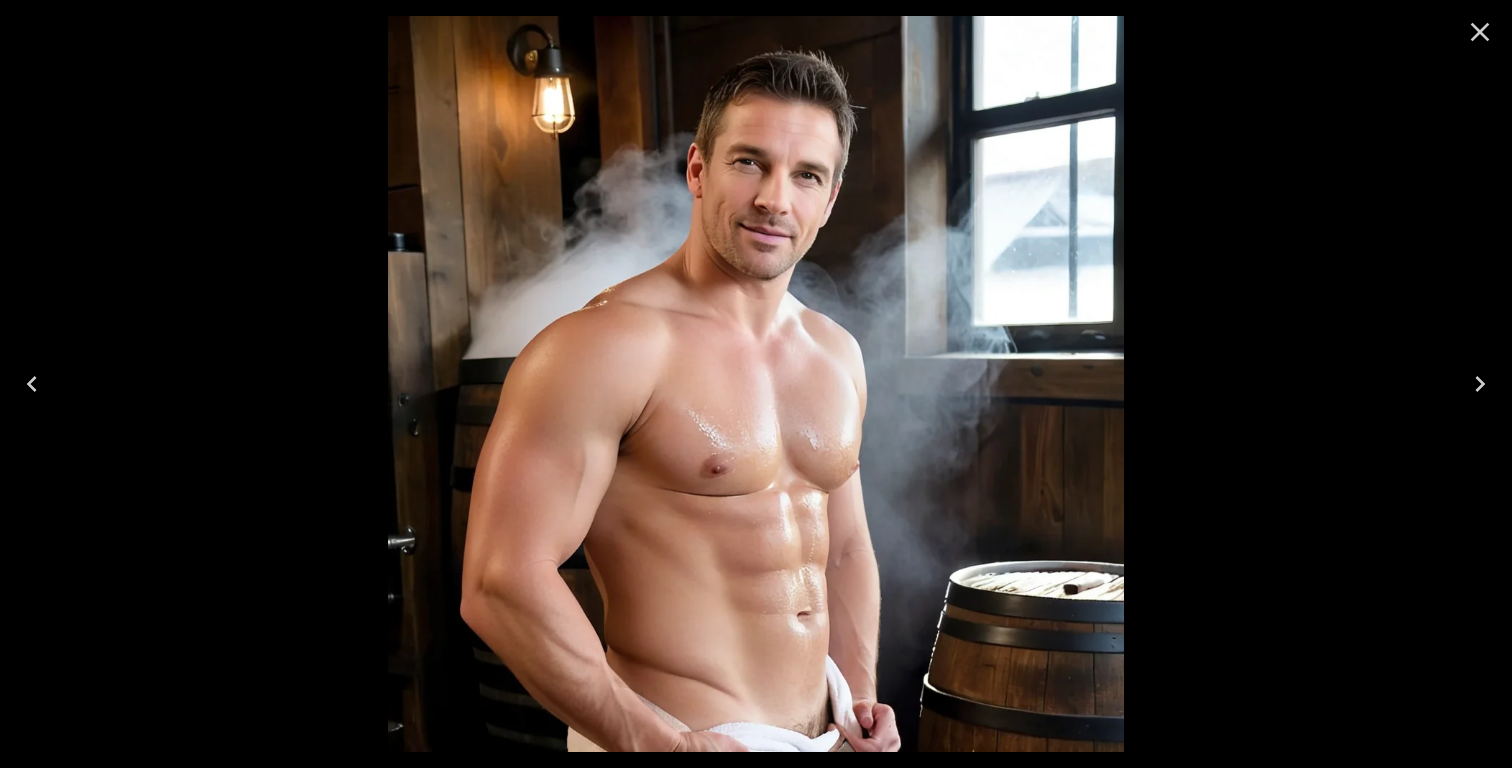 click 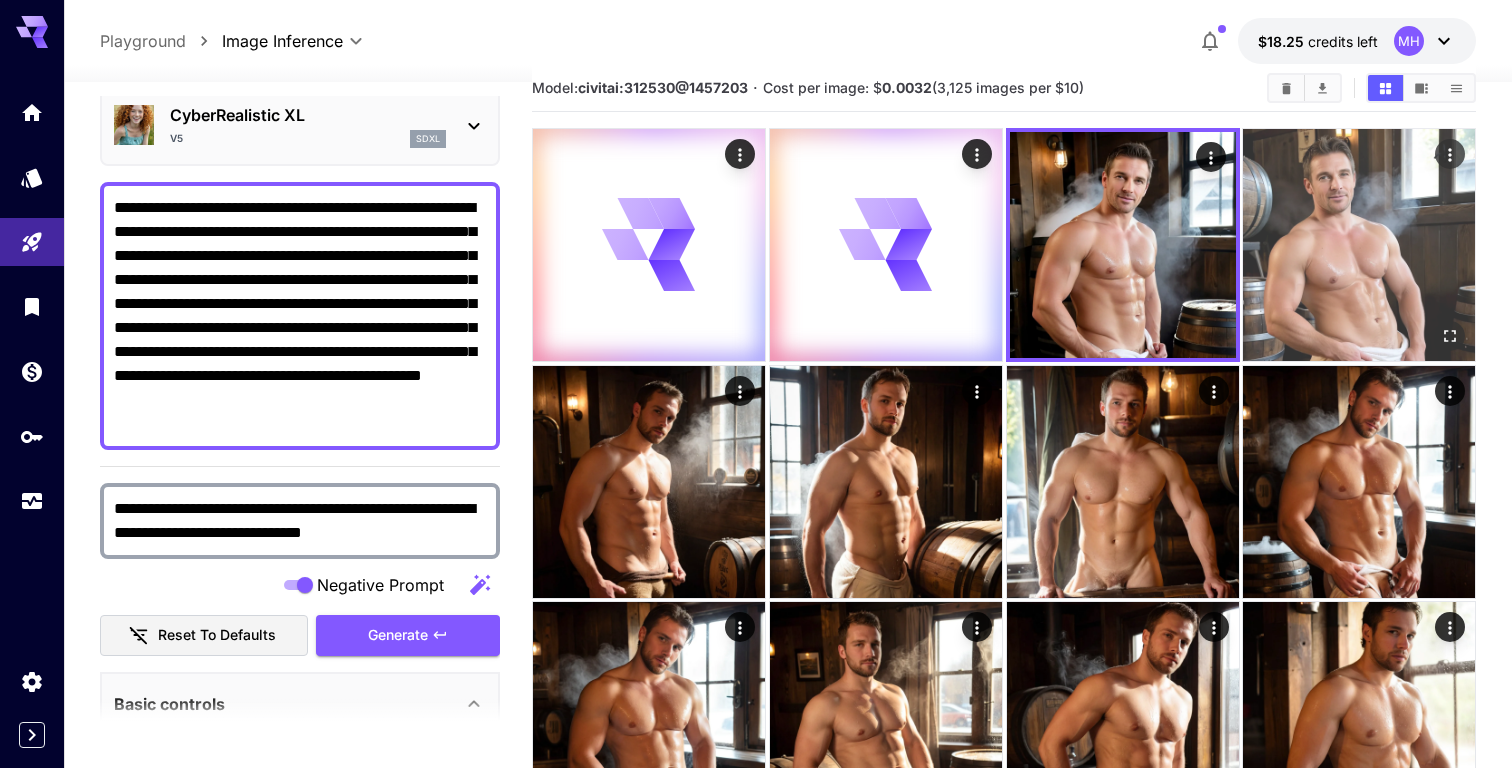 scroll, scrollTop: 0, scrollLeft: 0, axis: both 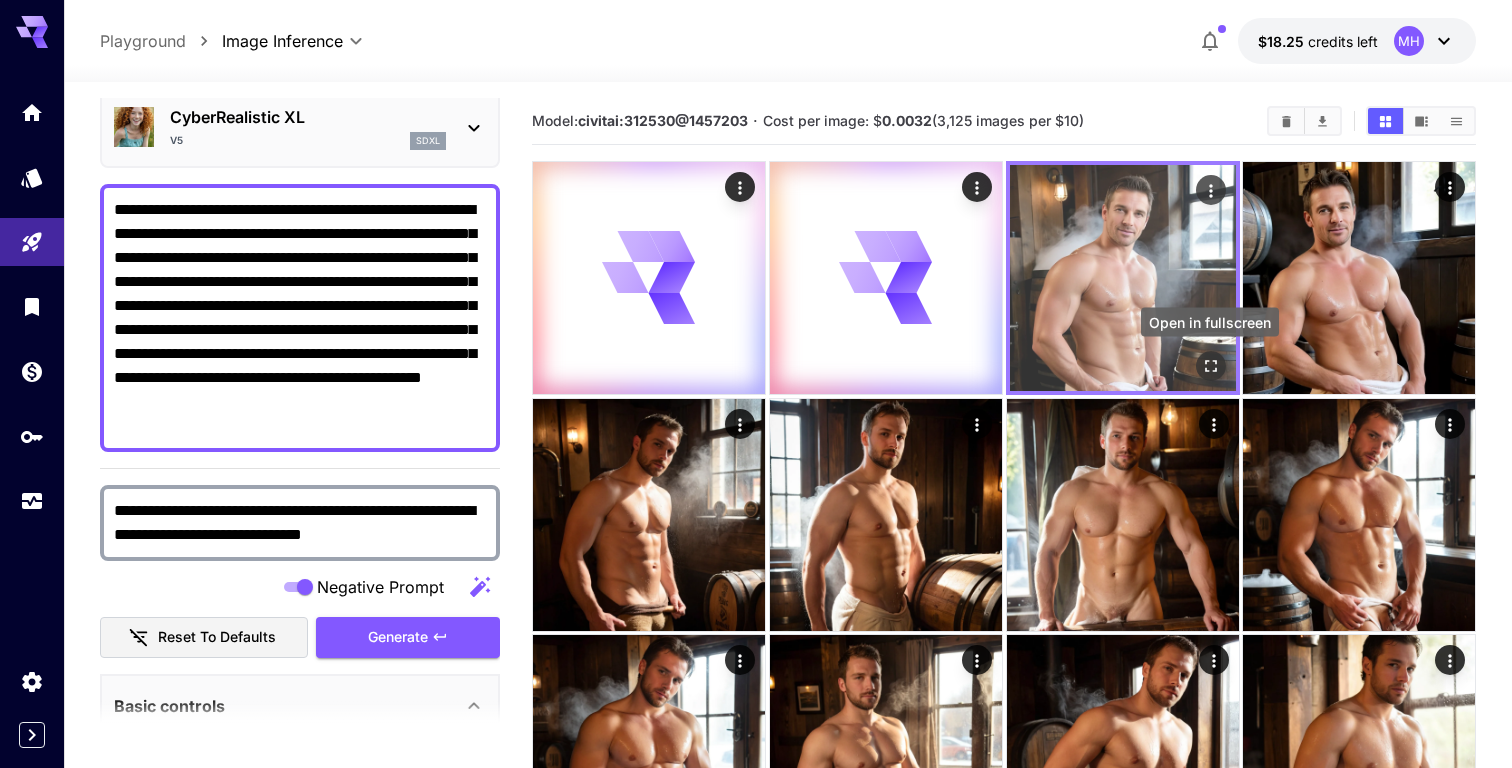 click 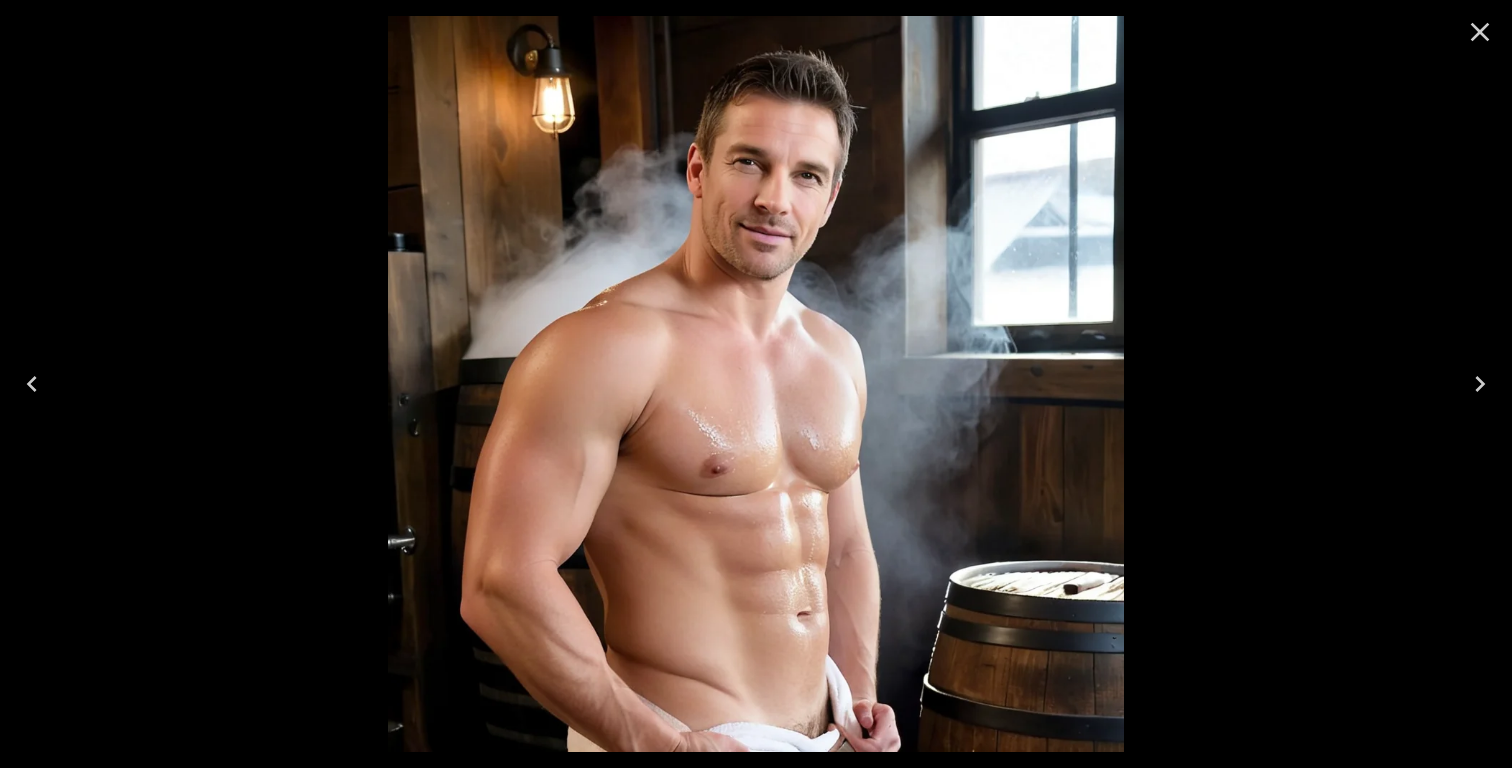 click 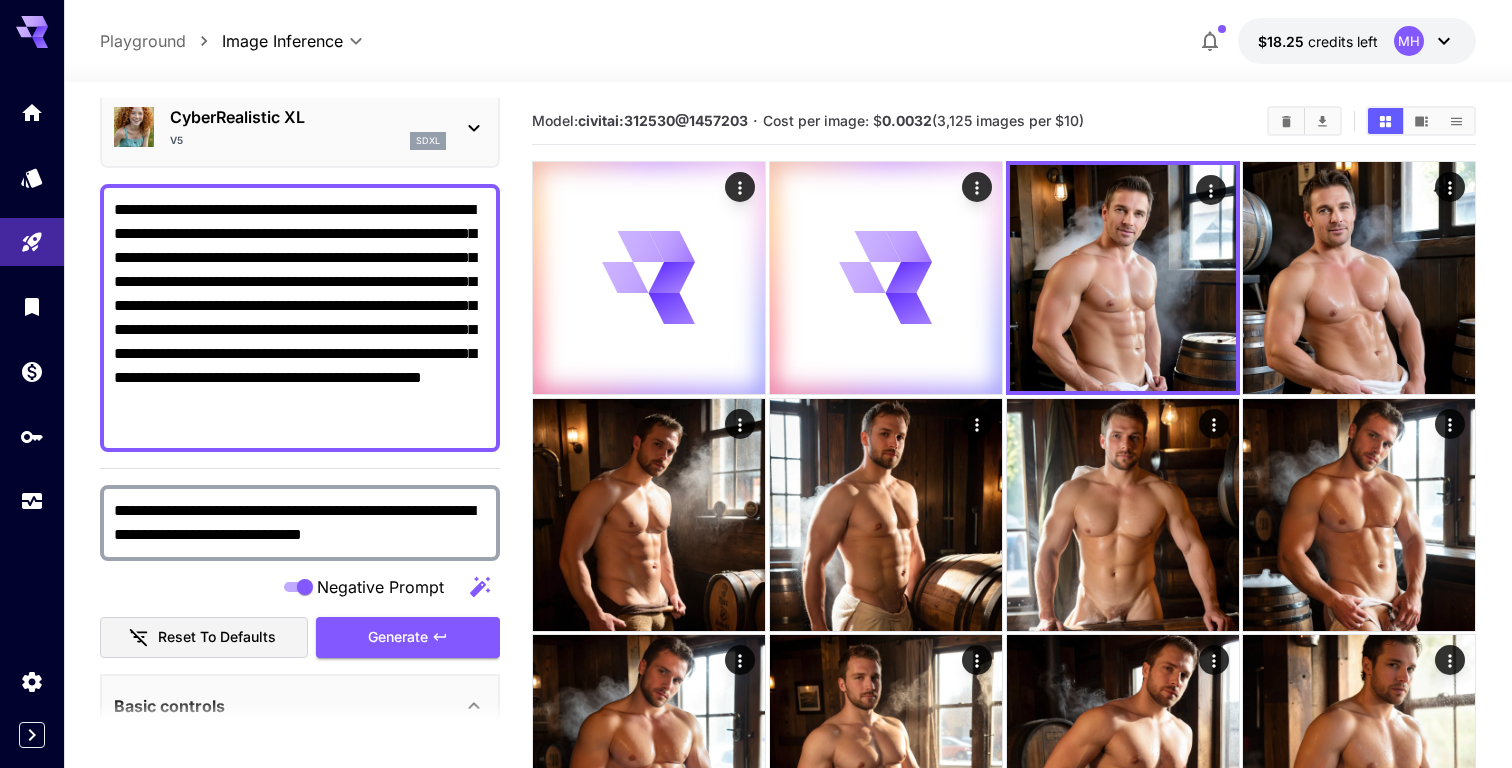 click on "**********" at bounding box center (300, 318) 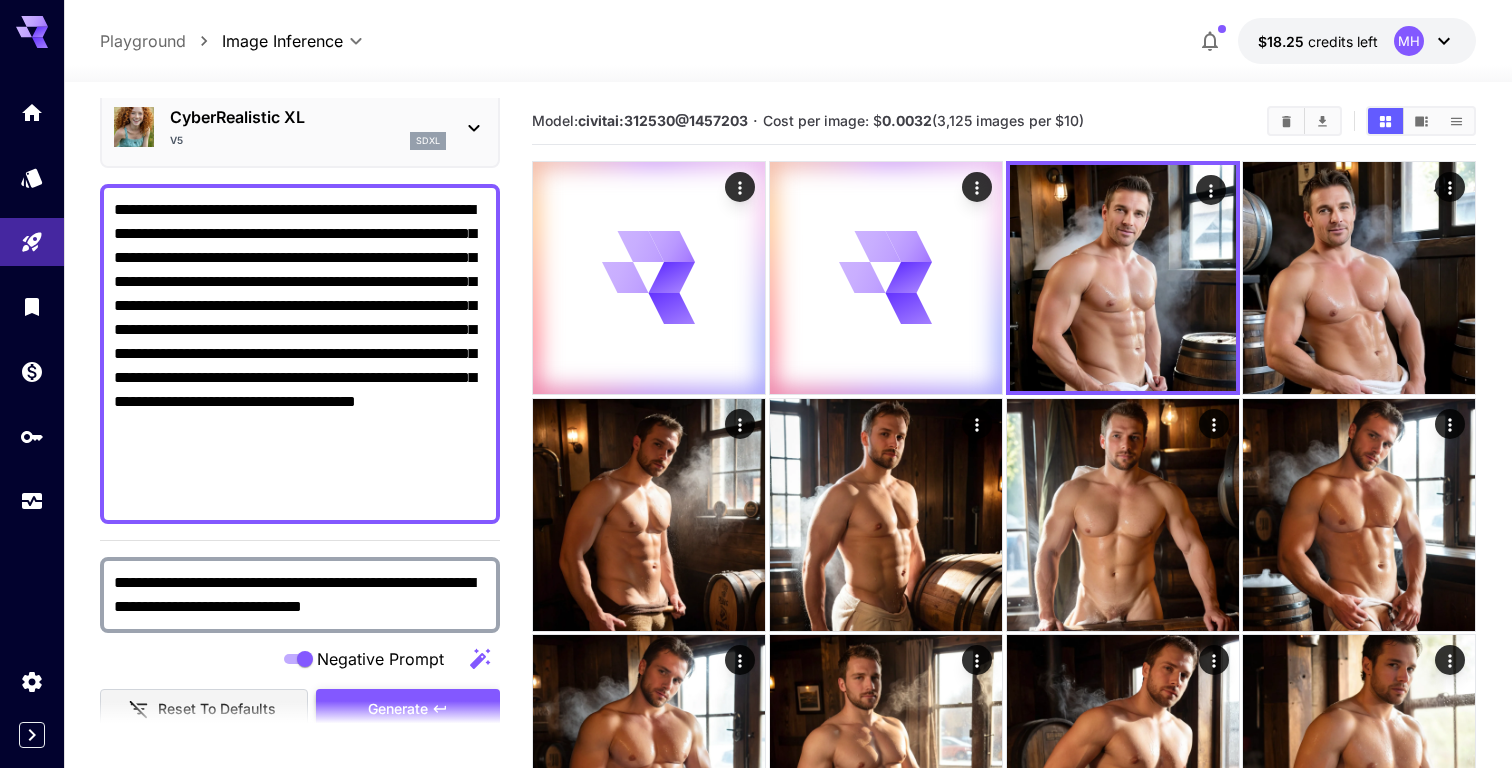 type on "**********" 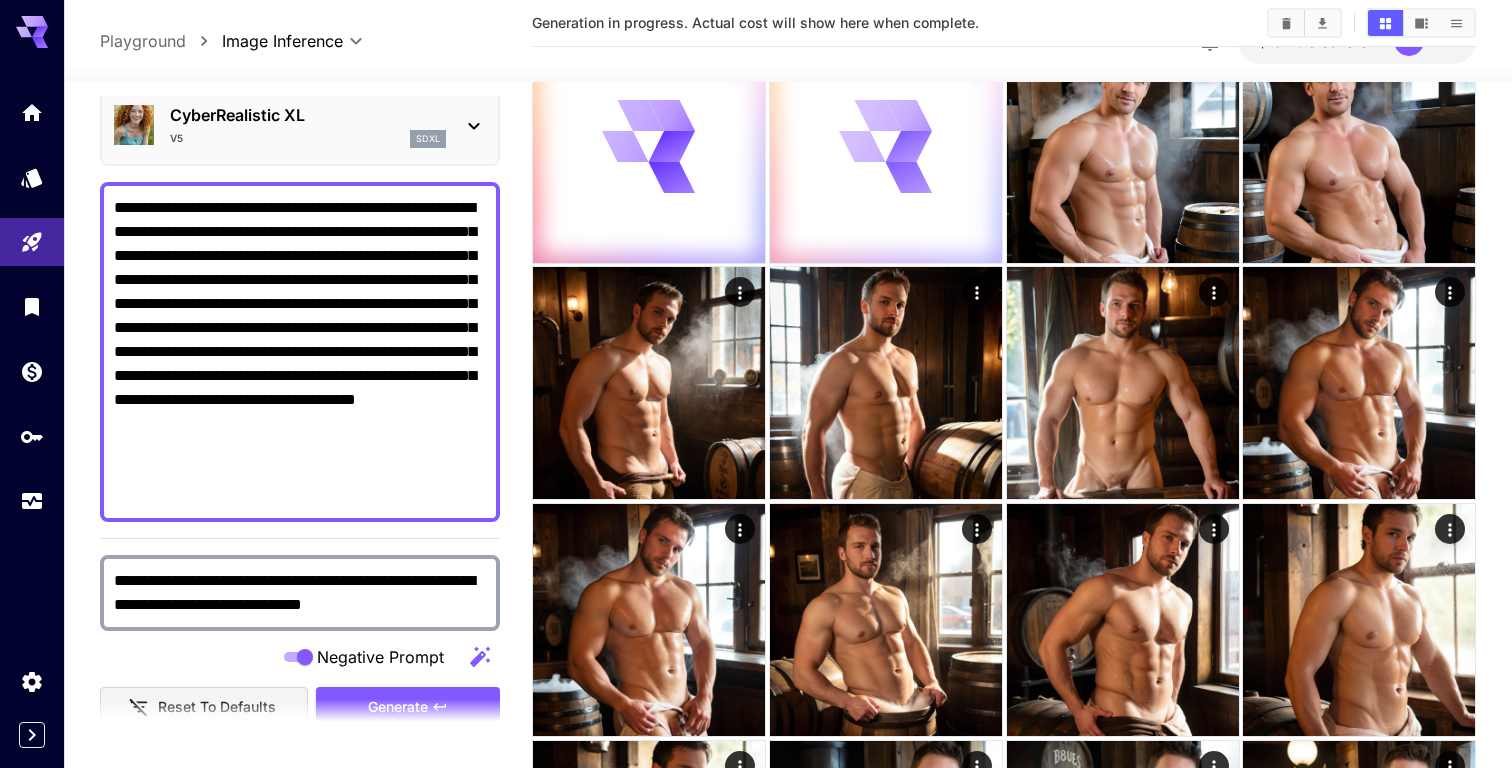 scroll, scrollTop: 406, scrollLeft: 0, axis: vertical 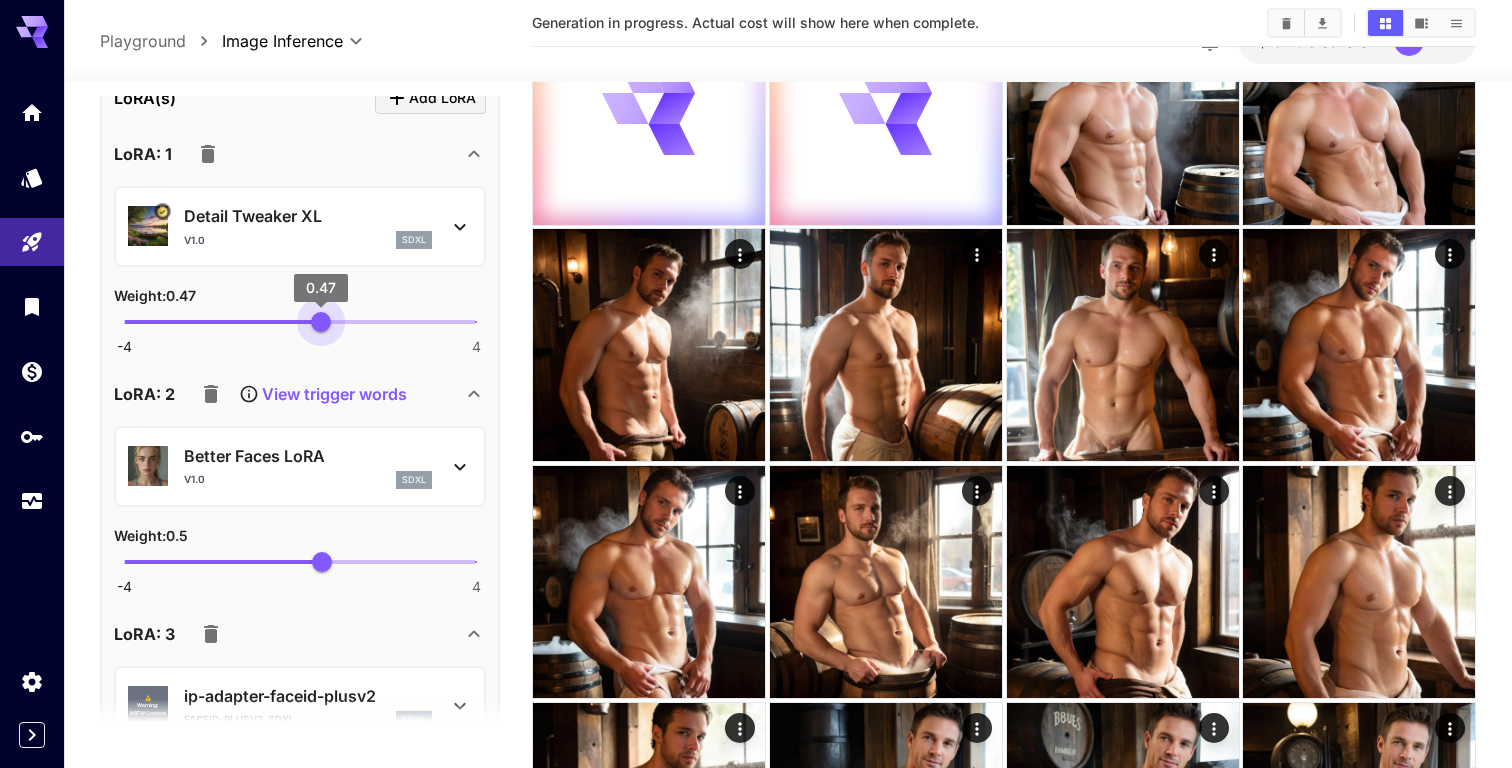 type on "***" 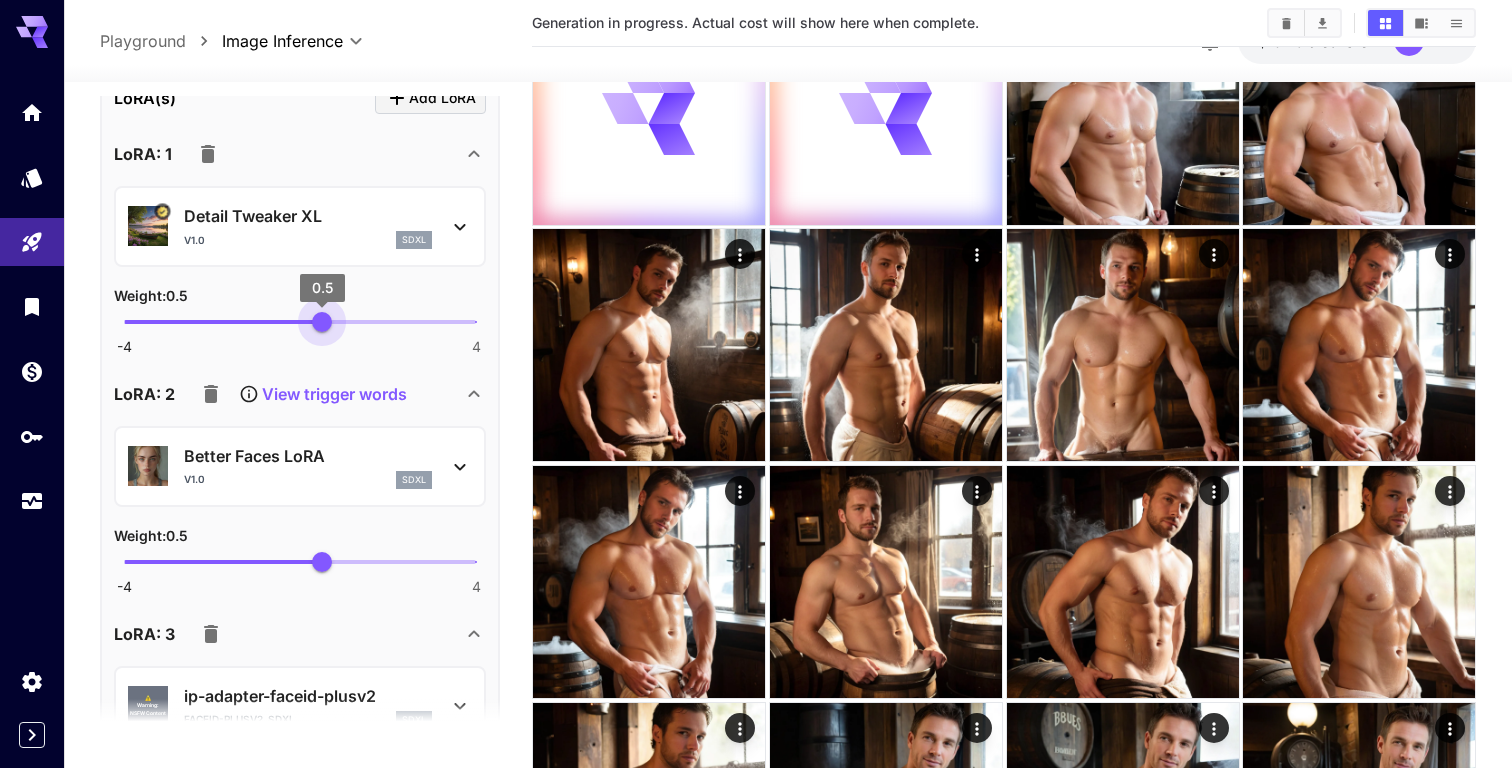 drag, startPoint x: 295, startPoint y: 321, endPoint x: 322, endPoint y: 323, distance: 27.073973 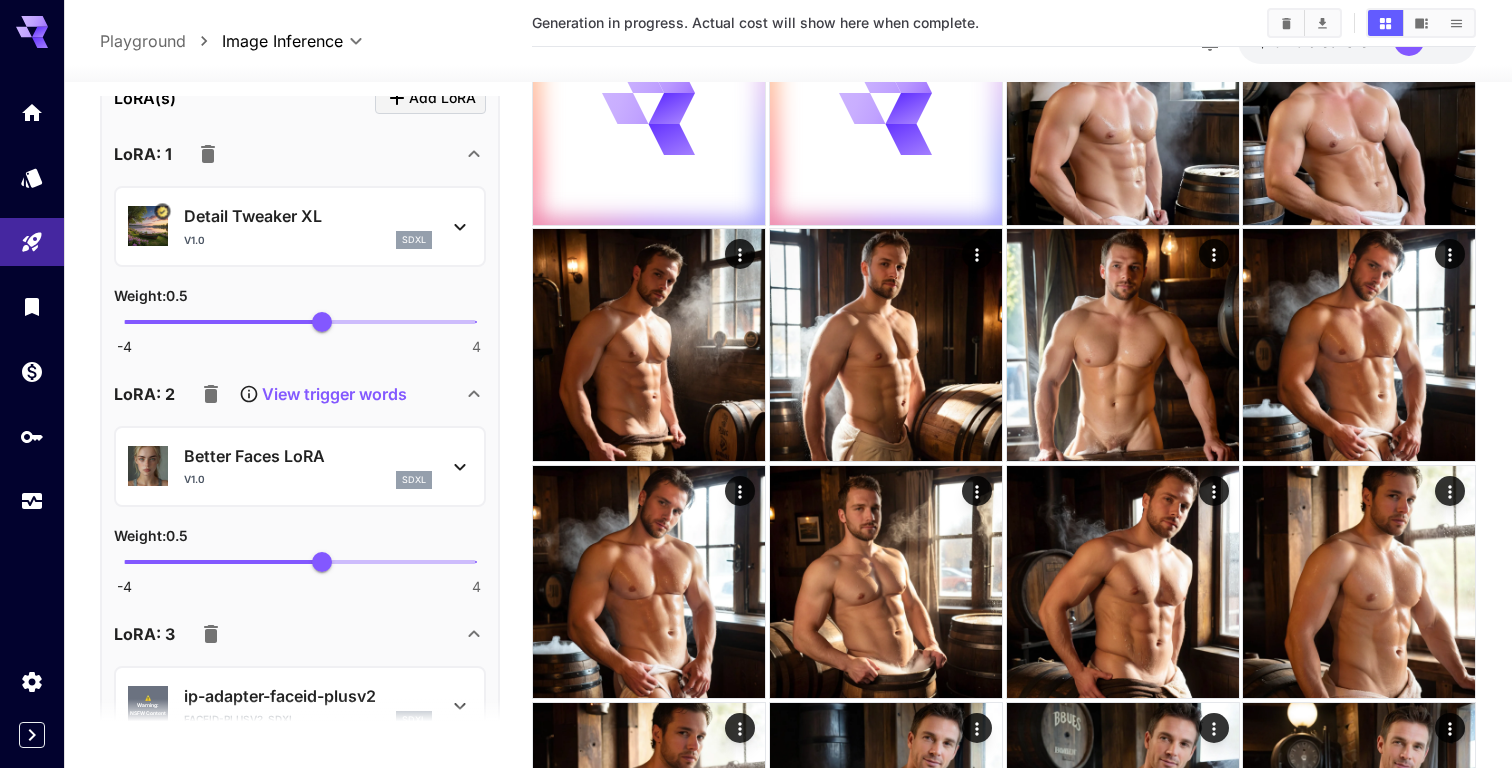 click on "v1.0 sdxl" at bounding box center (308, 240) 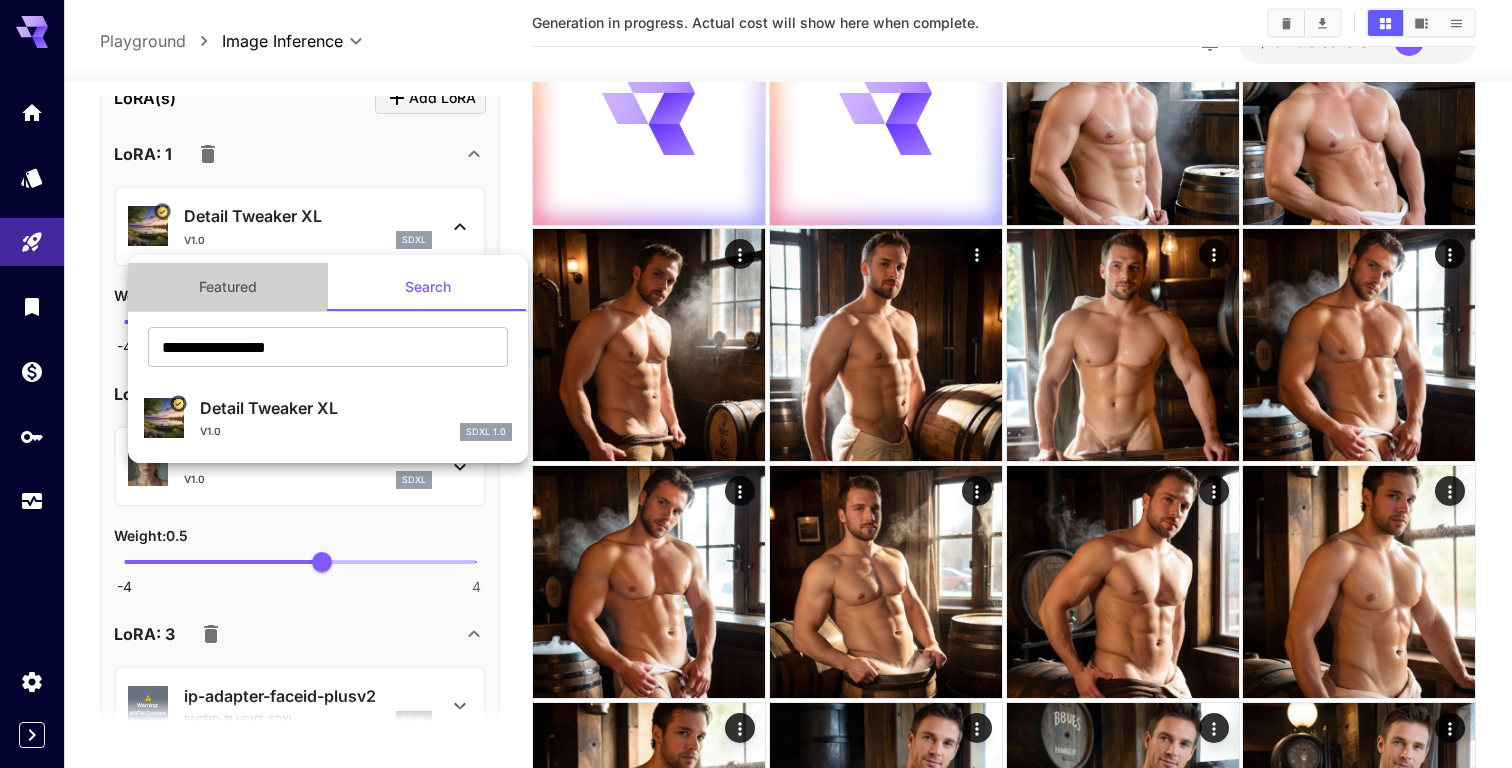 click on "Featured" at bounding box center [228, 287] 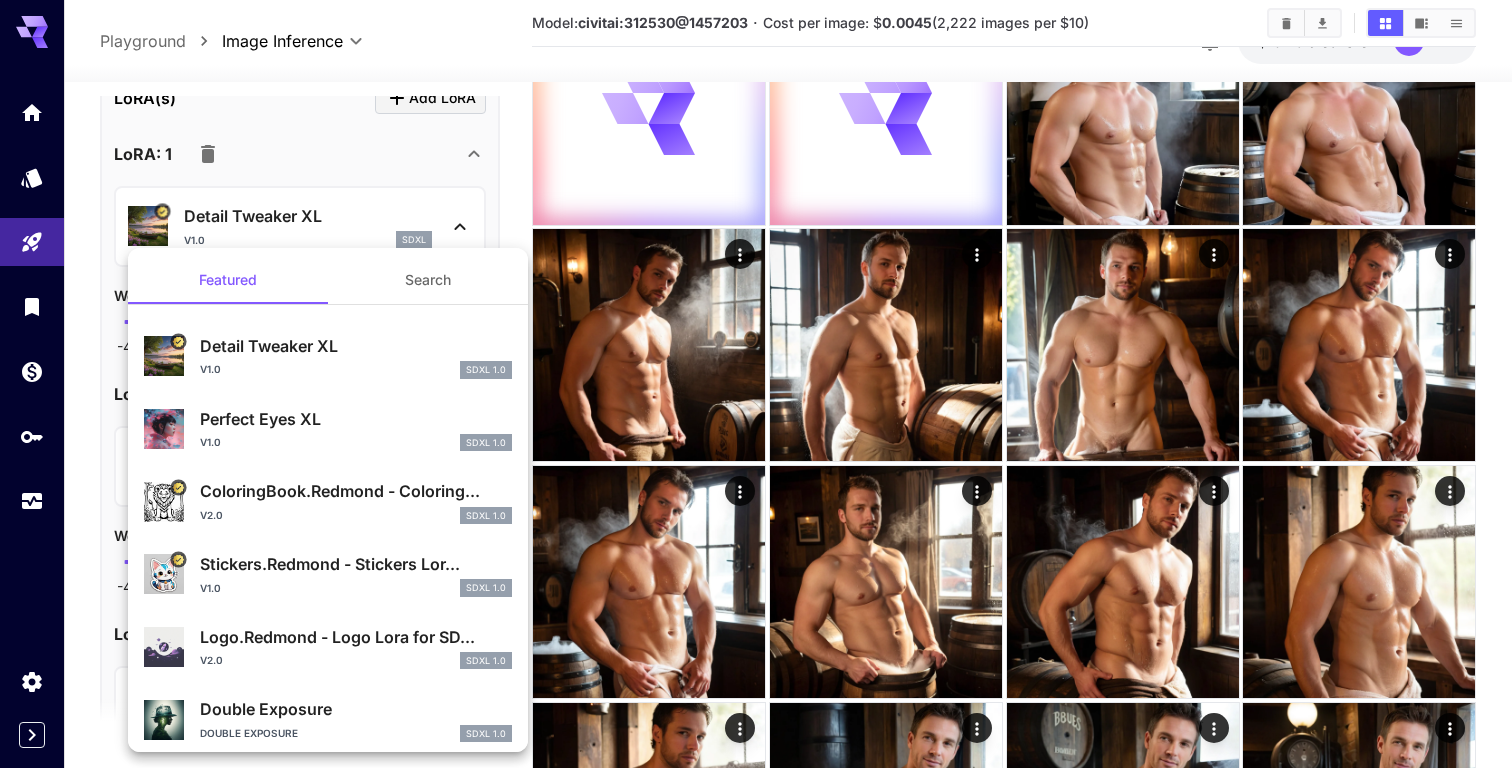 scroll, scrollTop: 12, scrollLeft: 0, axis: vertical 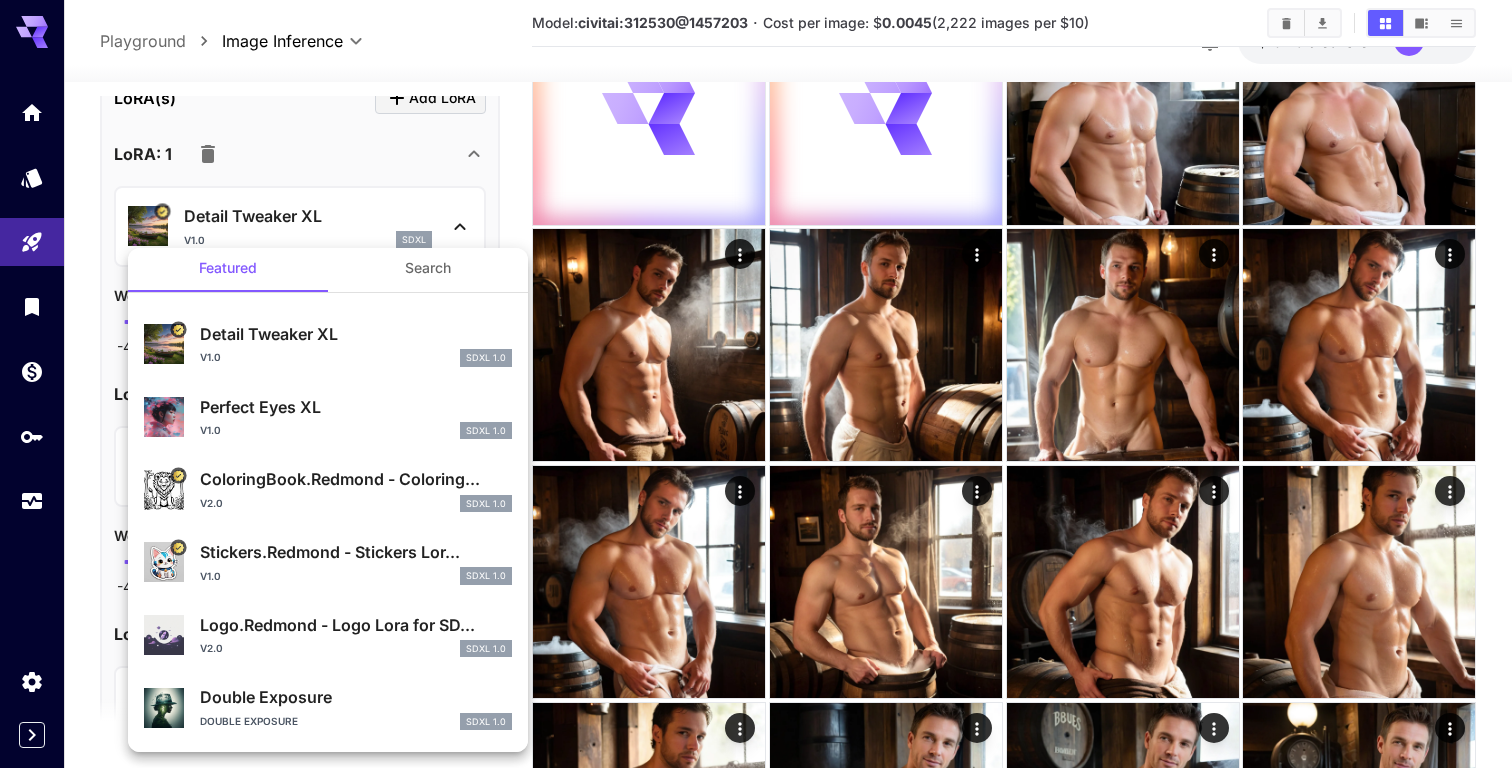 click at bounding box center [756, 384] 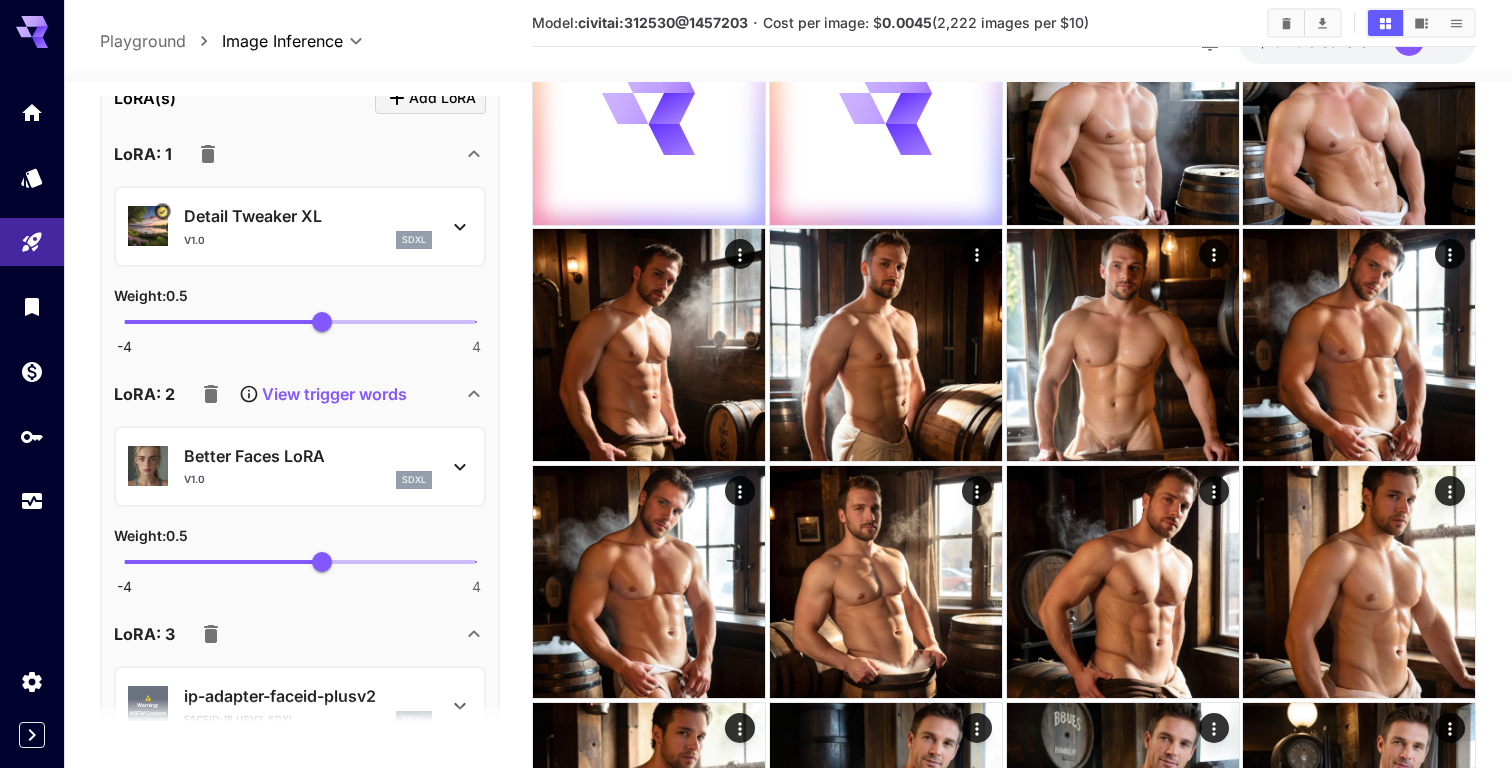 click on "v1.0 sdxl" at bounding box center [308, 480] 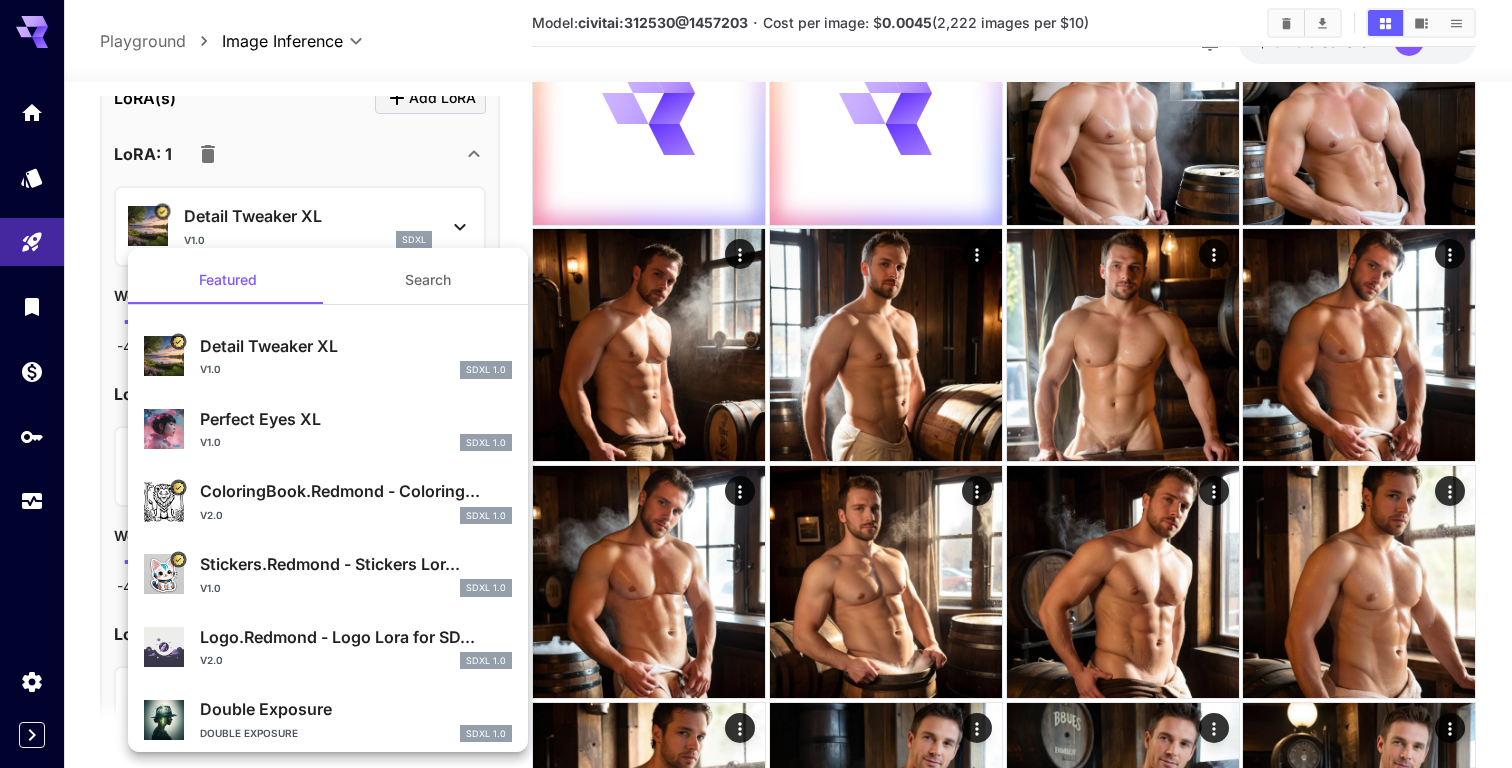 click on "Perfect Eyes XL" at bounding box center (356, 419) 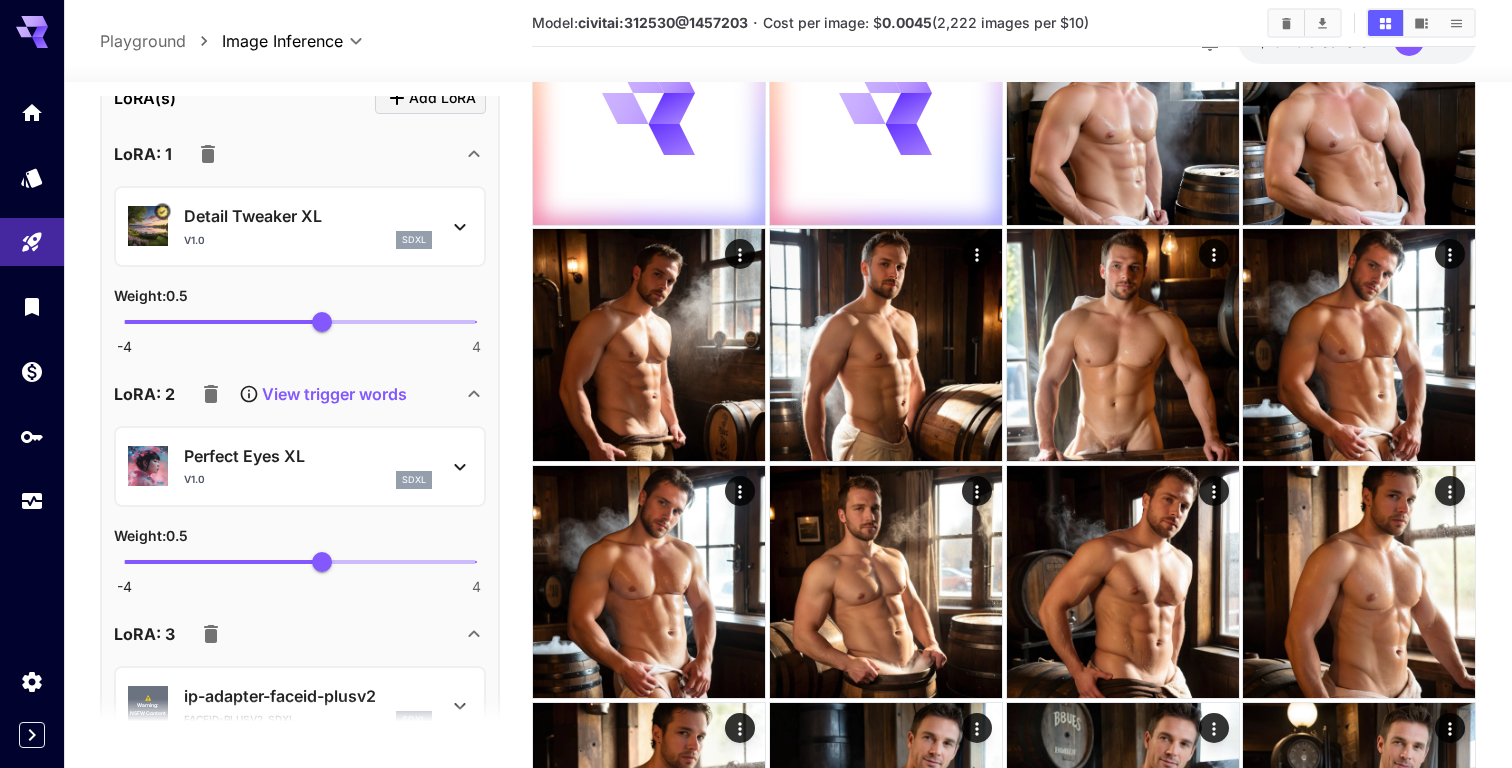 click on "View trigger words" at bounding box center [299, 394] 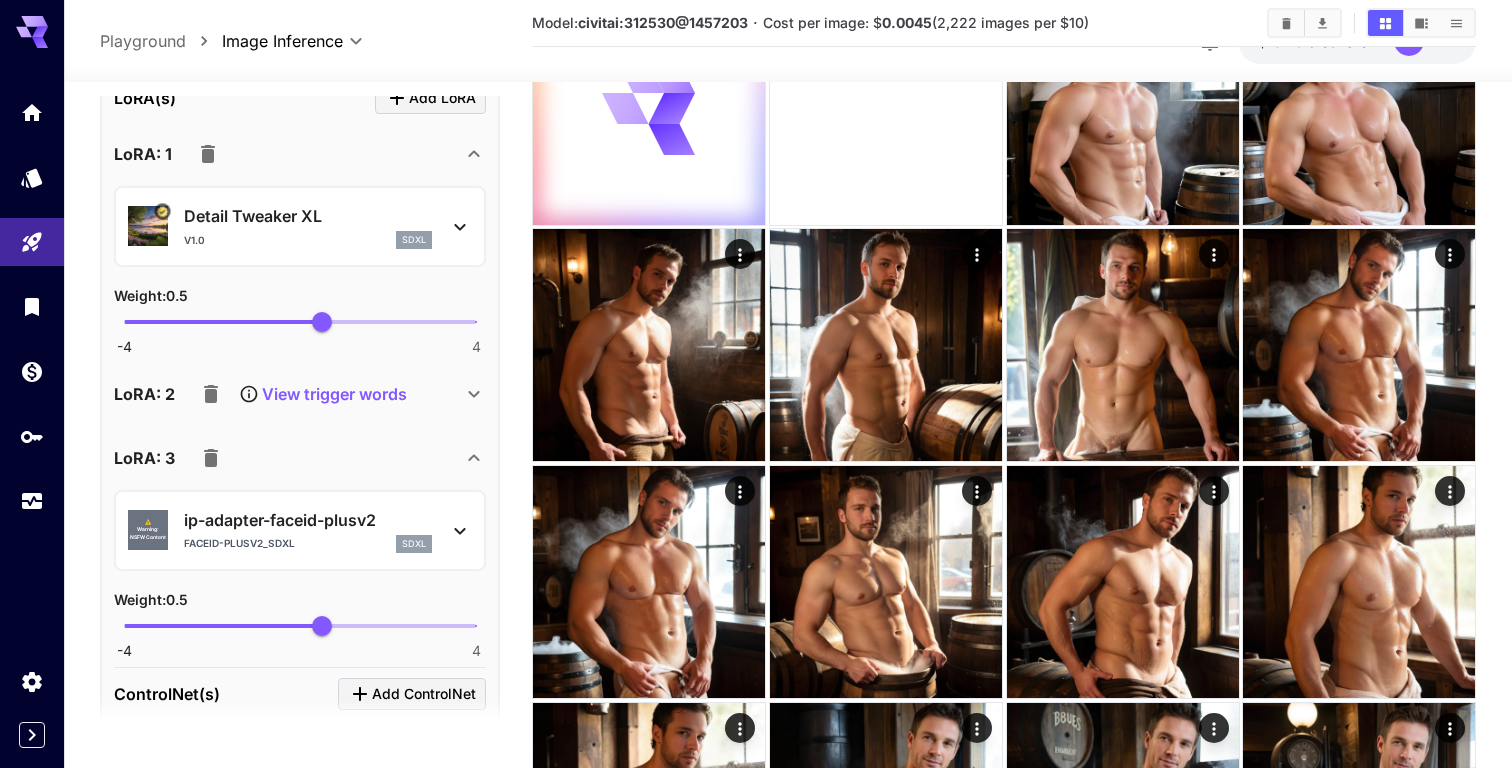 click on "View trigger words" at bounding box center [299, 394] 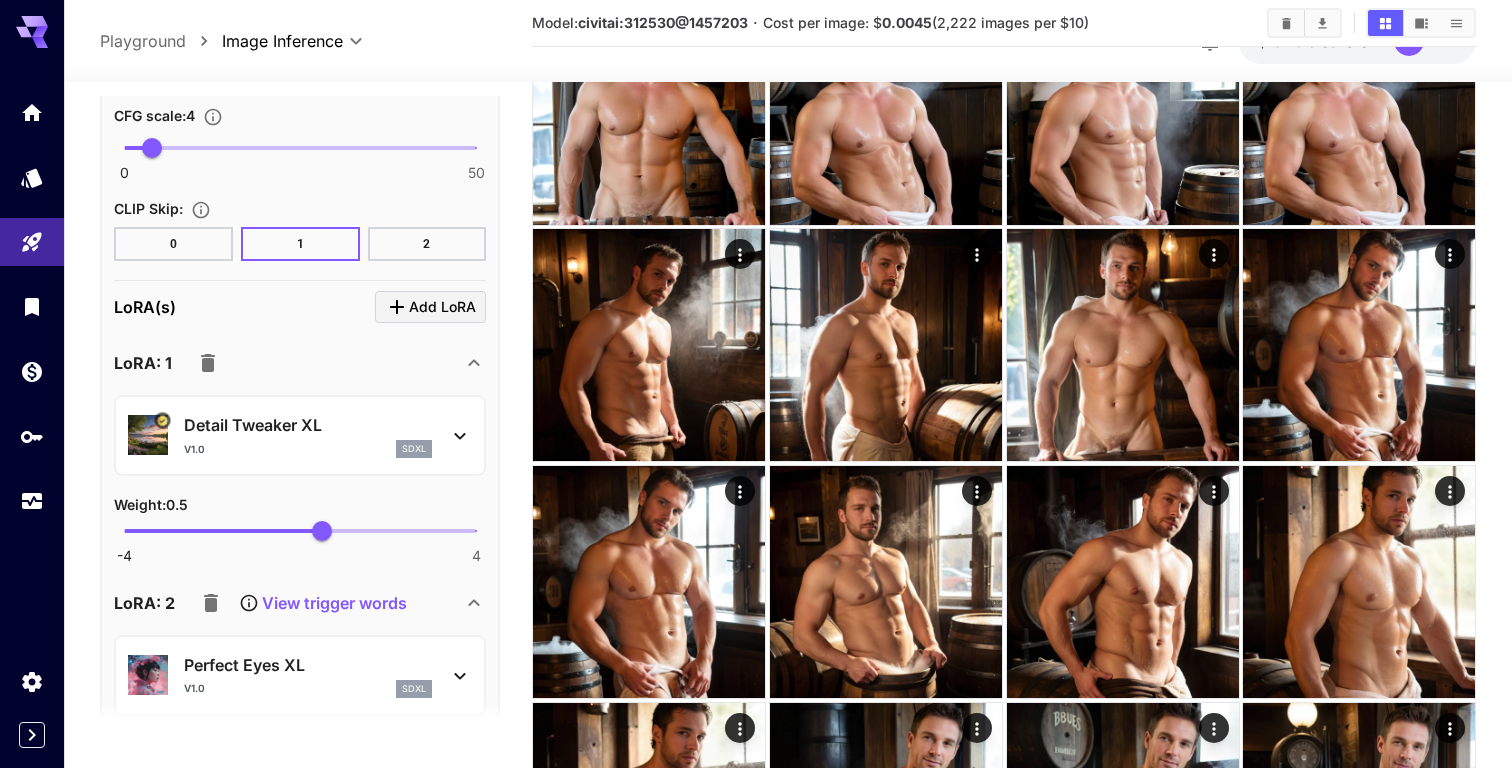 scroll, scrollTop: 1957, scrollLeft: 0, axis: vertical 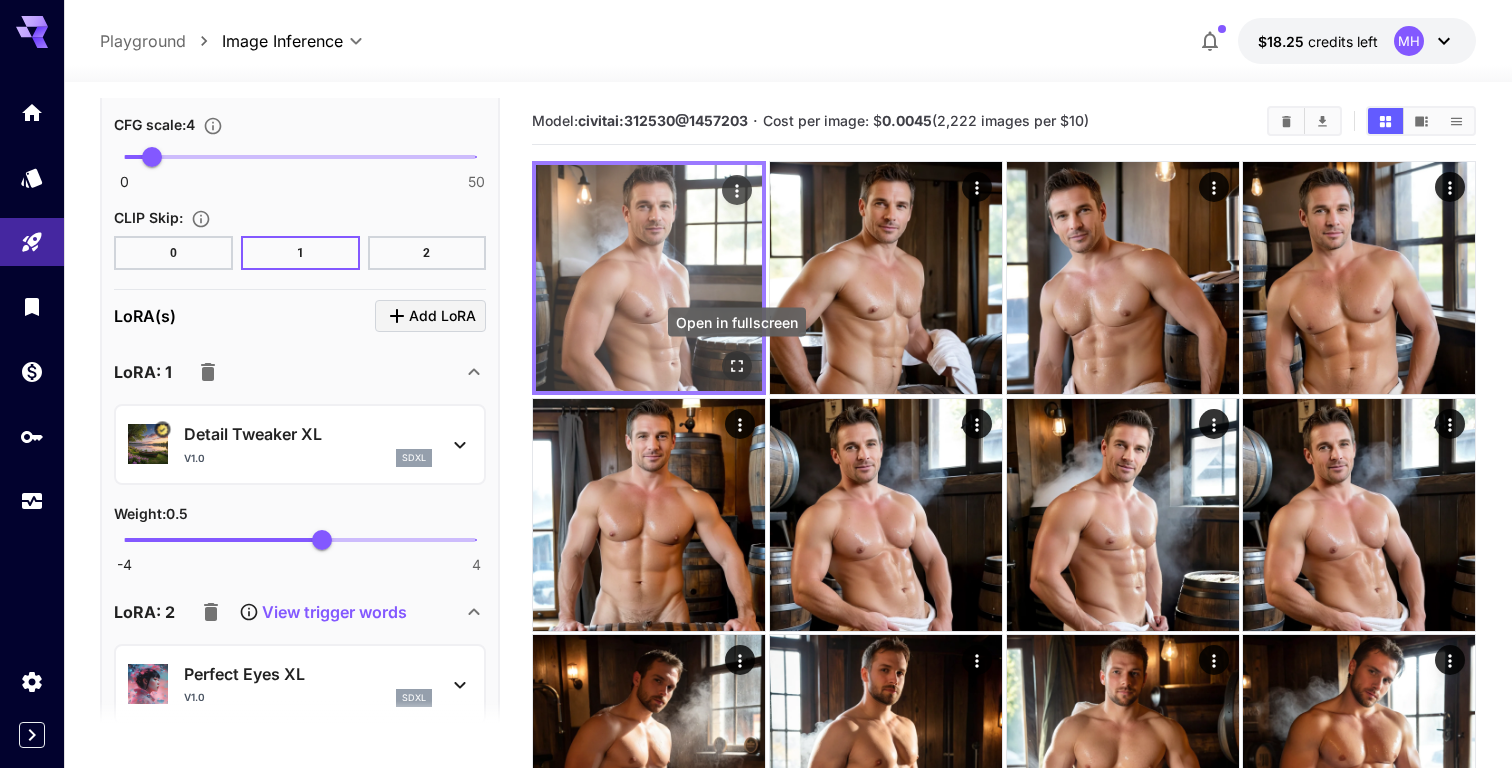 click 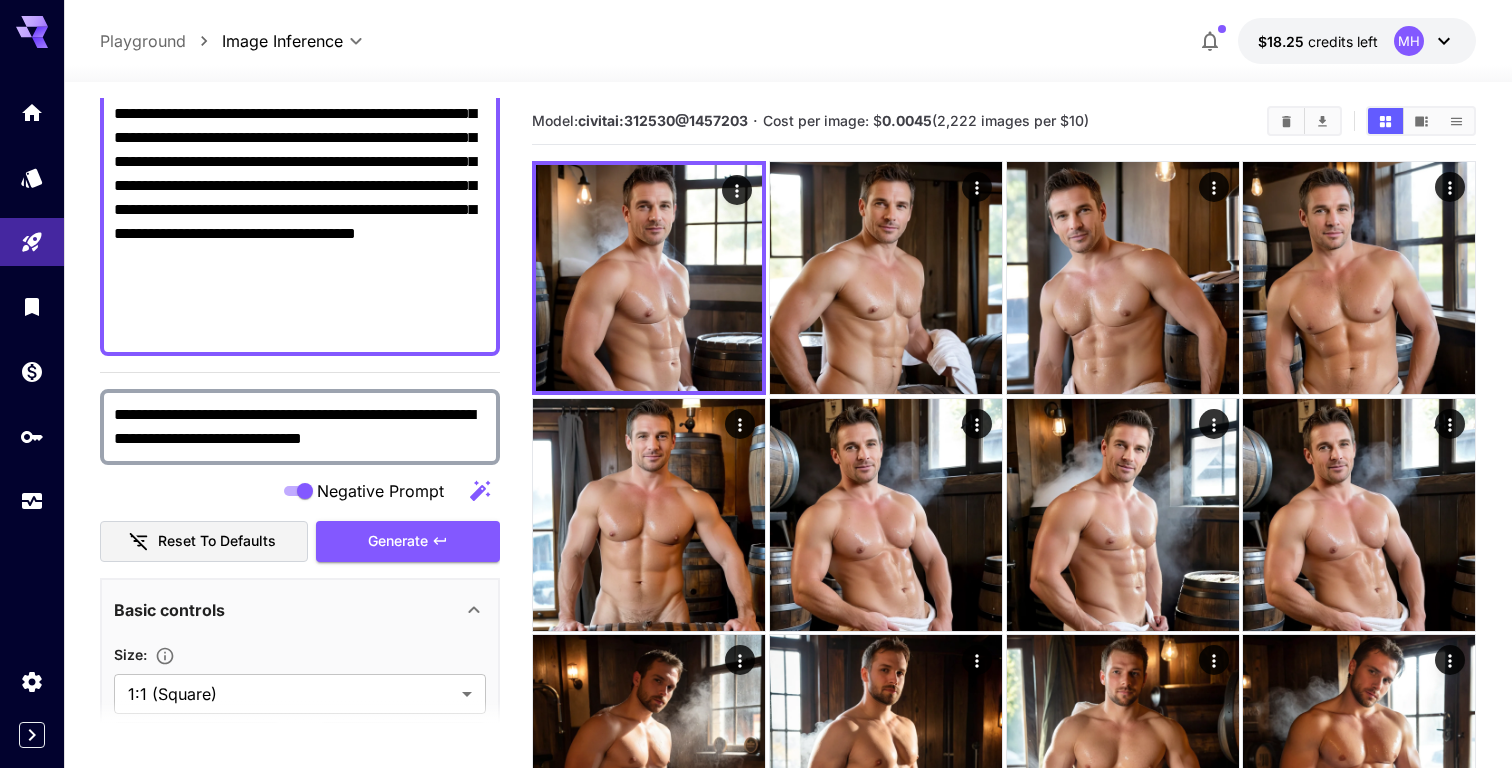 scroll, scrollTop: 251, scrollLeft: 0, axis: vertical 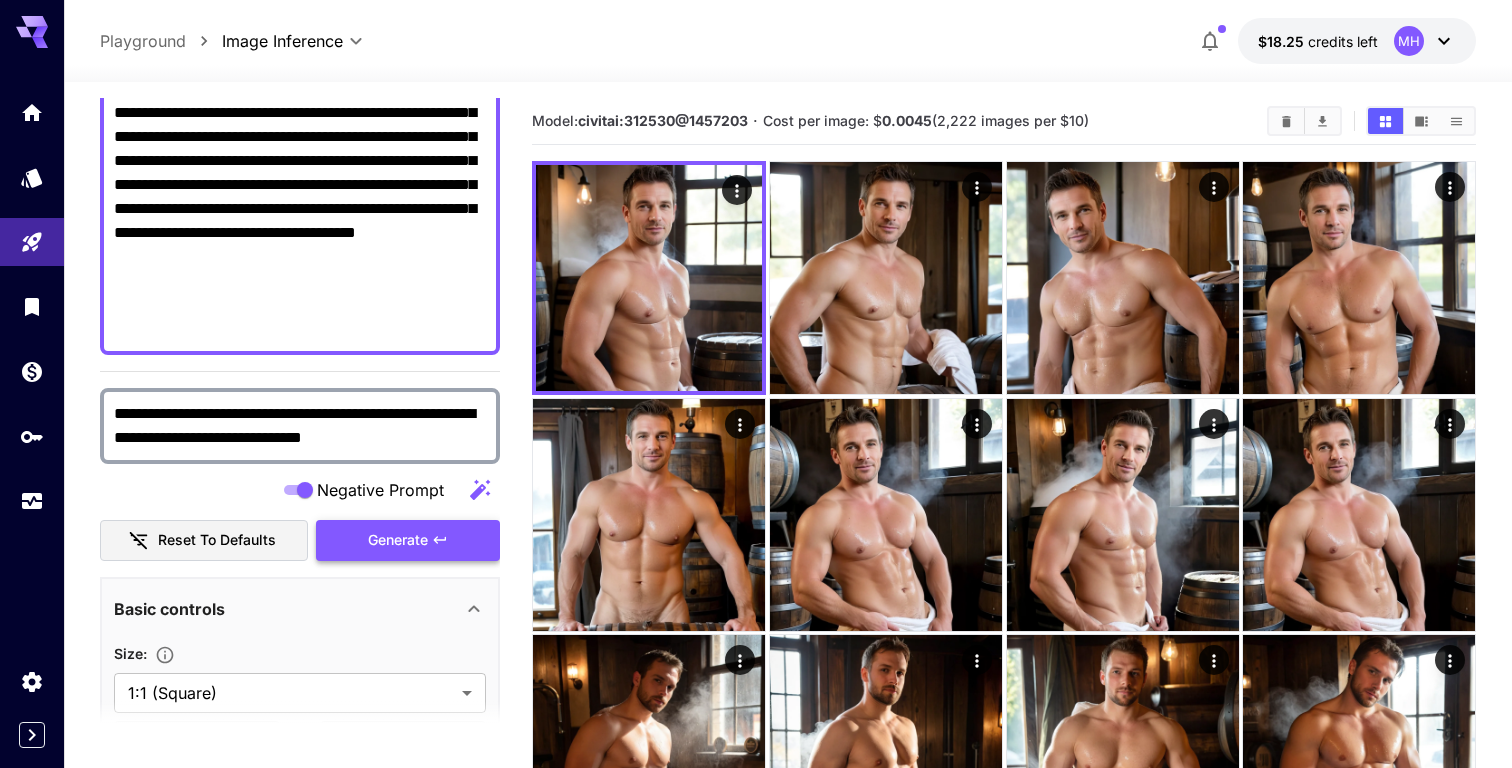 click on "Generate" at bounding box center (408, 540) 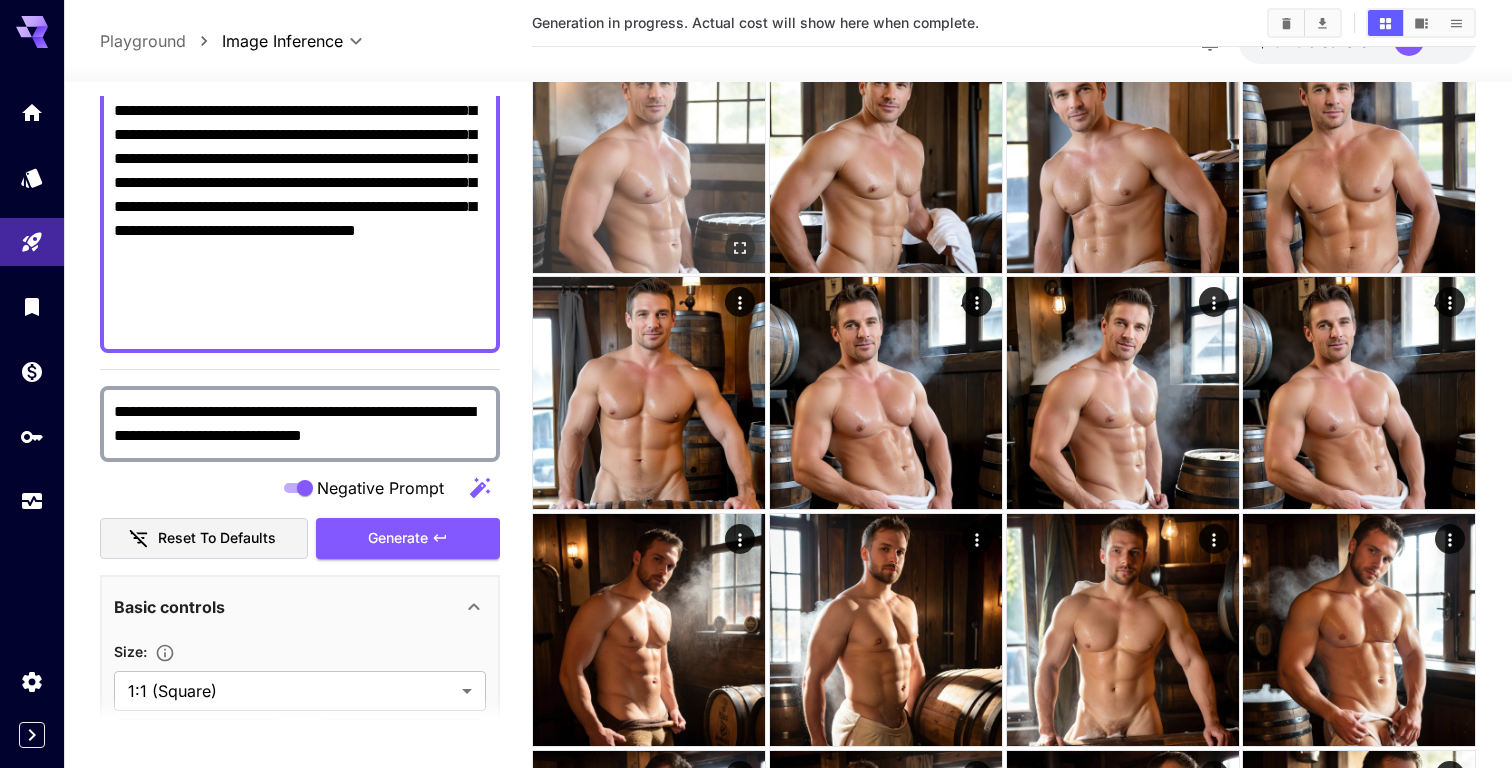 scroll, scrollTop: 357, scrollLeft: 0, axis: vertical 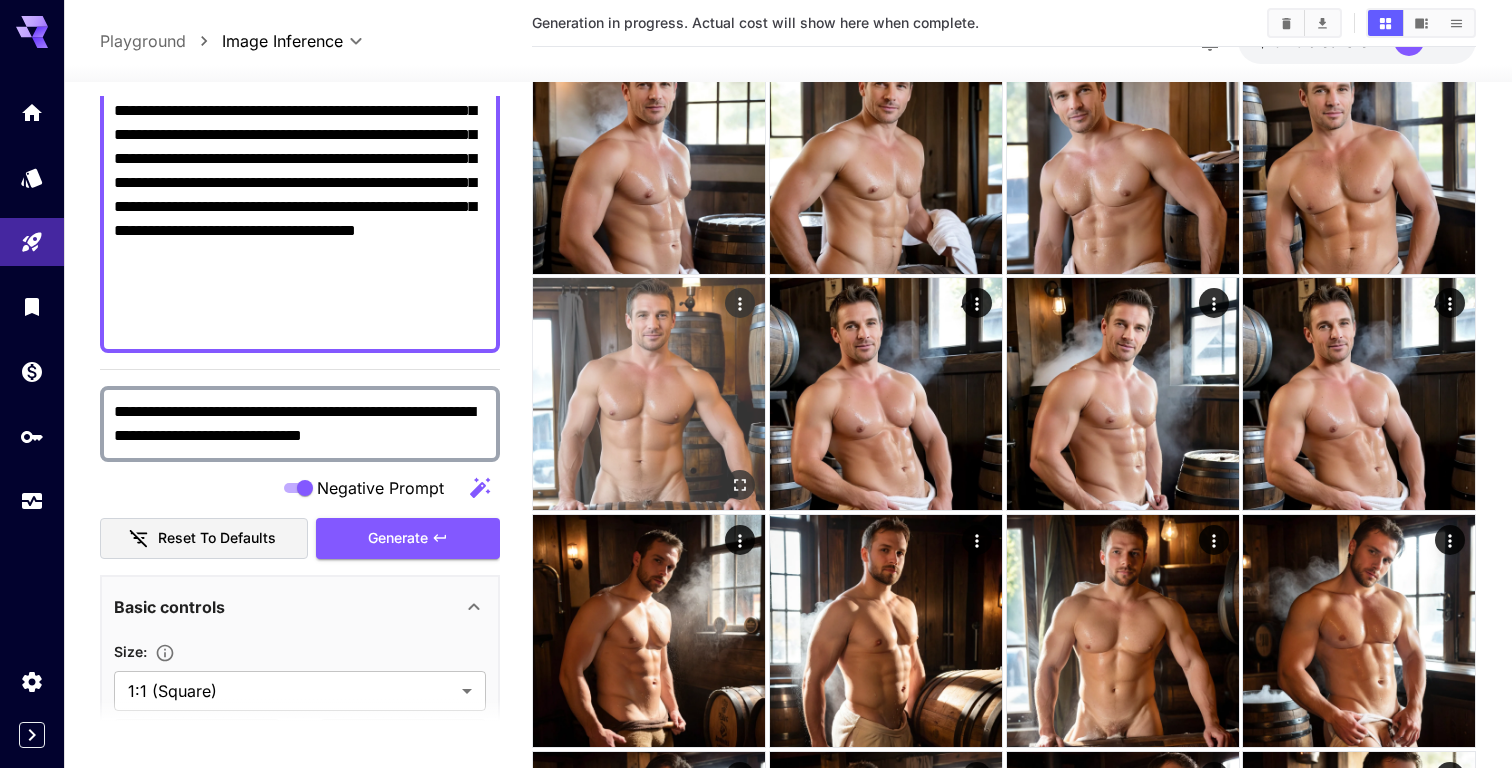 click at bounding box center (649, 394) 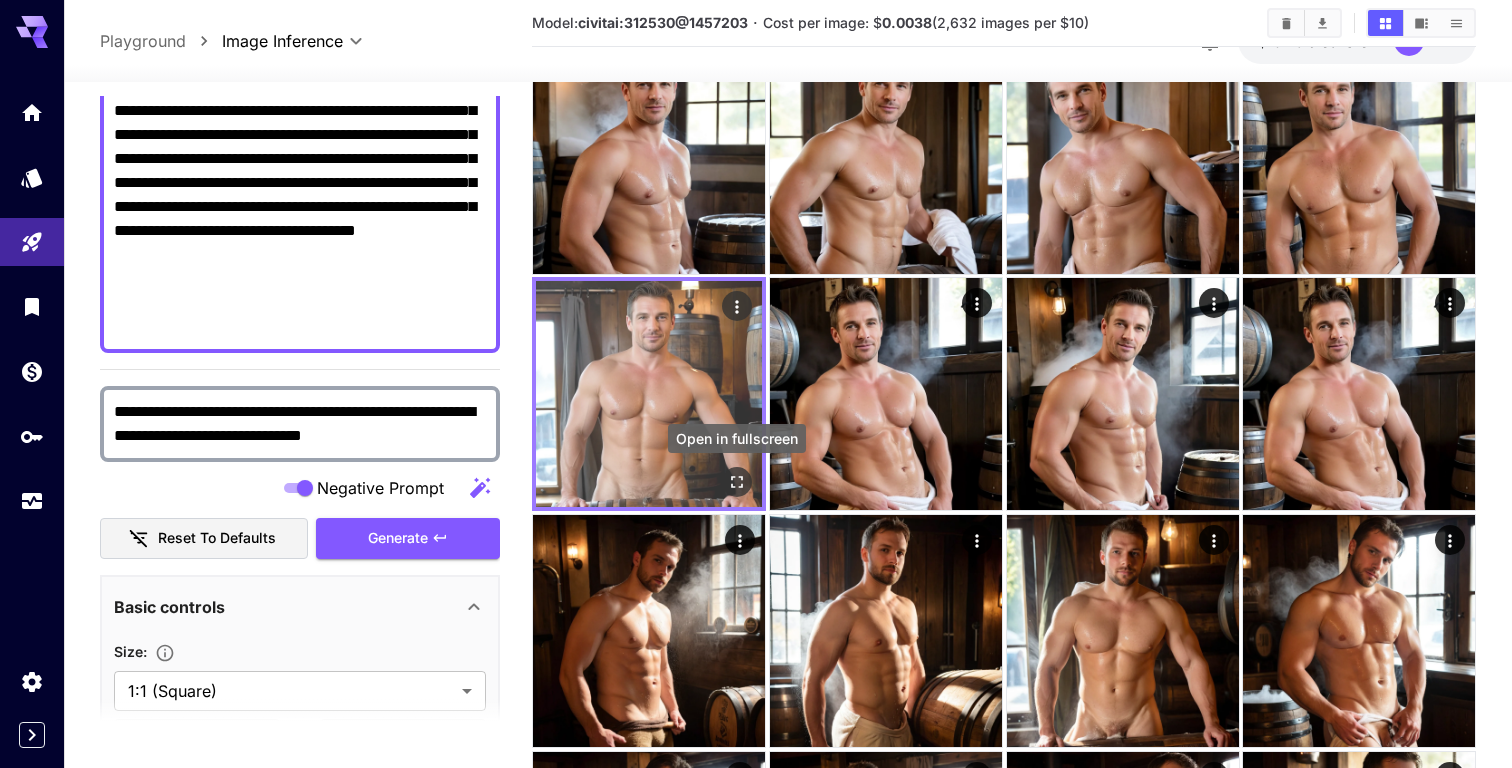 click 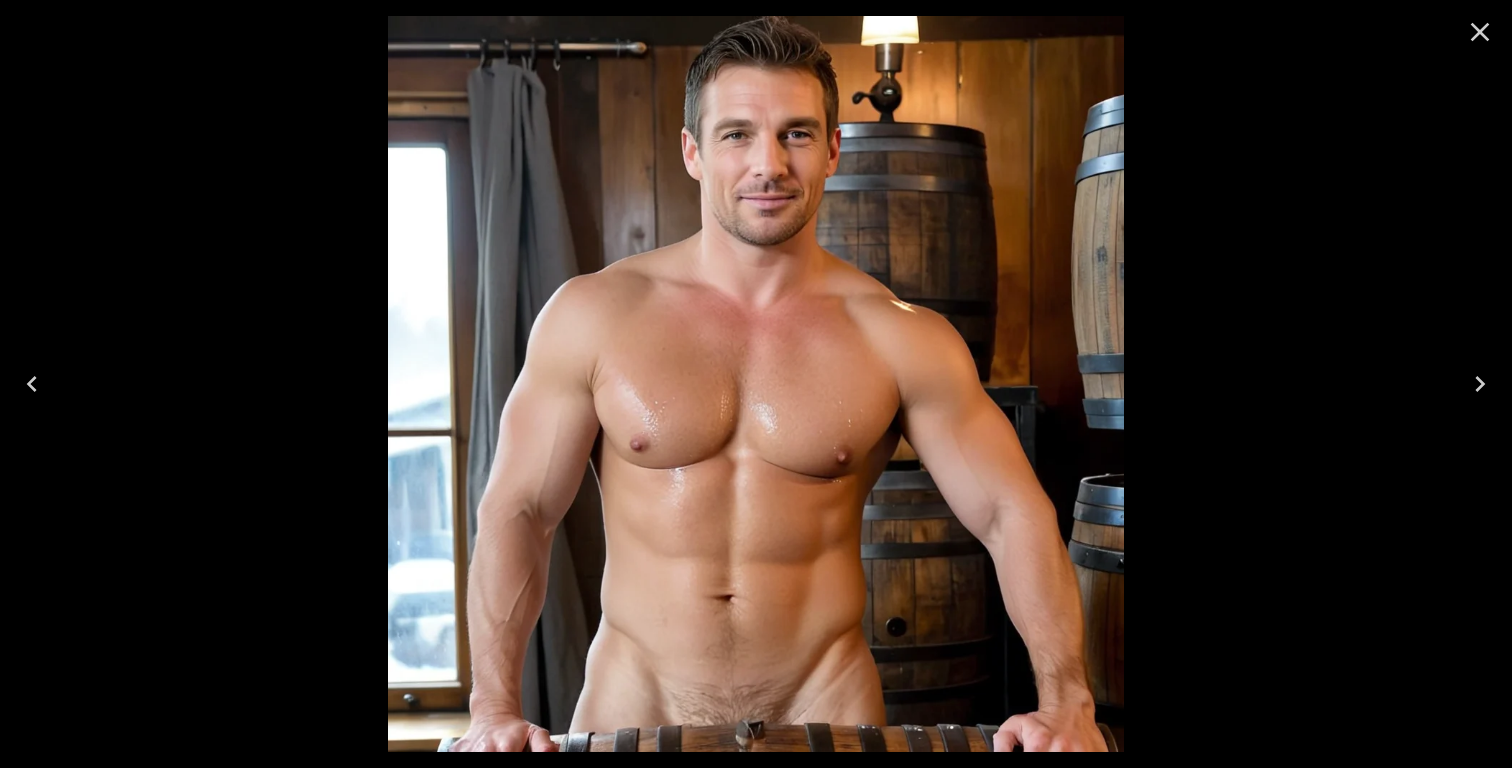 click 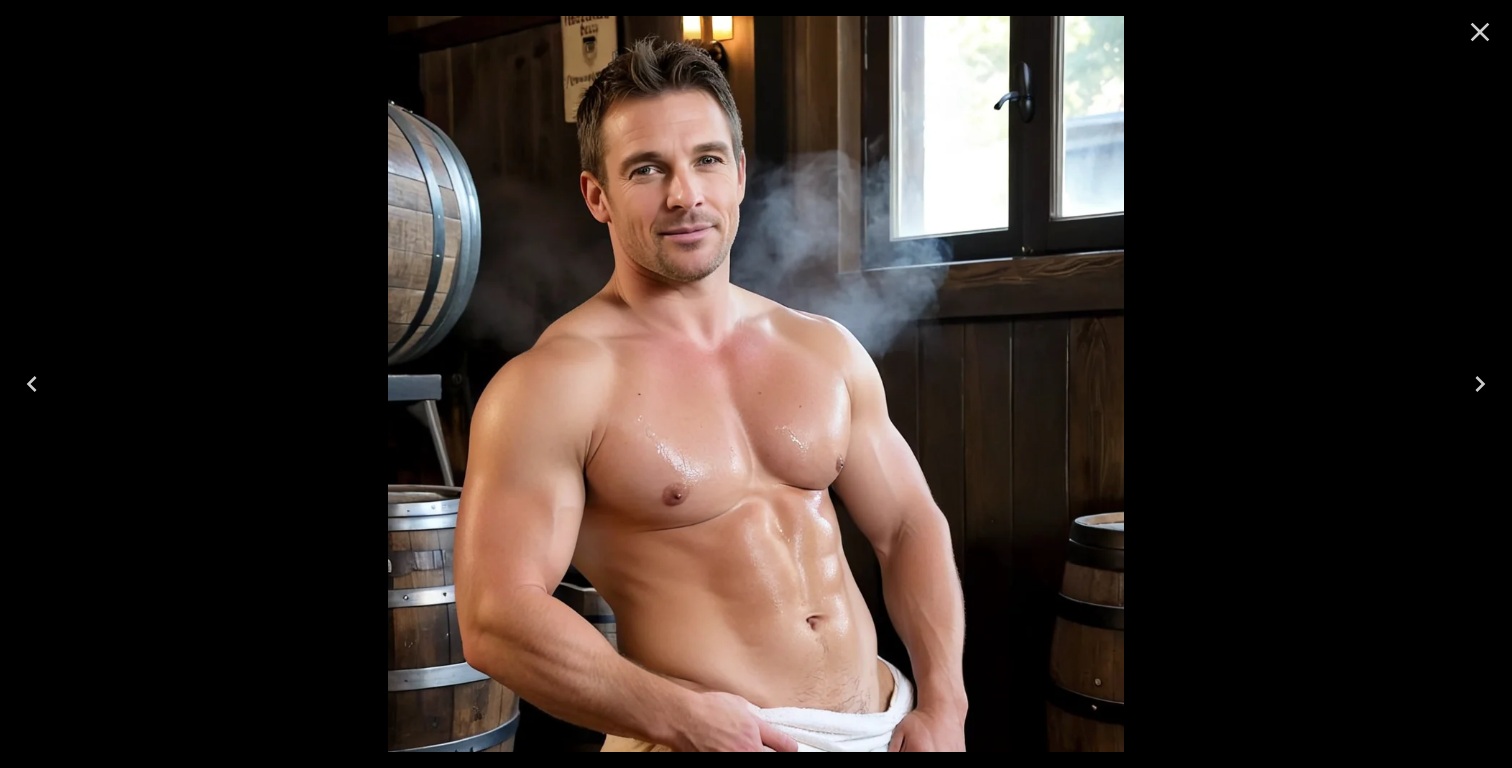 click 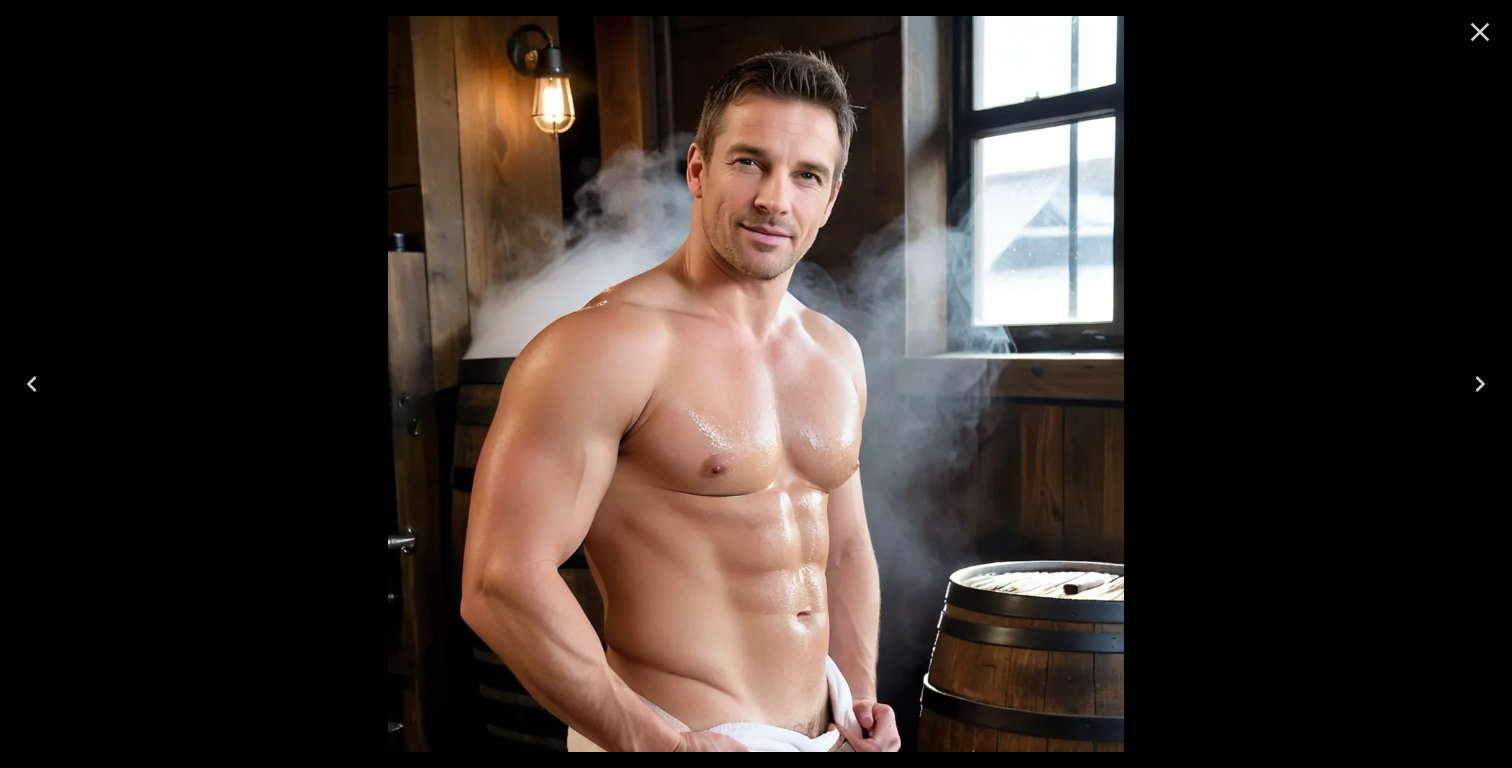 click 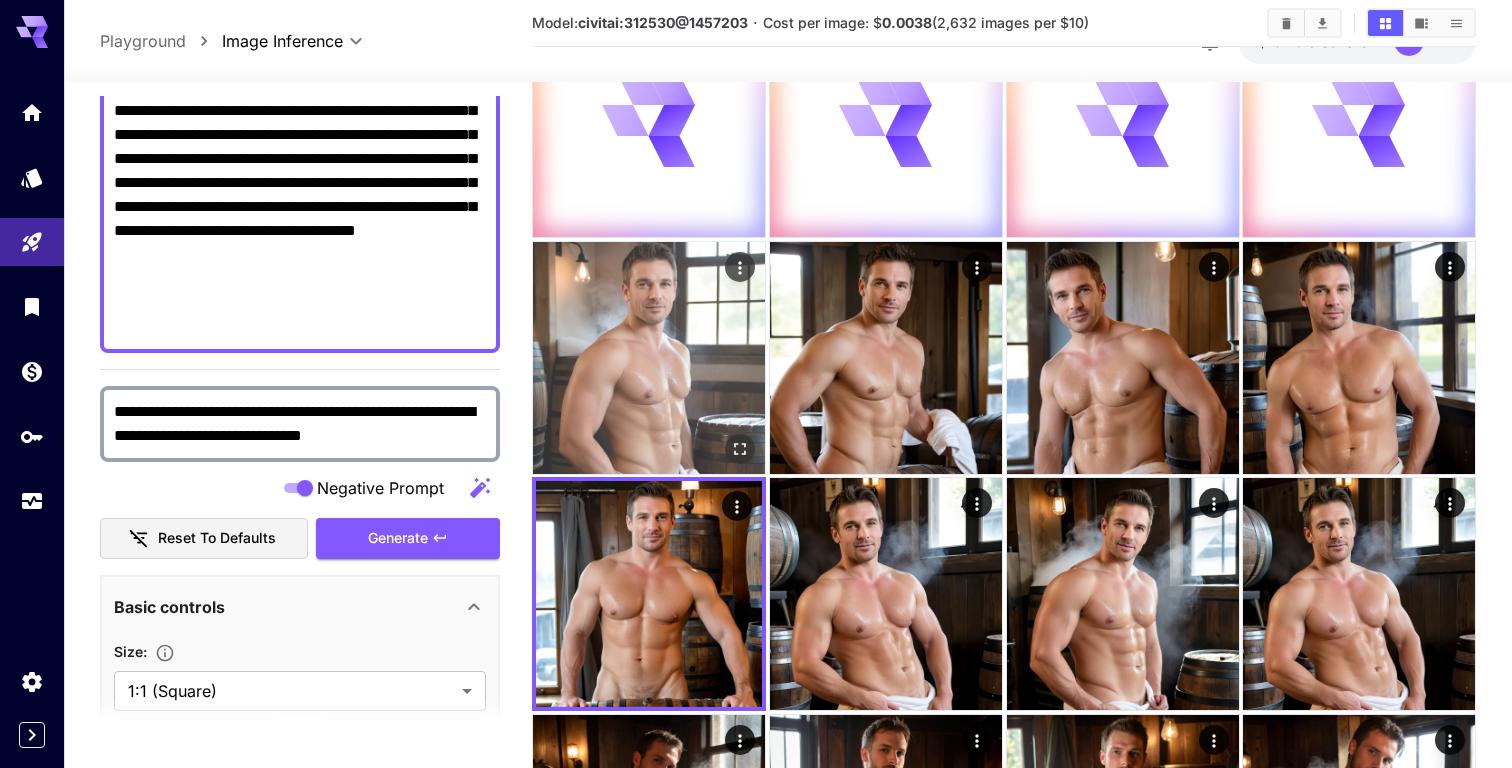 scroll, scrollTop: 97, scrollLeft: 0, axis: vertical 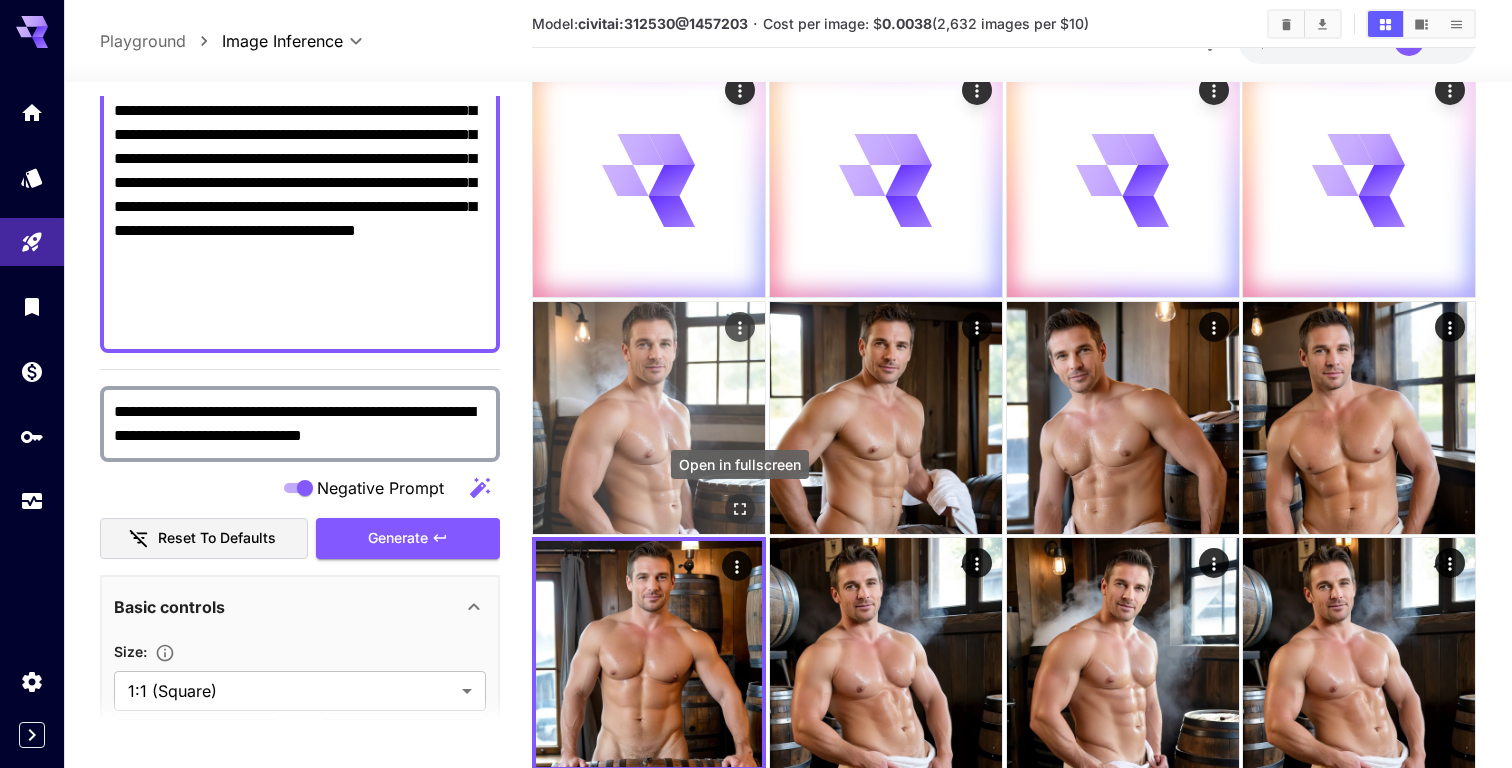 click 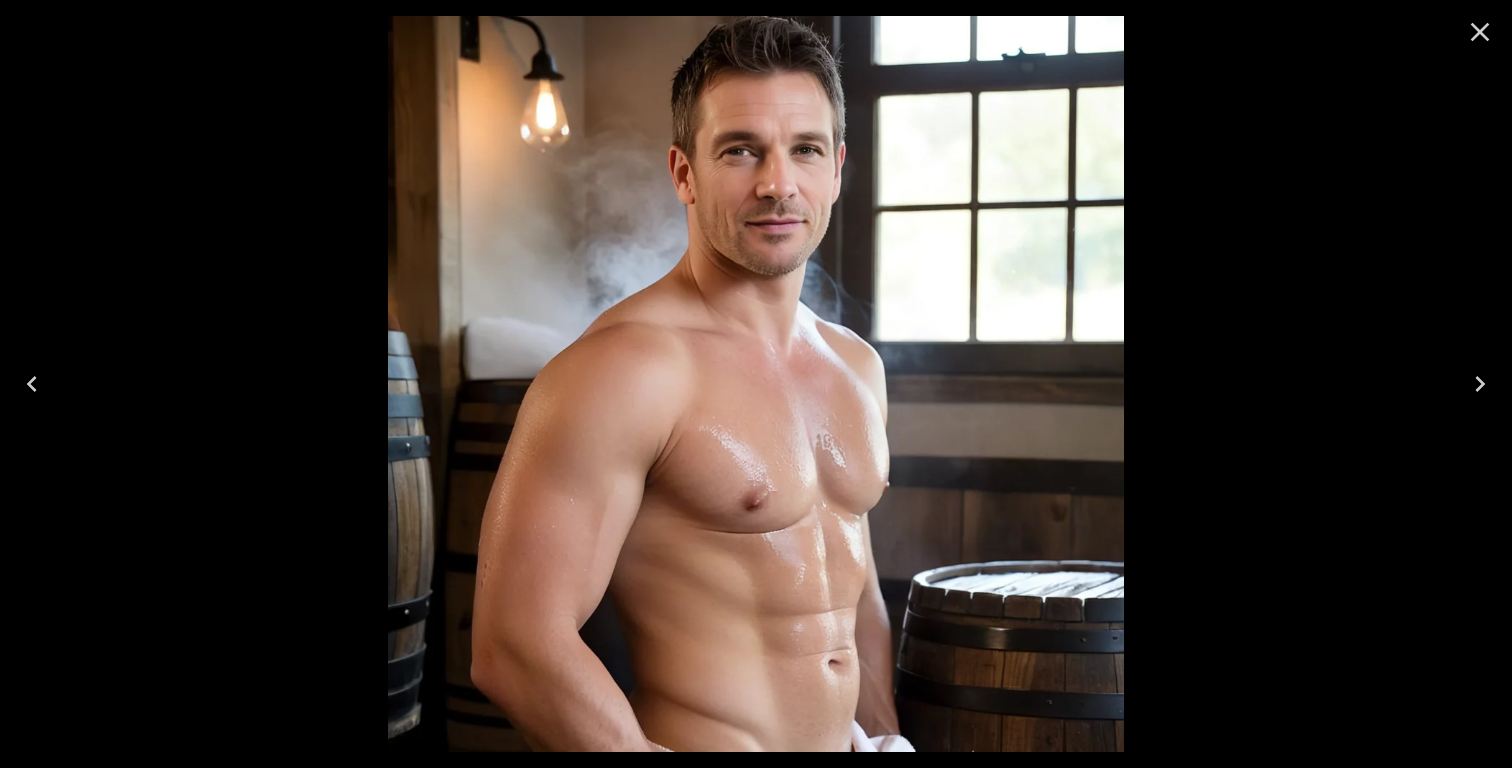 click at bounding box center (1480, 384) 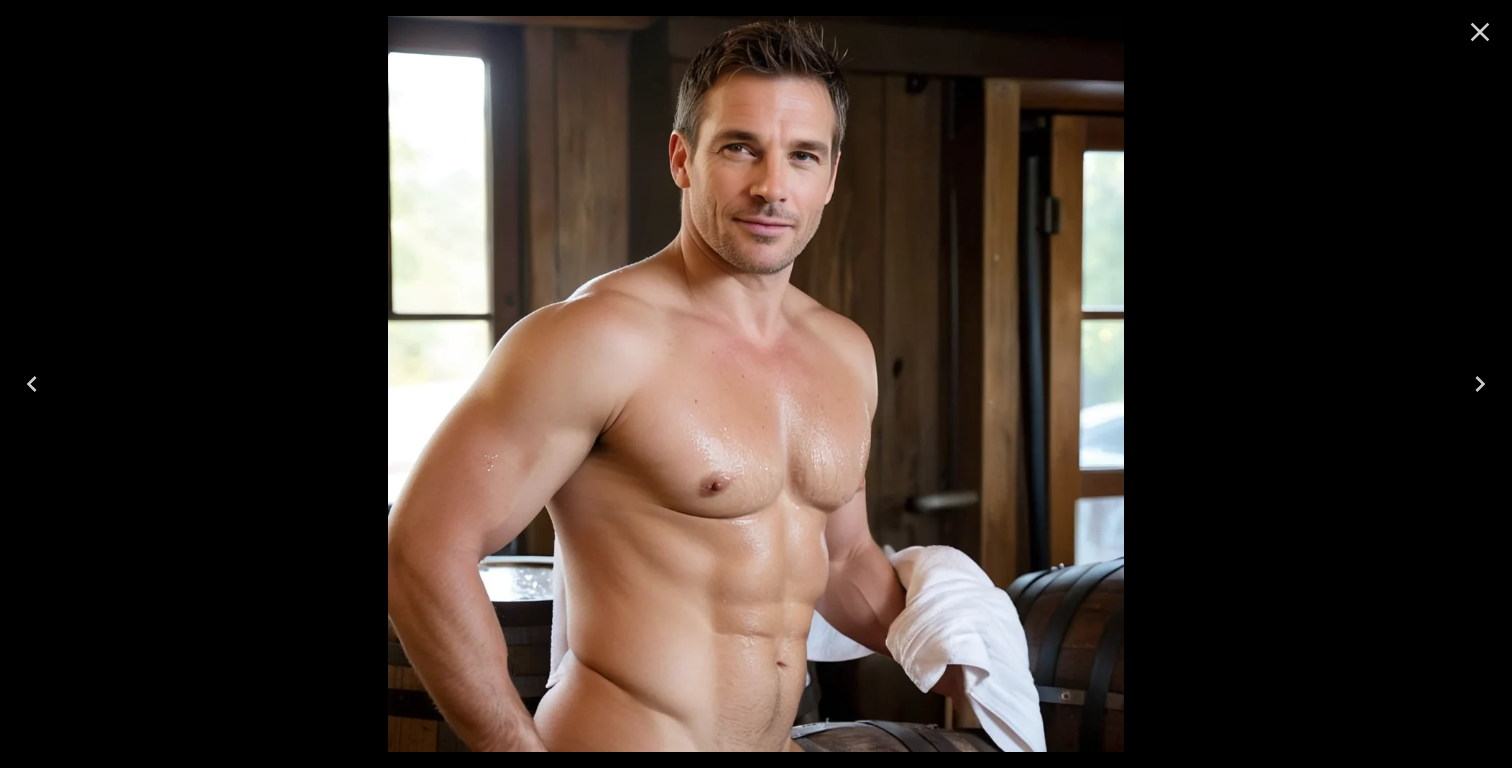 click at bounding box center (1480, 384) 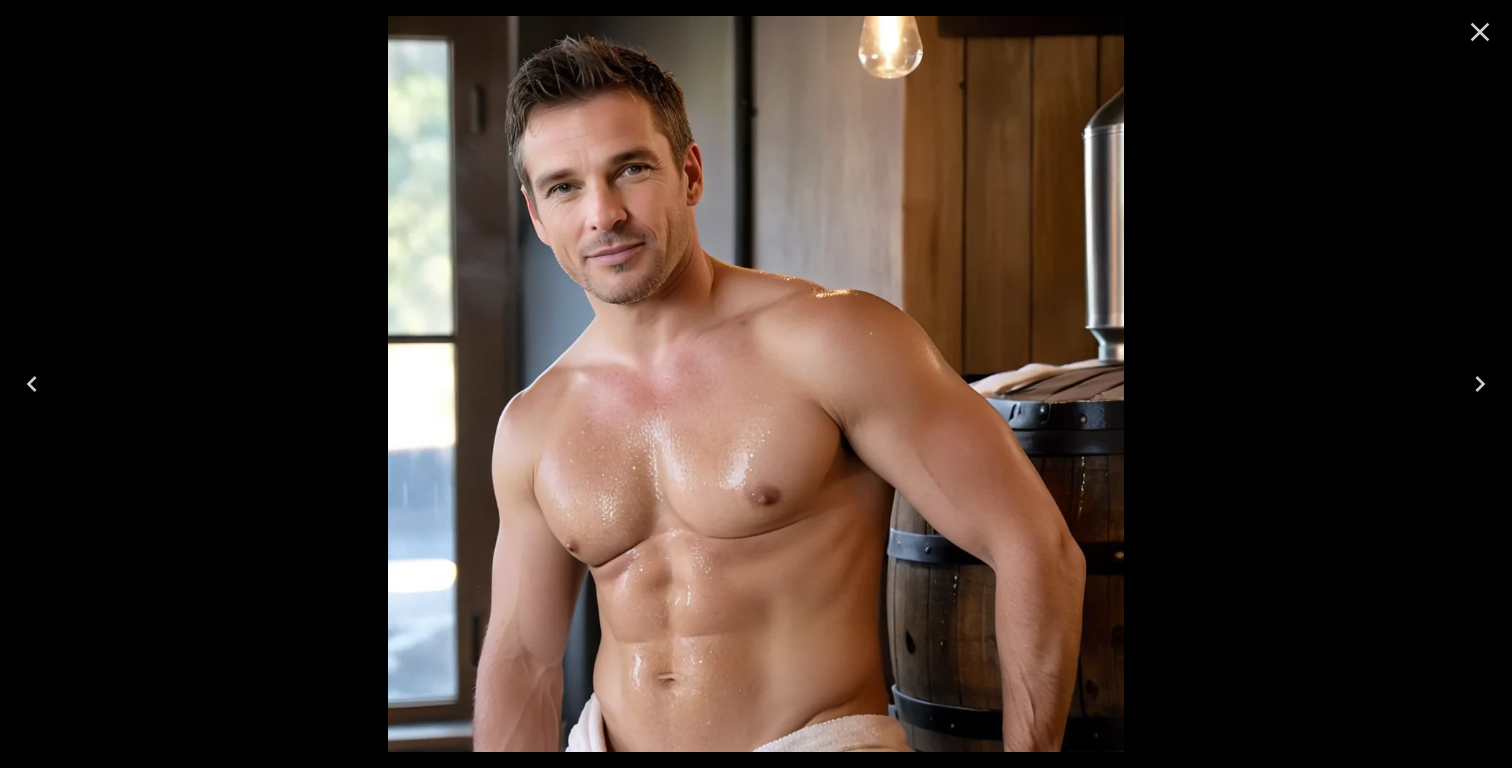 click at bounding box center [1480, 384] 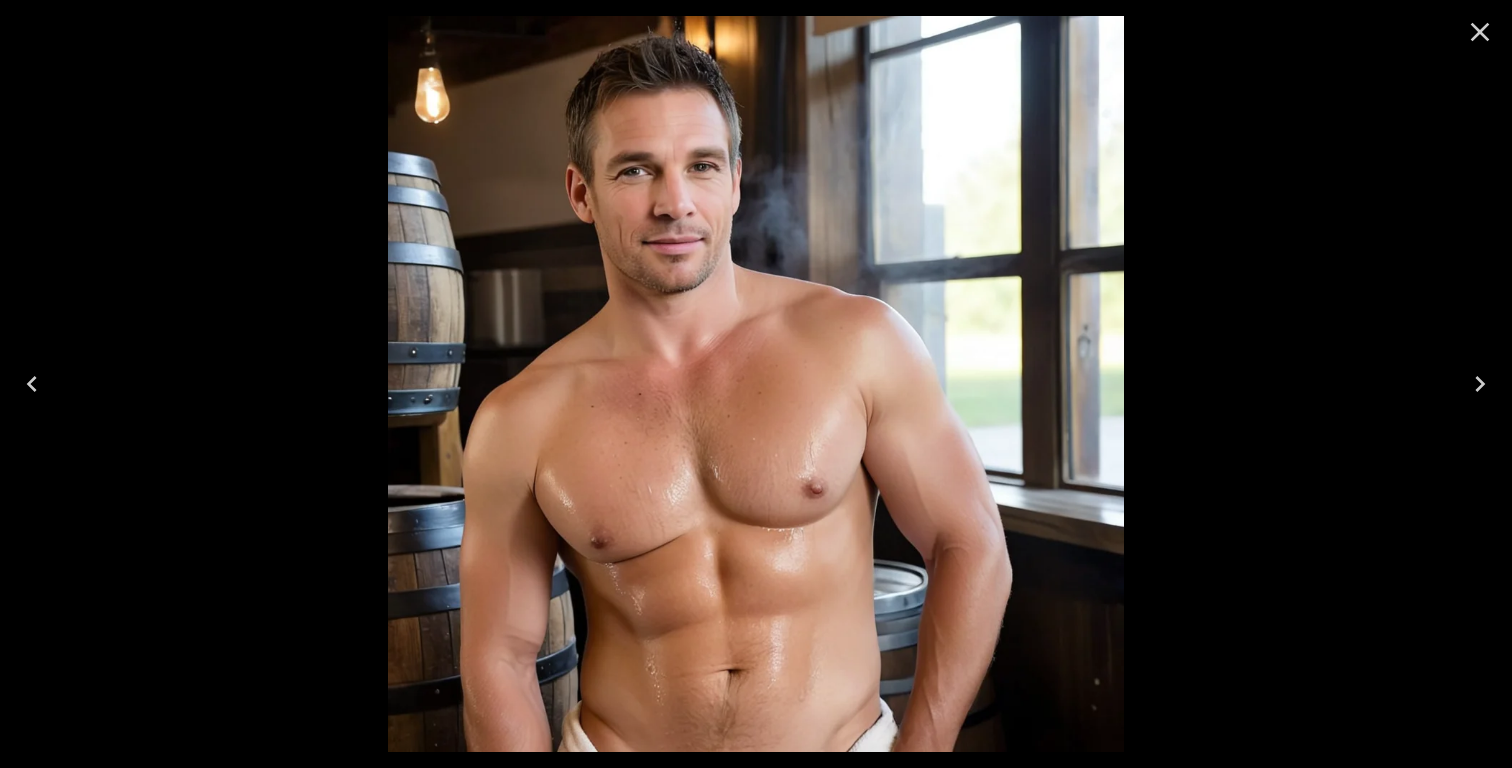 click at bounding box center [1480, 384] 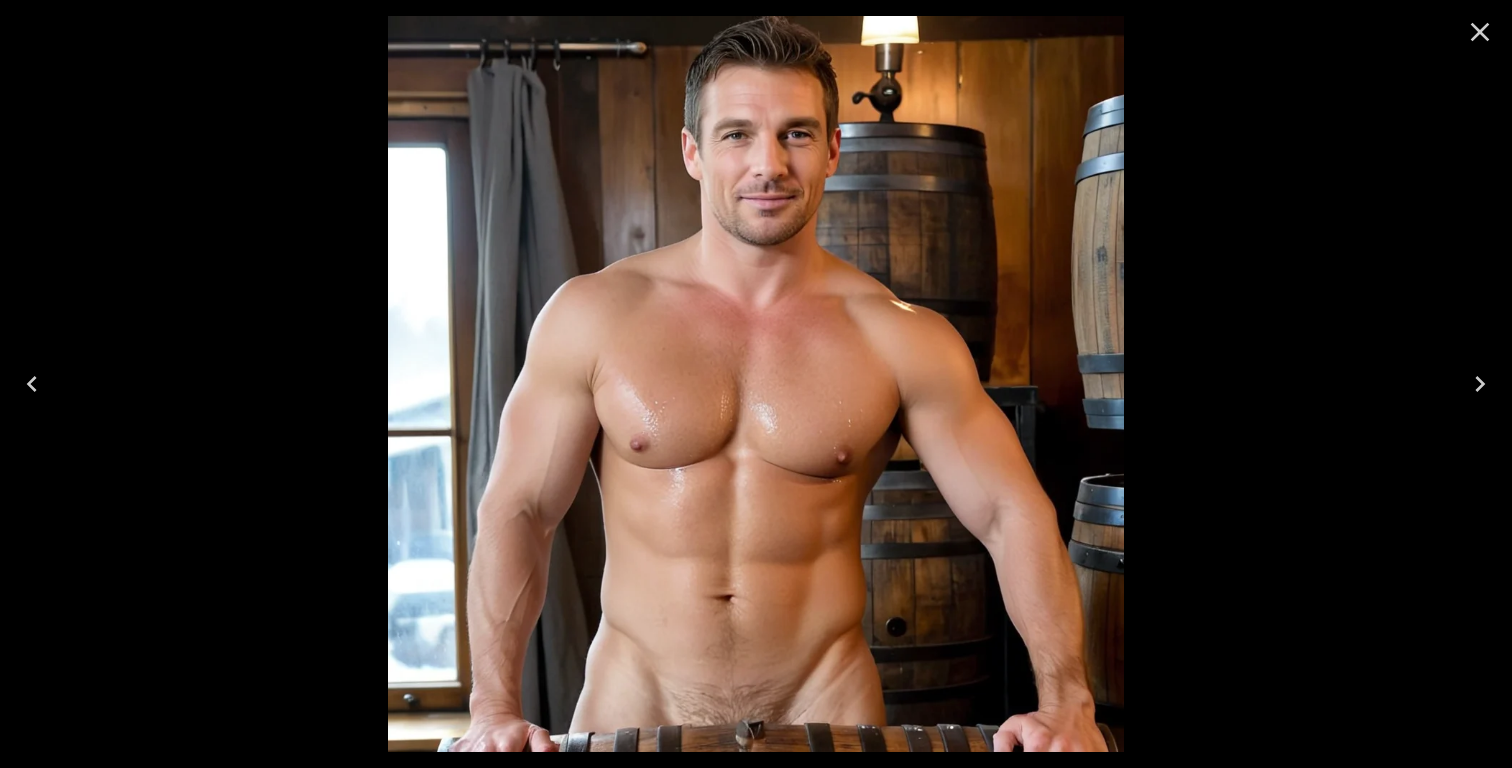 click 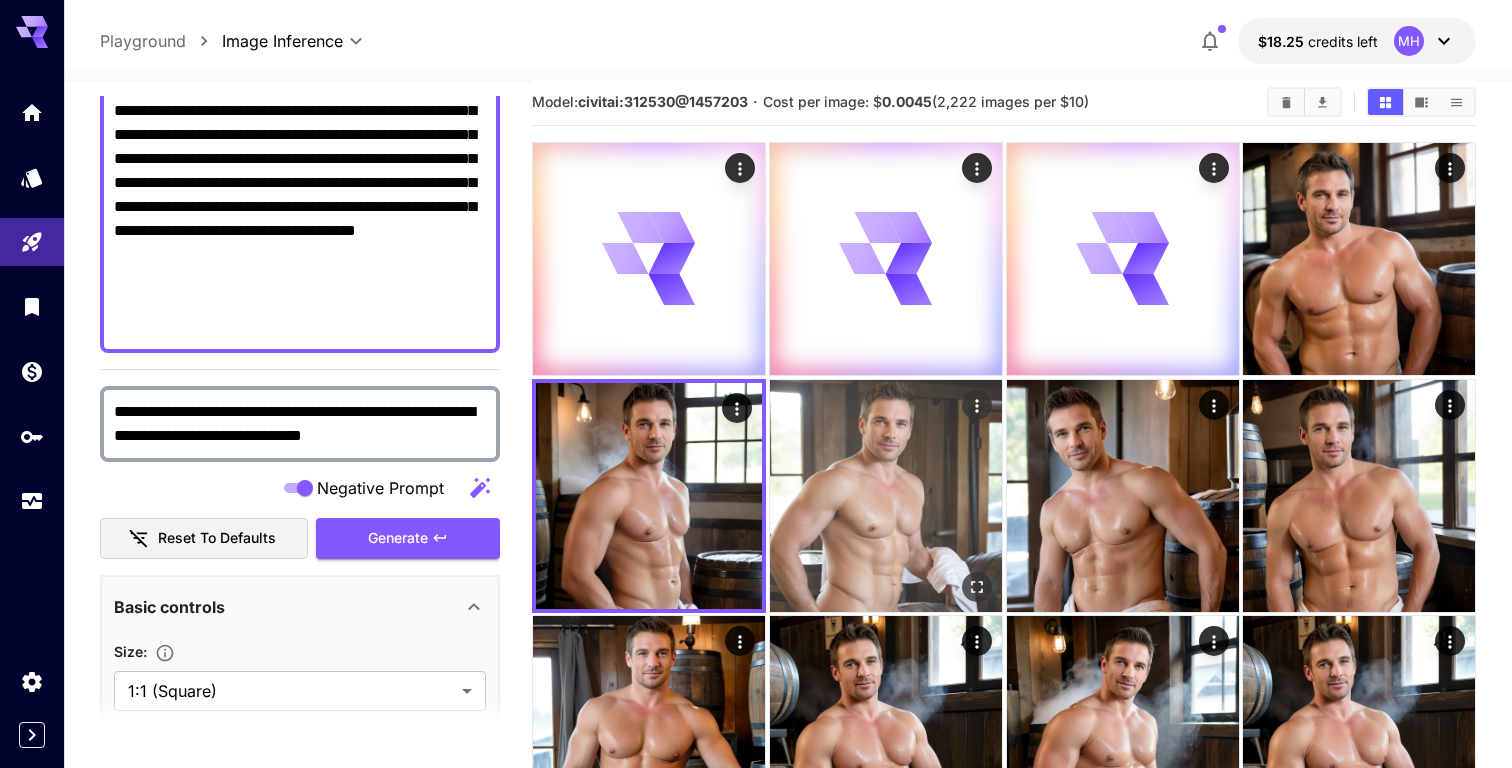 scroll, scrollTop: 0, scrollLeft: 0, axis: both 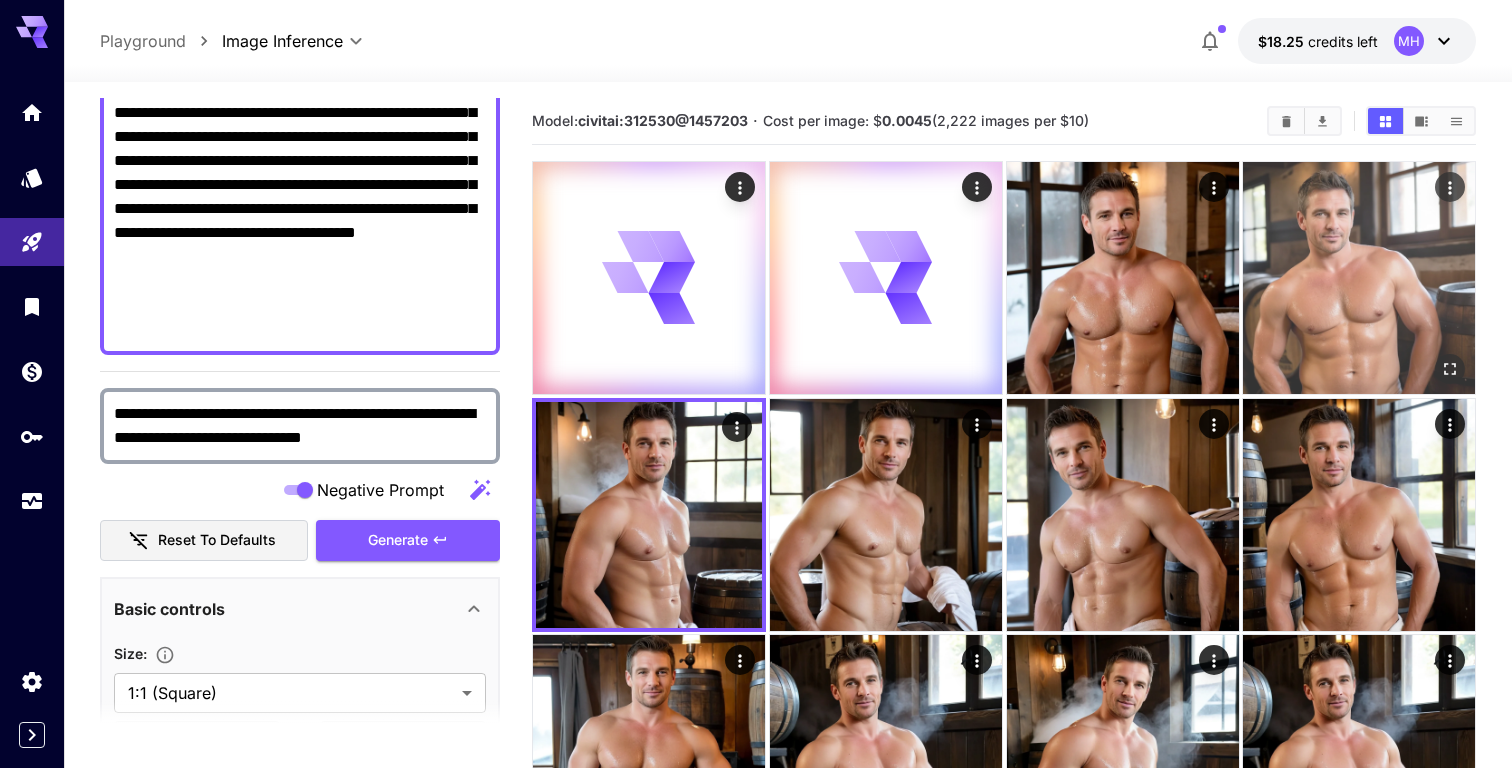 click 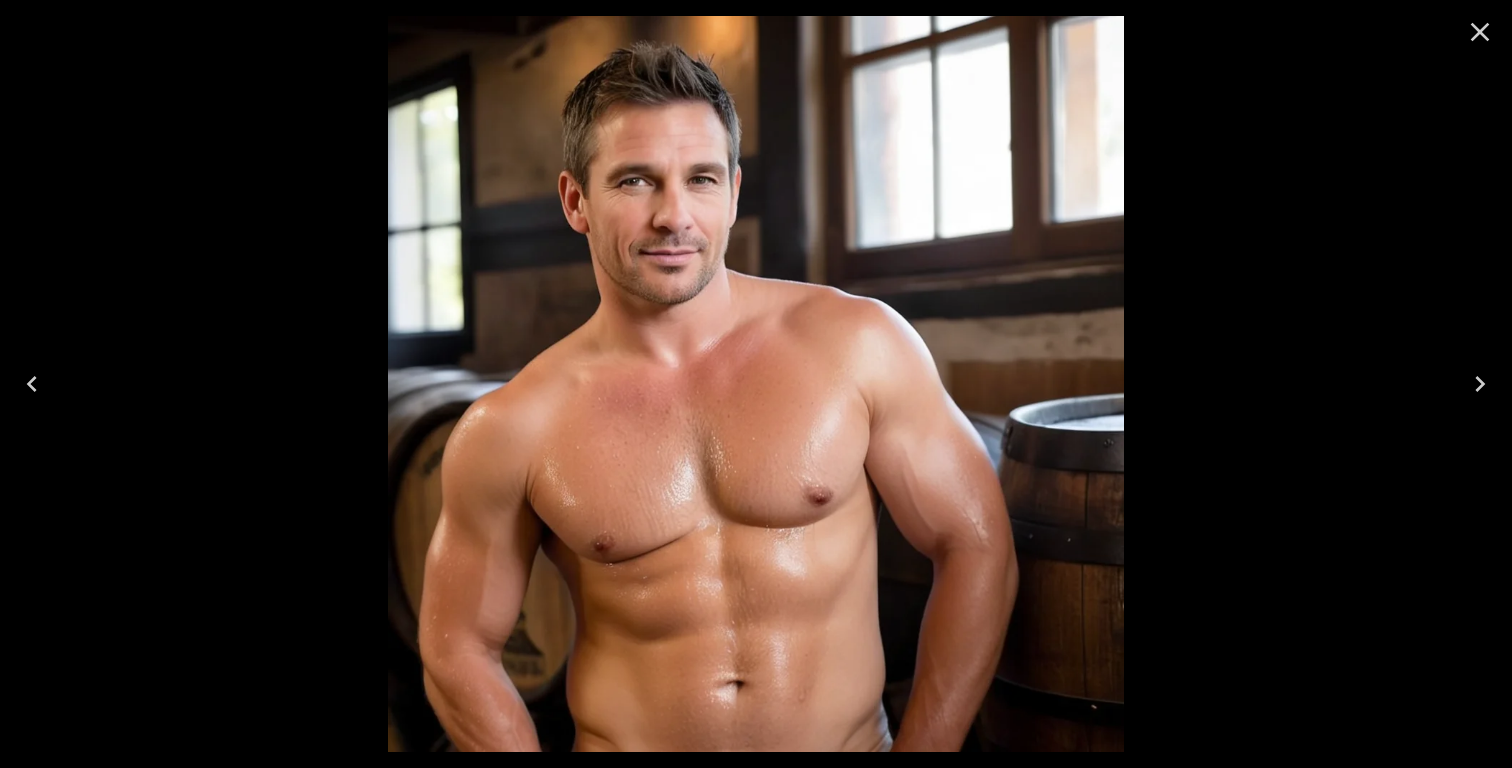 click 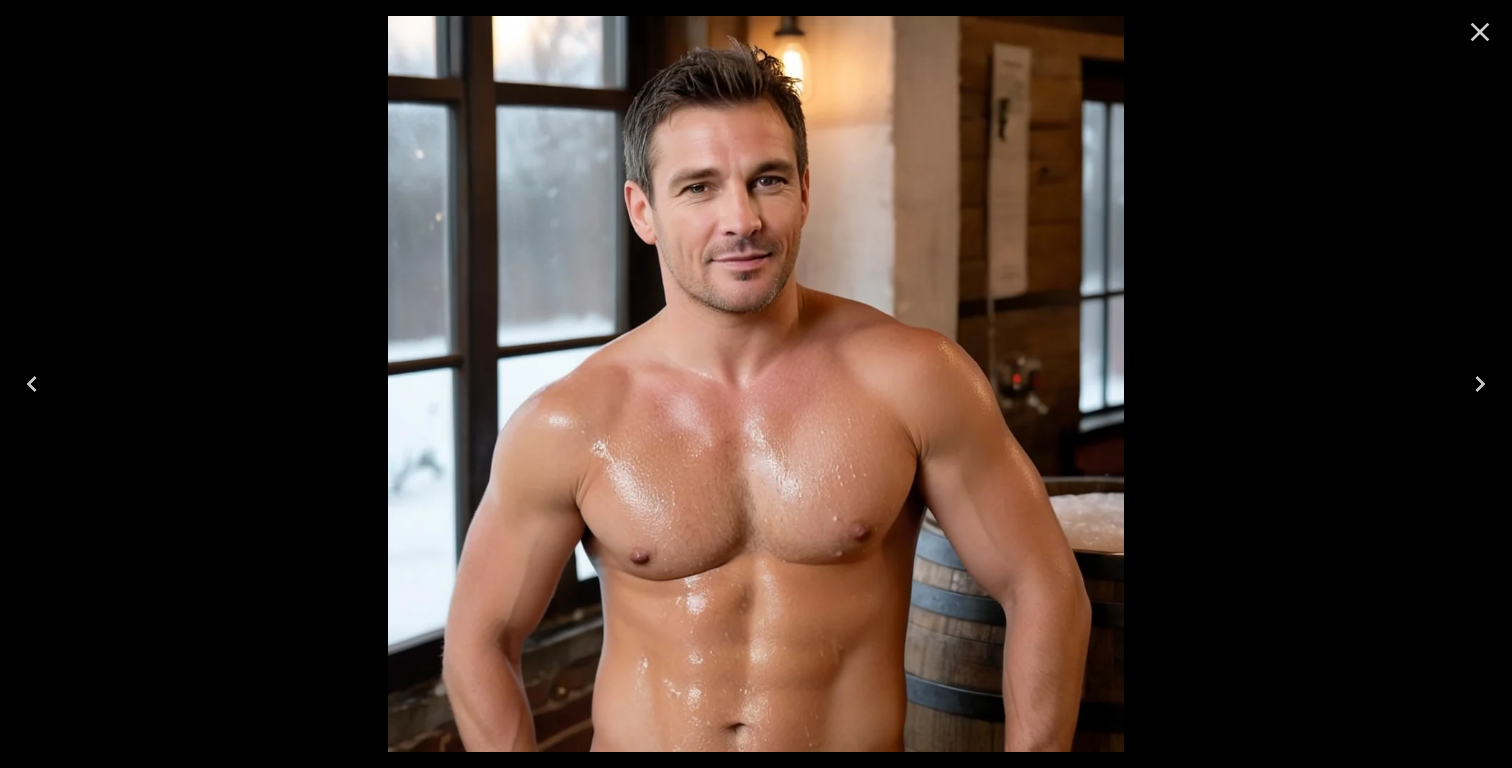 click 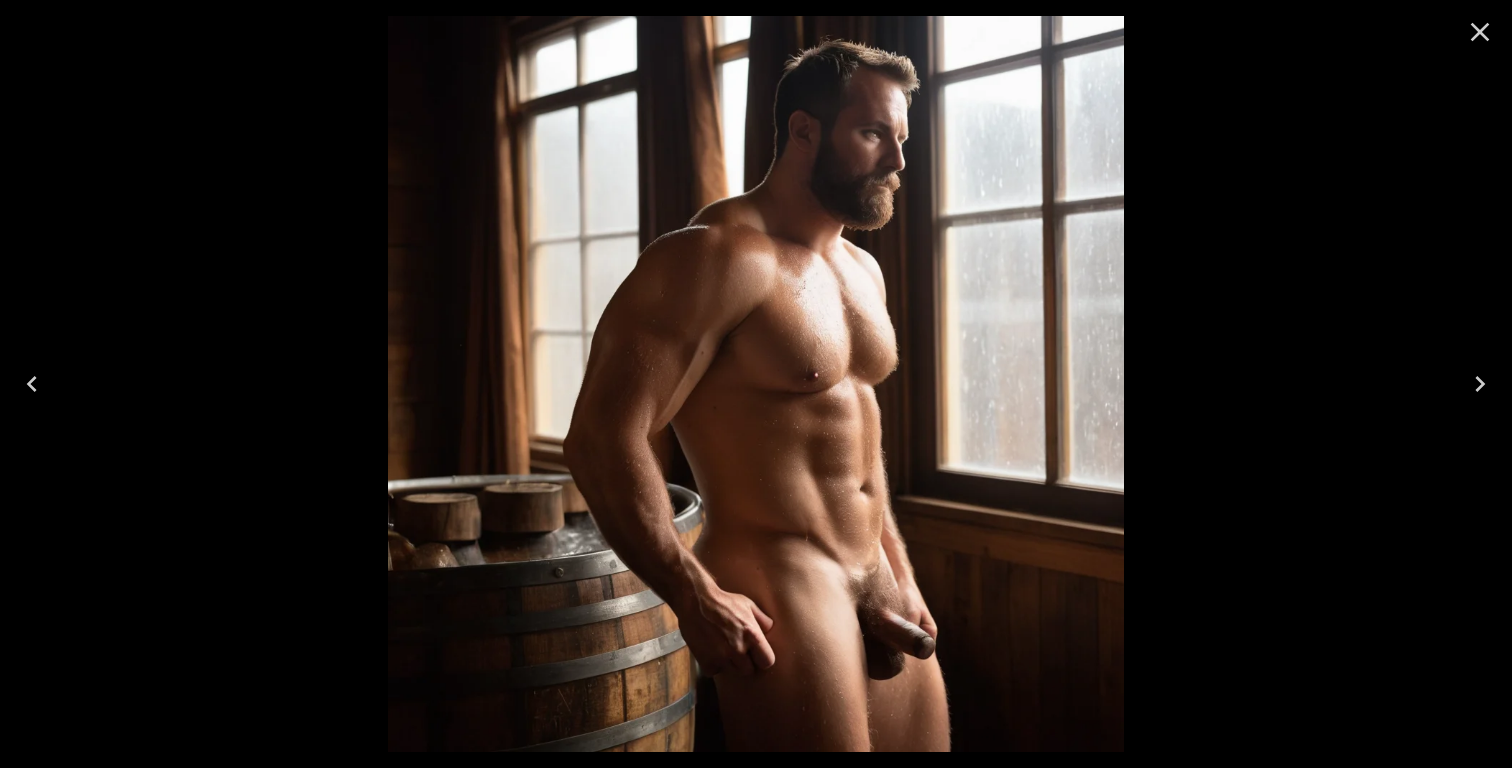 click 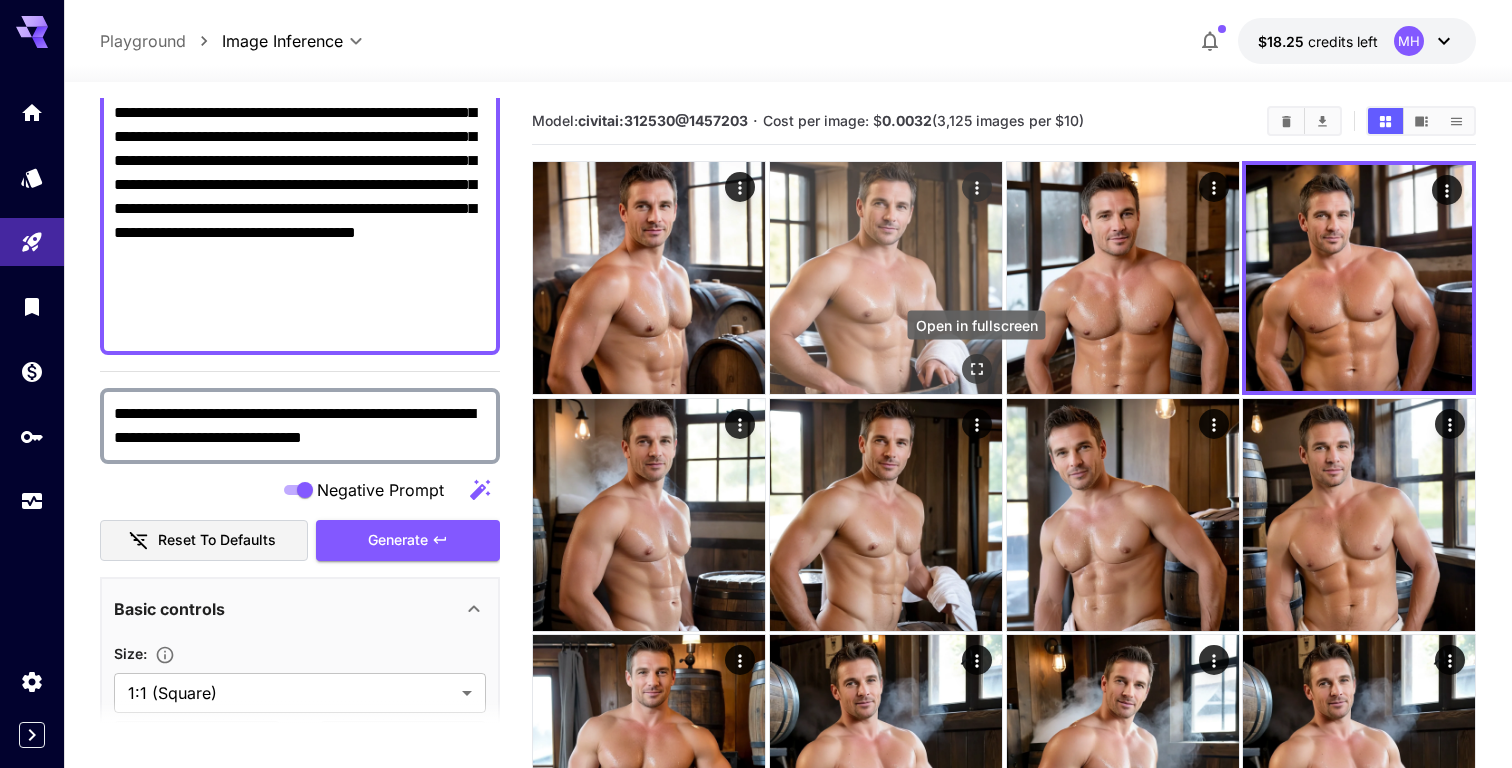 click 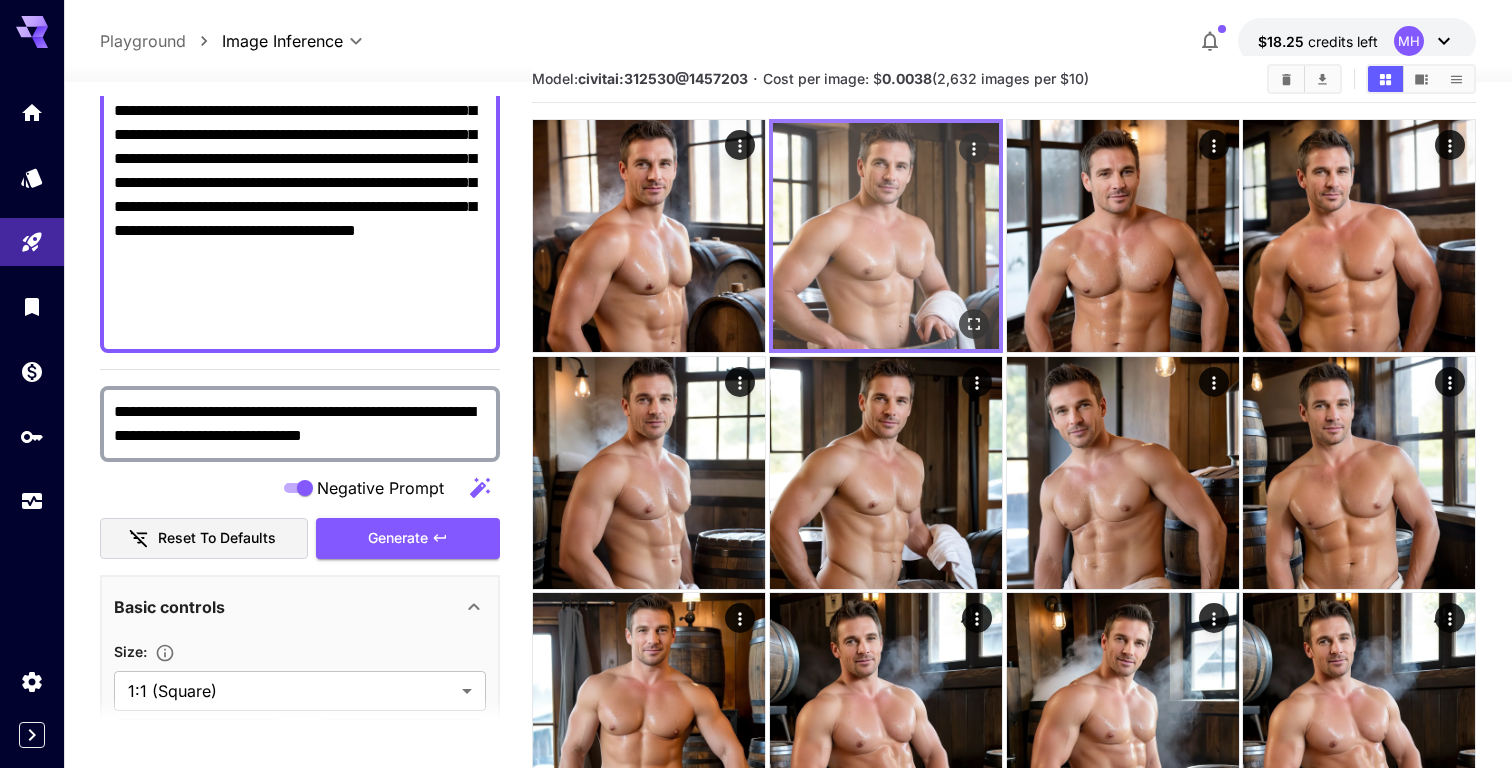 scroll, scrollTop: 0, scrollLeft: 0, axis: both 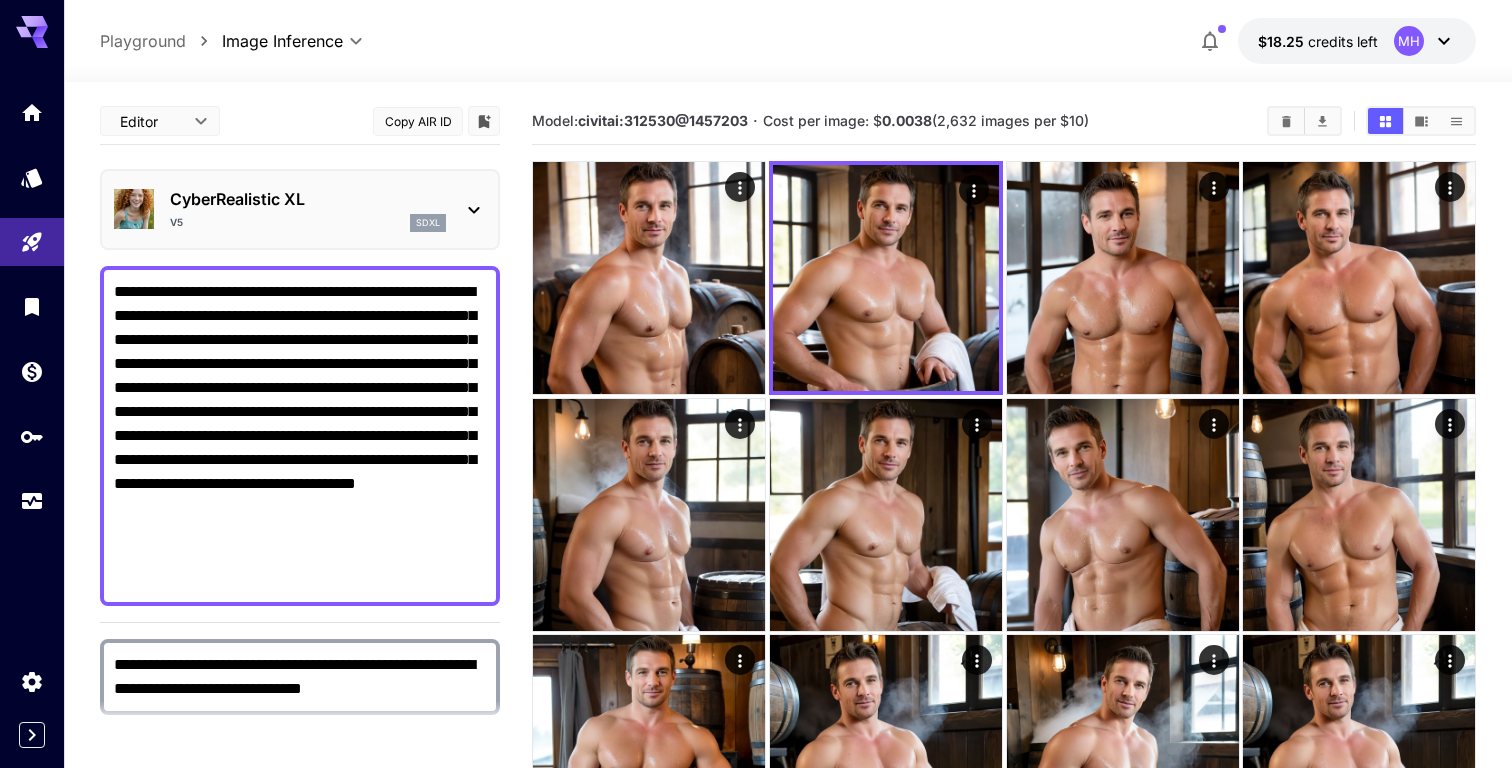 click on "**********" at bounding box center [300, 436] 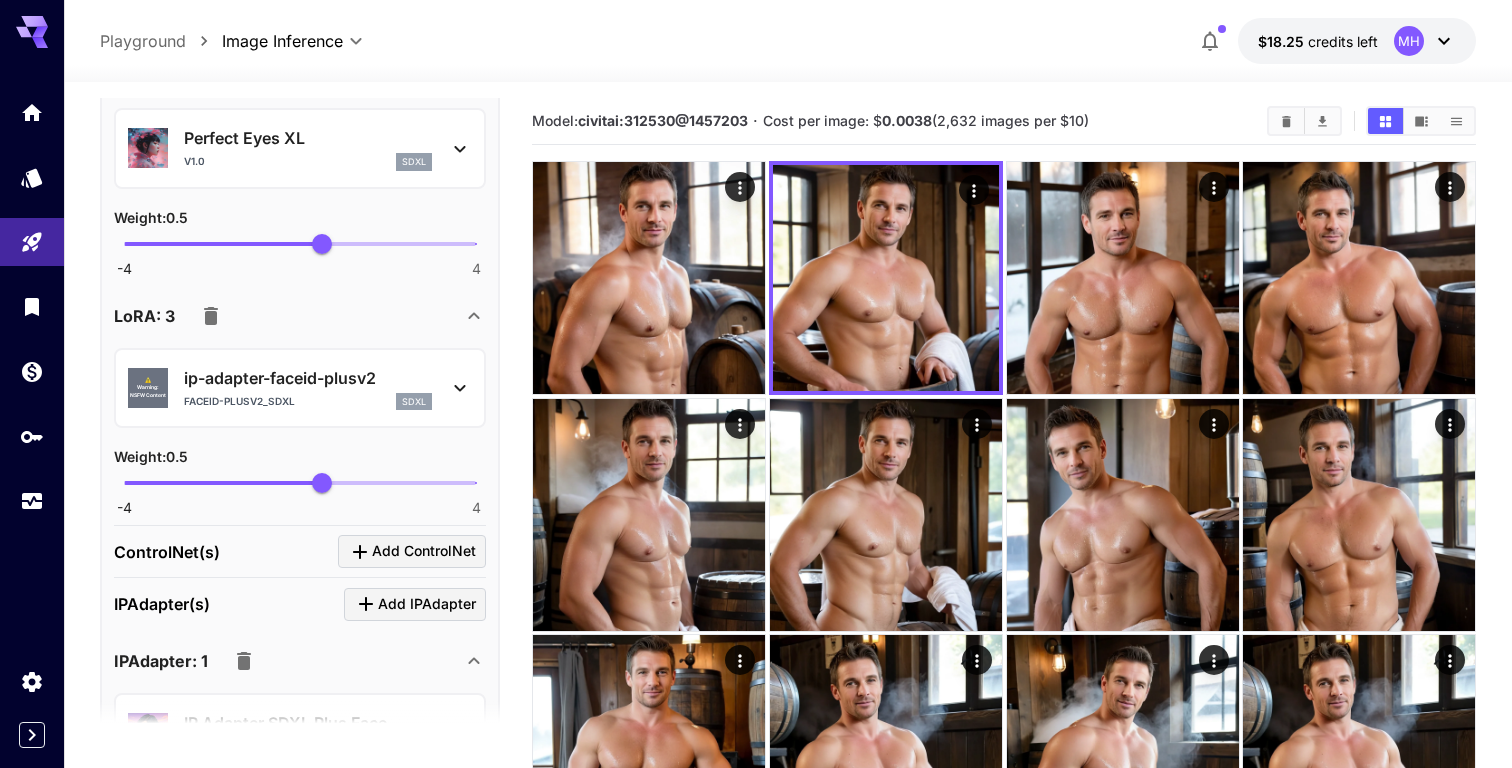 scroll, scrollTop: 2347, scrollLeft: 0, axis: vertical 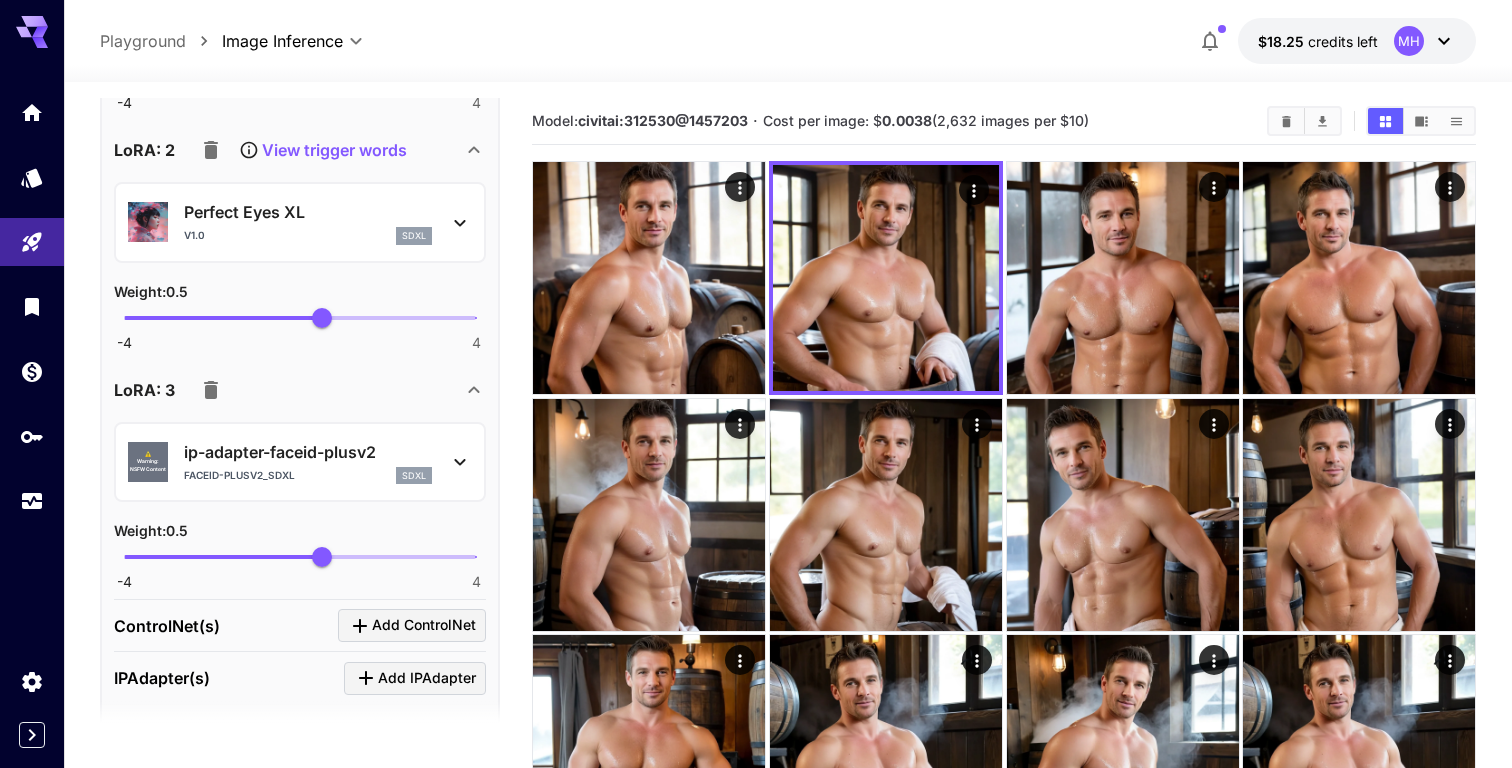 type on "**********" 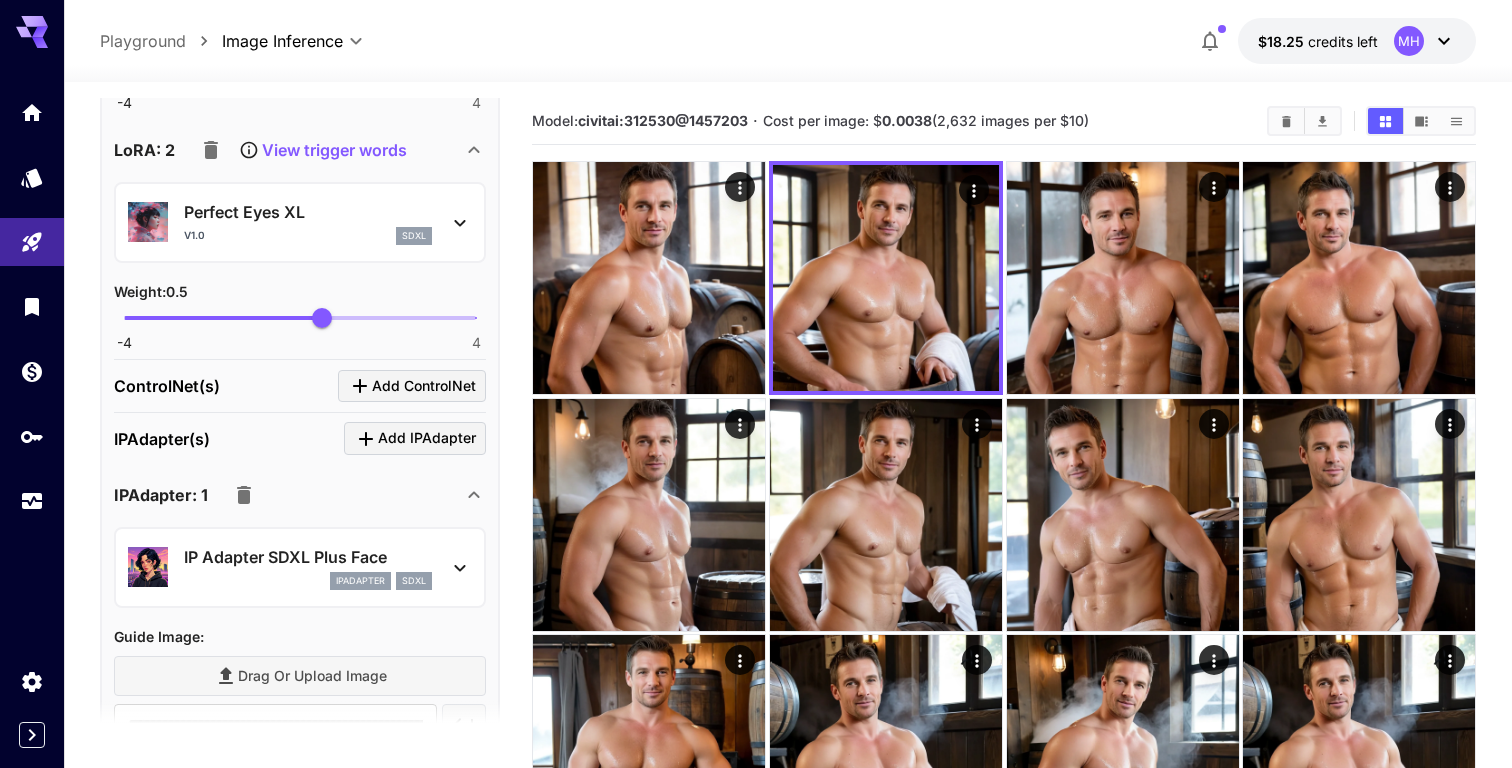 click 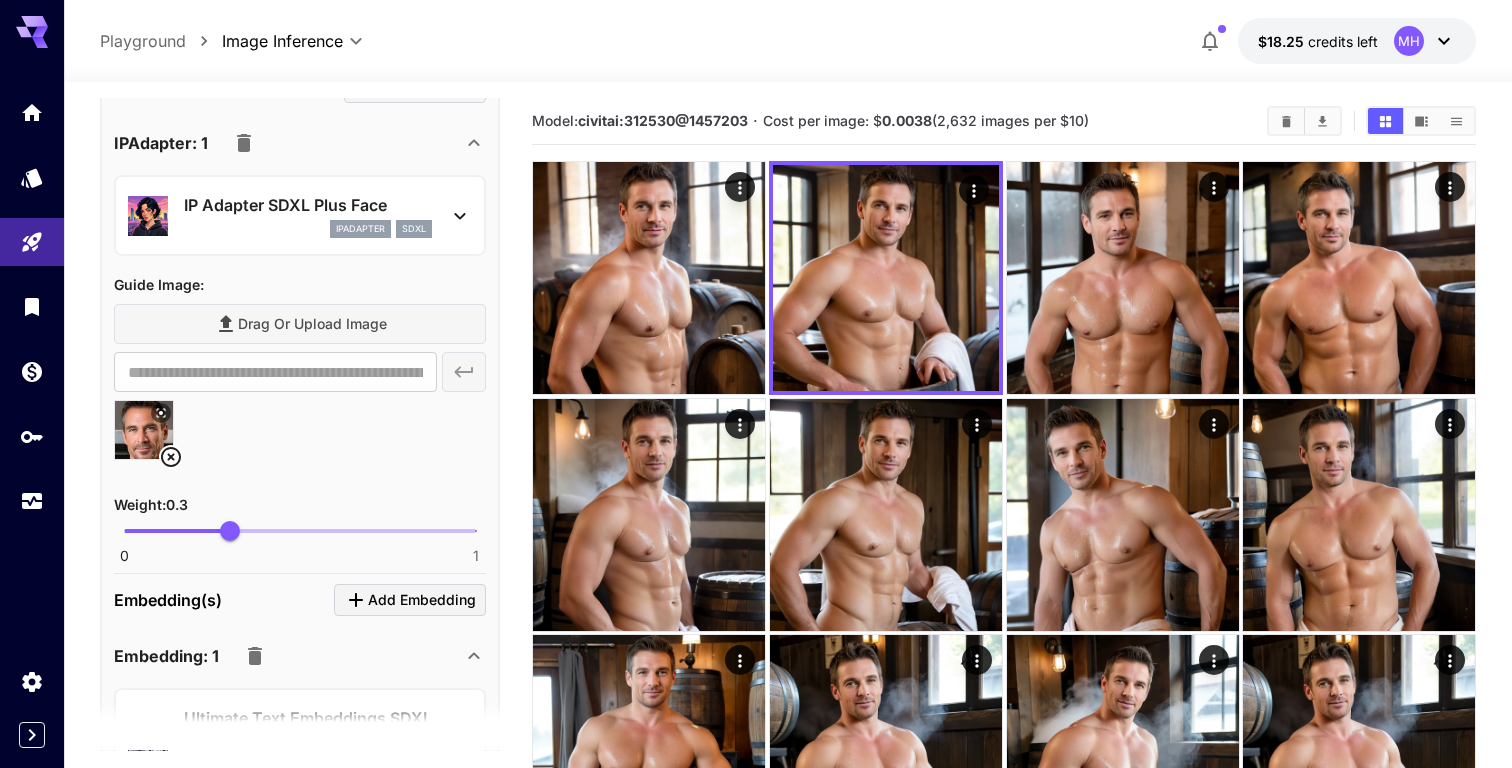scroll, scrollTop: 2437, scrollLeft: 0, axis: vertical 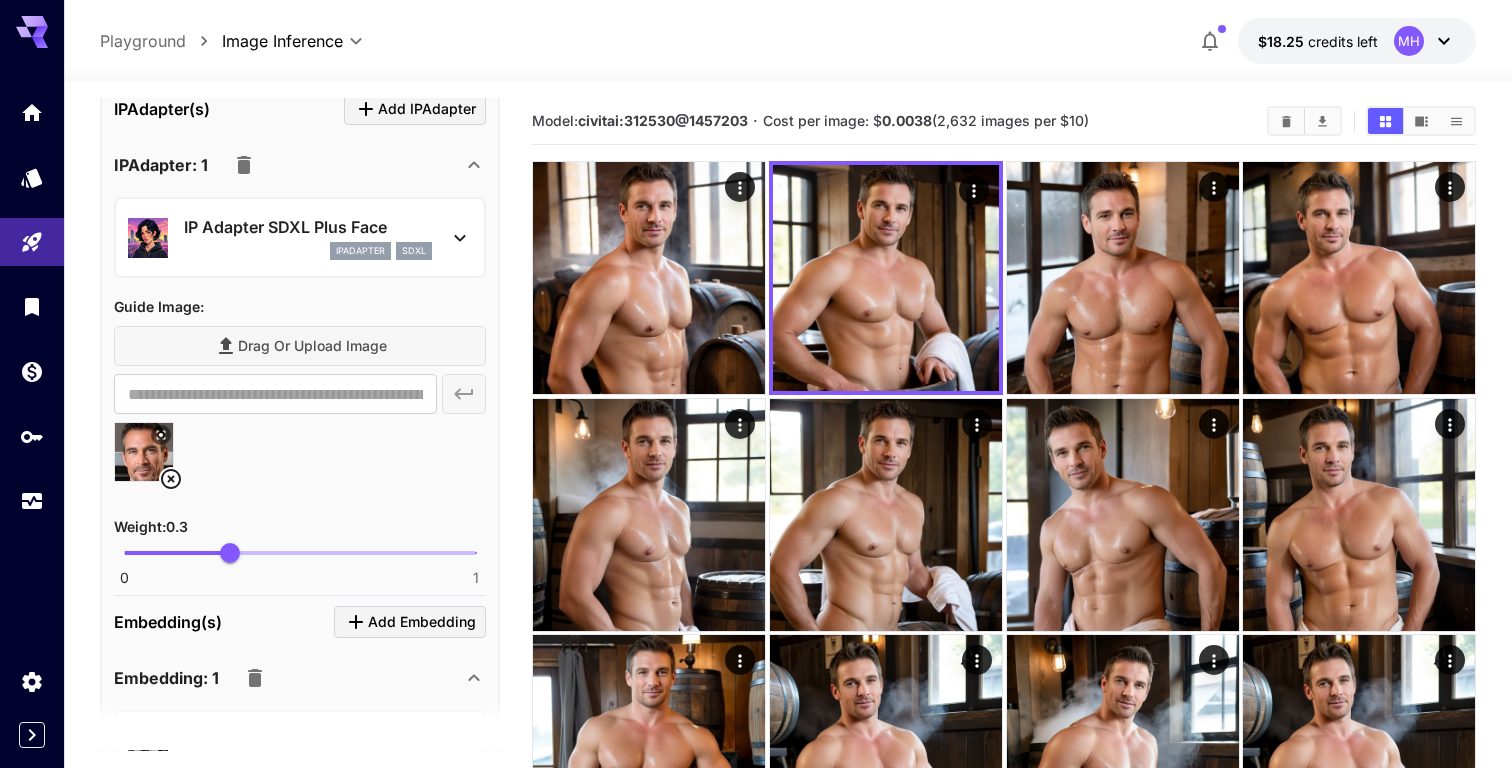 click 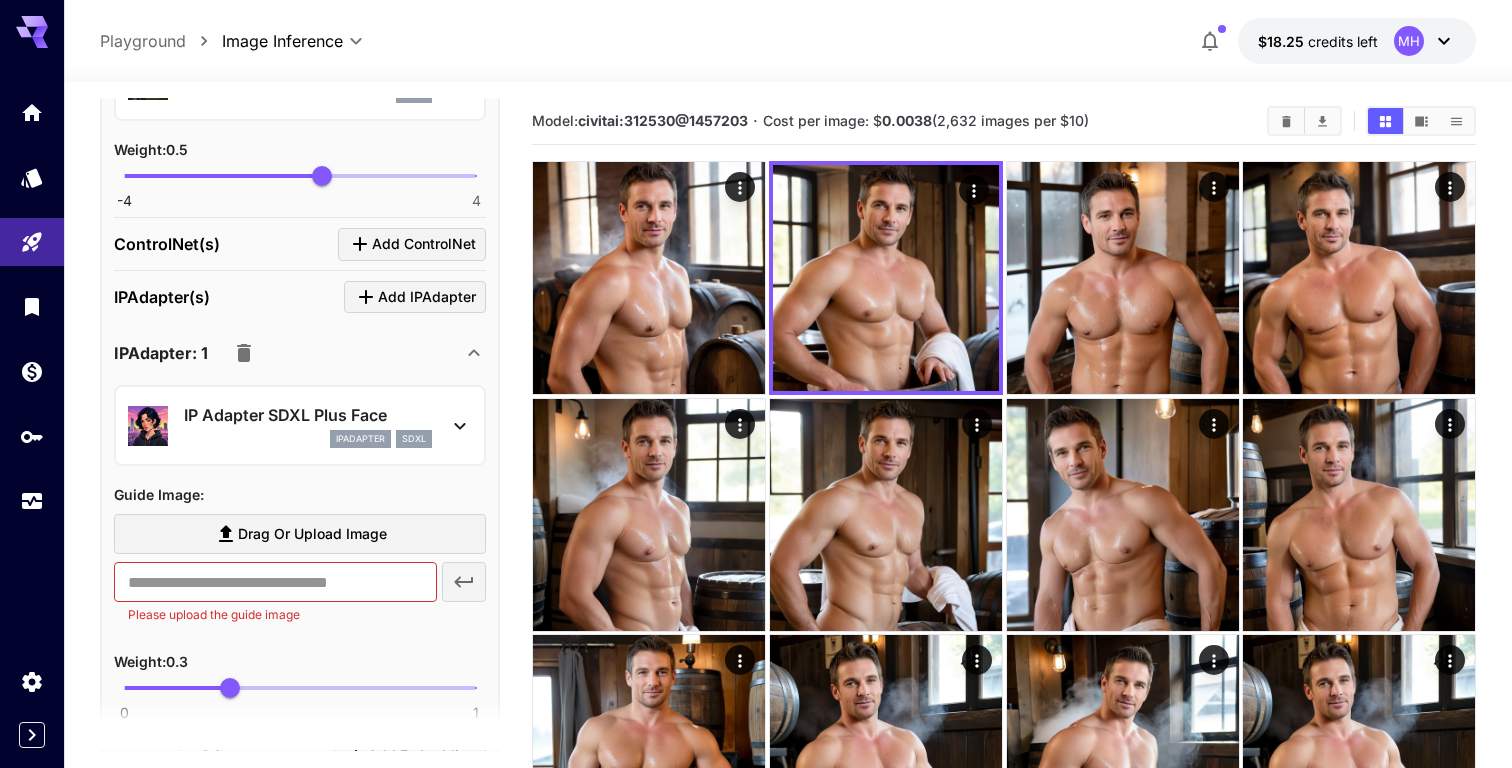 click 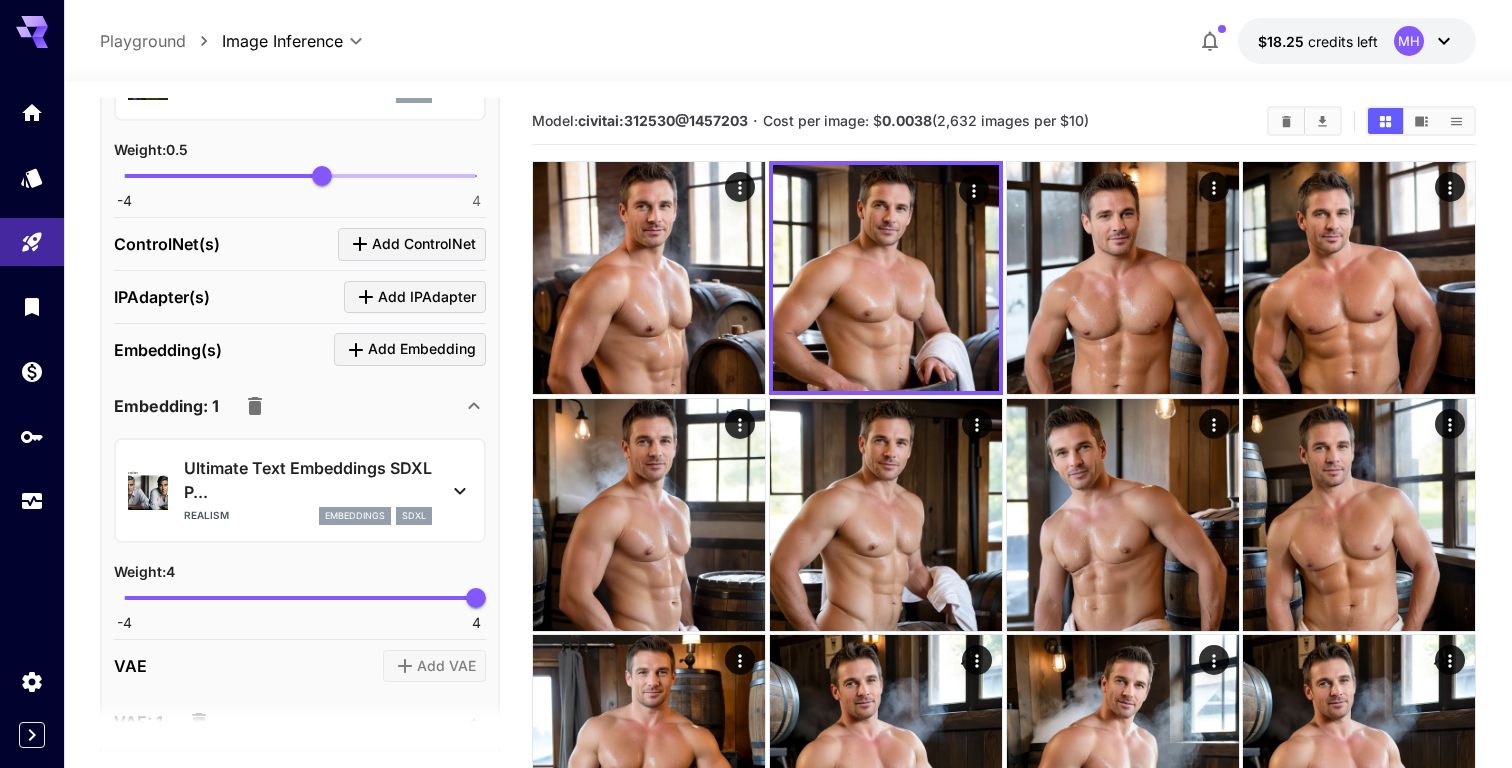scroll, scrollTop: 2527, scrollLeft: 0, axis: vertical 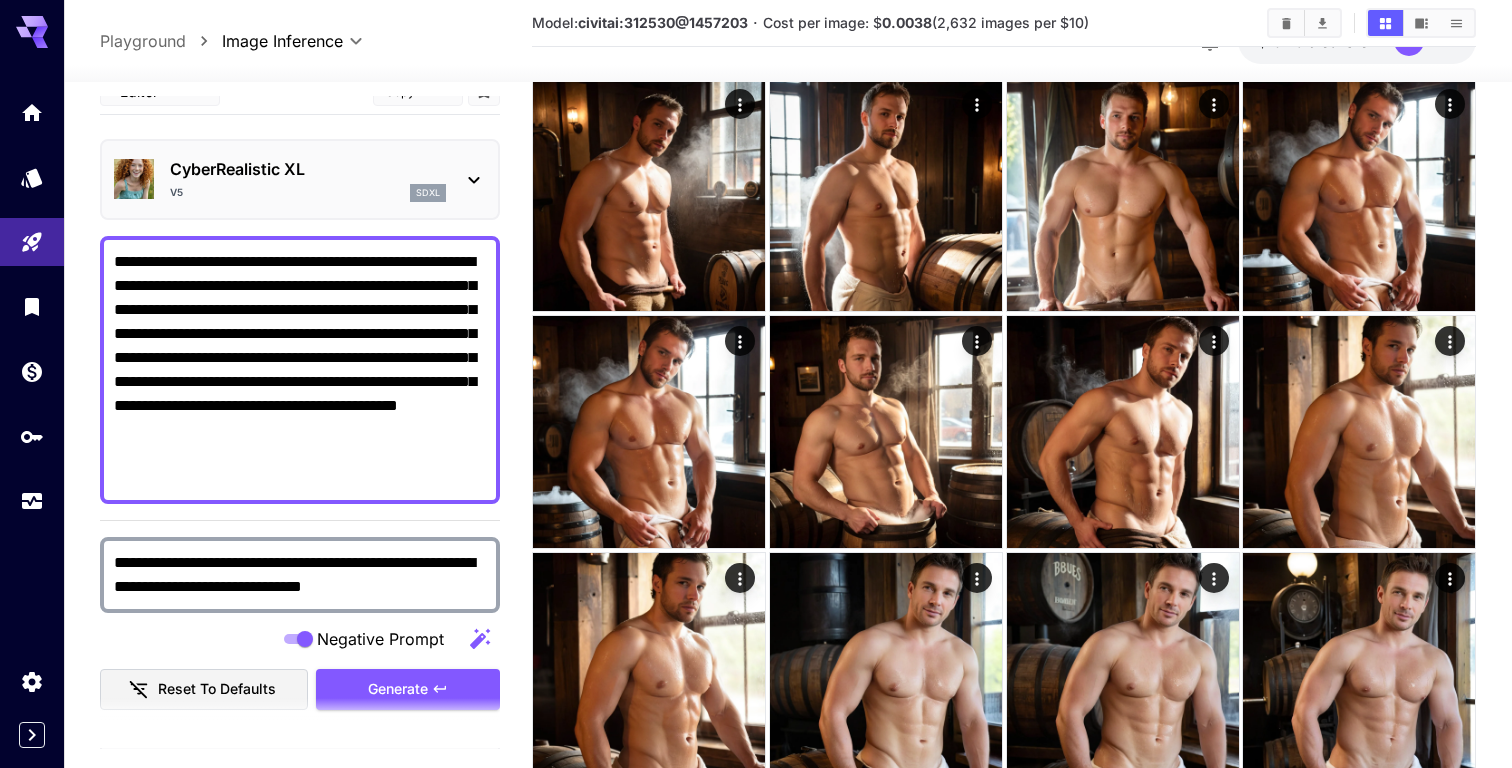 click on "Generate" at bounding box center [398, 689] 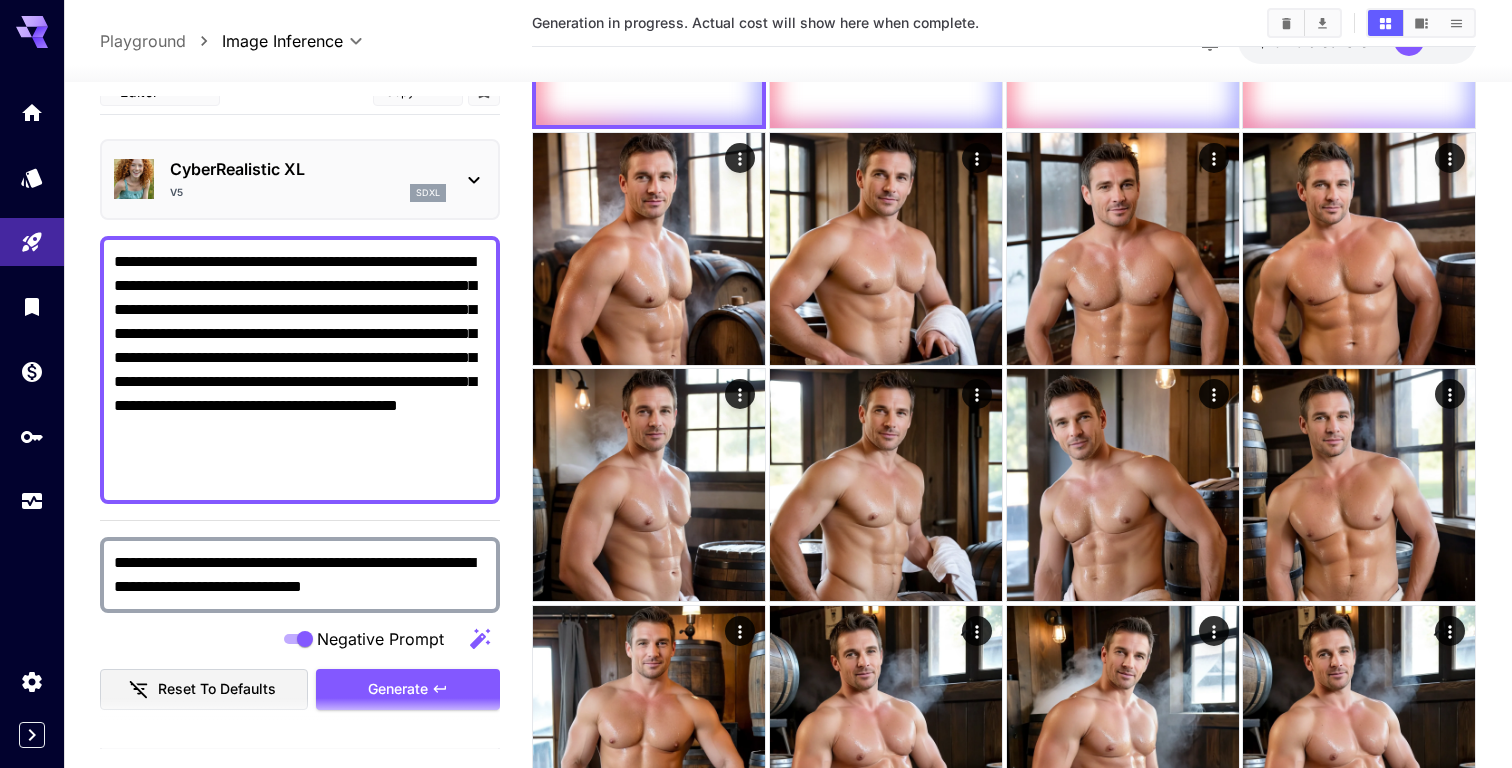 scroll, scrollTop: 0, scrollLeft: 0, axis: both 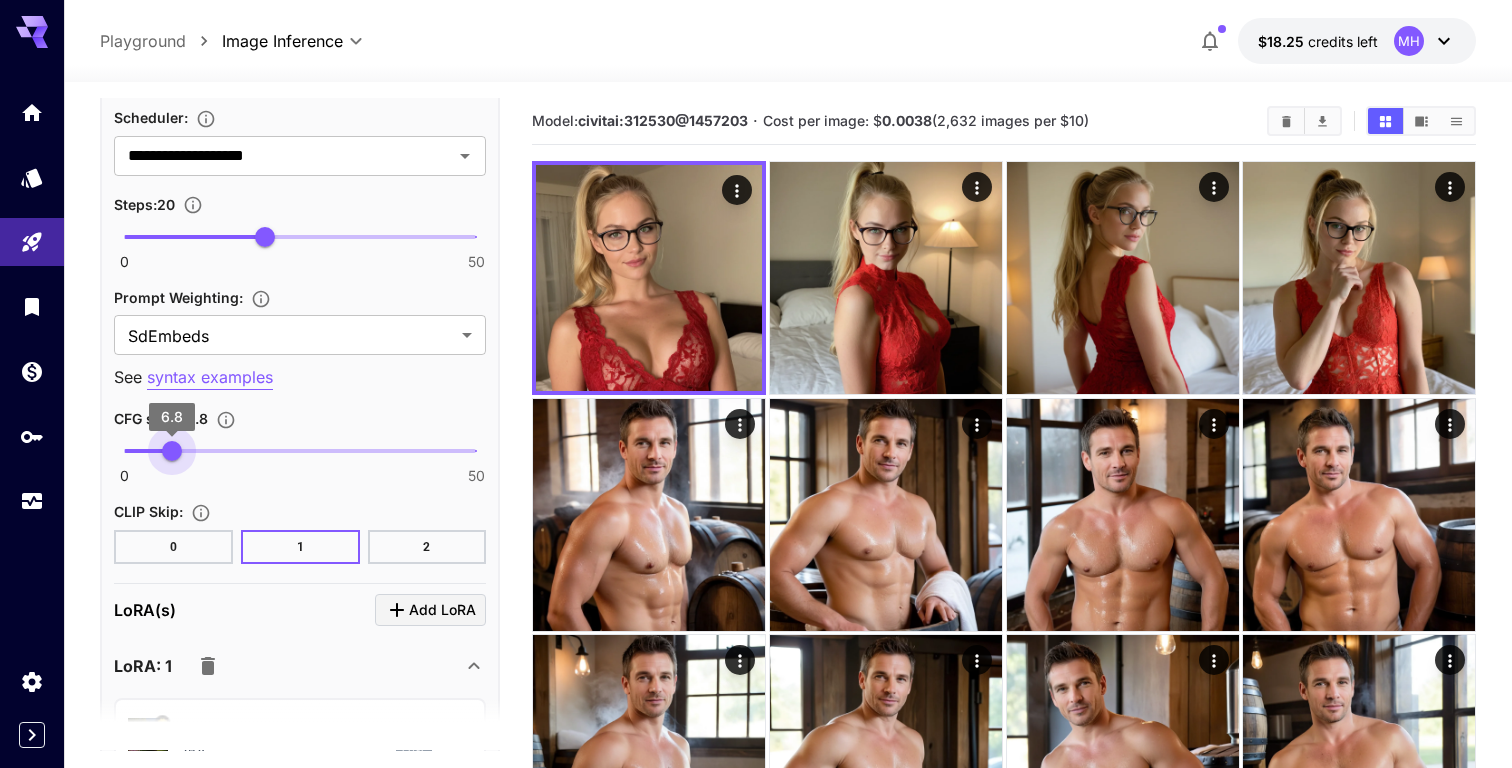 type on "***" 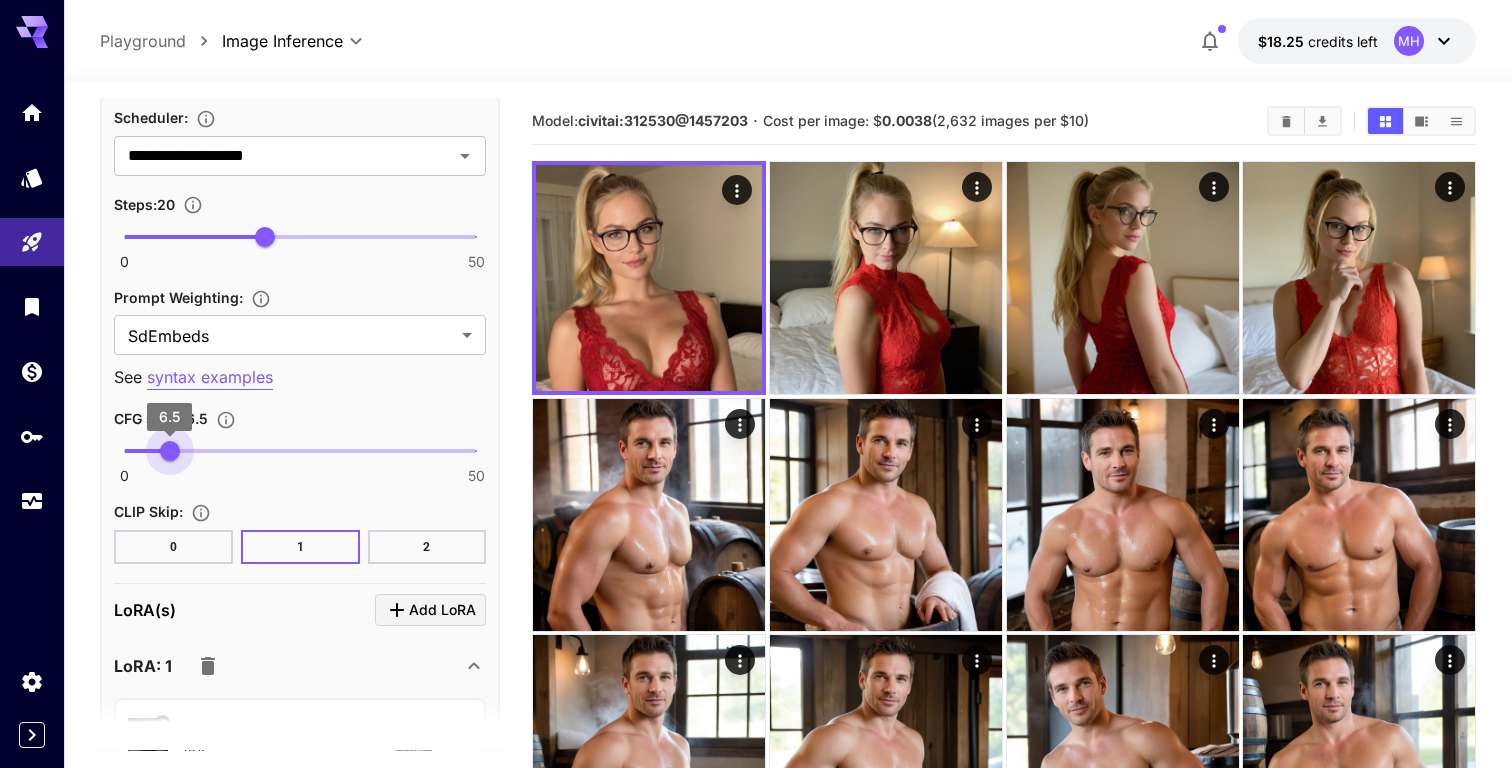 drag, startPoint x: 148, startPoint y: 447, endPoint x: 170, endPoint y: 453, distance: 22.803509 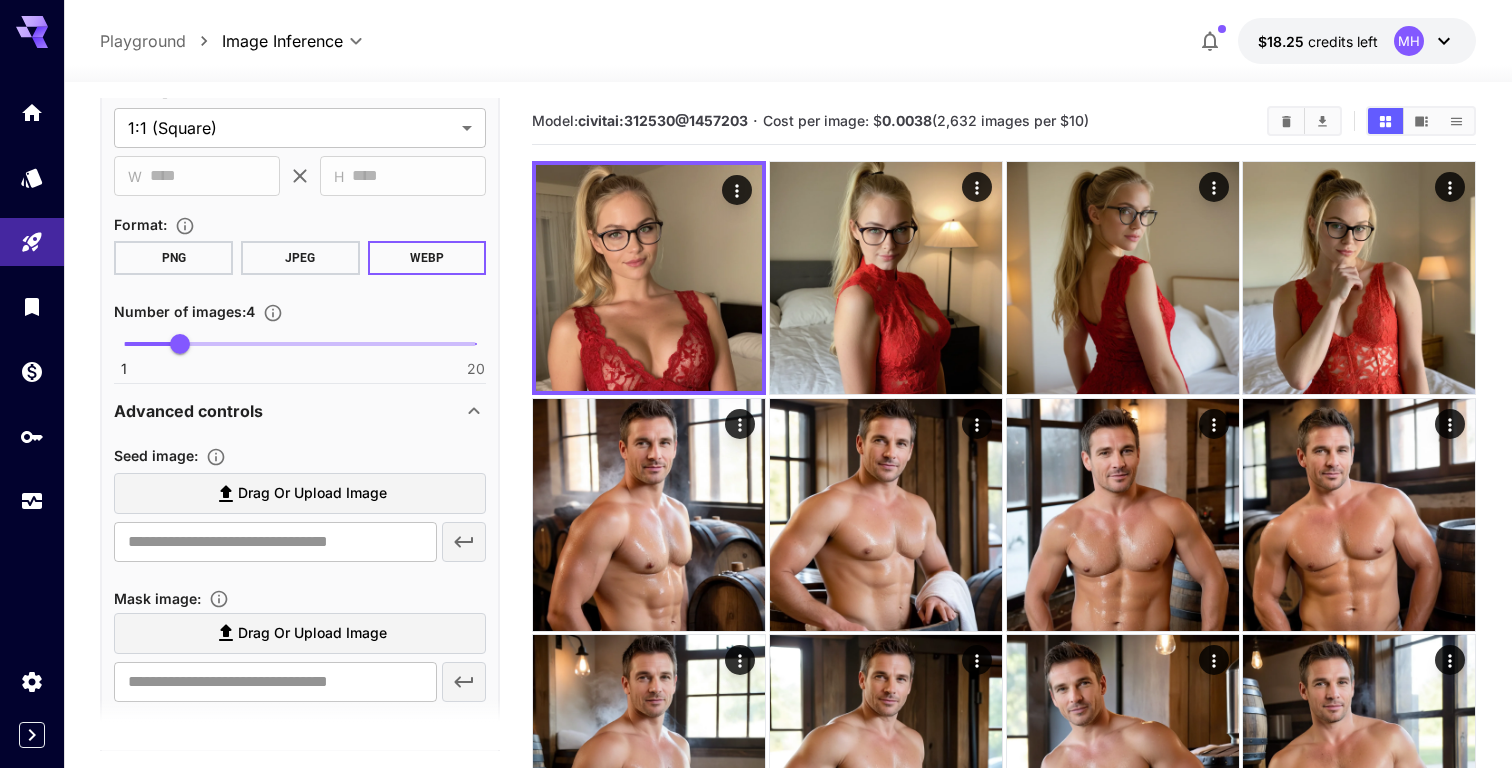 scroll, scrollTop: 43, scrollLeft: 0, axis: vertical 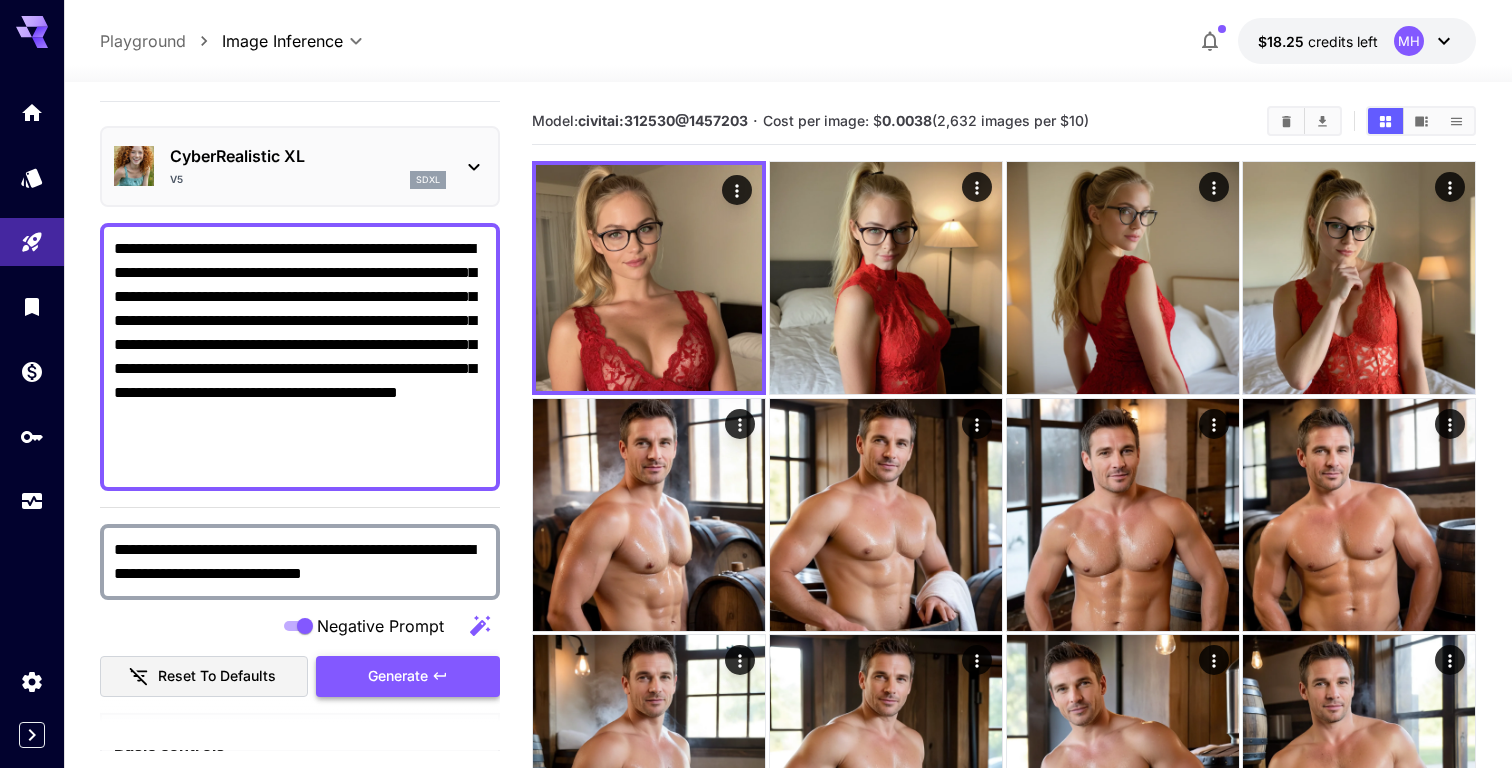 click on "Generate" at bounding box center (398, 676) 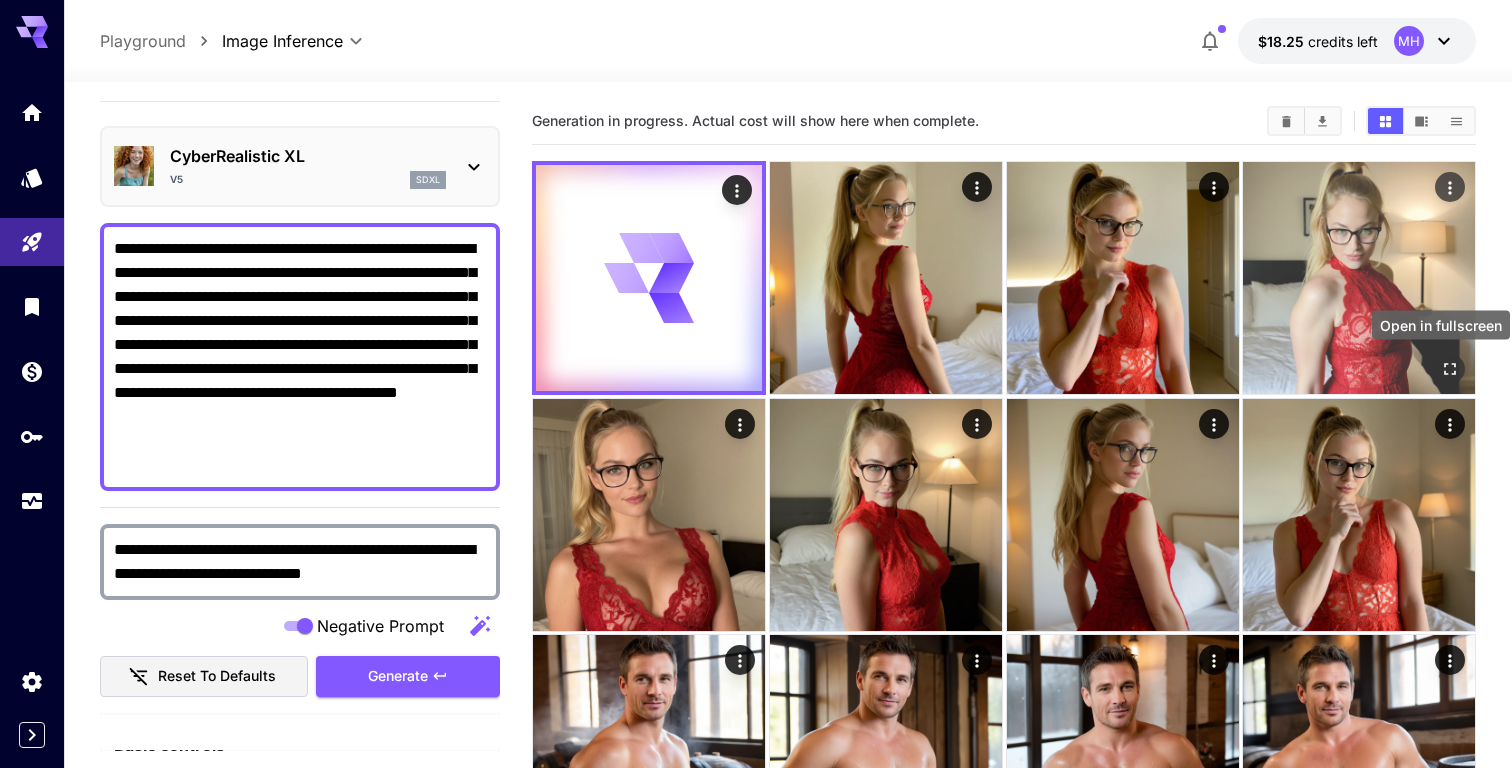 click 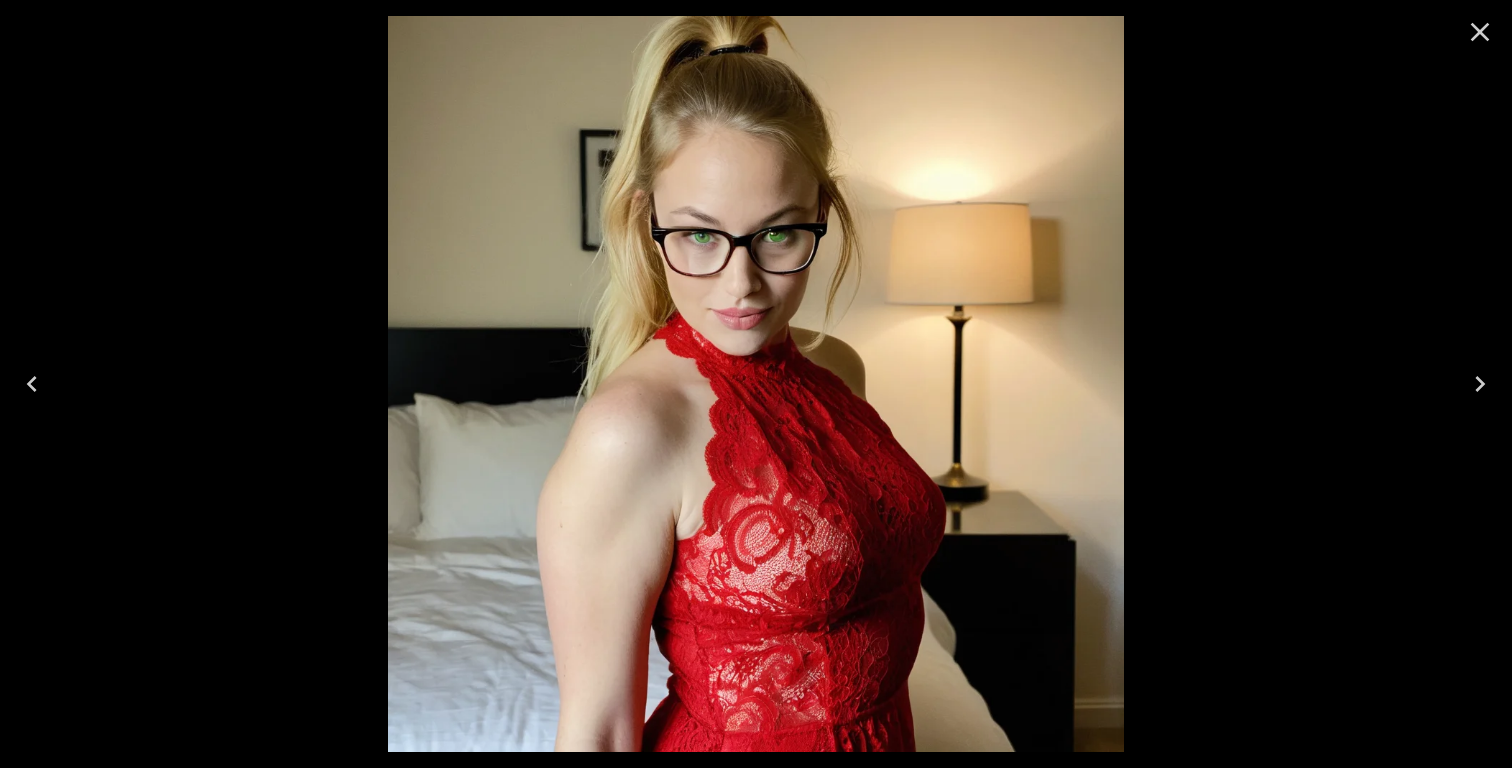 click 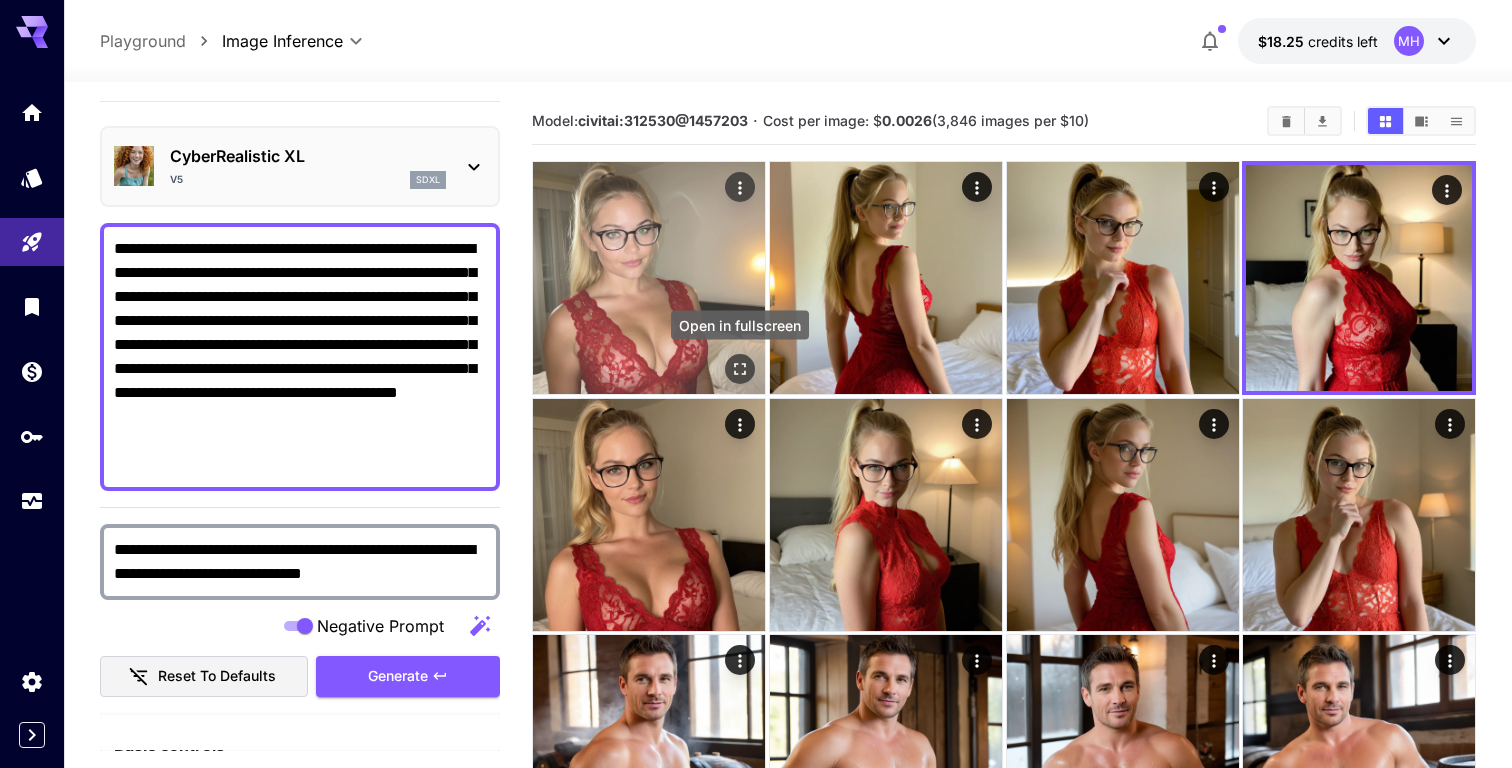 click 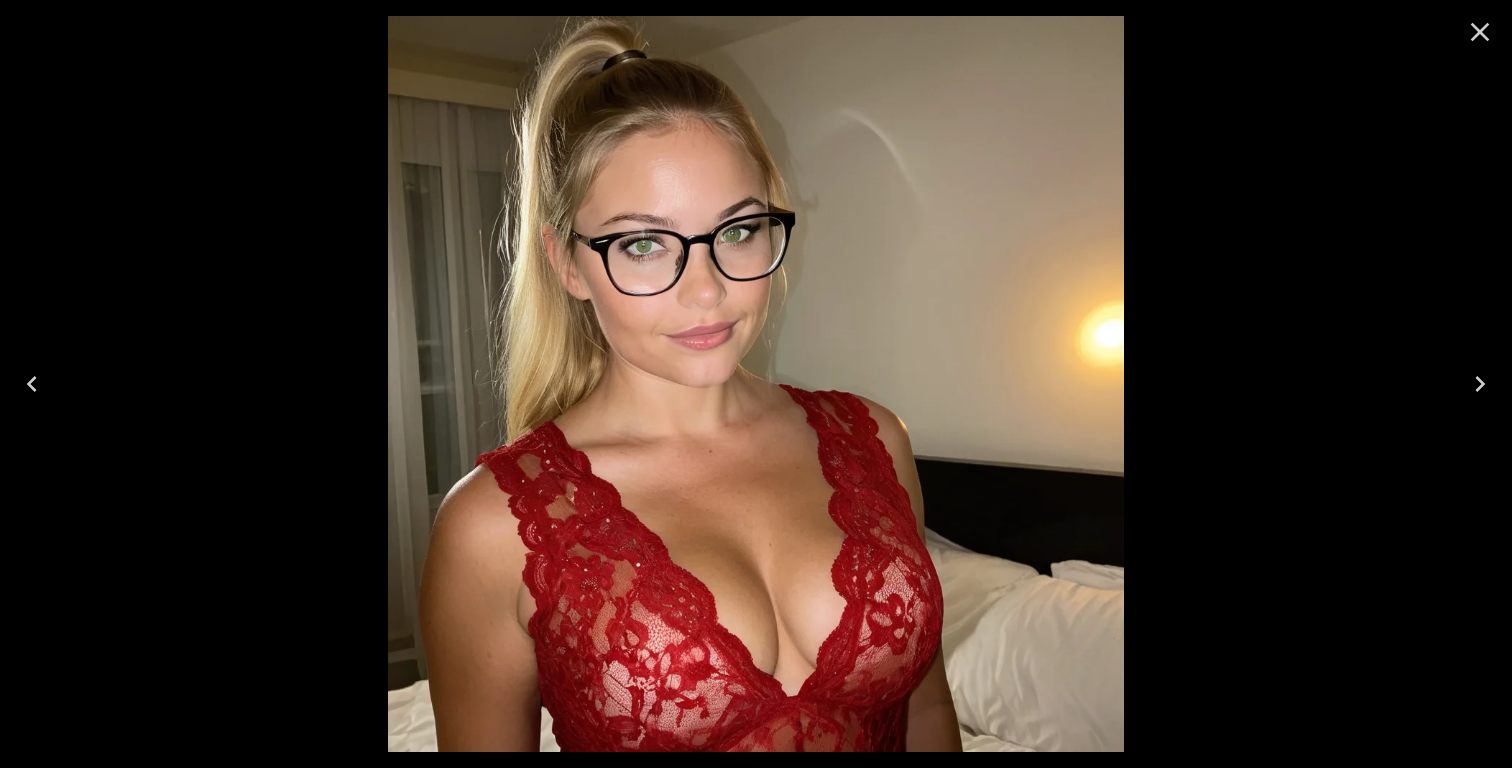 click 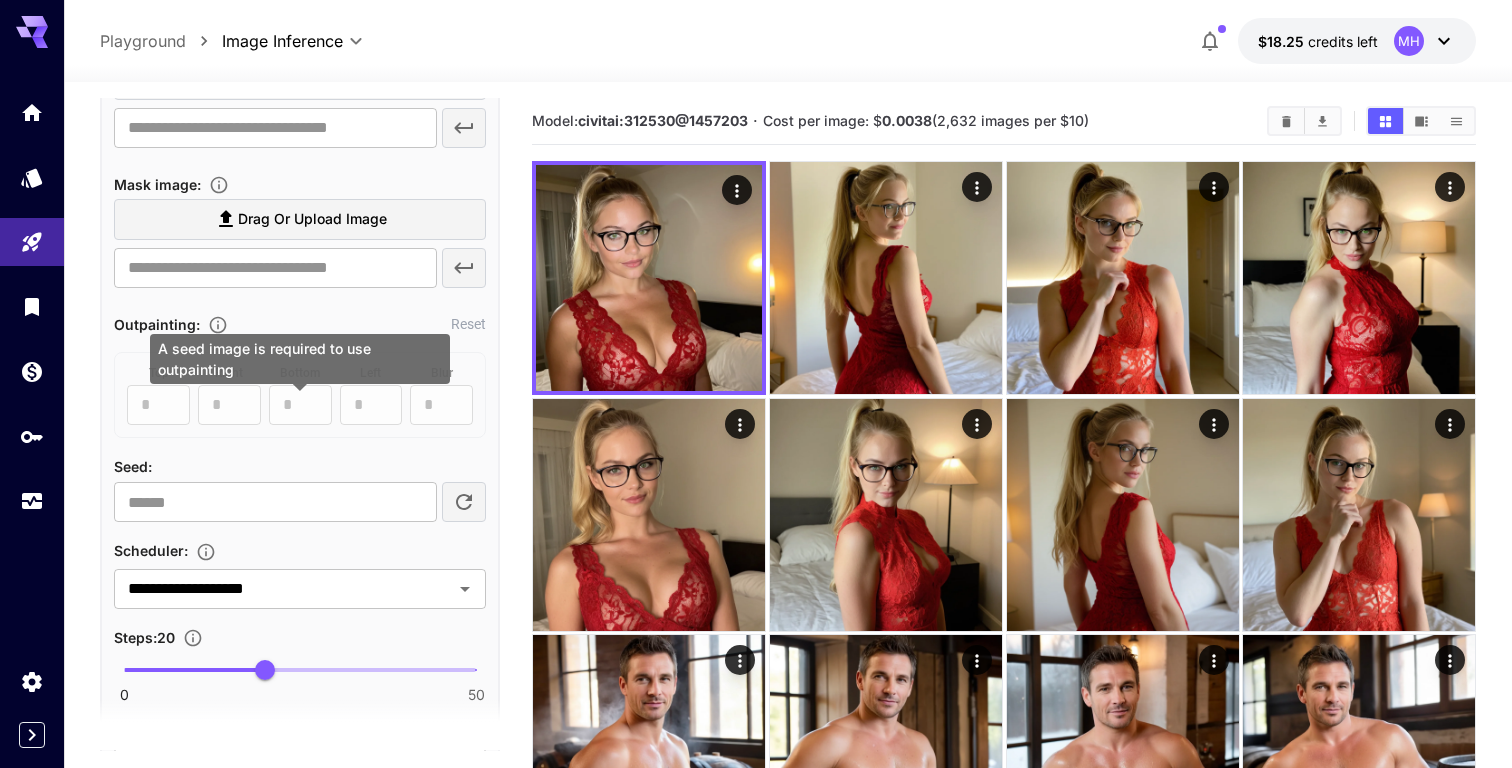 scroll, scrollTop: 1317, scrollLeft: 0, axis: vertical 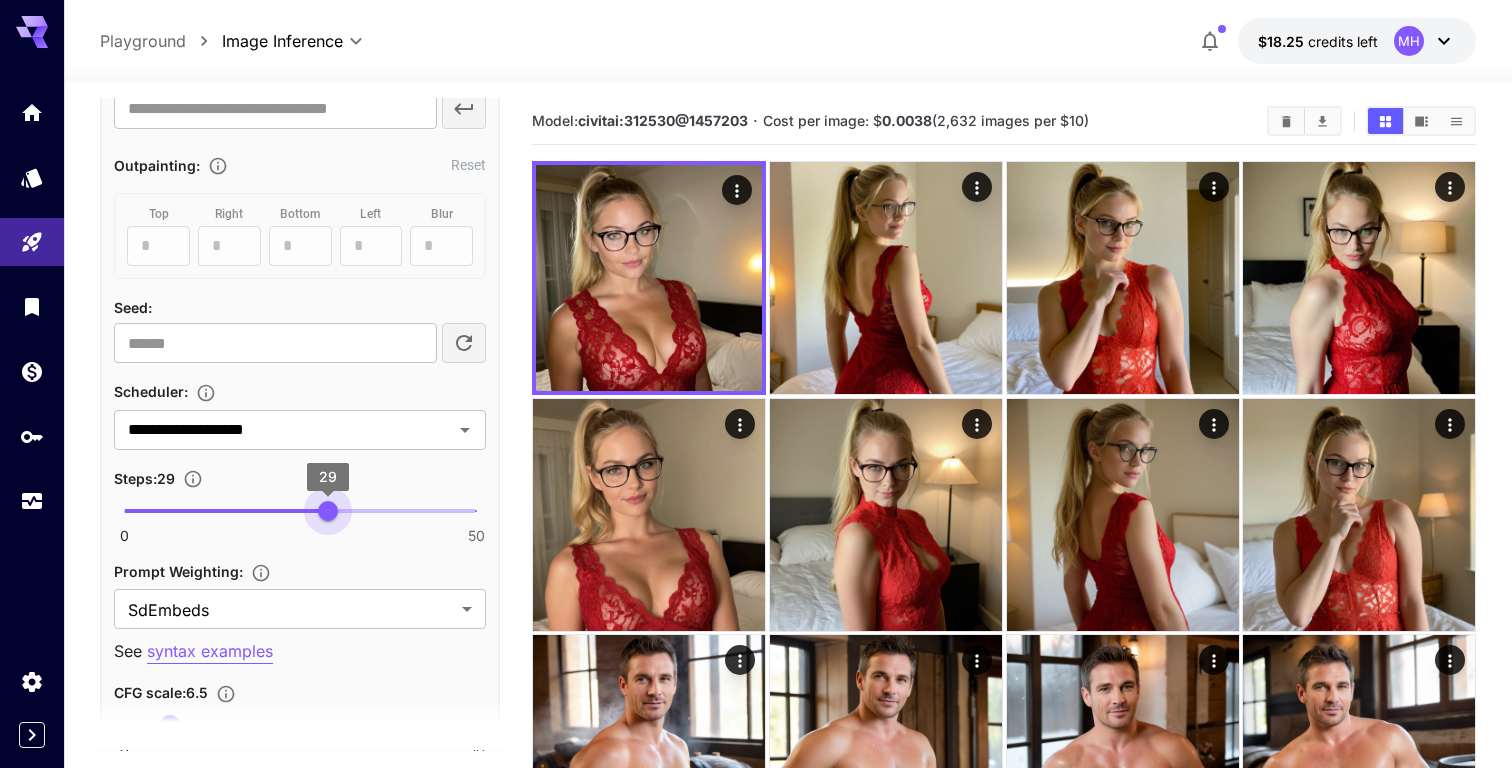 type on "**" 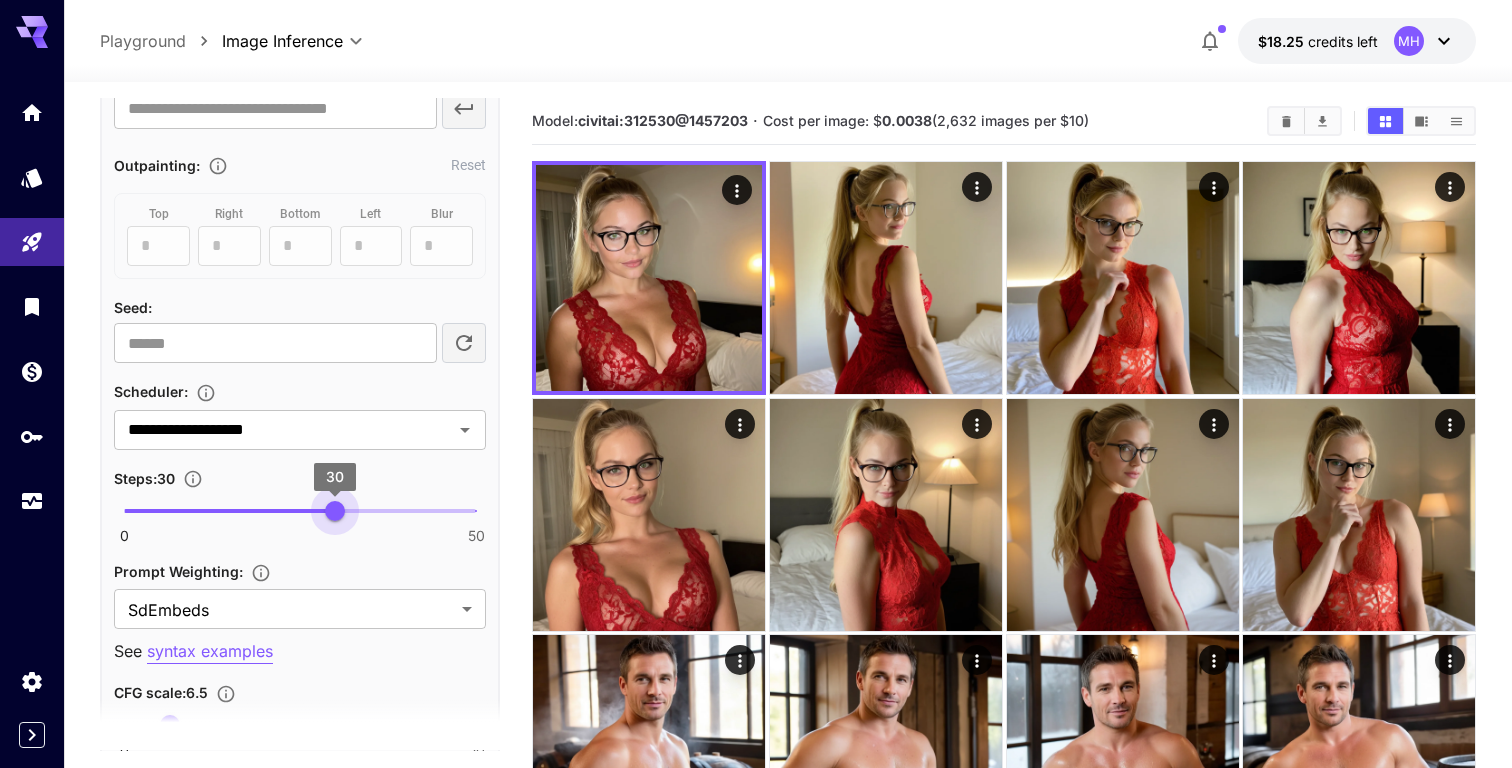 drag, startPoint x: 274, startPoint y: 514, endPoint x: 332, endPoint y: 515, distance: 58.00862 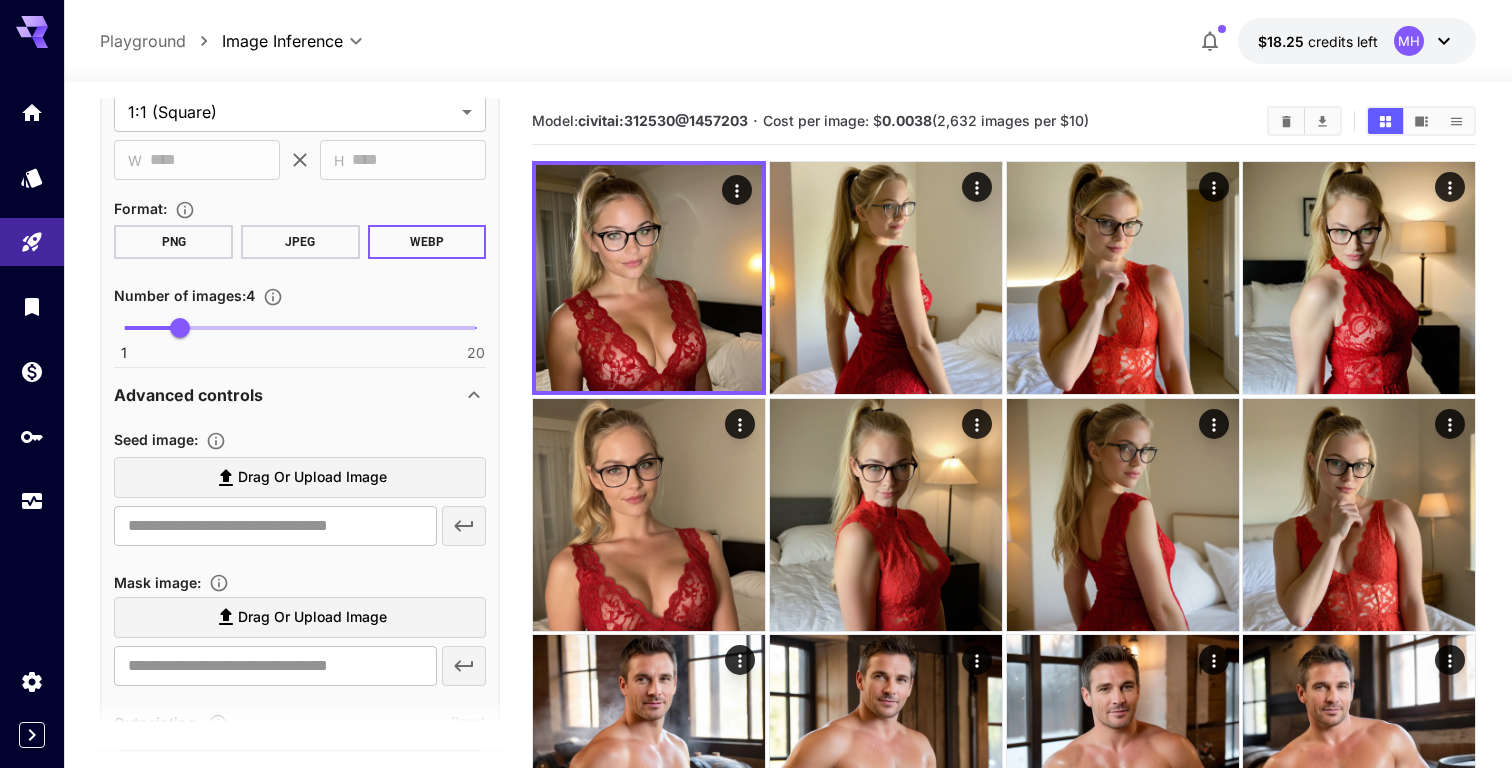 scroll, scrollTop: 545, scrollLeft: 0, axis: vertical 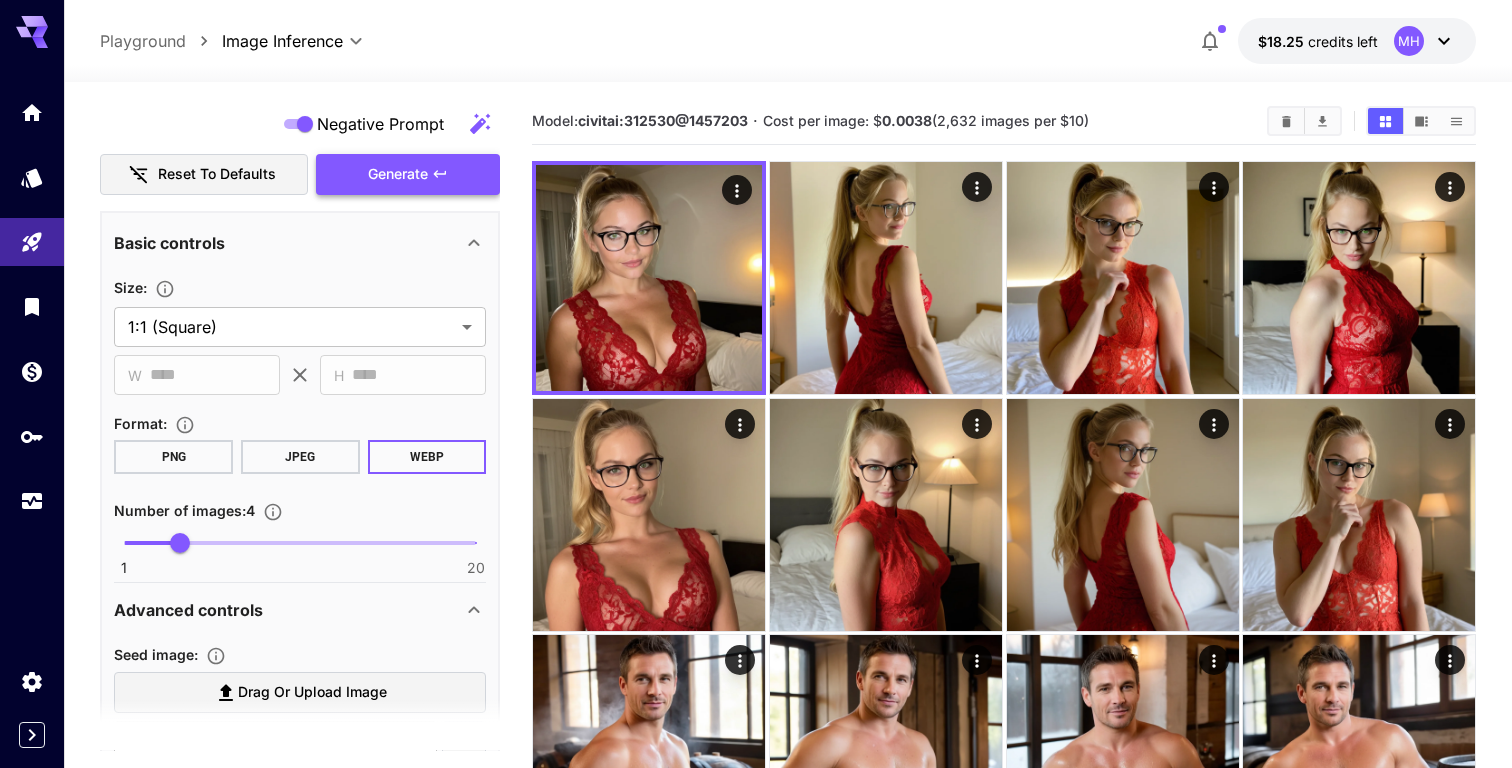 click on "Generate" at bounding box center [408, 174] 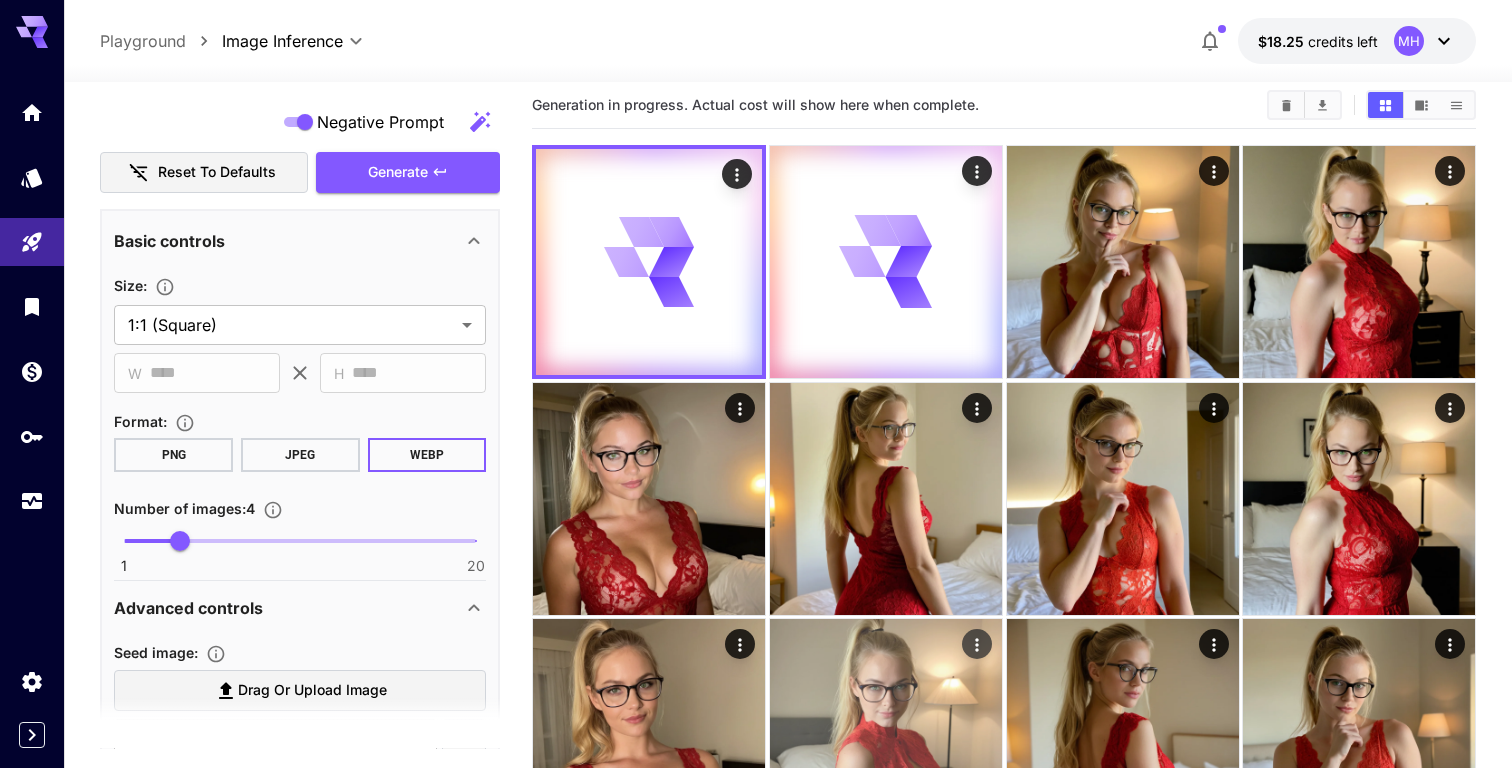 scroll, scrollTop: 0, scrollLeft: 0, axis: both 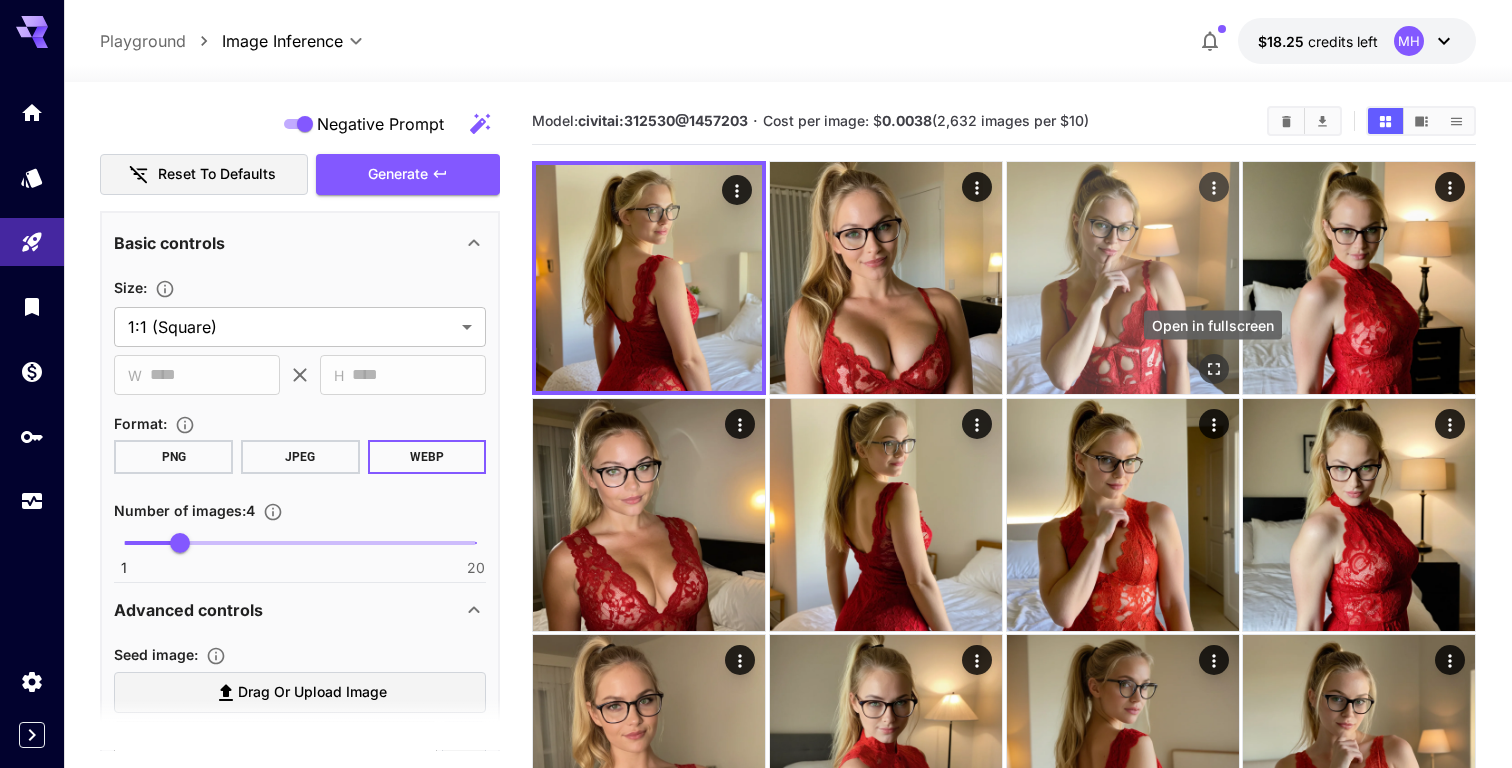 click 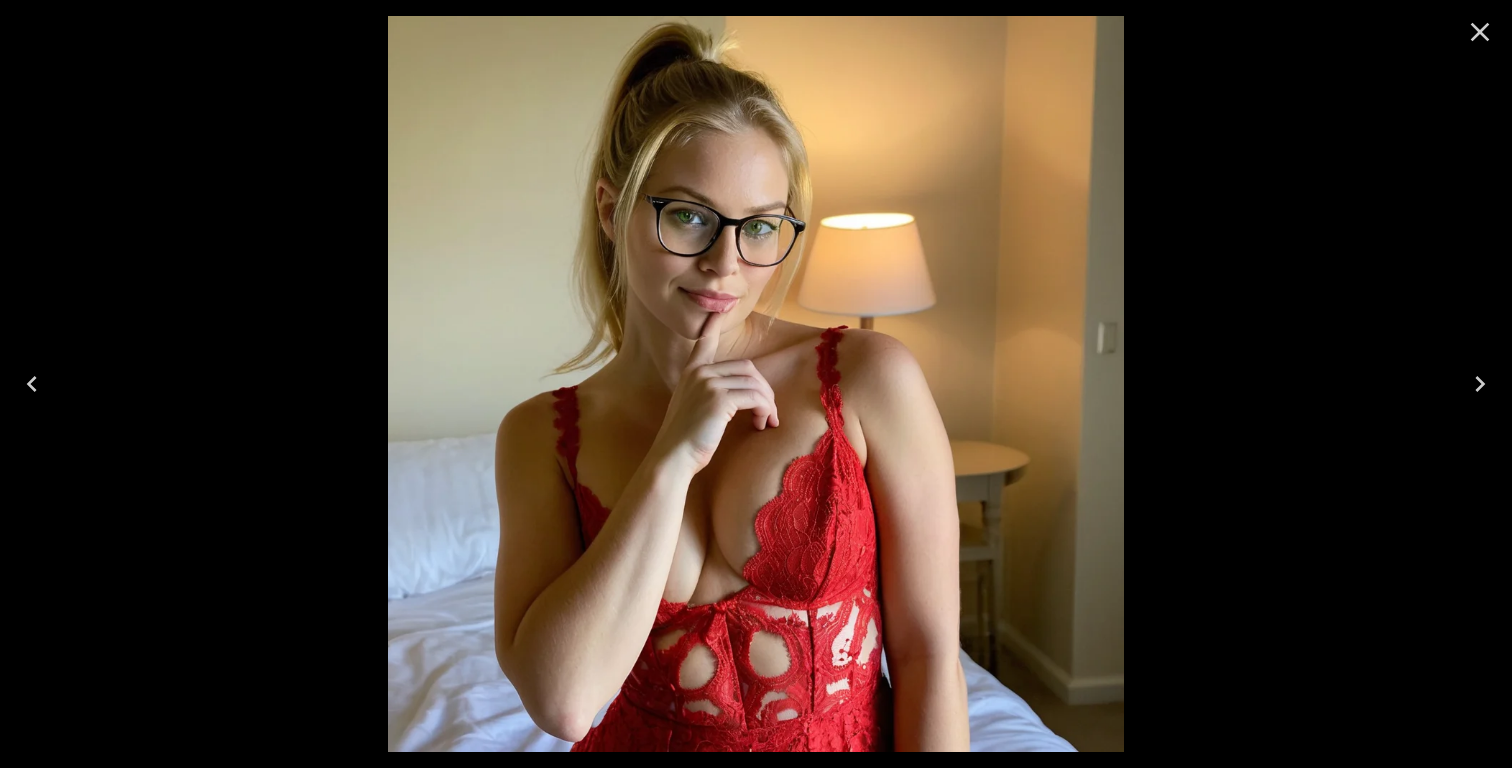 click at bounding box center (756, 384) 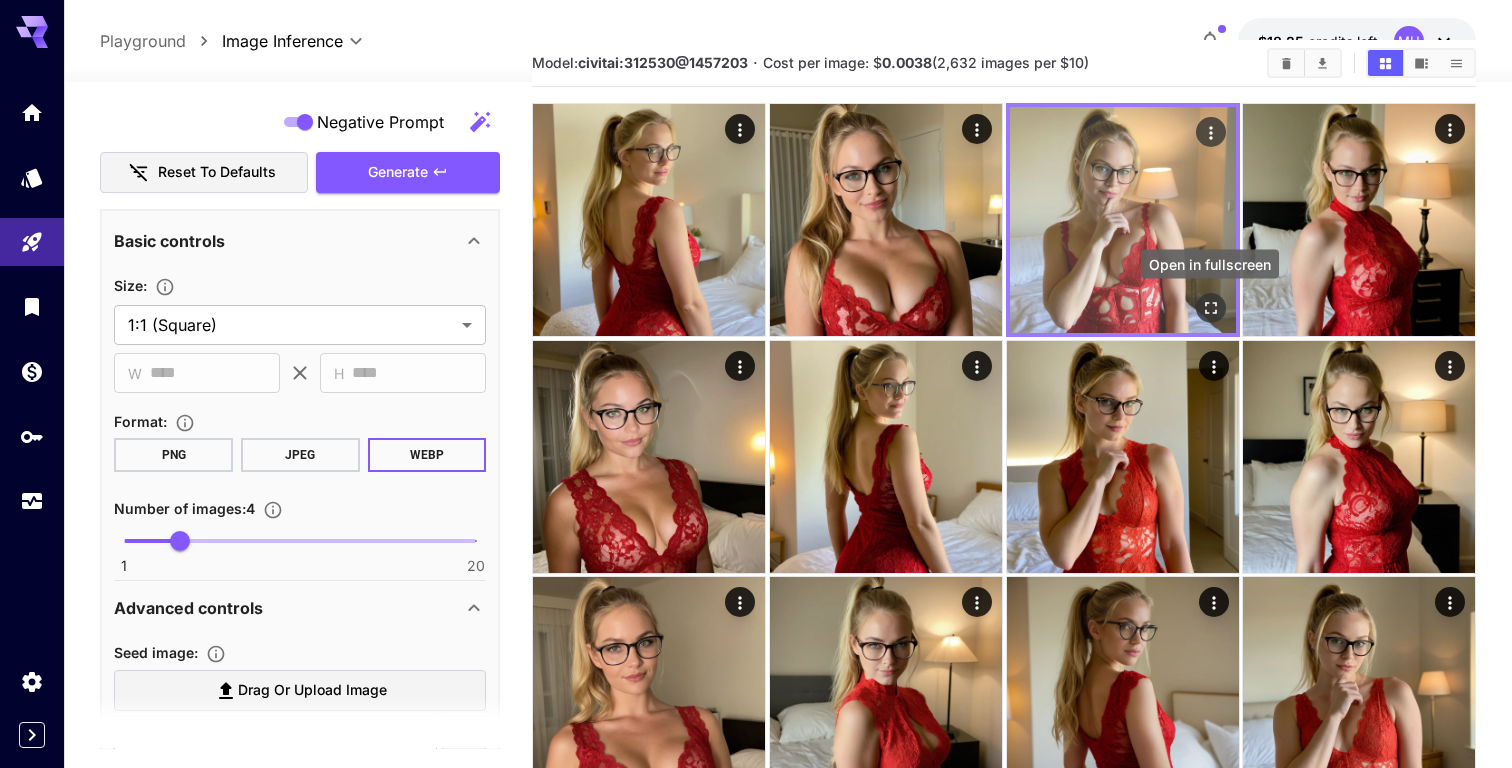 scroll, scrollTop: 188, scrollLeft: 0, axis: vertical 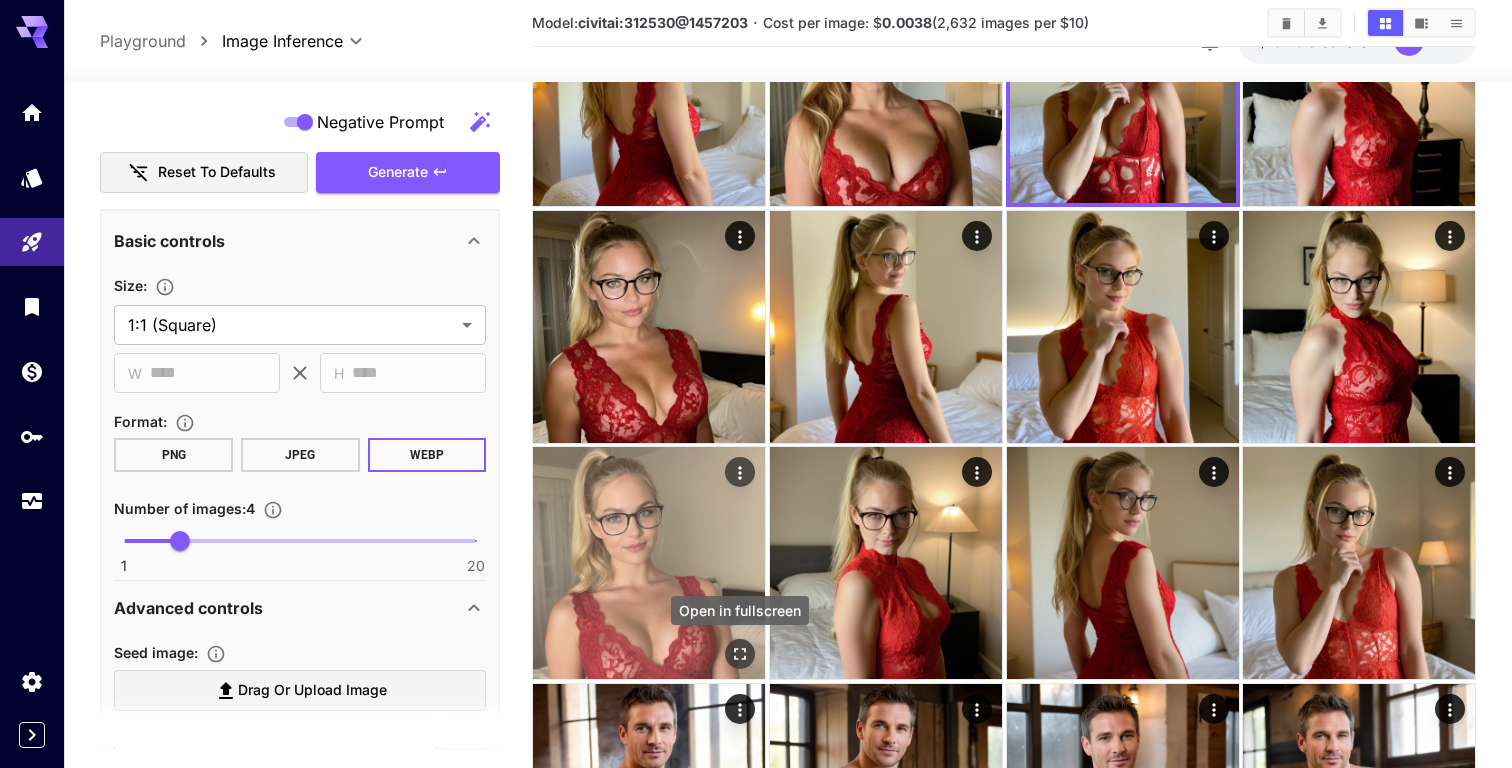 click 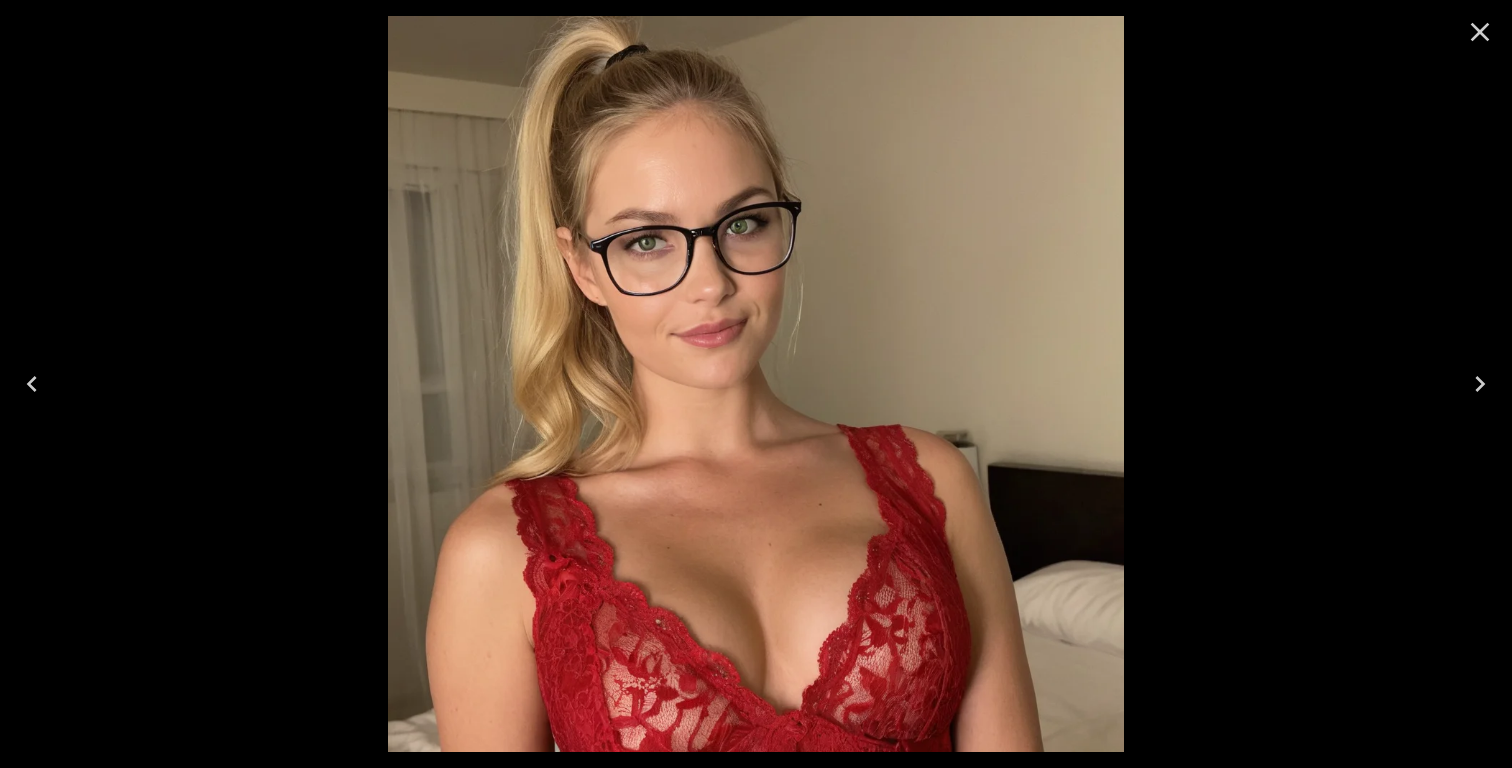 click 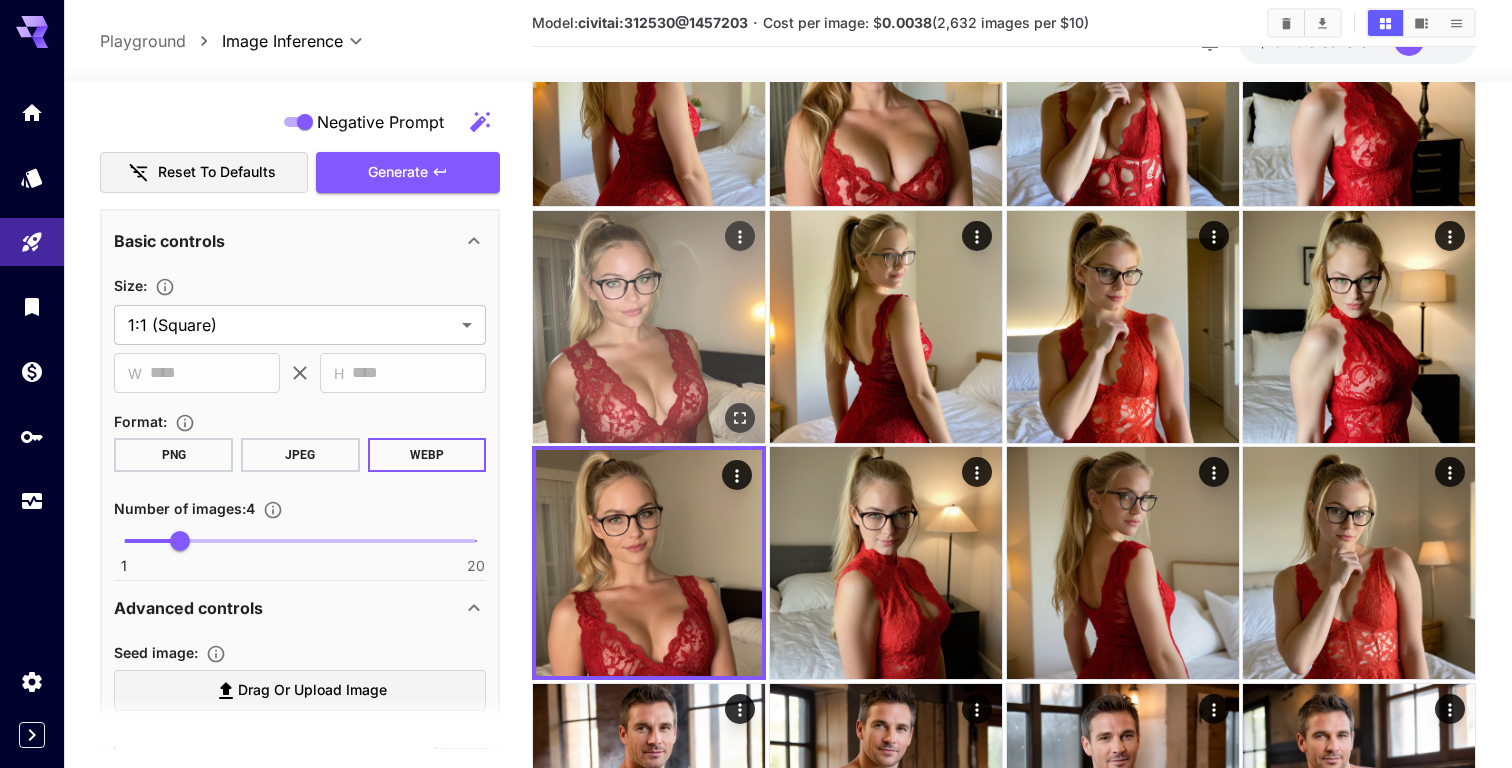 click at bounding box center (649, 327) 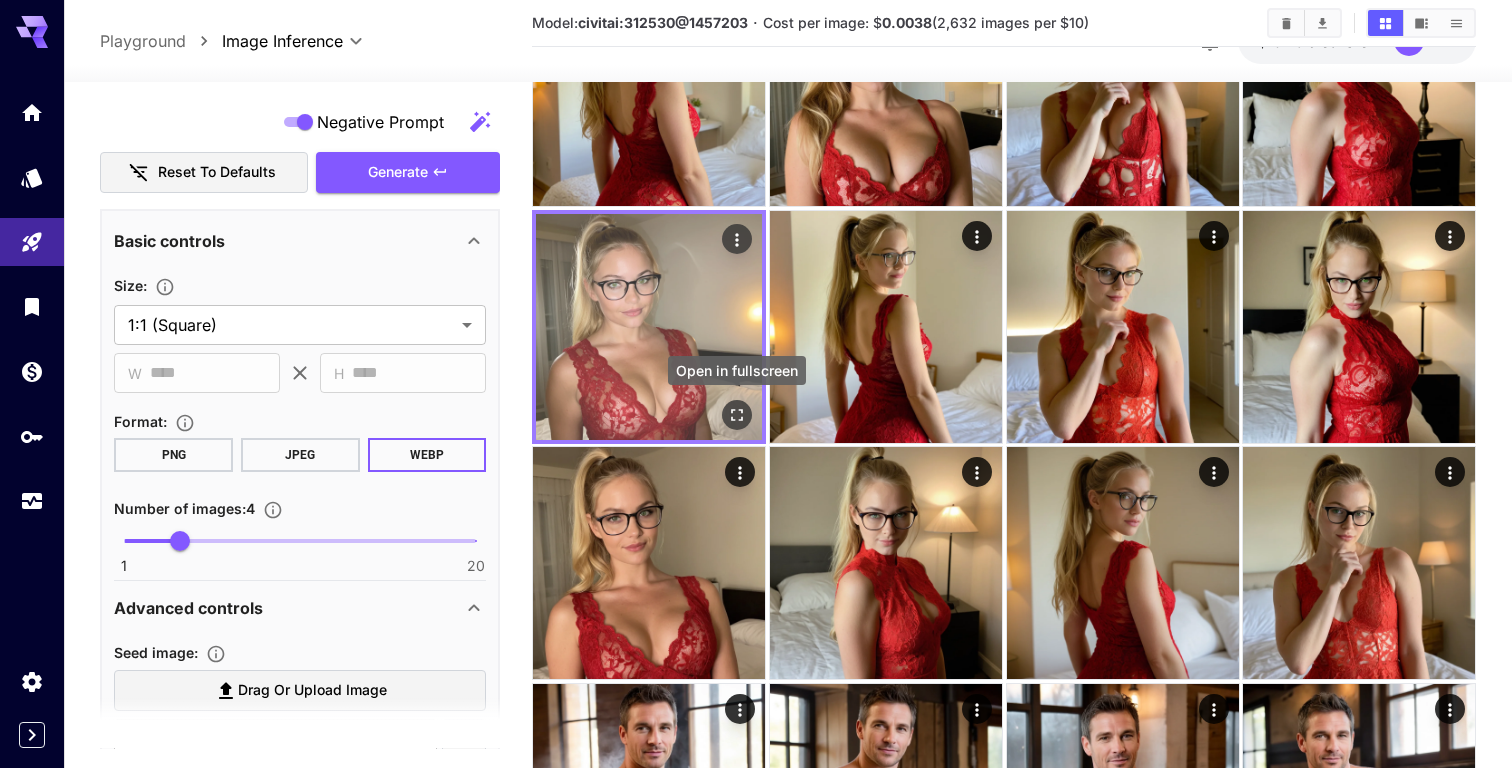 click 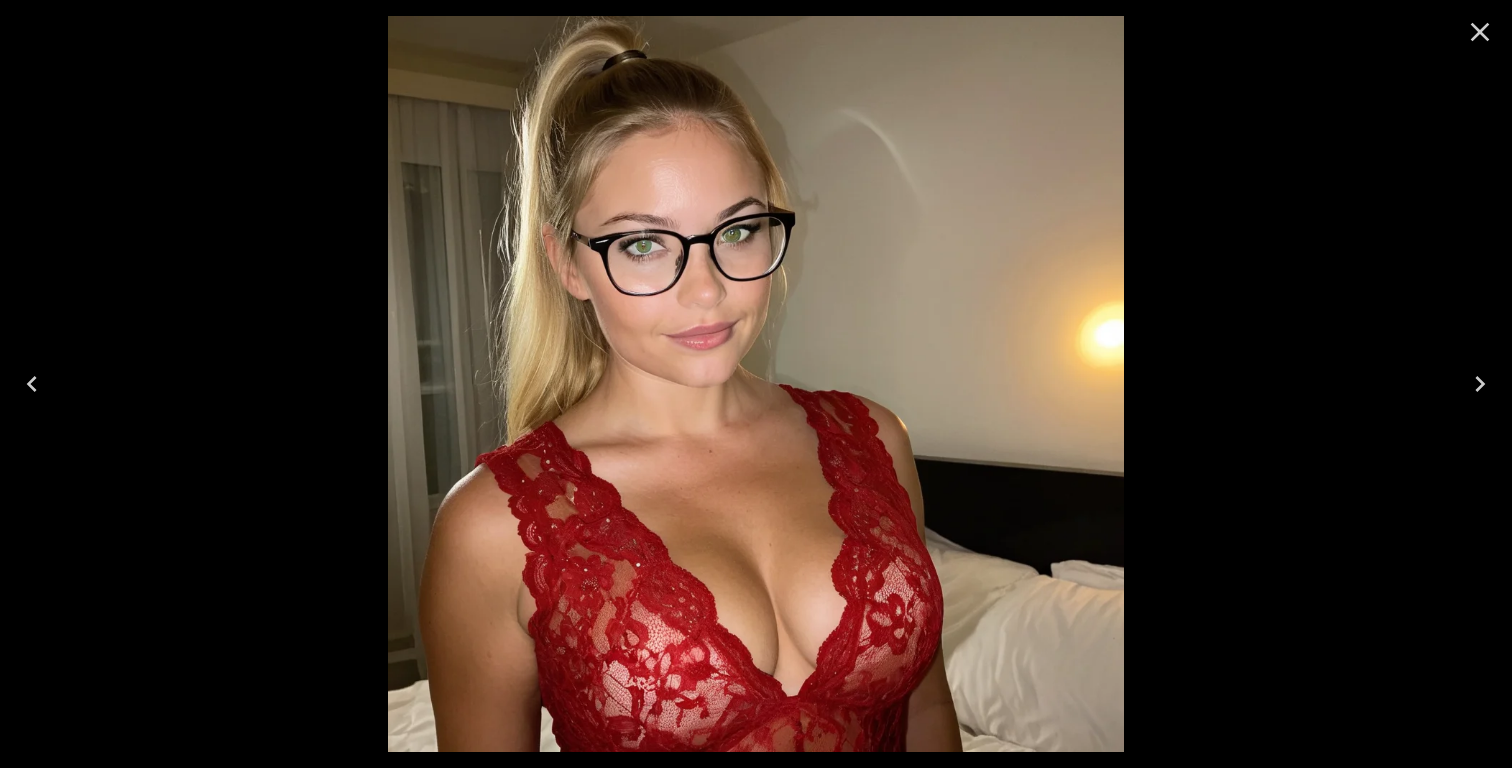 click 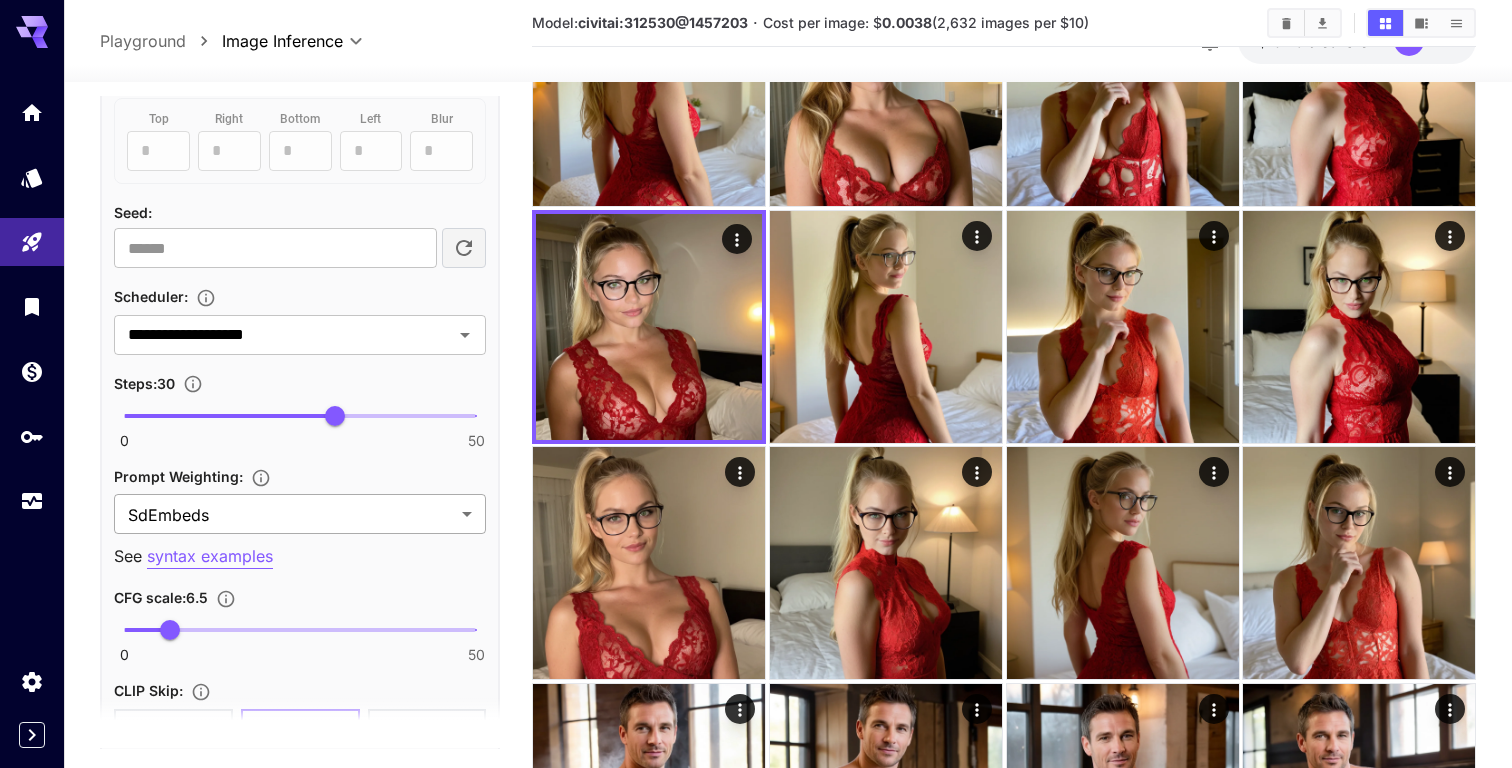 scroll, scrollTop: 1514, scrollLeft: 0, axis: vertical 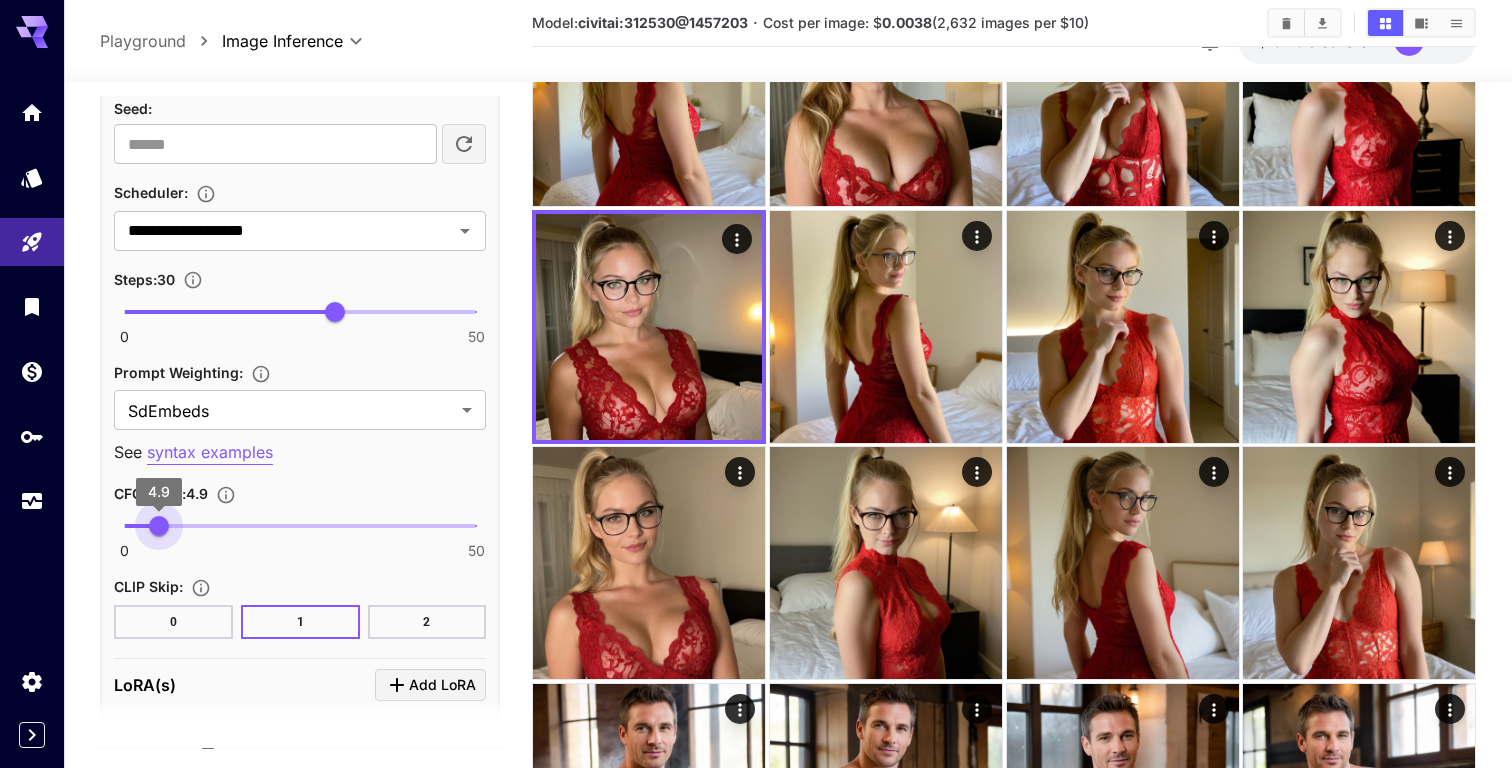 type on "***" 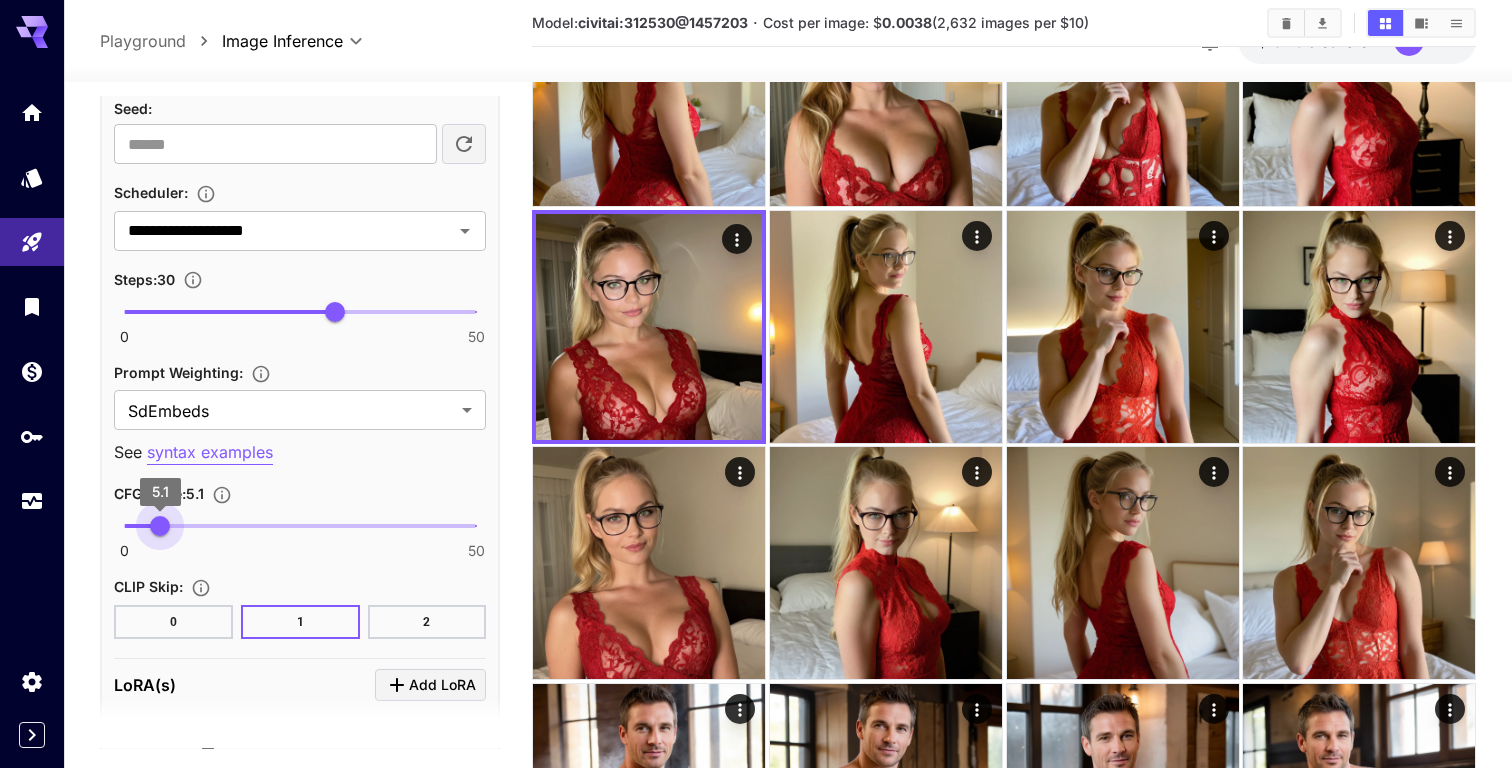 drag, startPoint x: 172, startPoint y: 534, endPoint x: 160, endPoint y: 534, distance: 12 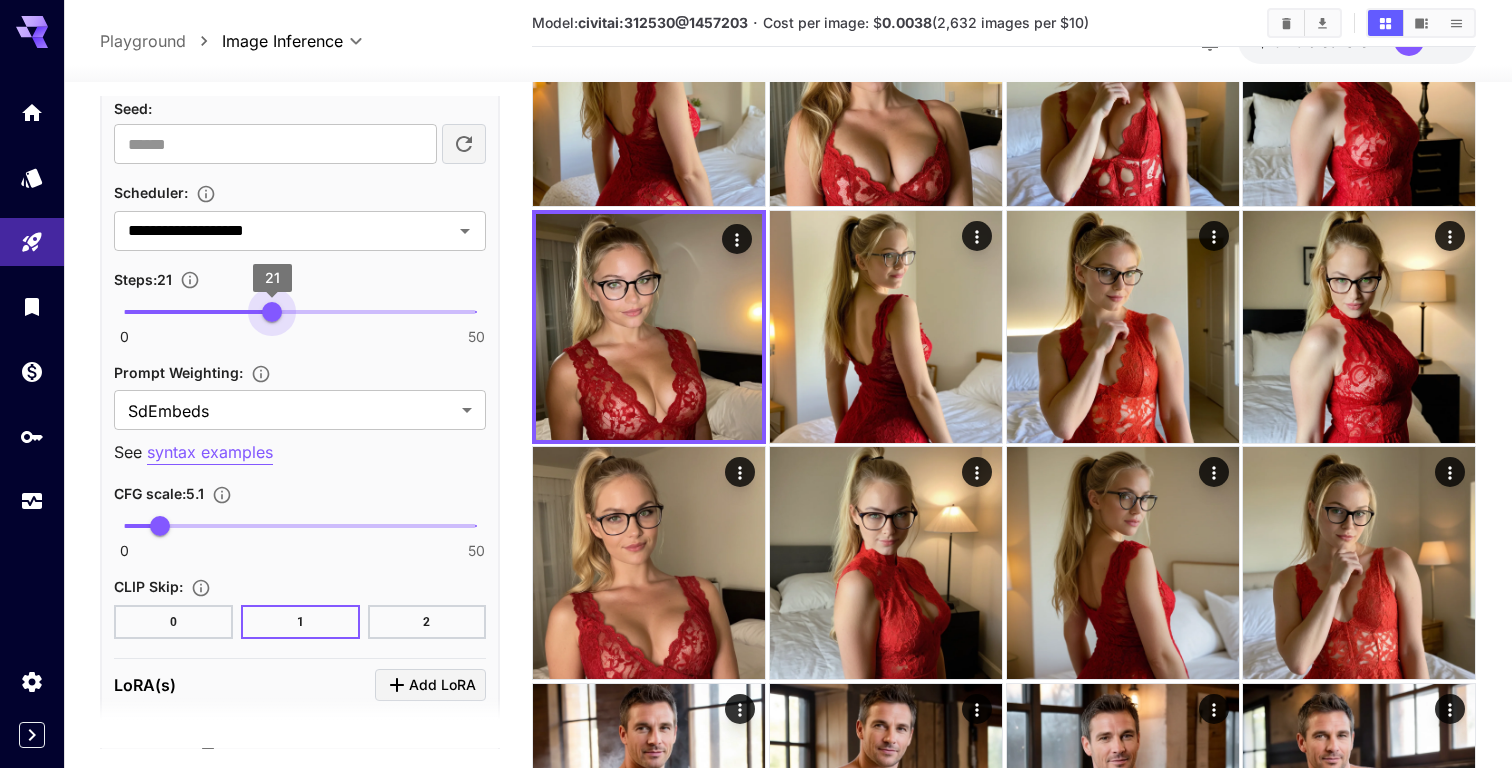 type on "**" 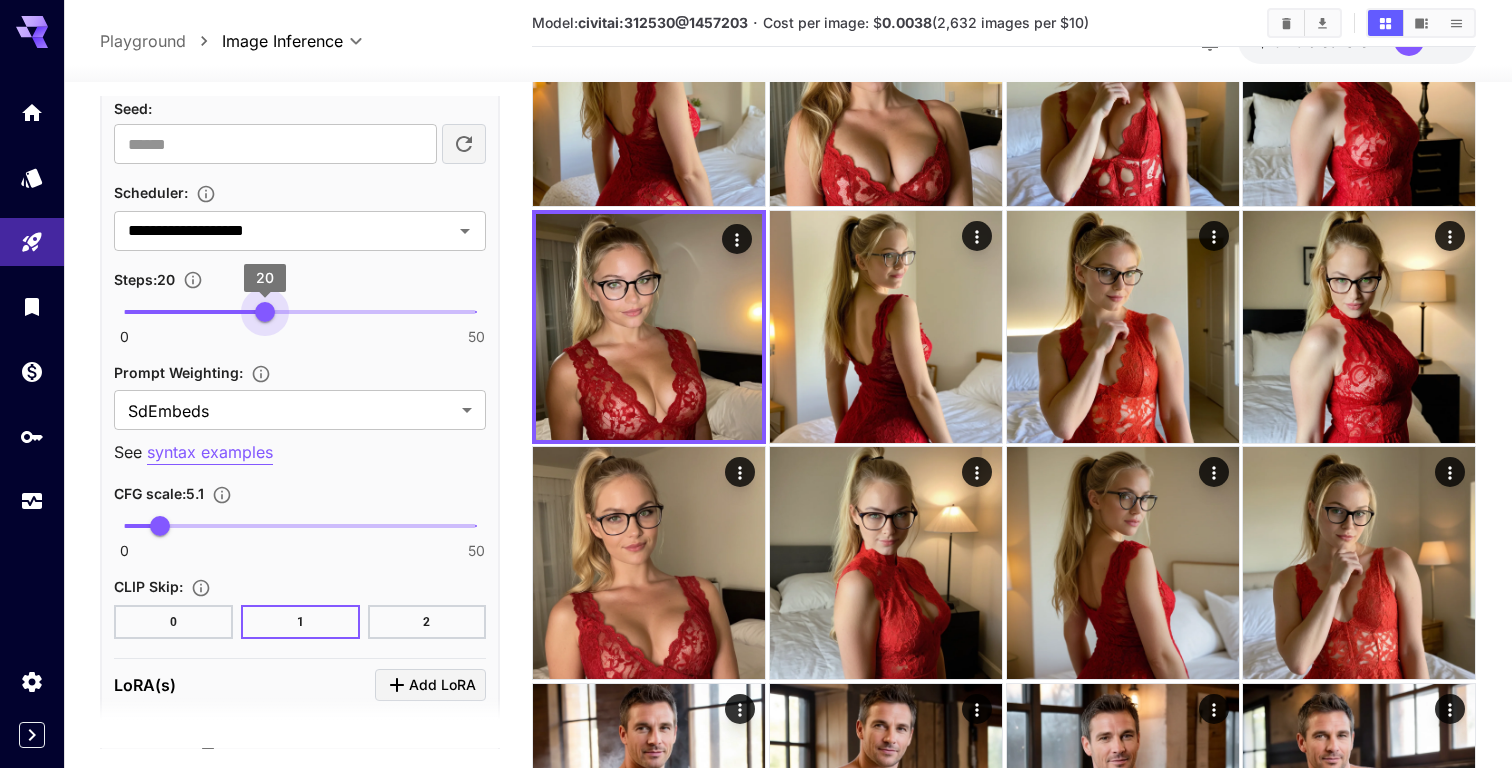 drag, startPoint x: 283, startPoint y: 316, endPoint x: 266, endPoint y: 316, distance: 17 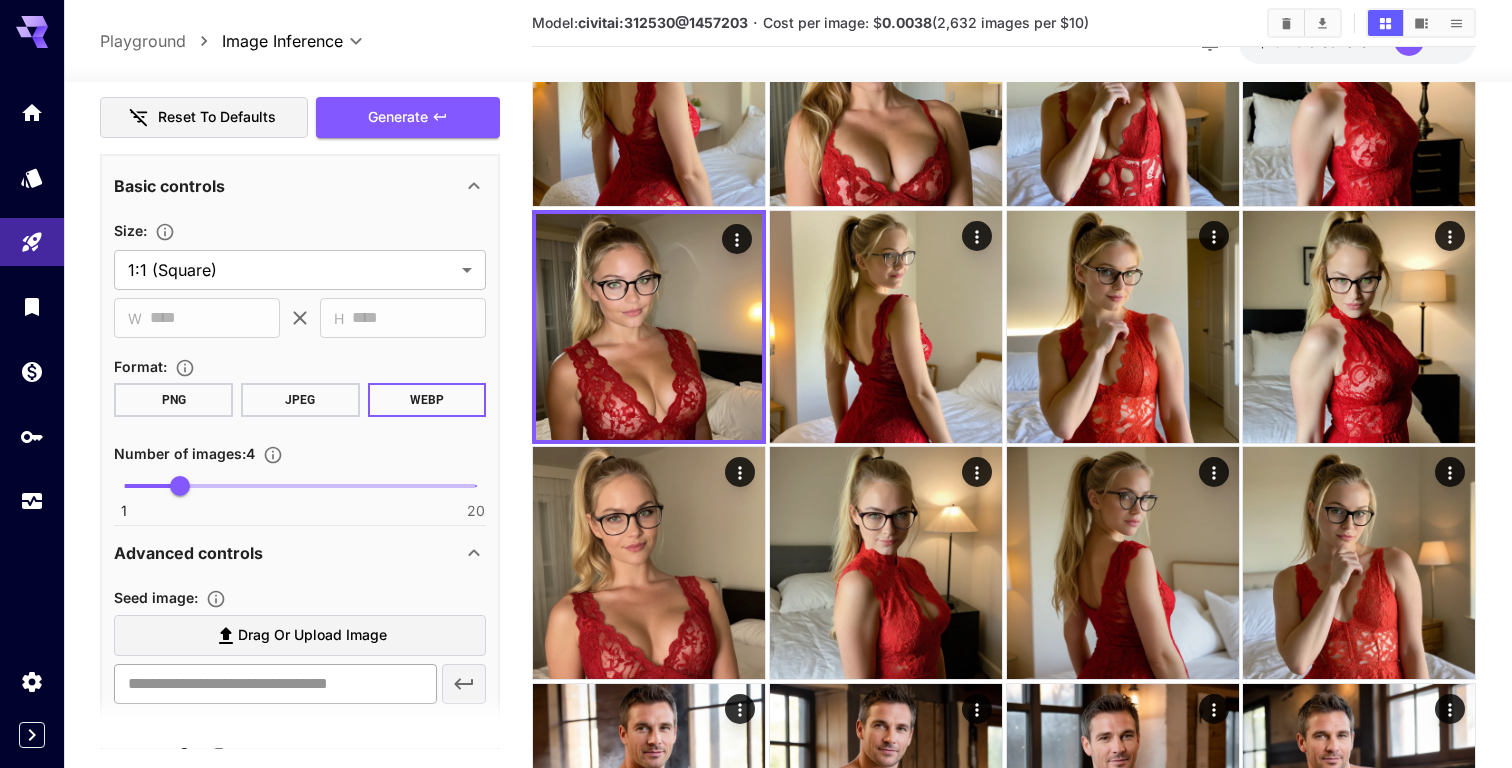 scroll, scrollTop: 561, scrollLeft: 0, axis: vertical 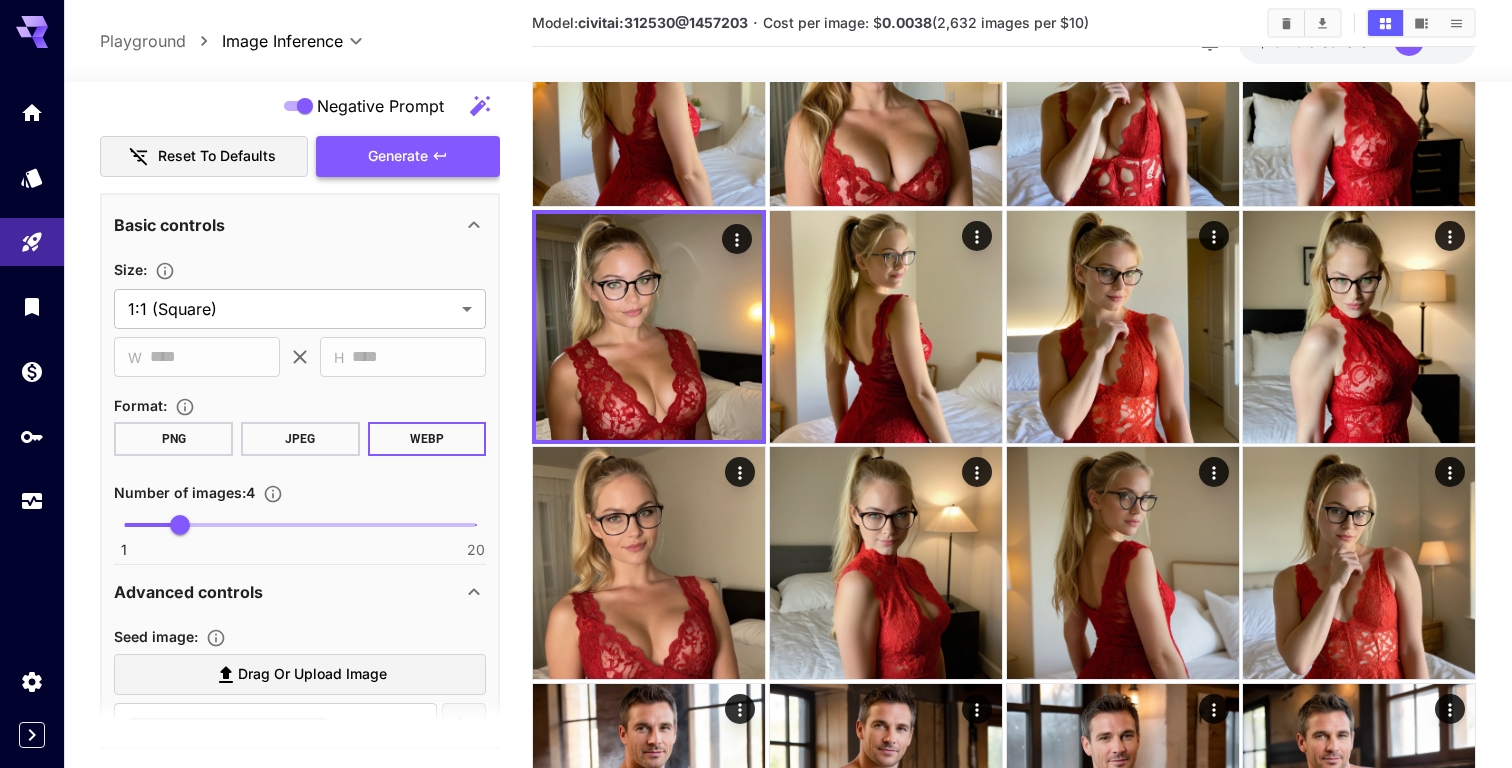 click on "Generate" at bounding box center (398, 156) 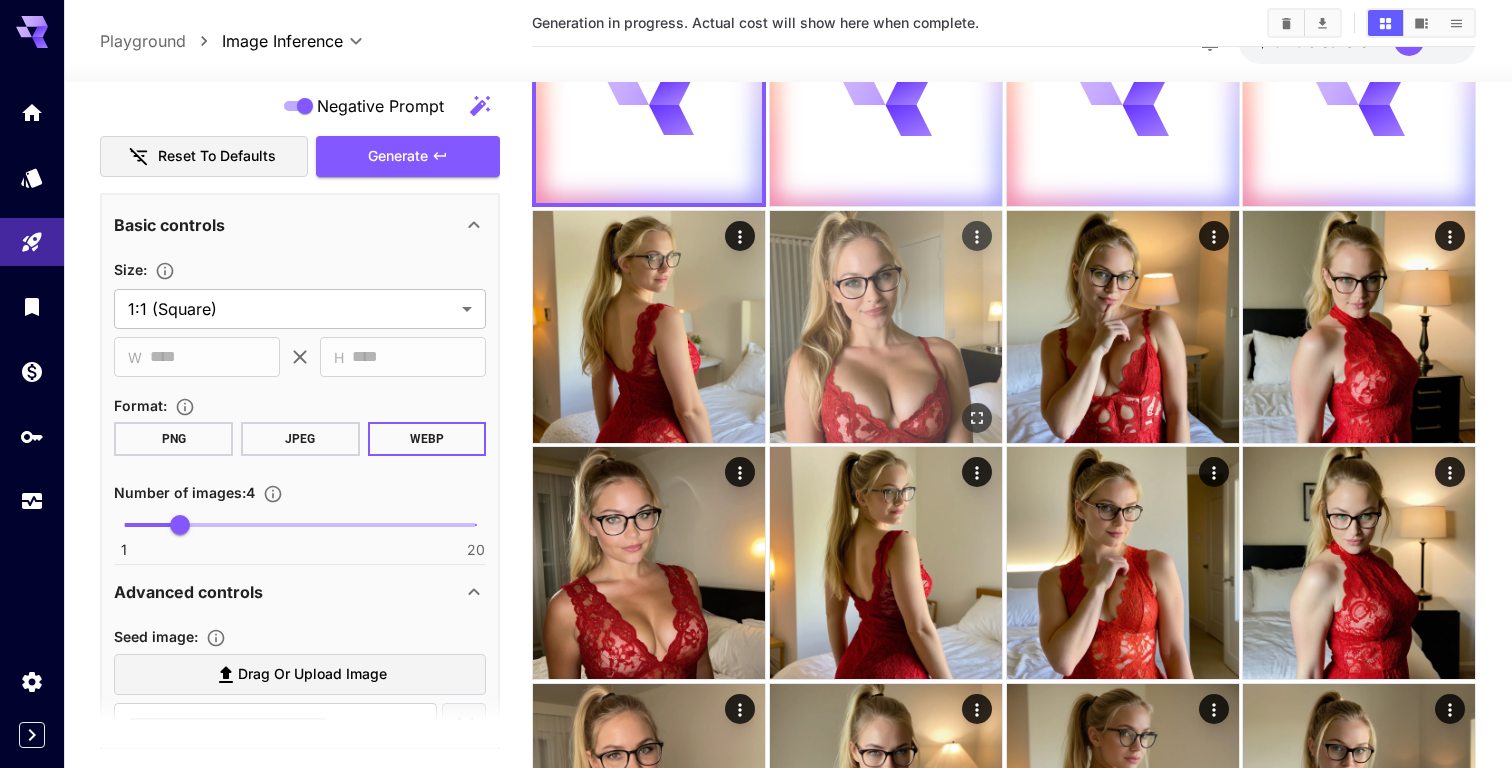 scroll, scrollTop: 0, scrollLeft: 0, axis: both 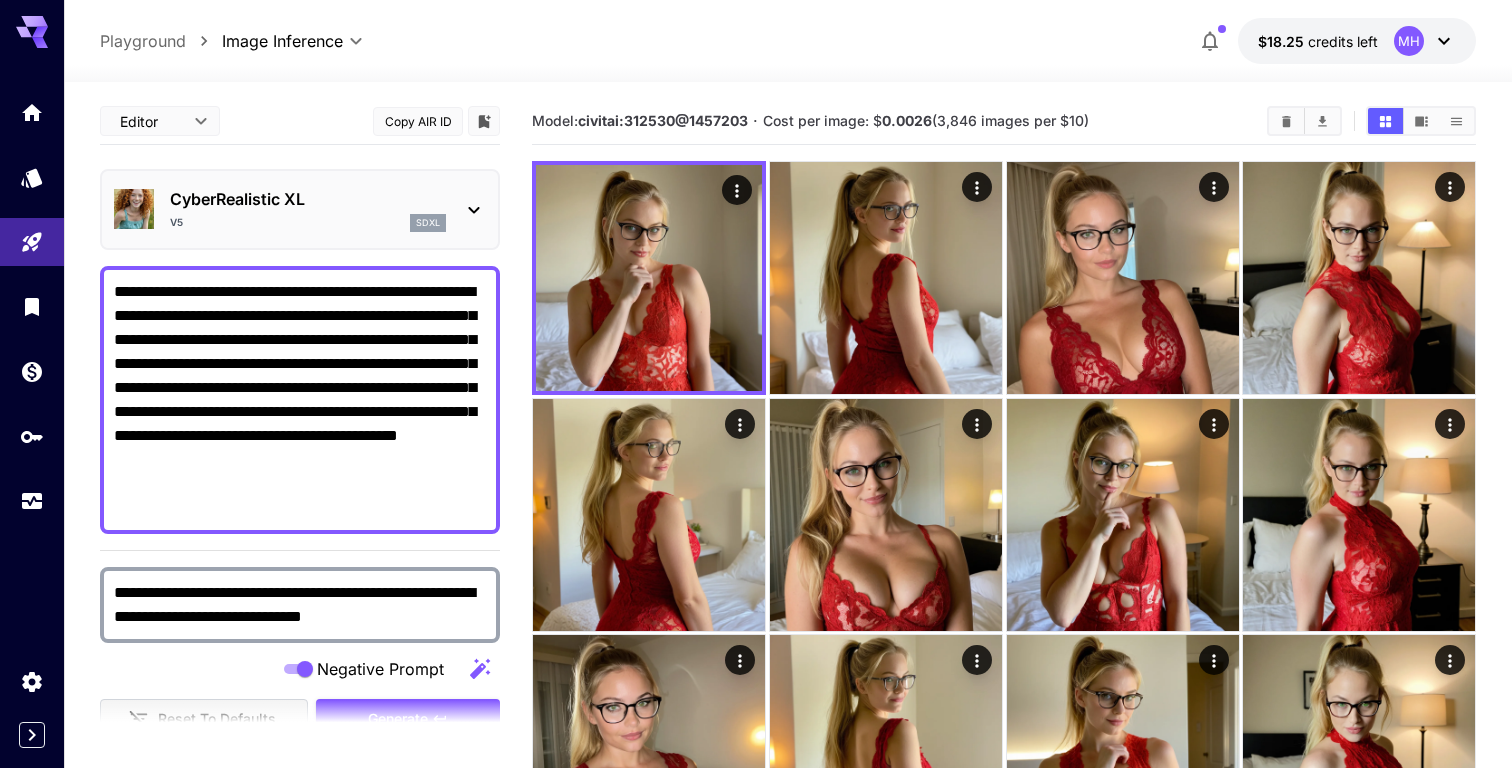 click on "**********" at bounding box center (300, 400) 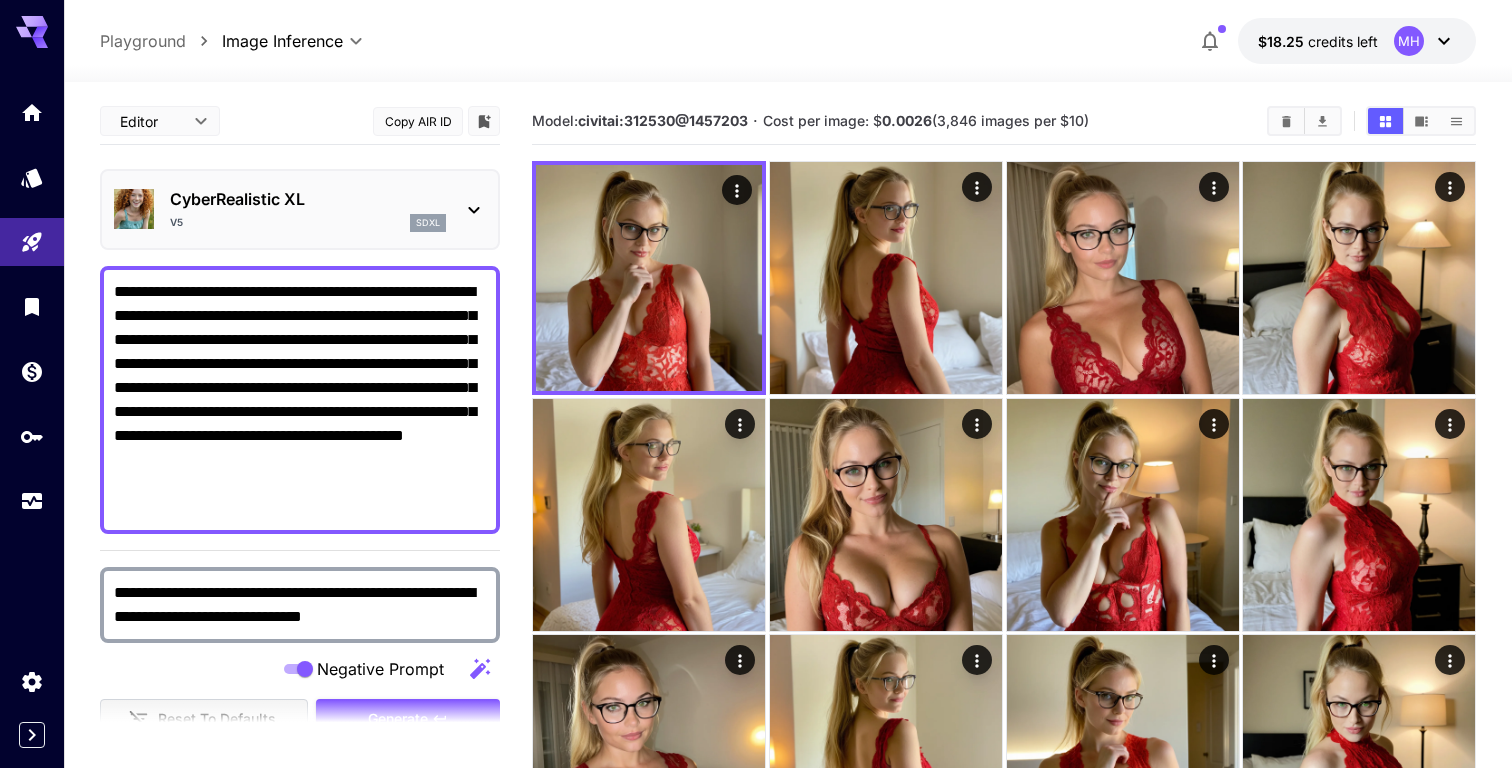 click on "**********" at bounding box center [300, 400] 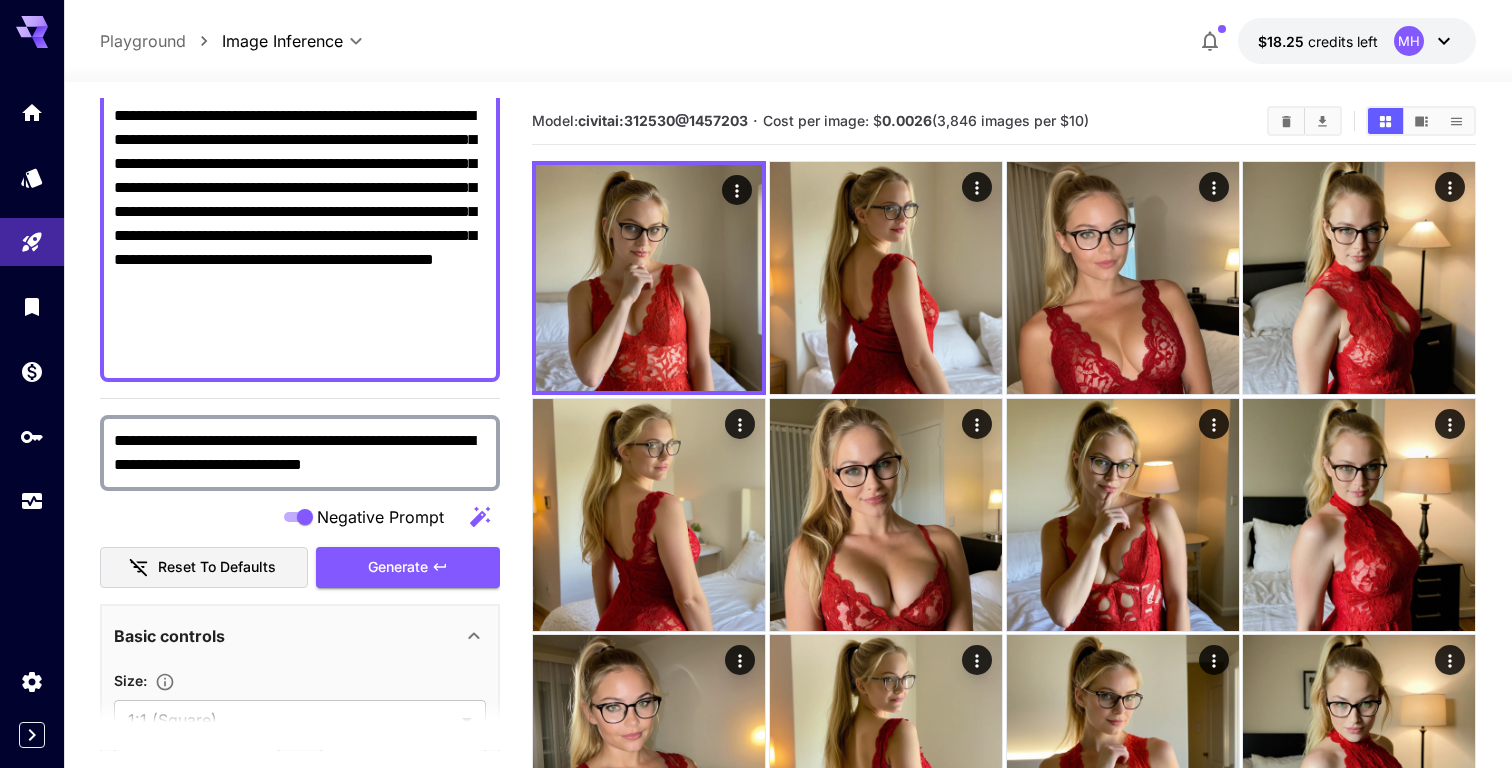 scroll, scrollTop: 252, scrollLeft: 0, axis: vertical 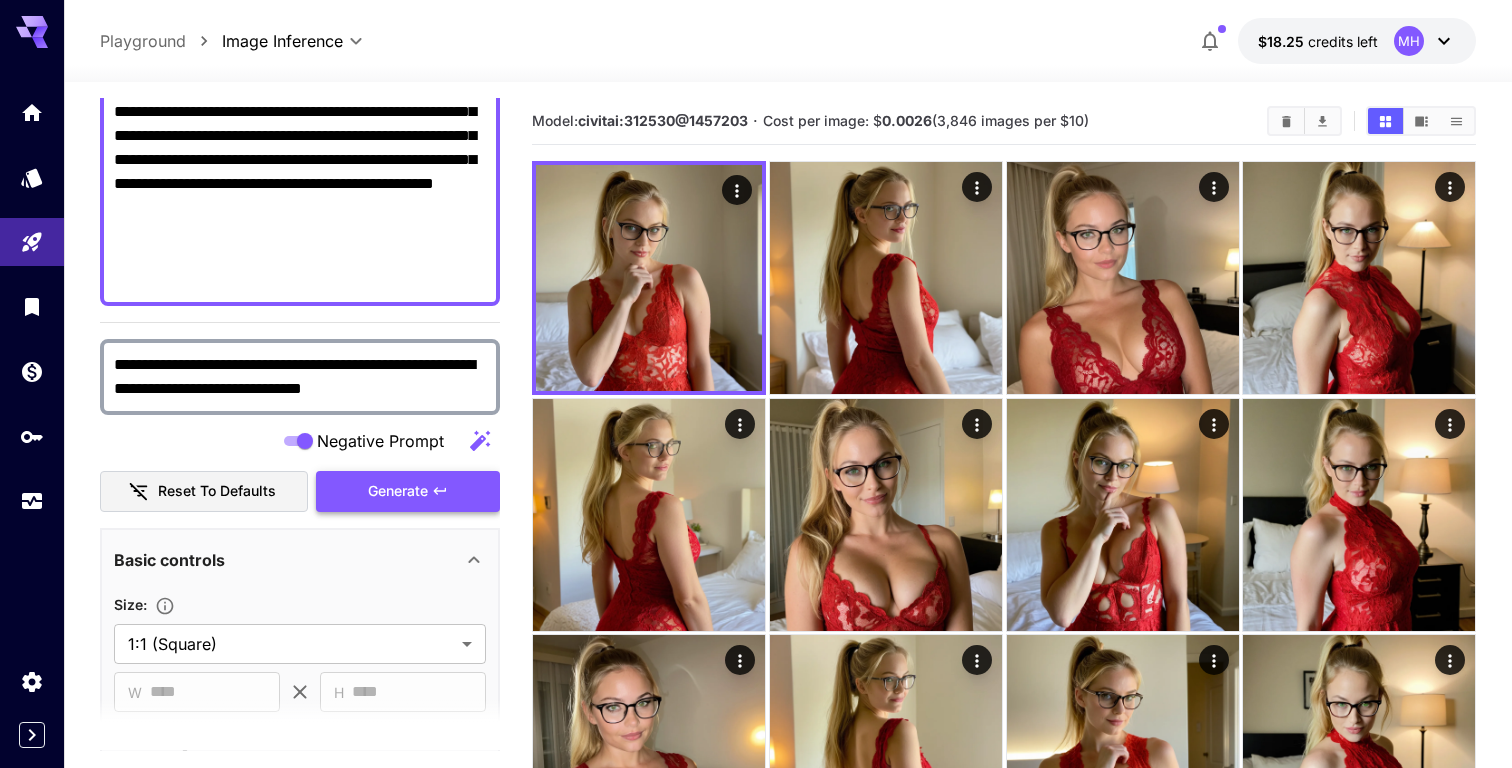 type on "**********" 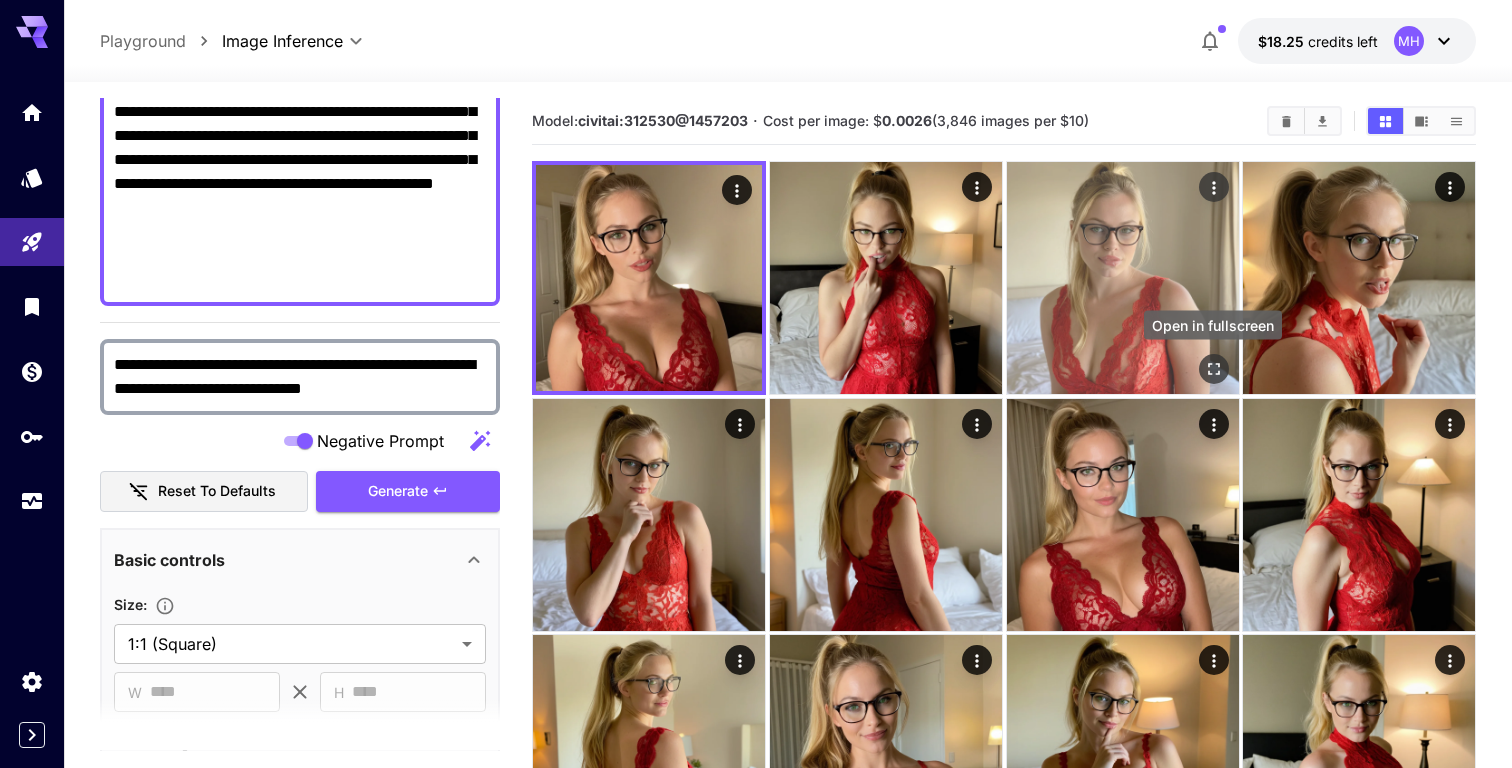 click 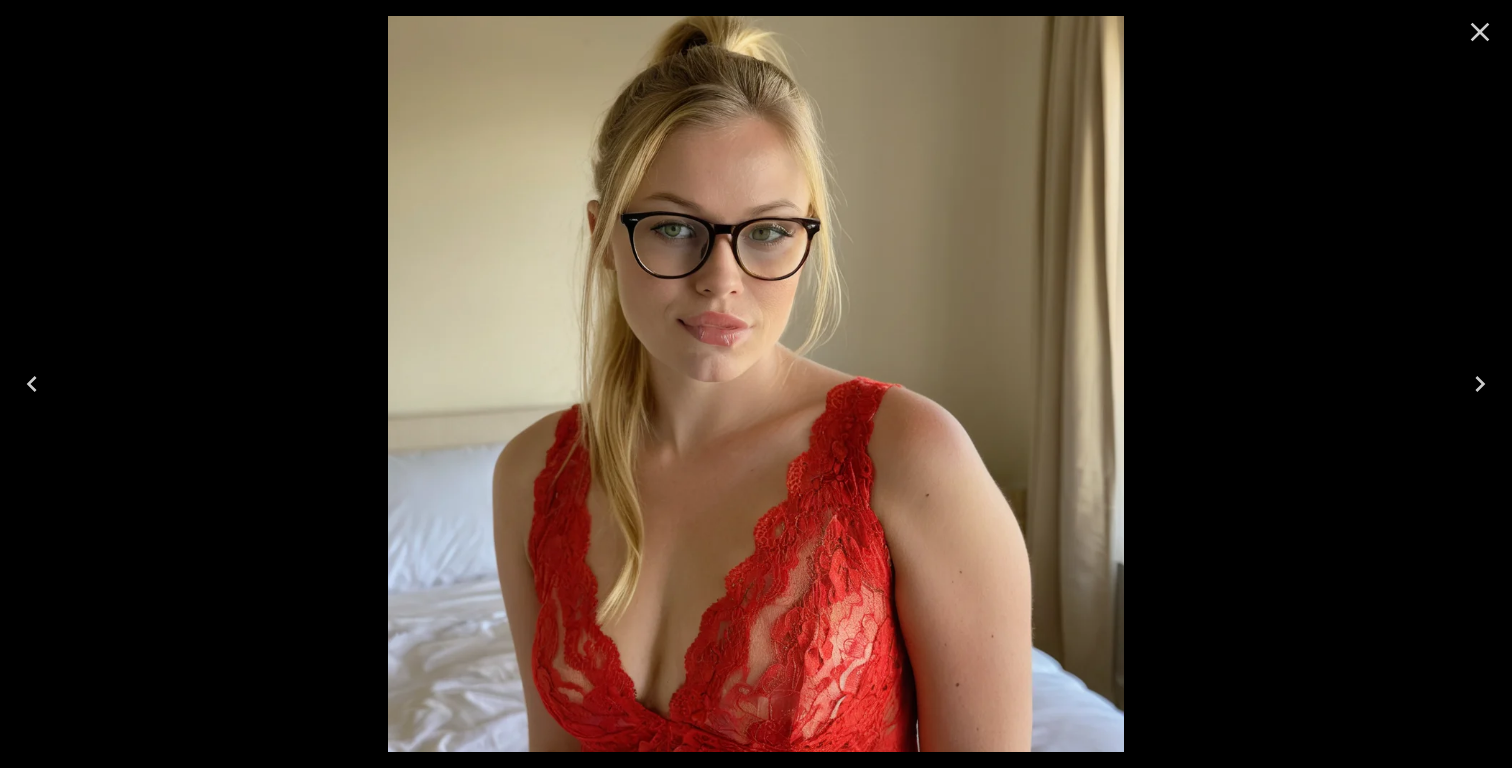 click 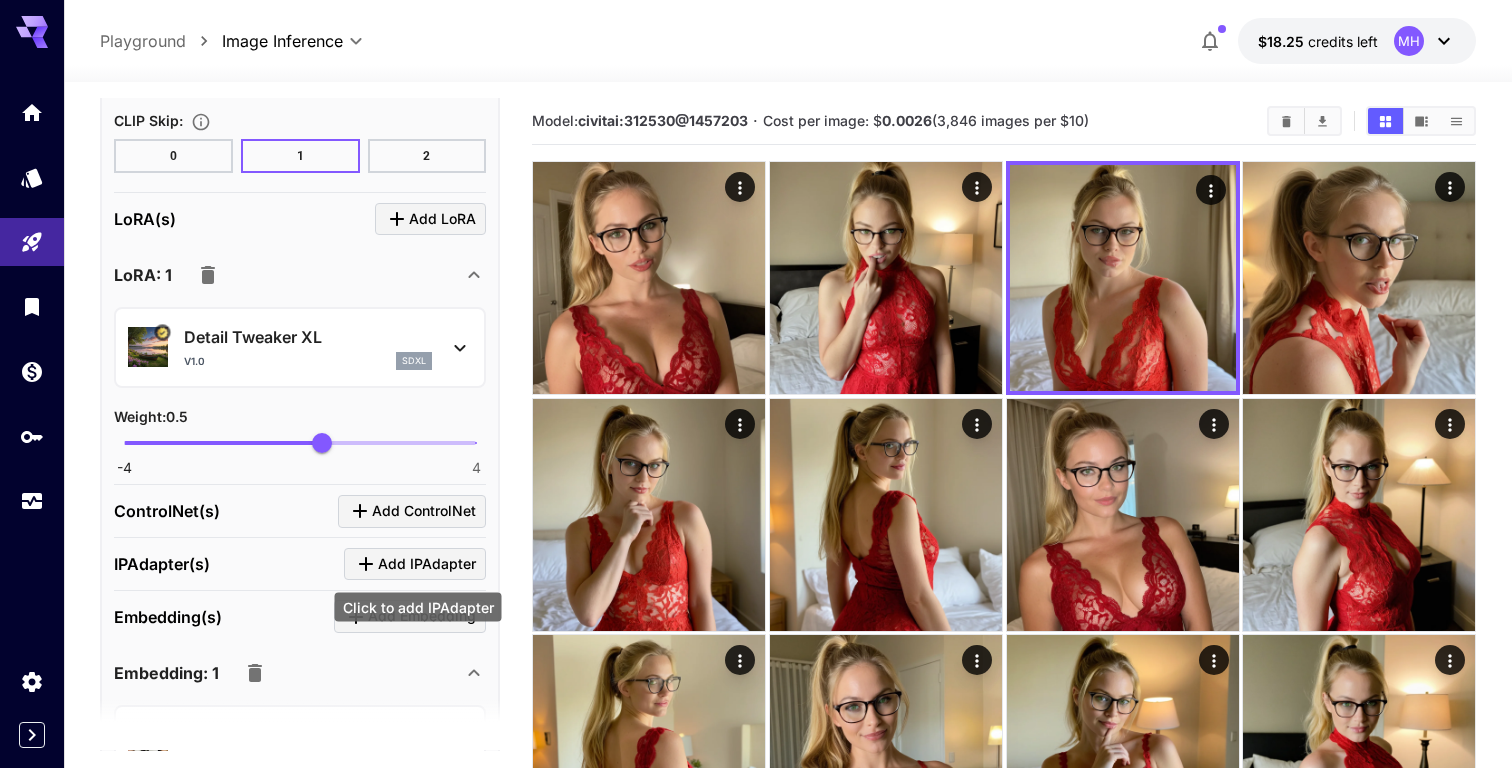 scroll, scrollTop: 1932, scrollLeft: 0, axis: vertical 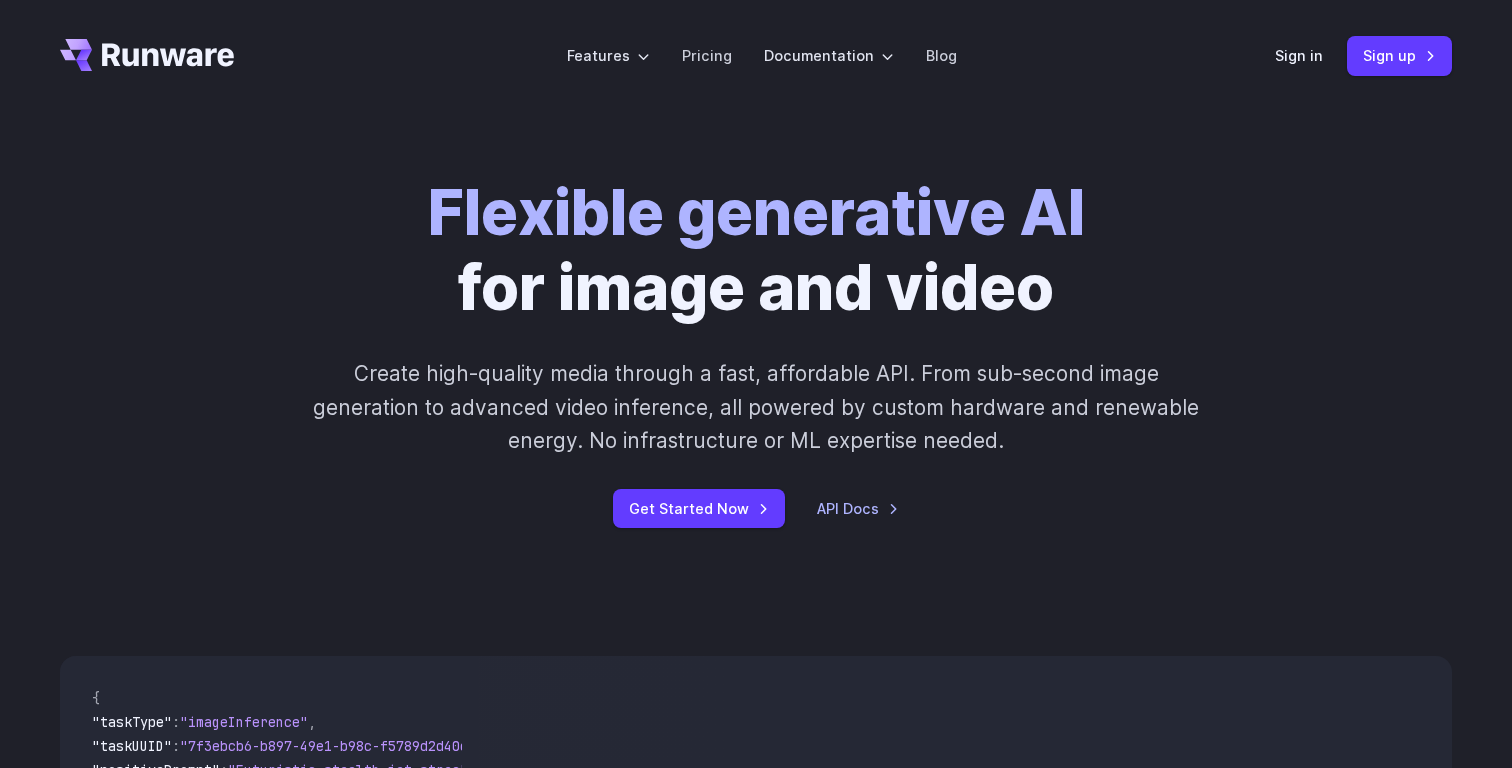 click on "Sign in        Sign up" at bounding box center [1363, 55] 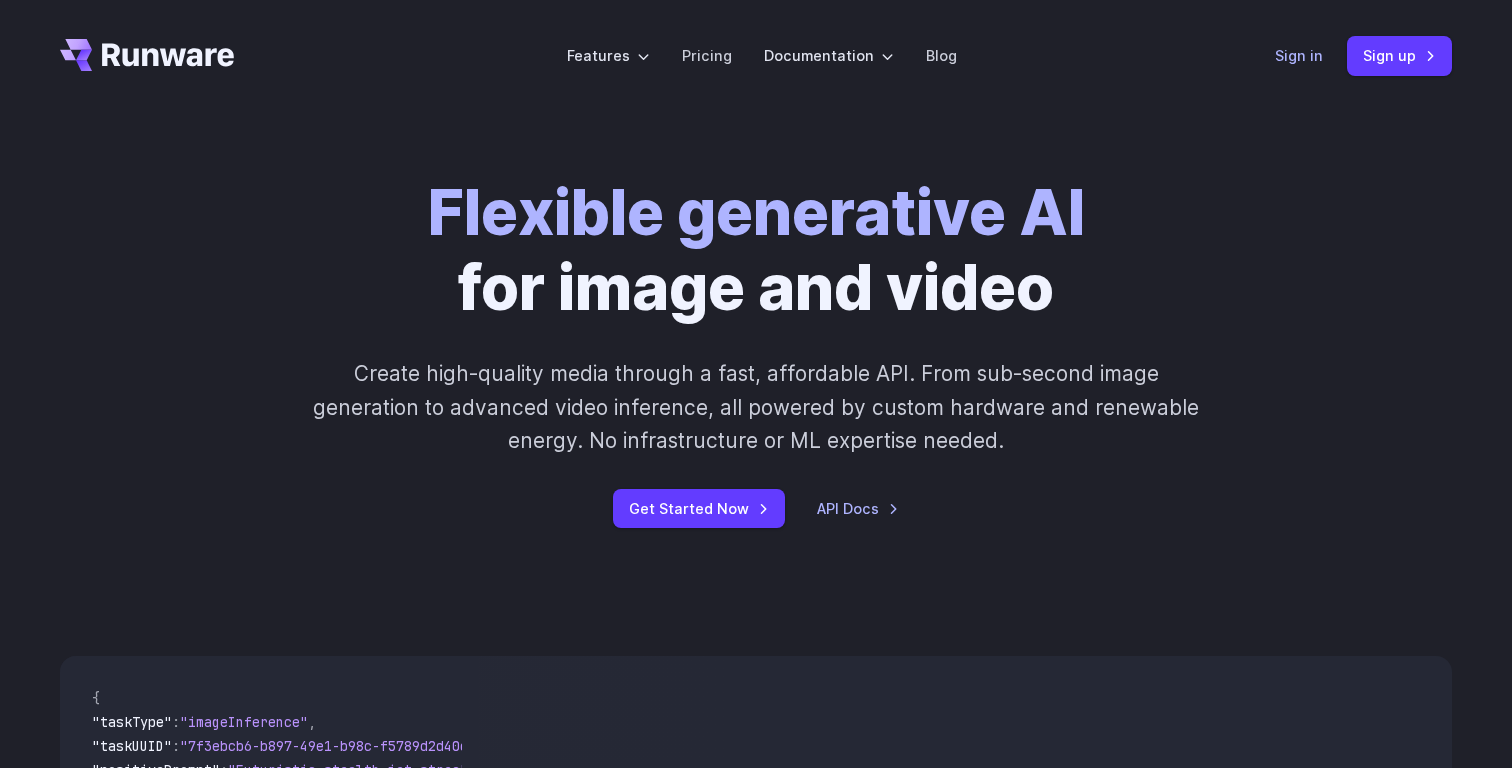 click on "Sign in" at bounding box center (1299, 55) 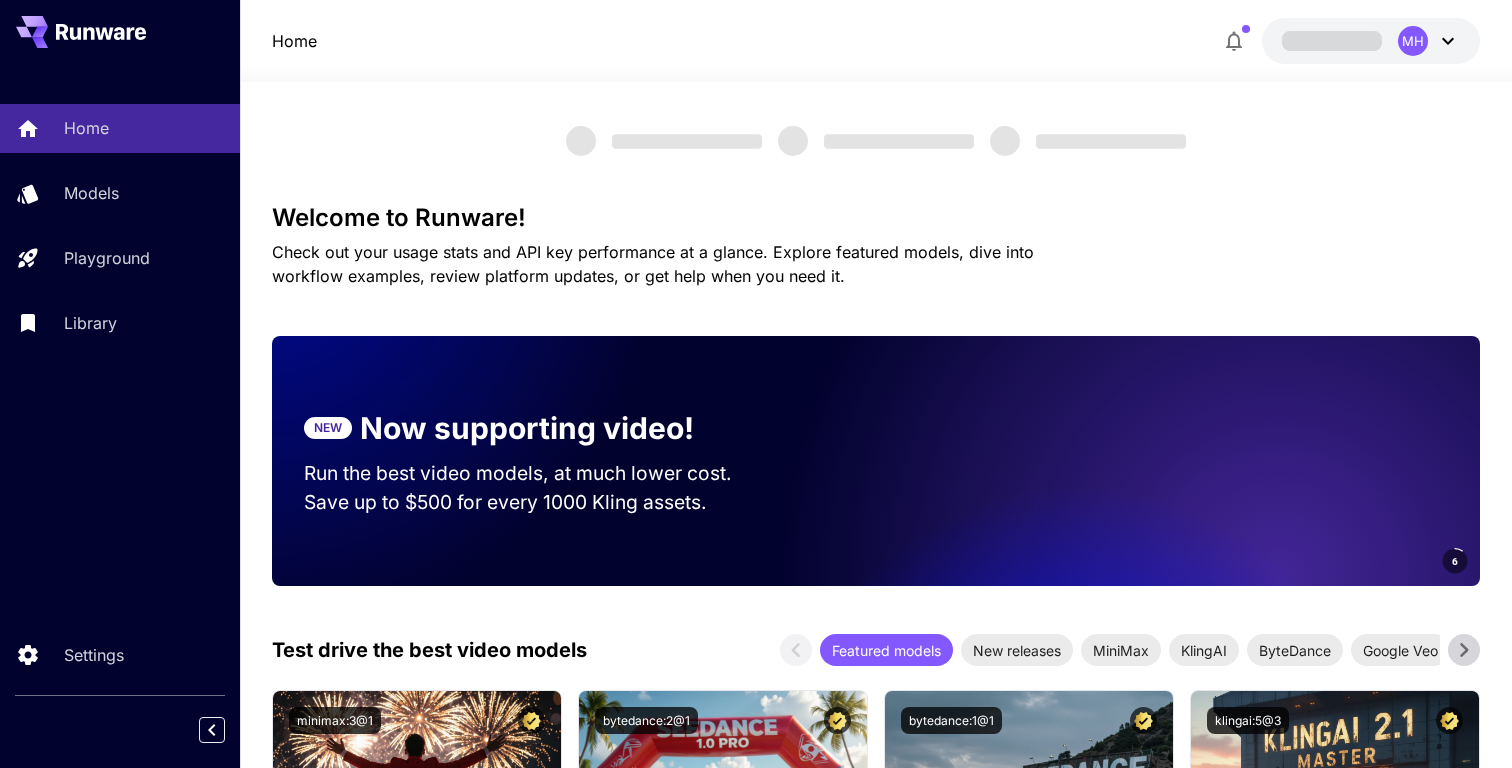 scroll, scrollTop: 0, scrollLeft: 0, axis: both 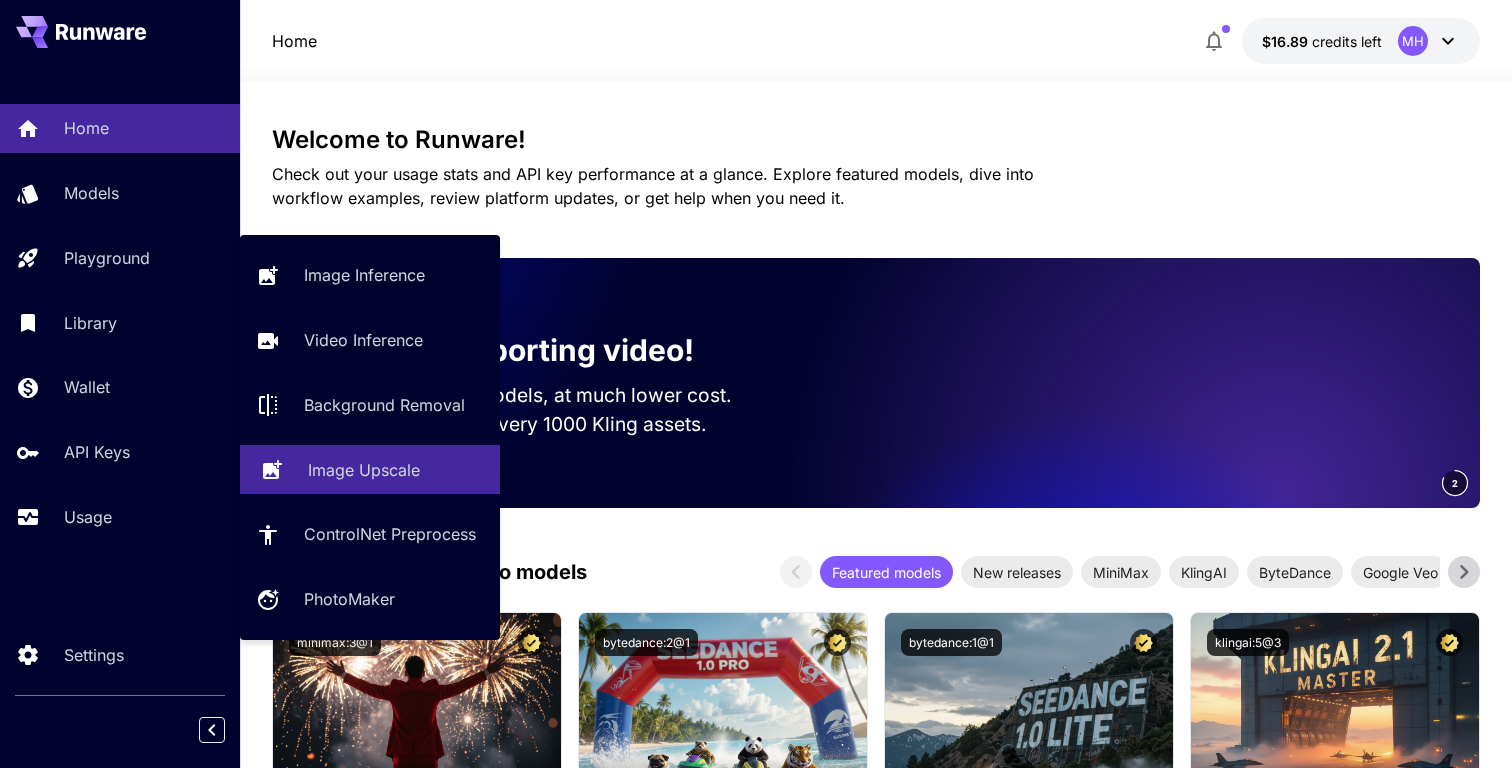 click on "Image Upscale" at bounding box center (364, 470) 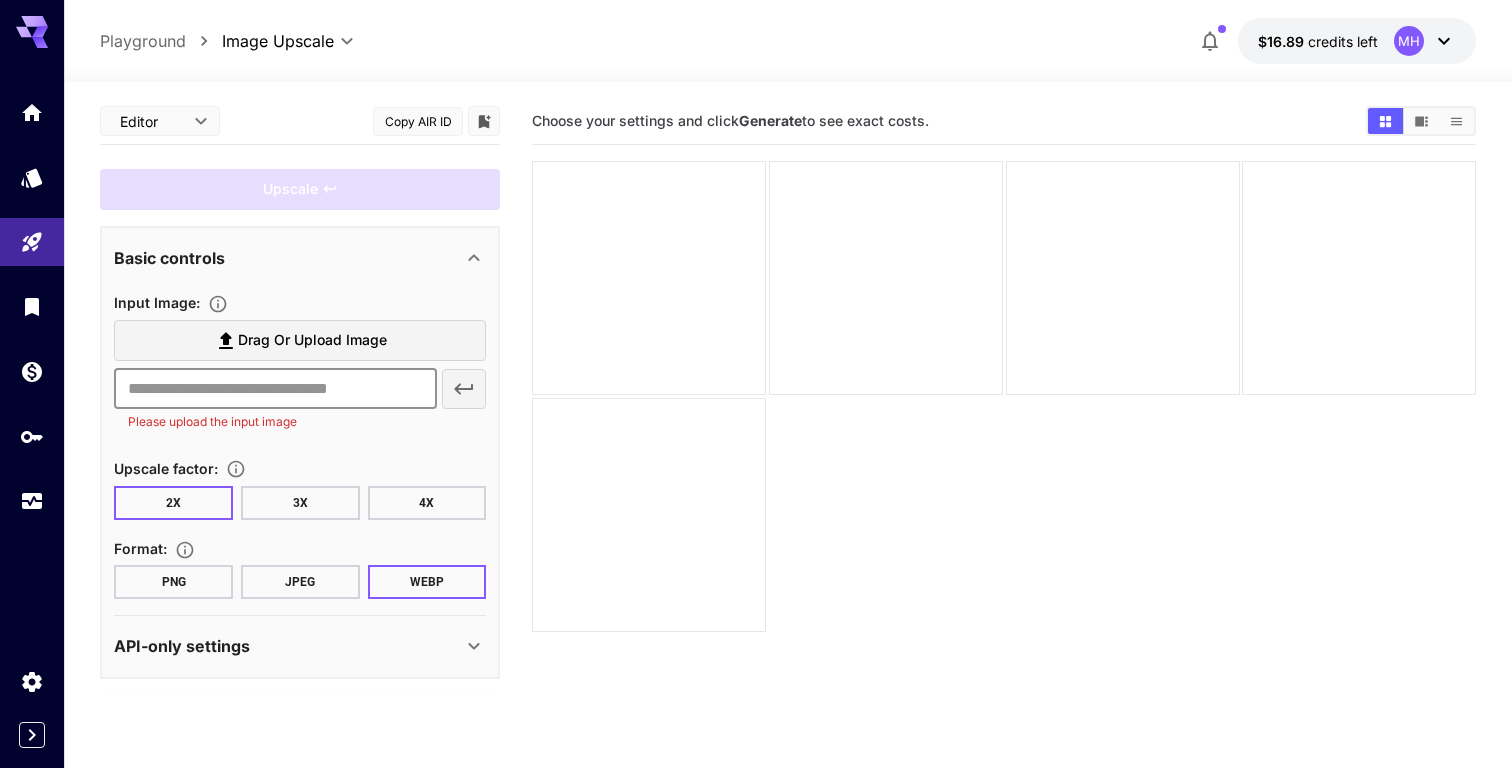 click at bounding box center (275, 389) 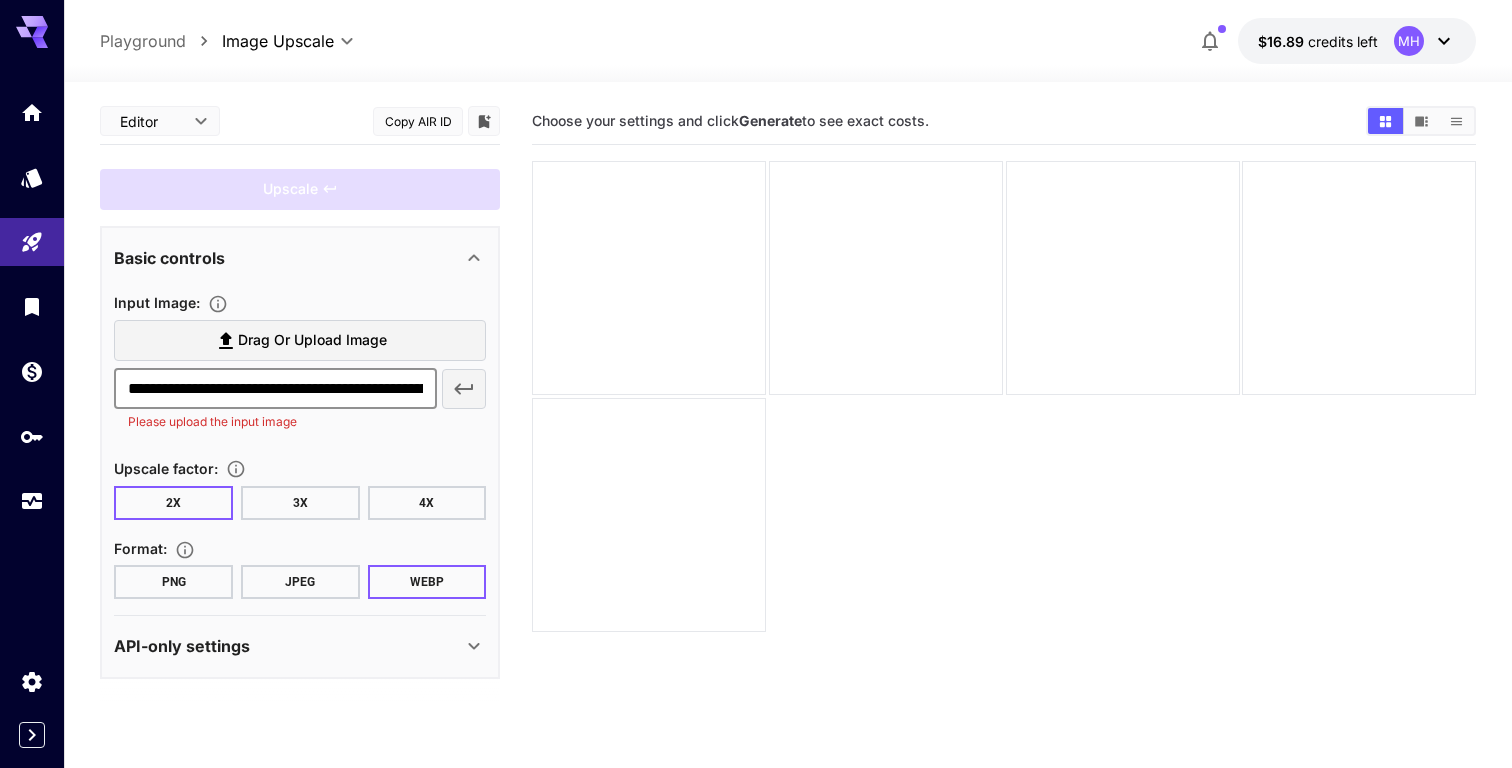 scroll, scrollTop: 0, scrollLeft: 320, axis: horizontal 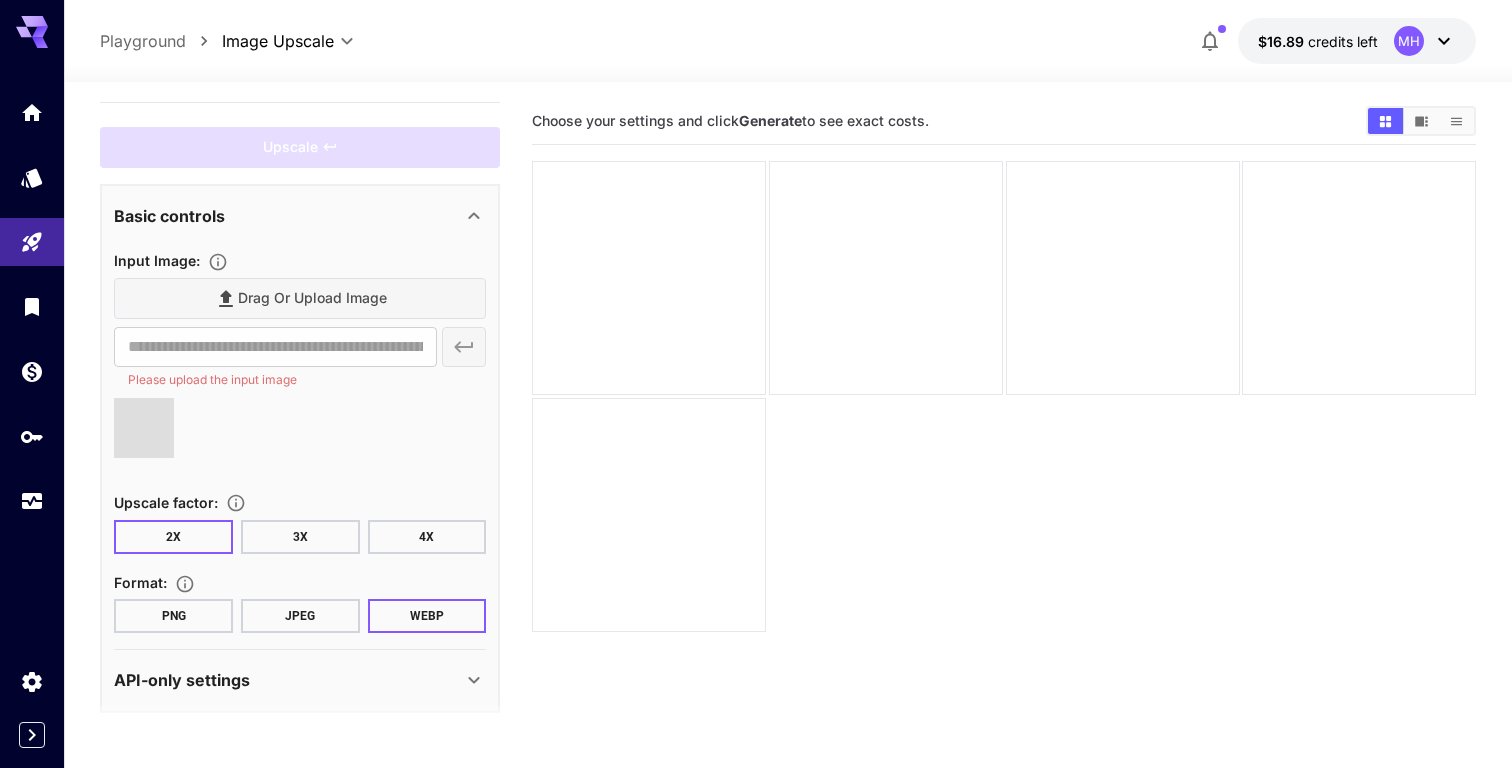 type on "**********" 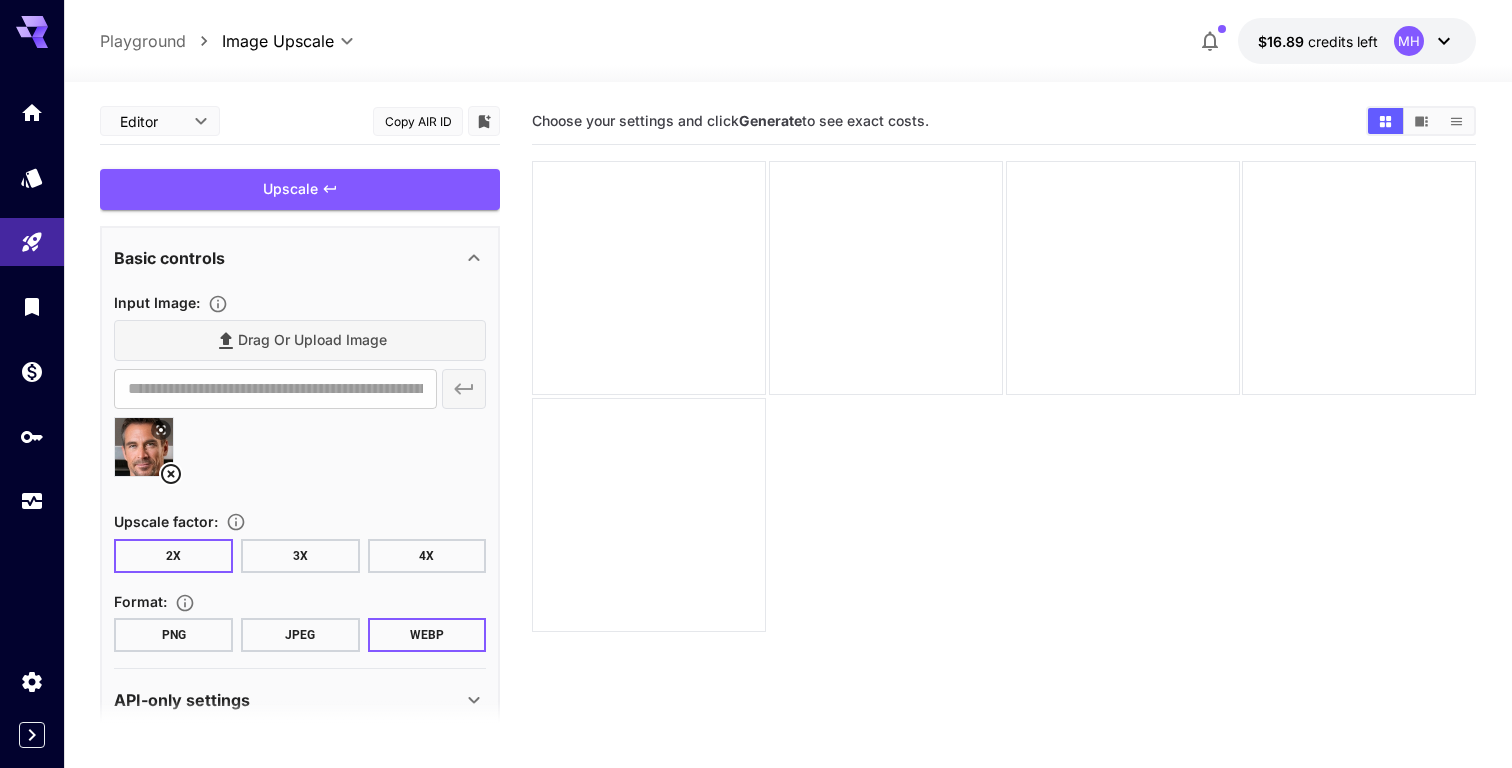 scroll, scrollTop: 31, scrollLeft: 0, axis: vertical 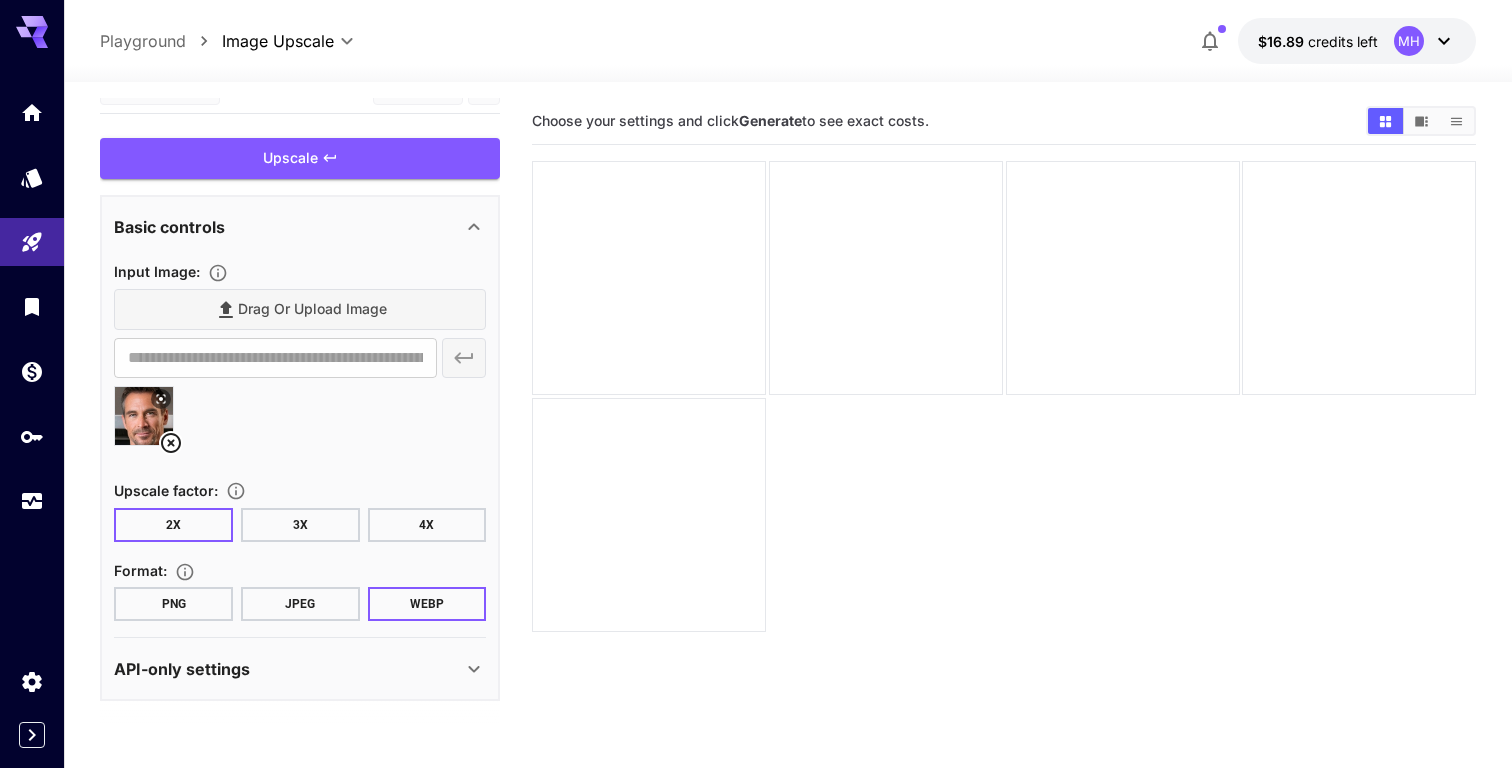 click on "Upscale" at bounding box center [300, 158] 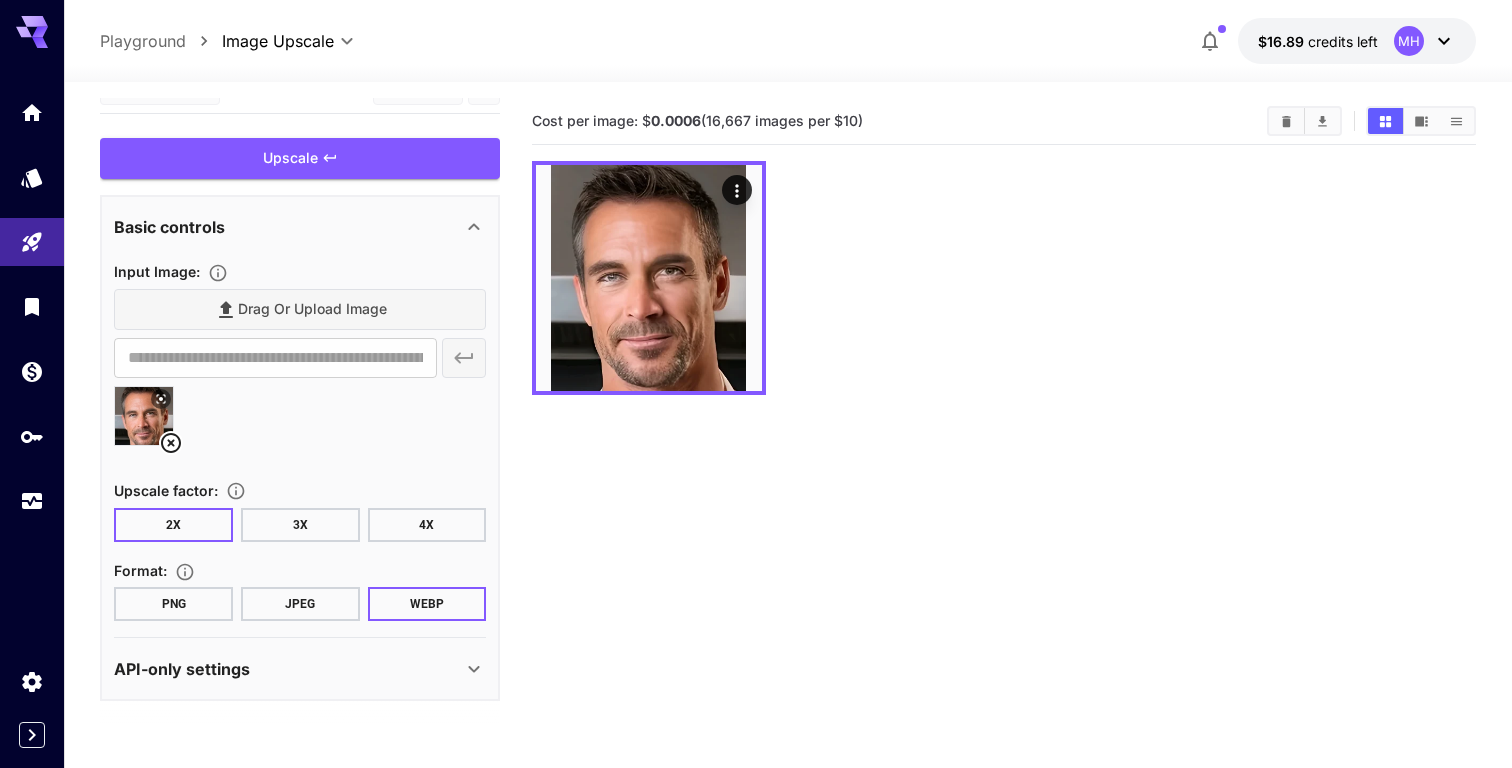 click on "4X" at bounding box center (427, 525) 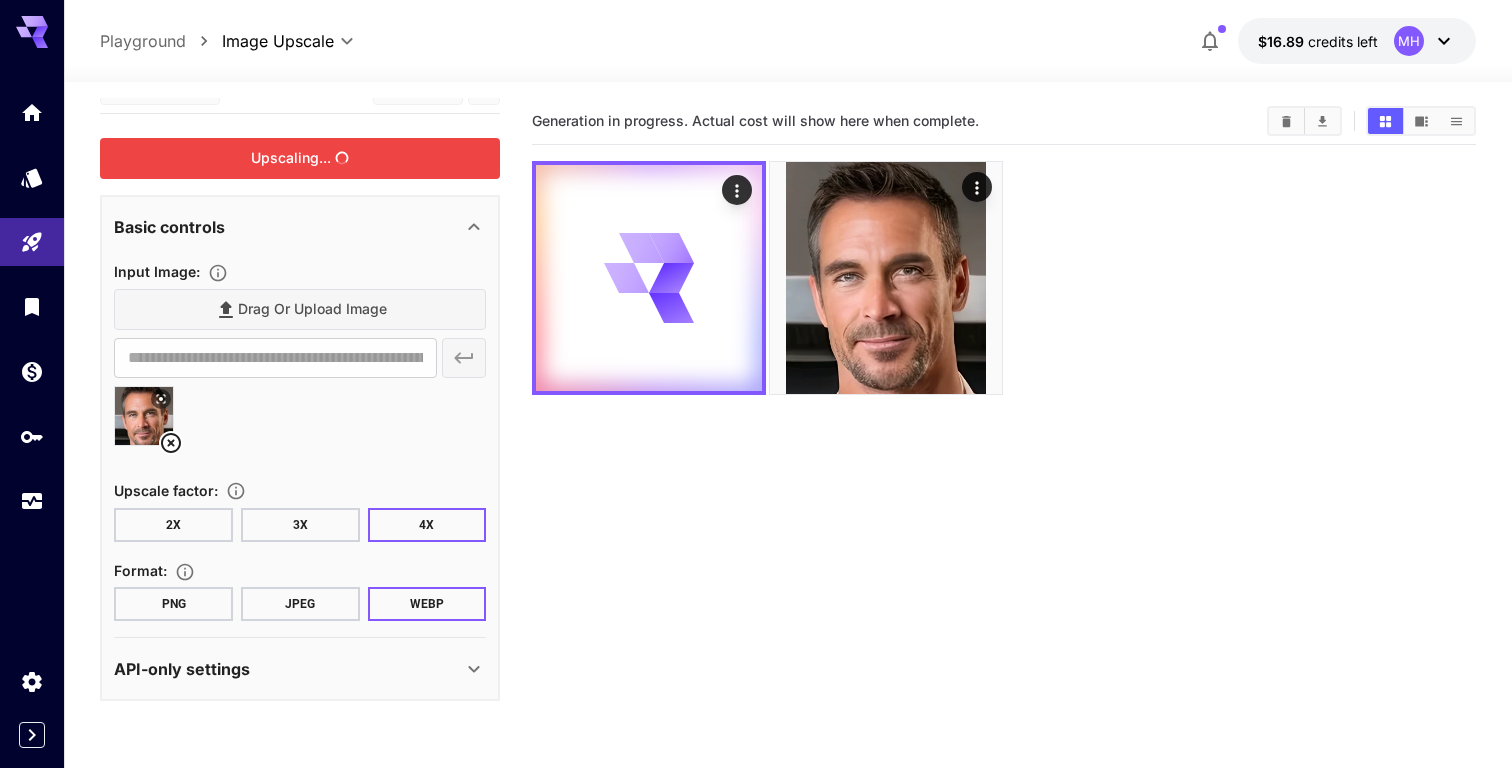 click on "Upscaling..." at bounding box center (300, 158) 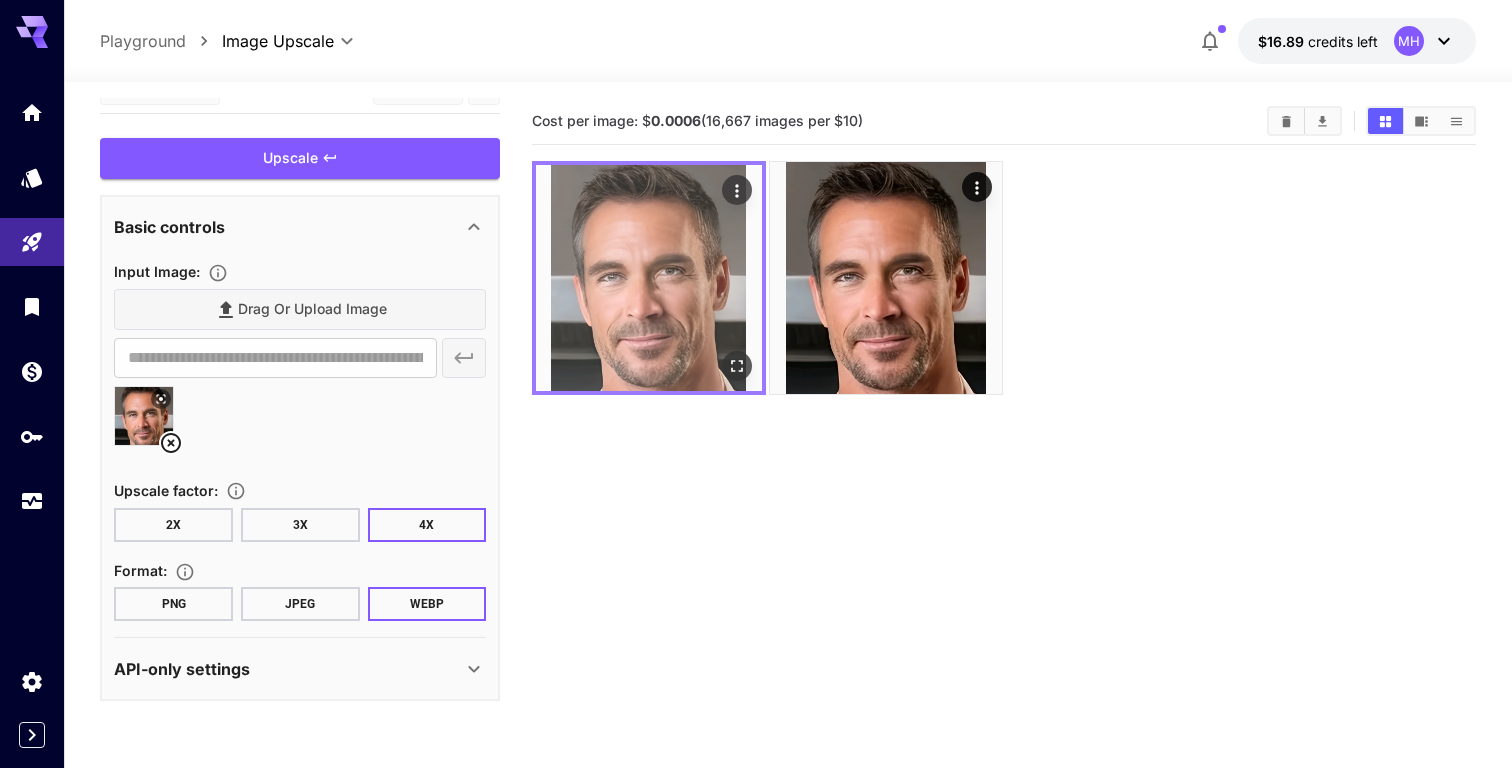 click at bounding box center [649, 278] 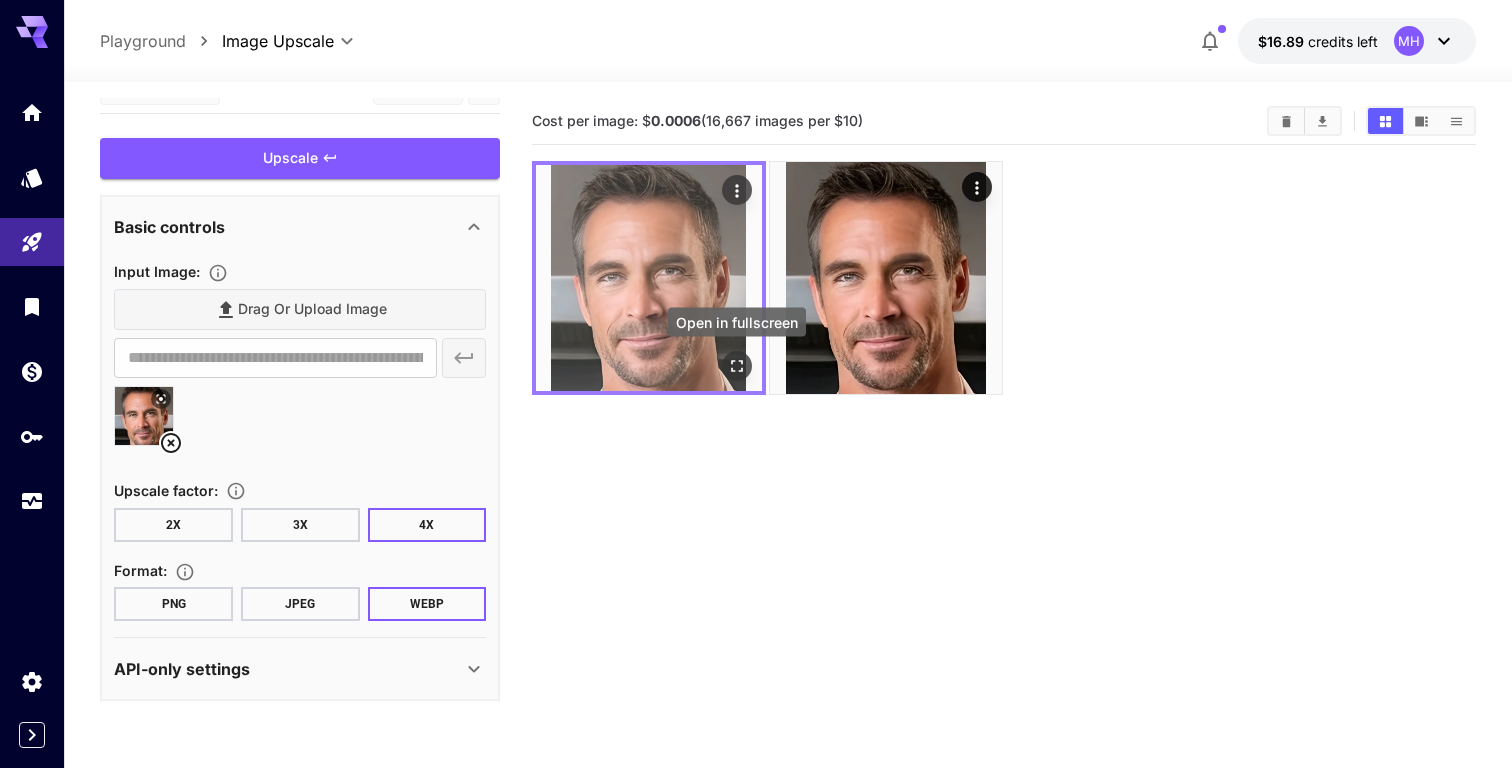 click 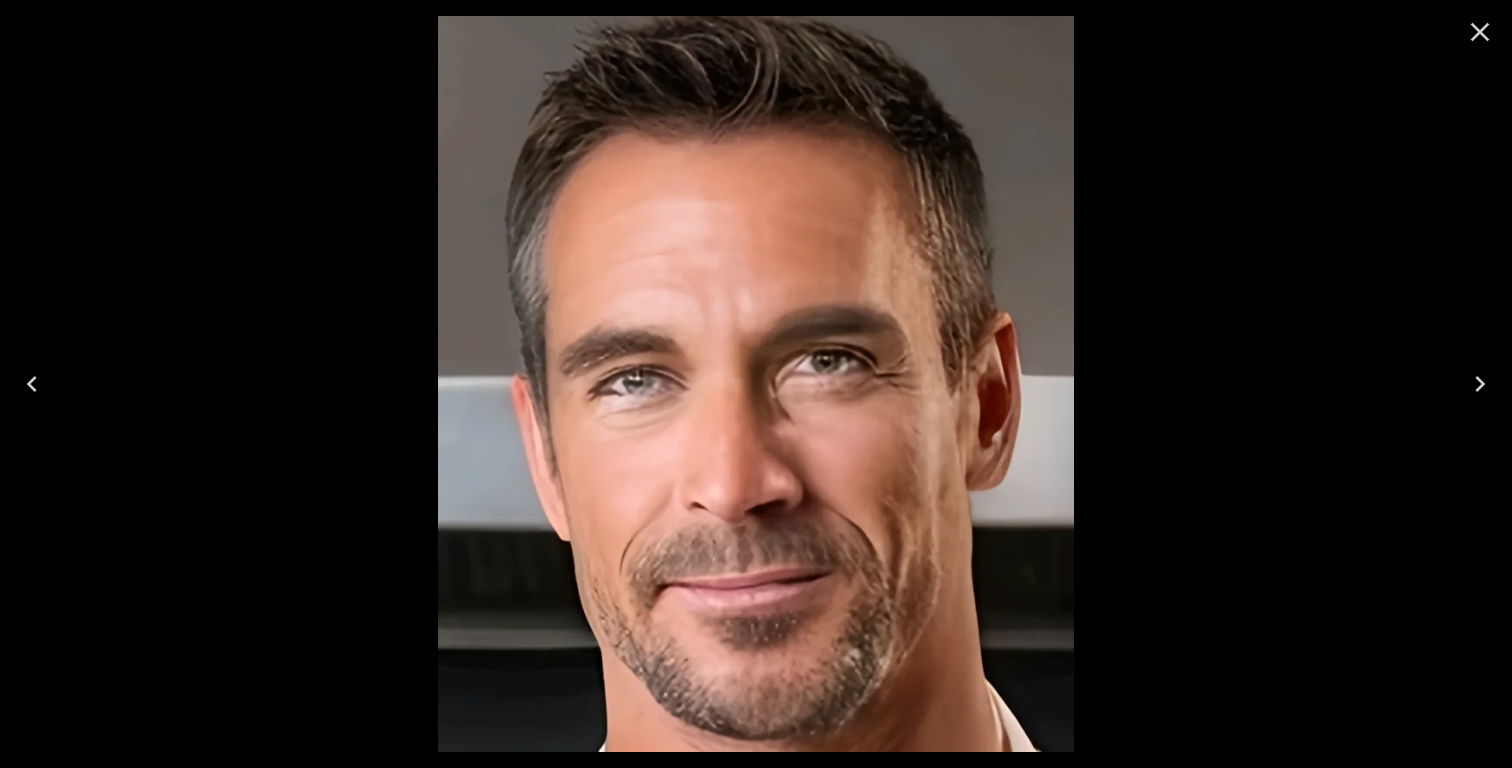 click 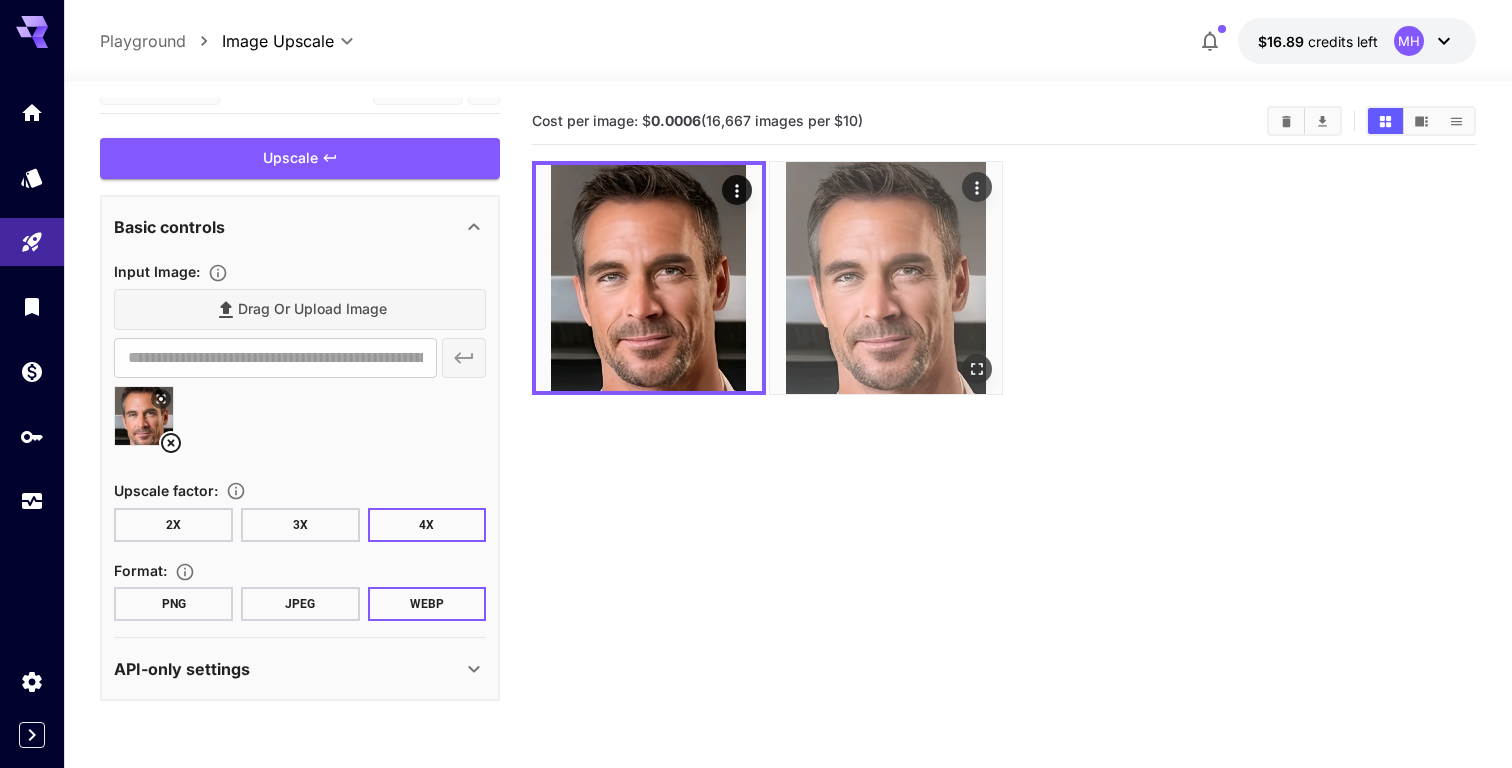 click 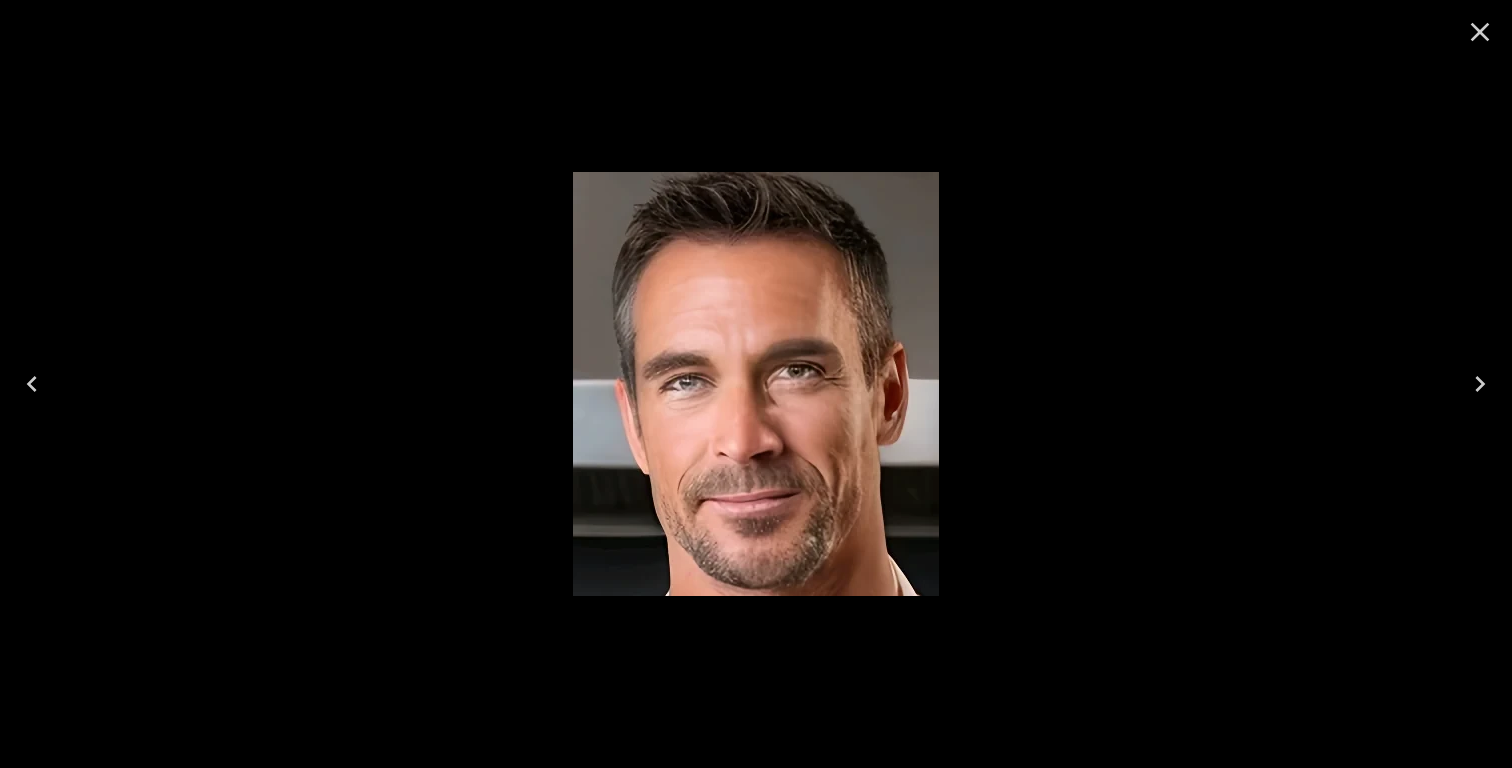 click 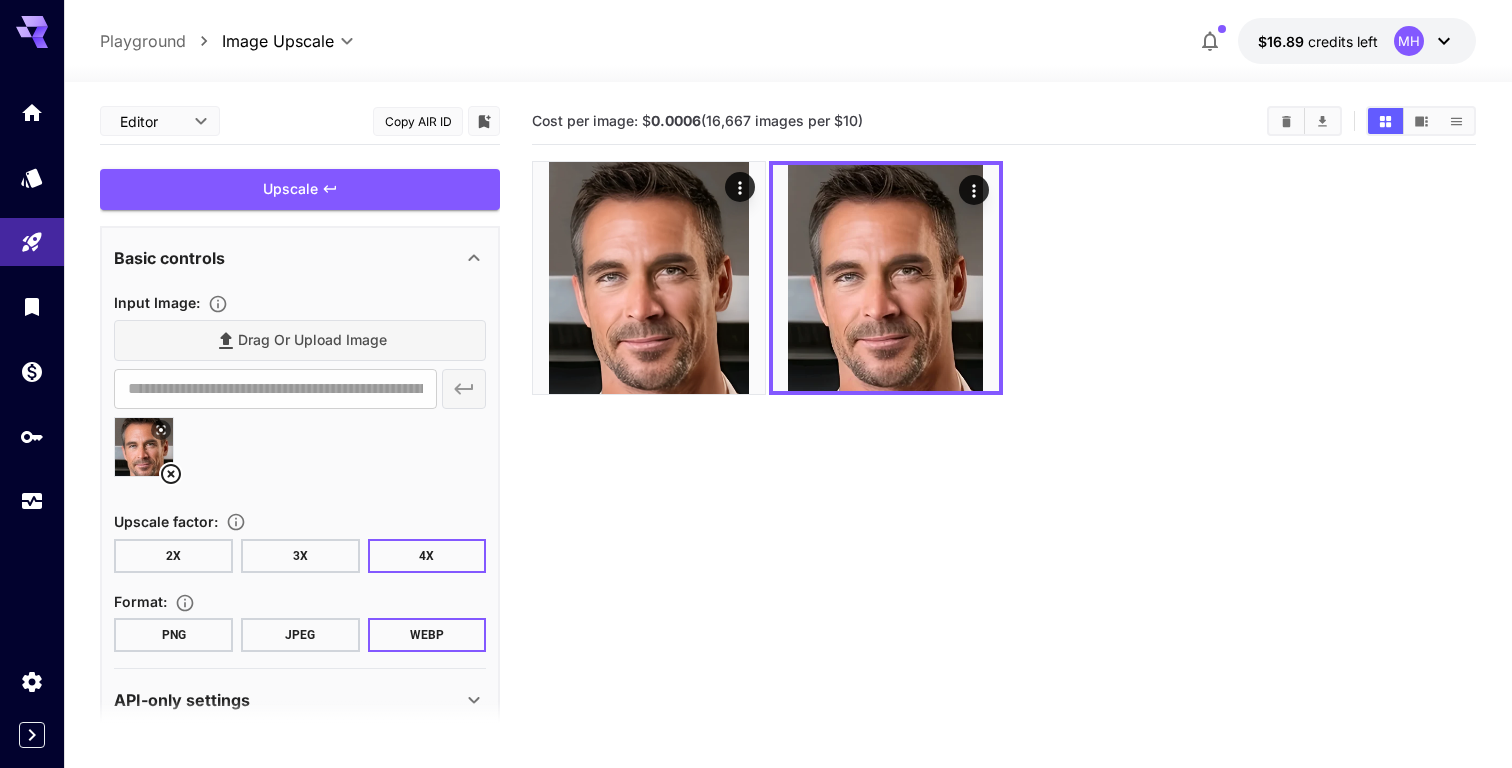 scroll, scrollTop: 31, scrollLeft: 0, axis: vertical 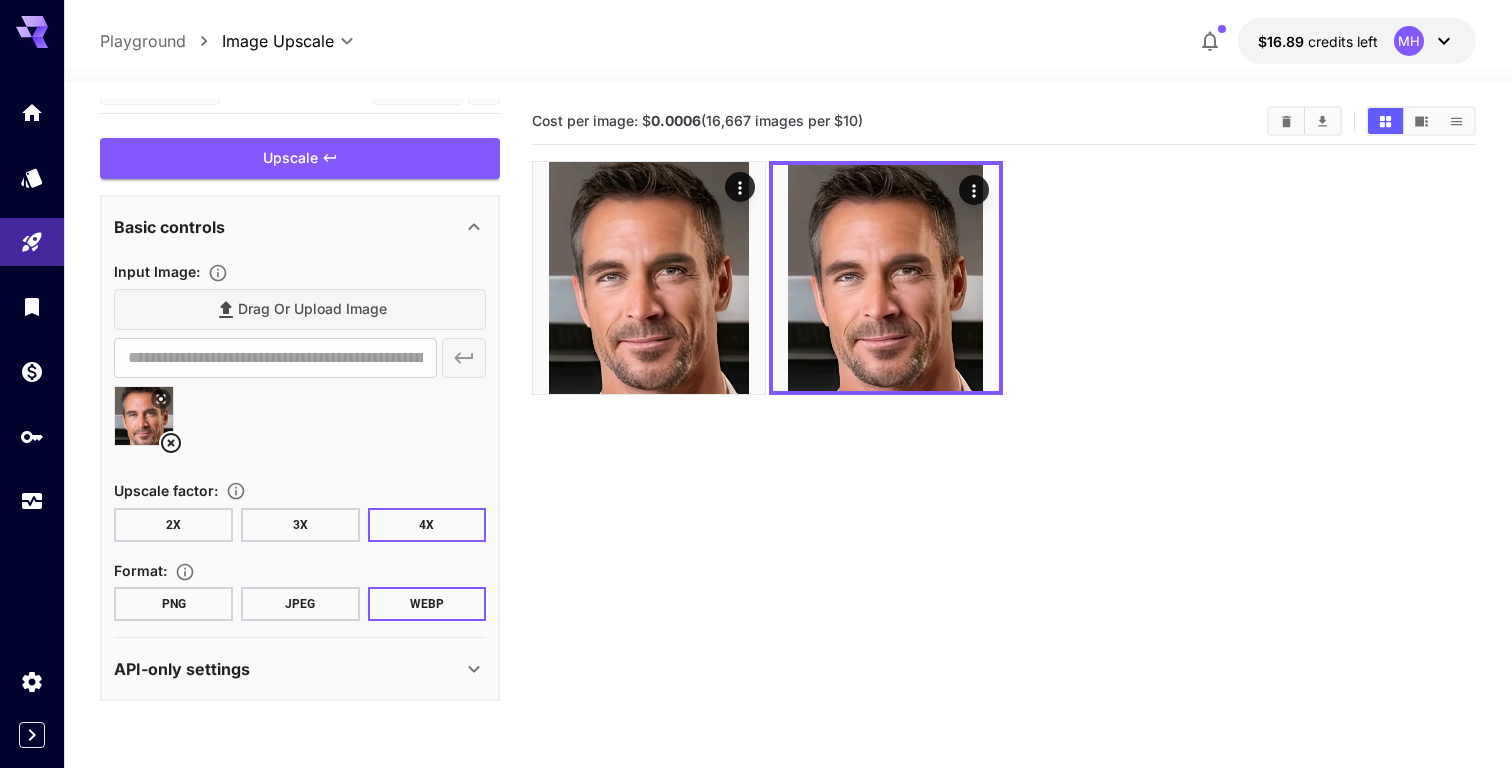 click on "API-only settings" at bounding box center (300, 669) 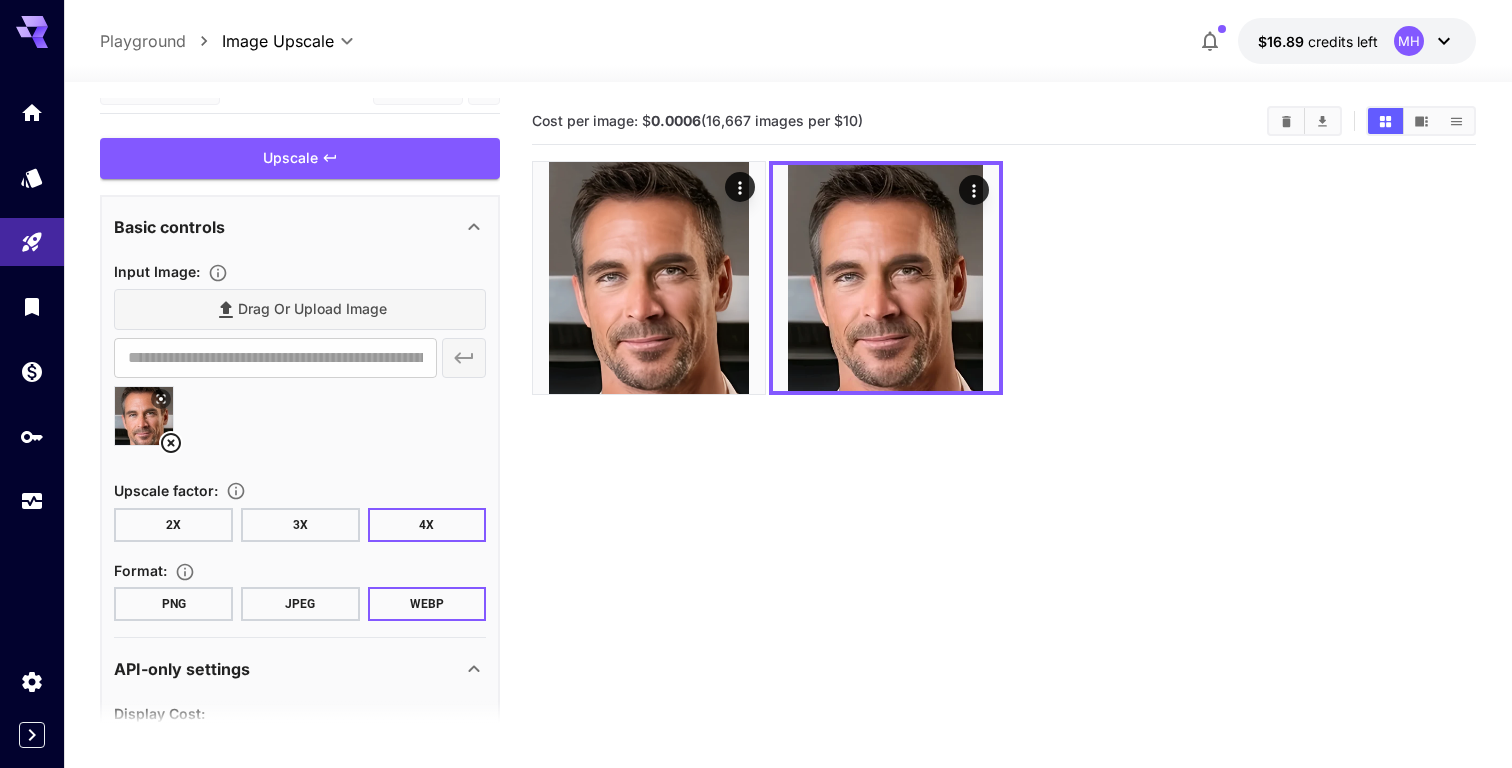 click on "API-only settings" at bounding box center (182, 669) 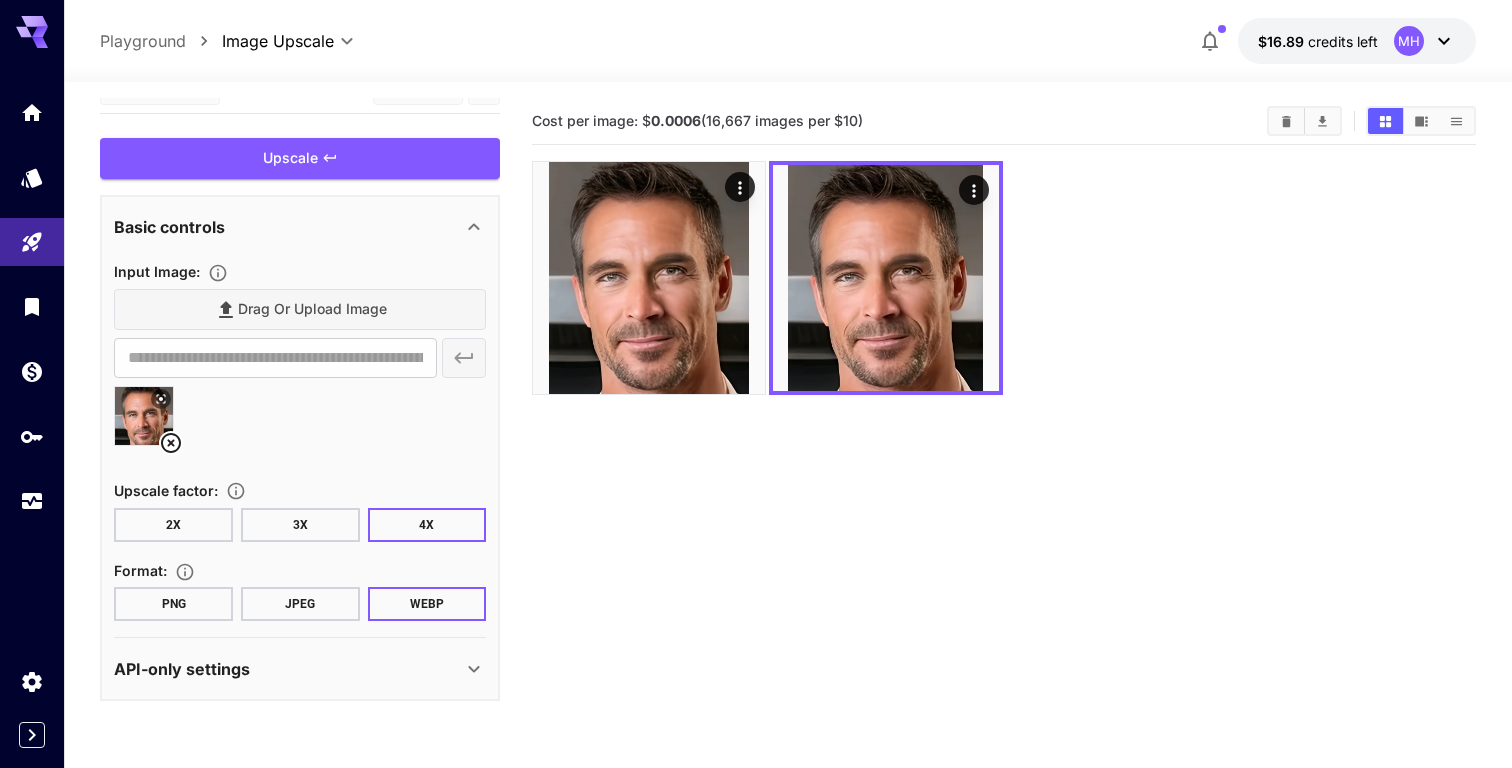 click on "API-only settings" at bounding box center [182, 669] 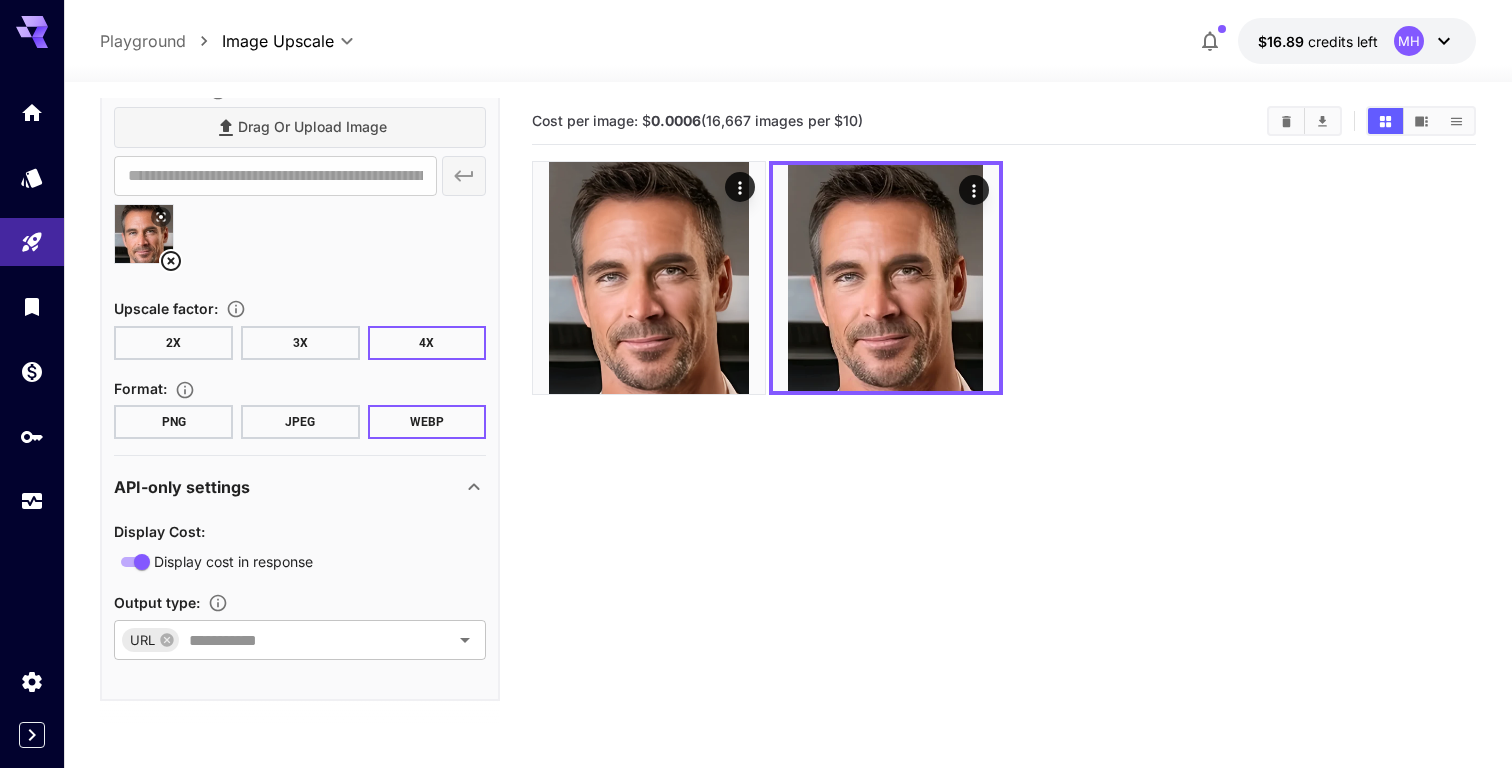 scroll, scrollTop: 0, scrollLeft: 0, axis: both 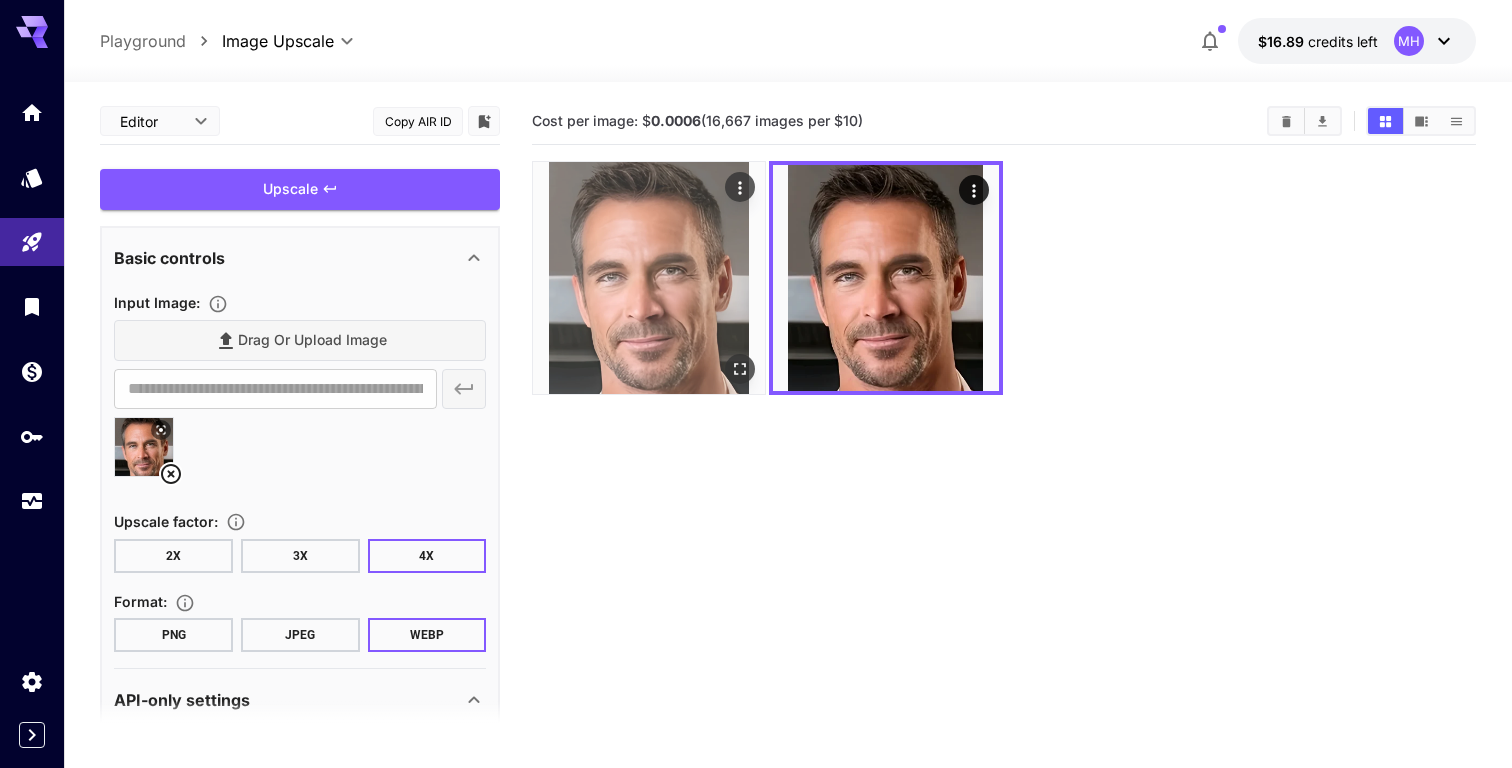 click at bounding box center [649, 278] 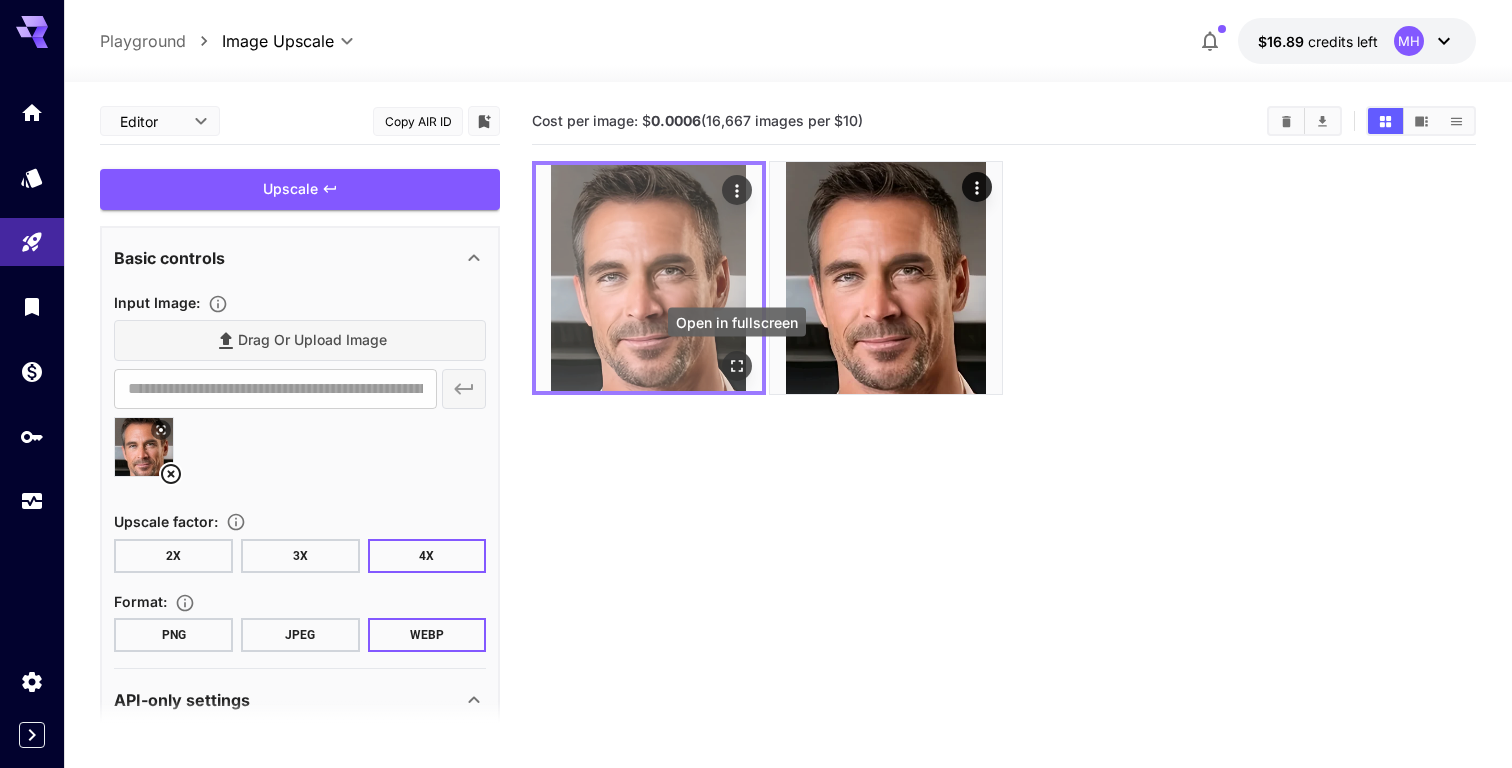 click 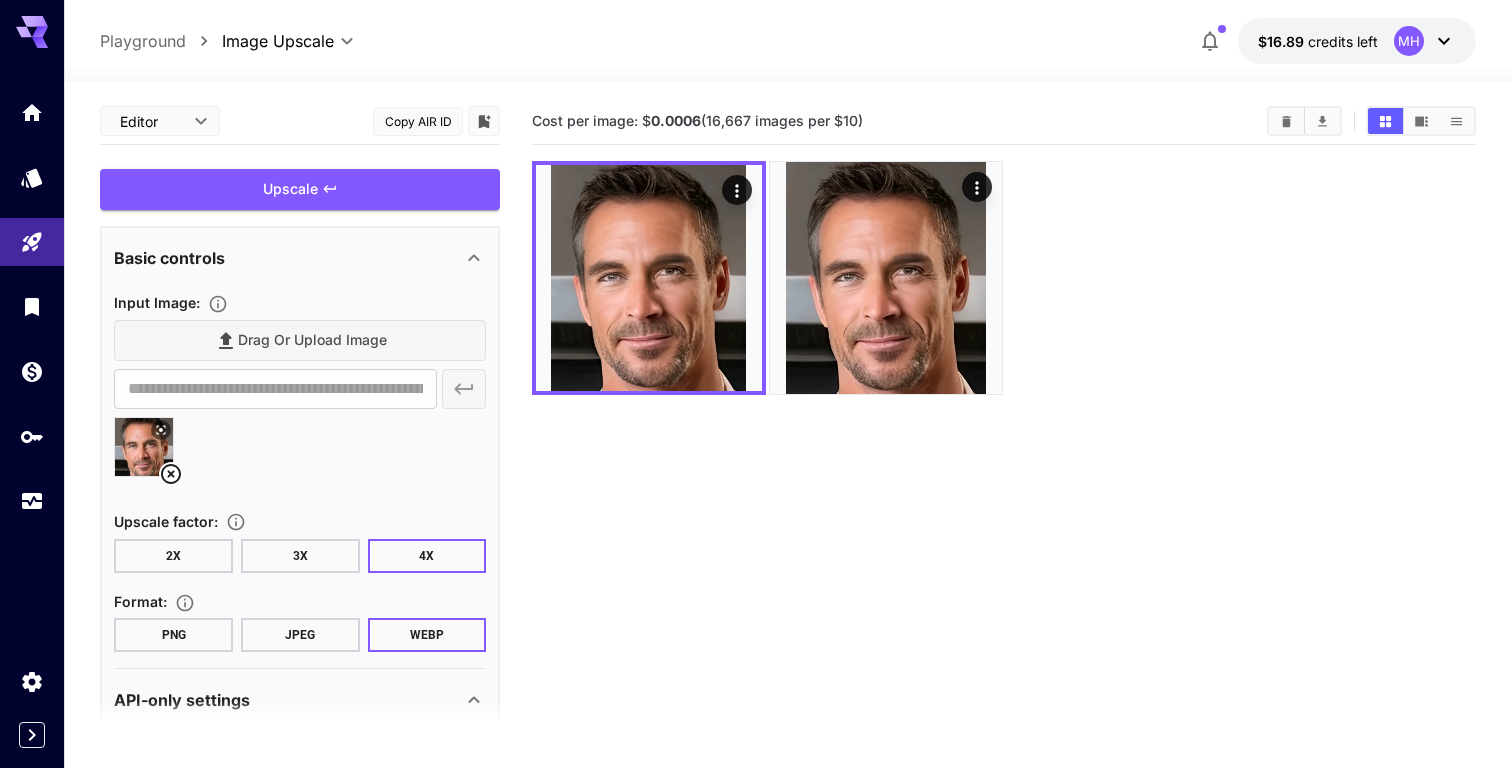 click at bounding box center [649, 278] 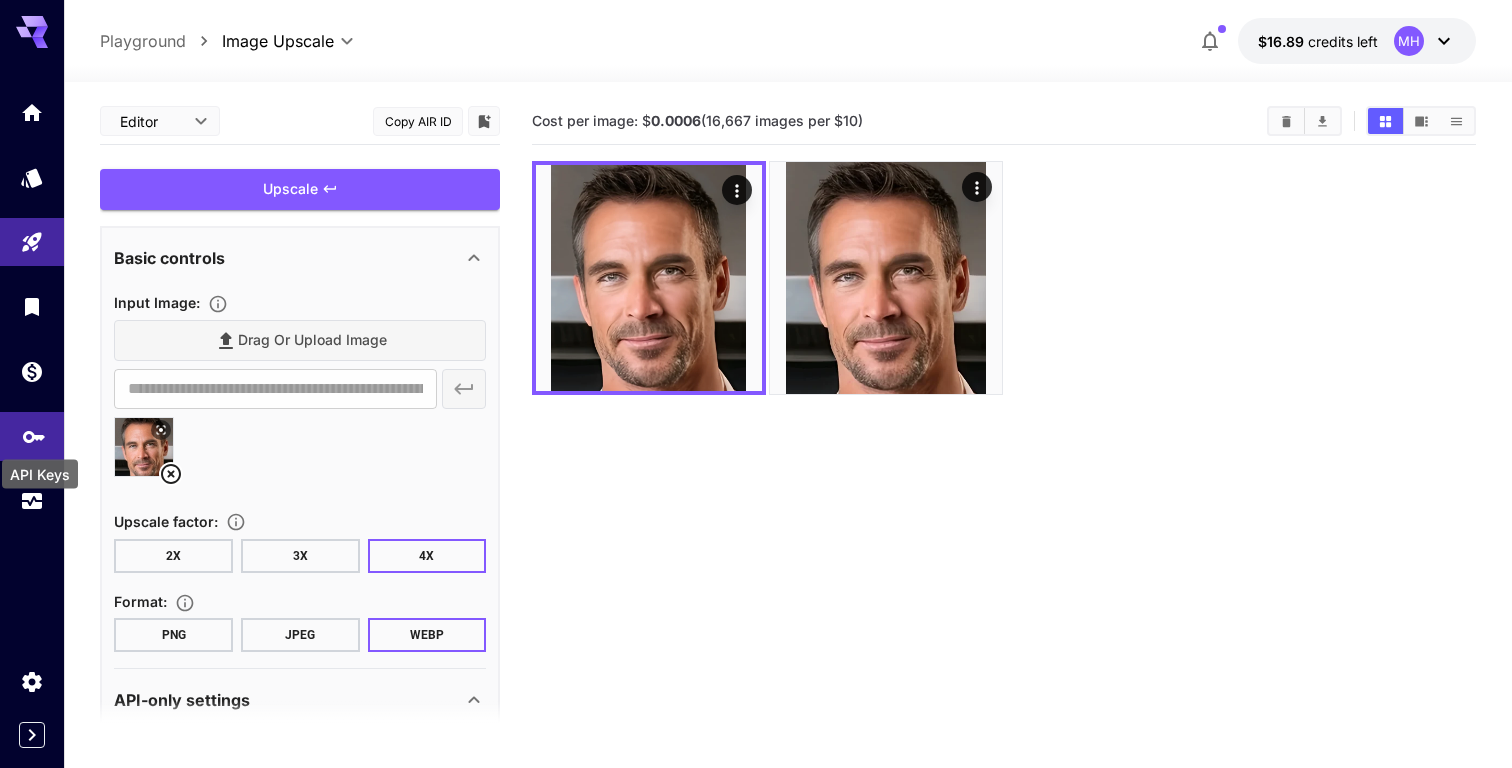 click 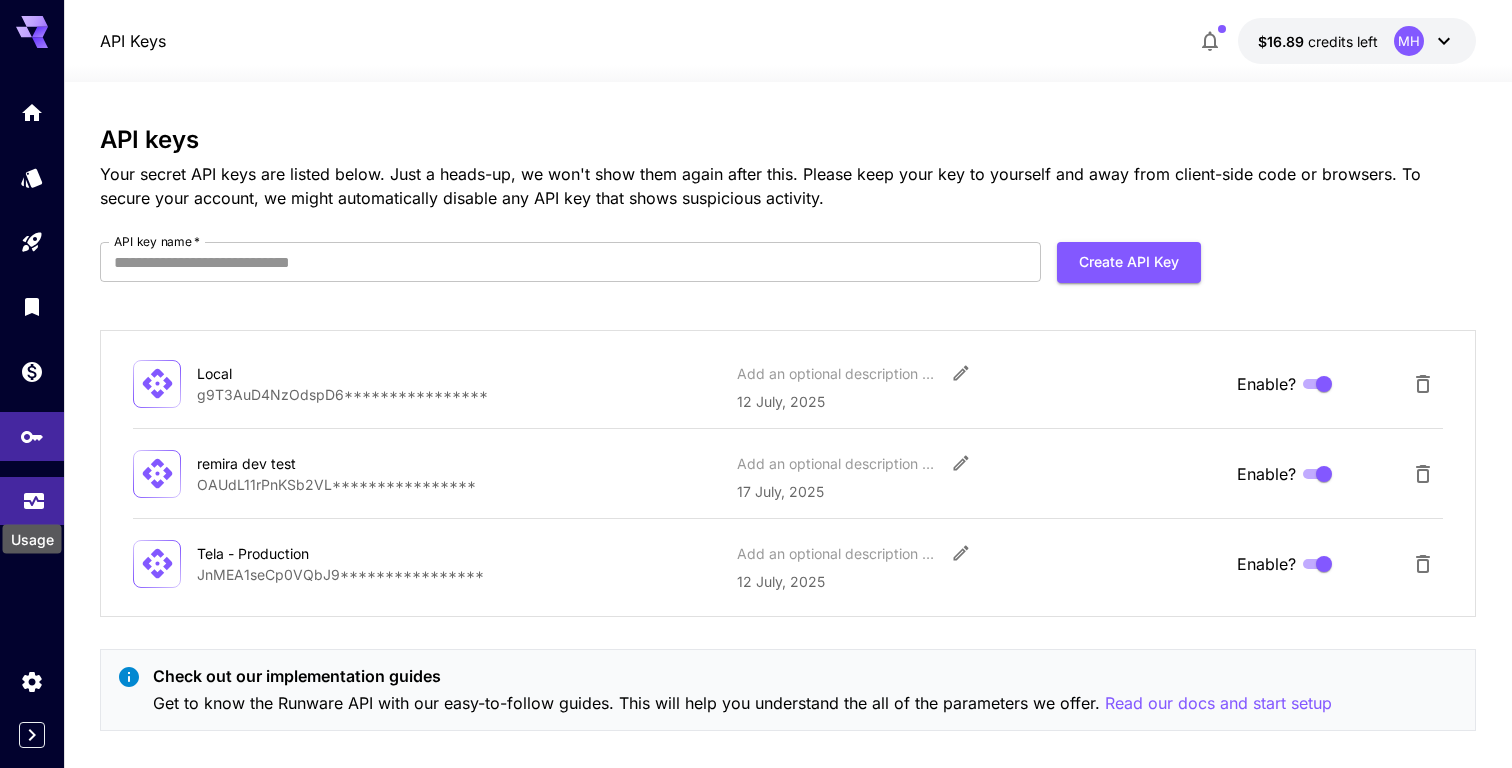 click 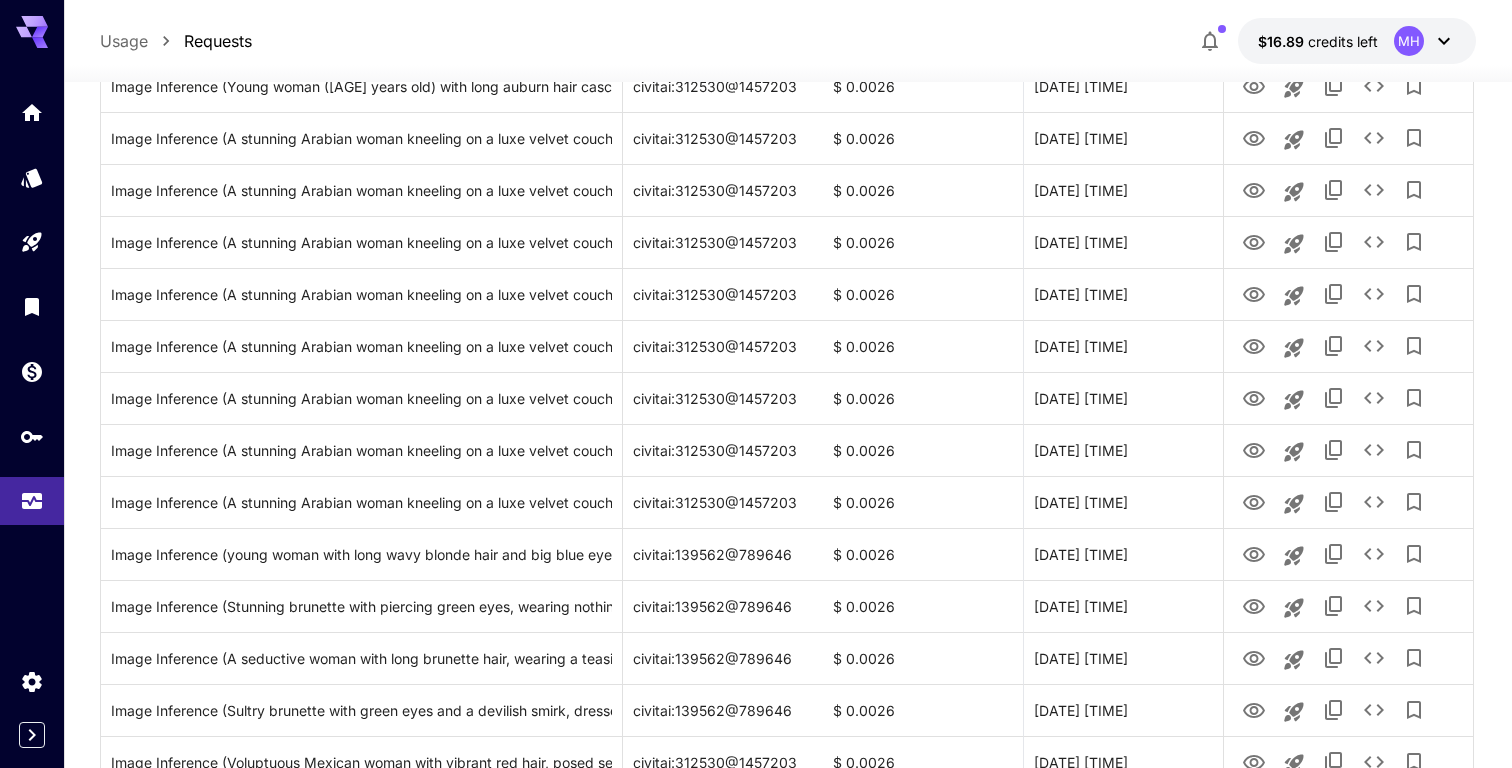 scroll, scrollTop: 1877, scrollLeft: 0, axis: vertical 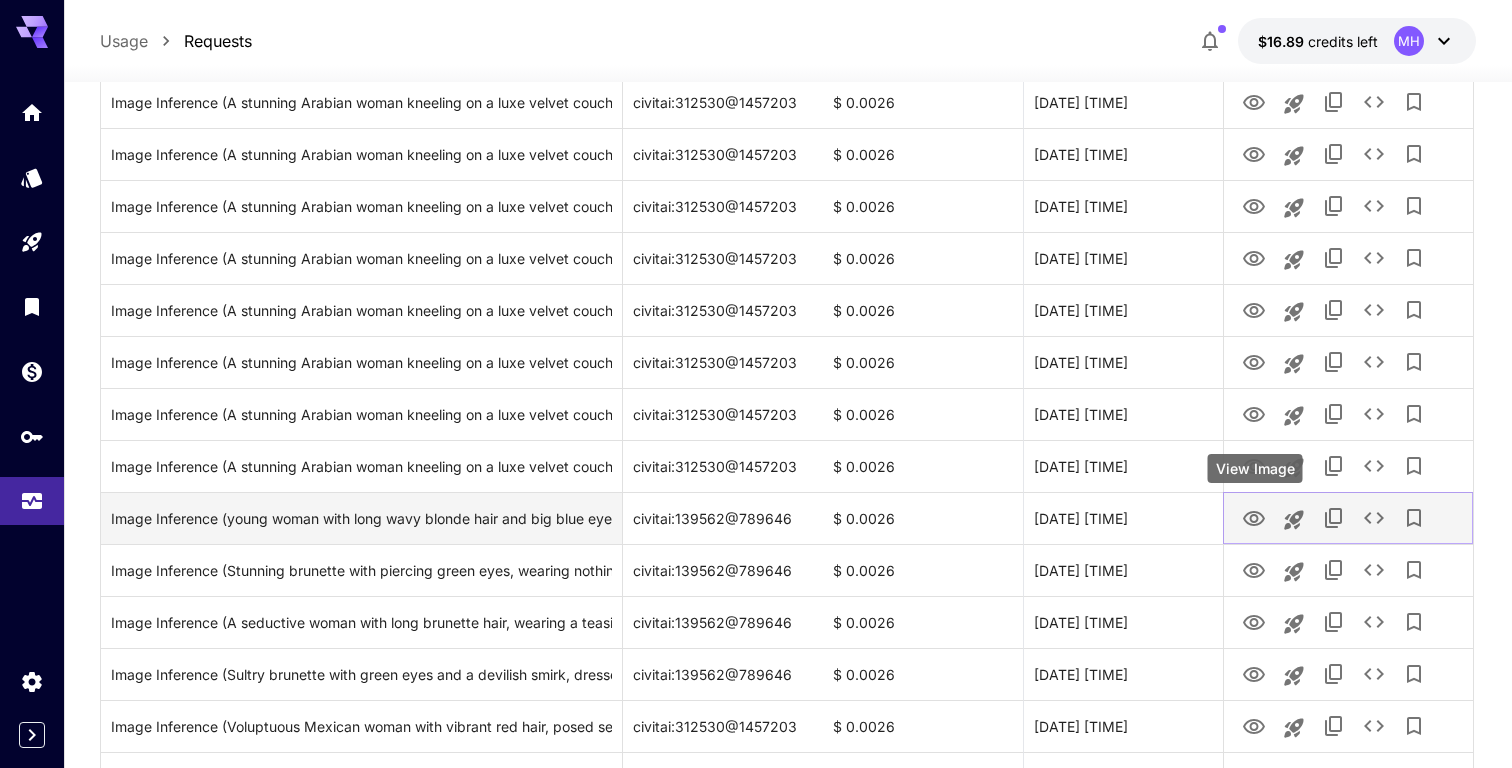 click 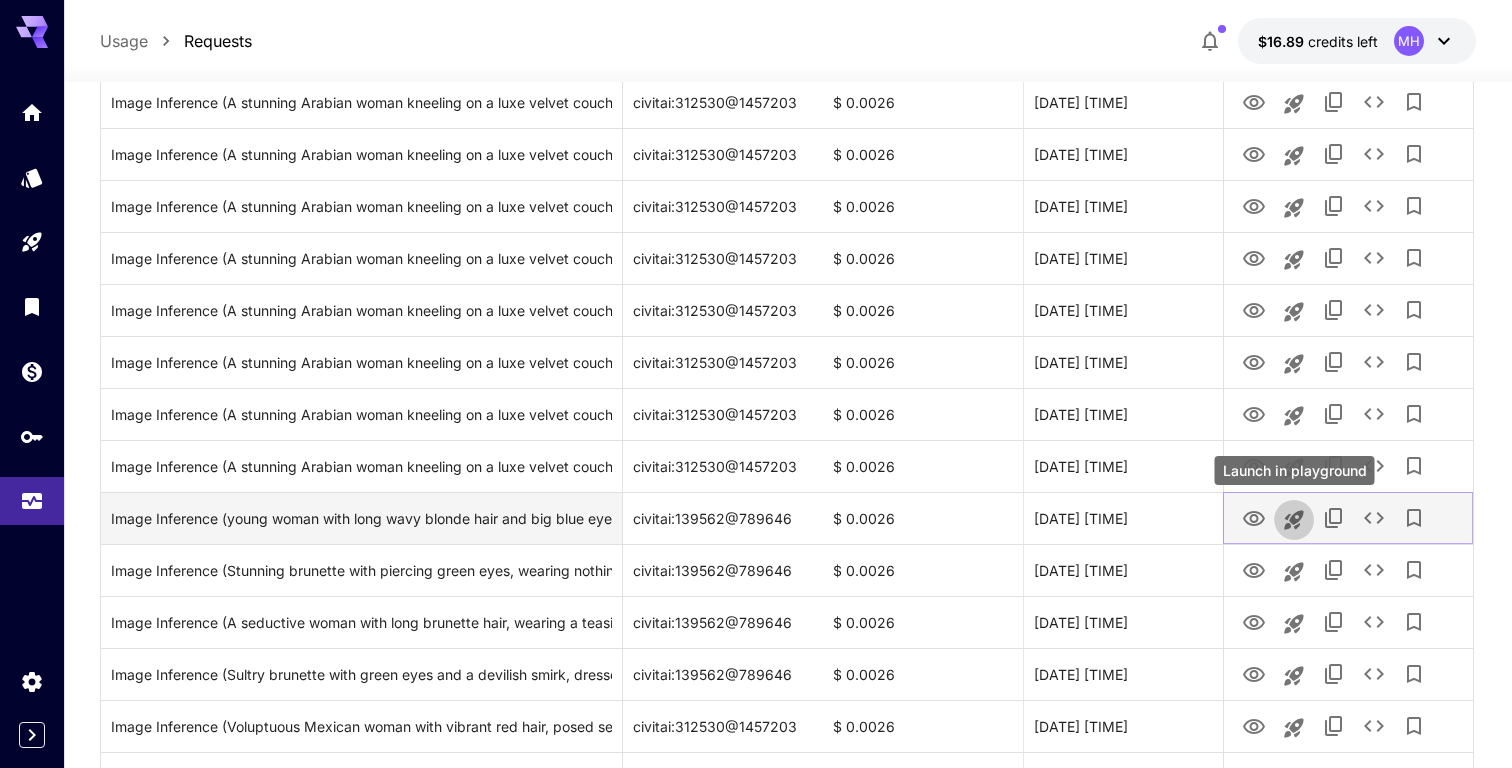 click 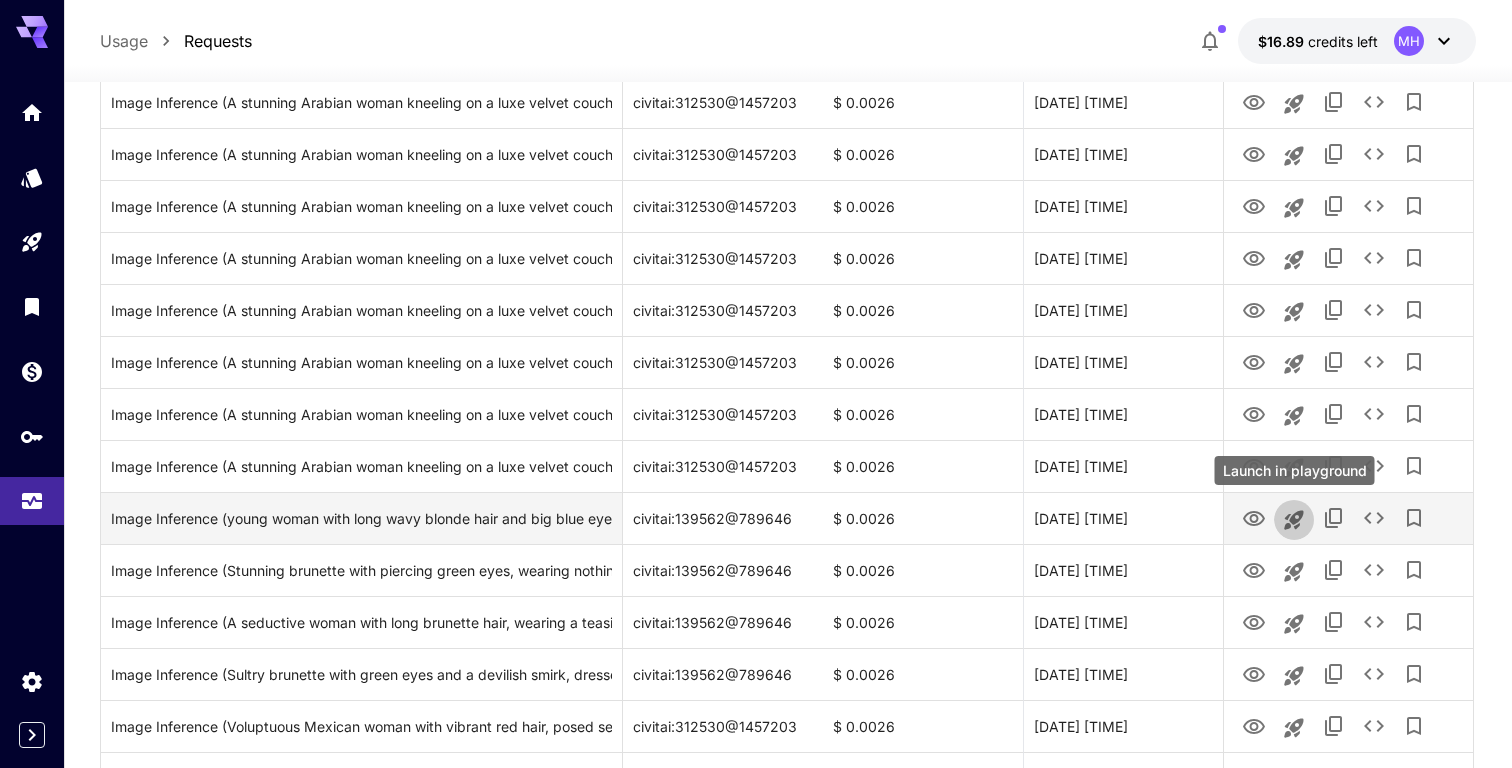 scroll, scrollTop: 0, scrollLeft: 0, axis: both 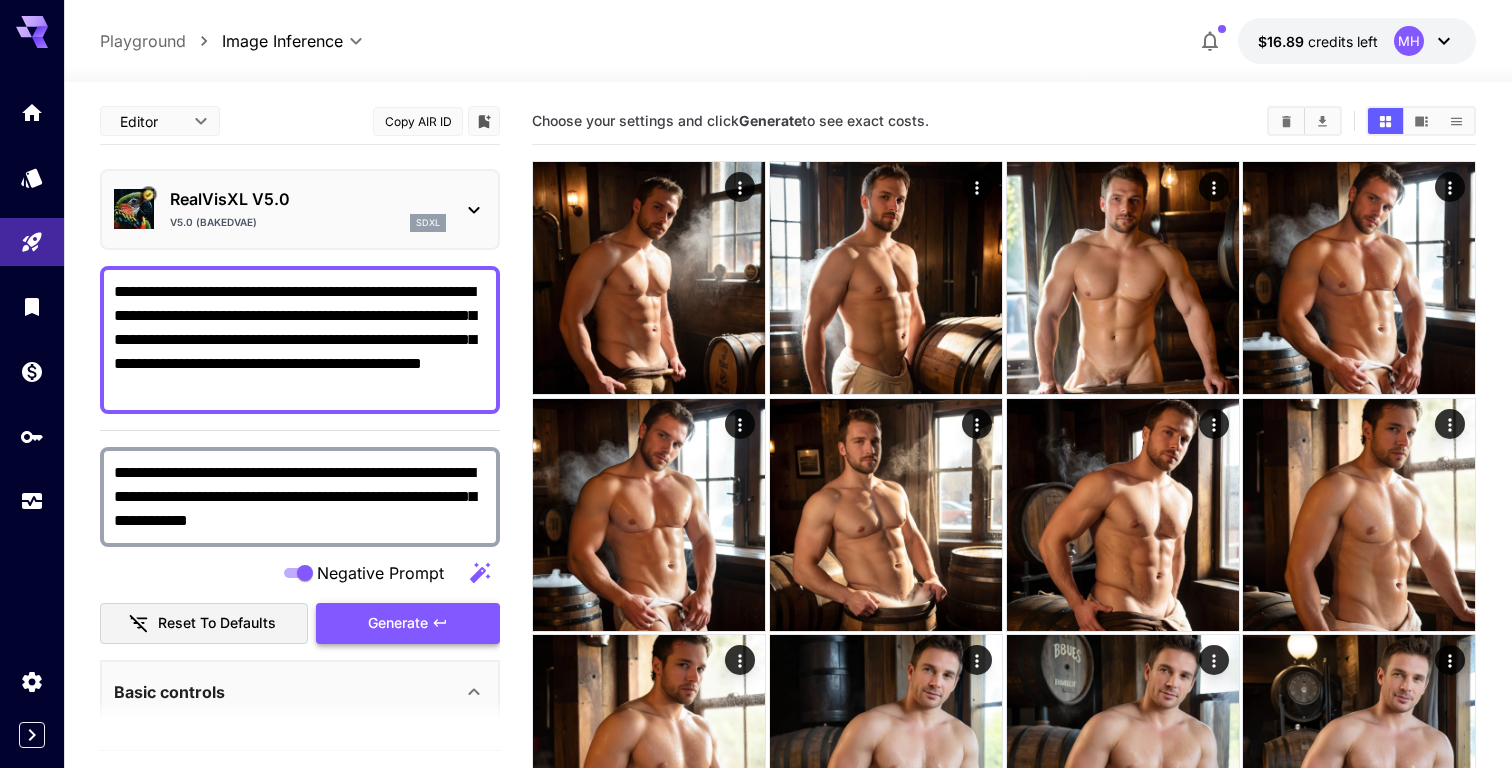 click on "Generate" at bounding box center (408, 623) 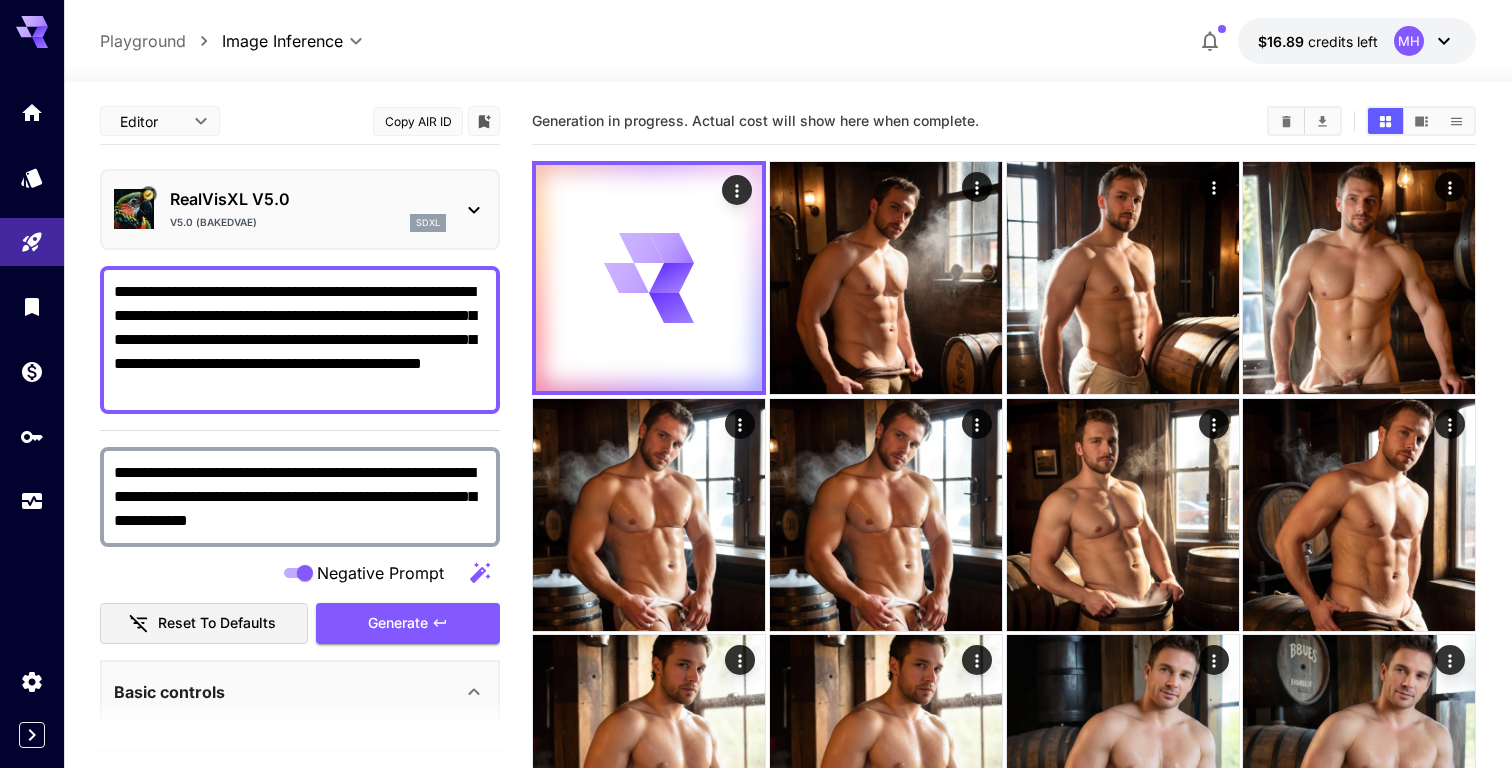 click on "**********" at bounding box center [300, 340] 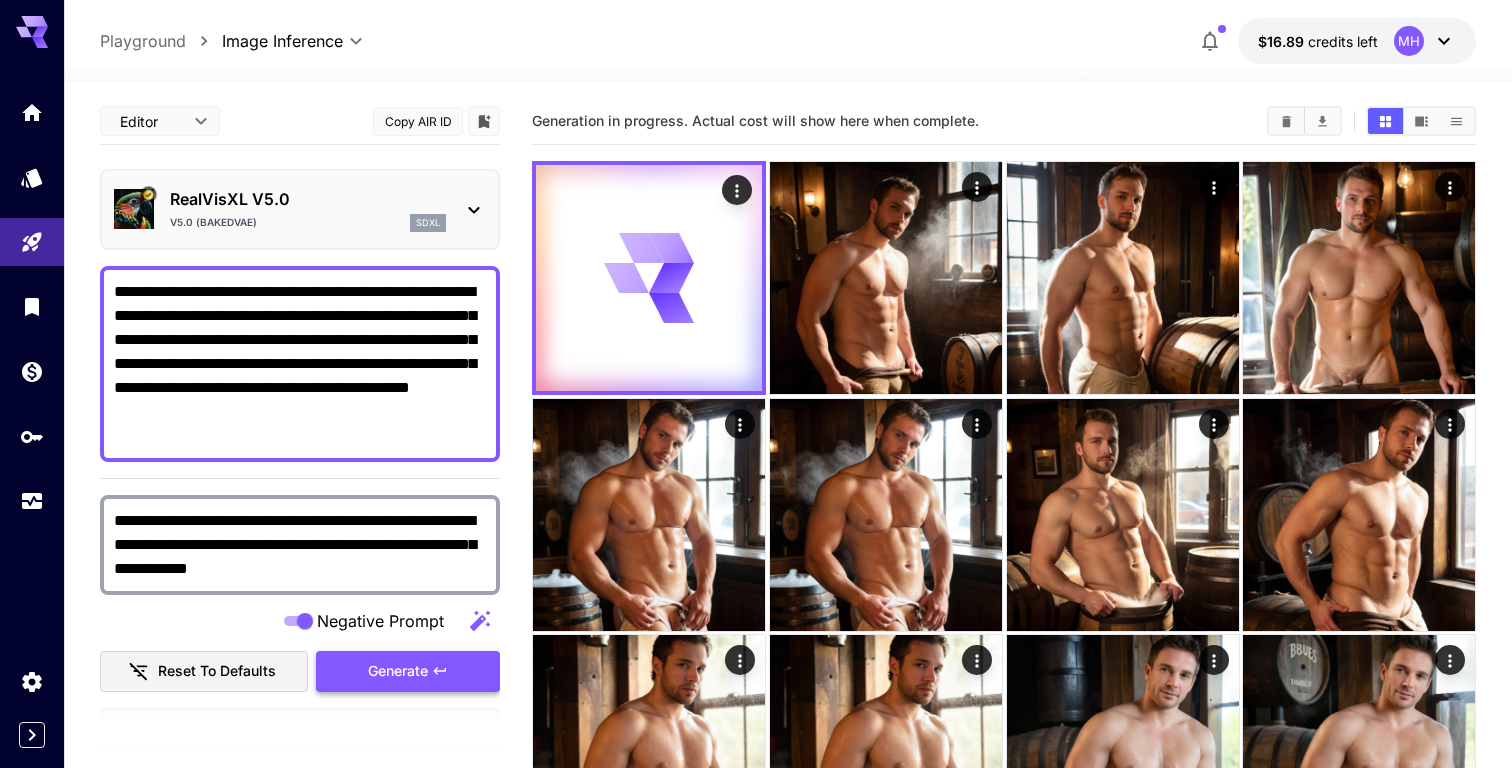 type on "**********" 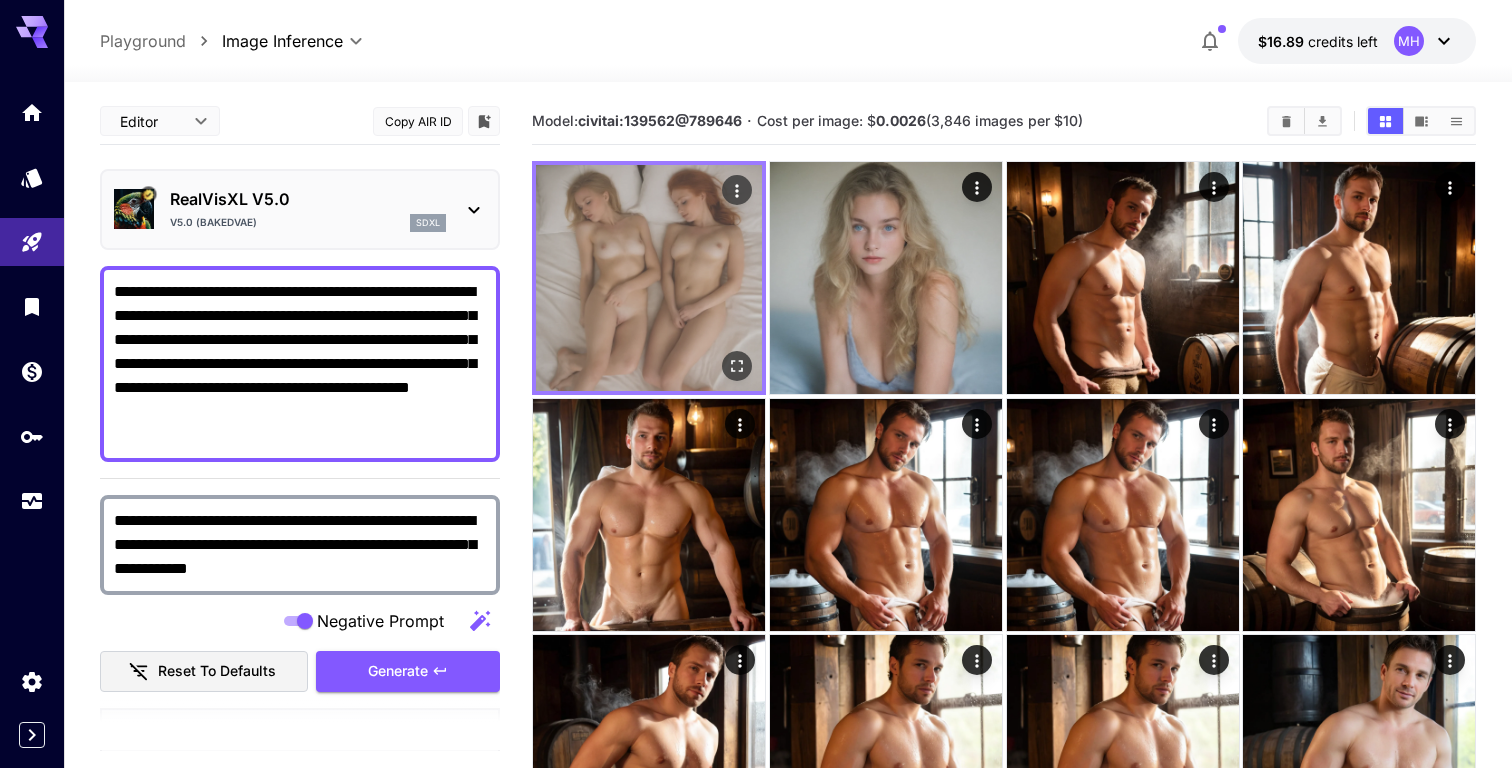 click at bounding box center (649, 278) 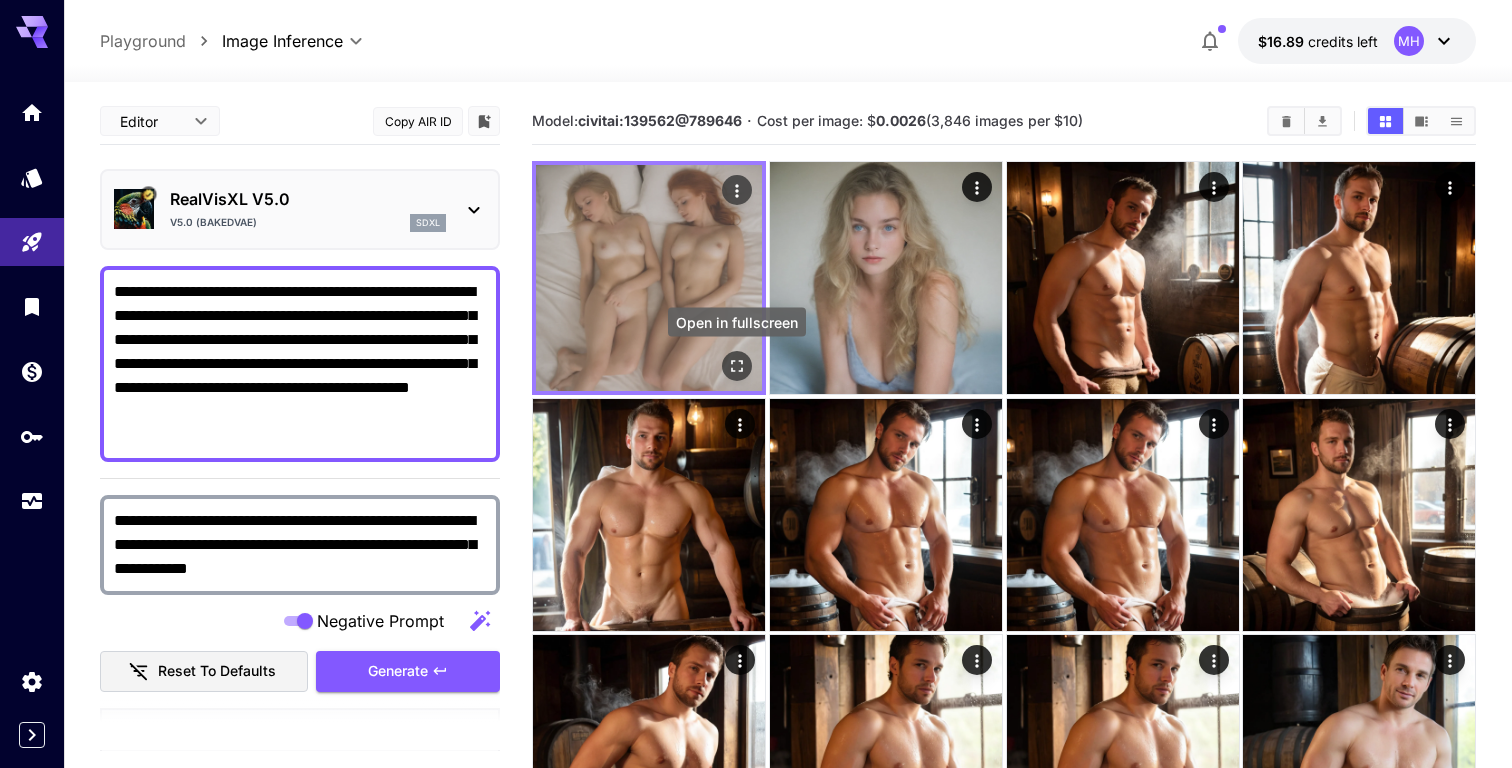 click at bounding box center [737, 366] 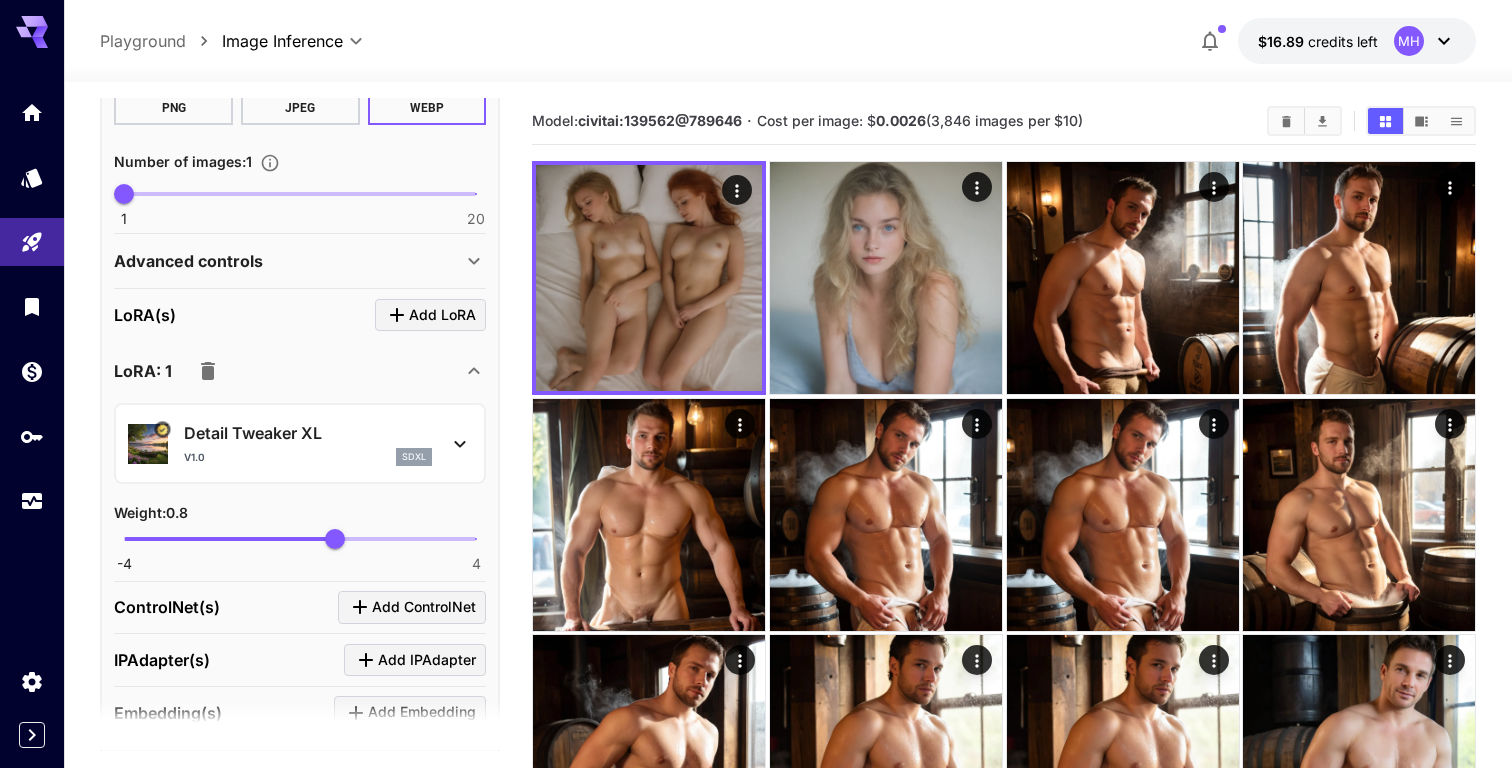 scroll, scrollTop: 824, scrollLeft: 0, axis: vertical 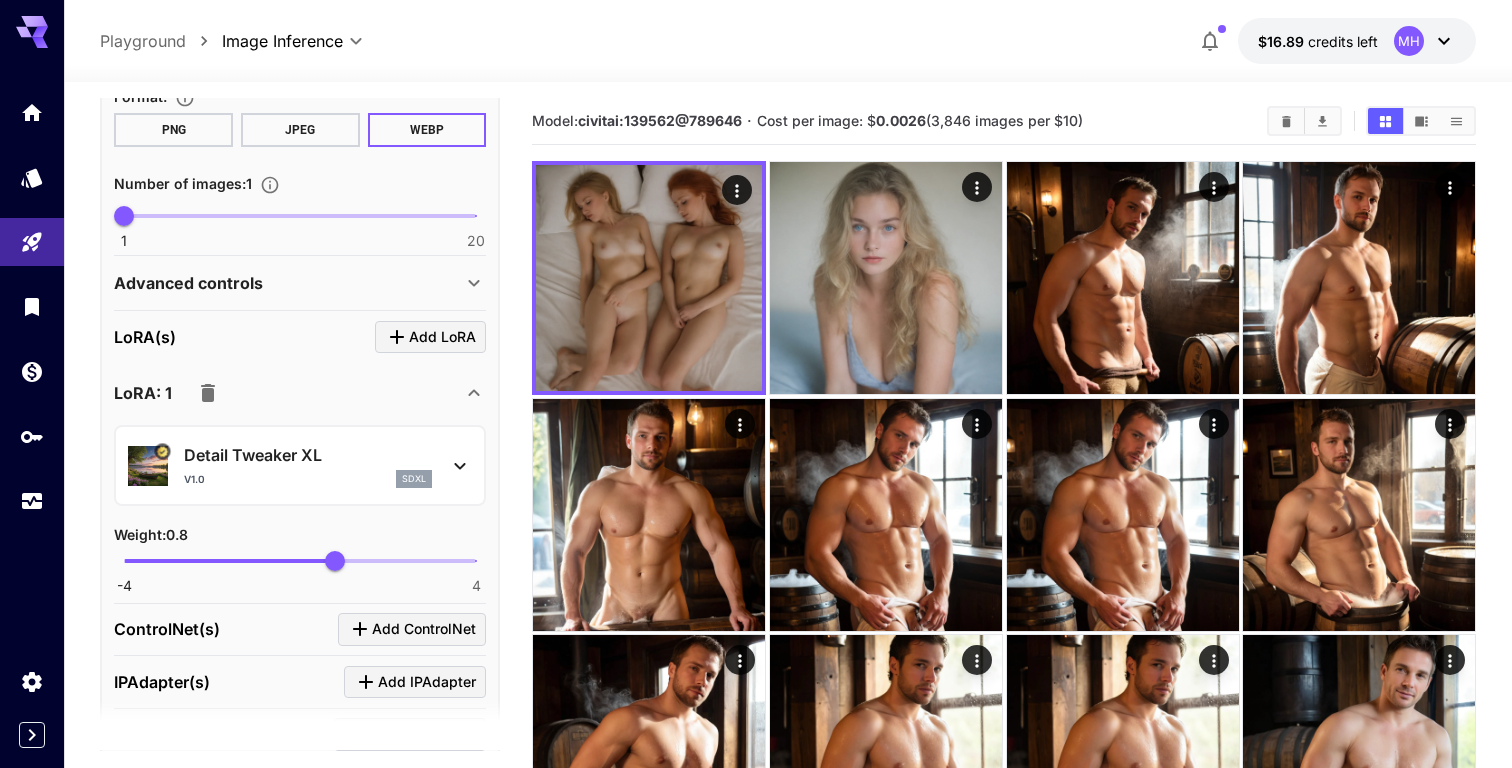 click on "Advanced controls" at bounding box center [288, 283] 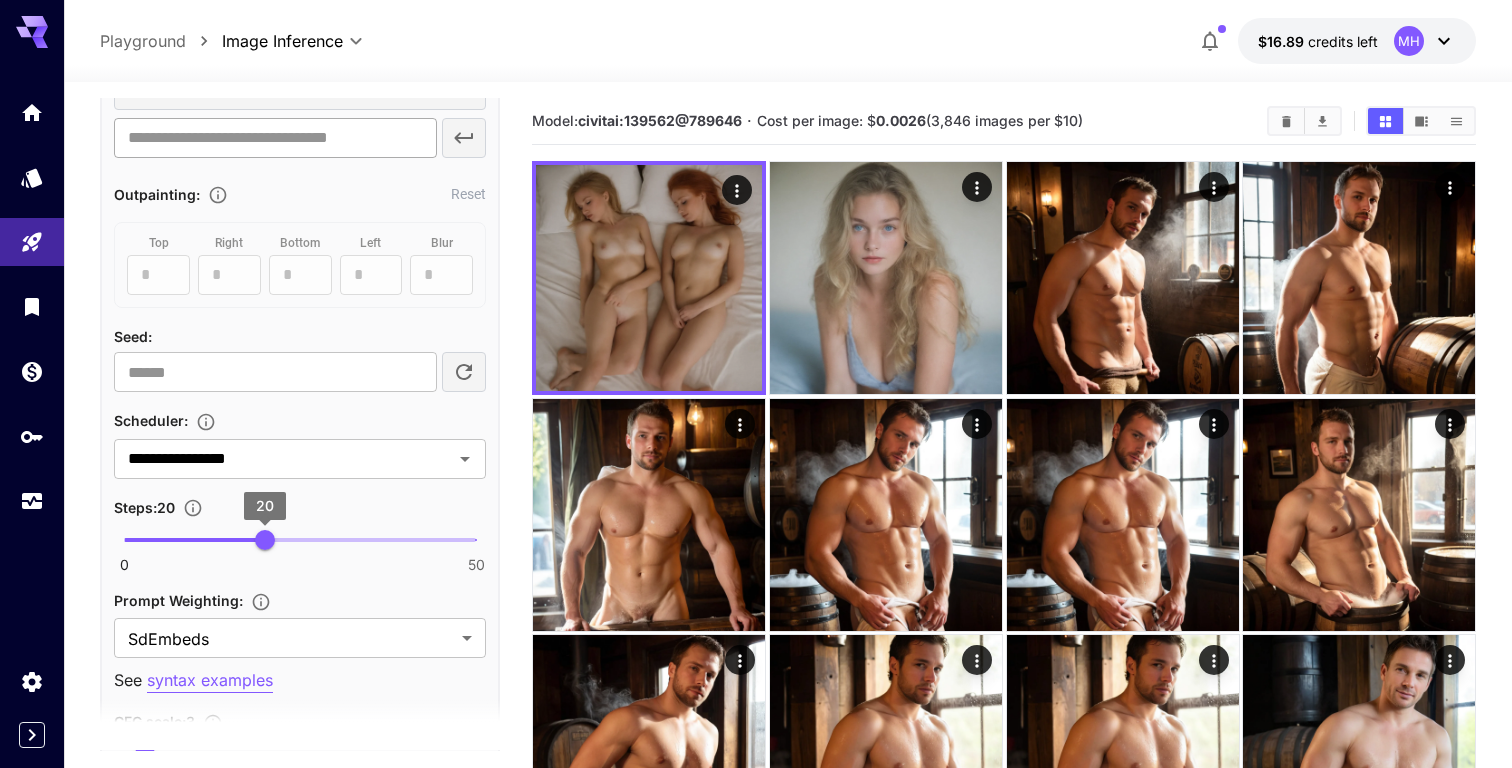scroll, scrollTop: 1241, scrollLeft: 0, axis: vertical 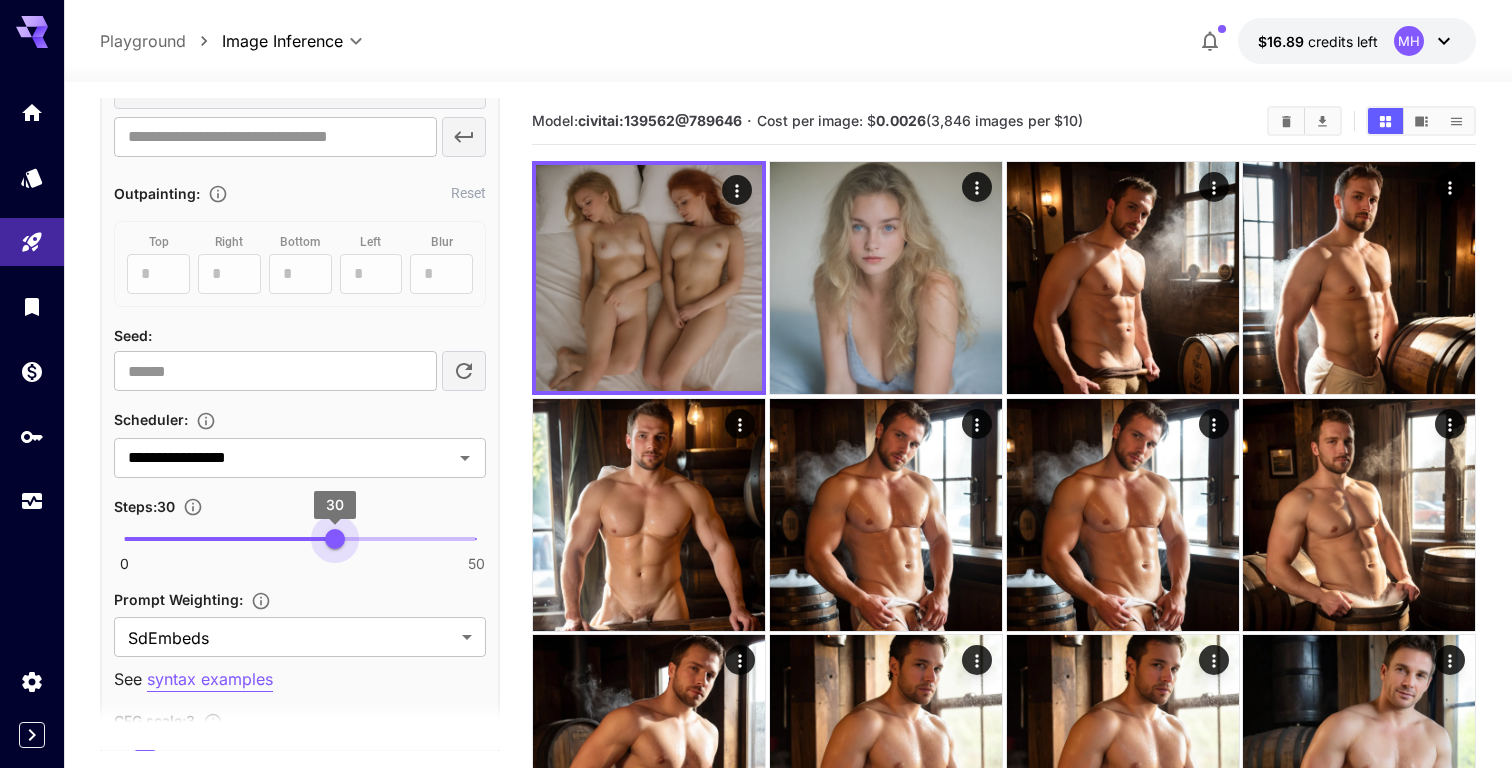 drag, startPoint x: 263, startPoint y: 536, endPoint x: 337, endPoint y: 533, distance: 74.06078 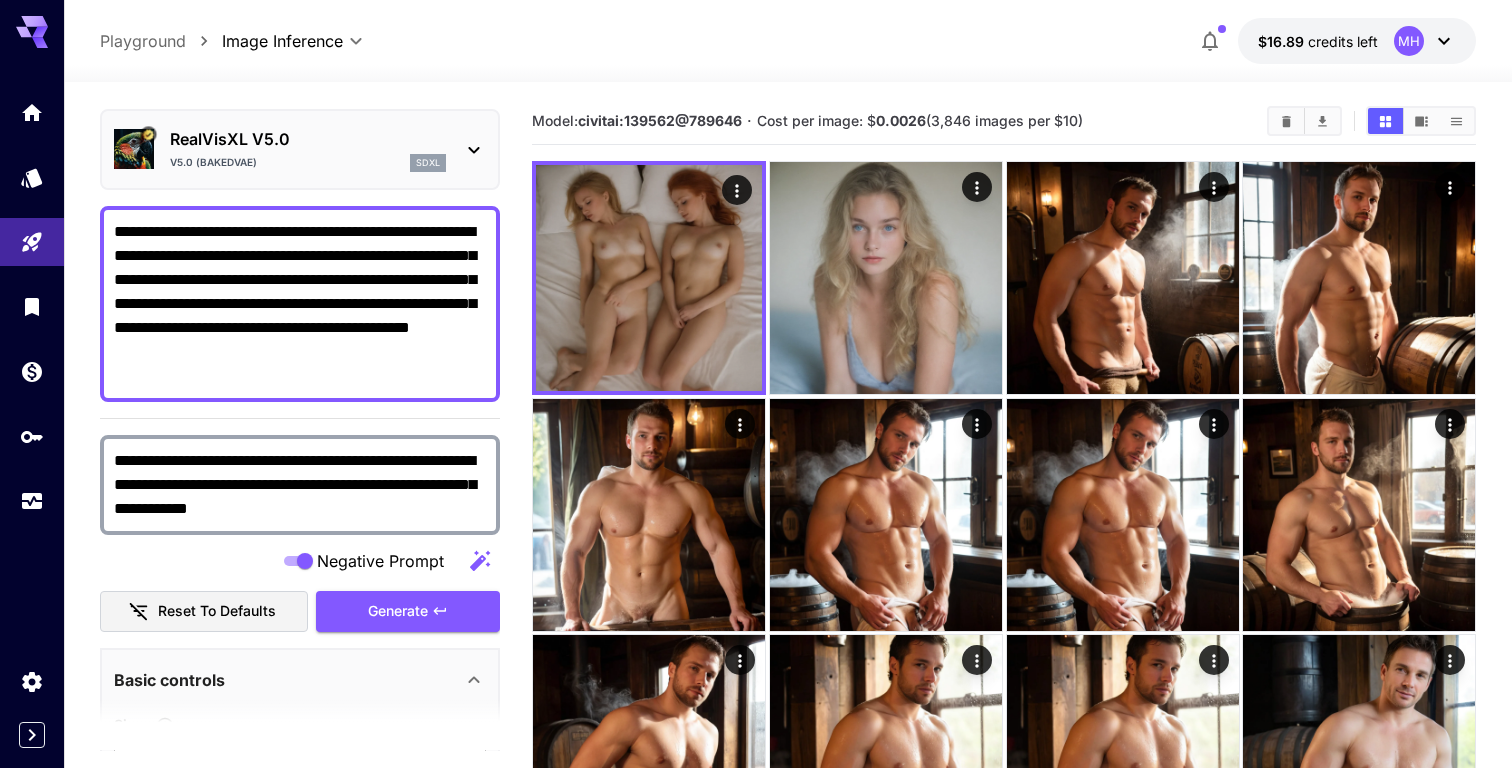 scroll, scrollTop: 9, scrollLeft: 0, axis: vertical 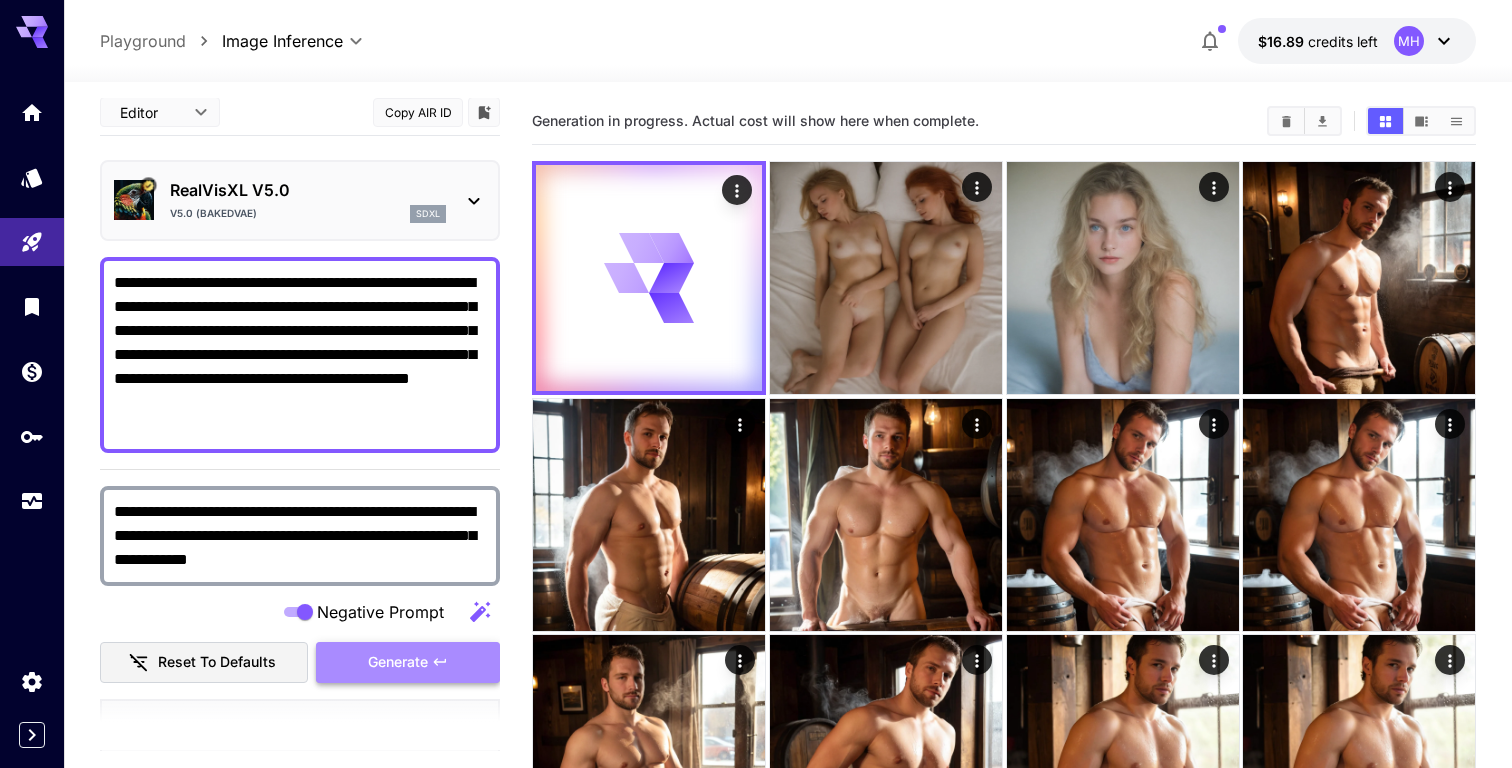 click on "Generate" at bounding box center (398, 662) 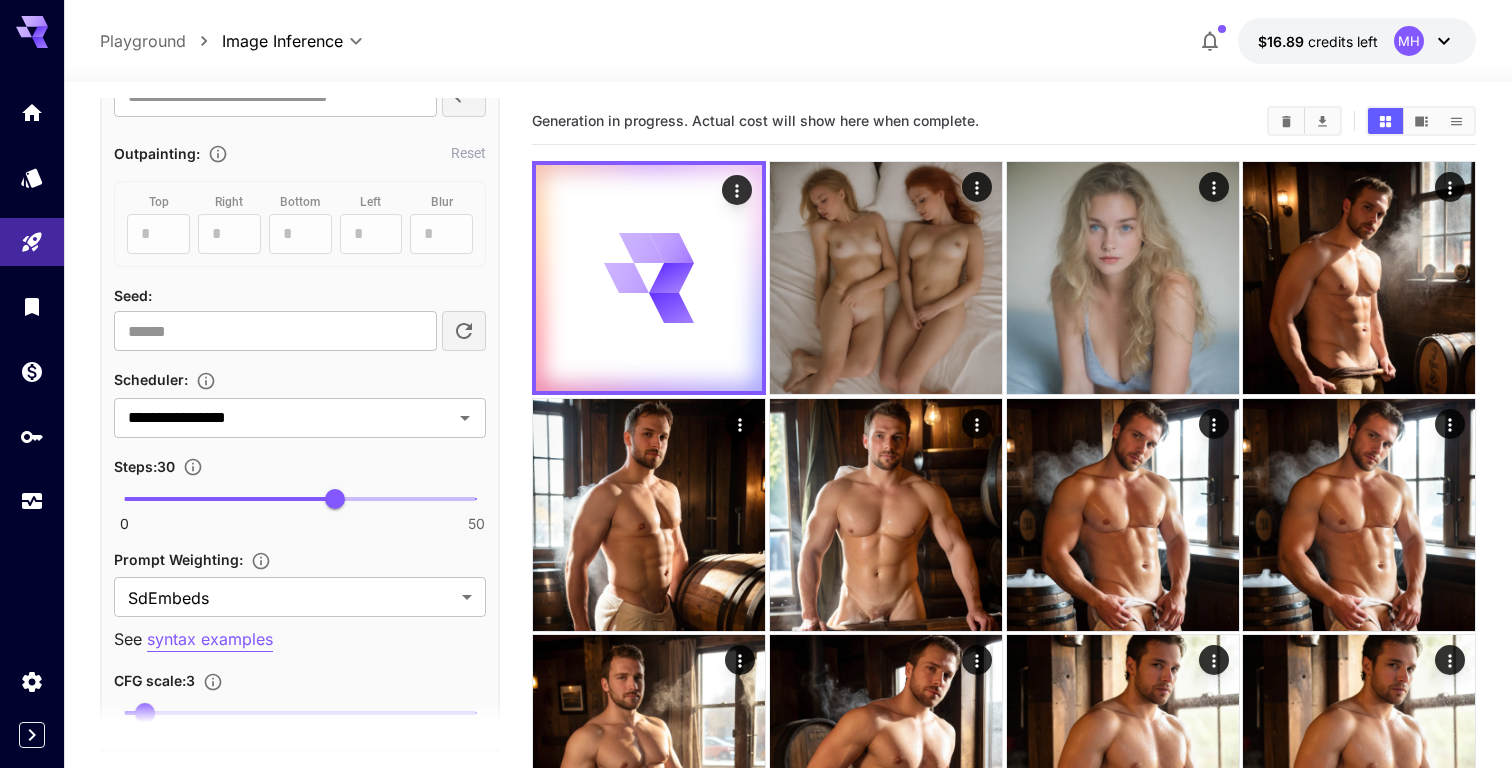 scroll, scrollTop: 1326, scrollLeft: 0, axis: vertical 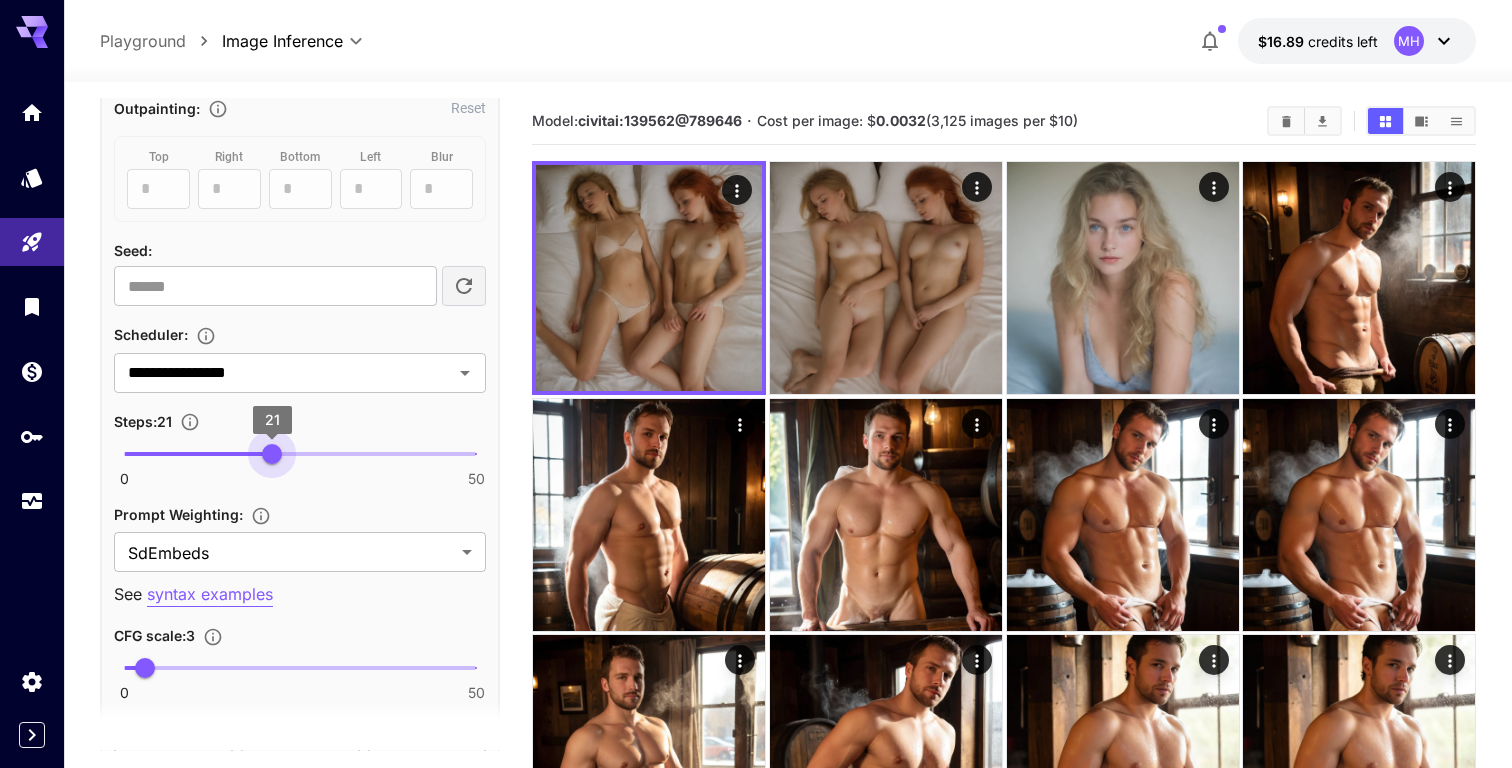 type on "**" 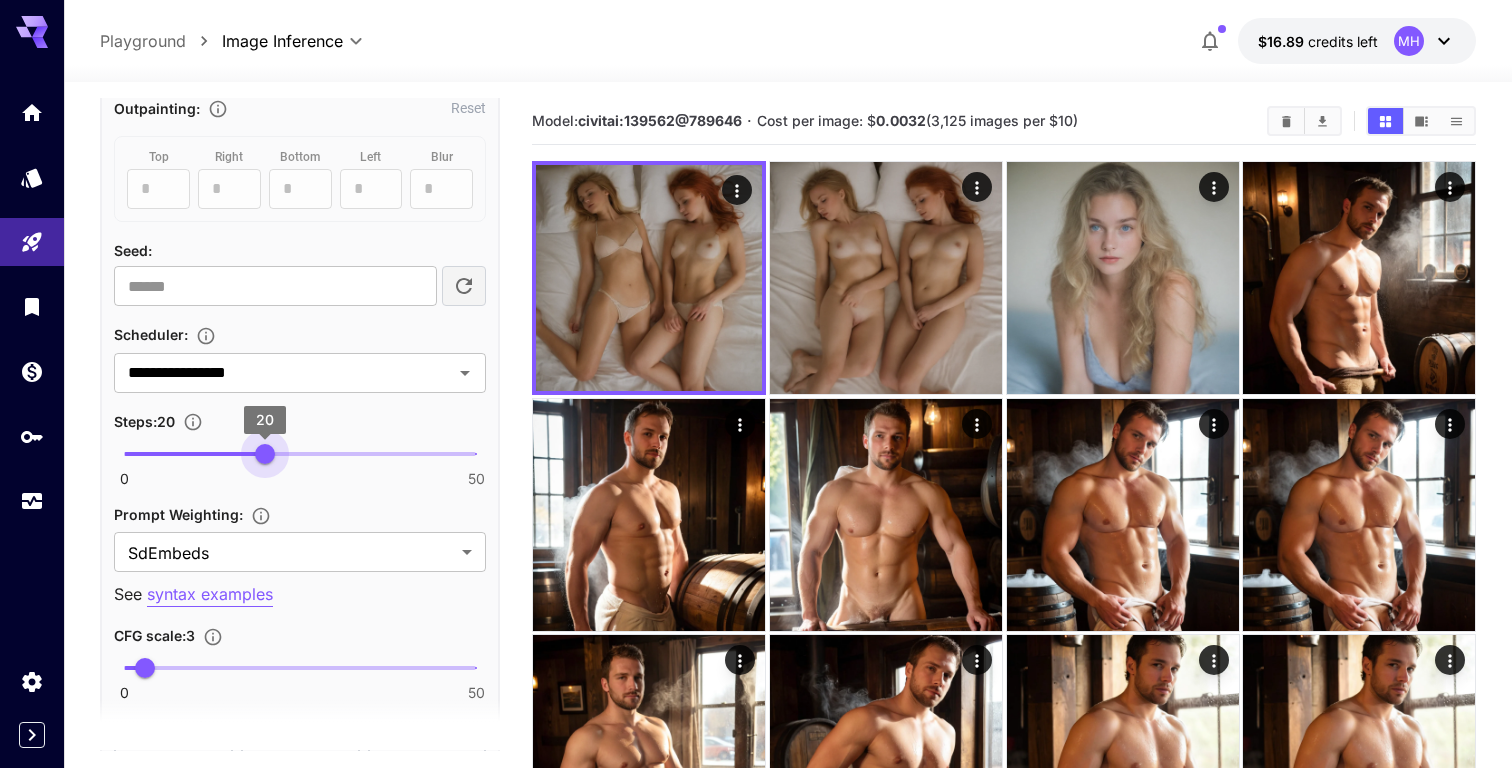 drag, startPoint x: 280, startPoint y: 453, endPoint x: 263, endPoint y: 454, distance: 17.029387 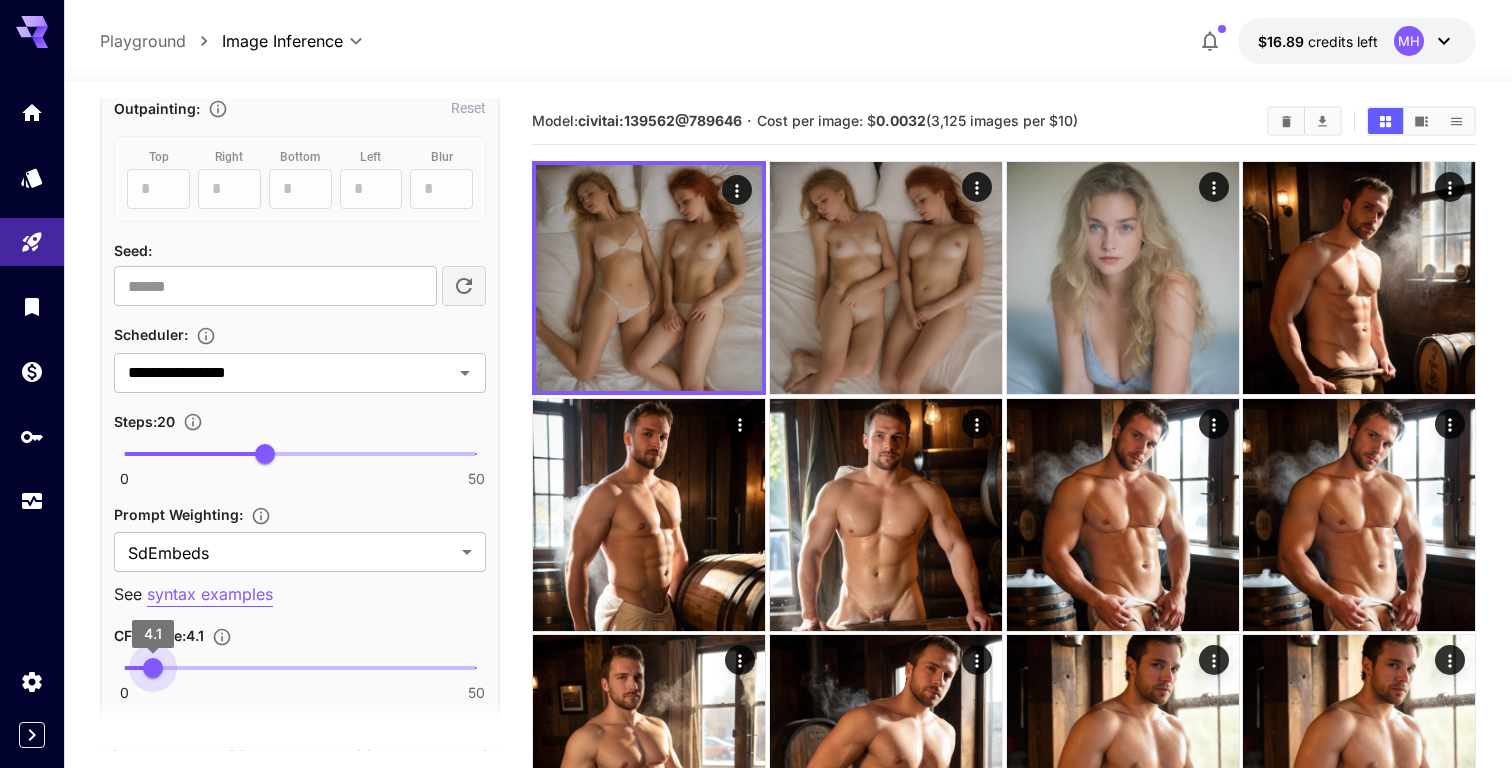 click on "4.1" at bounding box center (153, 668) 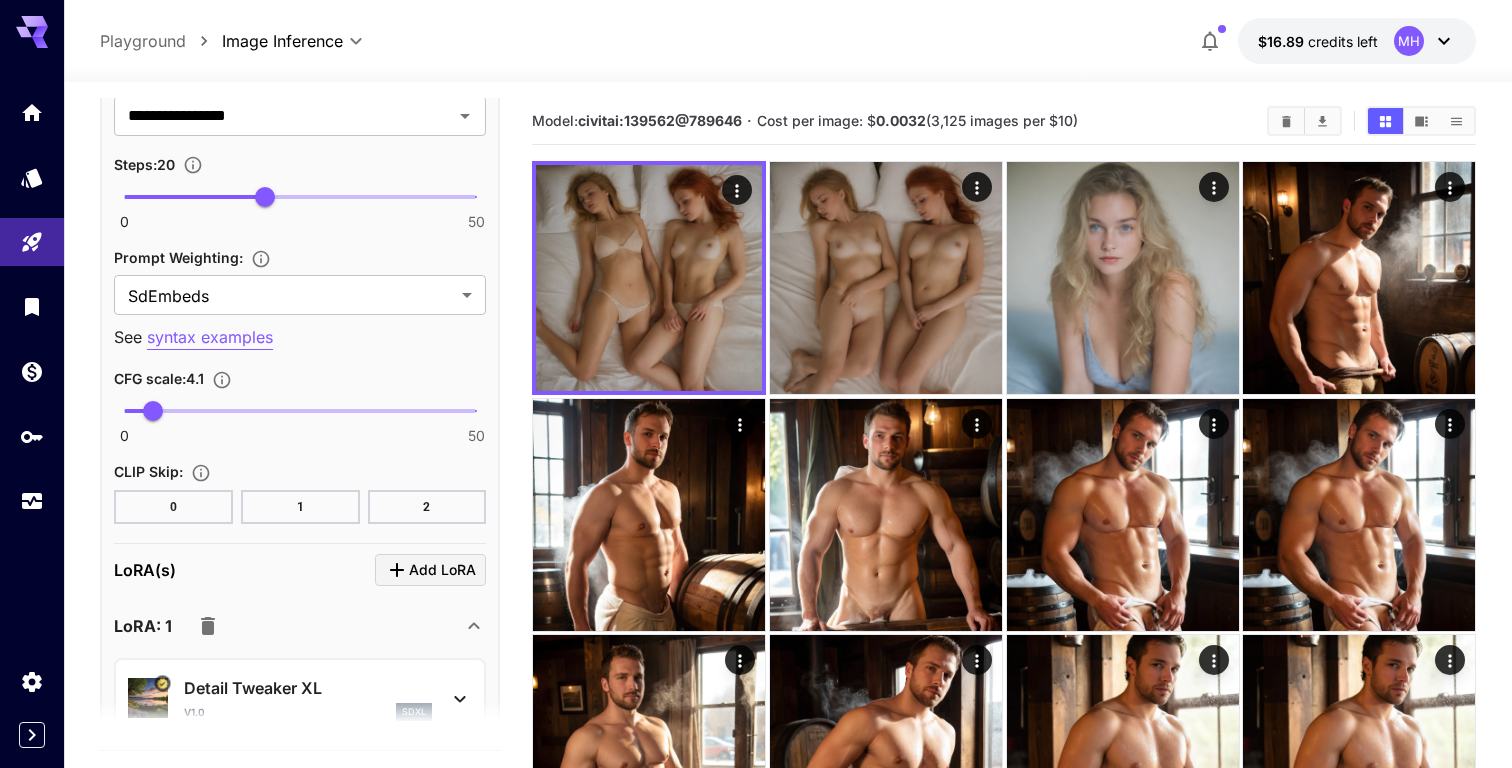 click on "1" at bounding box center (300, 507) 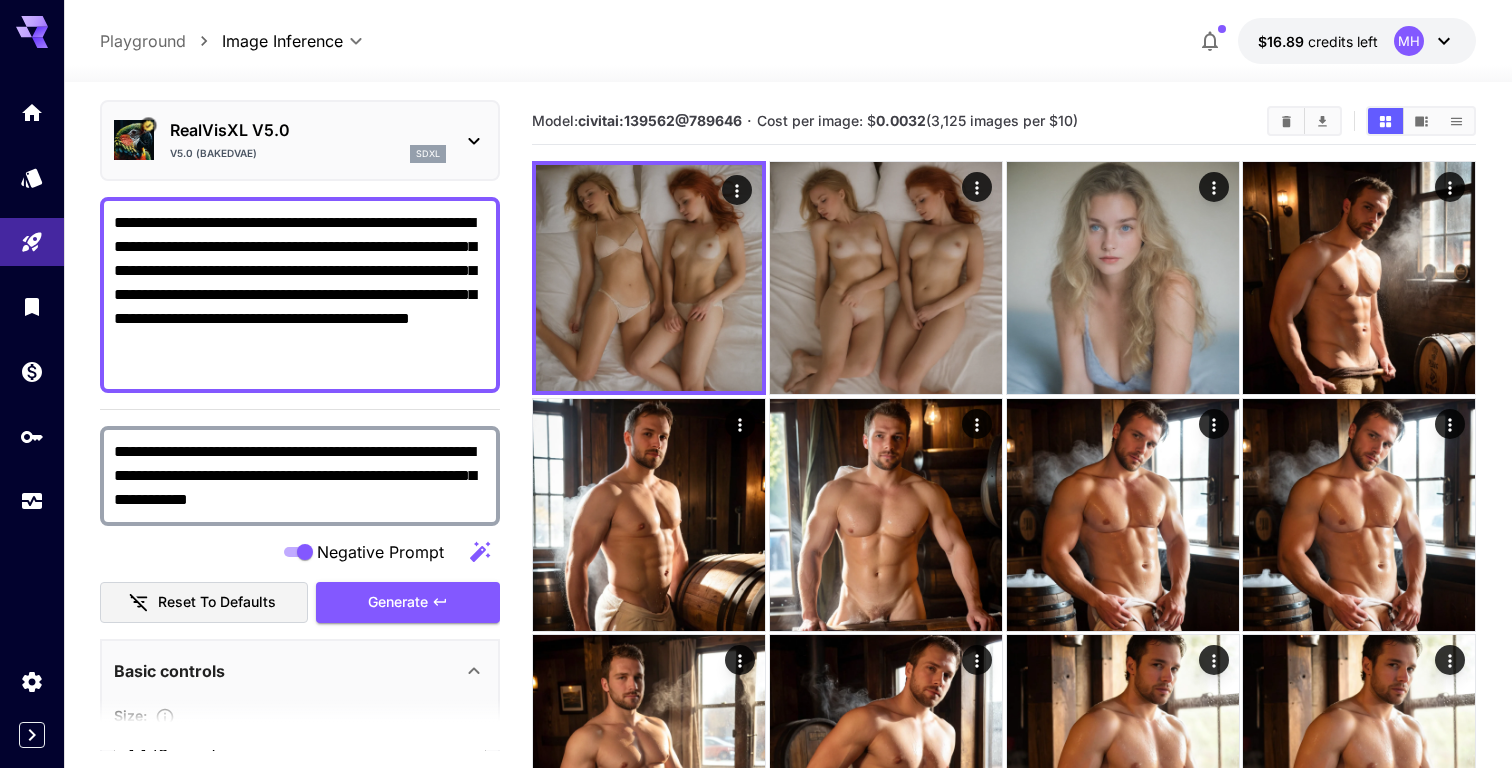 scroll, scrollTop: 0, scrollLeft: 0, axis: both 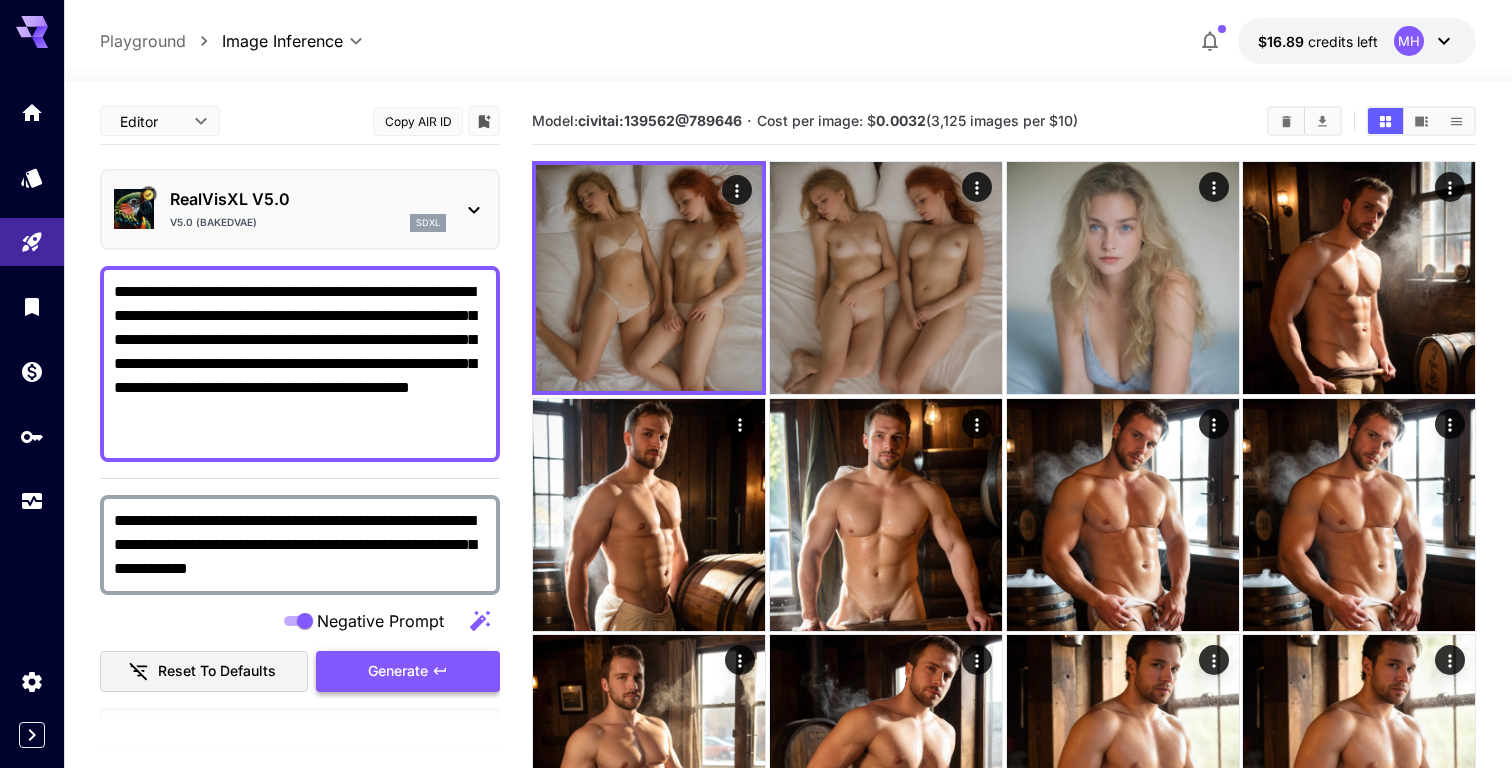 click on "Generate" at bounding box center (398, 671) 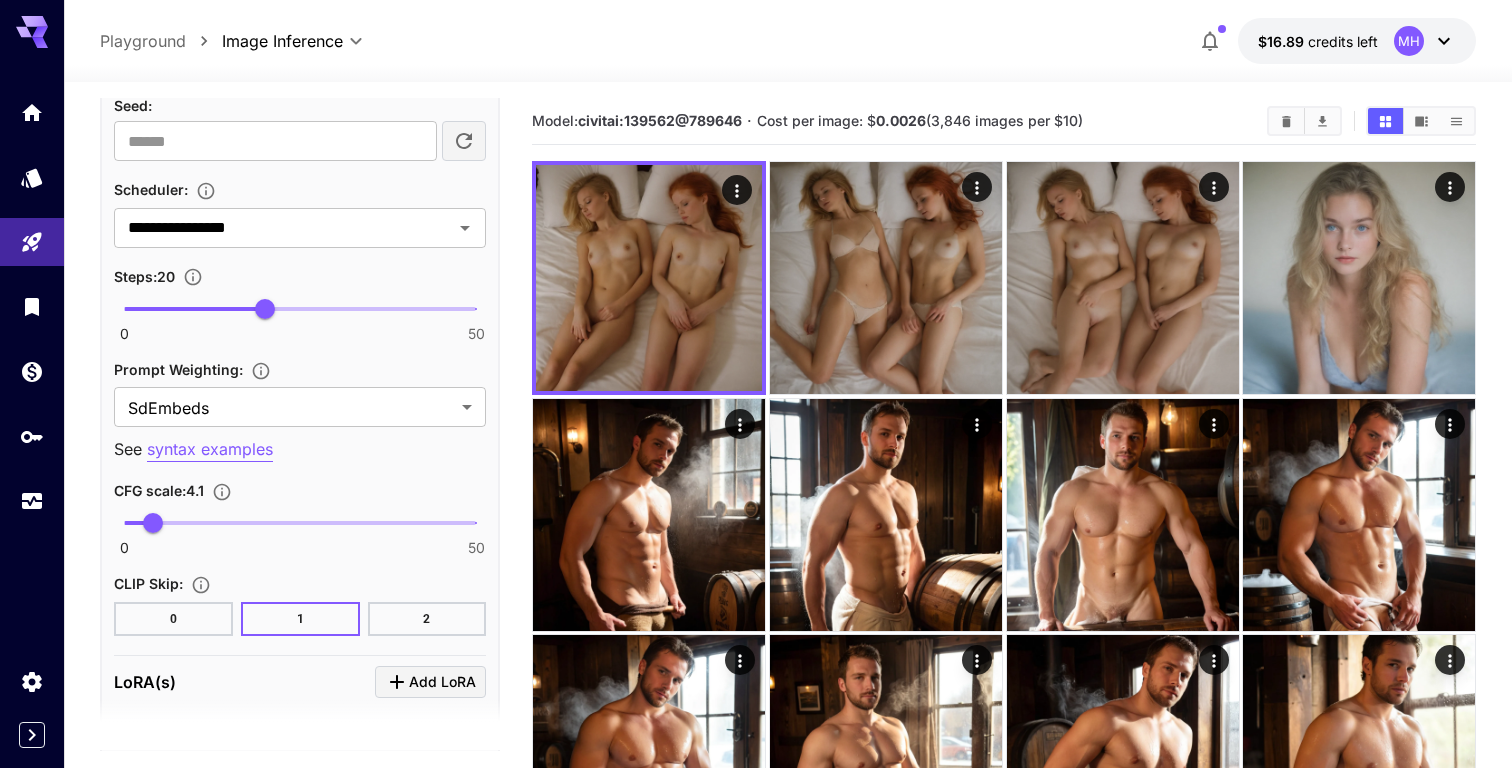 scroll, scrollTop: 1481, scrollLeft: 0, axis: vertical 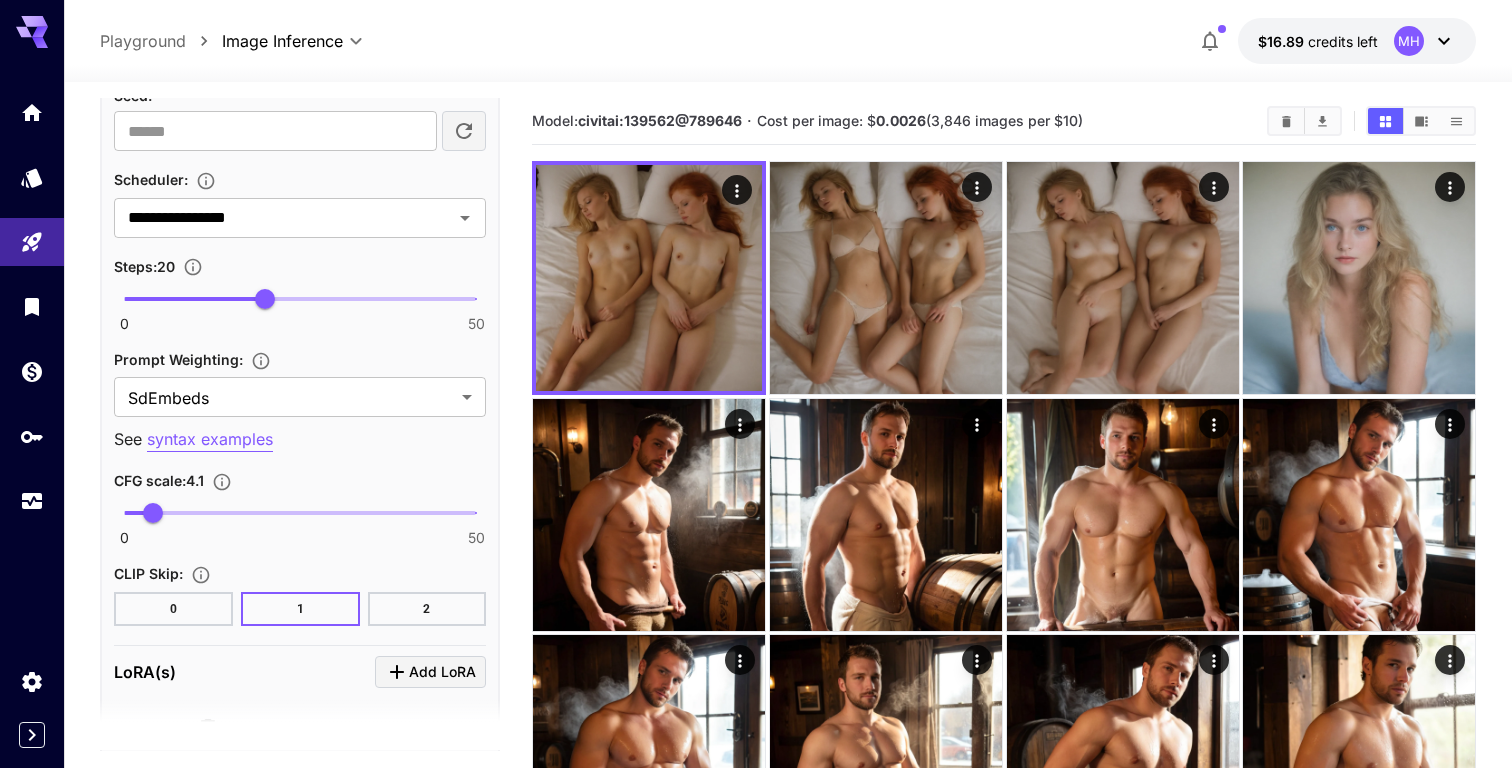 click on "2" at bounding box center (427, 609) 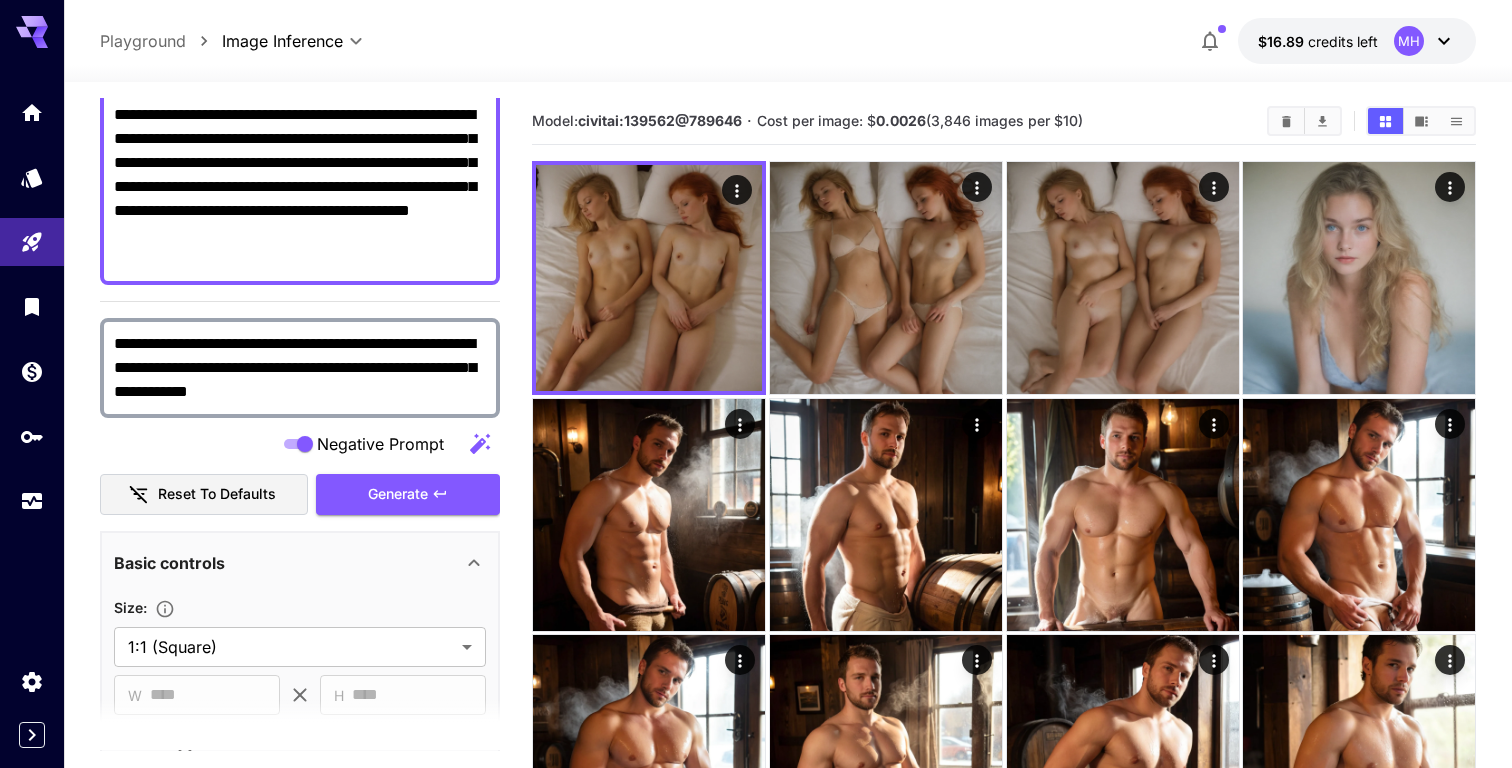 scroll, scrollTop: 56, scrollLeft: 0, axis: vertical 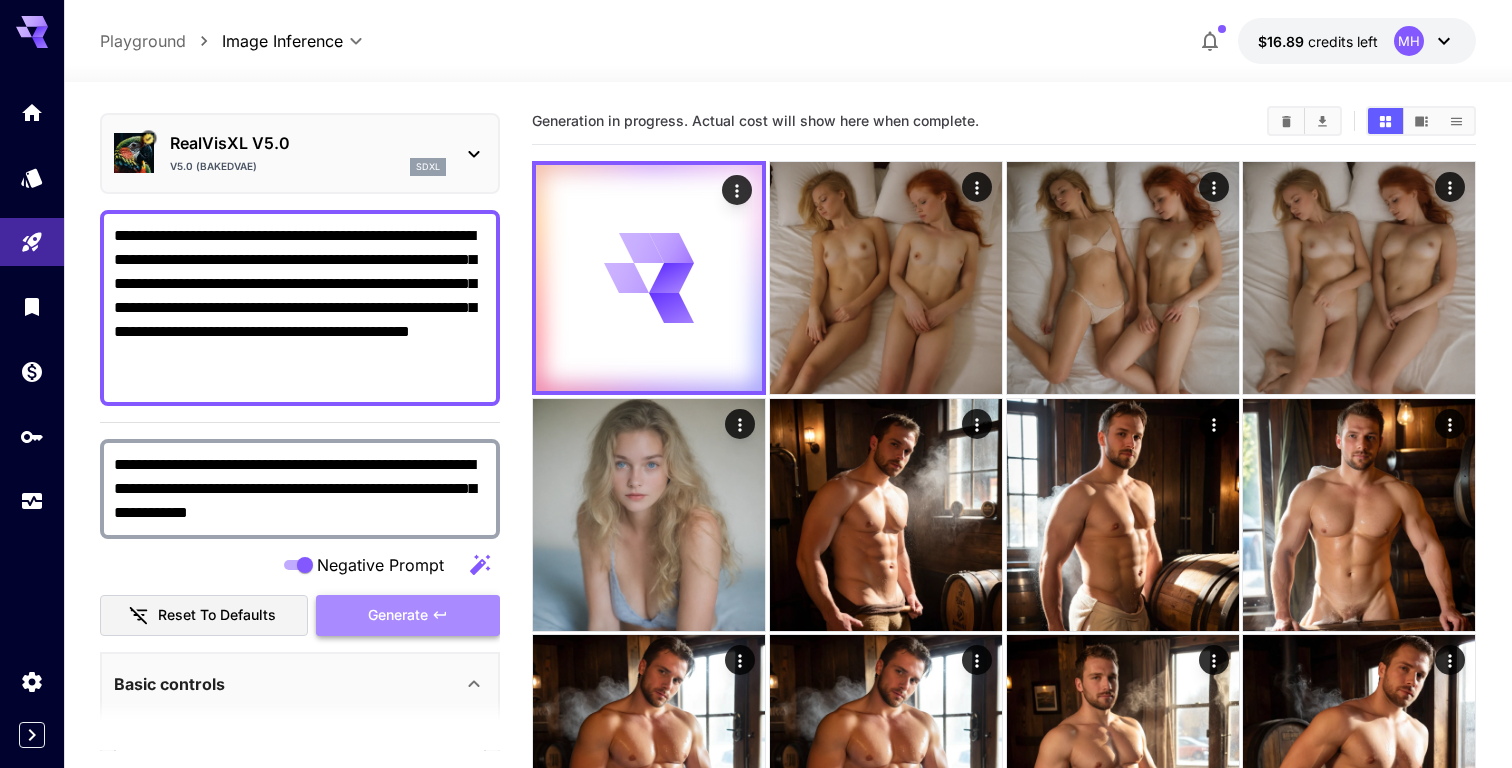 click on "Generate" at bounding box center [408, 615] 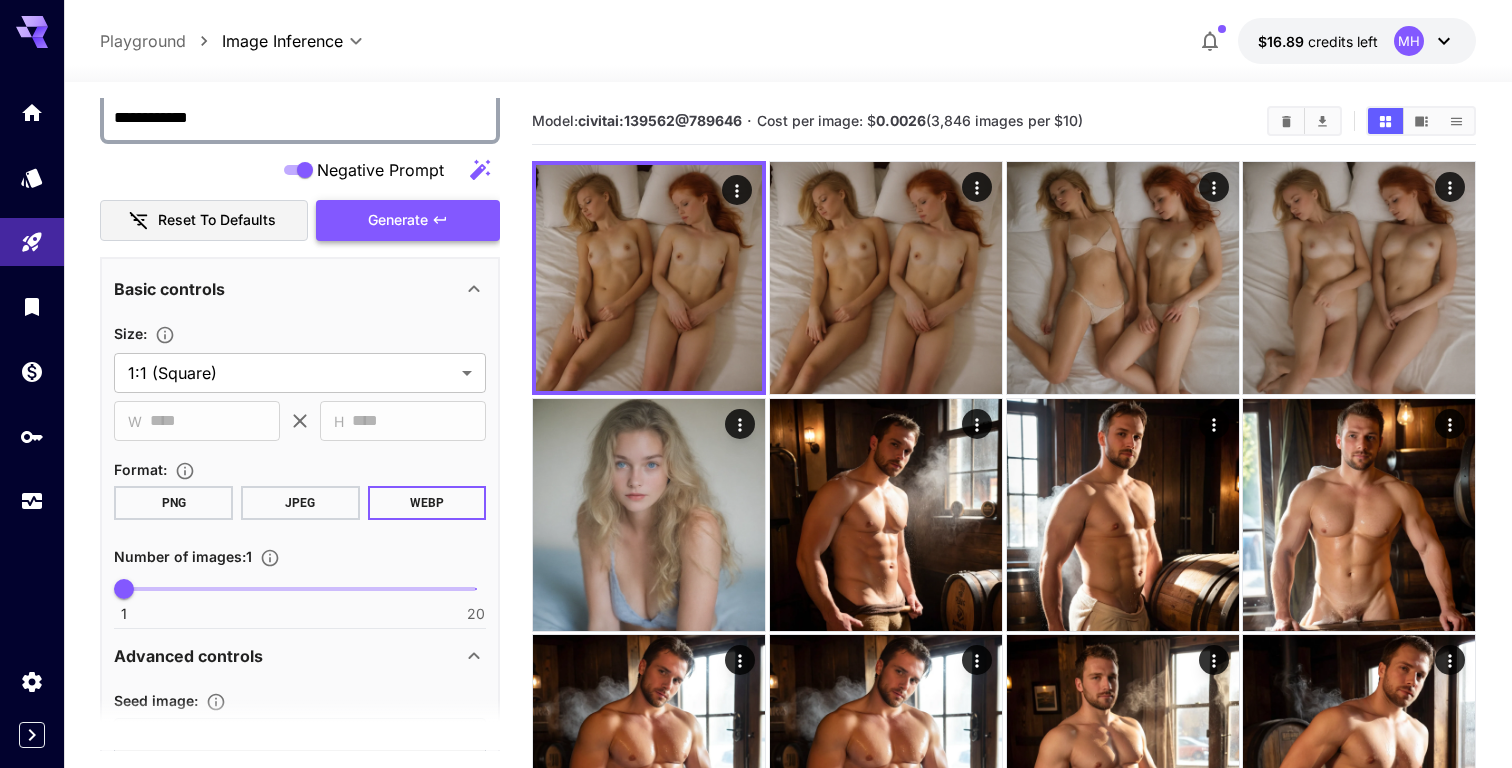 scroll, scrollTop: 420, scrollLeft: 0, axis: vertical 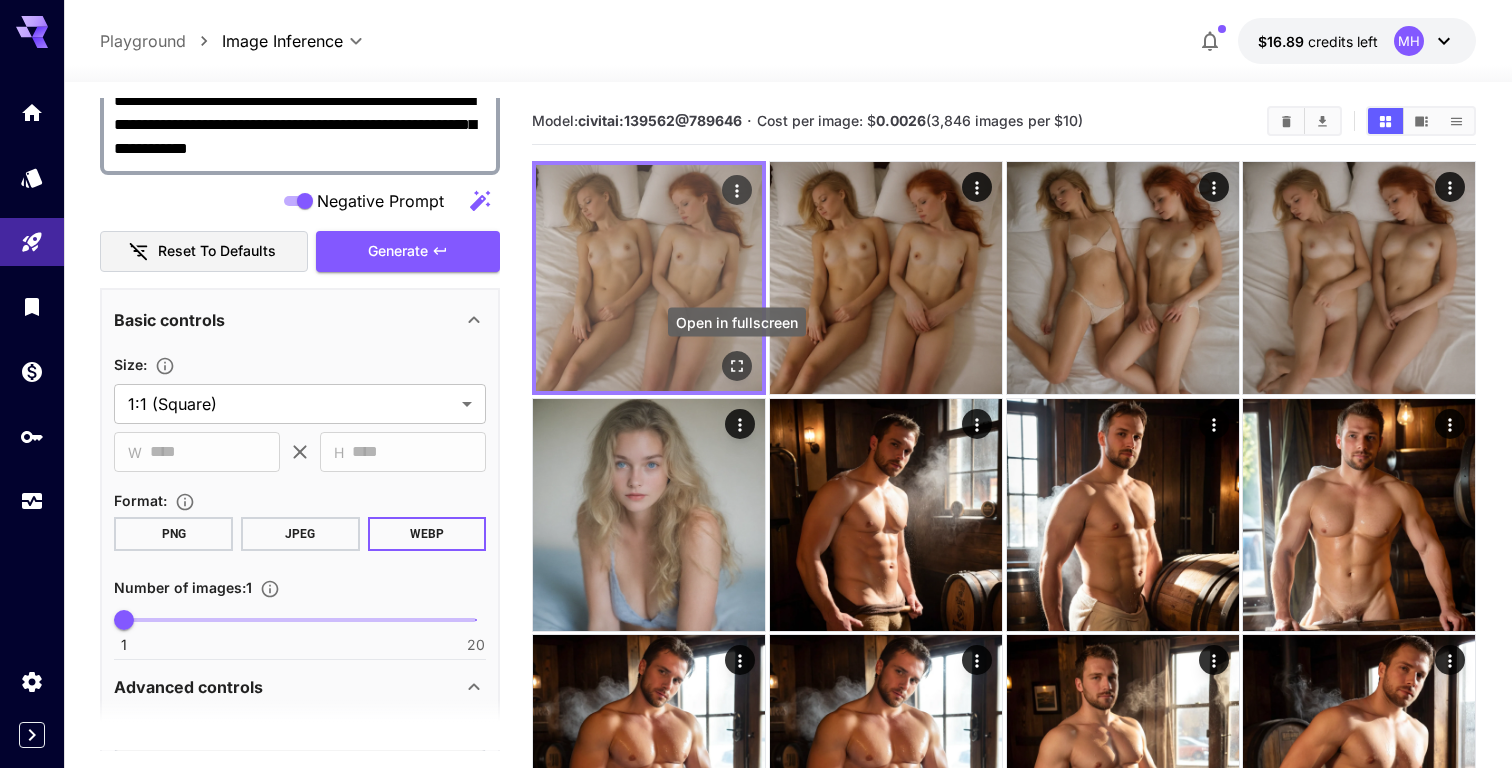 click 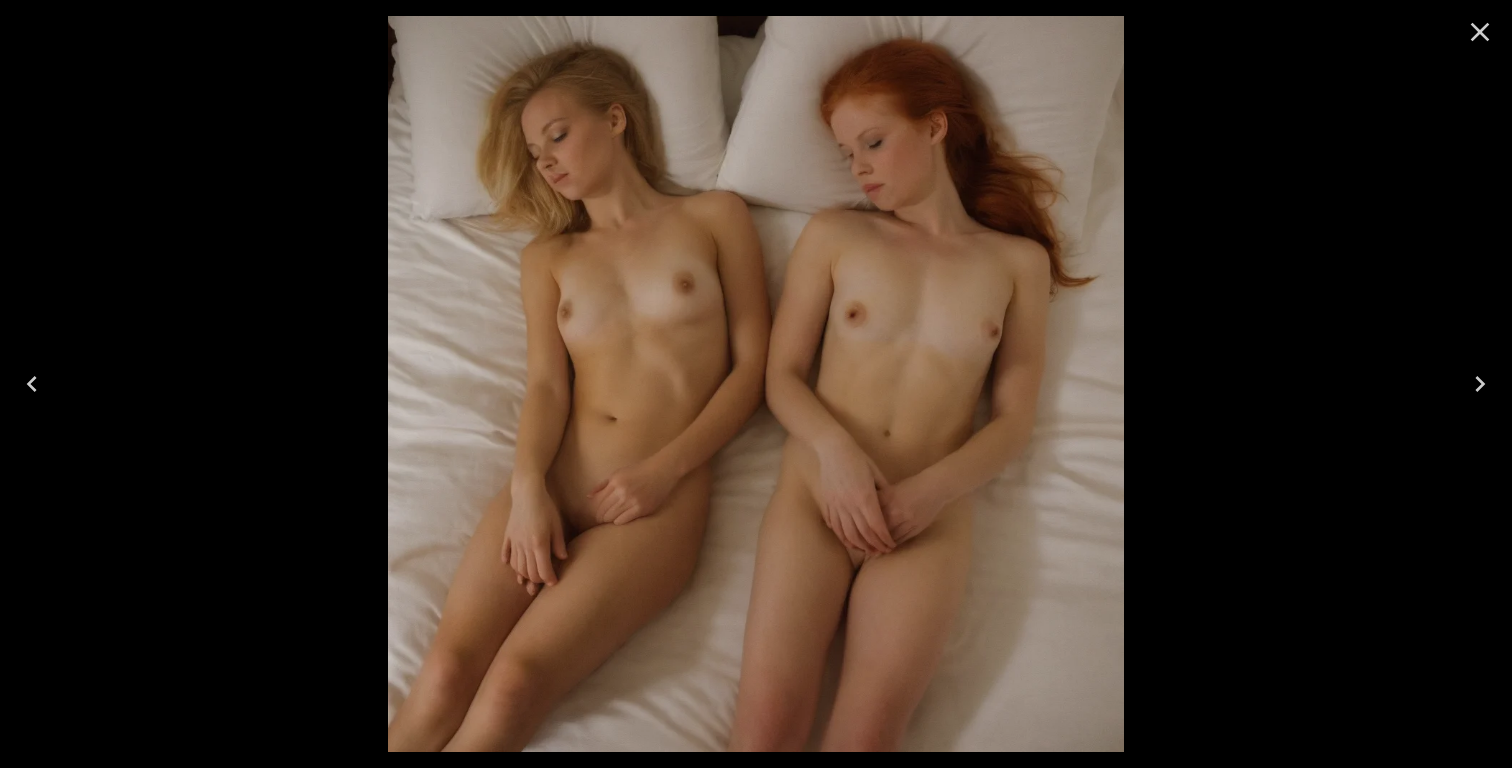 click 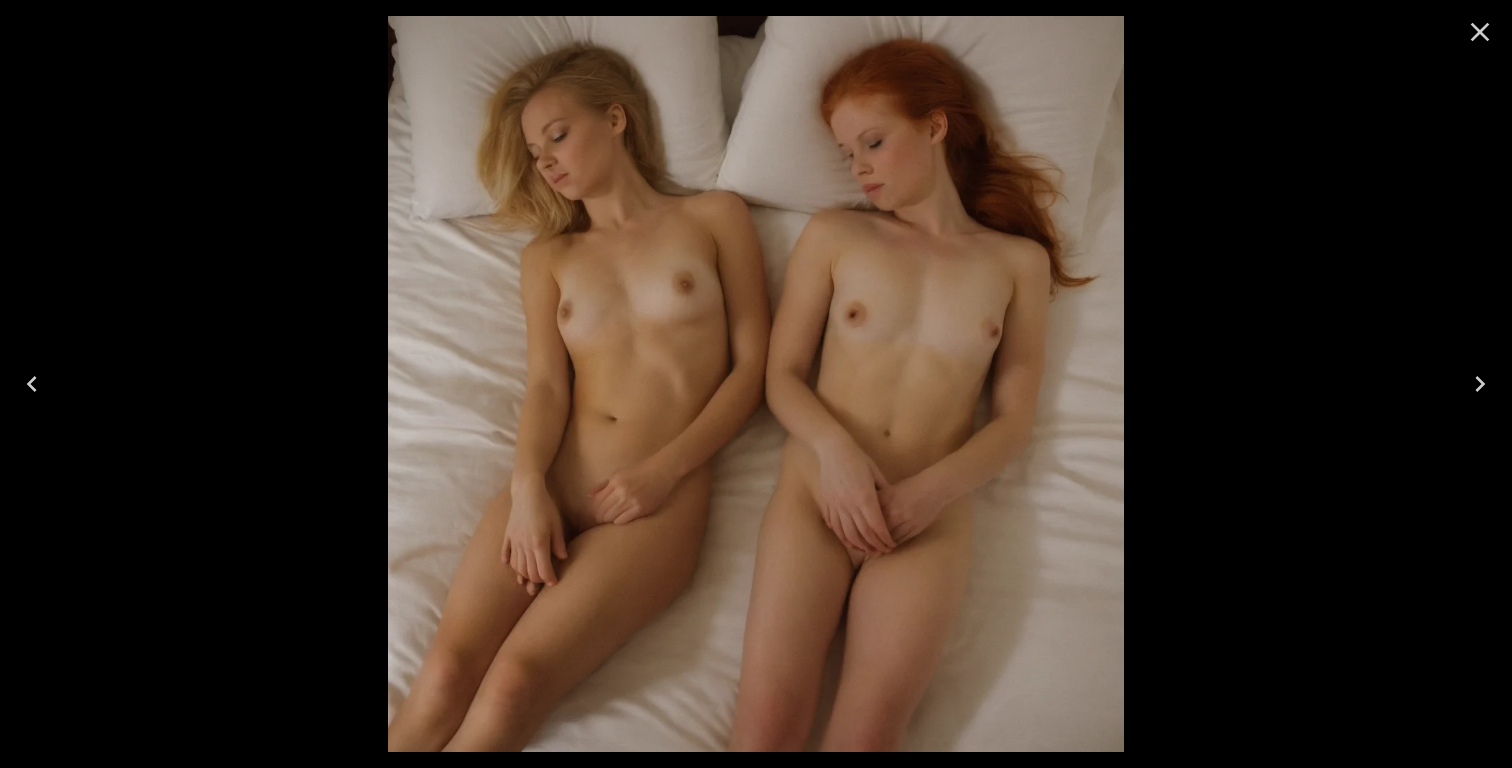click 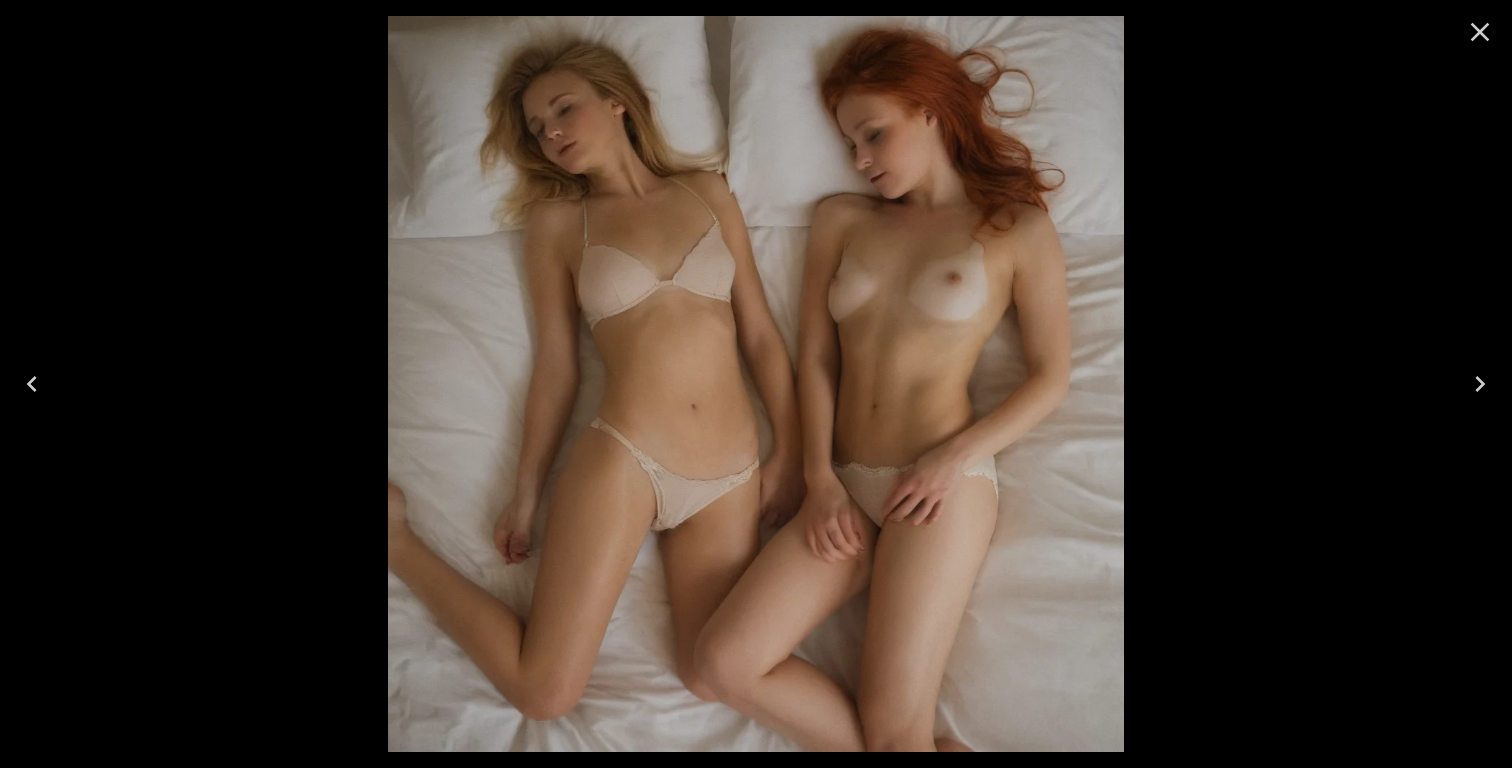 click 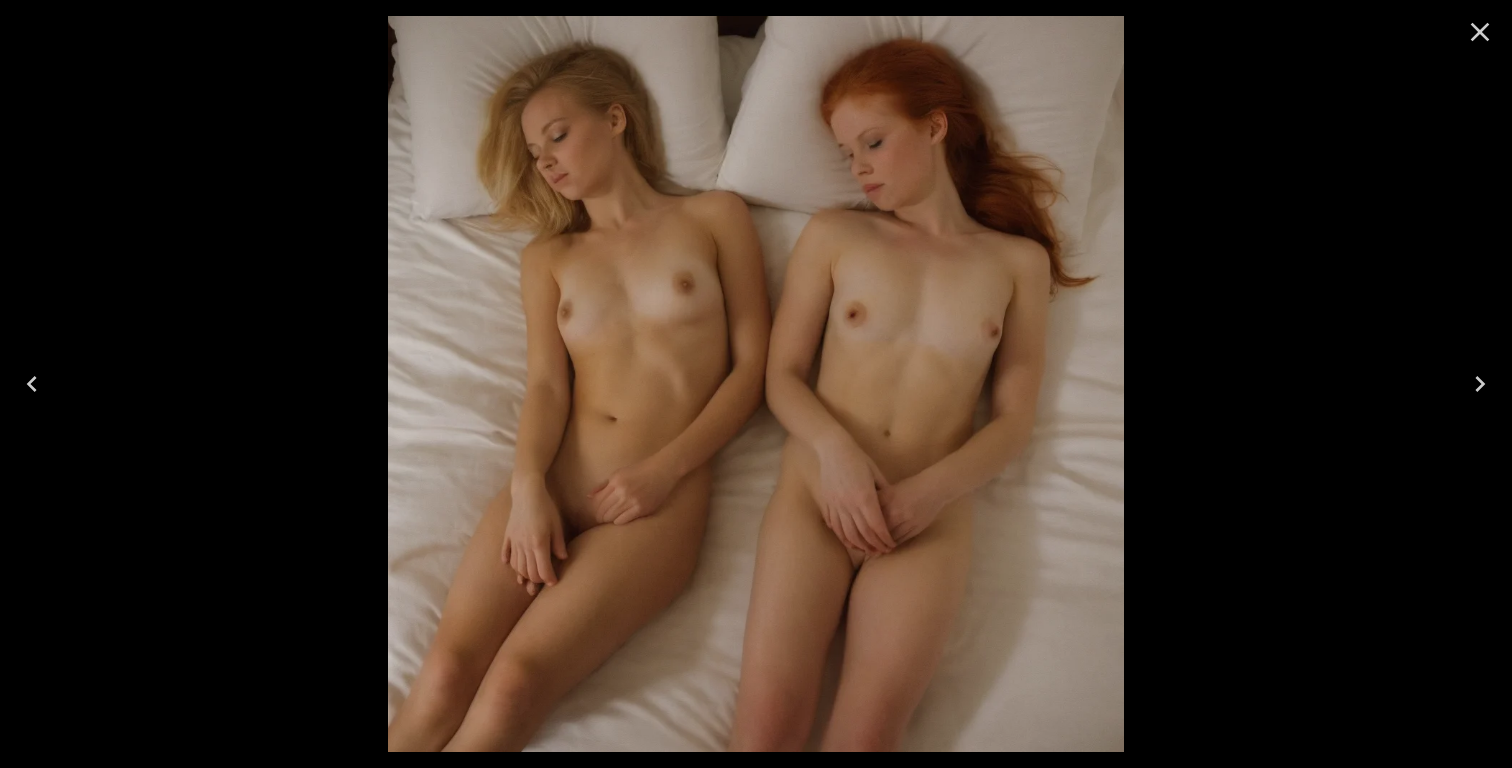 click 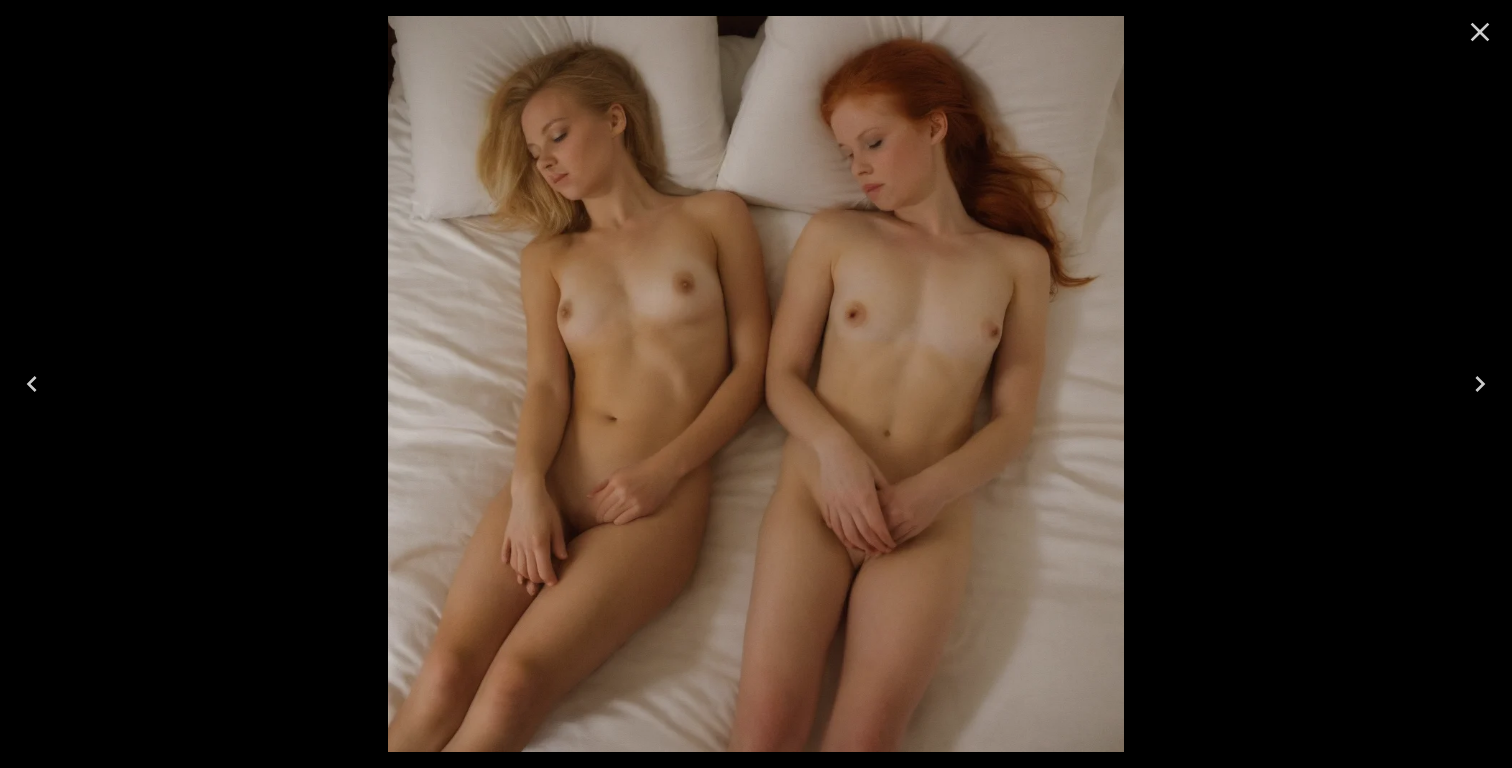 click 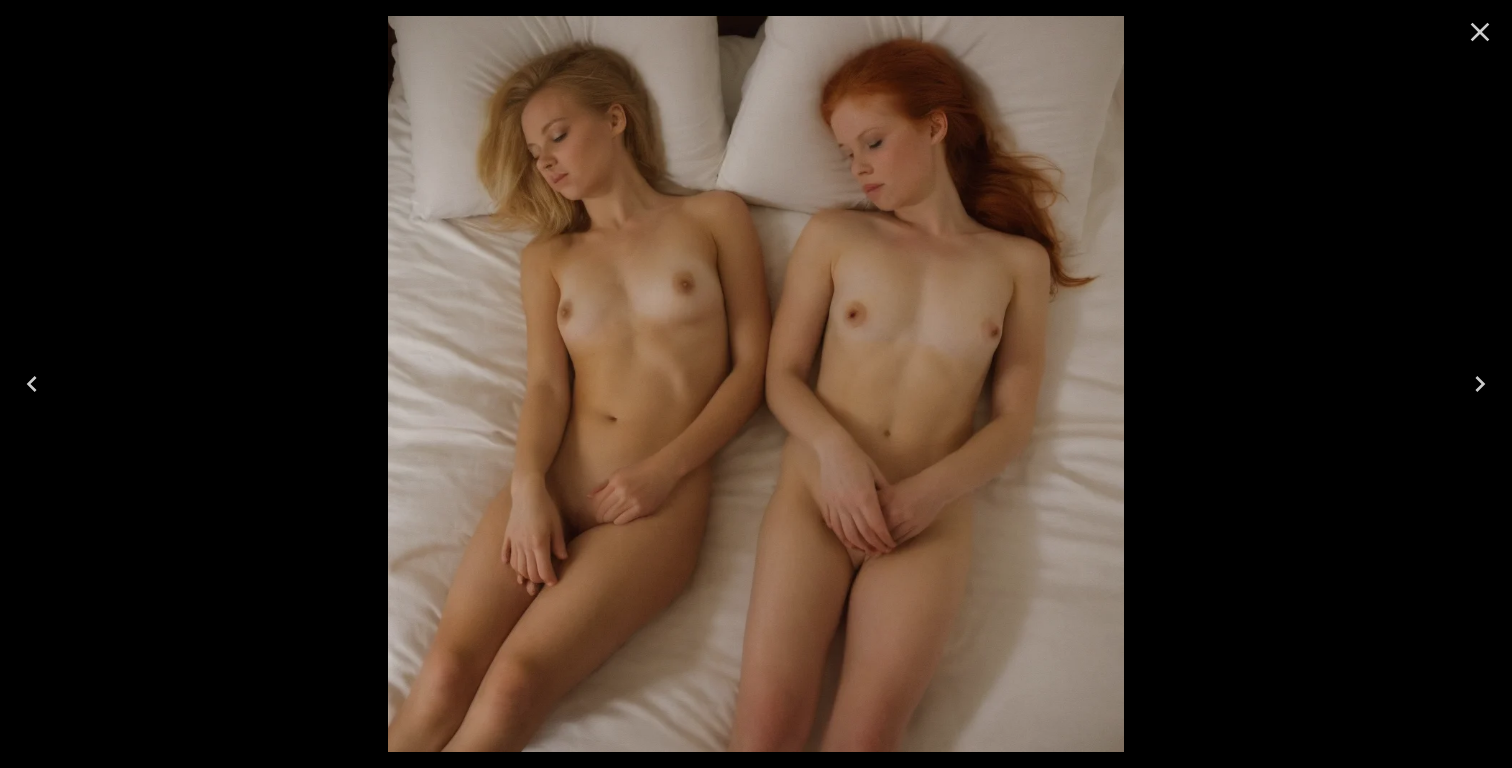 click at bounding box center (1480, 384) 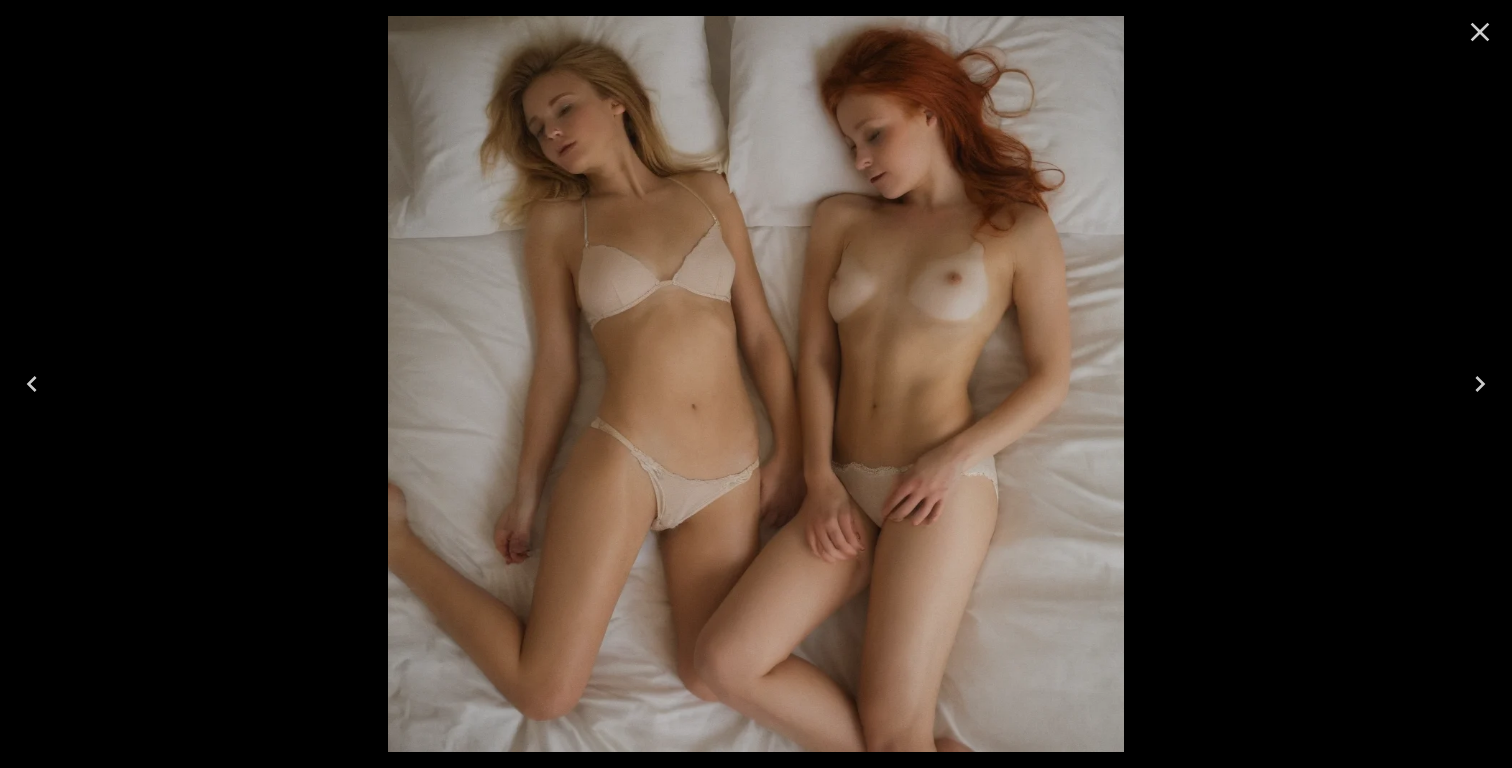 click at bounding box center [1480, 384] 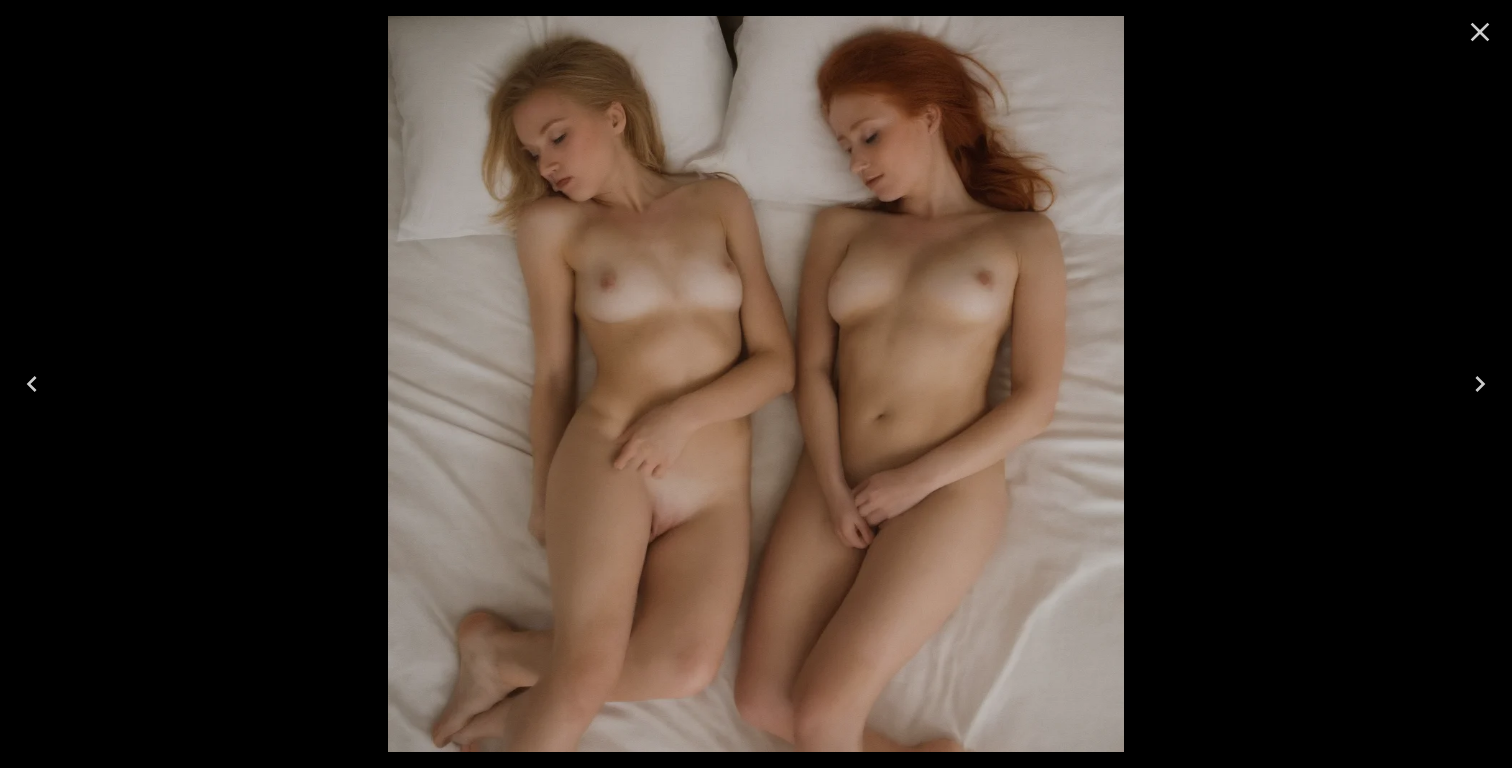click 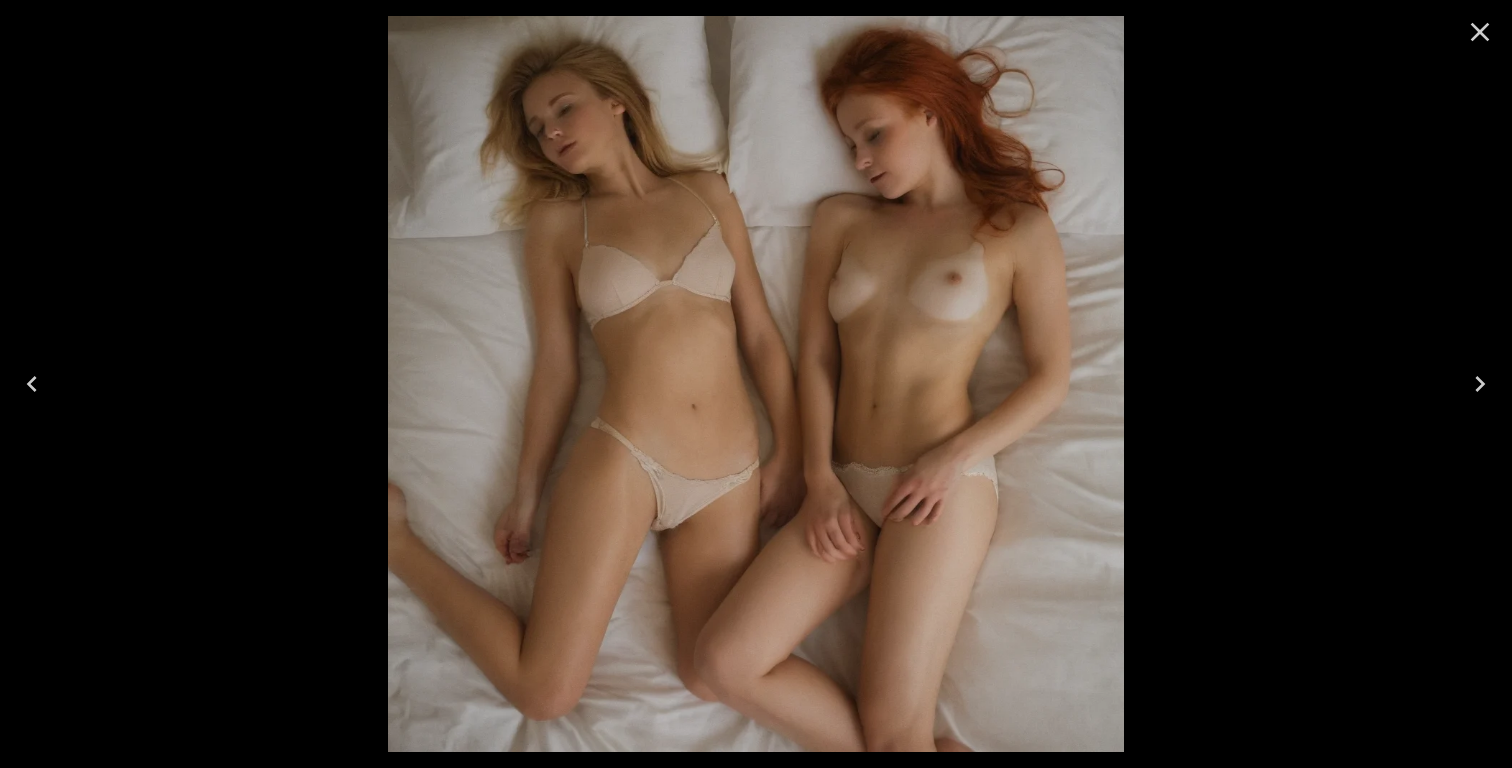 click 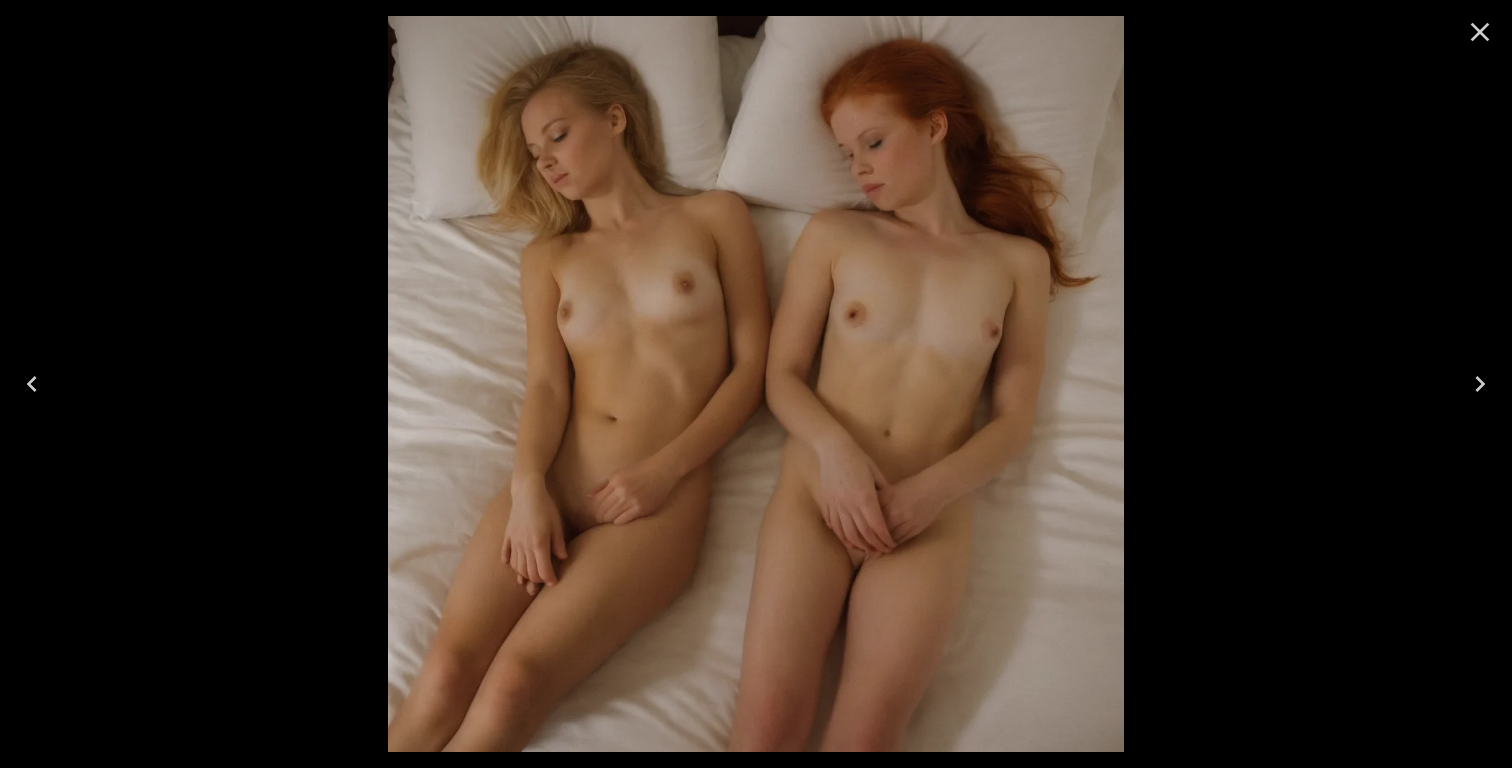 click 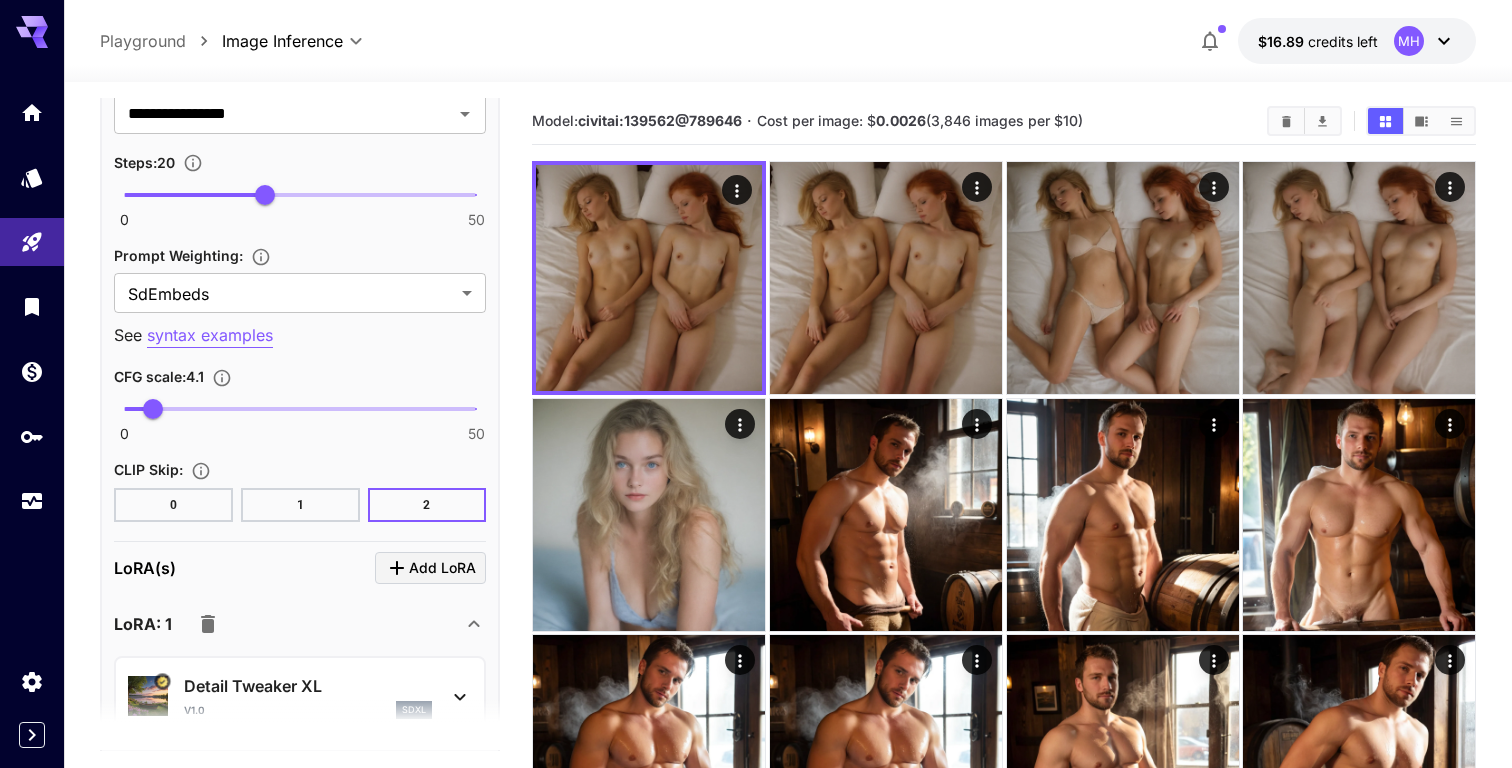 scroll, scrollTop: 1596, scrollLeft: 0, axis: vertical 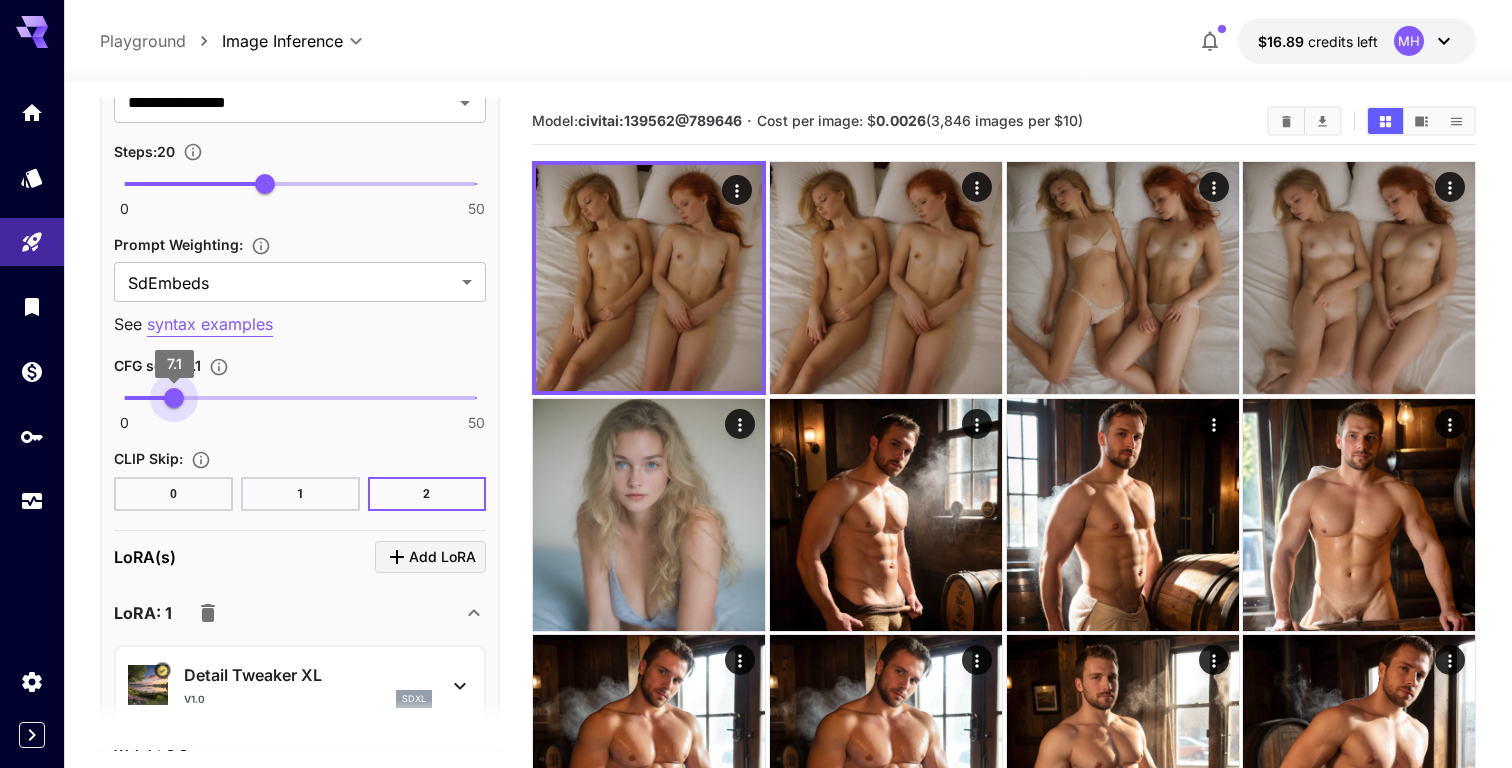 type on "***" 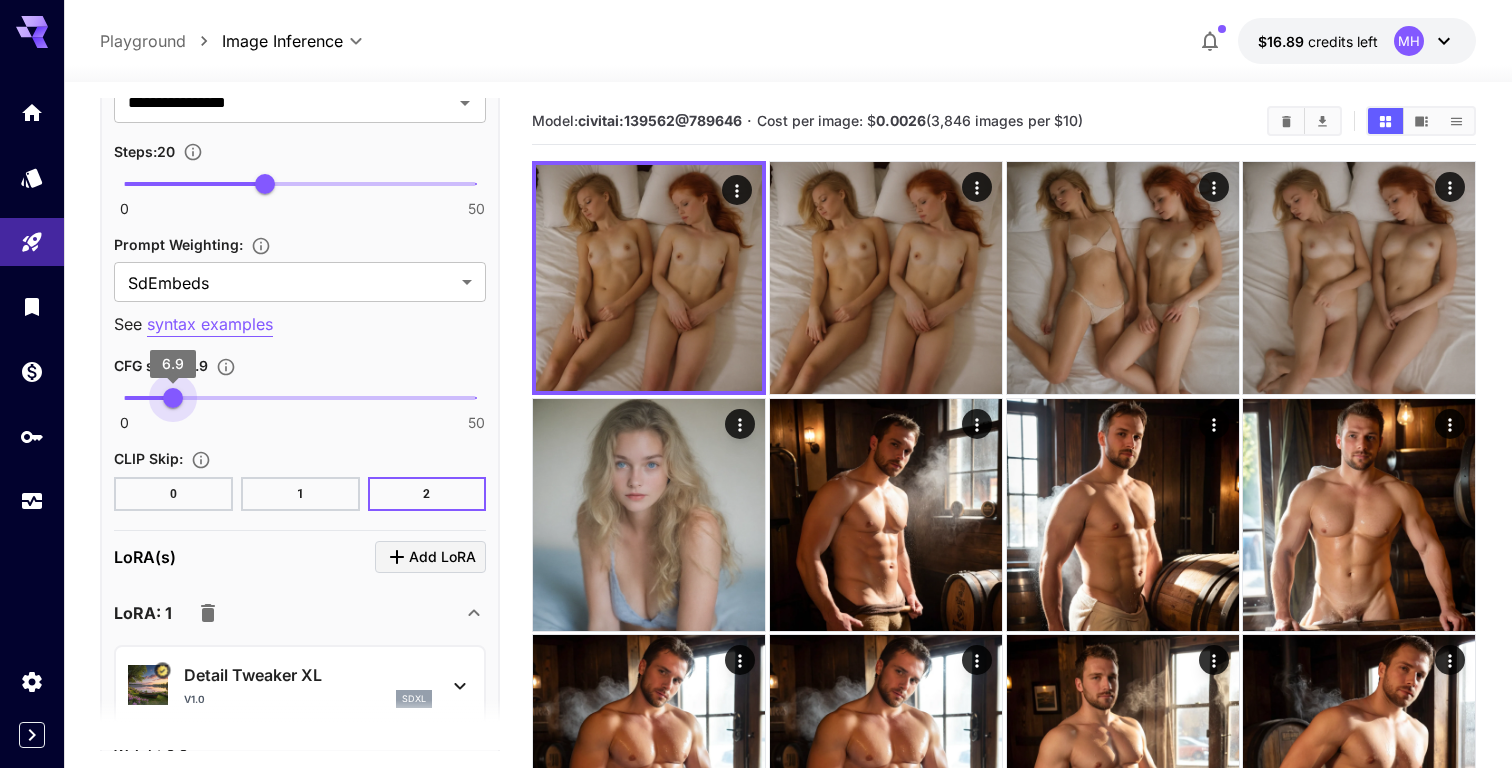 click on "6.9" at bounding box center [173, 398] 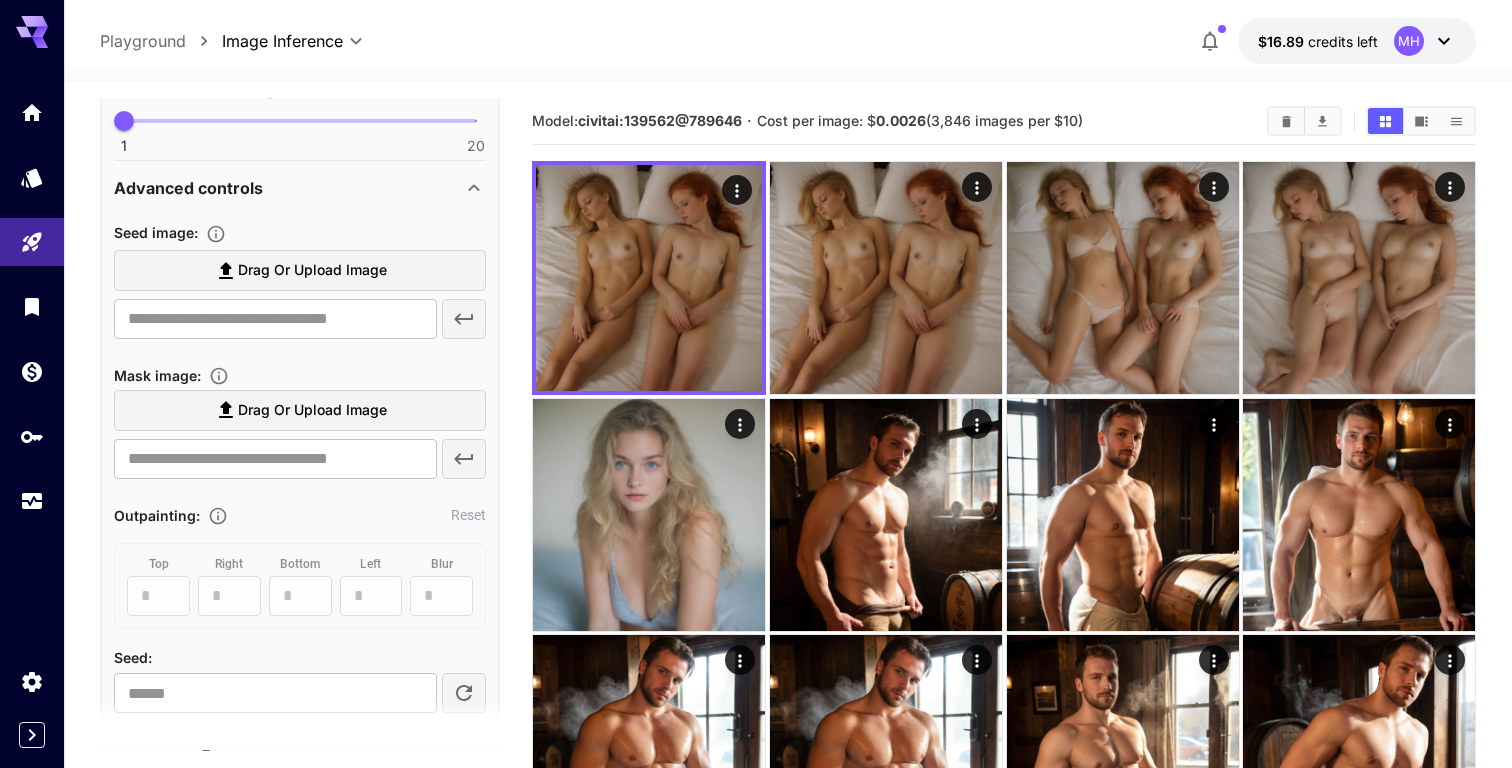 scroll, scrollTop: 403, scrollLeft: 0, axis: vertical 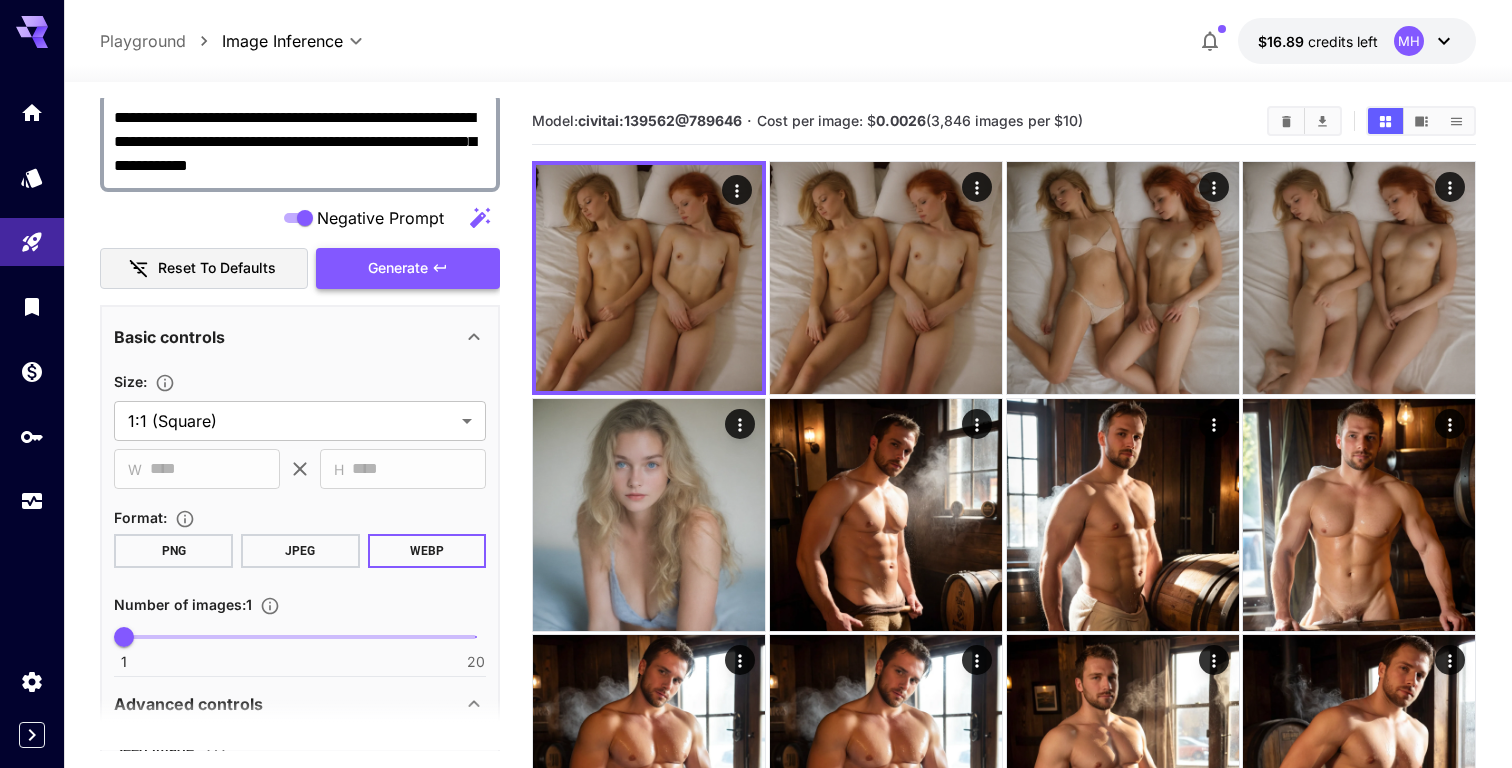 click on "Generate" at bounding box center (398, 268) 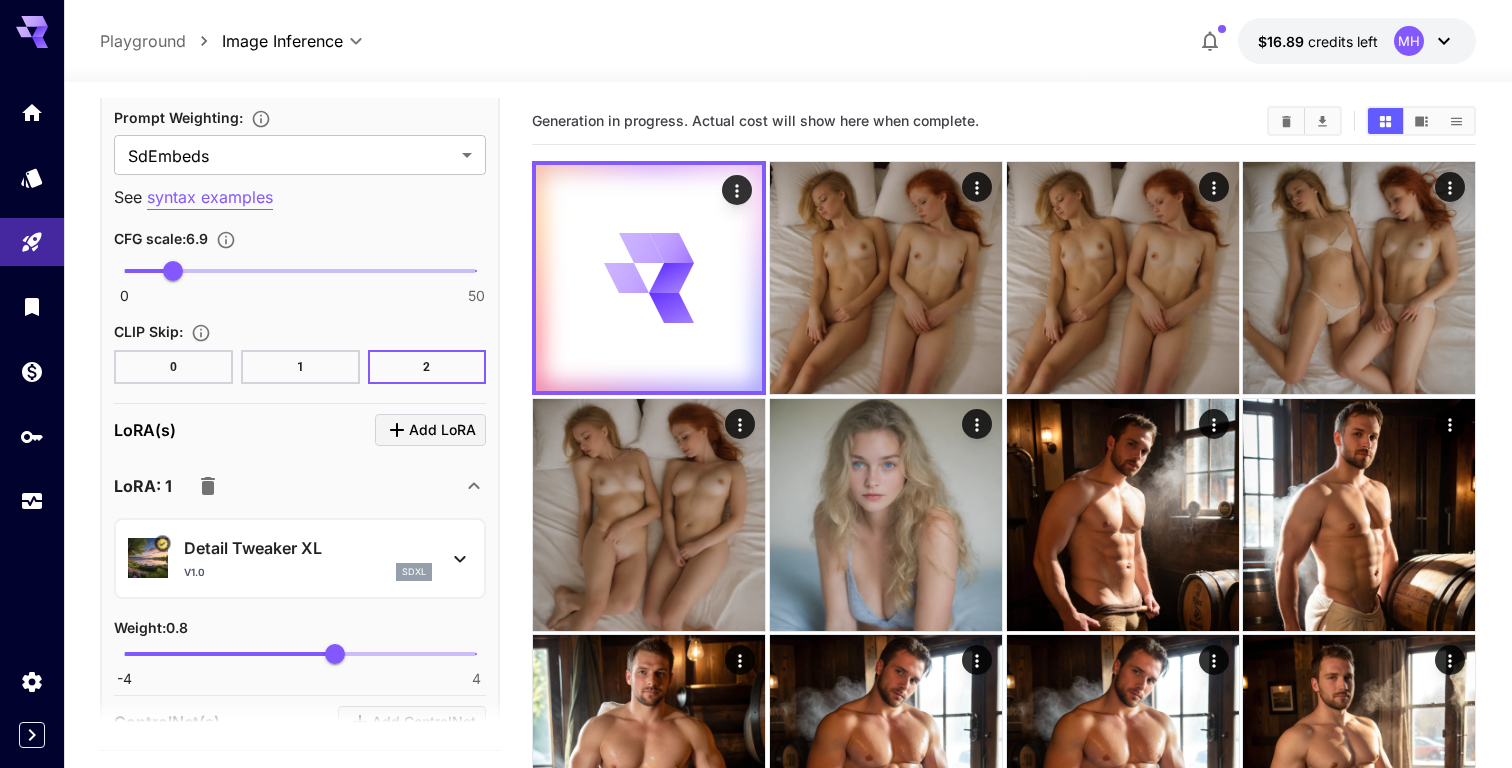 scroll, scrollTop: 1784, scrollLeft: 0, axis: vertical 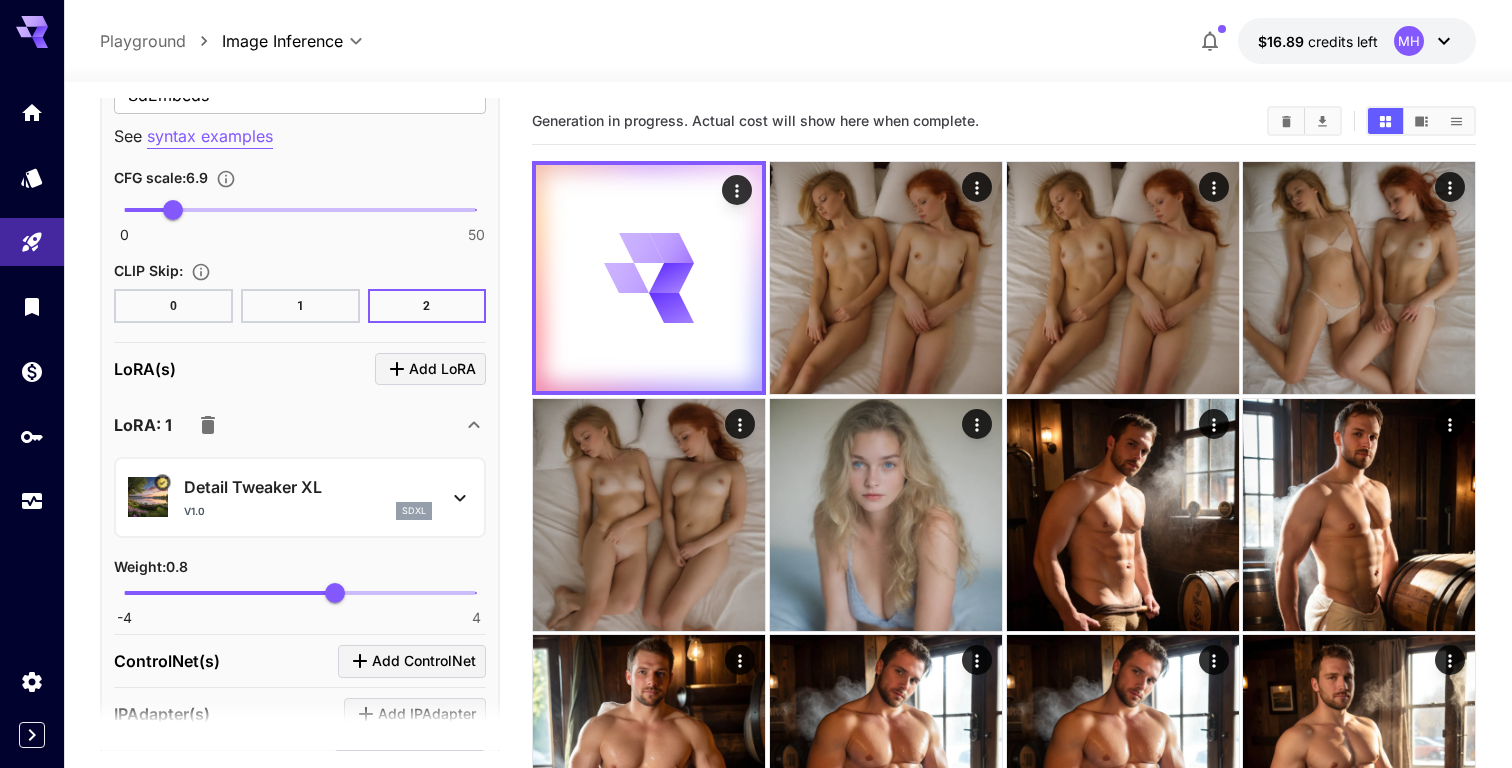 click on "1" at bounding box center (300, 306) 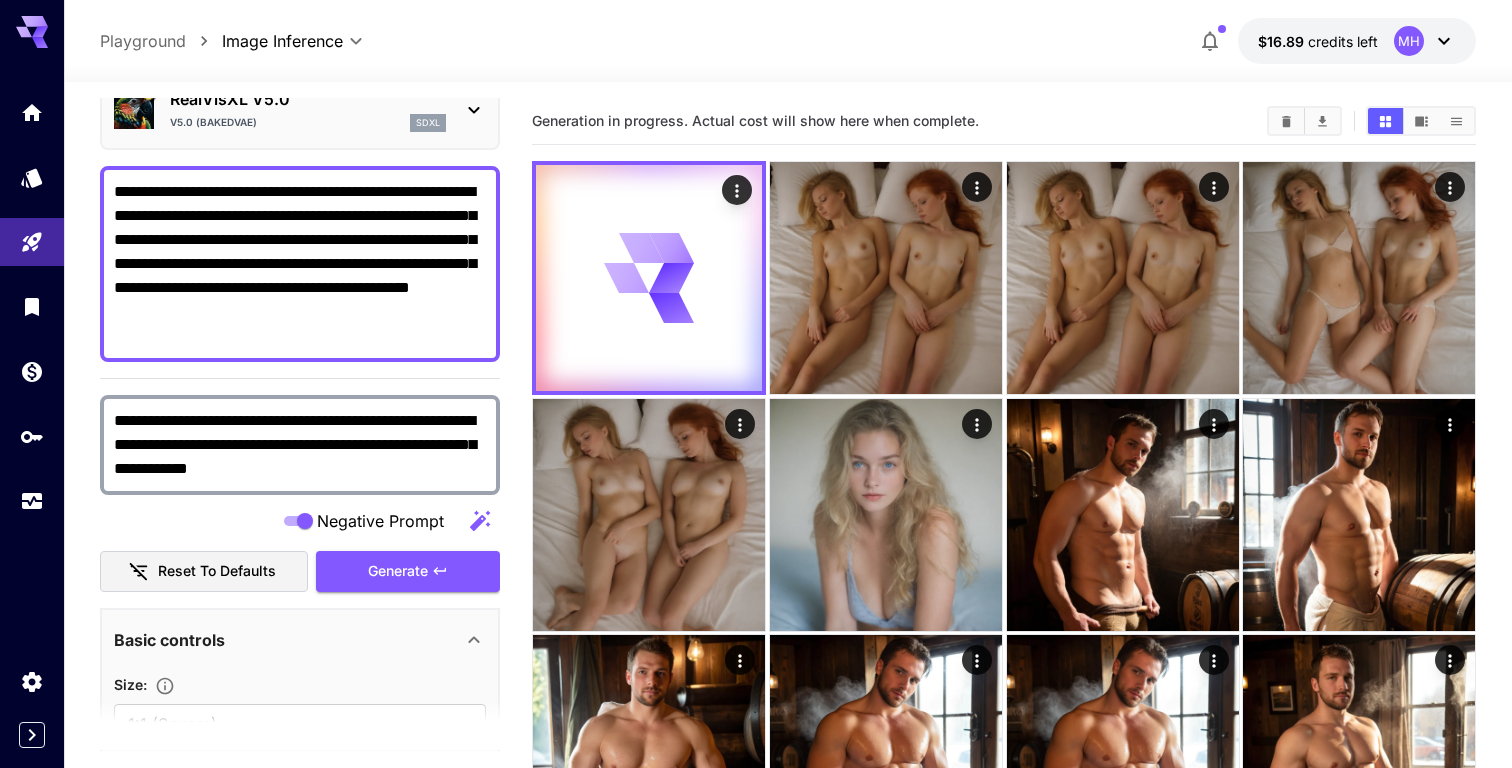 scroll, scrollTop: 0, scrollLeft: 0, axis: both 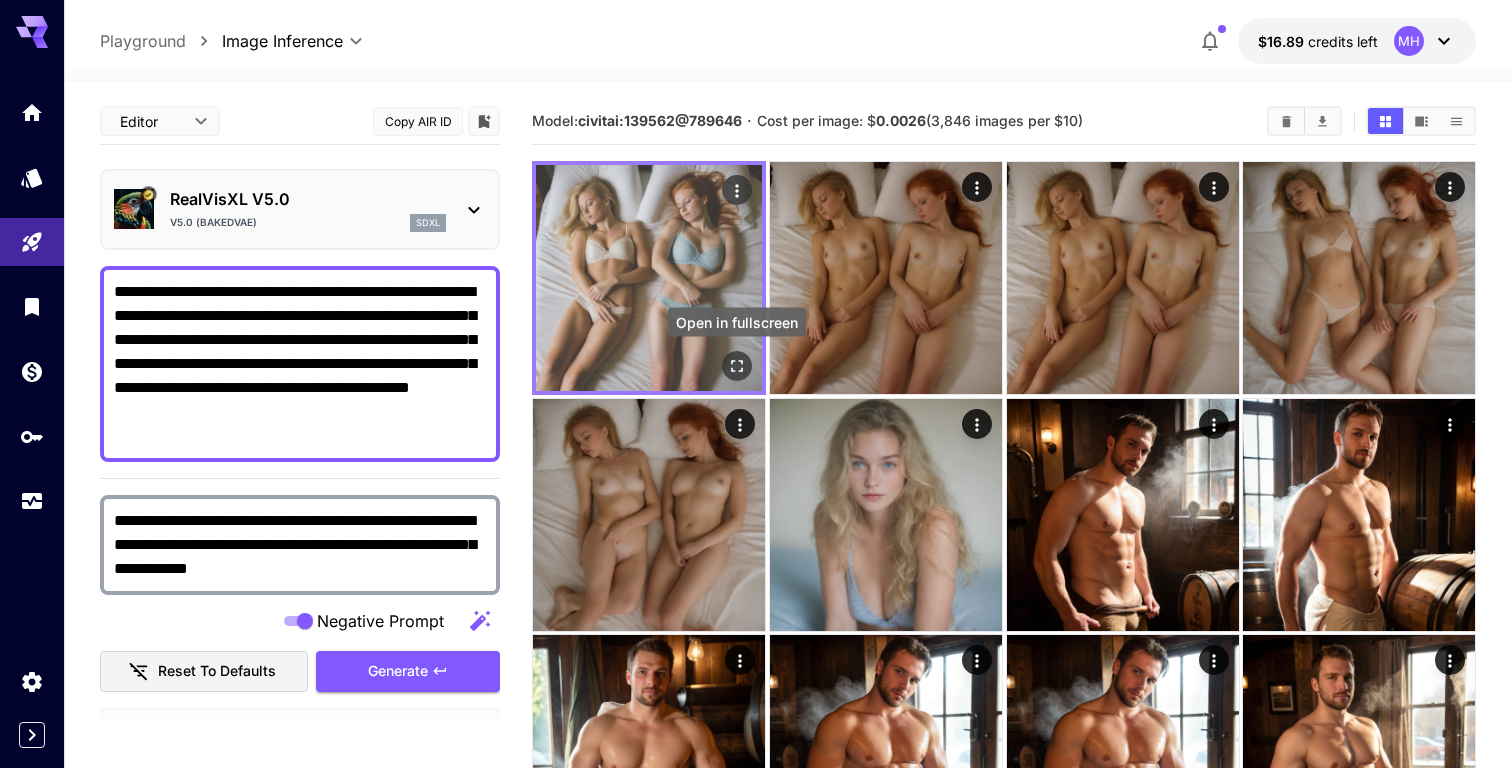 click 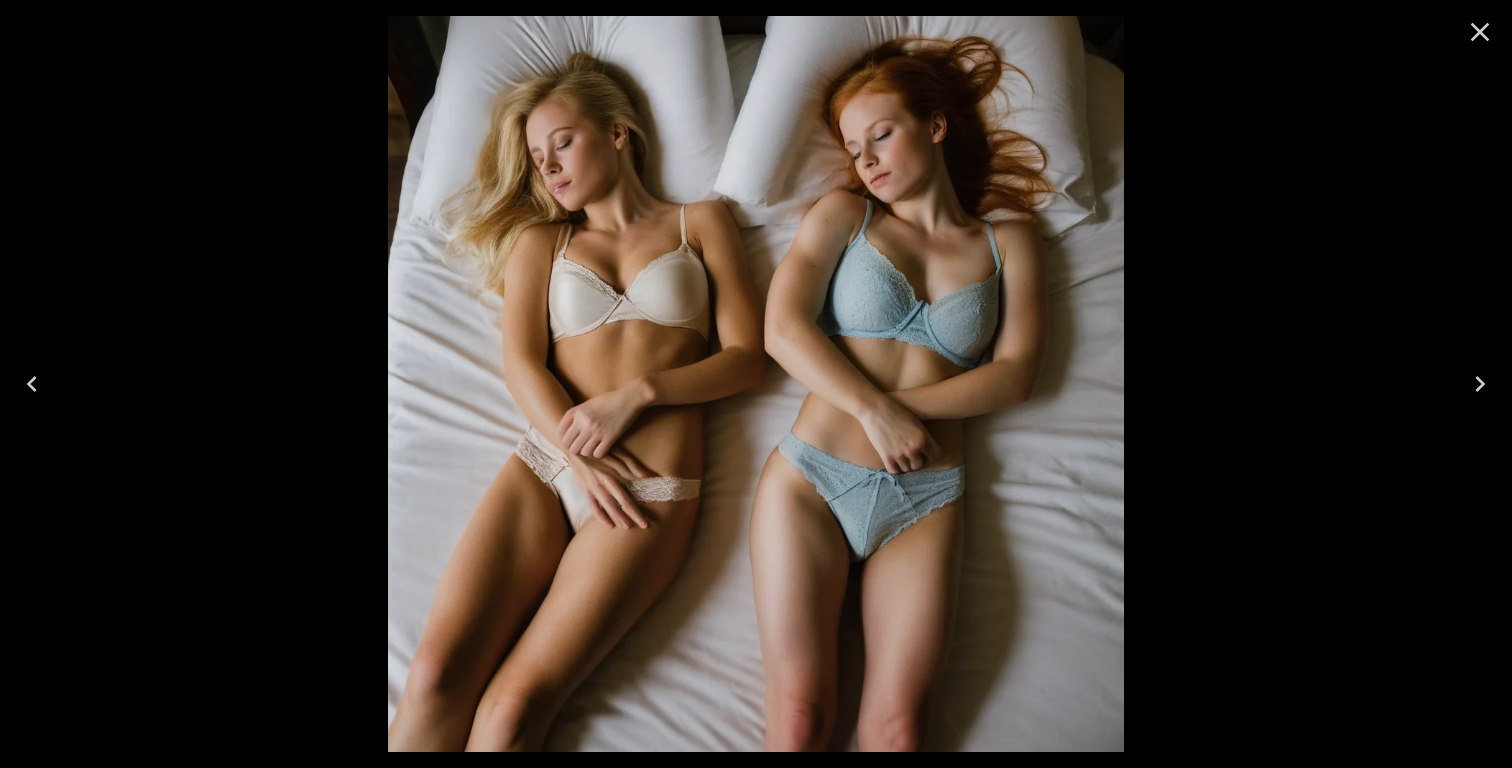 click 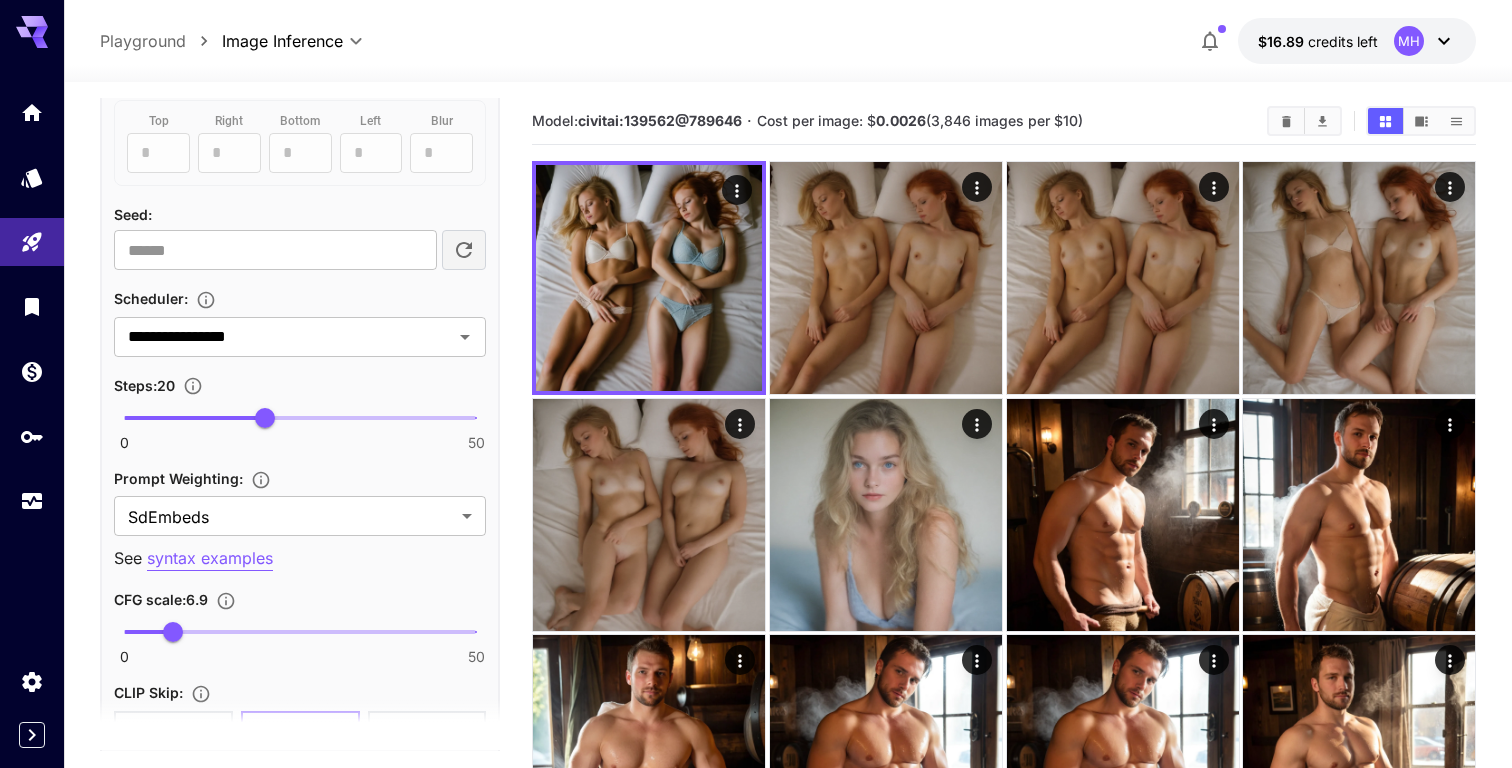 scroll, scrollTop: 1419, scrollLeft: 0, axis: vertical 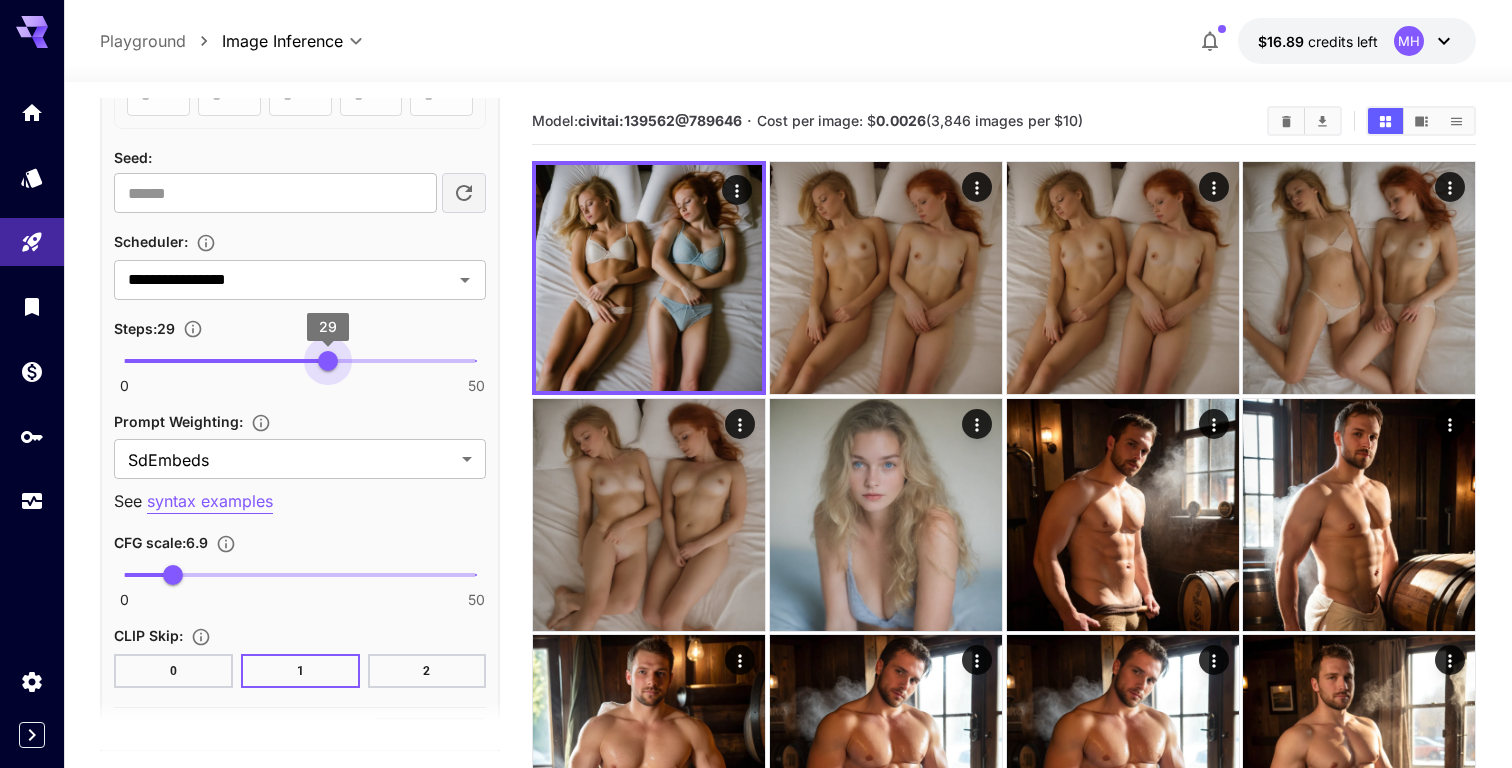 type on "**" 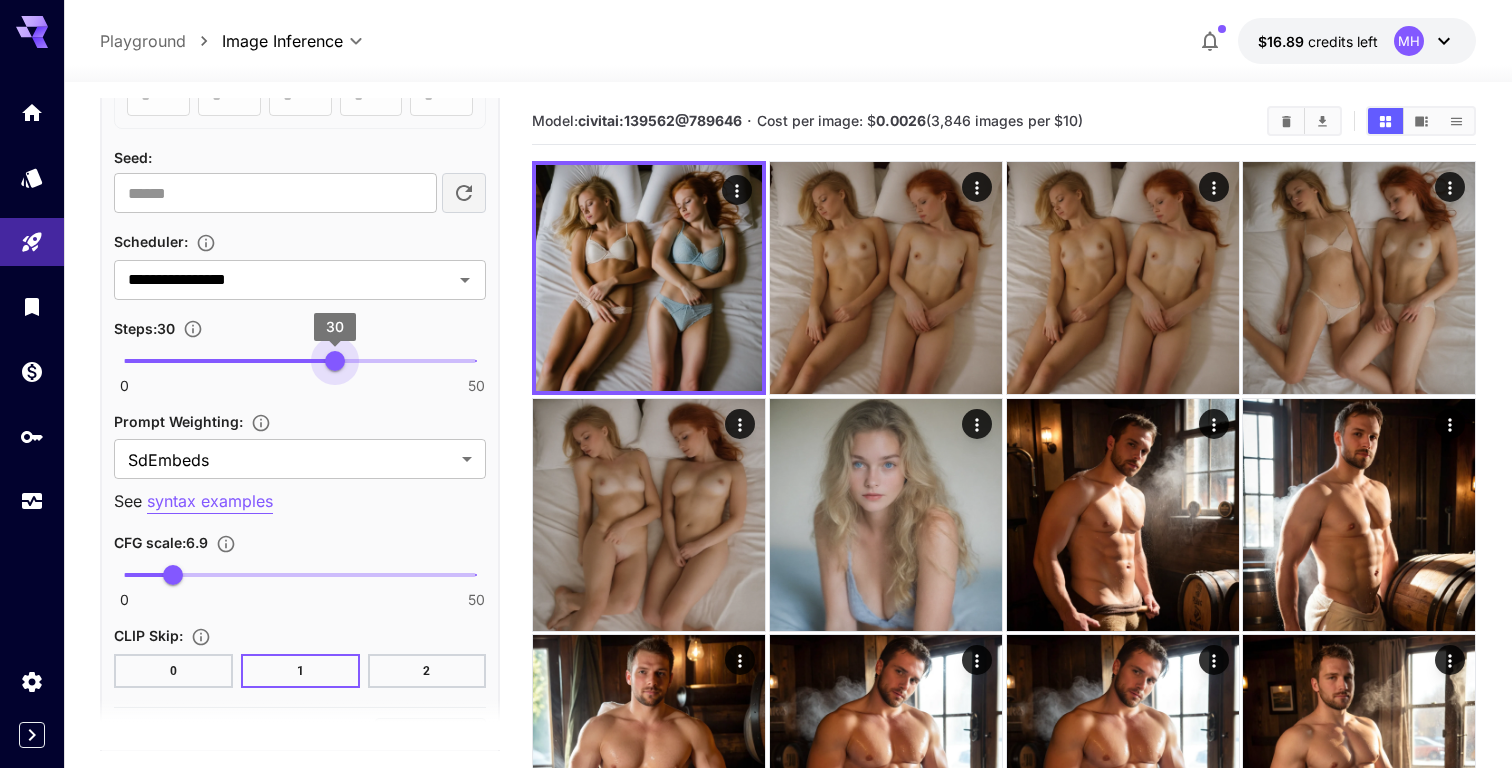 drag, startPoint x: 319, startPoint y: 365, endPoint x: 334, endPoint y: 366, distance: 15.033297 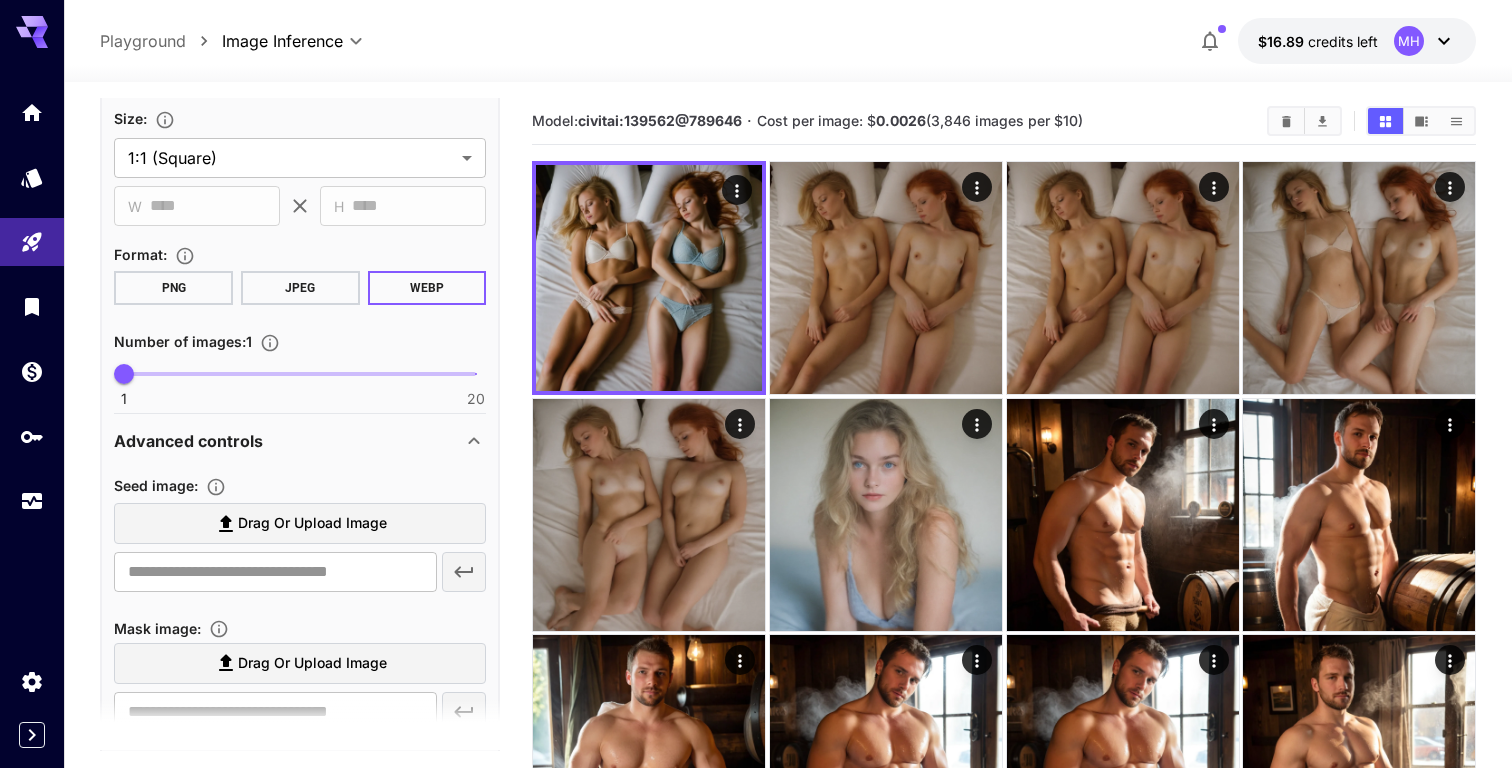 scroll, scrollTop: 130, scrollLeft: 0, axis: vertical 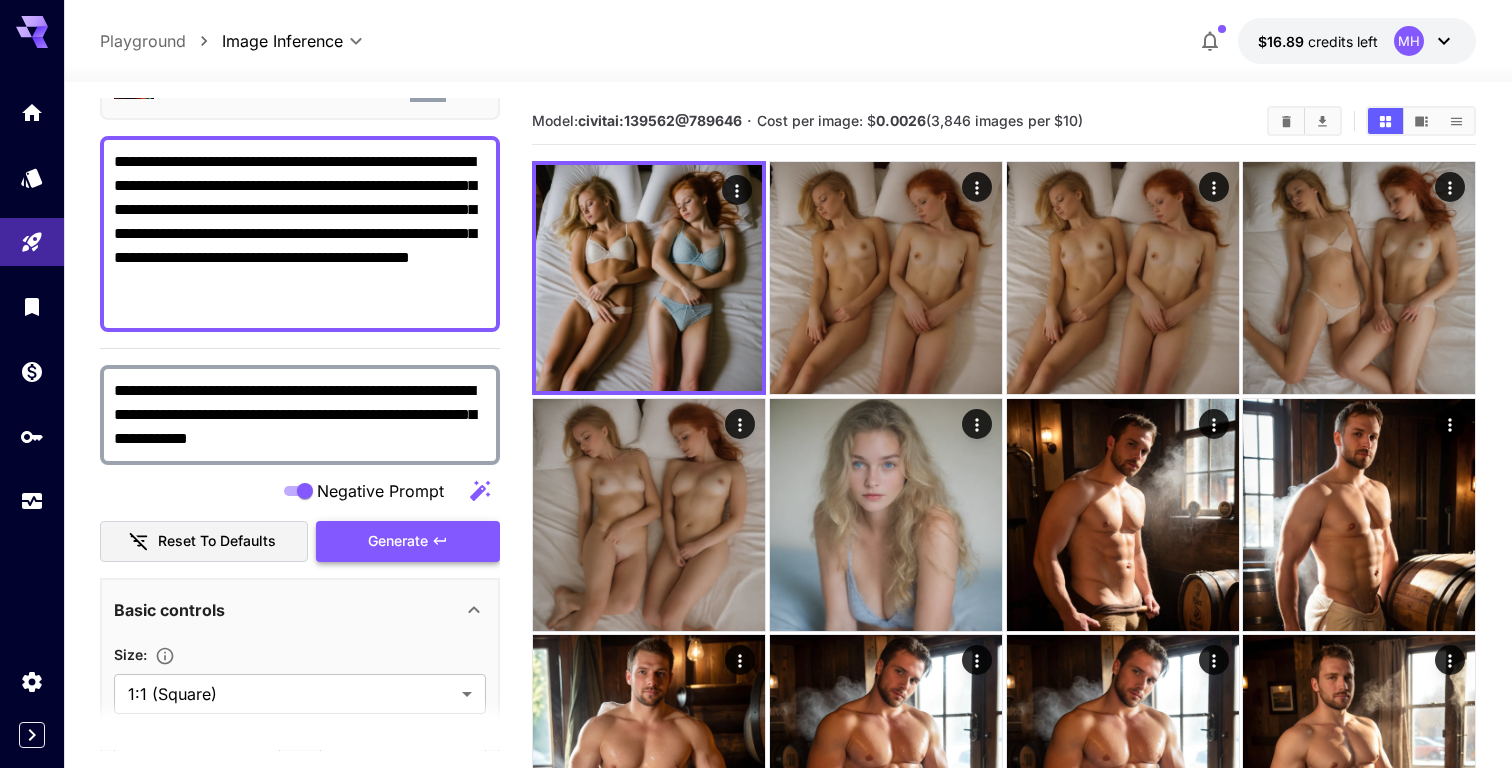 click on "Generate" at bounding box center [398, 541] 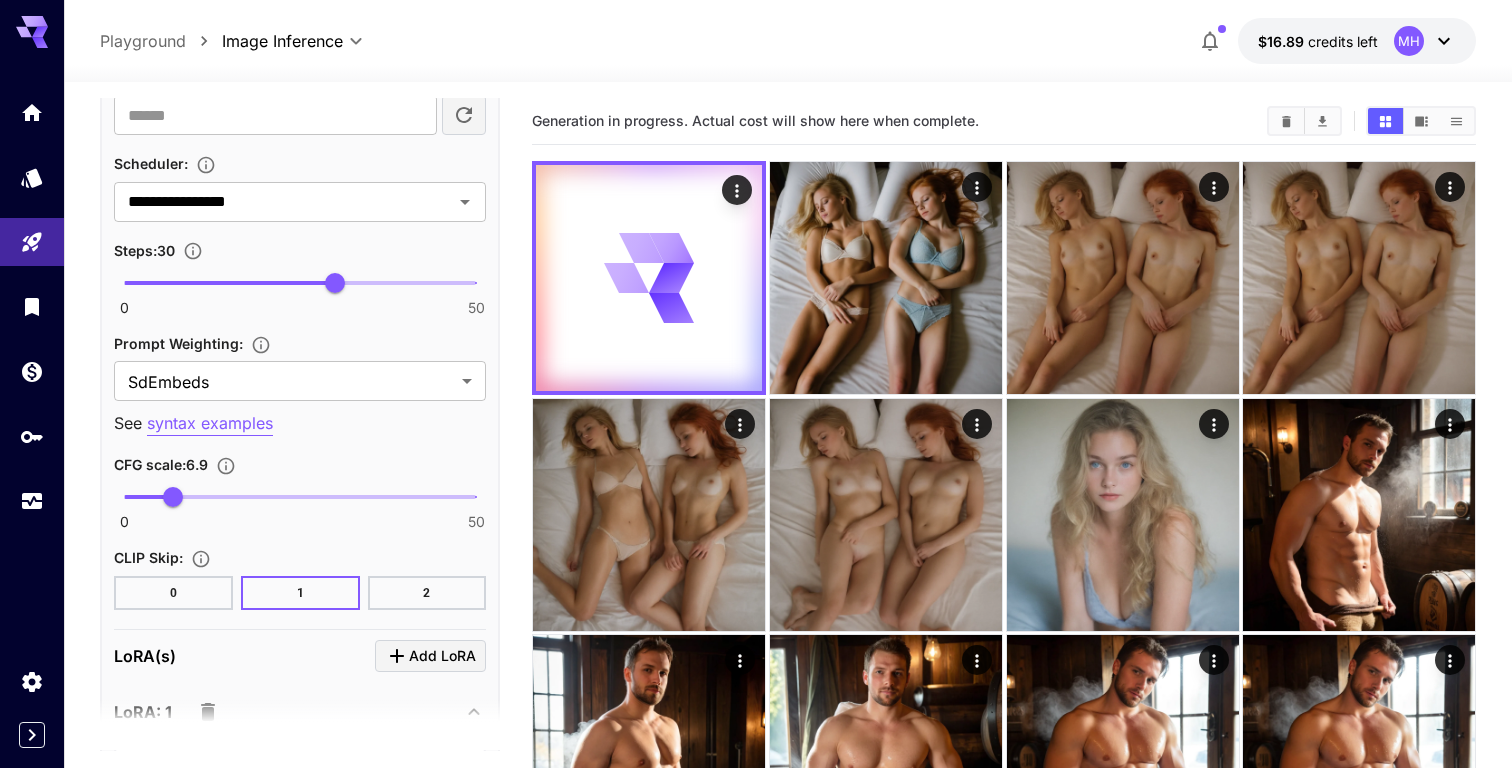 scroll, scrollTop: 1534, scrollLeft: 0, axis: vertical 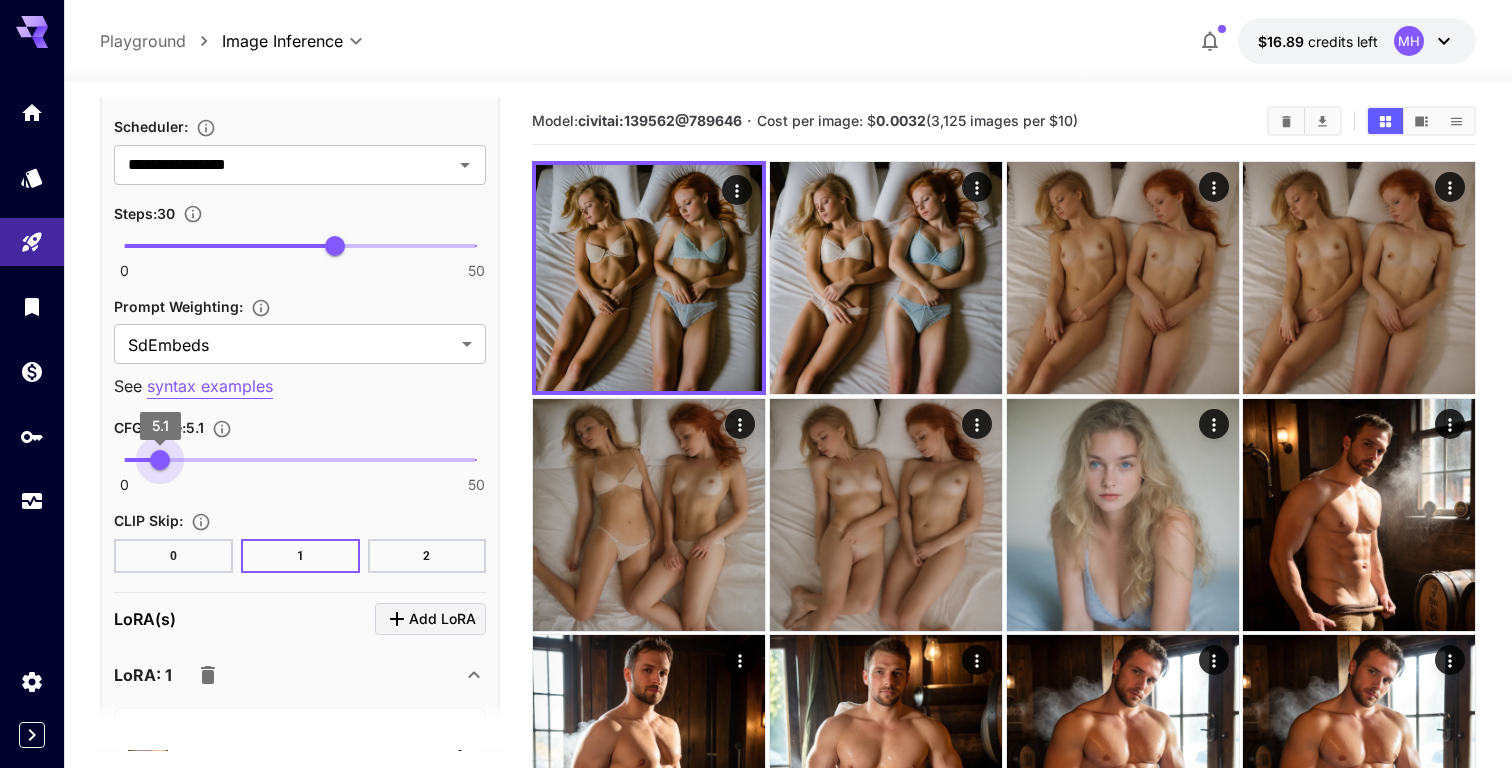 click on "5.1" at bounding box center (160, 460) 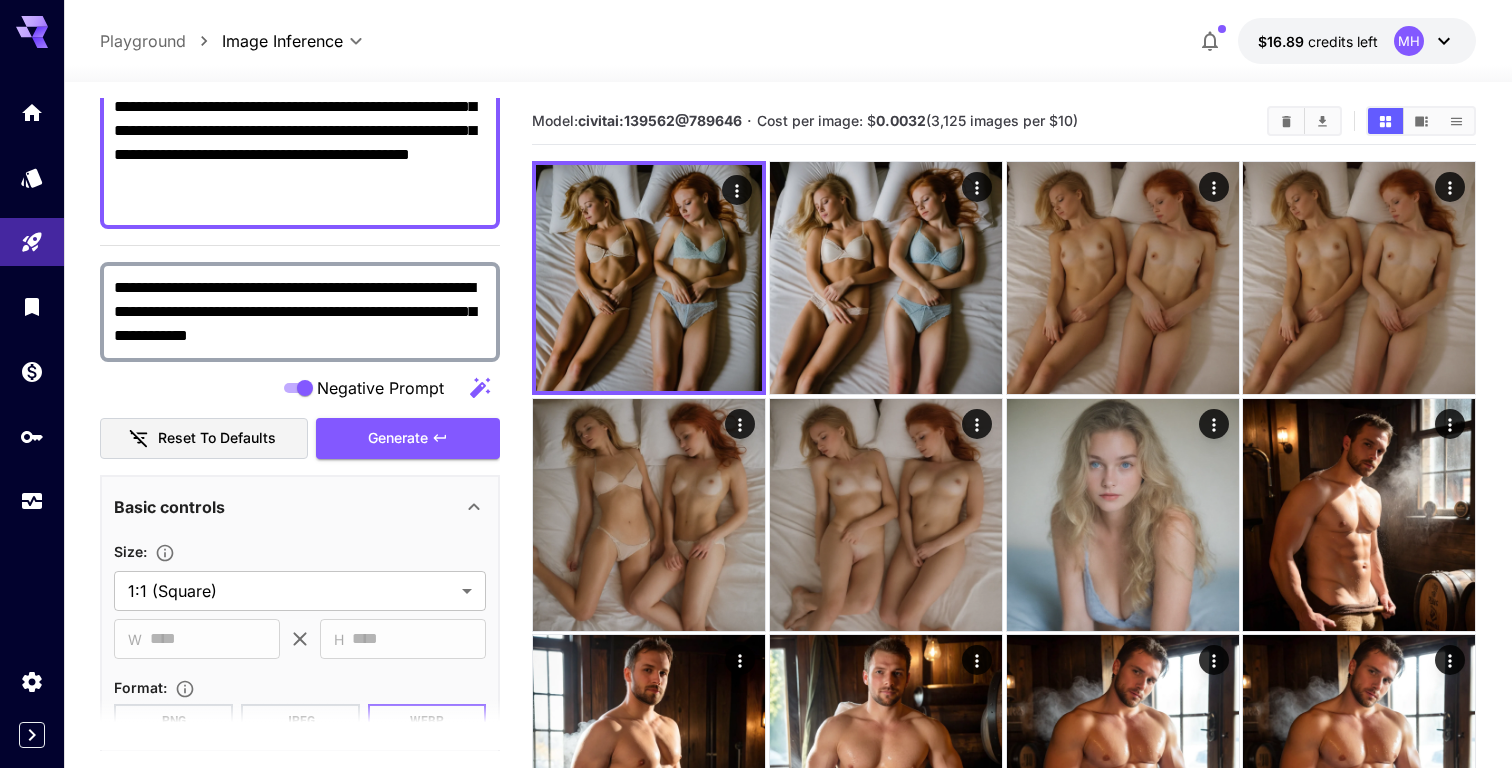 scroll, scrollTop: 7, scrollLeft: 0, axis: vertical 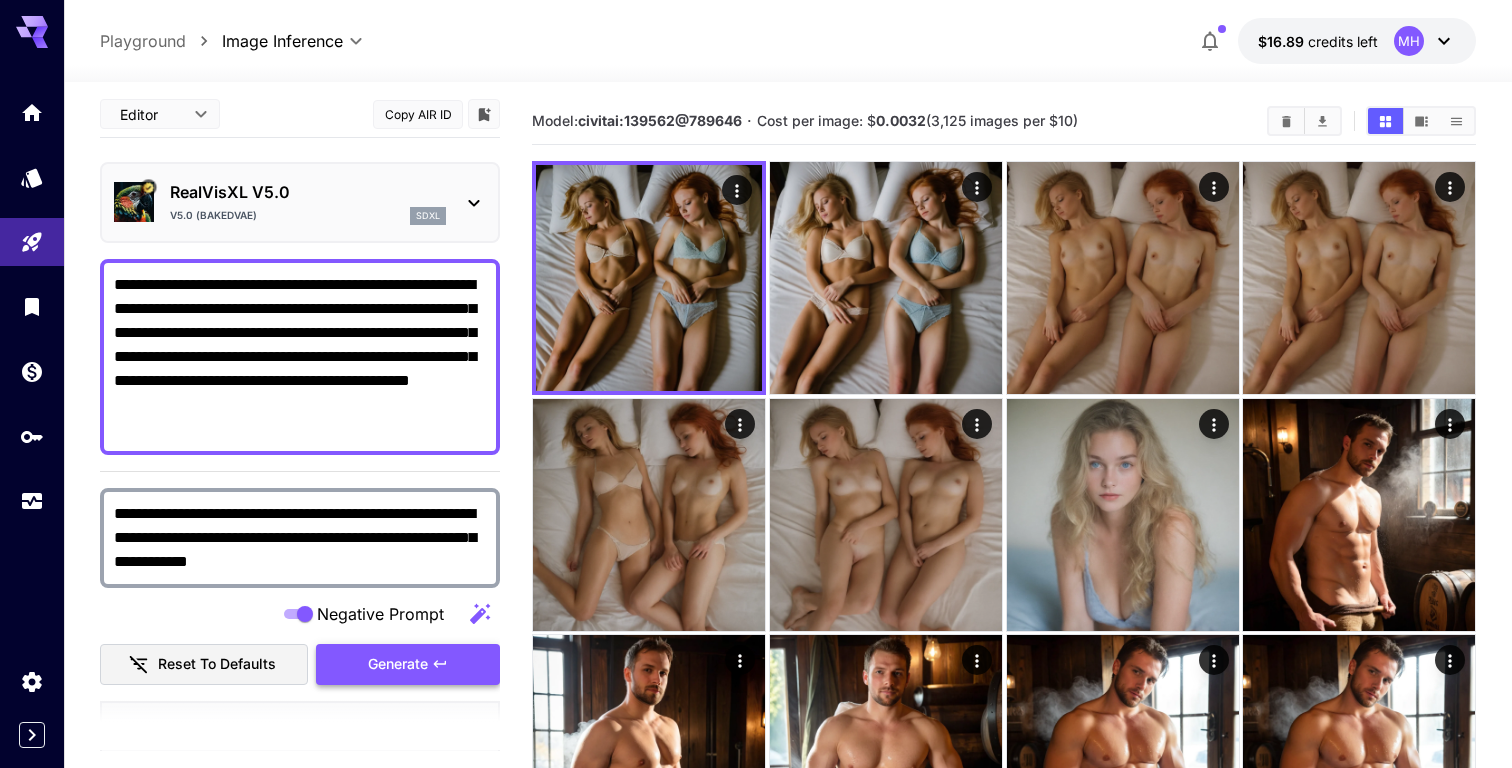 click on "Generate" at bounding box center (408, 664) 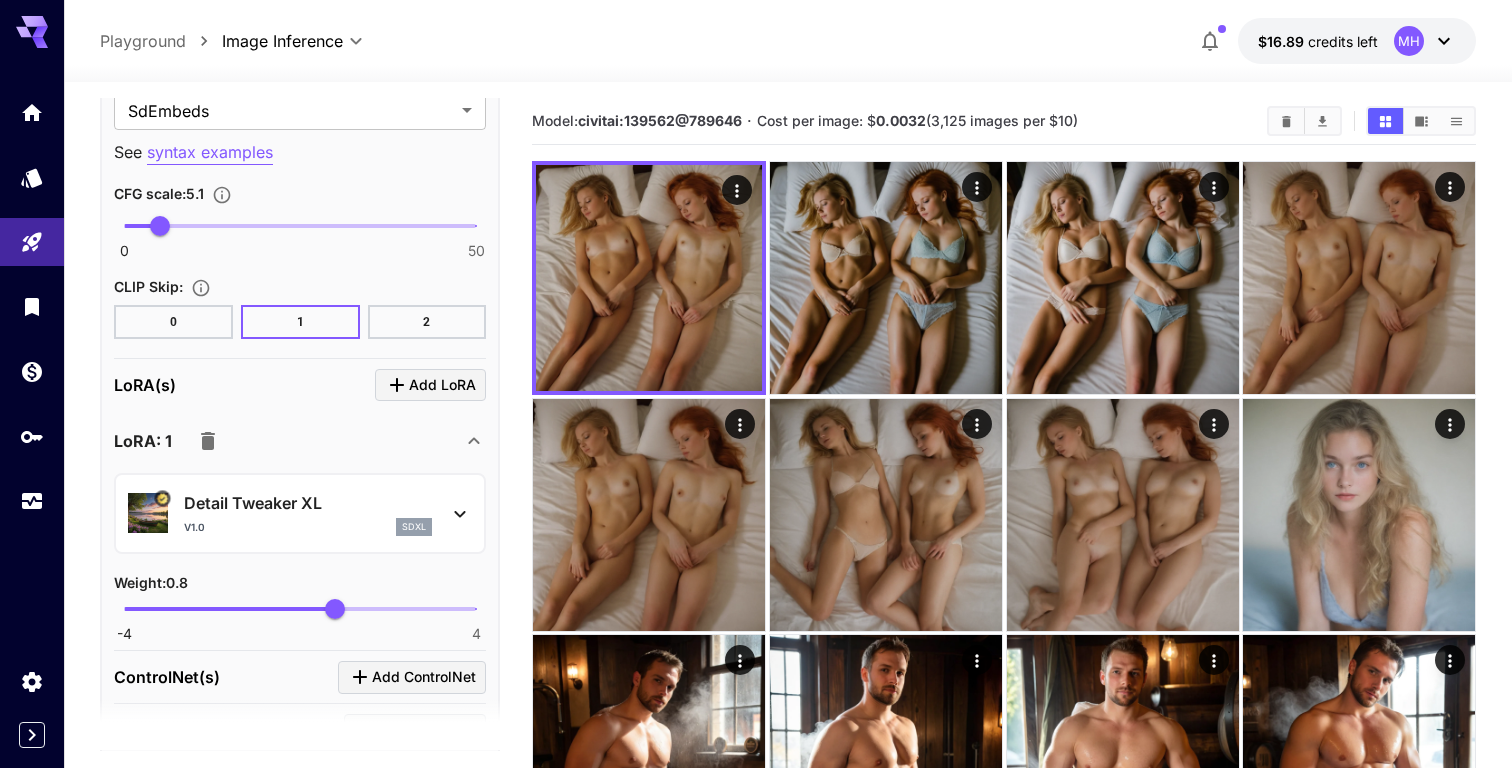scroll, scrollTop: 1784, scrollLeft: 0, axis: vertical 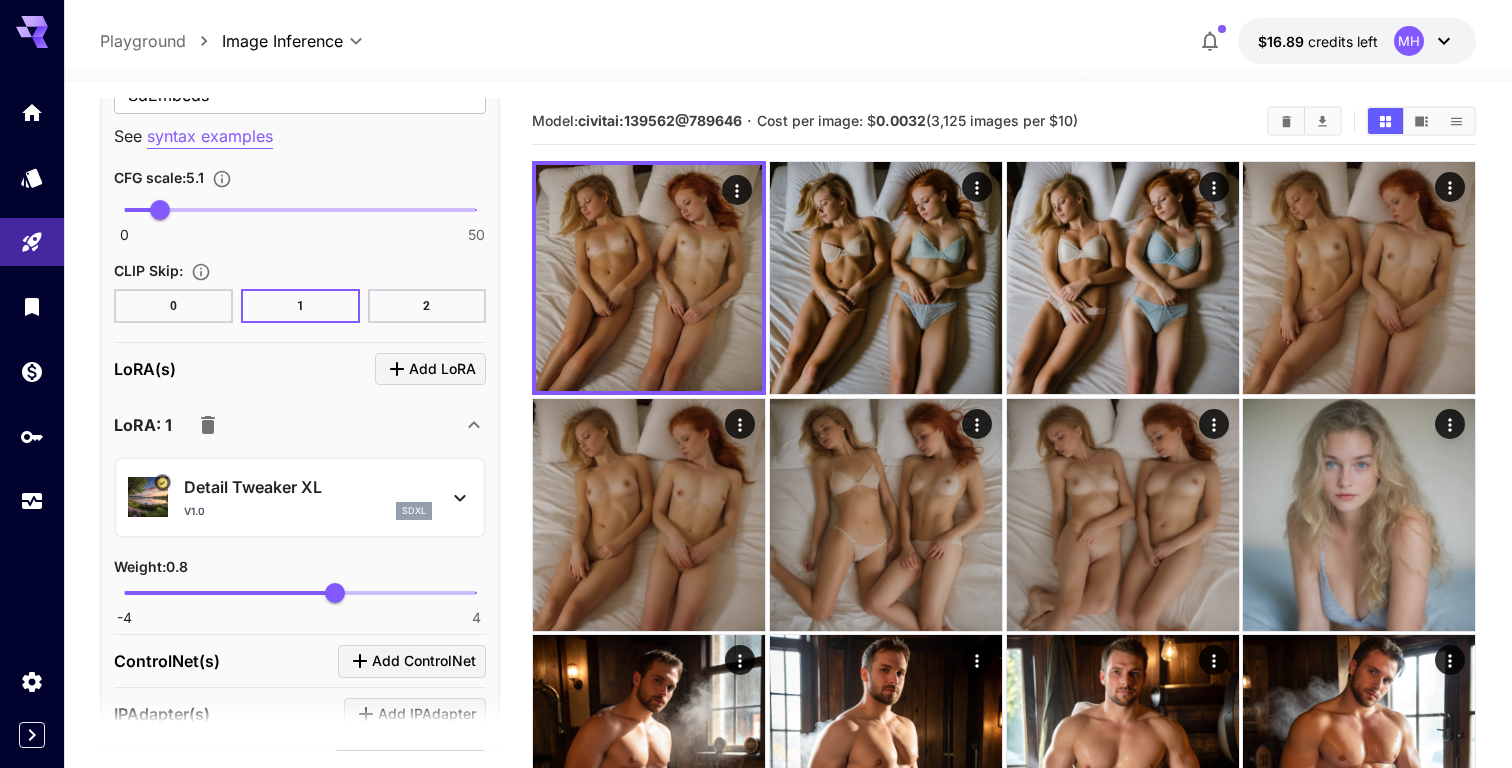 click on "2" at bounding box center (427, 306) 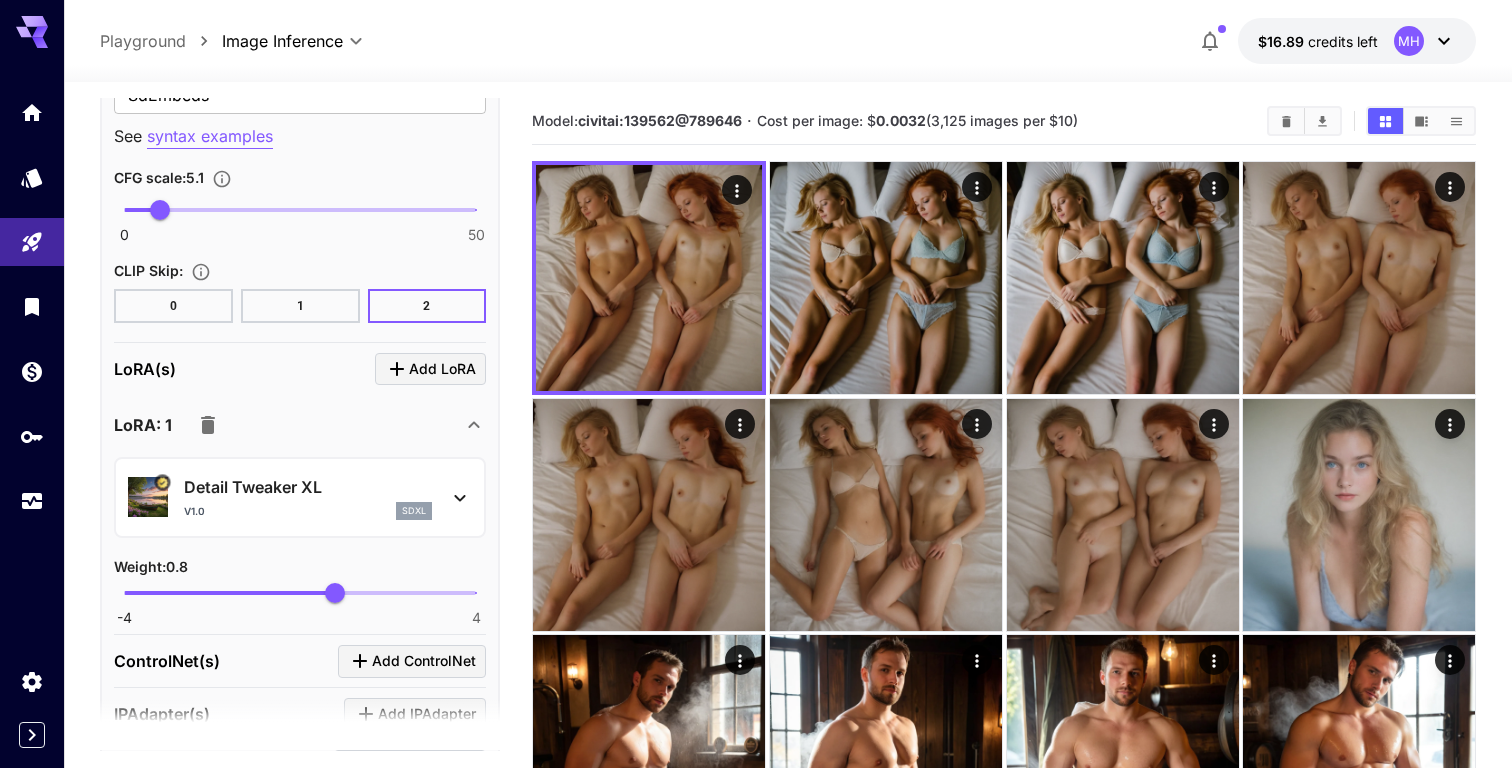click on "0" at bounding box center [173, 306] 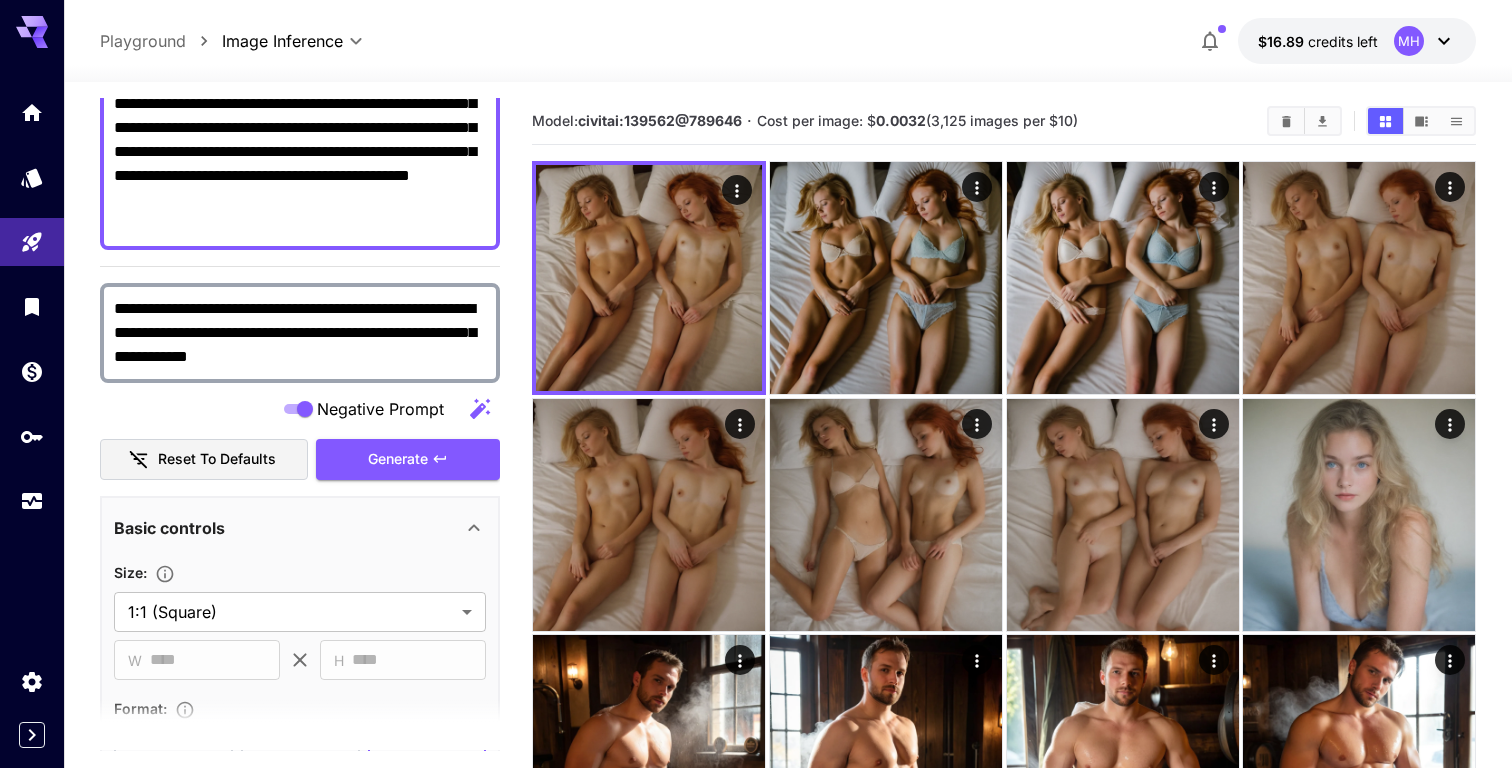 scroll, scrollTop: 10, scrollLeft: 0, axis: vertical 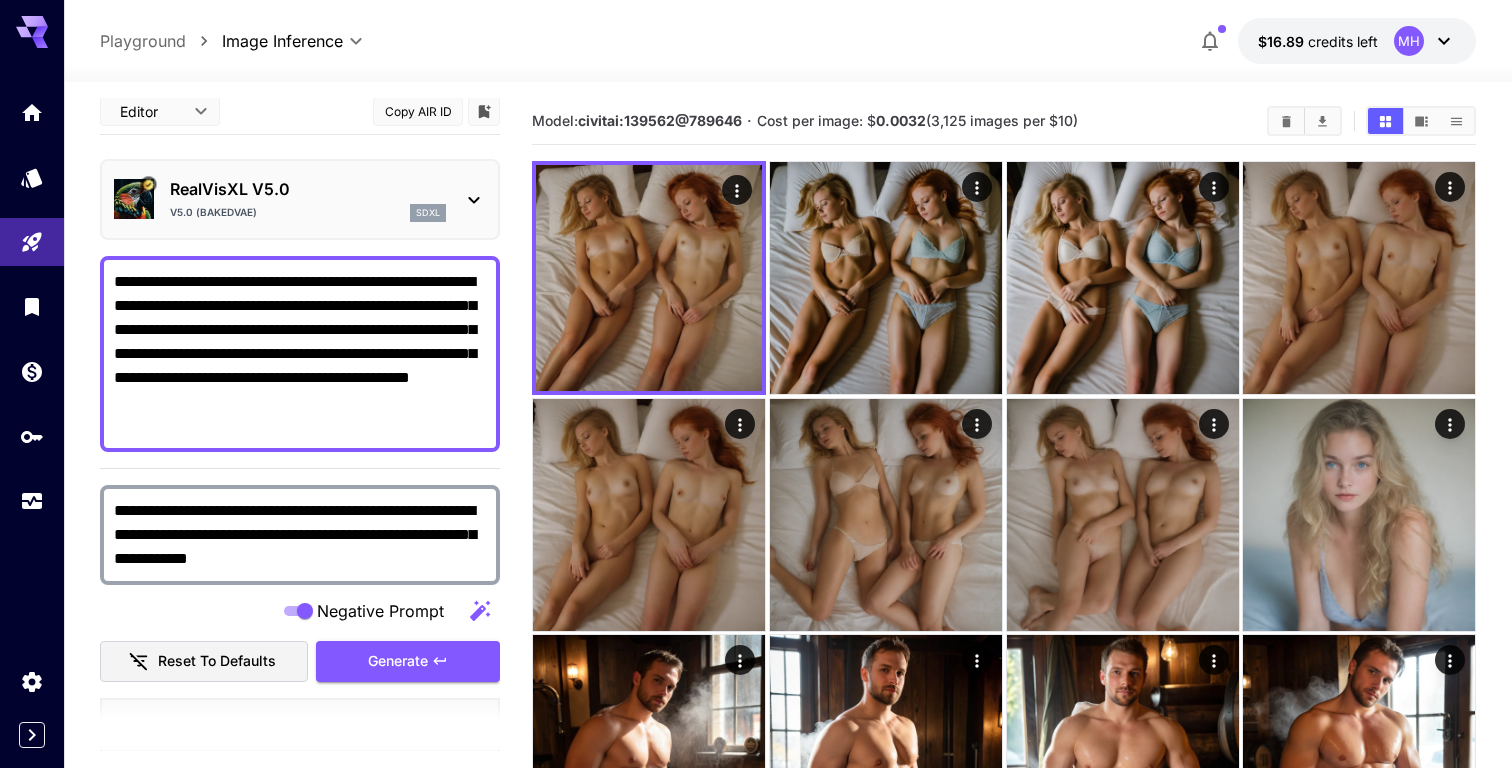click on "**********" at bounding box center [300, 1630] 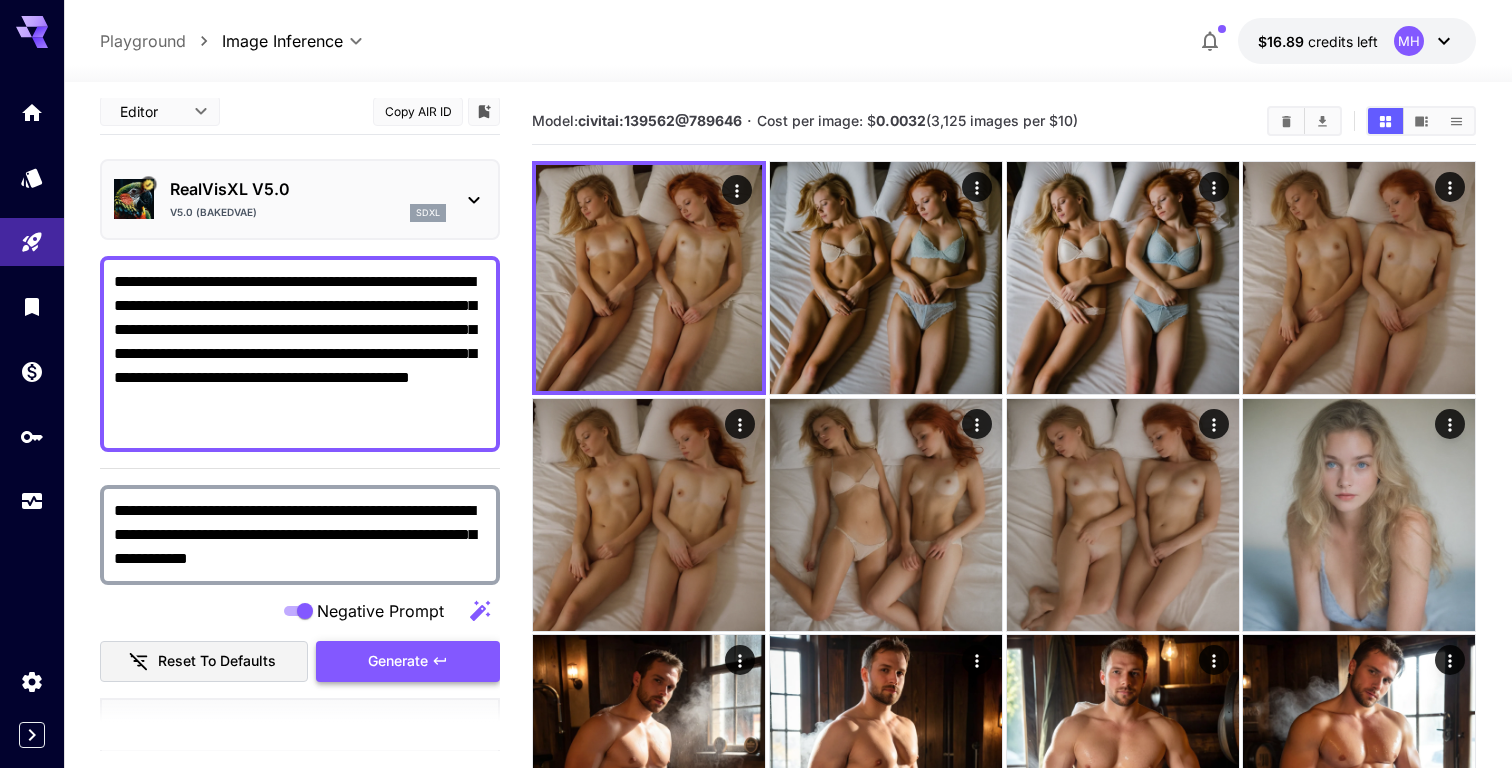 click on "Generate" at bounding box center [398, 661] 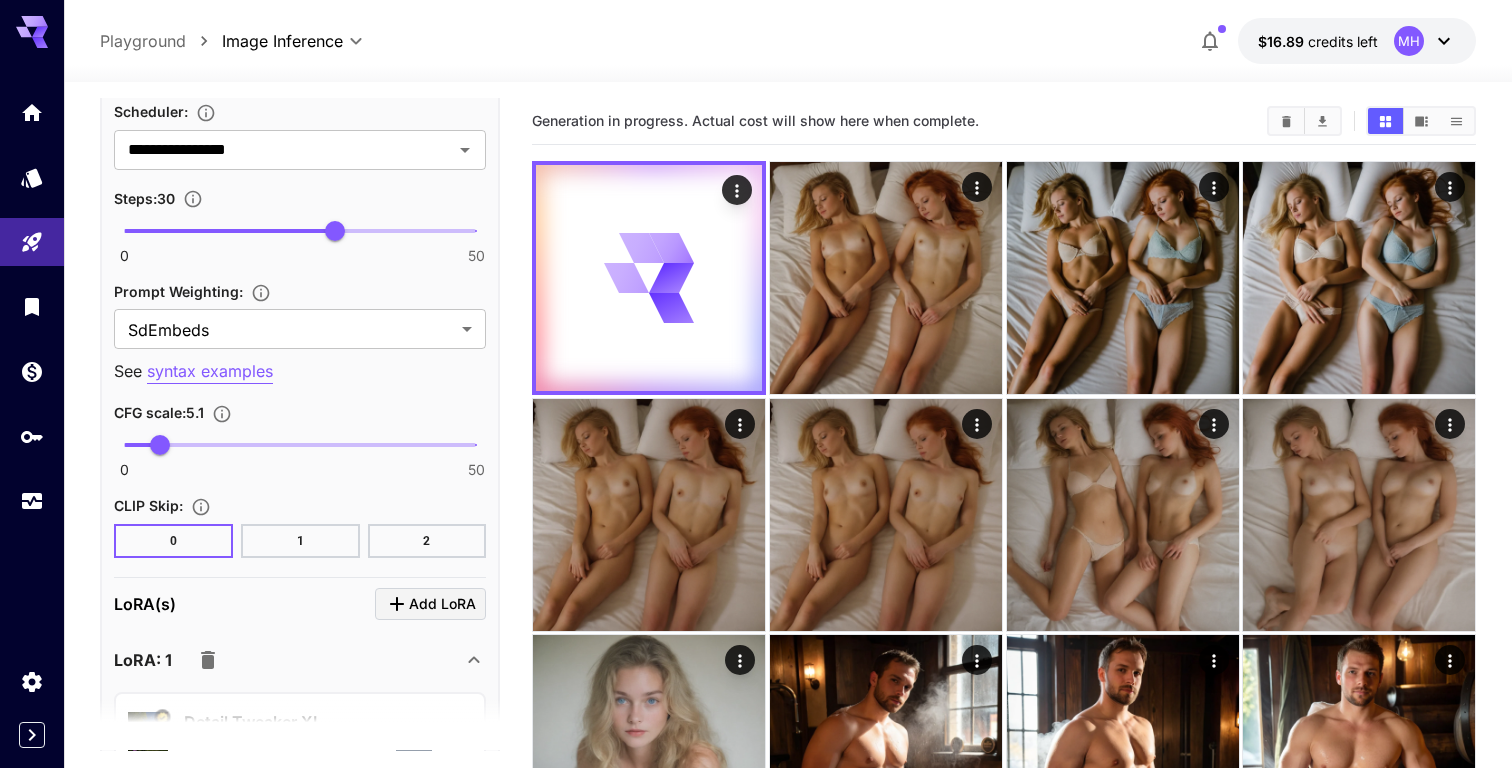 scroll, scrollTop: 1601, scrollLeft: 0, axis: vertical 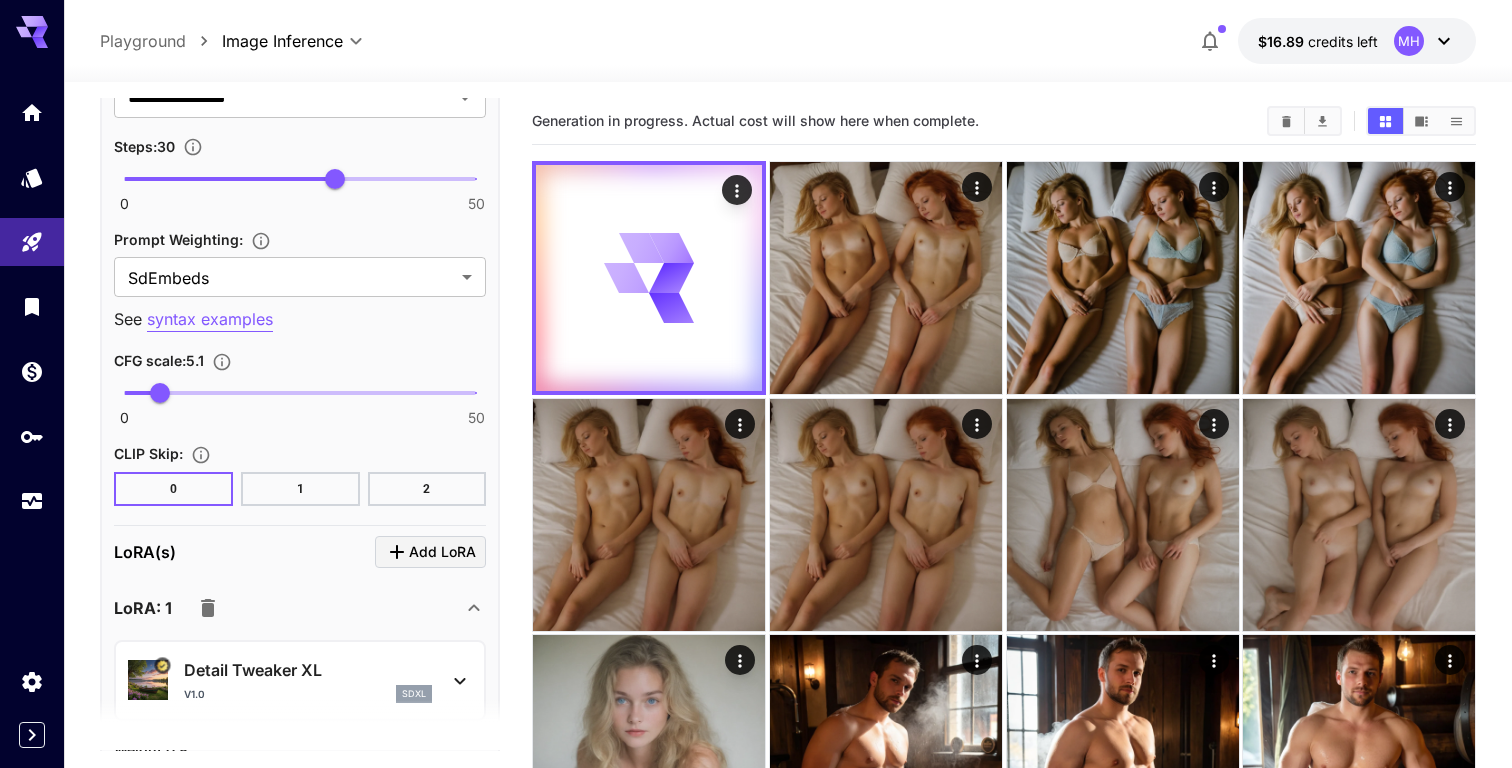 click on "1" at bounding box center (300, 489) 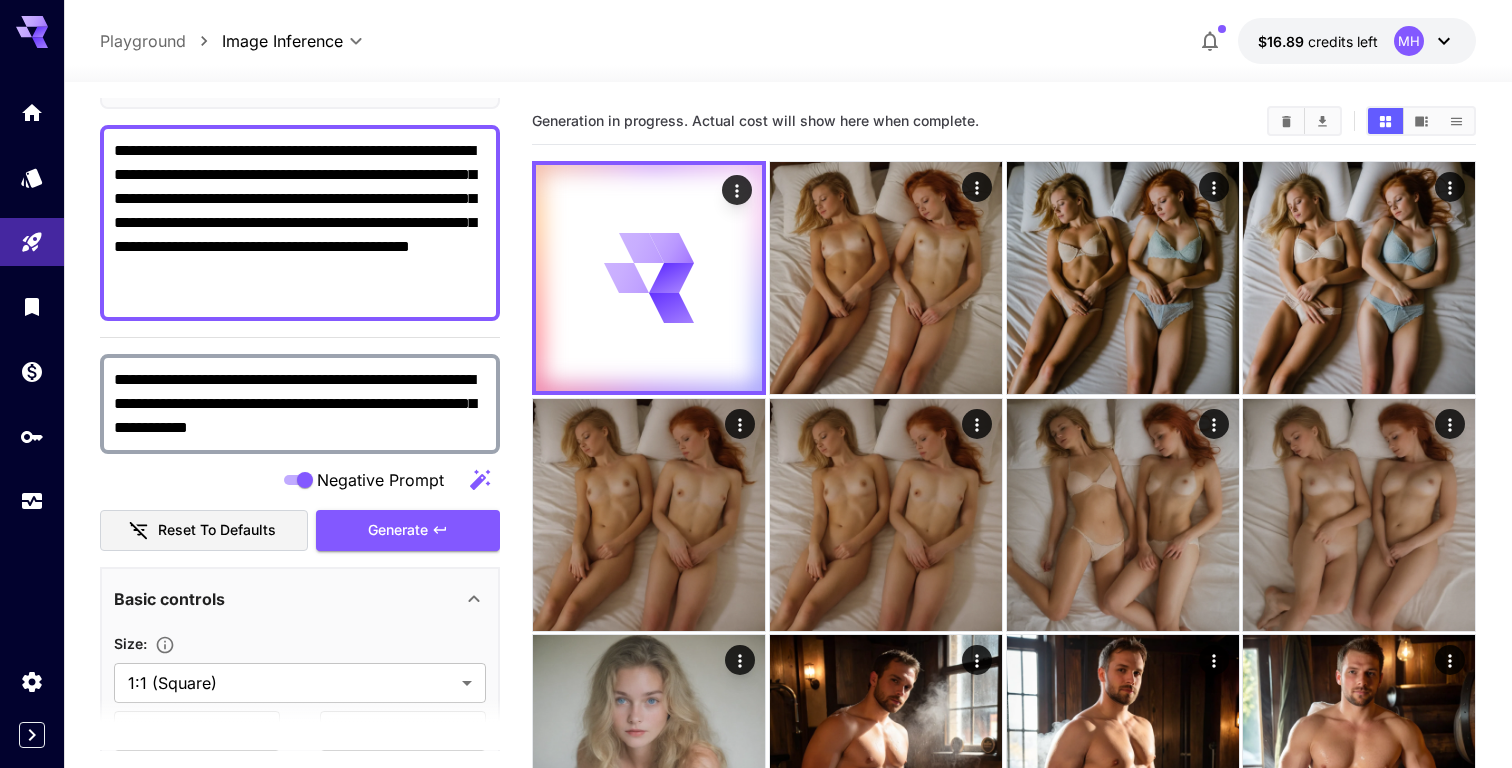 scroll, scrollTop: 0, scrollLeft: 0, axis: both 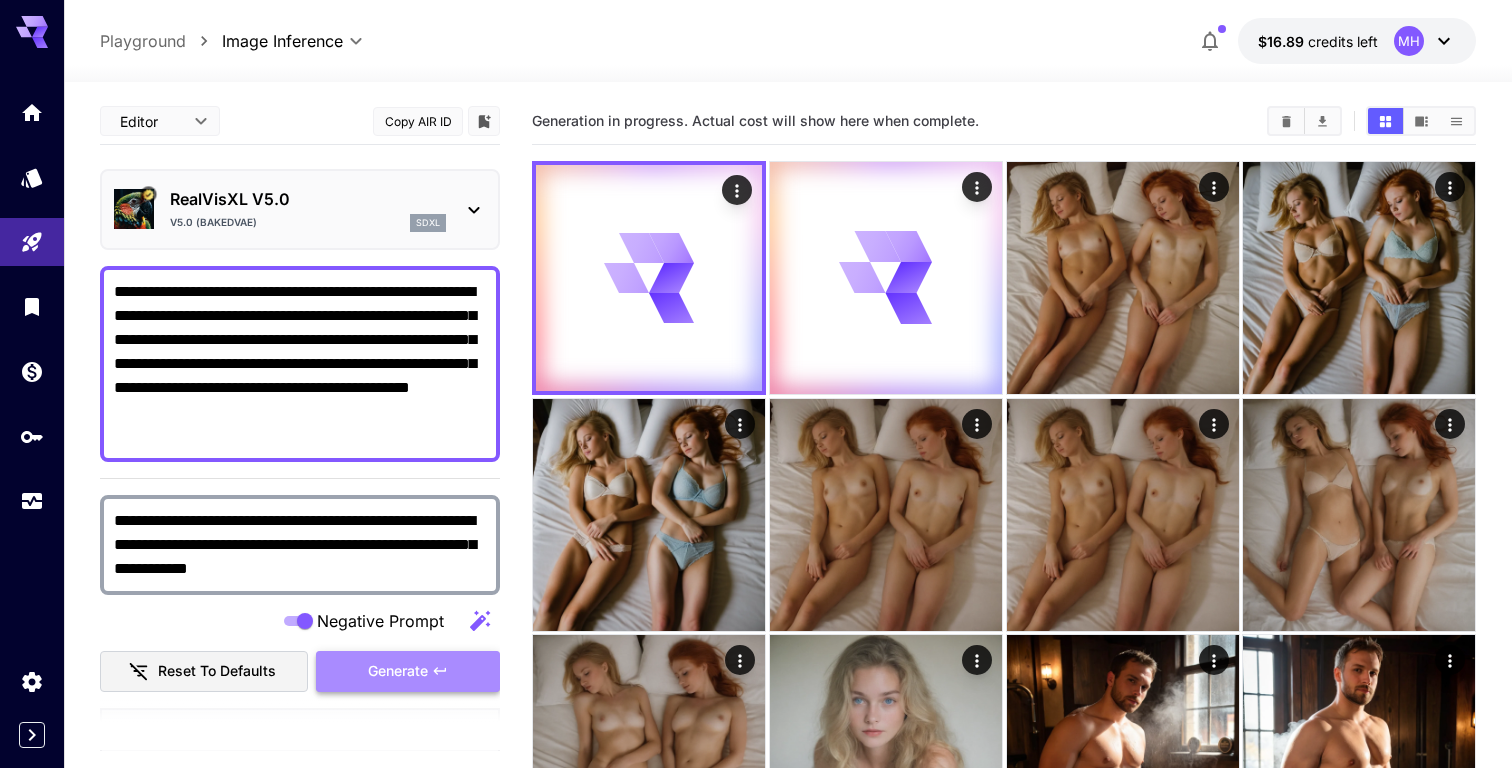 click on "Generate" at bounding box center [398, 671] 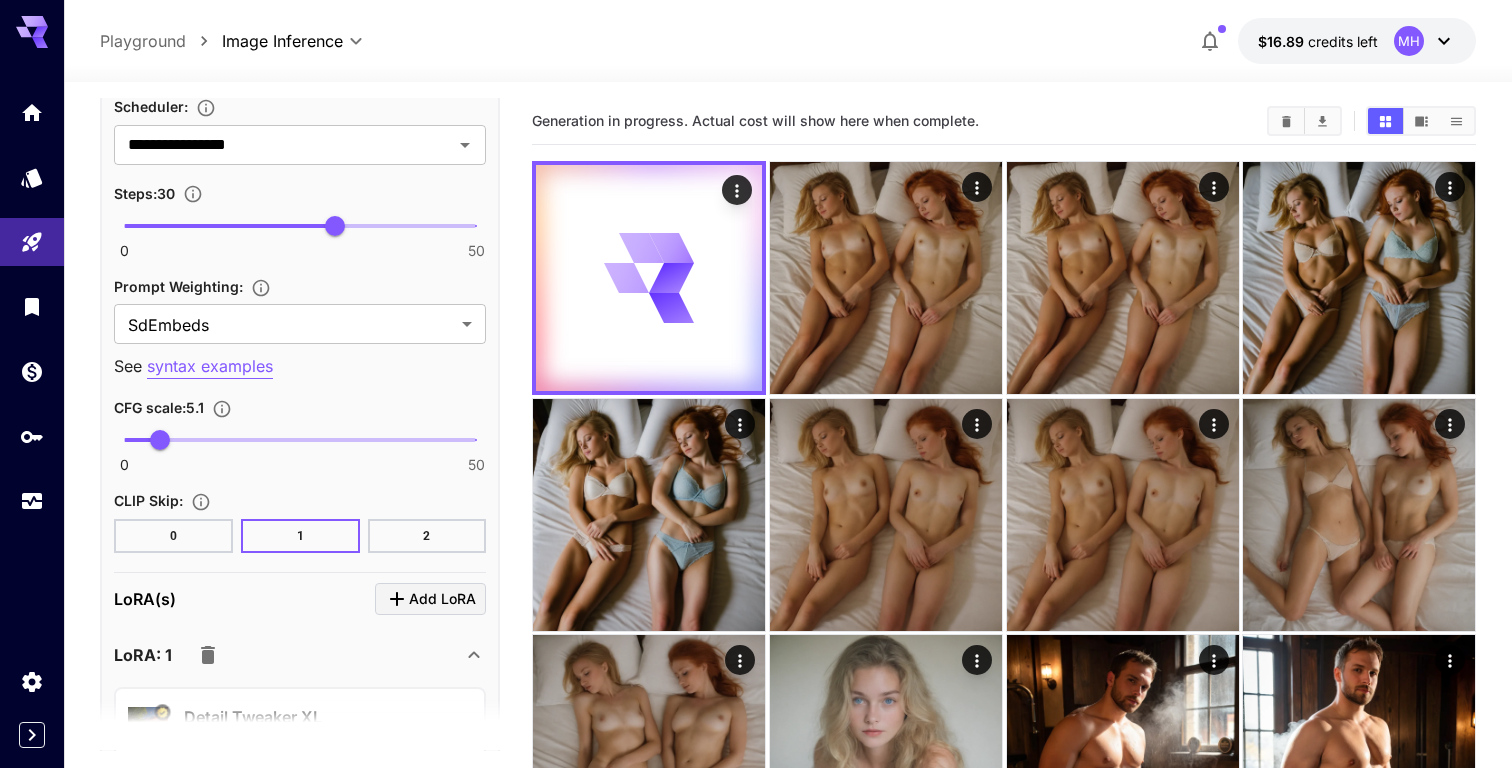 scroll, scrollTop: 1567, scrollLeft: 0, axis: vertical 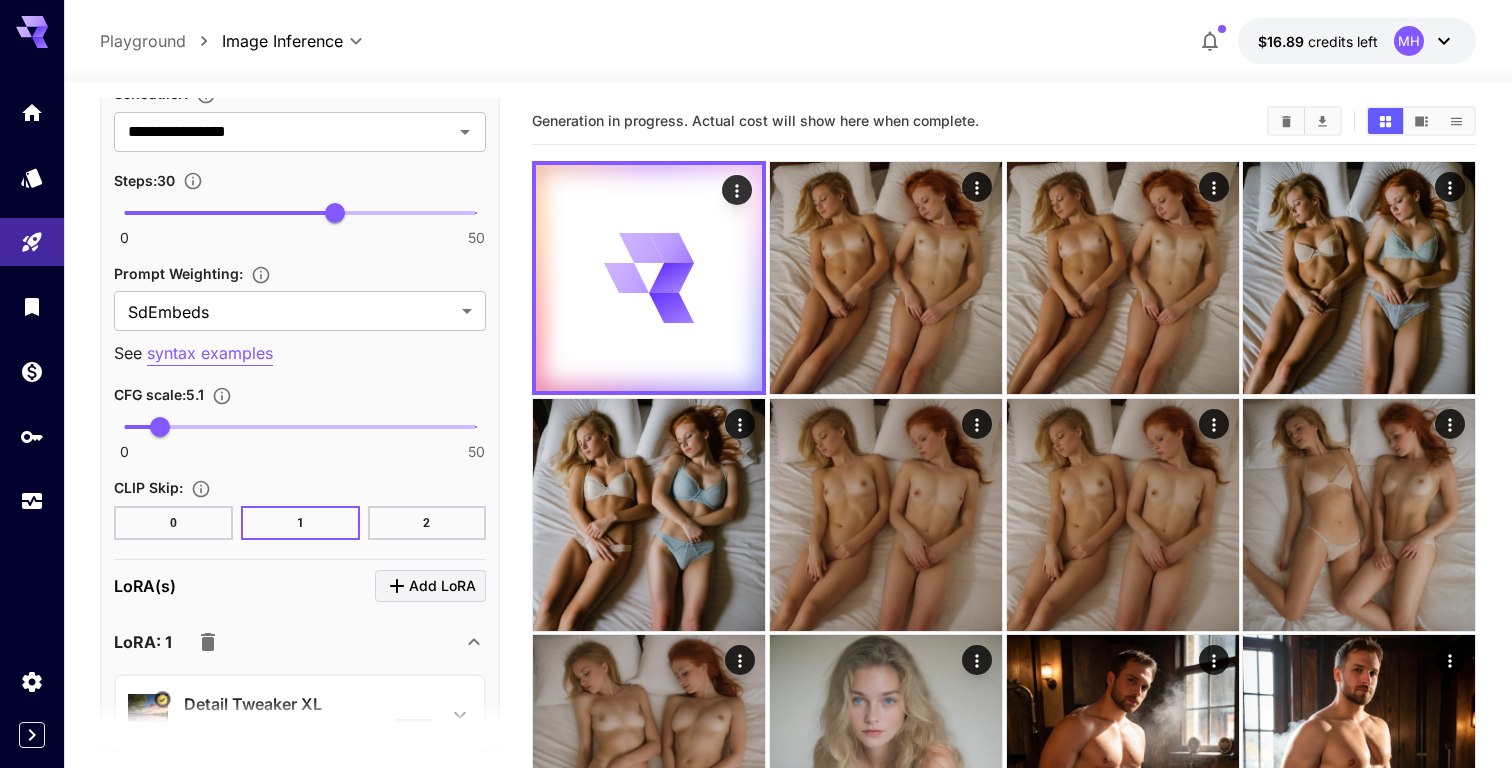 click on "2" at bounding box center (427, 523) 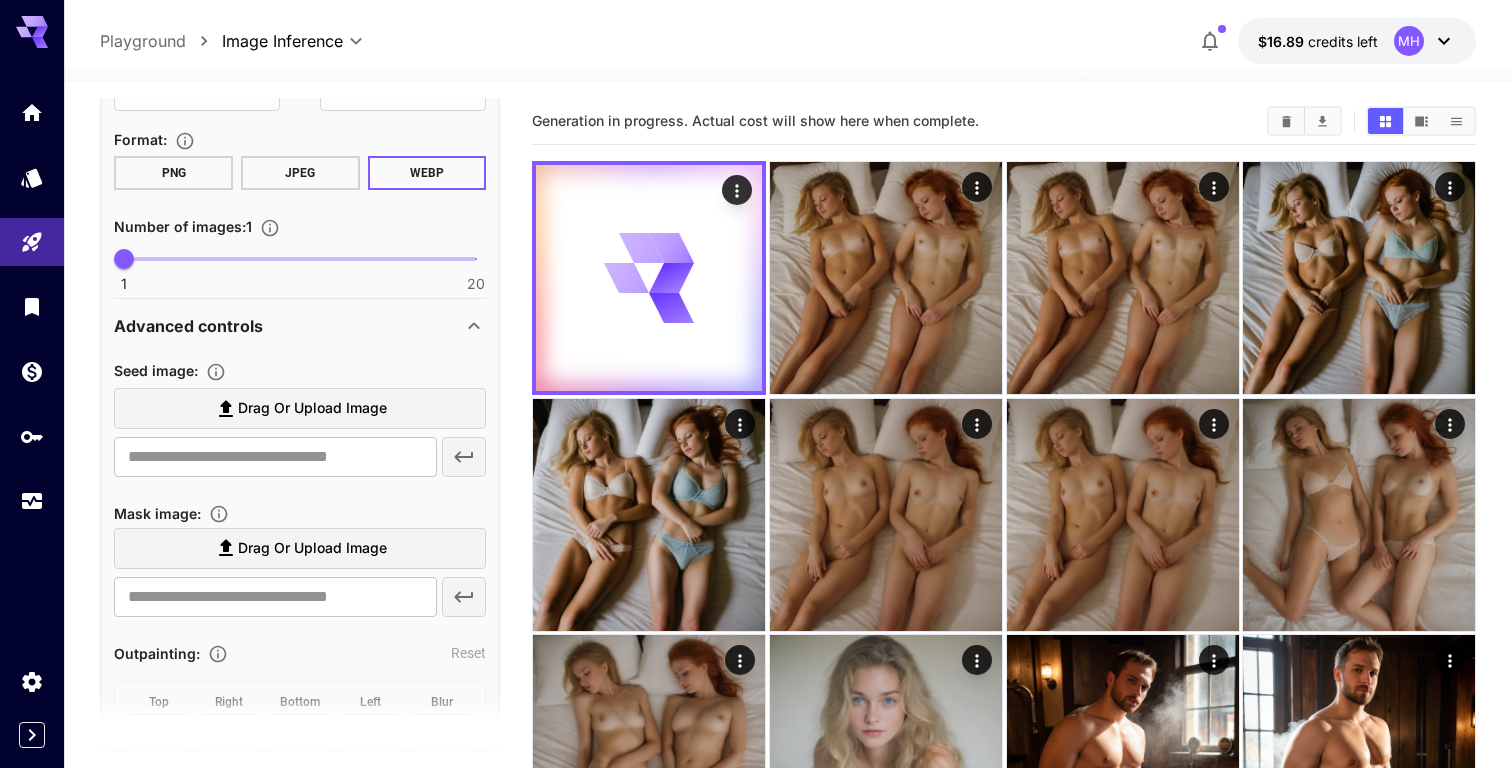 scroll, scrollTop: 166, scrollLeft: 0, axis: vertical 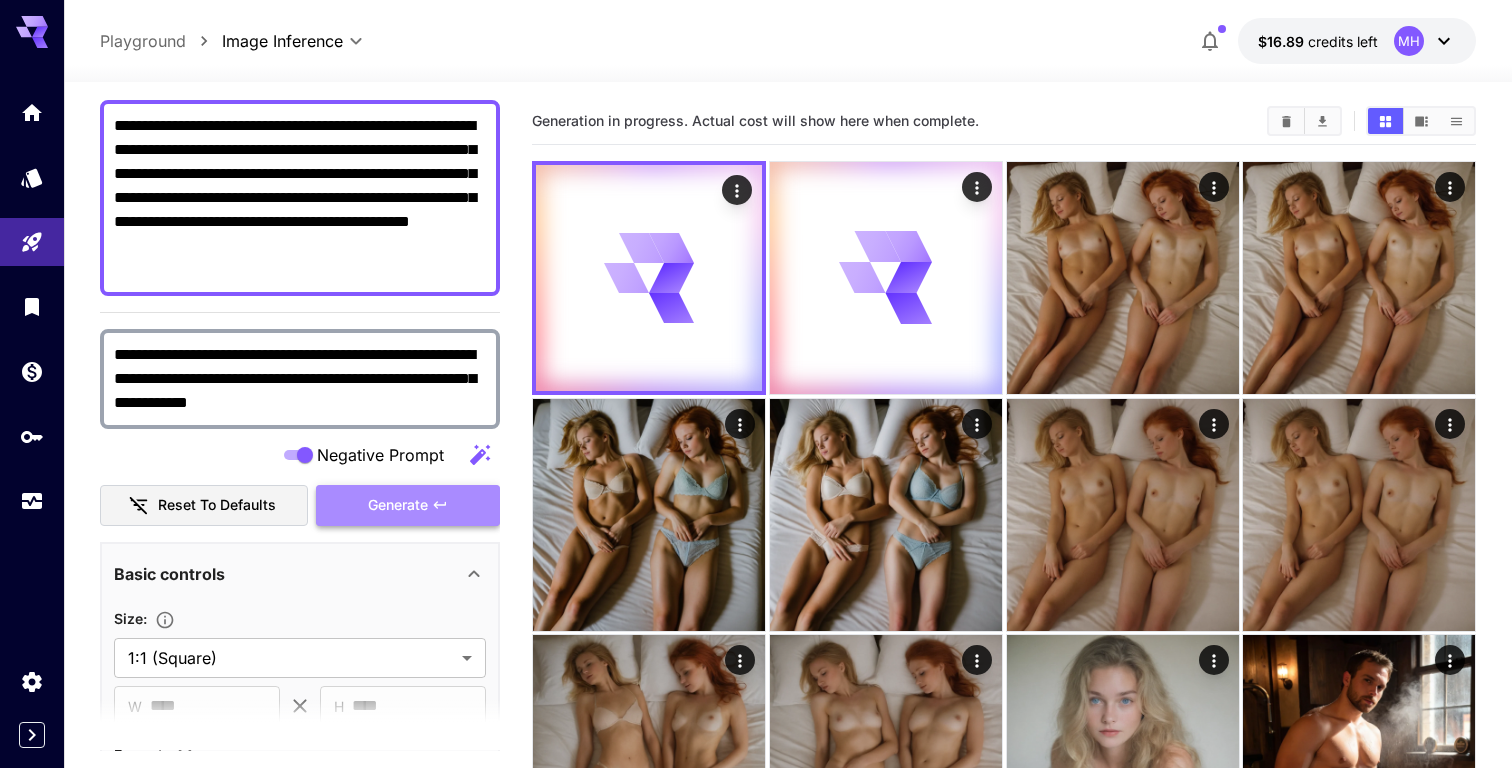 click on "Generate" at bounding box center (398, 505) 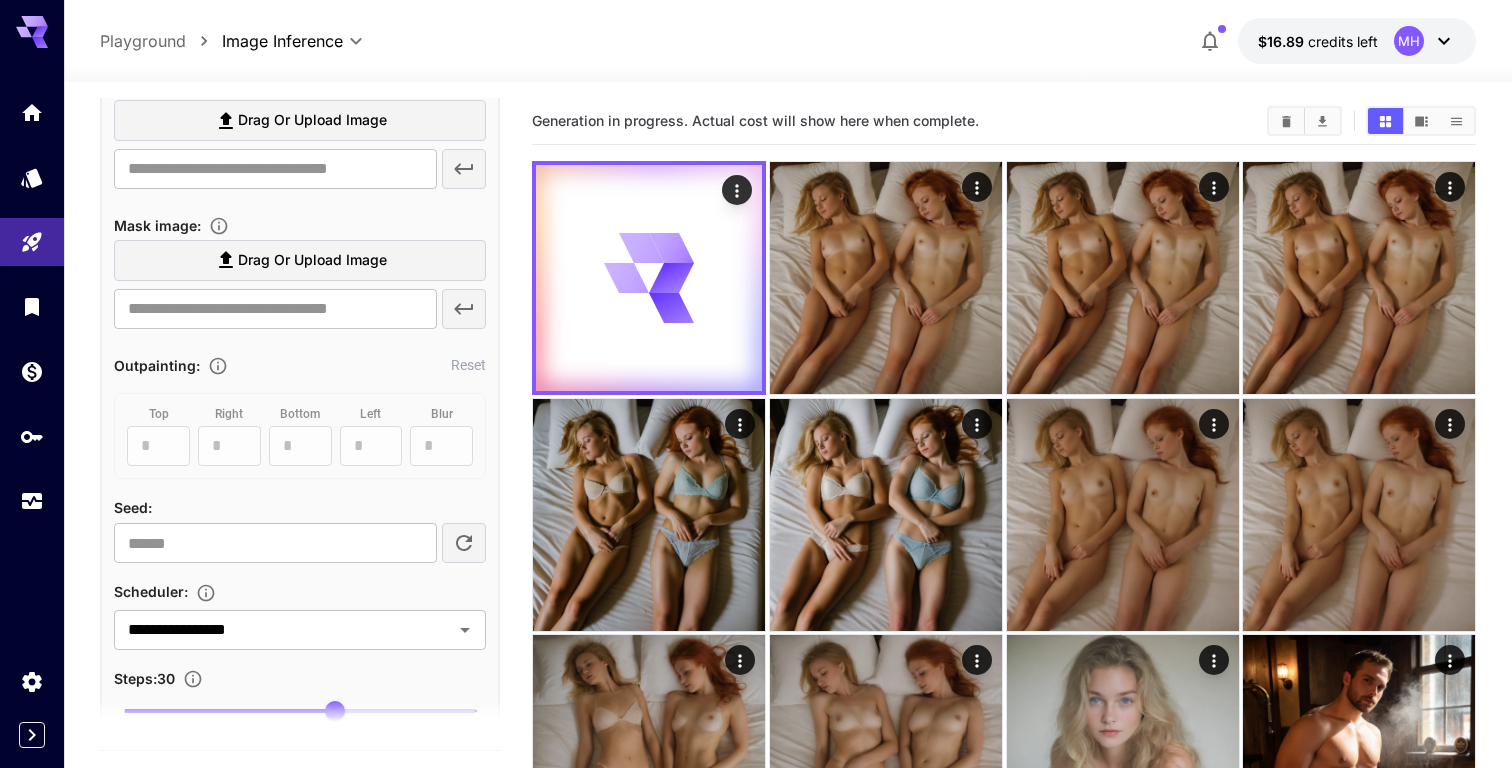 scroll, scrollTop: 1398, scrollLeft: 0, axis: vertical 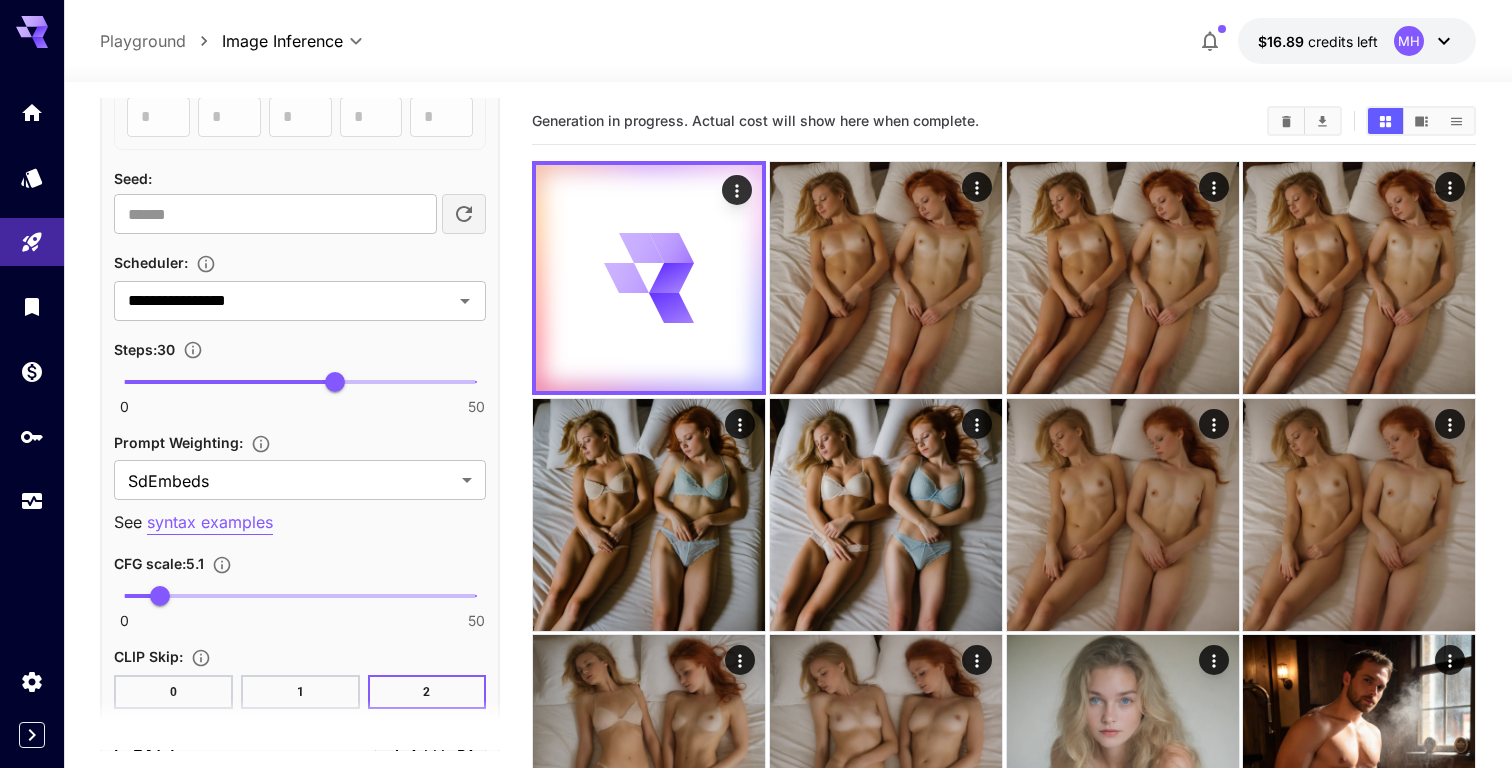 click on "1" at bounding box center [300, 692] 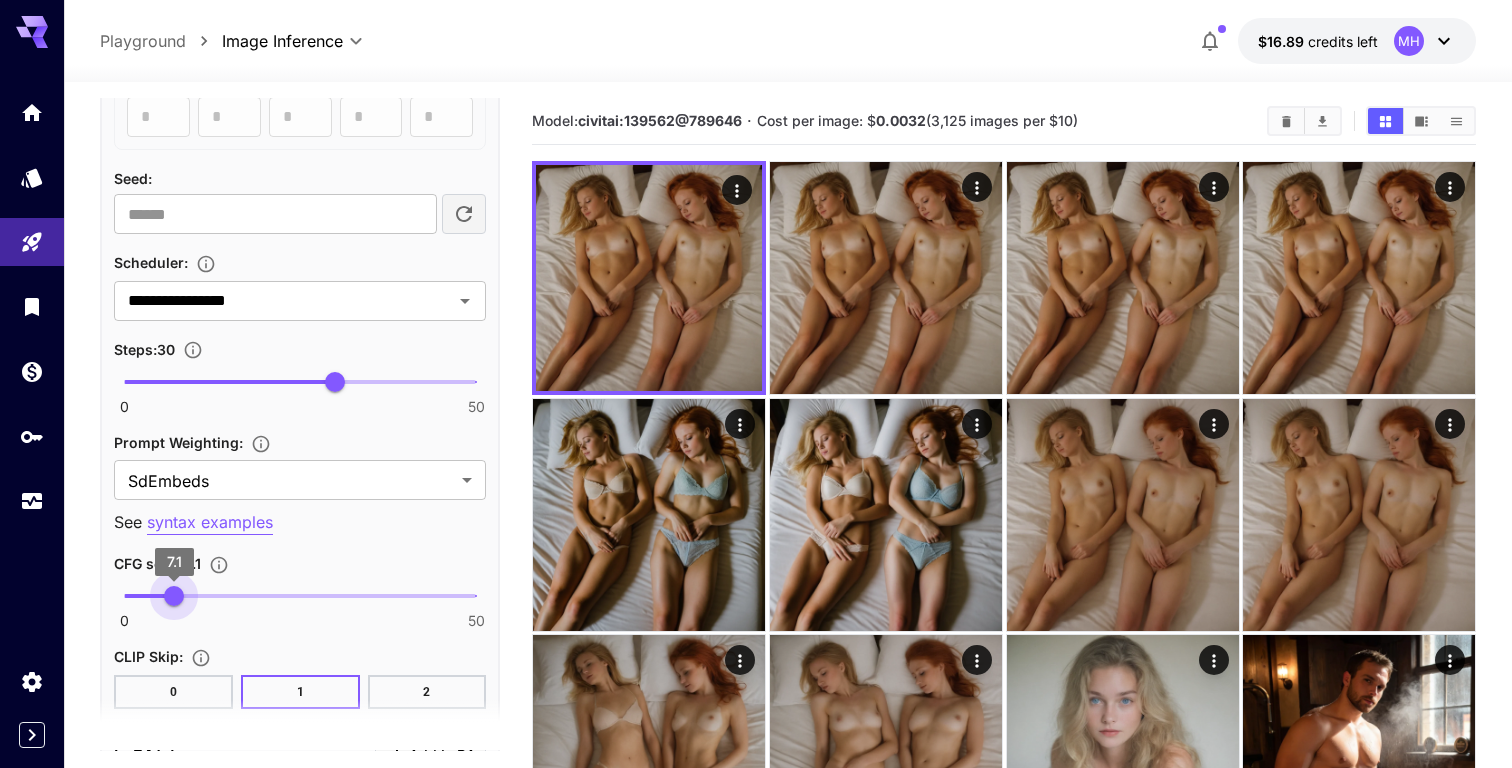 drag, startPoint x: 193, startPoint y: 594, endPoint x: 174, endPoint y: 594, distance: 19 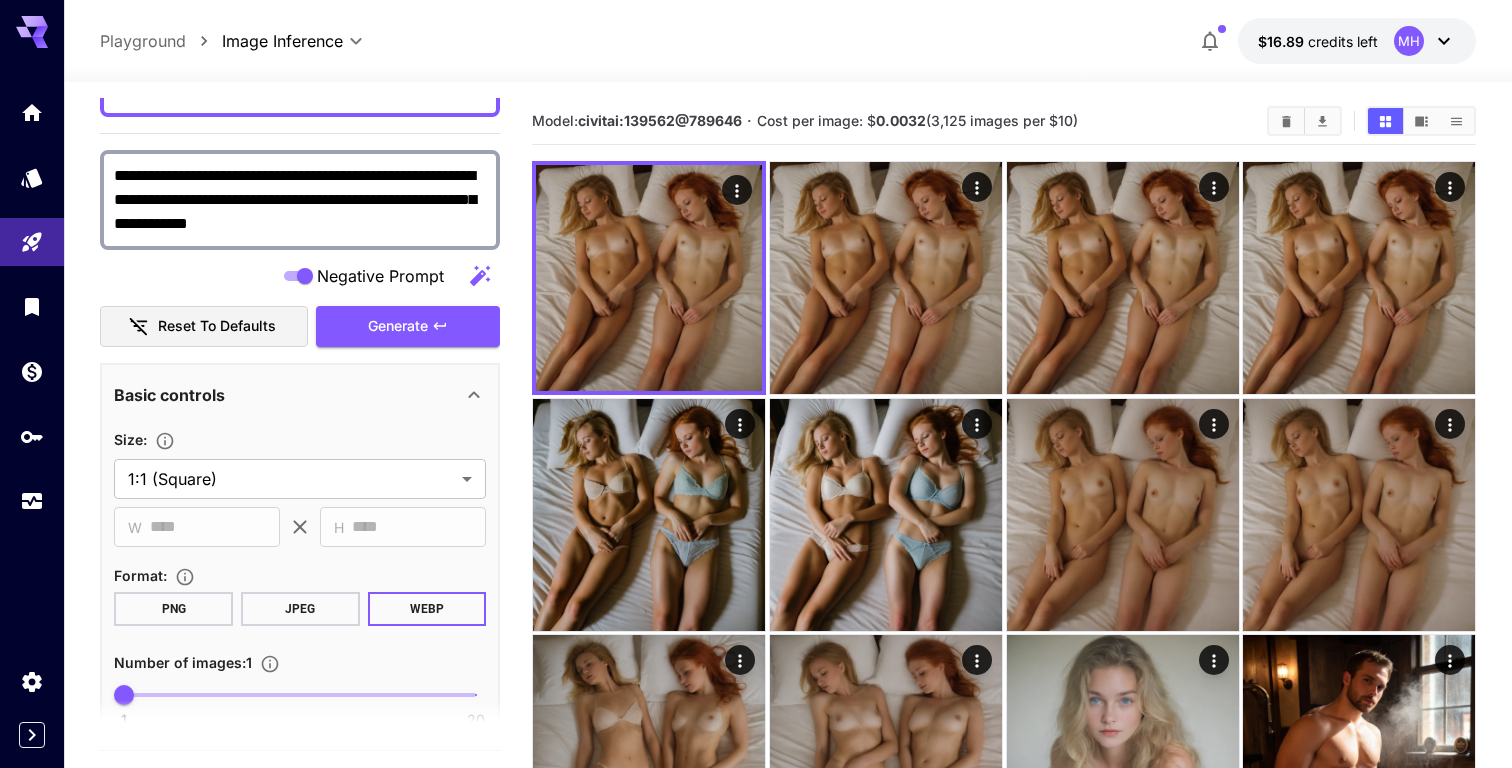 scroll, scrollTop: 0, scrollLeft: 0, axis: both 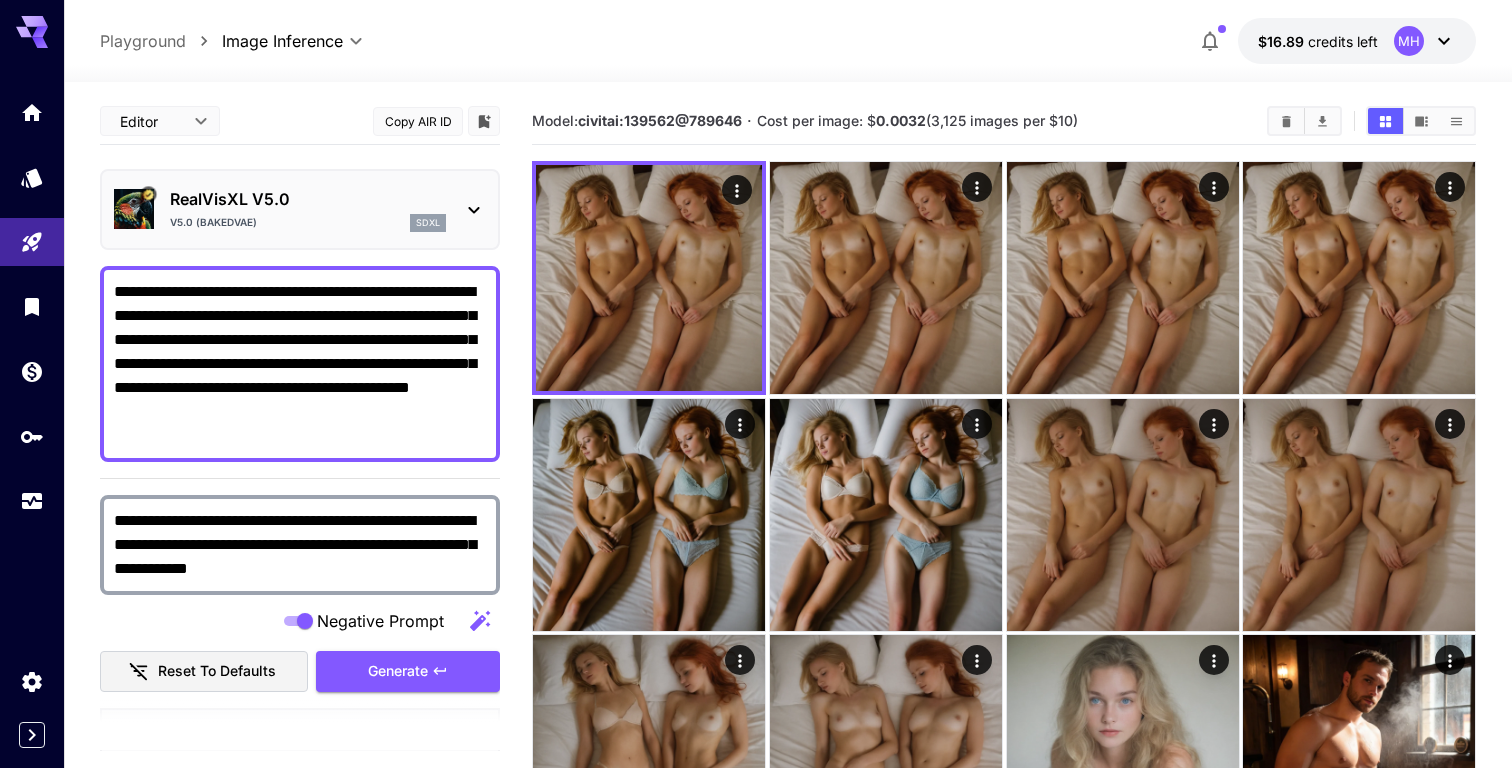click on "**********" at bounding box center (300, 1640) 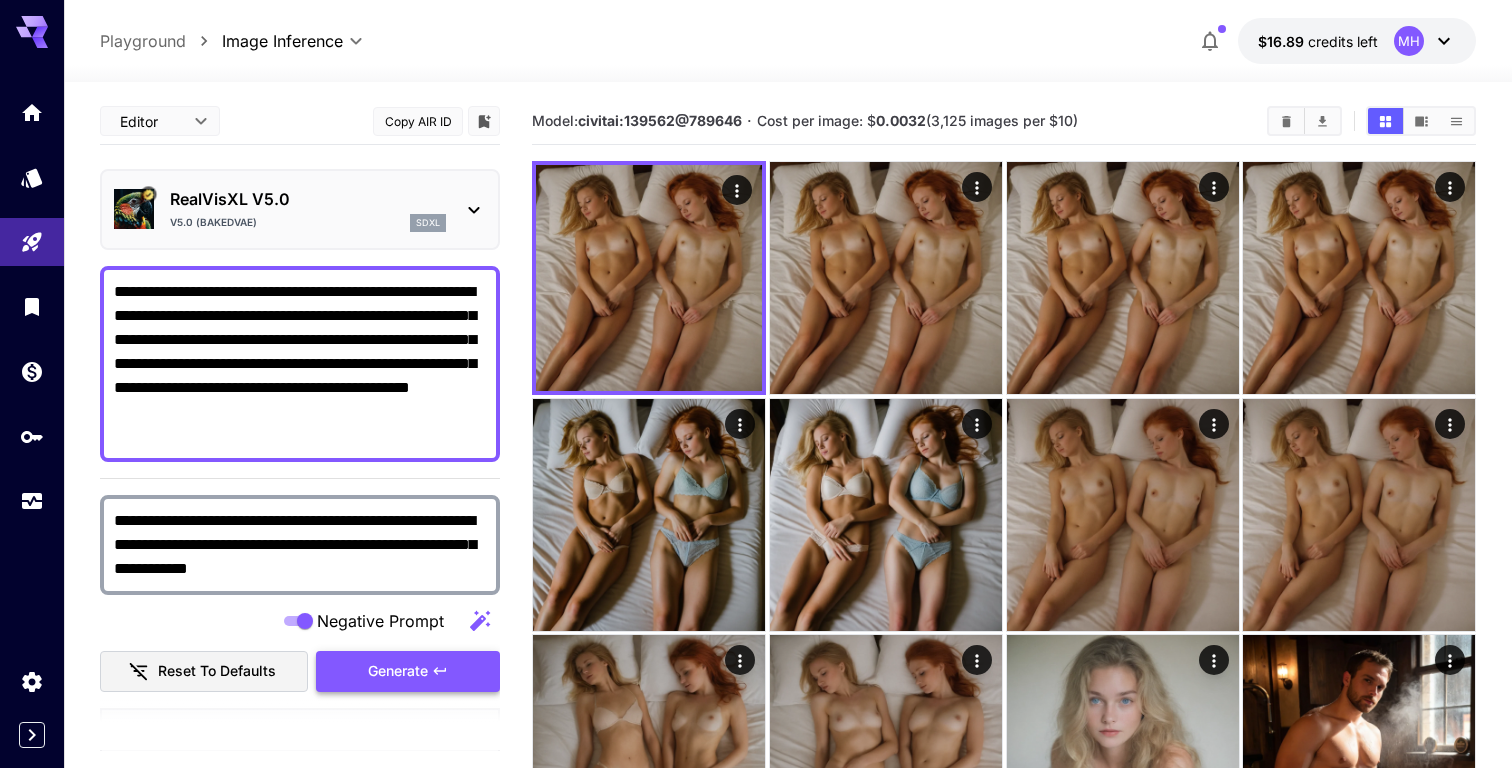 click on "Generate" at bounding box center (398, 671) 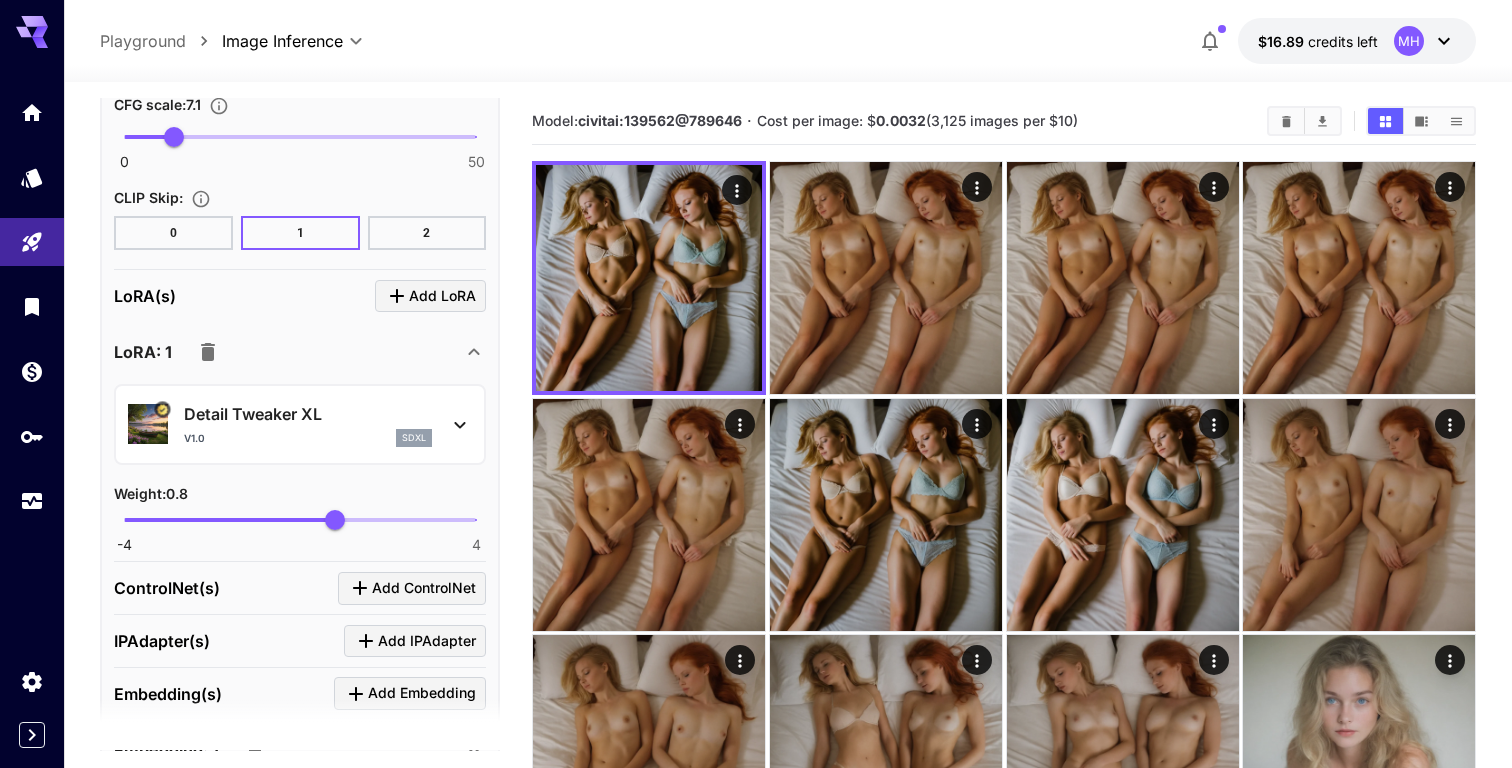 scroll, scrollTop: 1647, scrollLeft: 0, axis: vertical 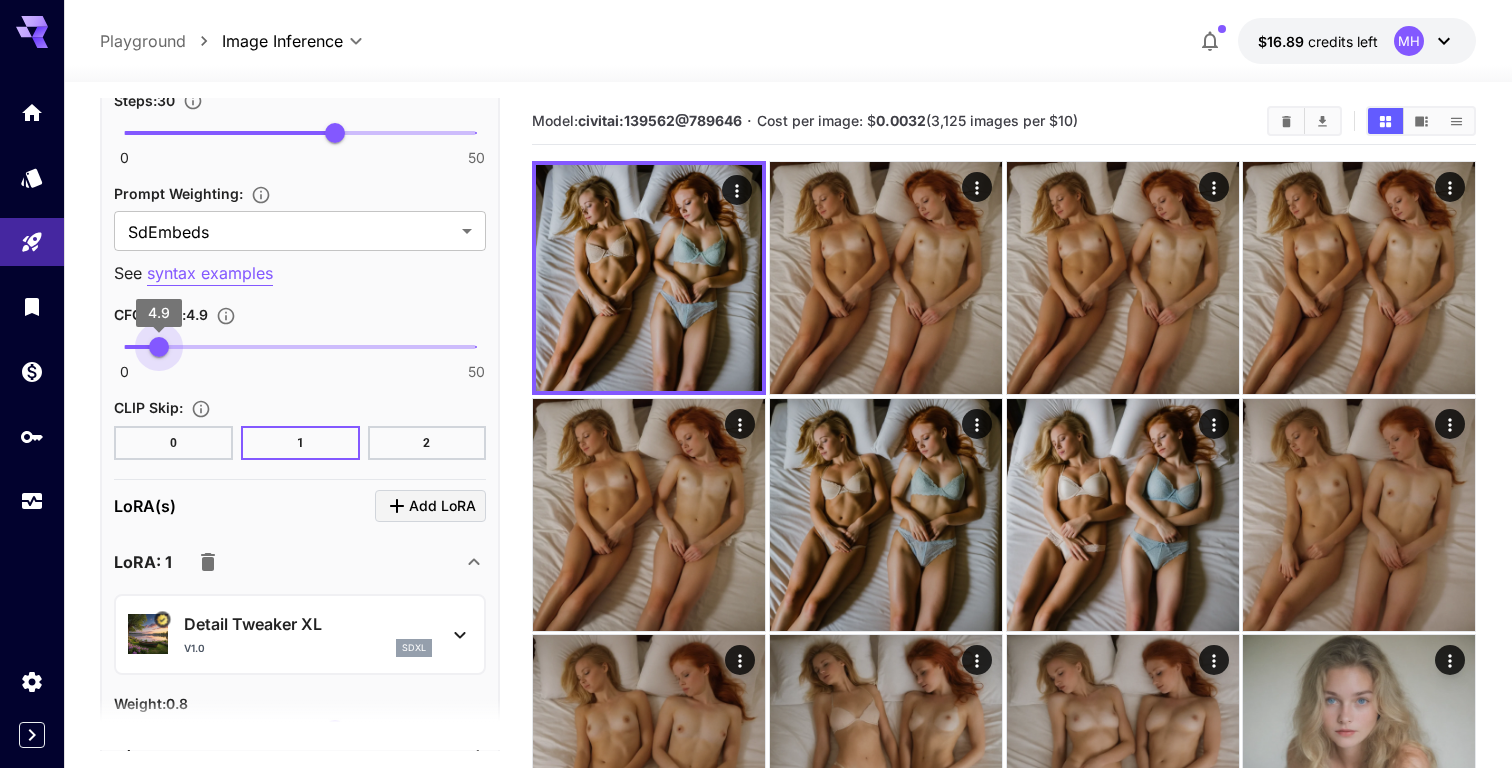 type on "***" 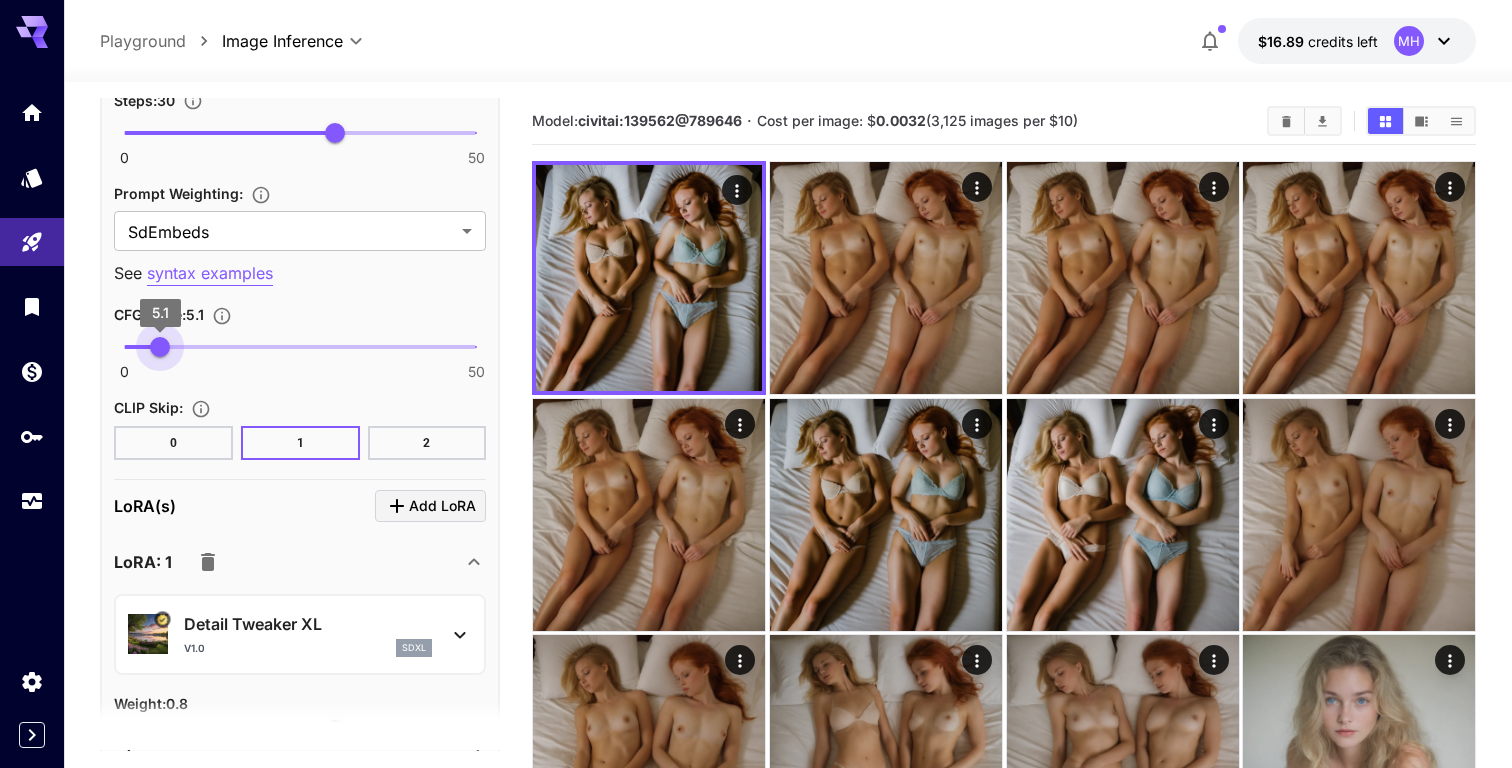 drag, startPoint x: 171, startPoint y: 345, endPoint x: 160, endPoint y: 347, distance: 11.18034 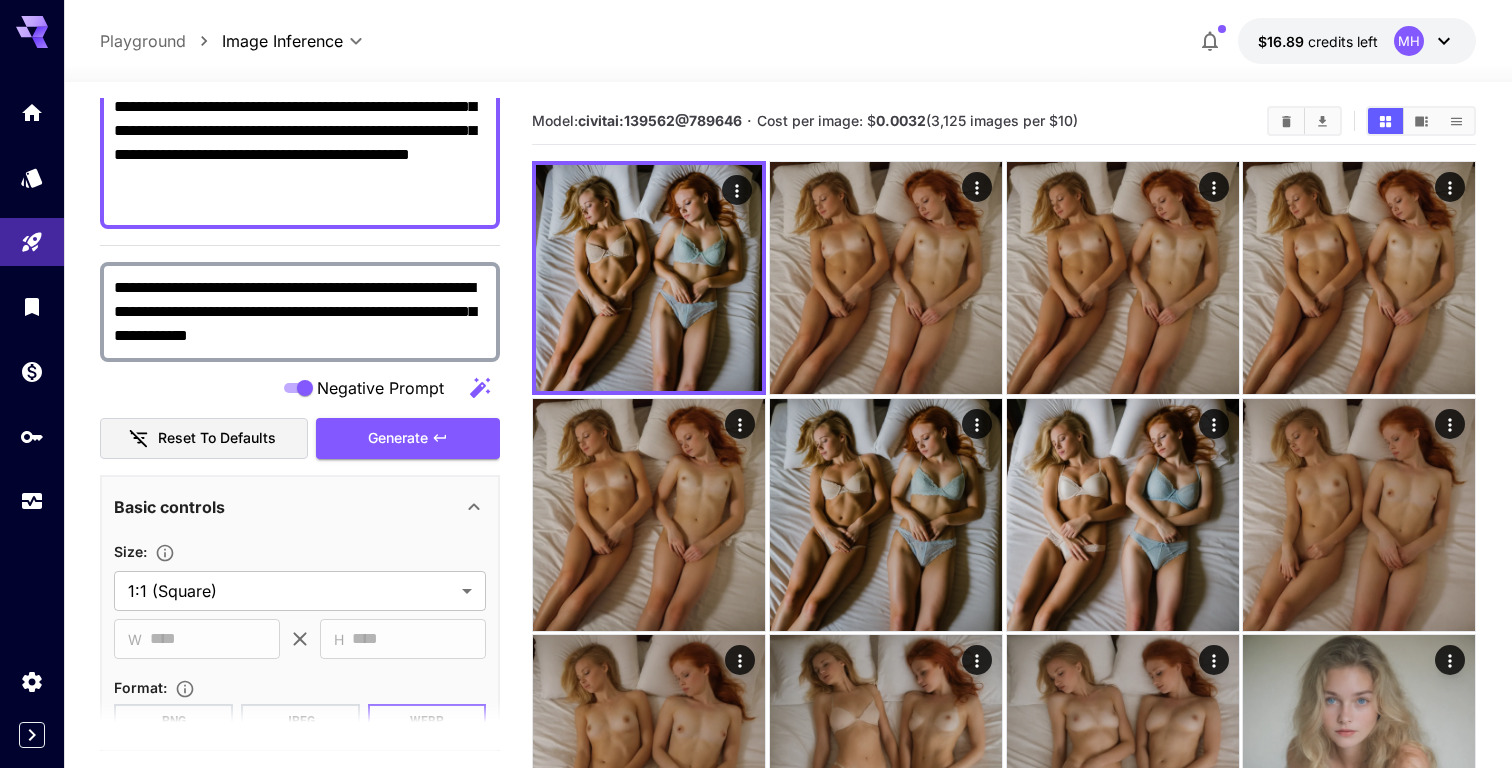 scroll, scrollTop: 210, scrollLeft: 0, axis: vertical 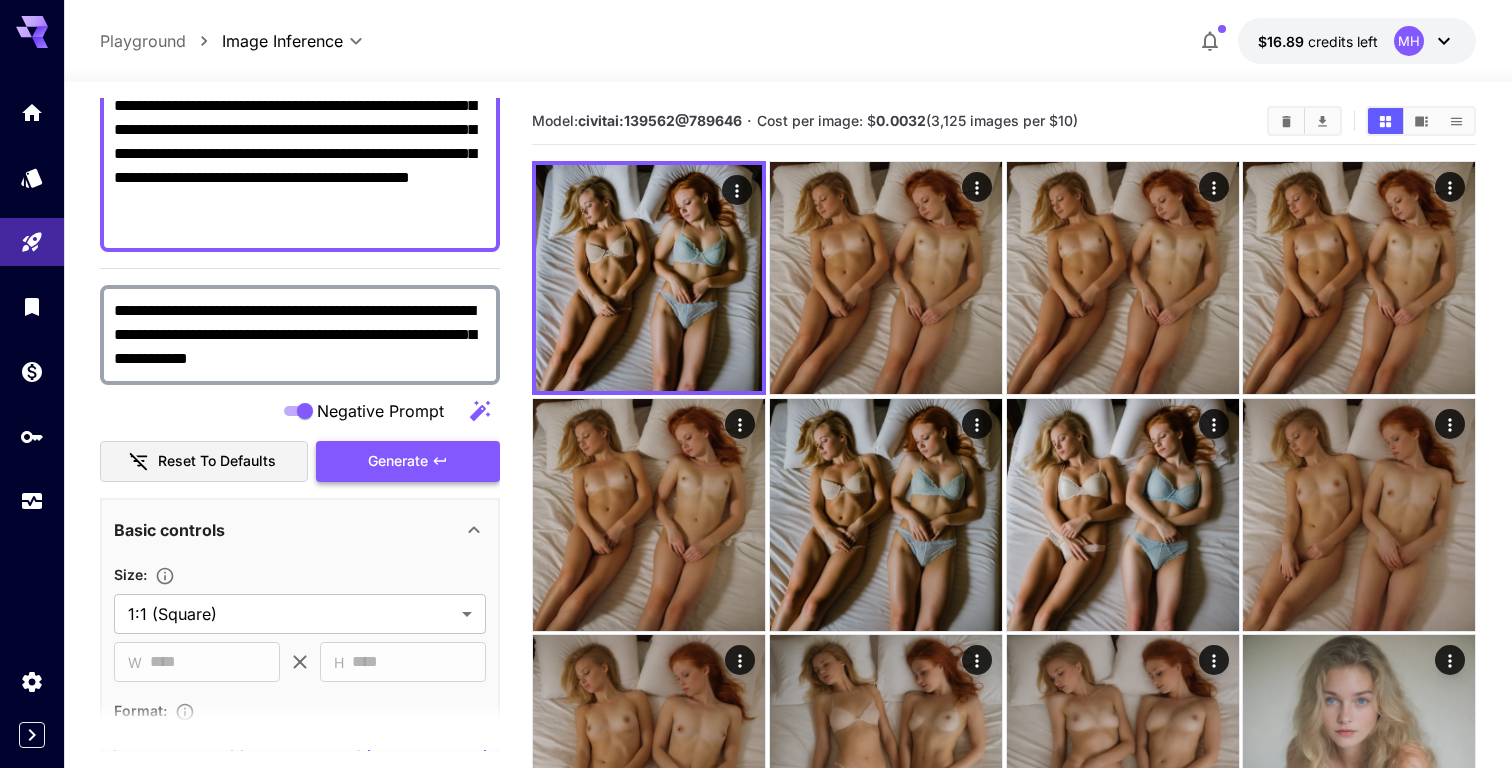 click on "Generate" at bounding box center [408, 461] 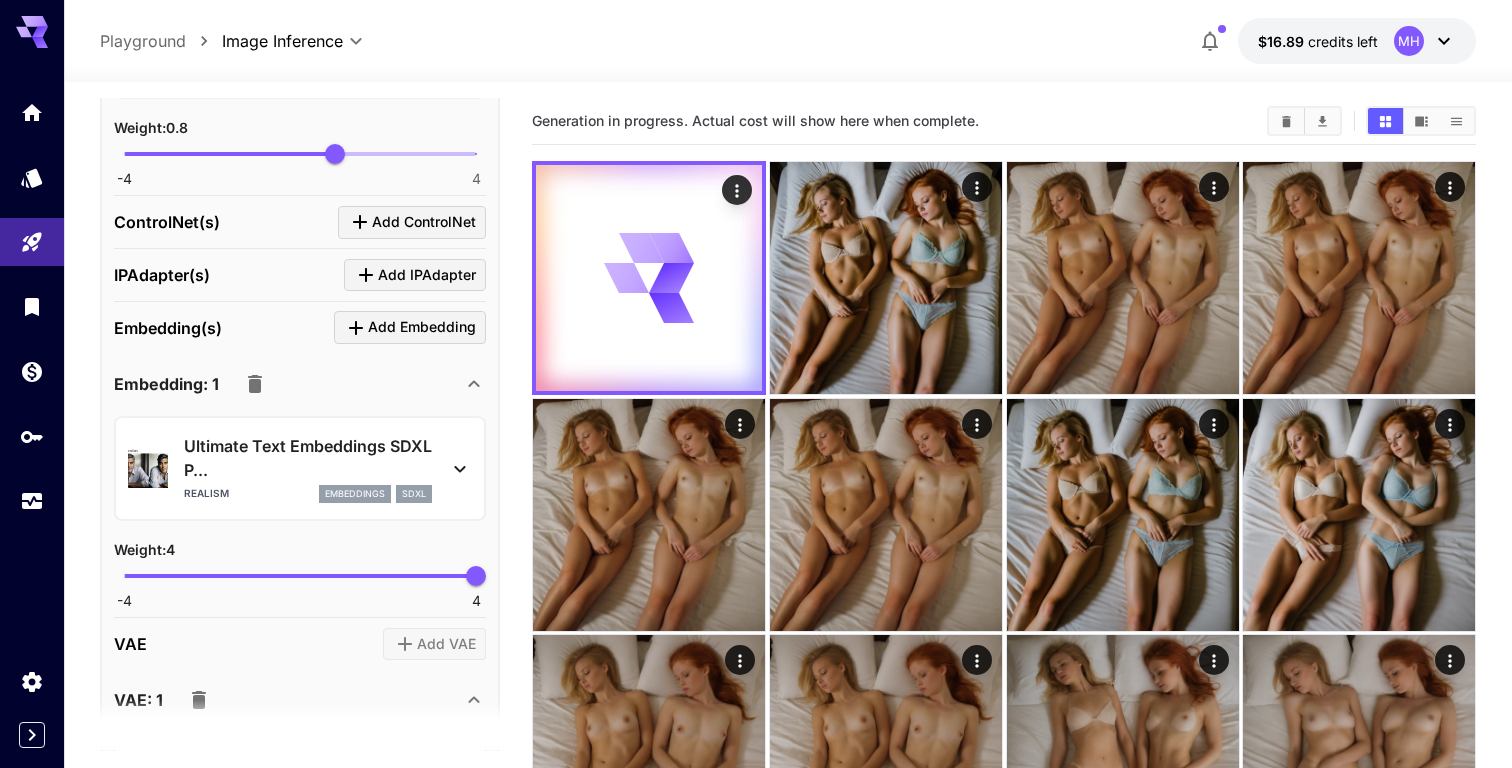 scroll, scrollTop: 2405, scrollLeft: 0, axis: vertical 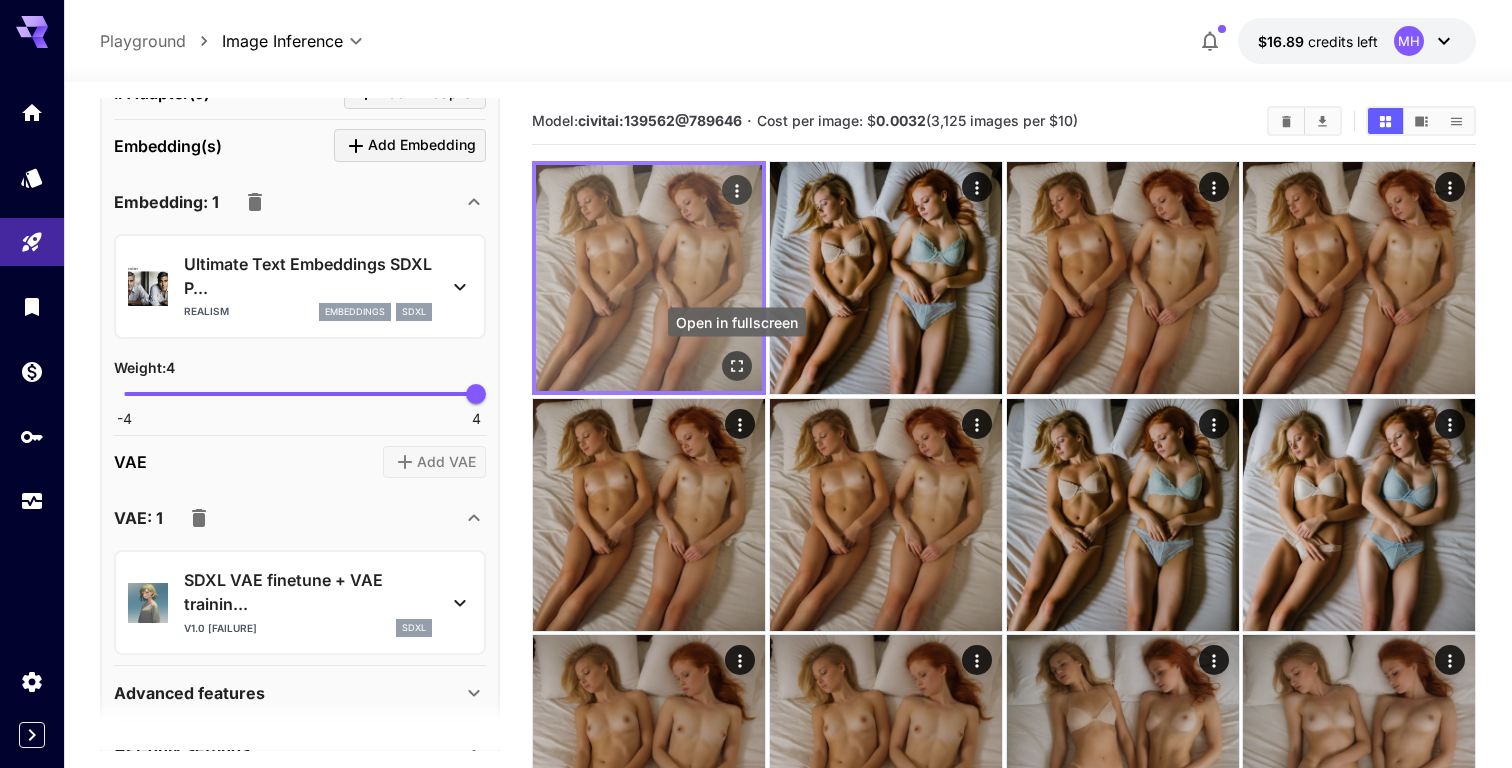 click 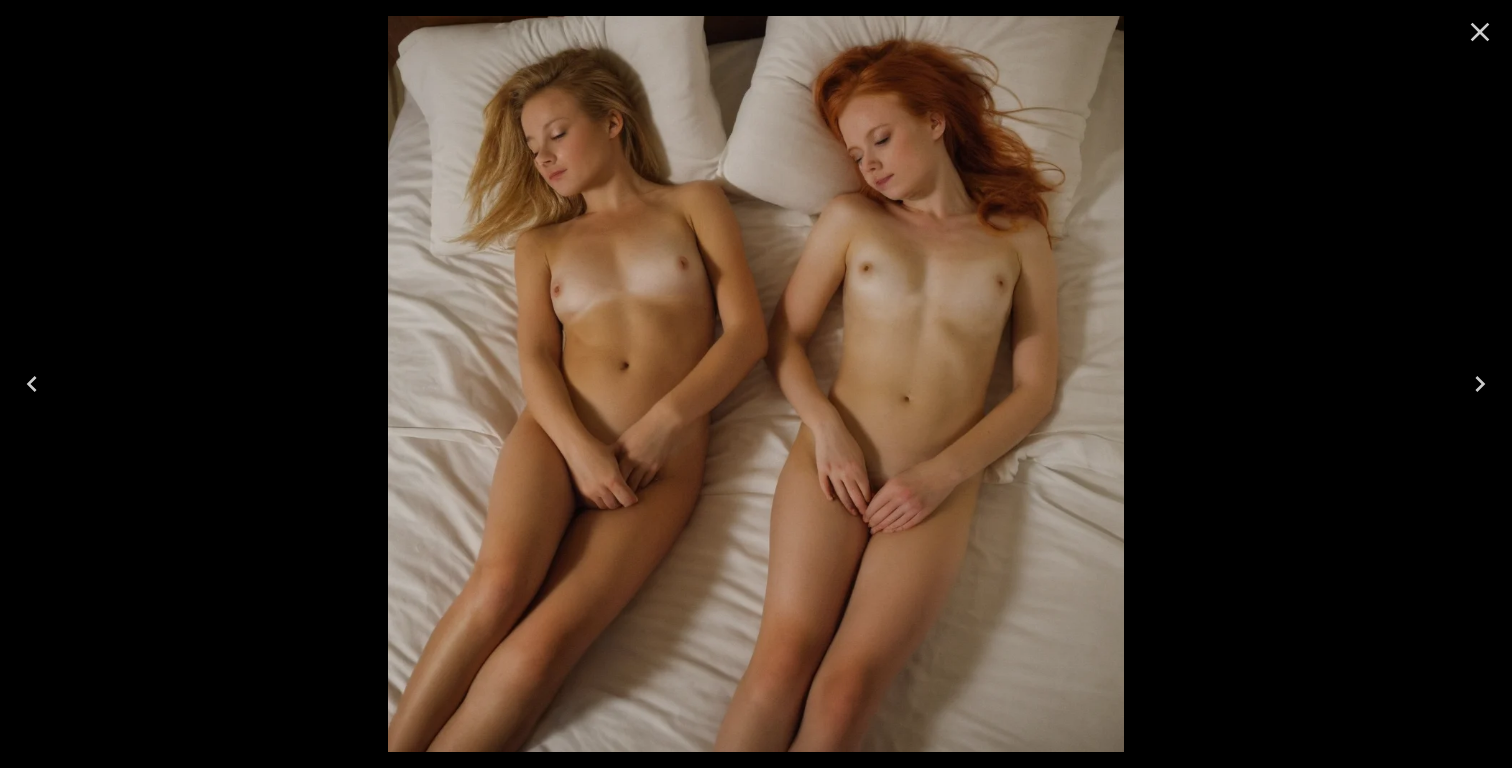 click 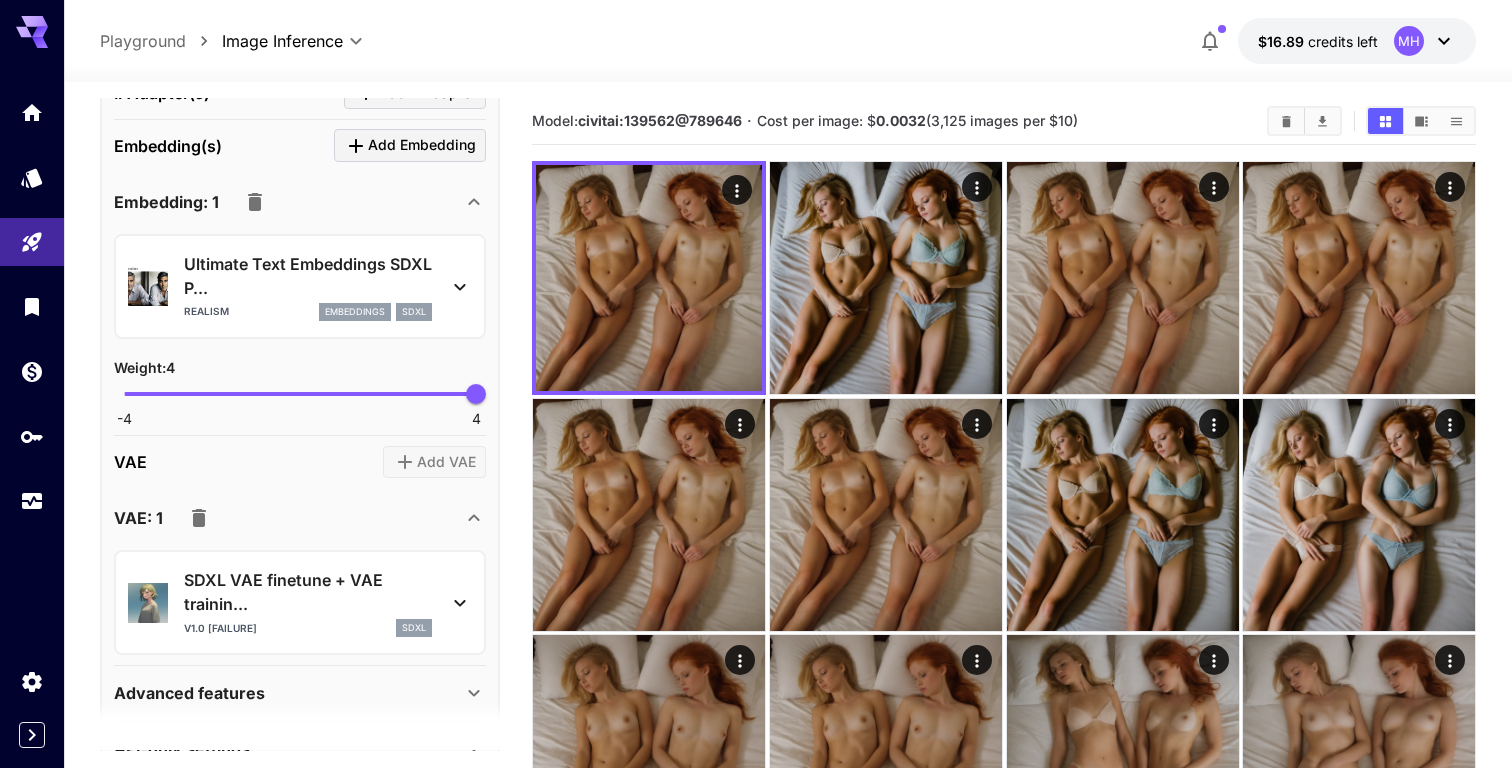 scroll, scrollTop: 2479, scrollLeft: 0, axis: vertical 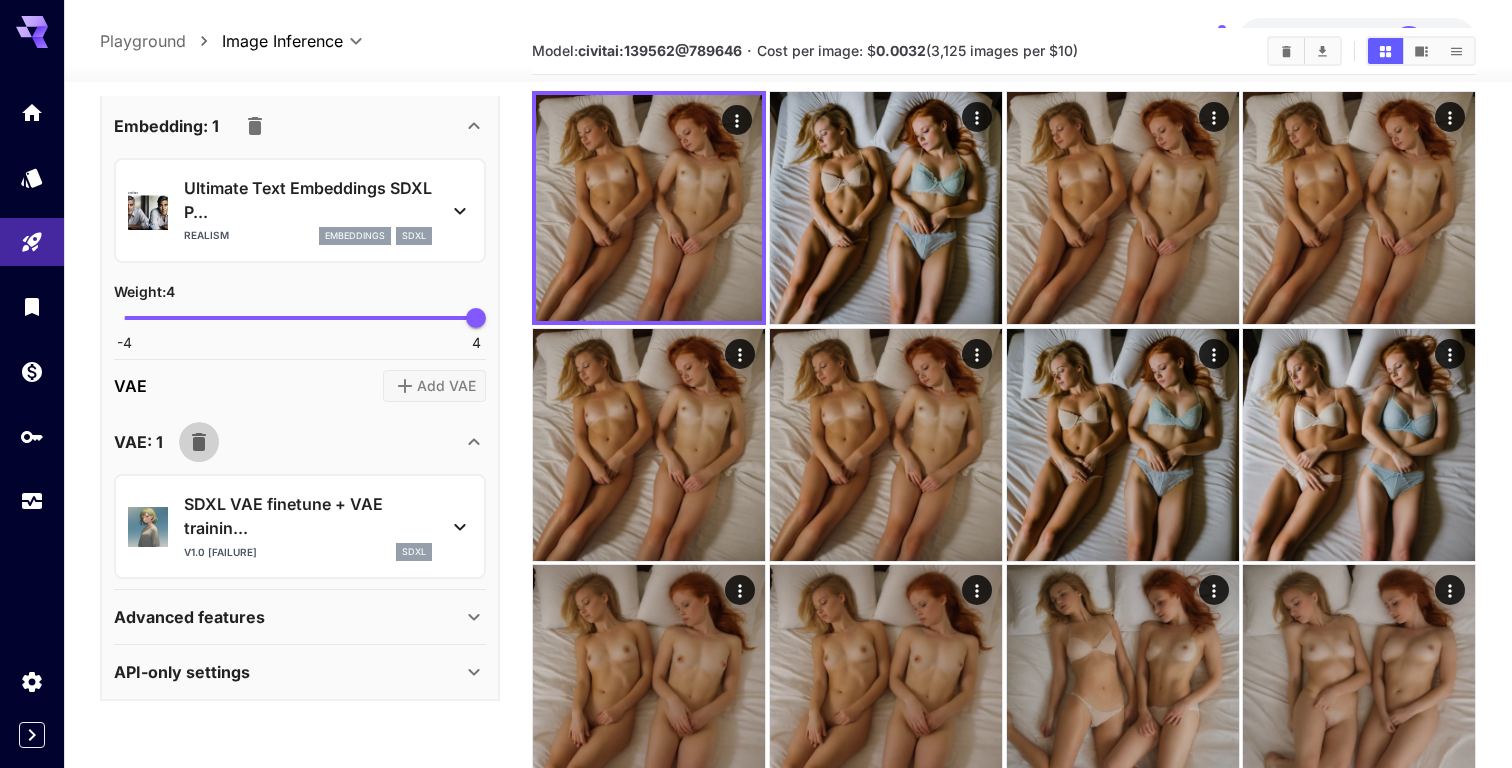click 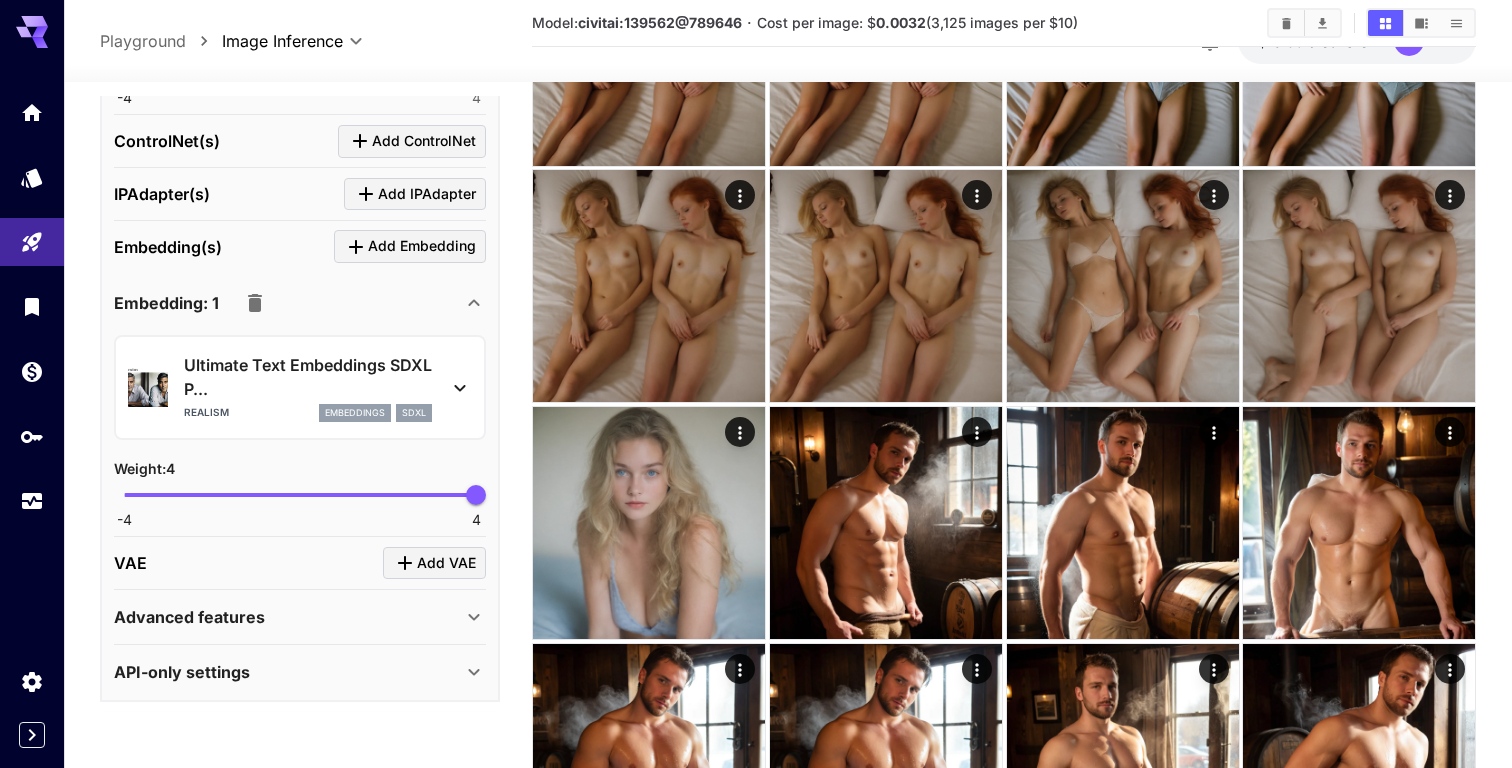 scroll, scrollTop: 617, scrollLeft: 0, axis: vertical 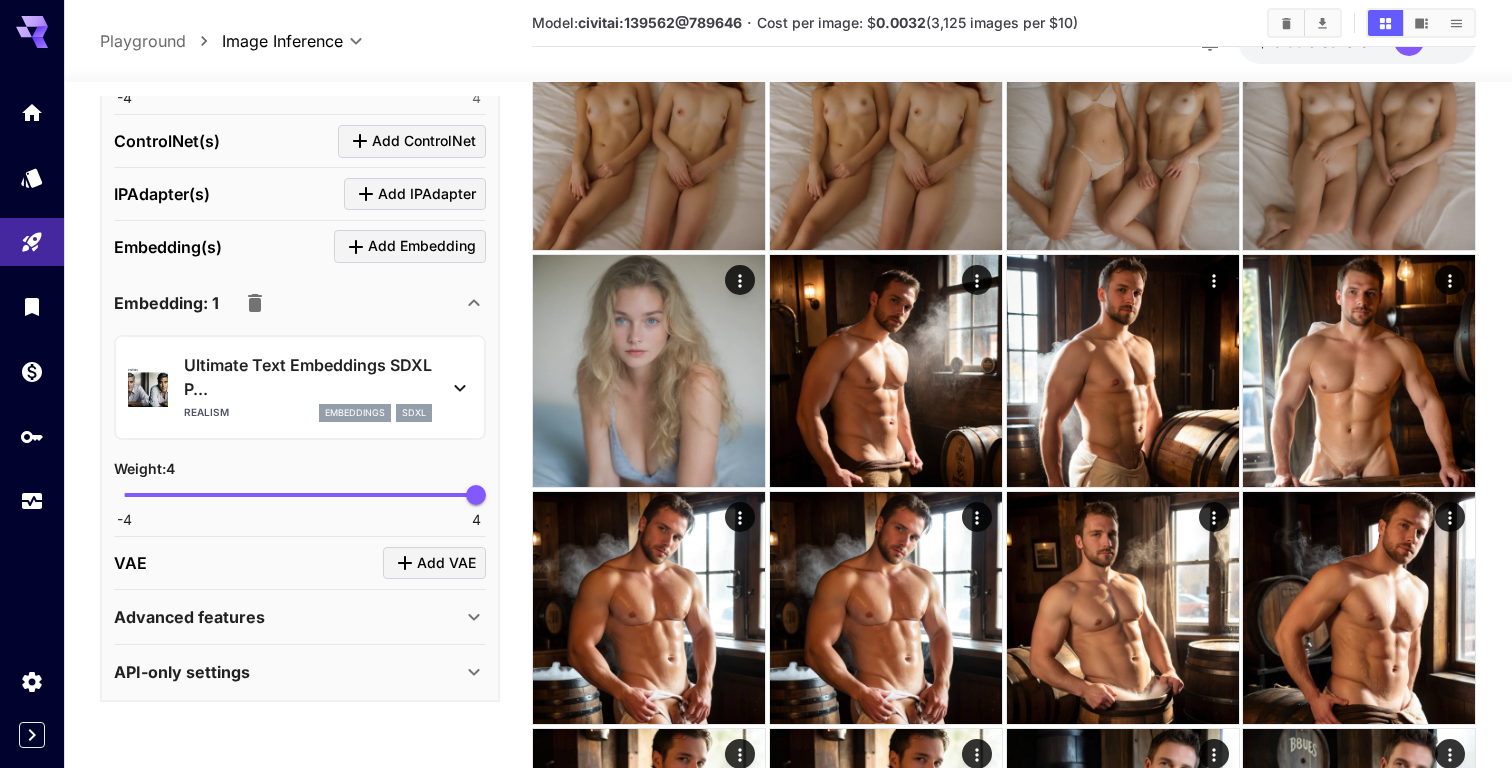 click at bounding box center [255, 303] 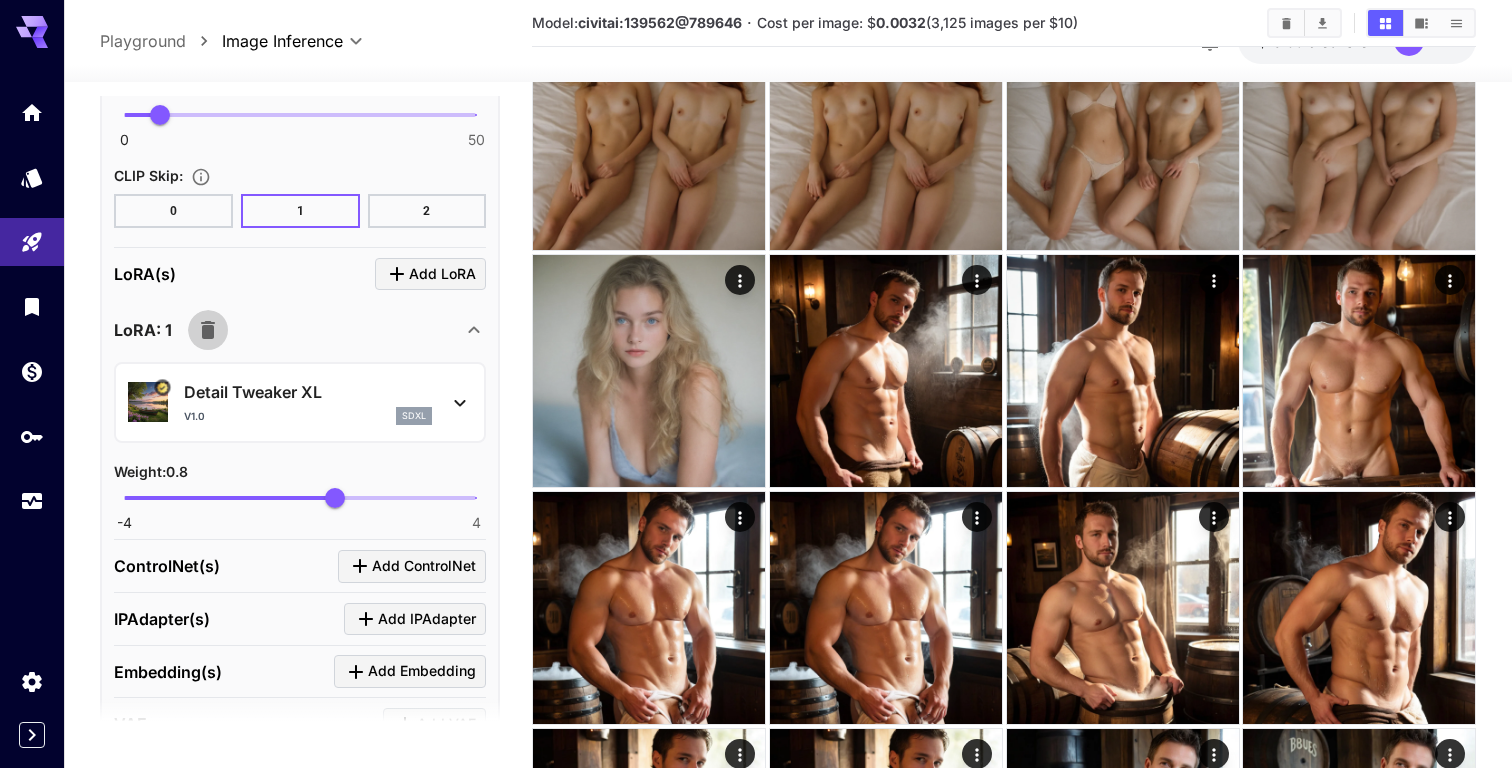 click at bounding box center (208, 330) 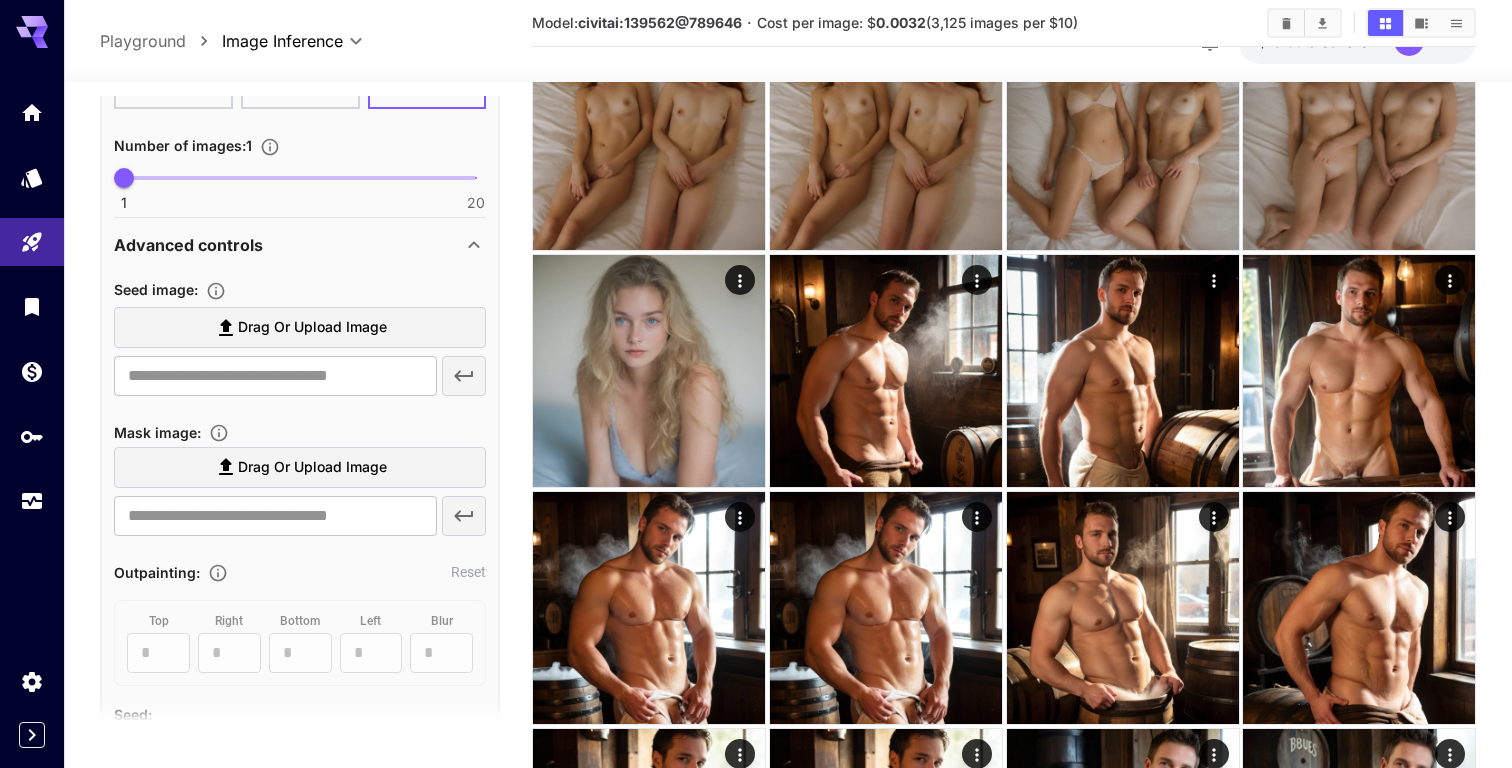scroll, scrollTop: 233, scrollLeft: 0, axis: vertical 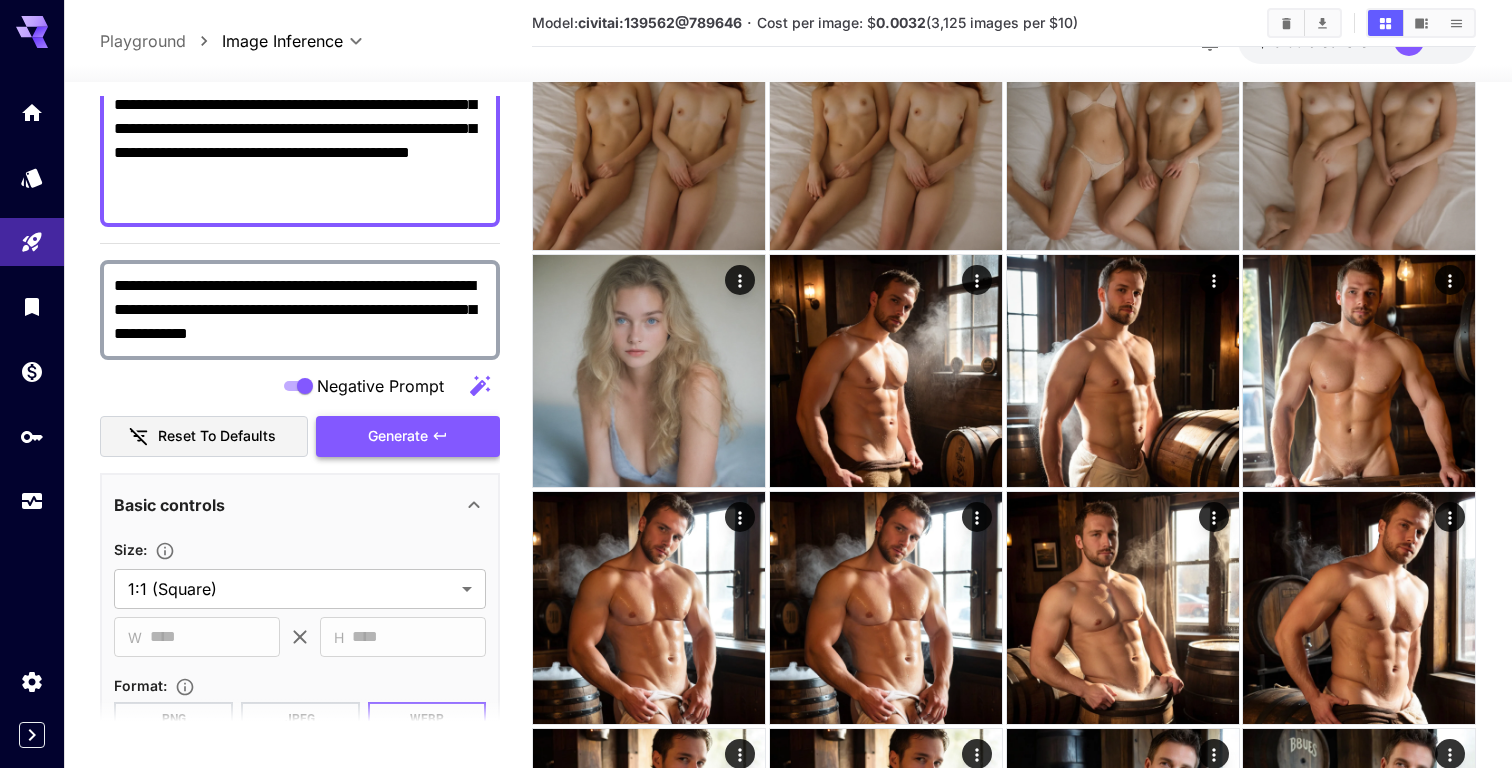 click on "Generate" at bounding box center (398, 436) 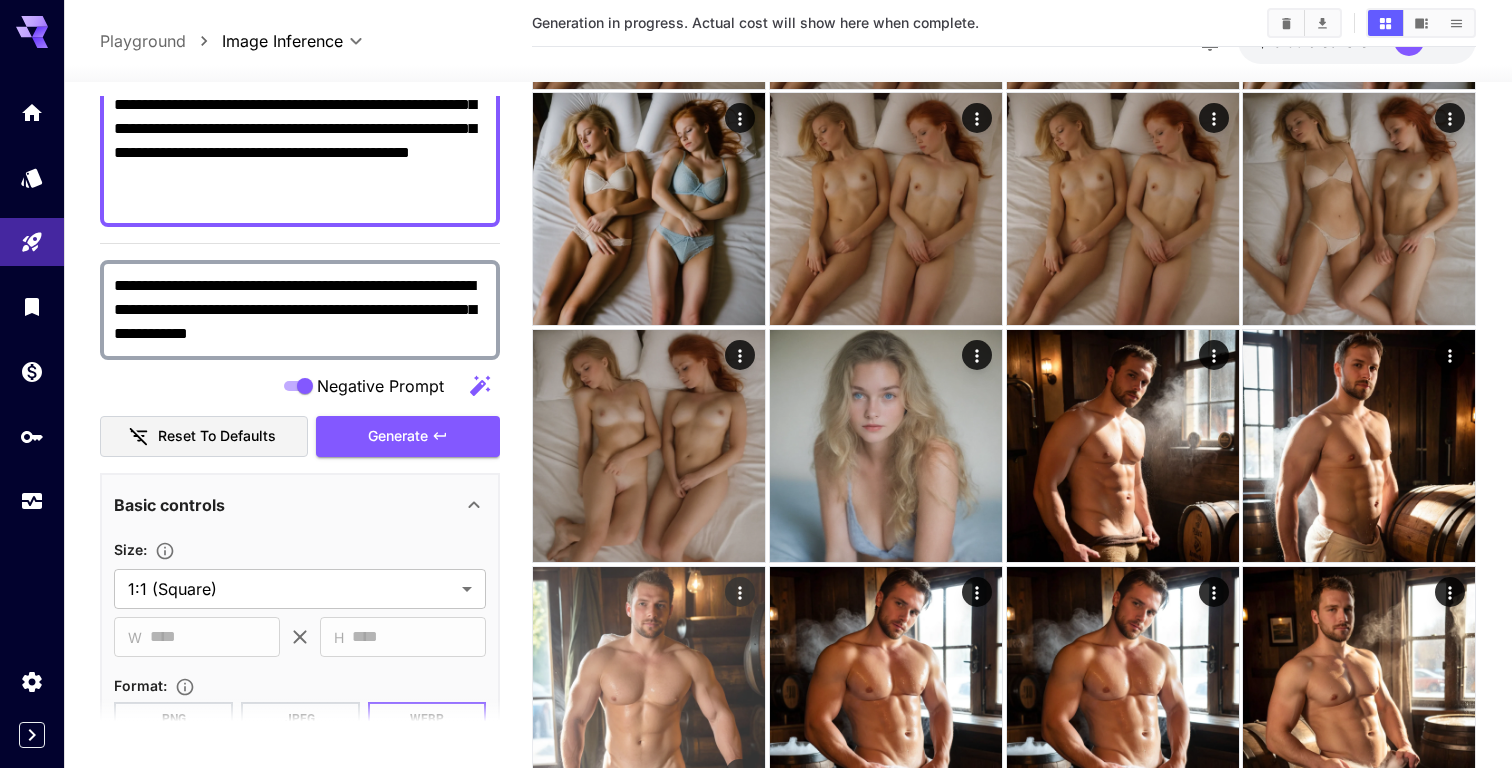 scroll, scrollTop: 0, scrollLeft: 0, axis: both 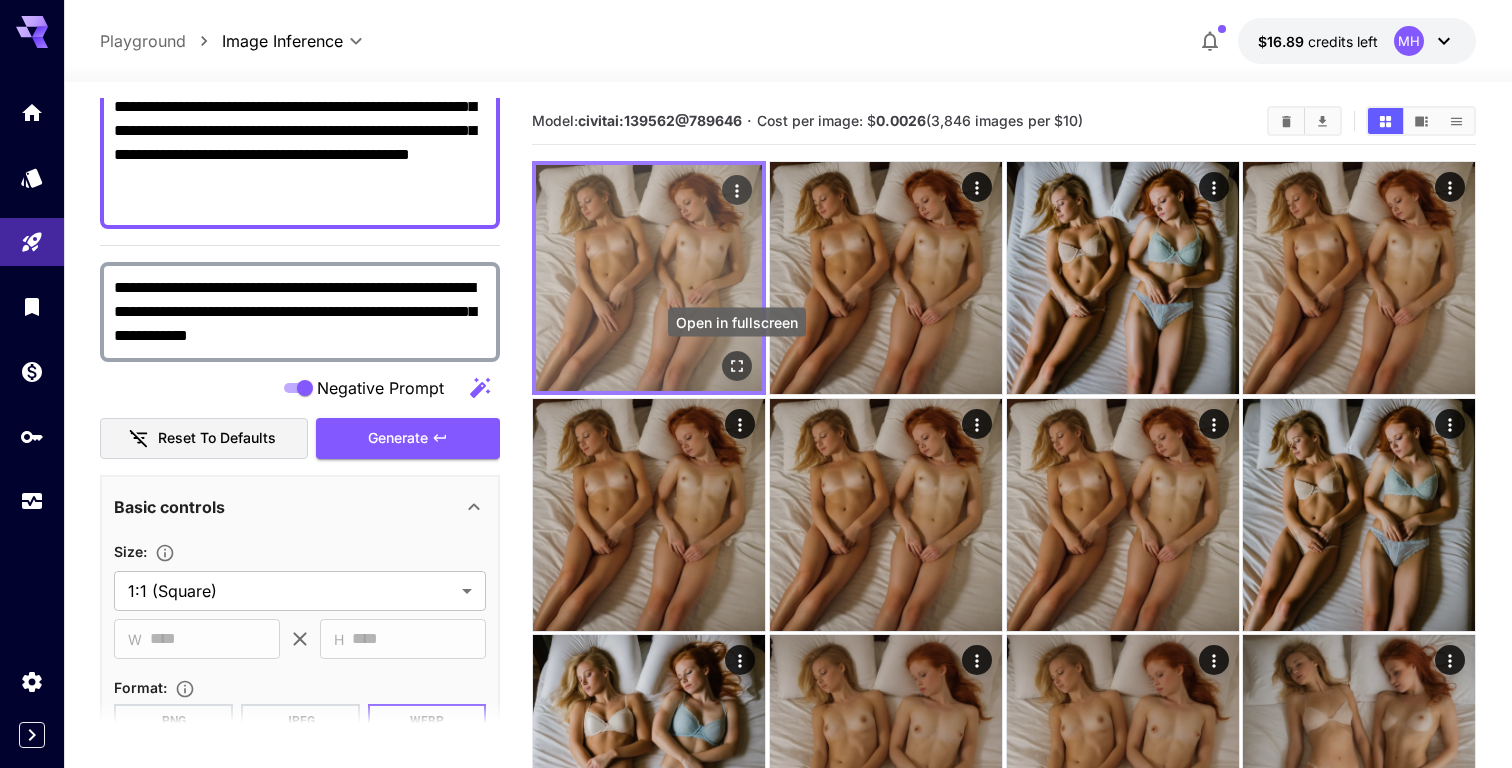 click 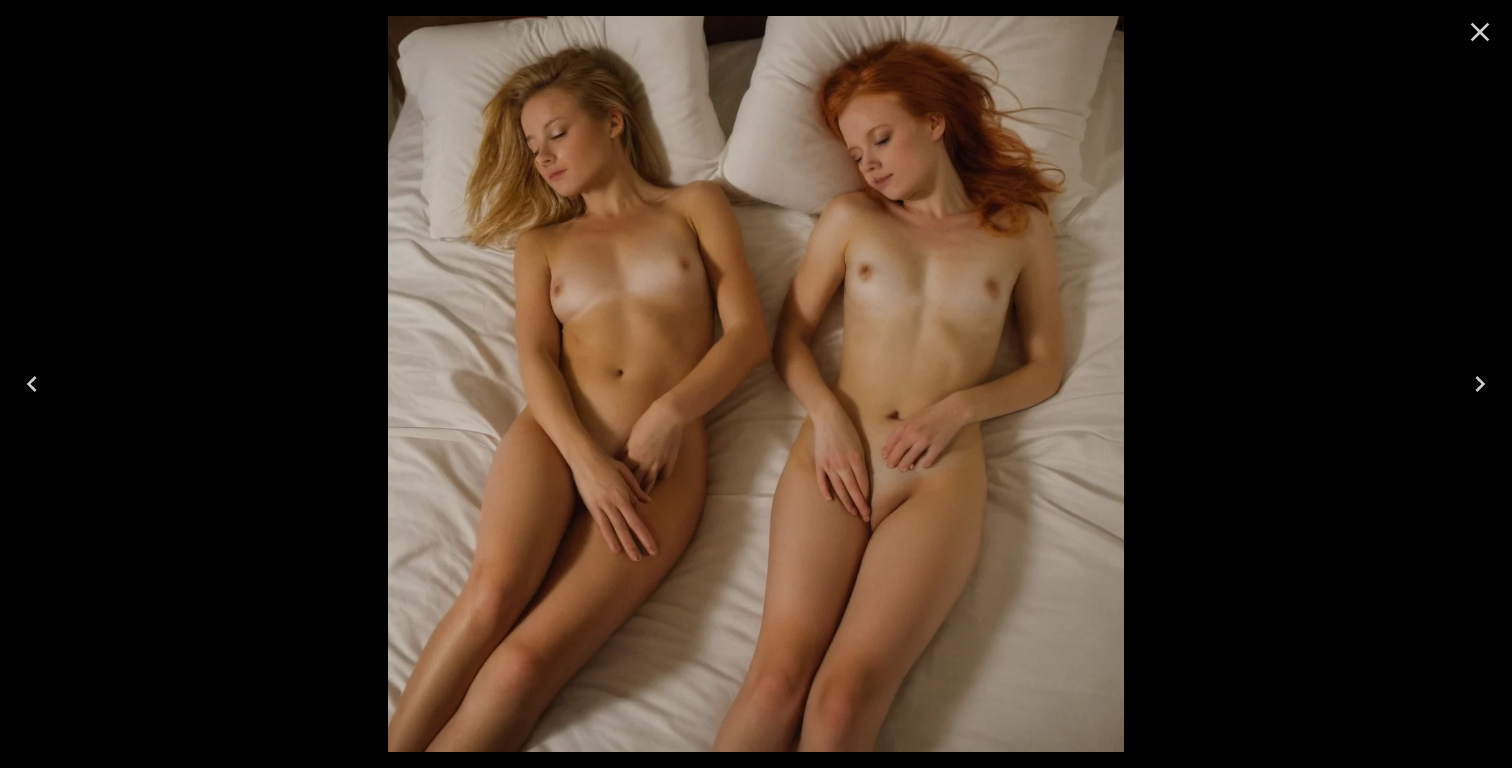 click 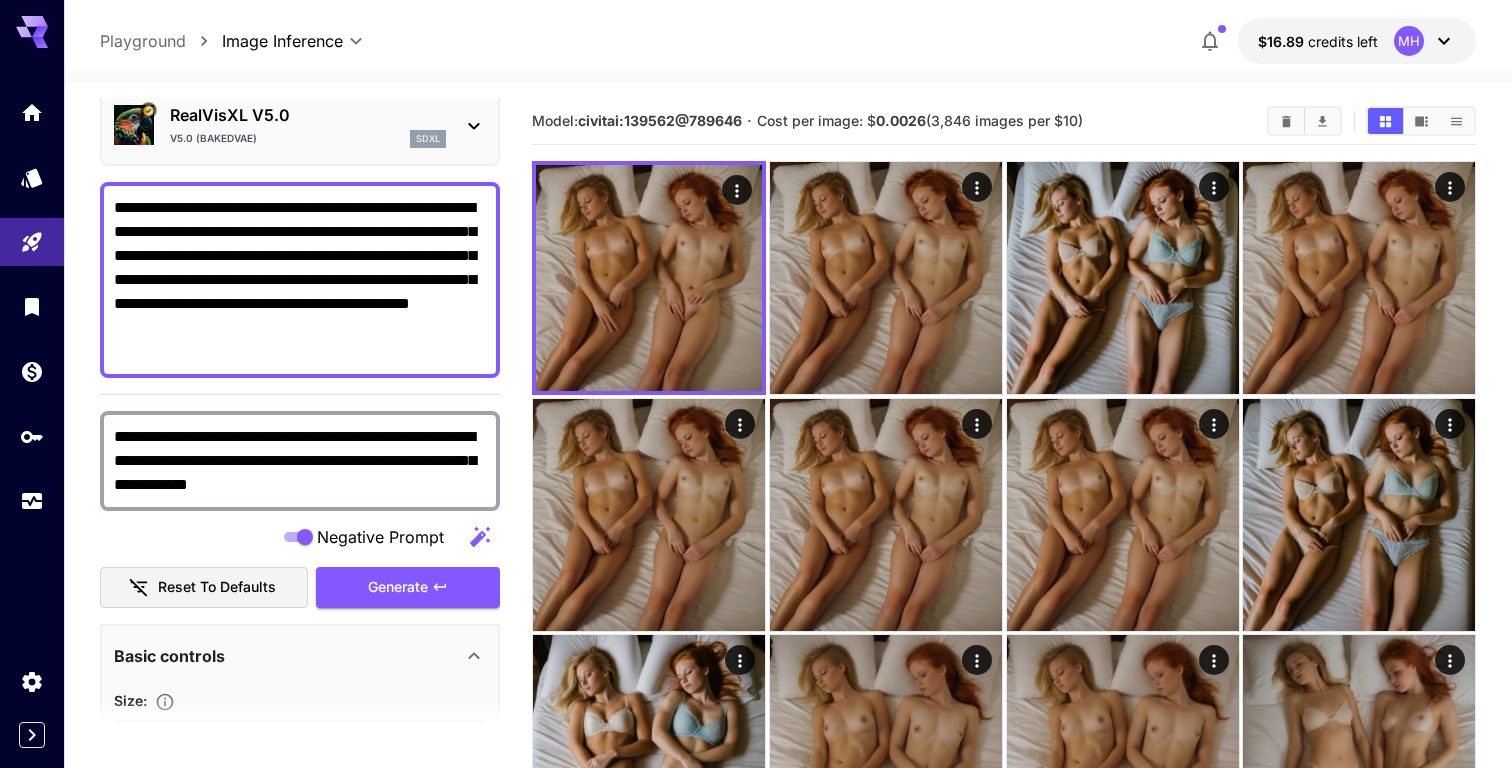 scroll, scrollTop: 0, scrollLeft: 0, axis: both 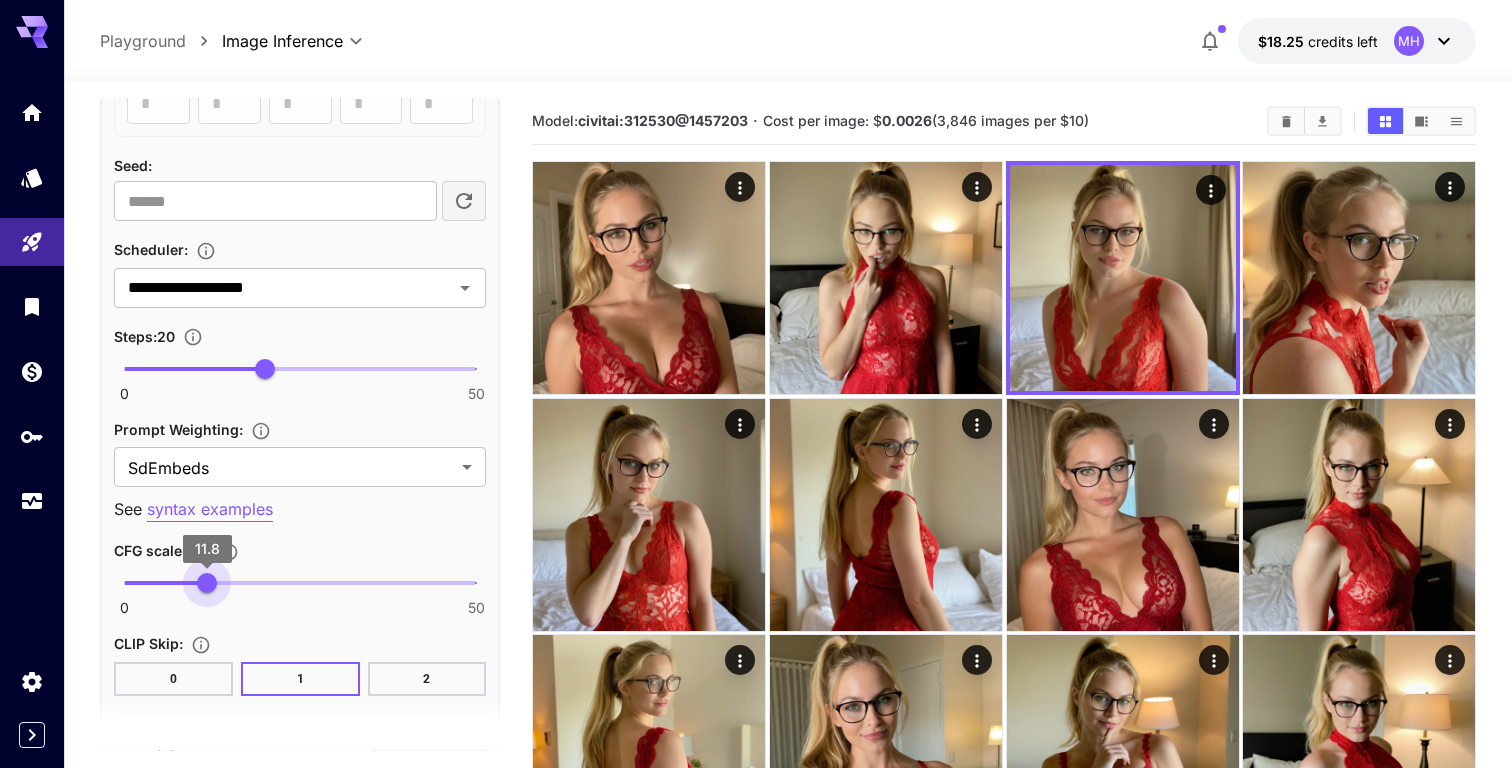 click on "0 50 11.8" at bounding box center [300, 583] 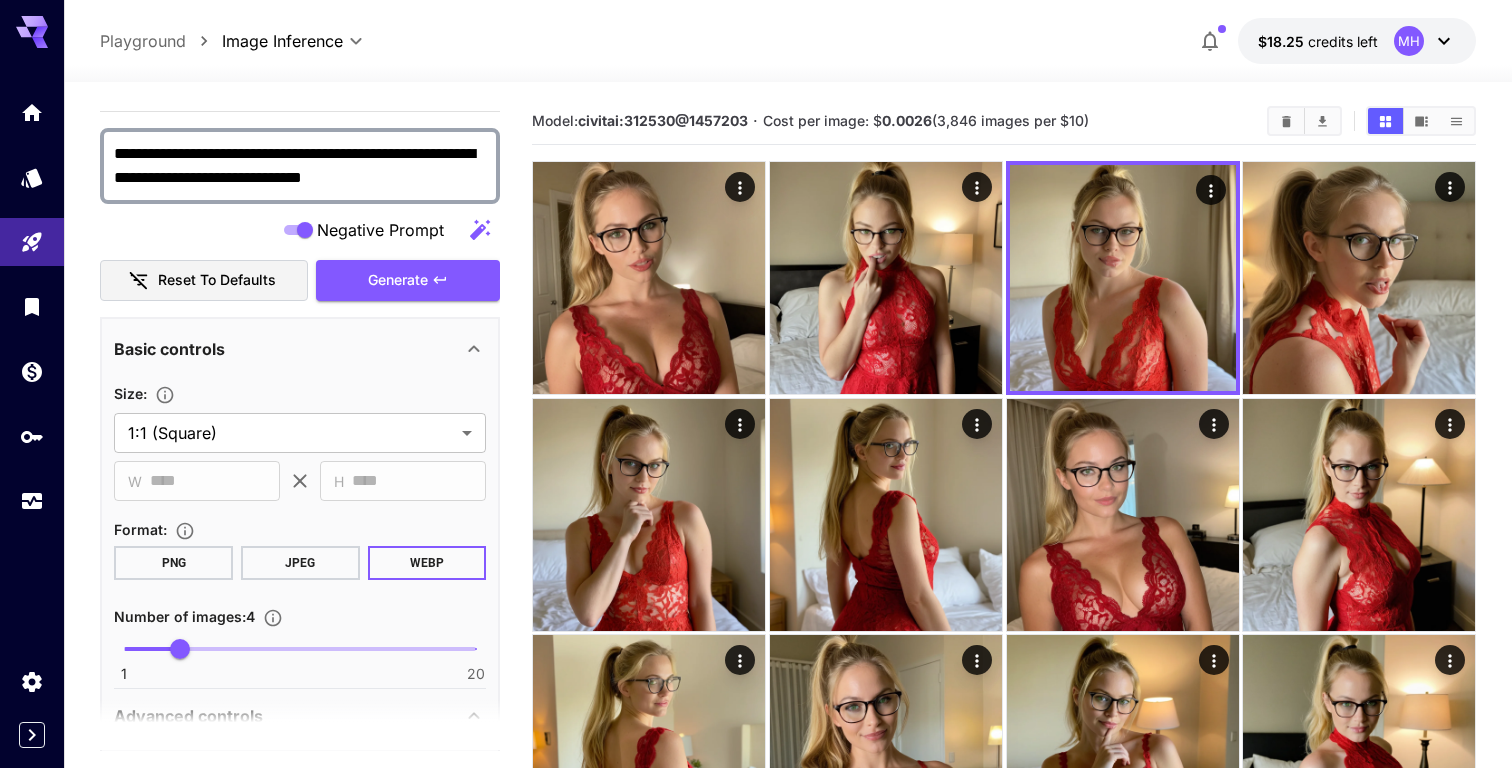 scroll, scrollTop: 328, scrollLeft: 0, axis: vertical 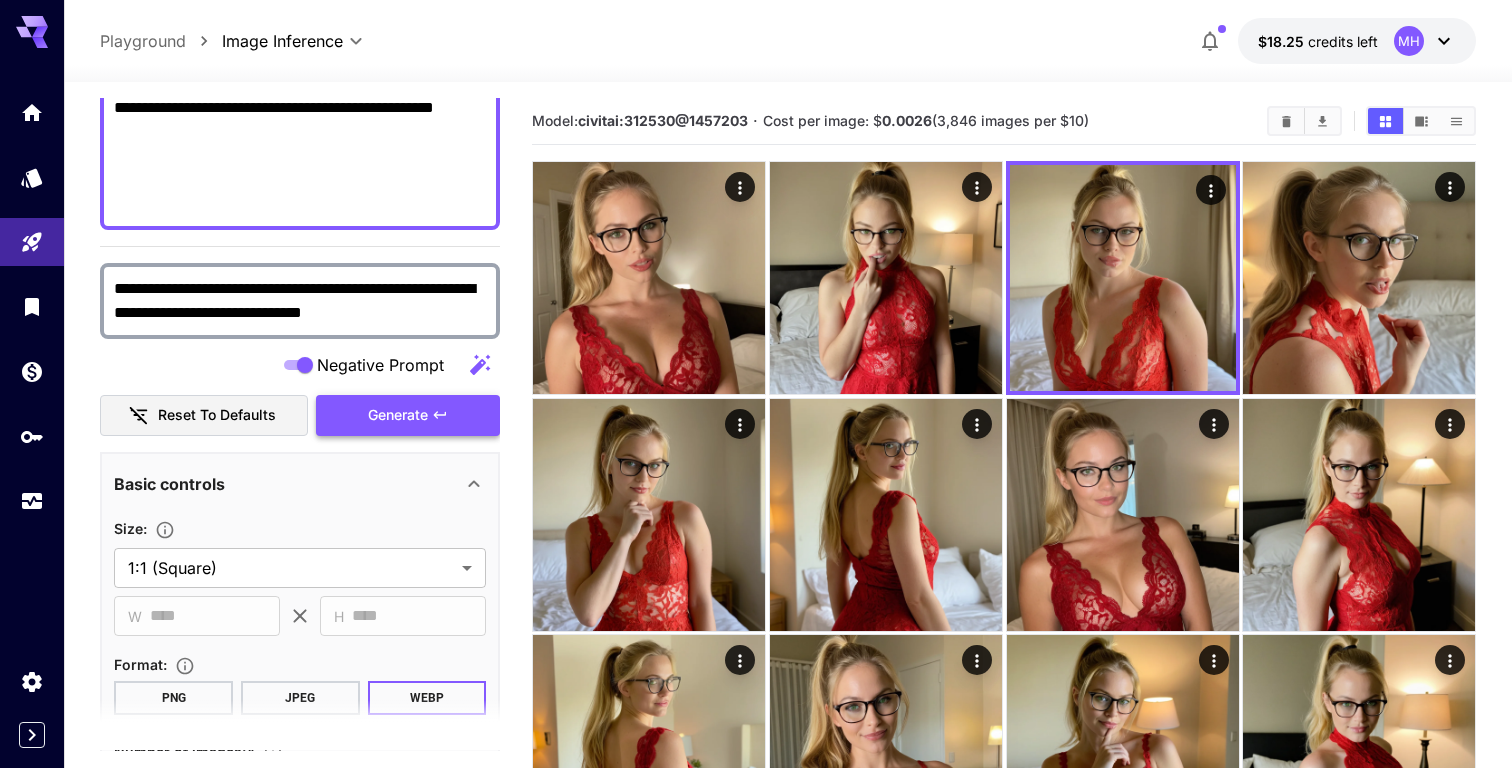 click on "Generate" at bounding box center (398, 415) 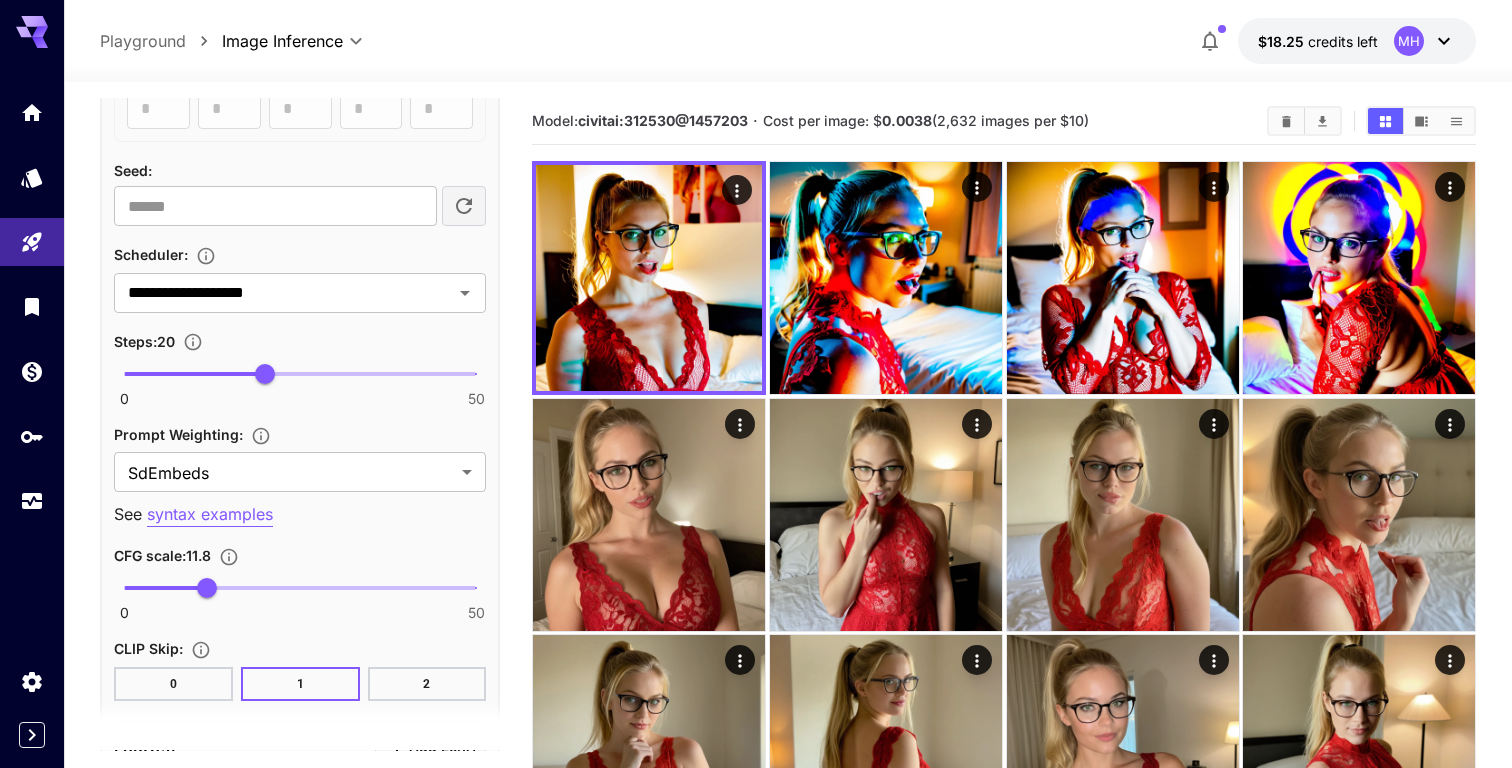 scroll, scrollTop: 1487, scrollLeft: 0, axis: vertical 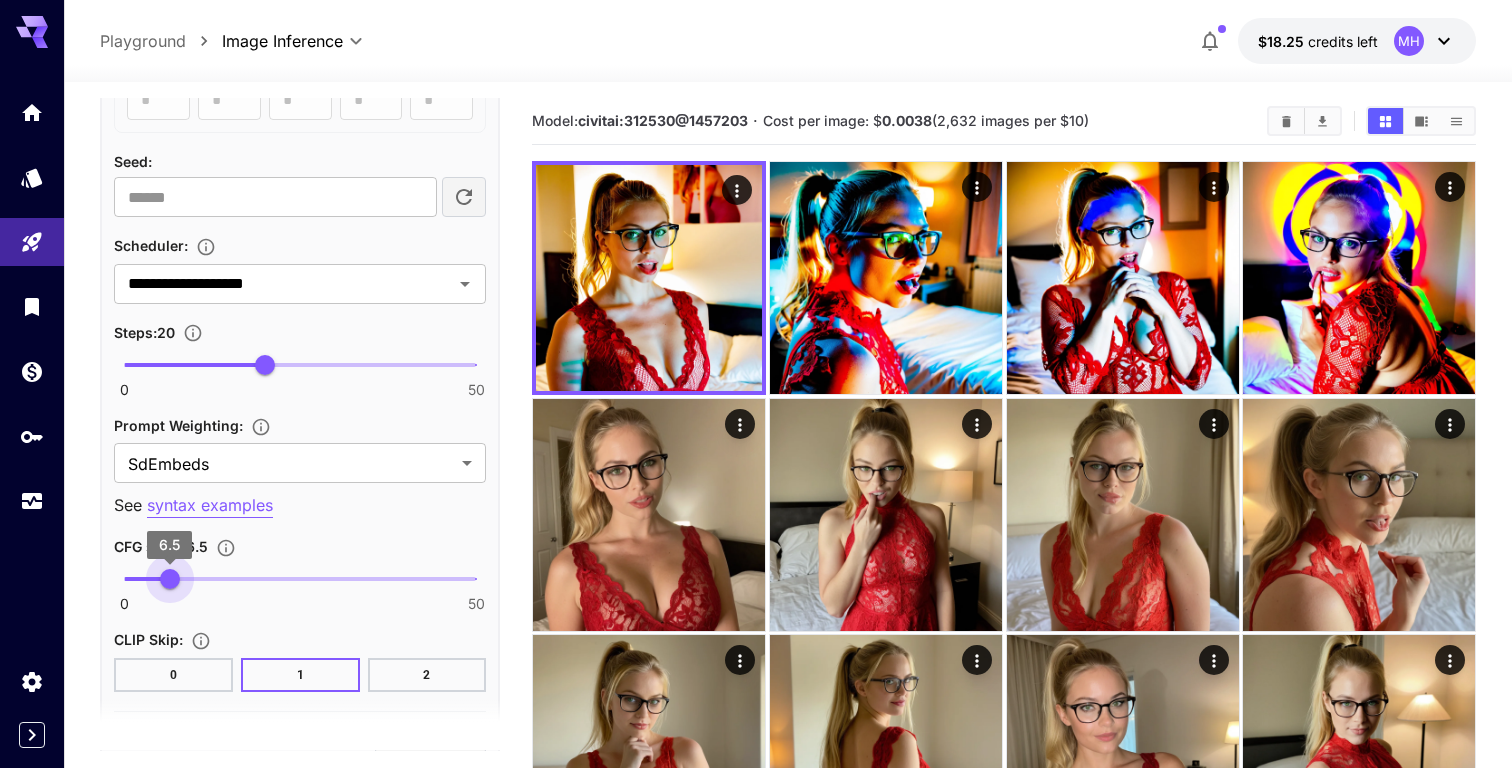 drag, startPoint x: 205, startPoint y: 577, endPoint x: 170, endPoint y: 577, distance: 35 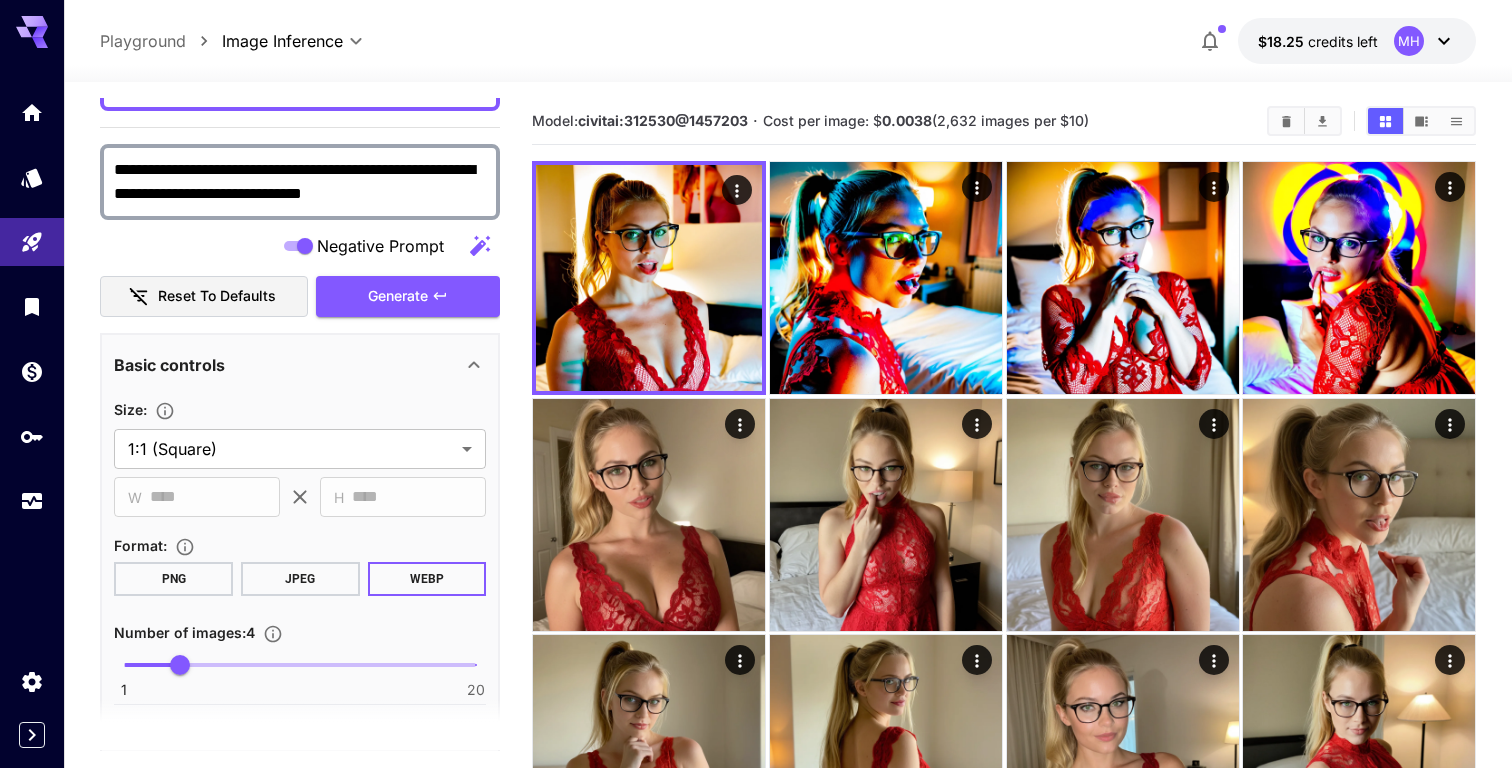 scroll, scrollTop: 294, scrollLeft: 0, axis: vertical 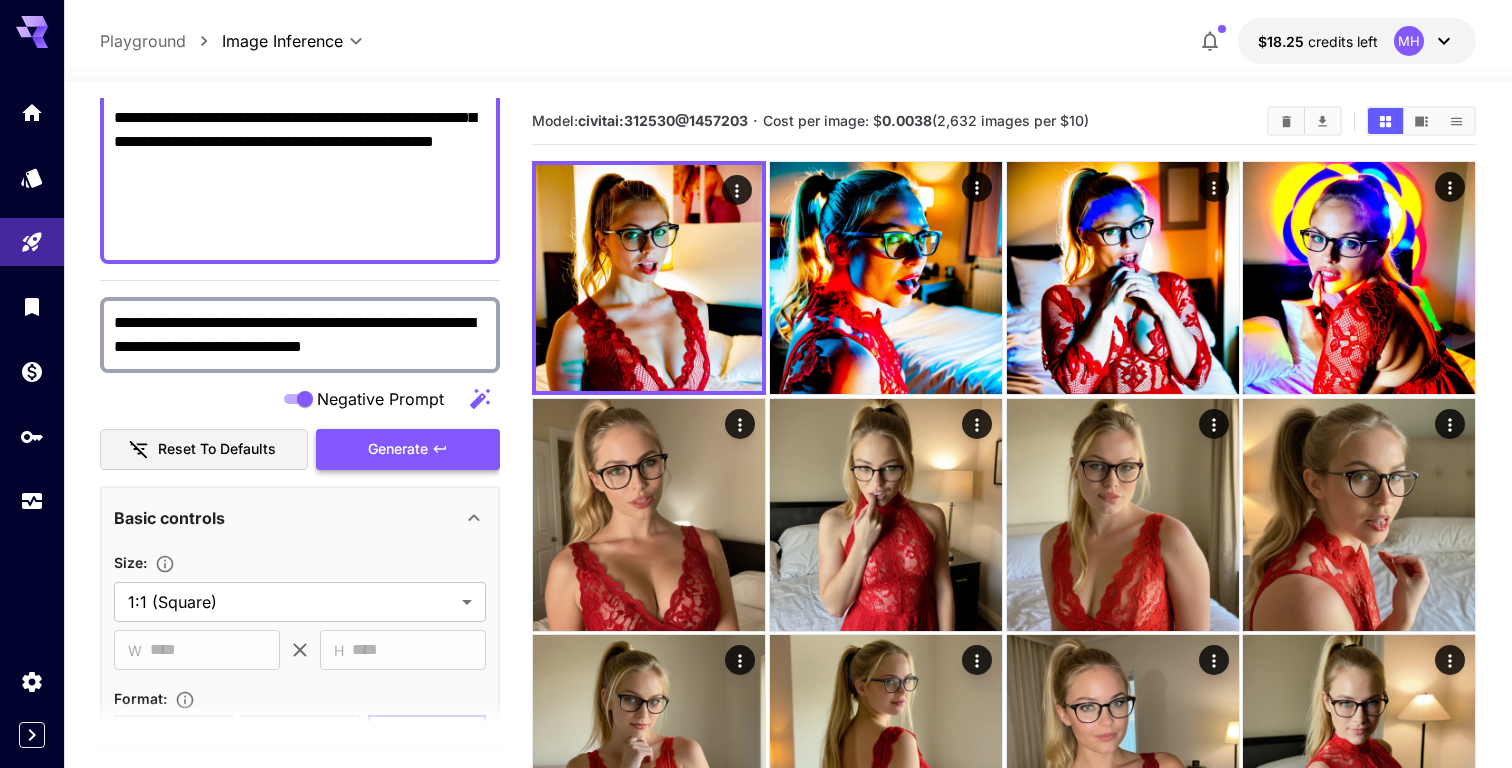 click on "Generate" at bounding box center (408, 449) 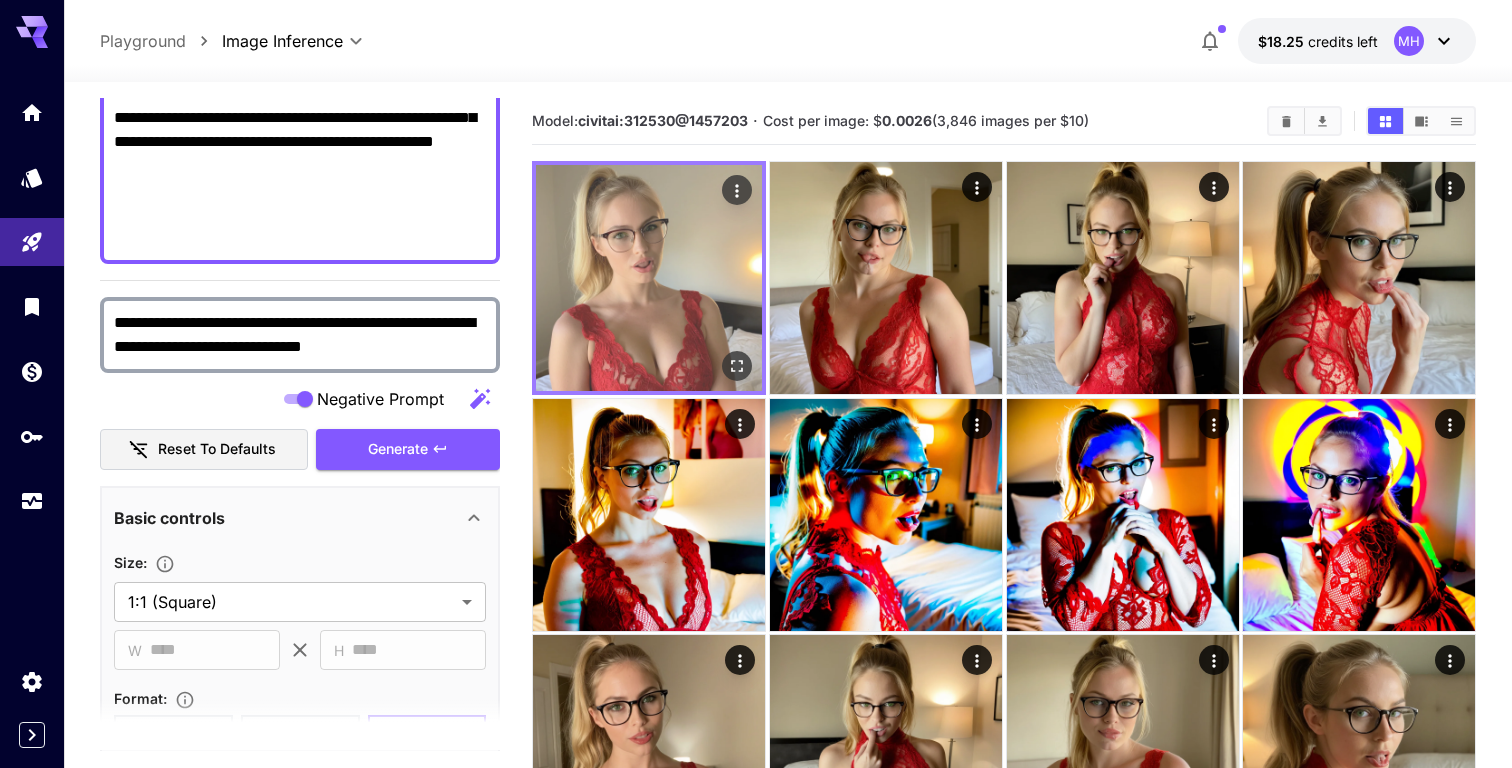 click at bounding box center (649, 278) 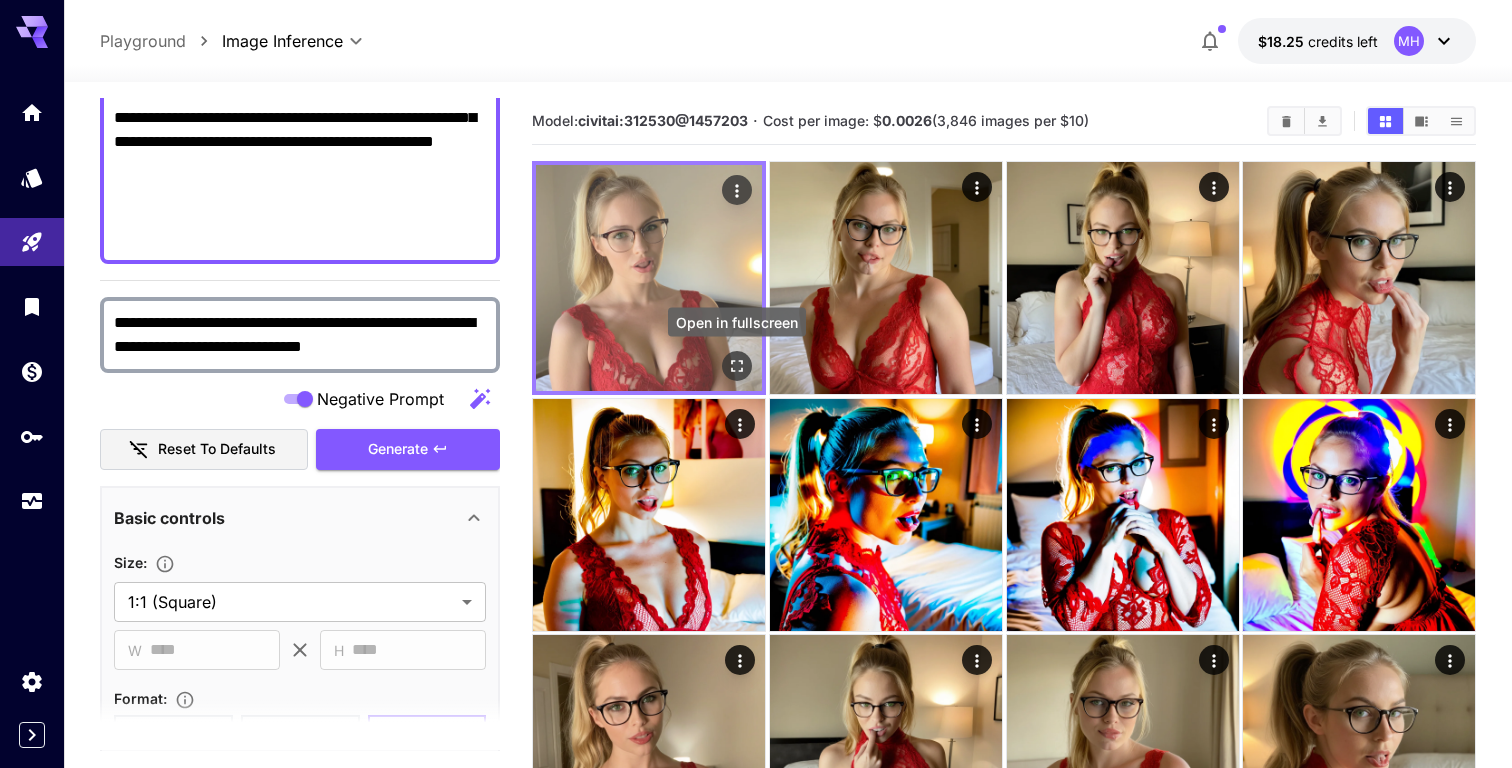 click 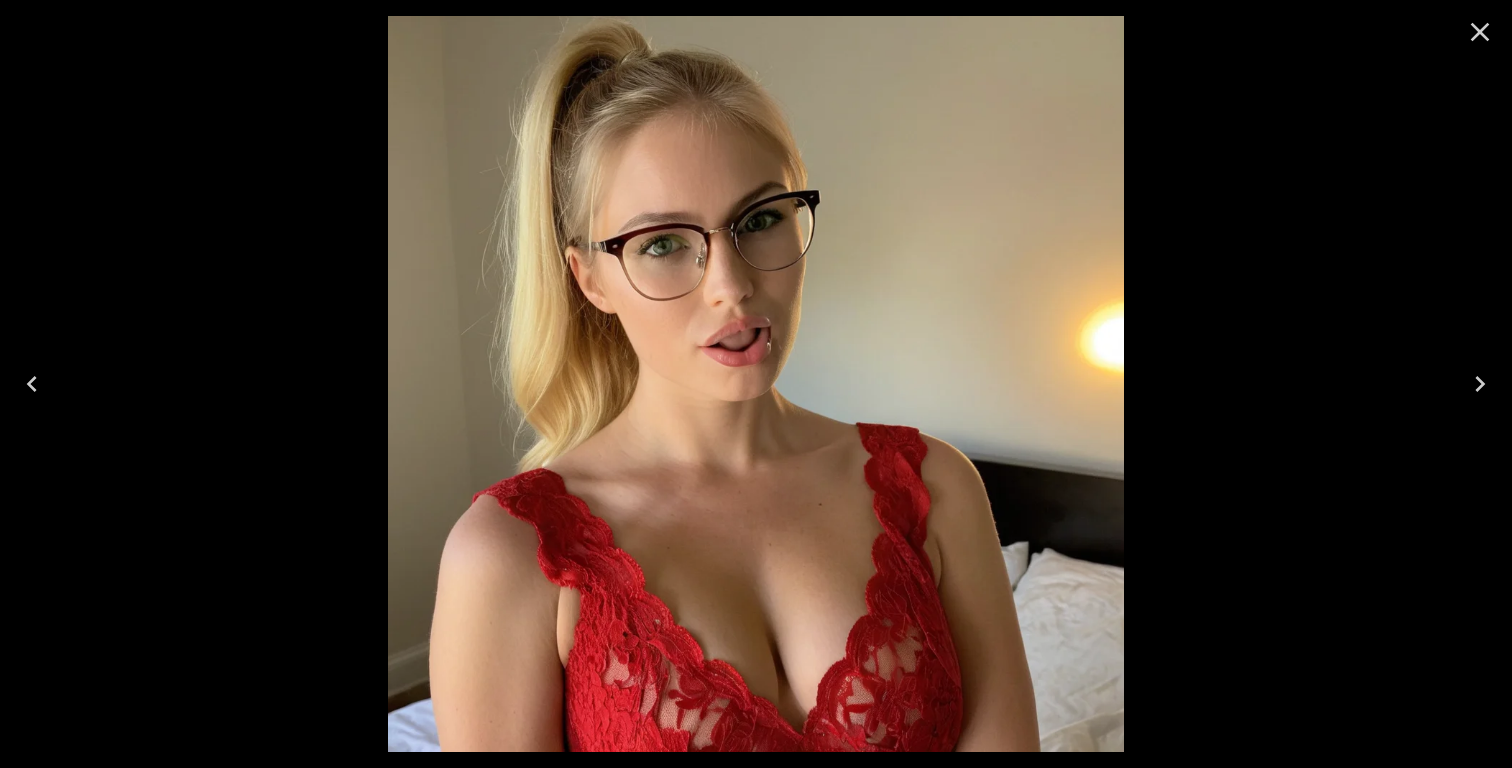 click 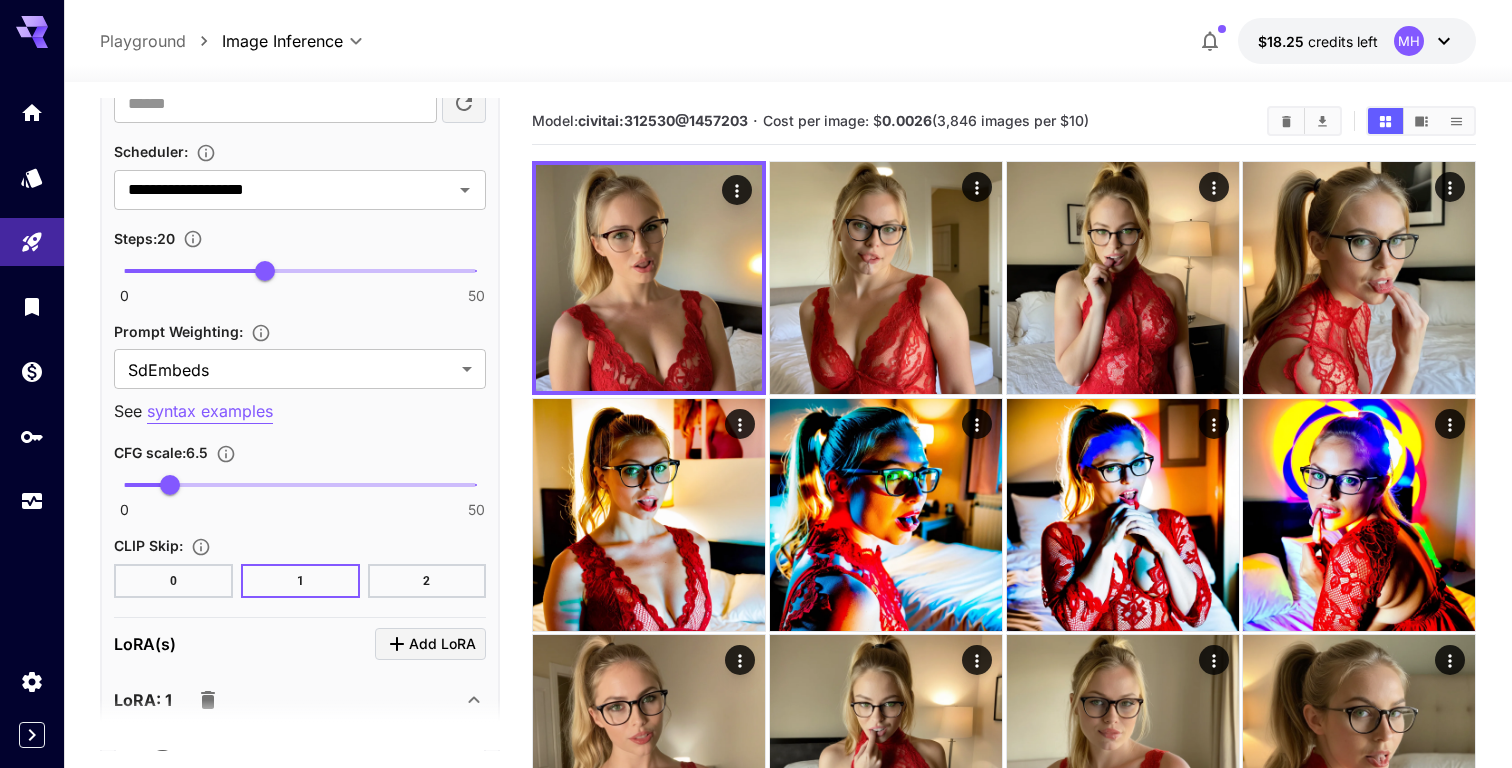 scroll, scrollTop: 1544, scrollLeft: 0, axis: vertical 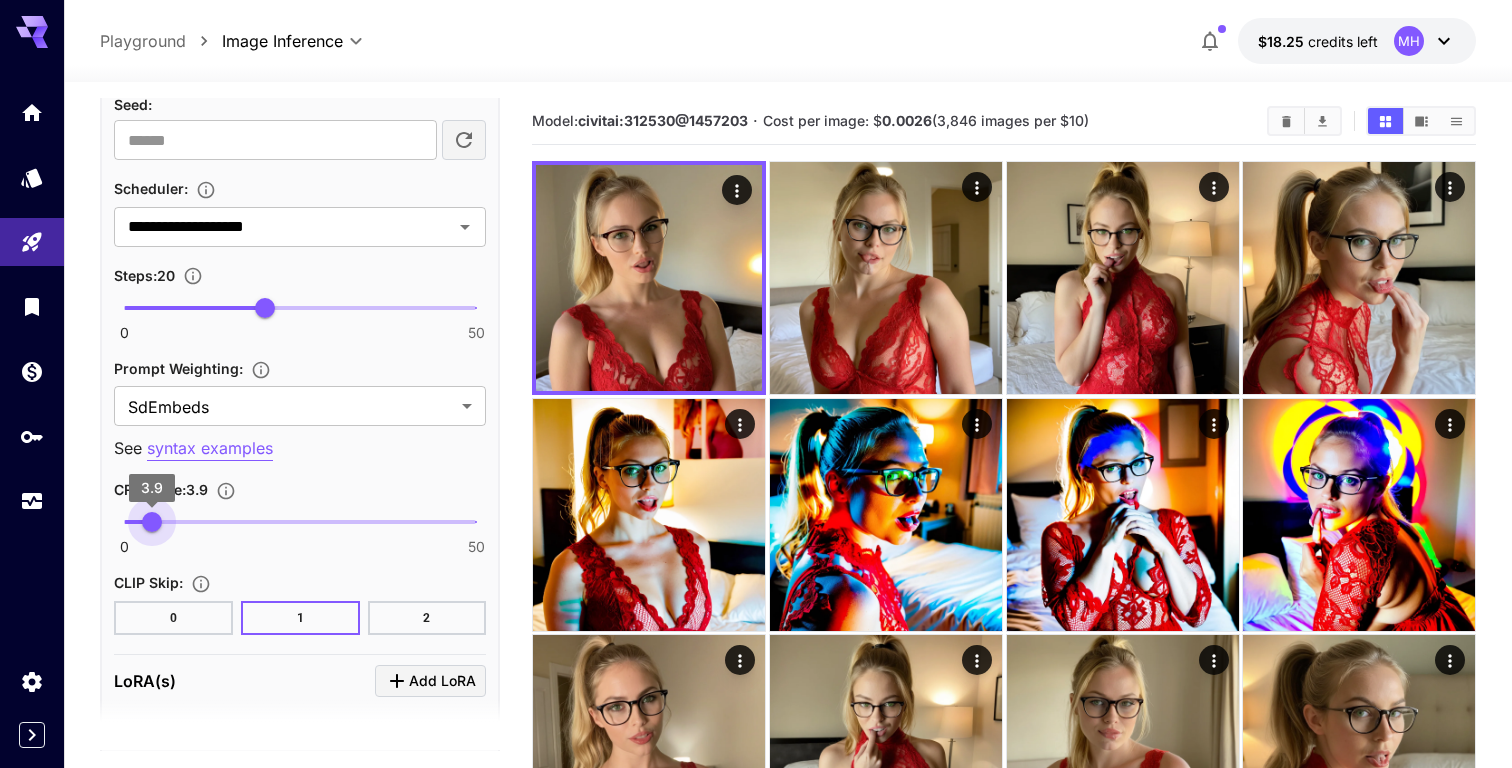 type on "***" 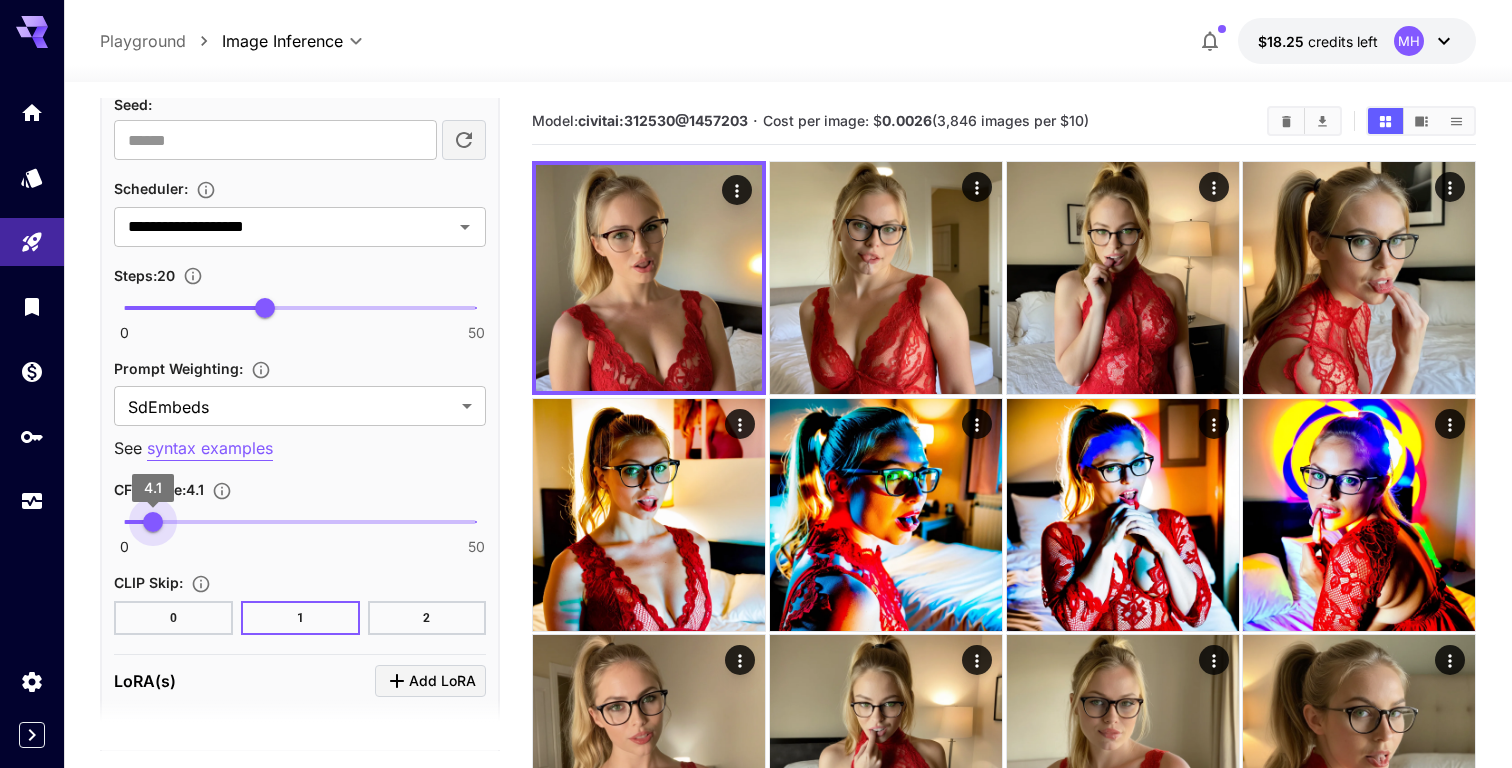 click on "4.1" at bounding box center [153, 522] 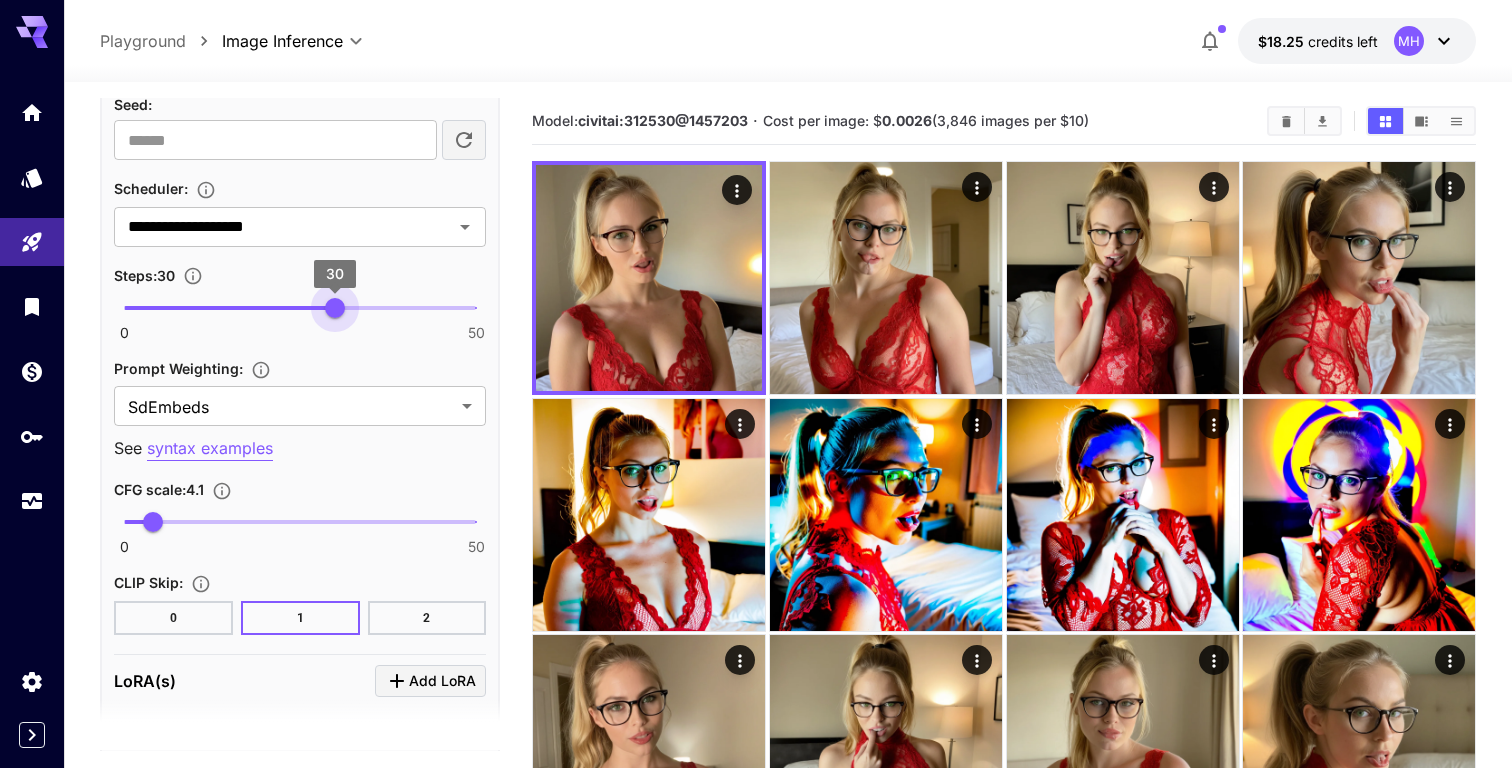 drag, startPoint x: 264, startPoint y: 304, endPoint x: 332, endPoint y: 303, distance: 68.007355 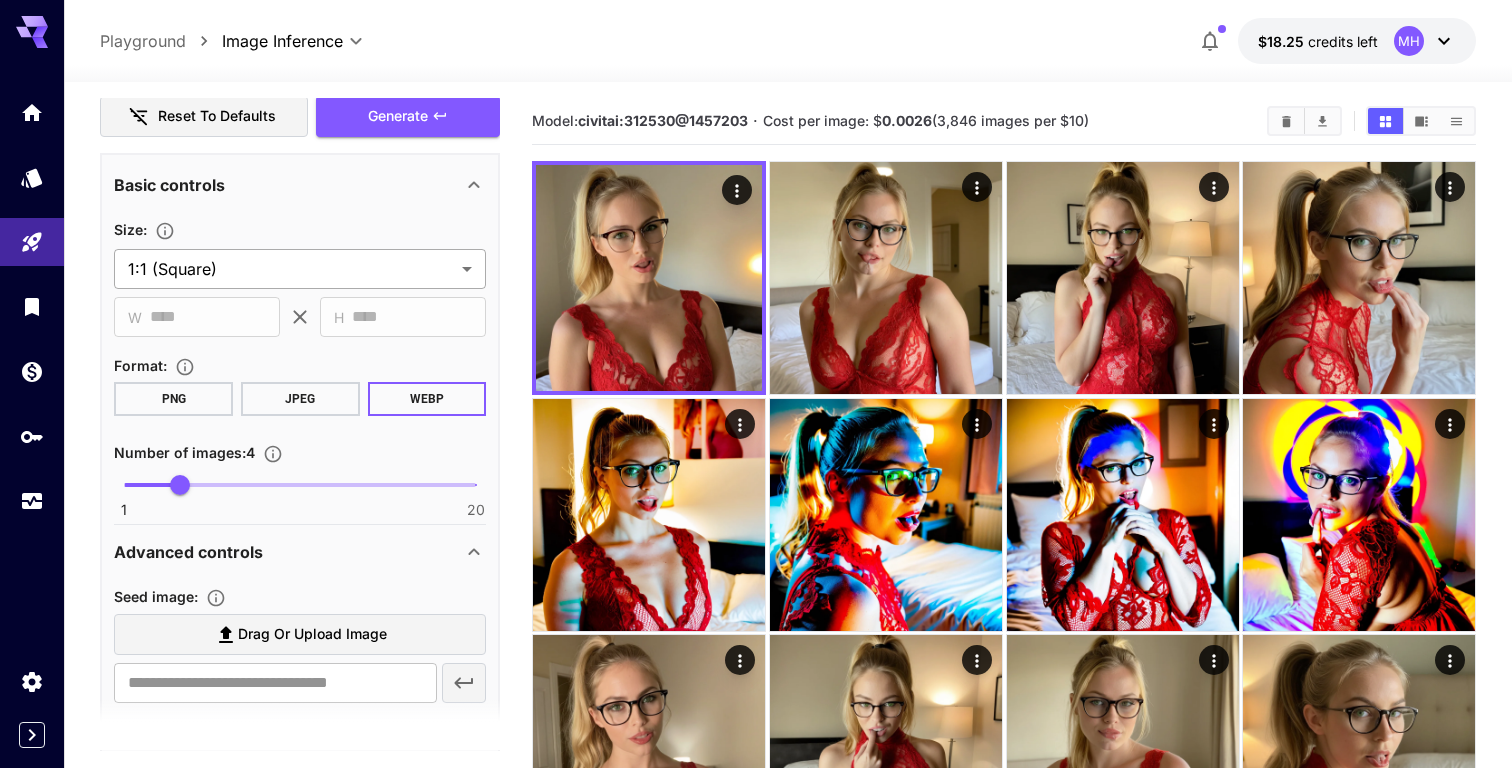 scroll, scrollTop: 586, scrollLeft: 0, axis: vertical 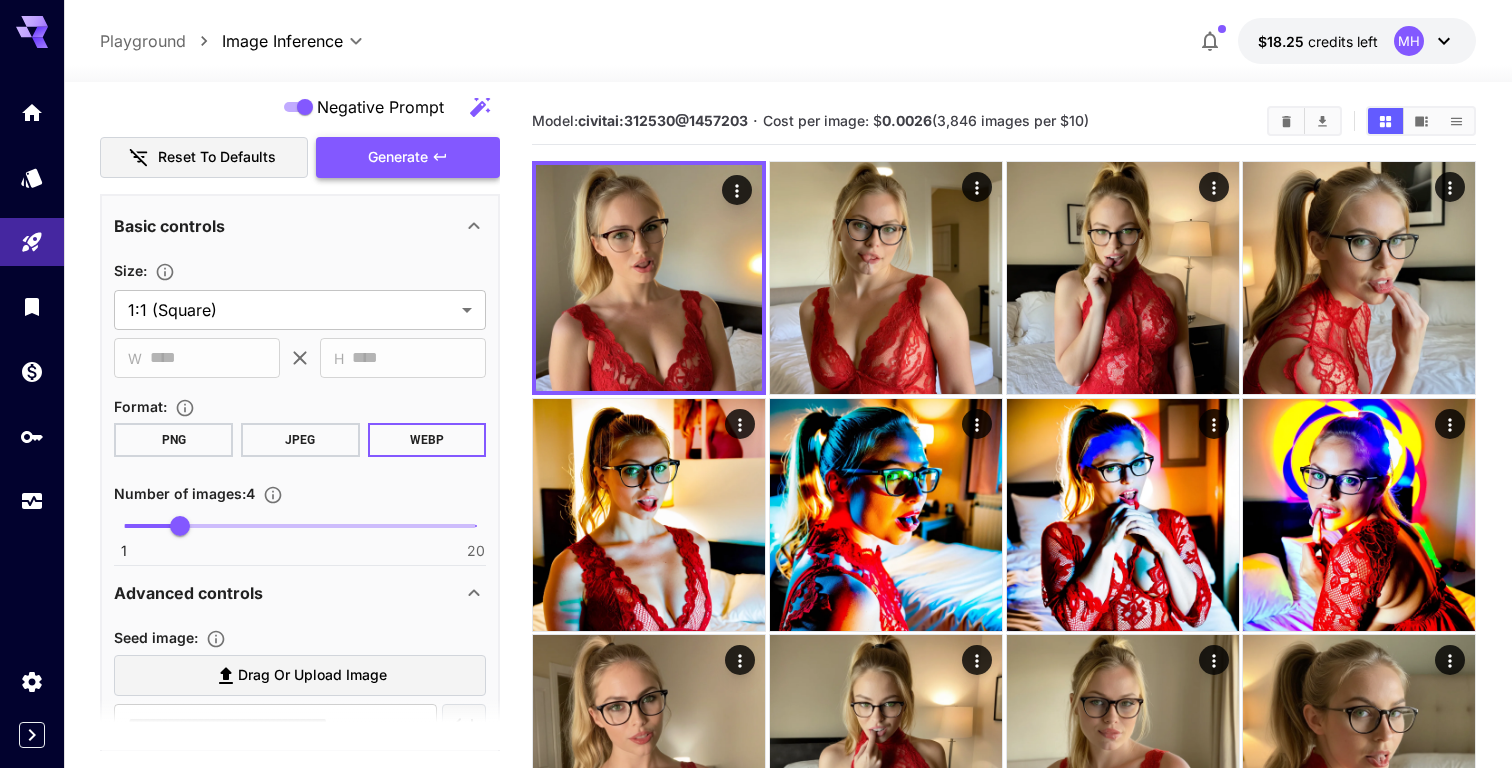 click 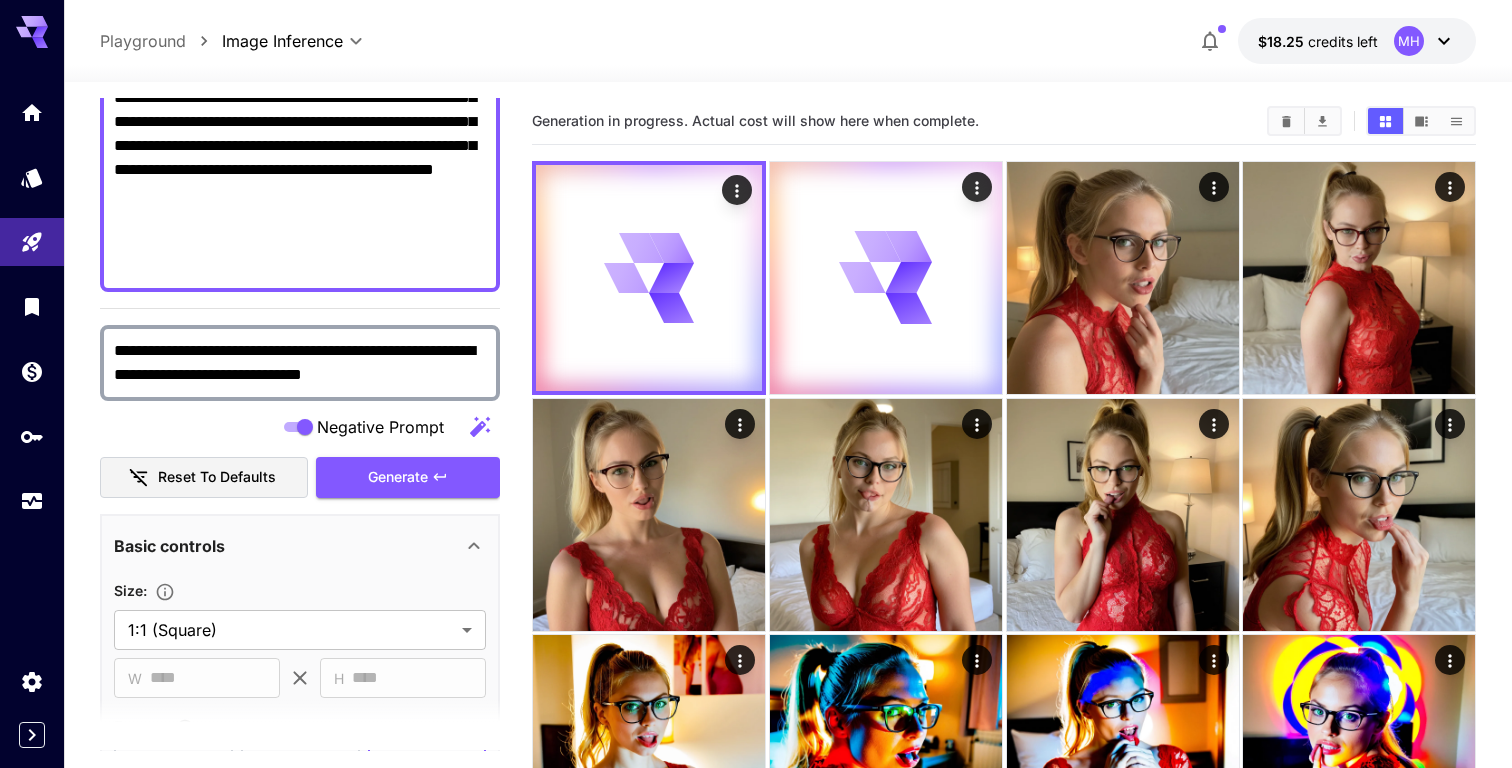 scroll, scrollTop: 12, scrollLeft: 0, axis: vertical 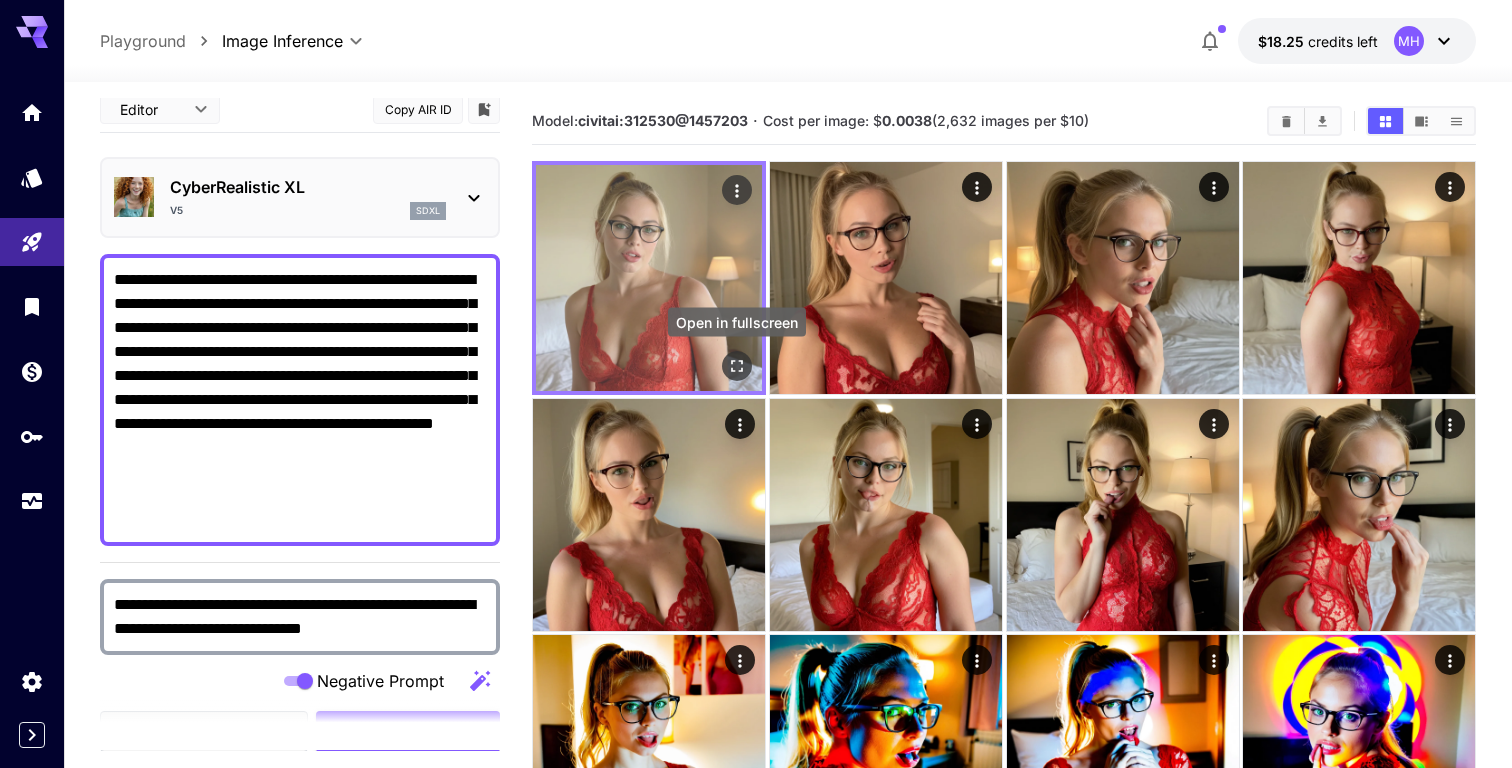 click 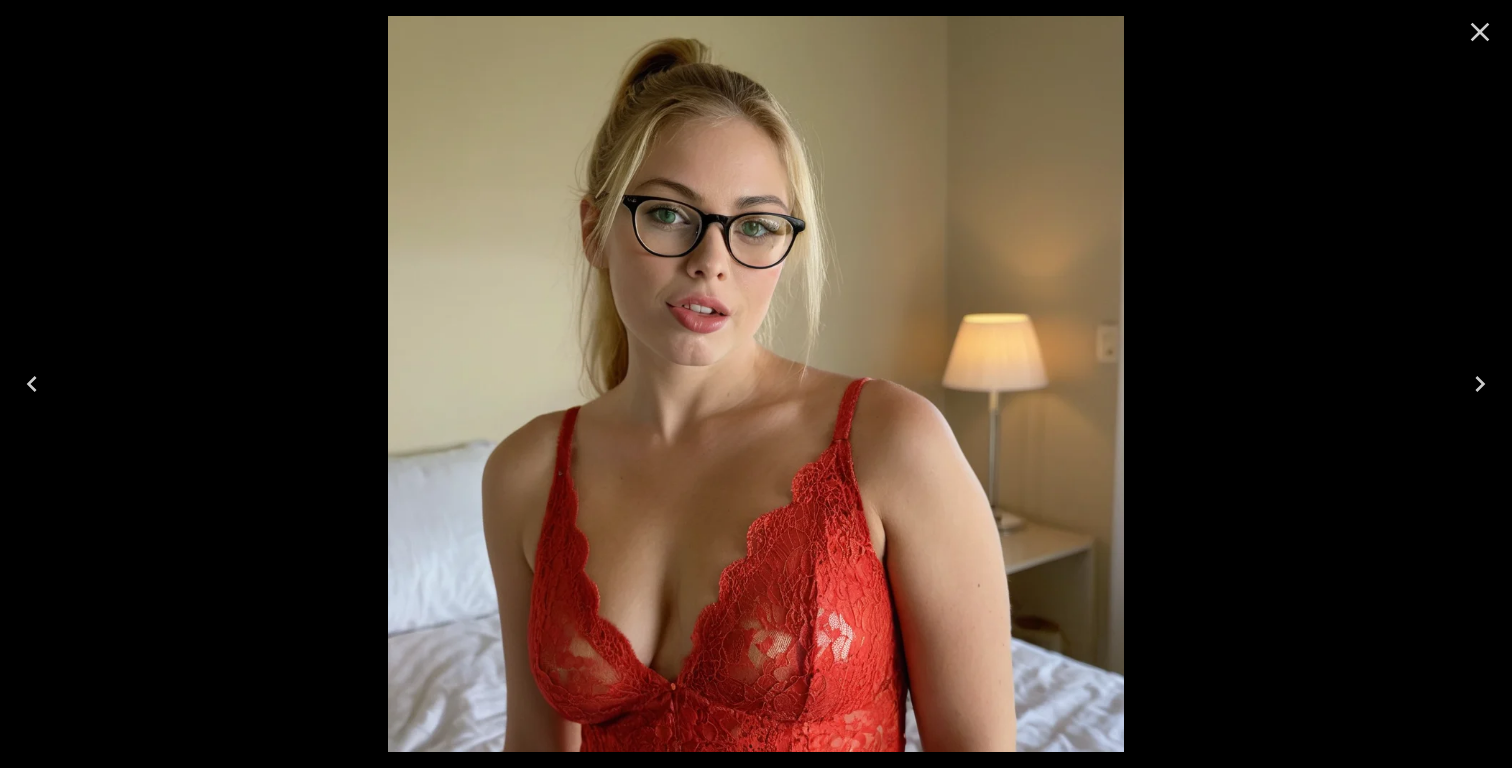 click 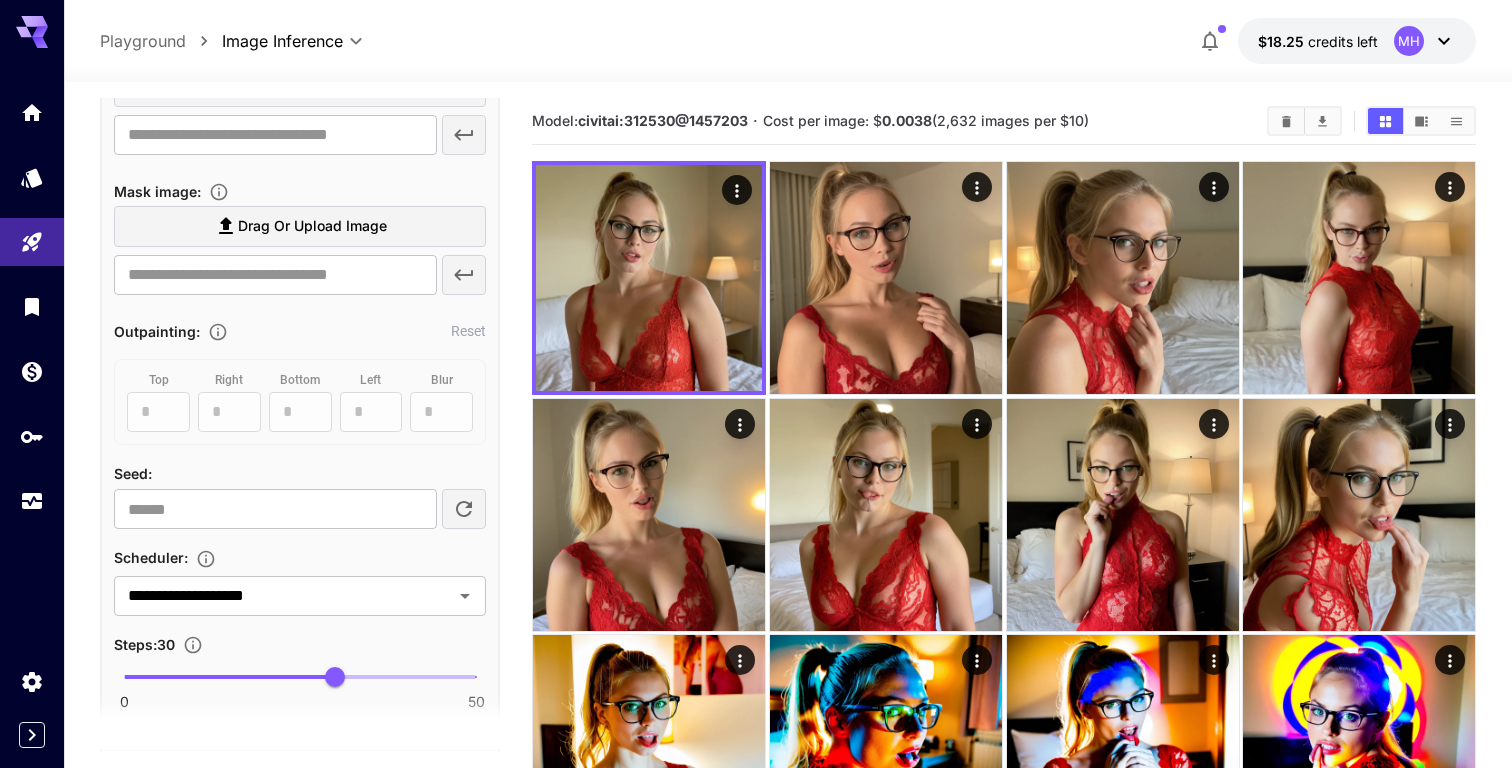 scroll, scrollTop: 1228, scrollLeft: 0, axis: vertical 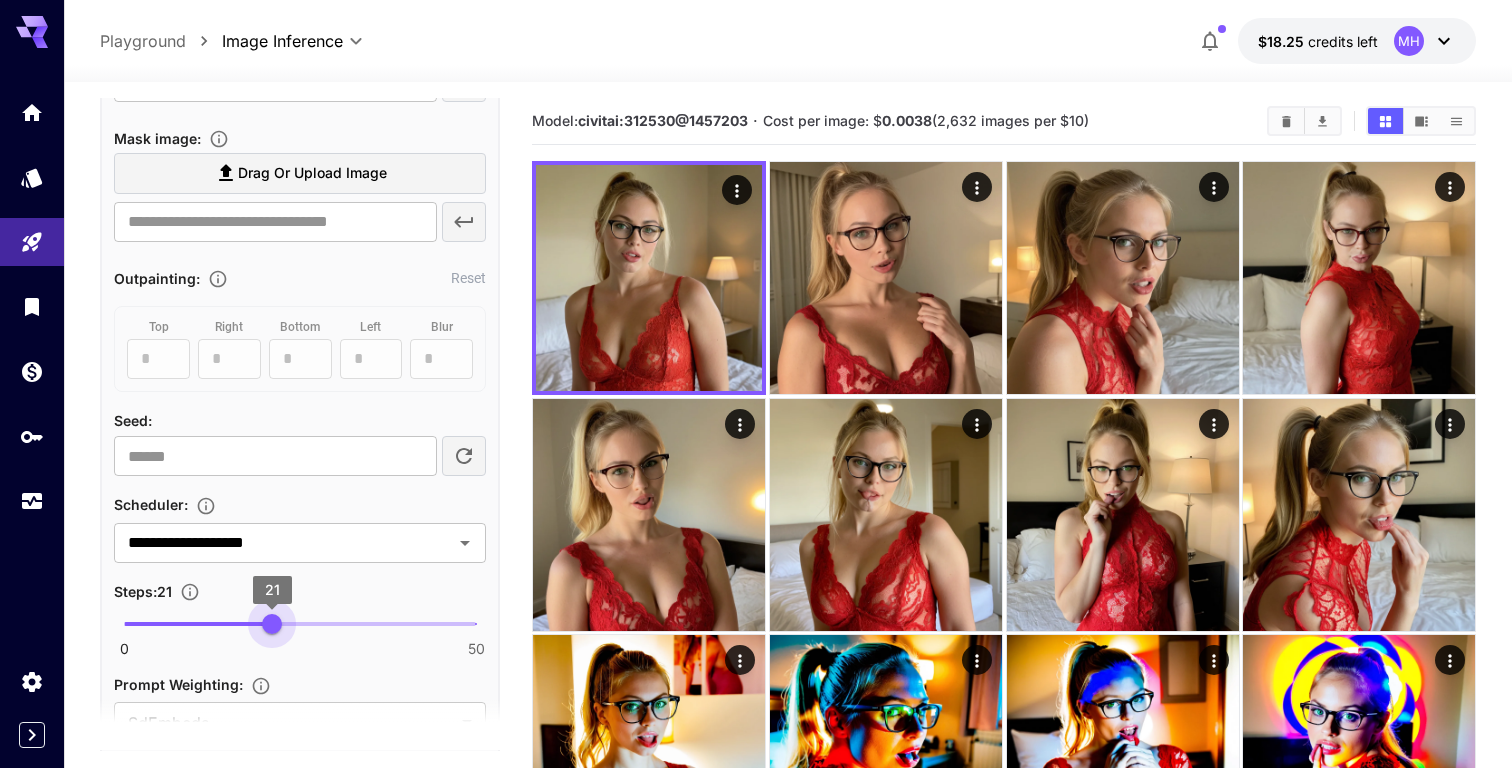 type on "**" 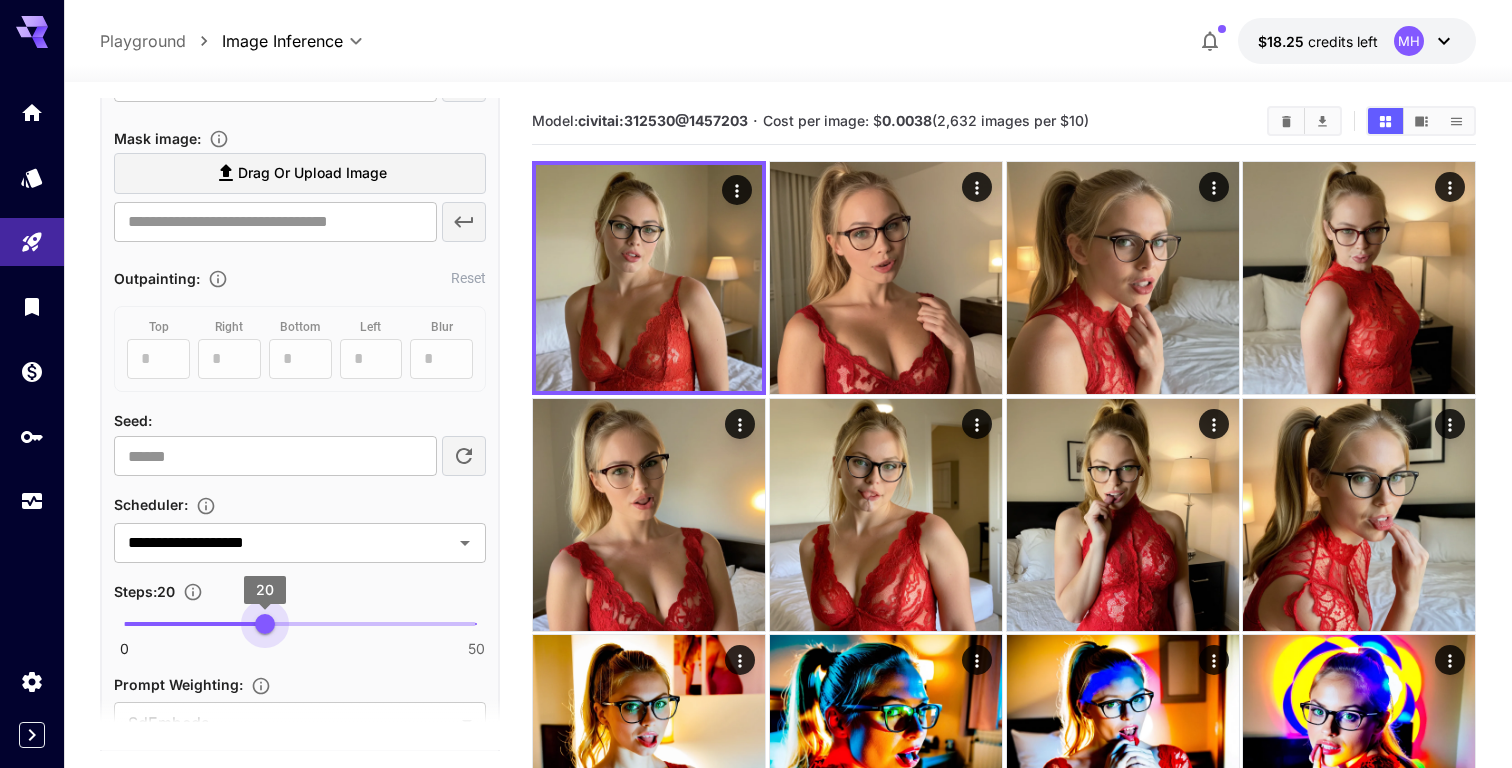 drag, startPoint x: 276, startPoint y: 622, endPoint x: 265, endPoint y: 623, distance: 11.045361 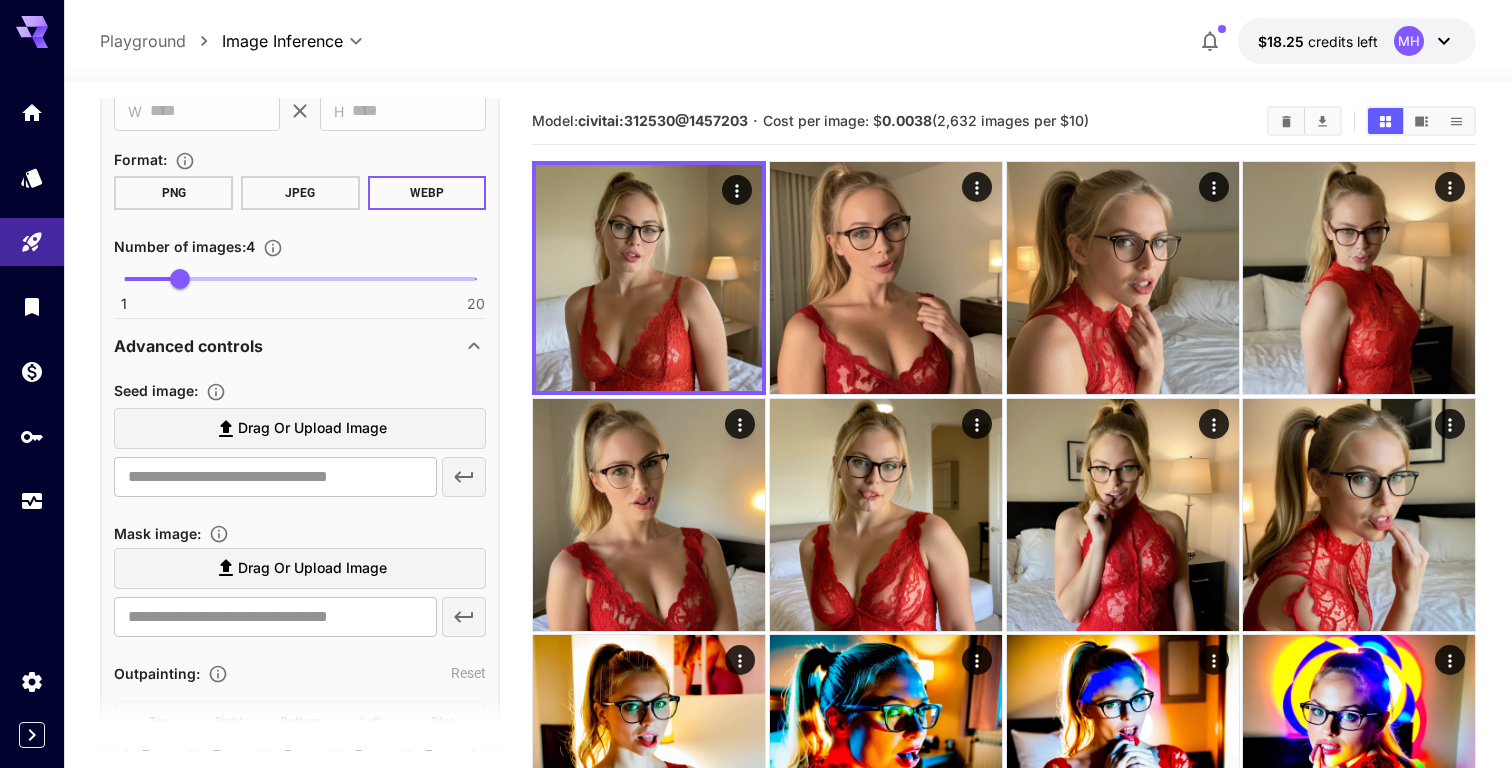 scroll, scrollTop: 606, scrollLeft: 0, axis: vertical 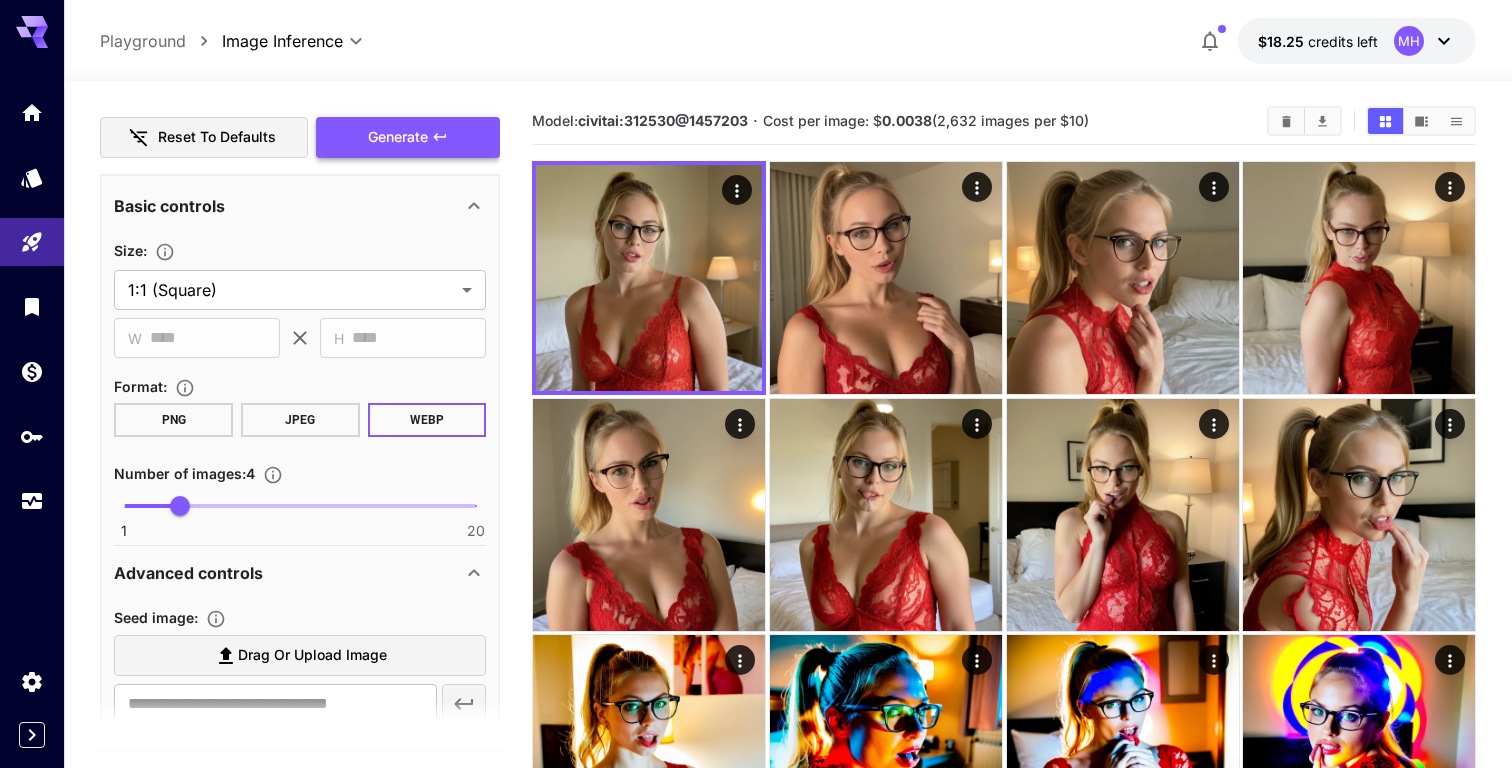 click on "Generate" at bounding box center [408, 137] 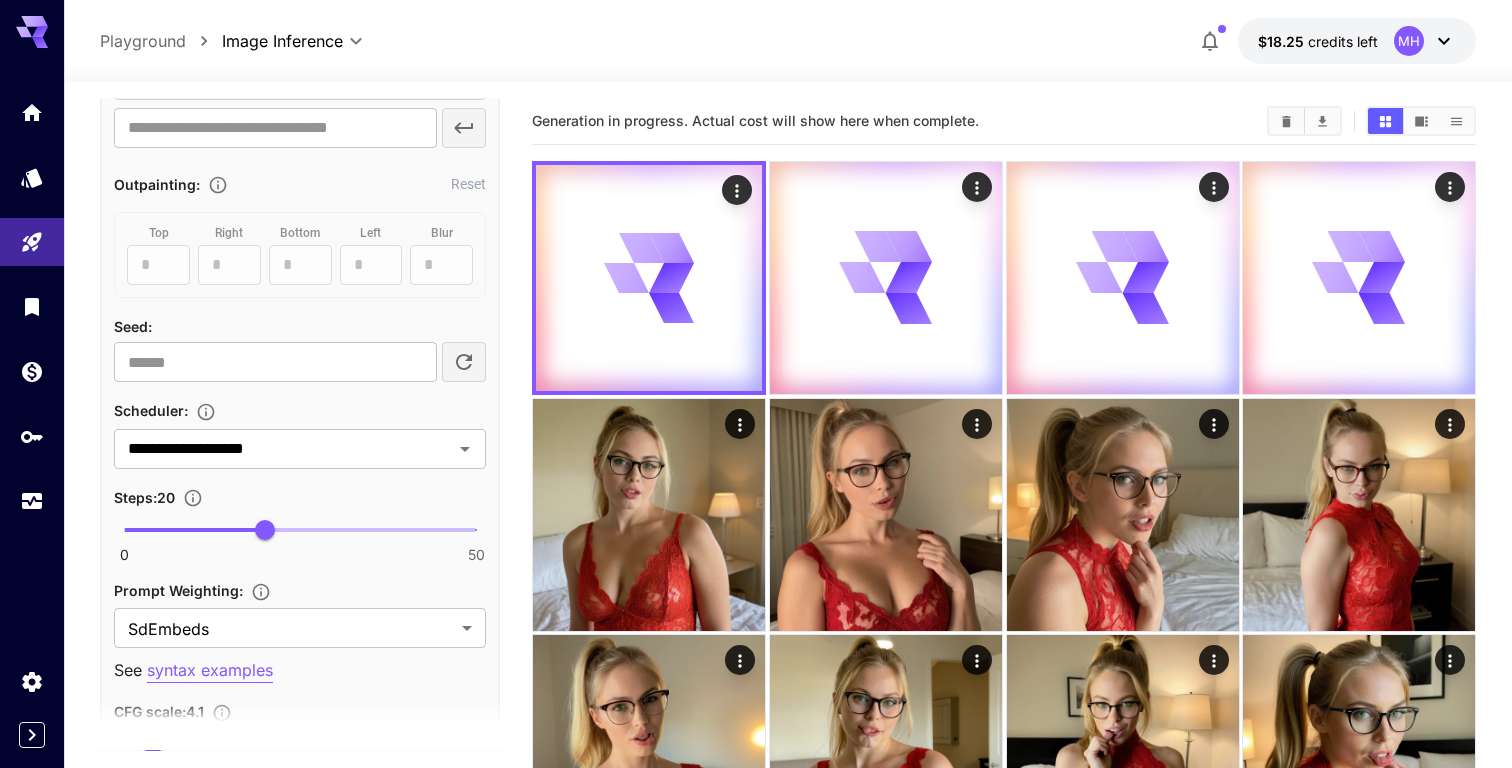 scroll, scrollTop: 1577, scrollLeft: 0, axis: vertical 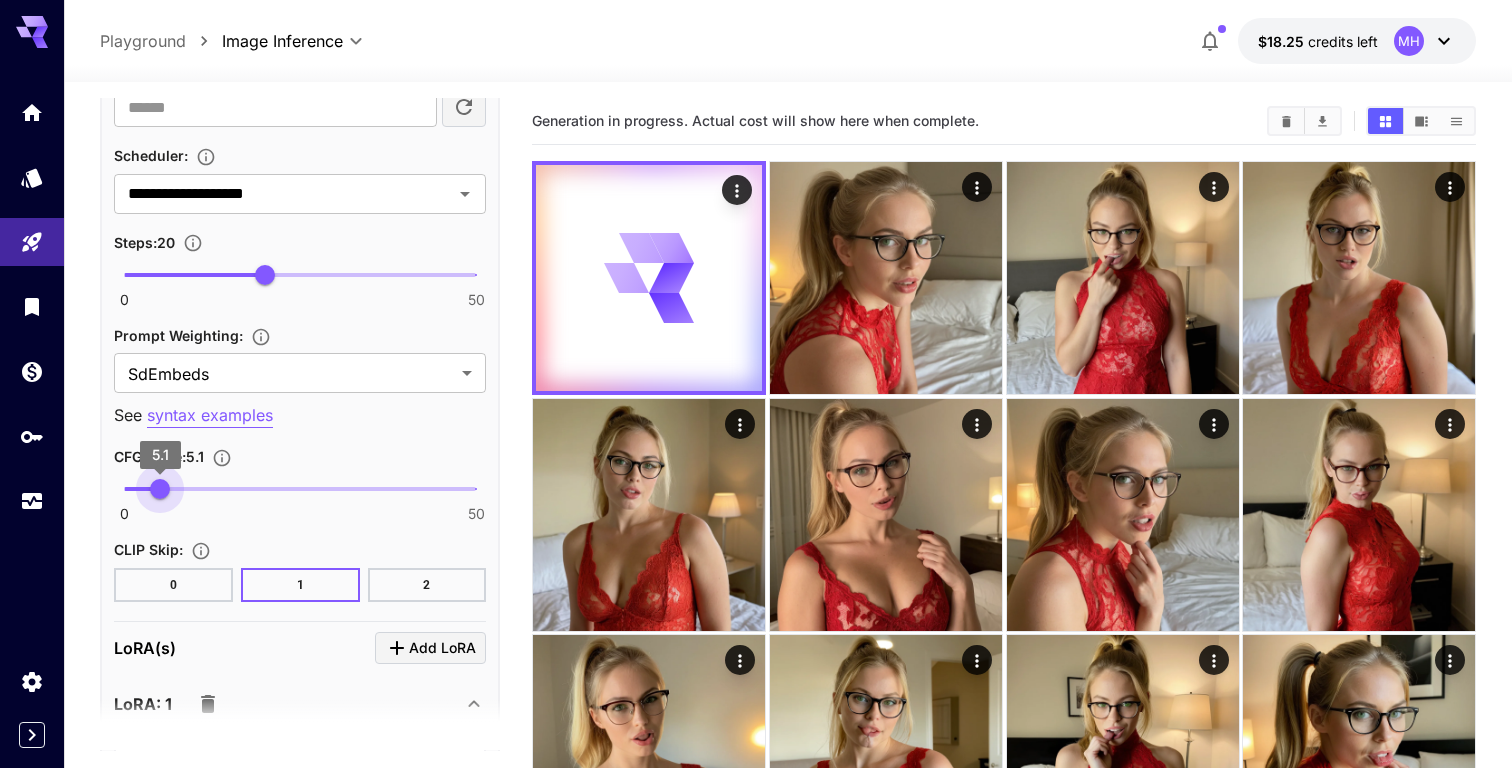 type on "***" 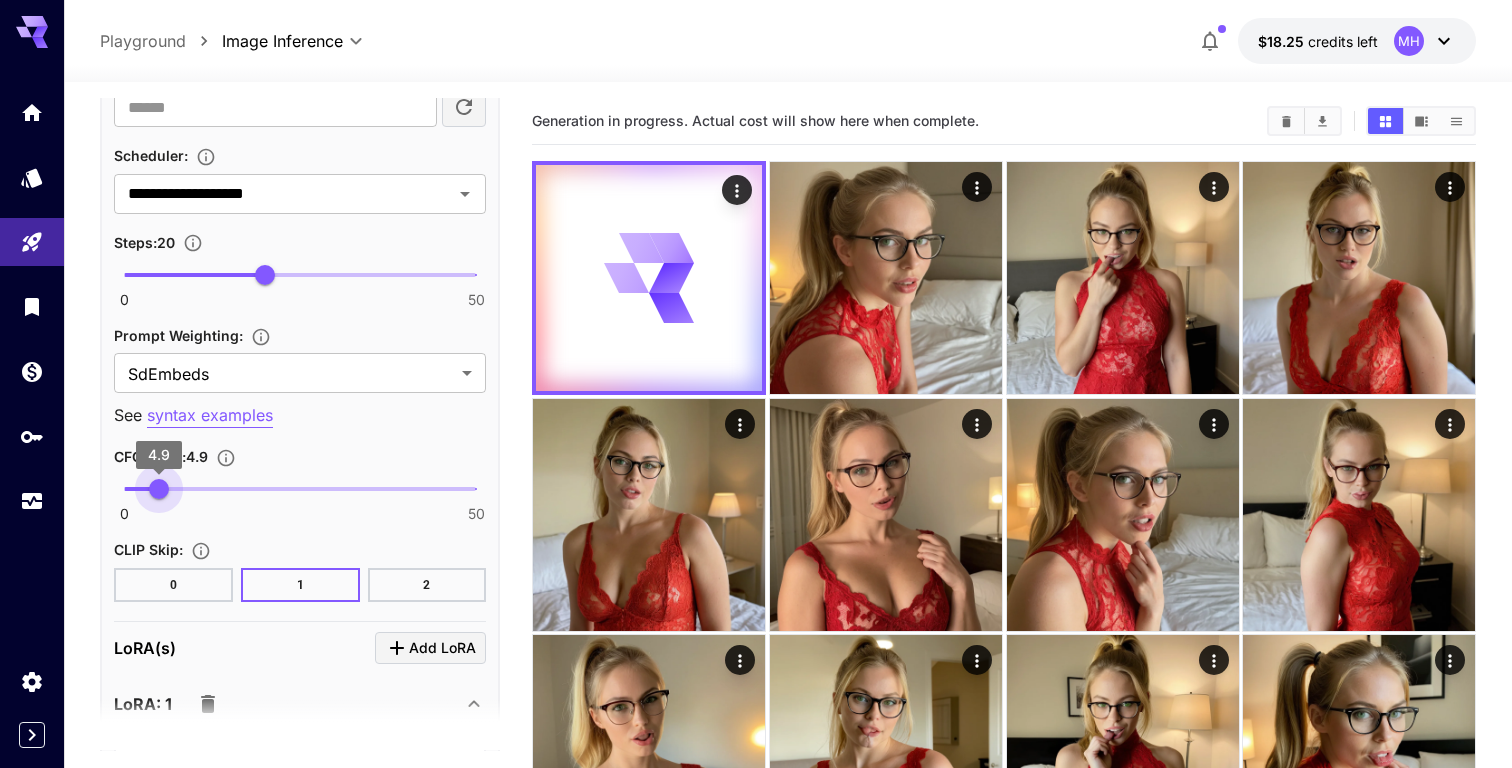 click on "4.9" at bounding box center [159, 489] 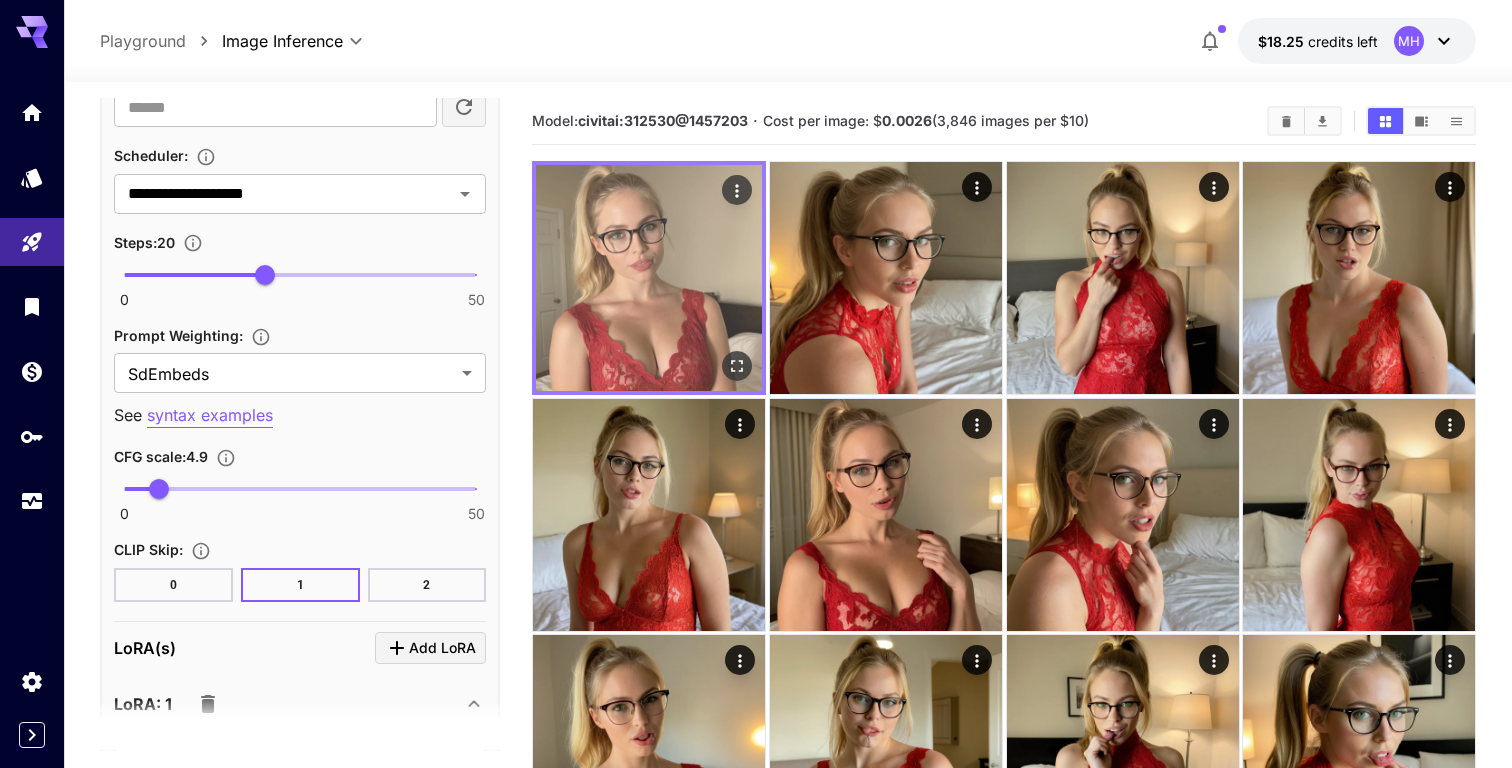 click 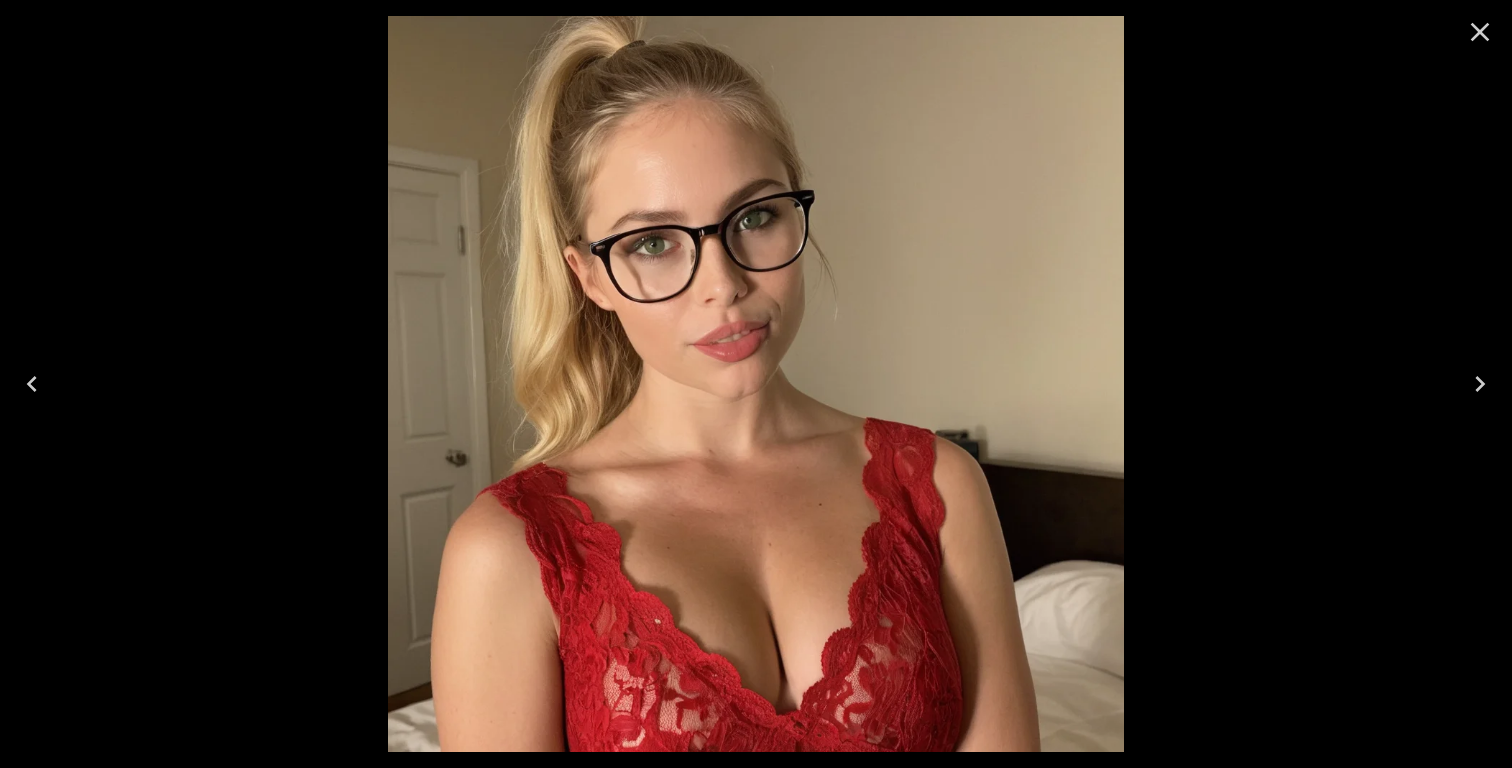 click 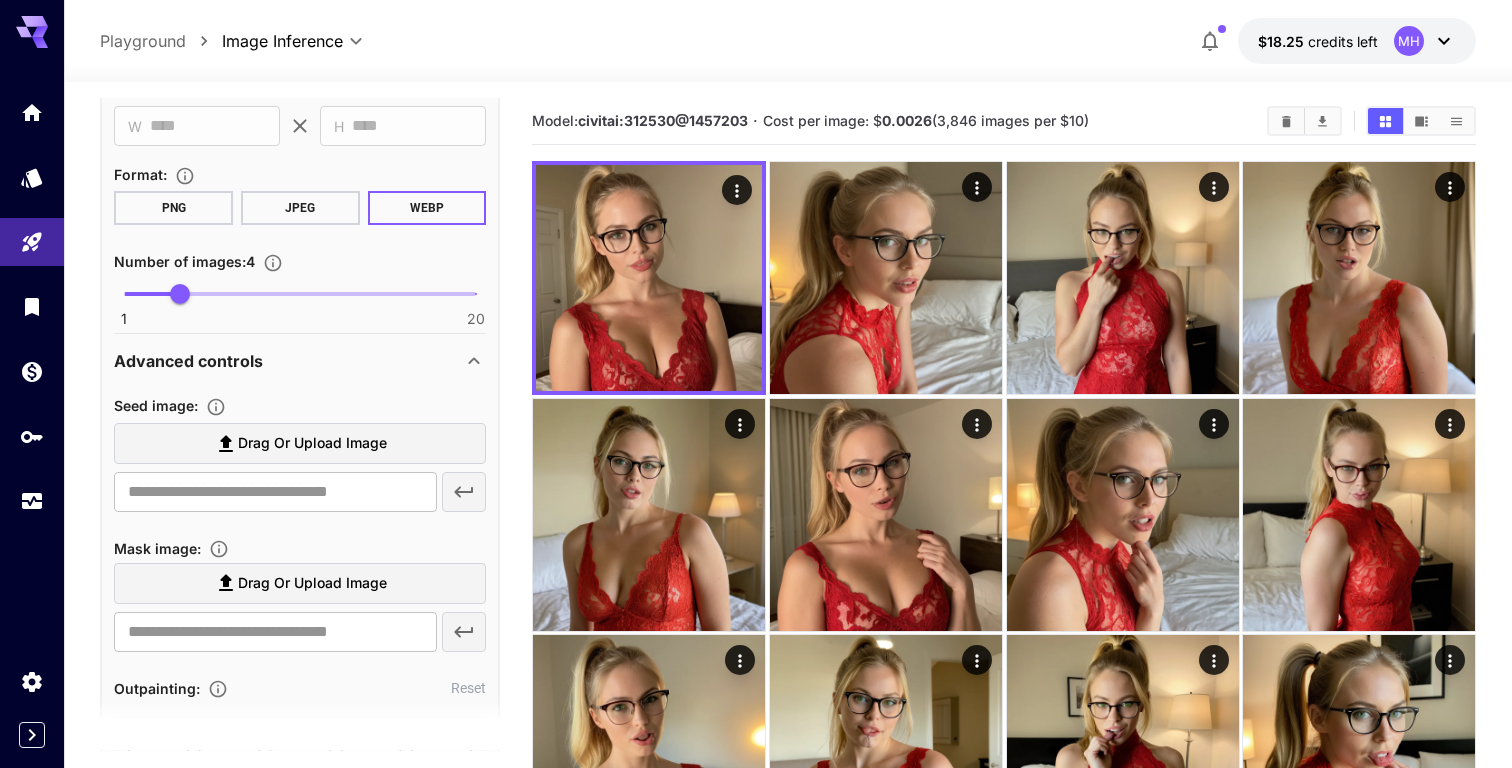 scroll, scrollTop: 129, scrollLeft: 0, axis: vertical 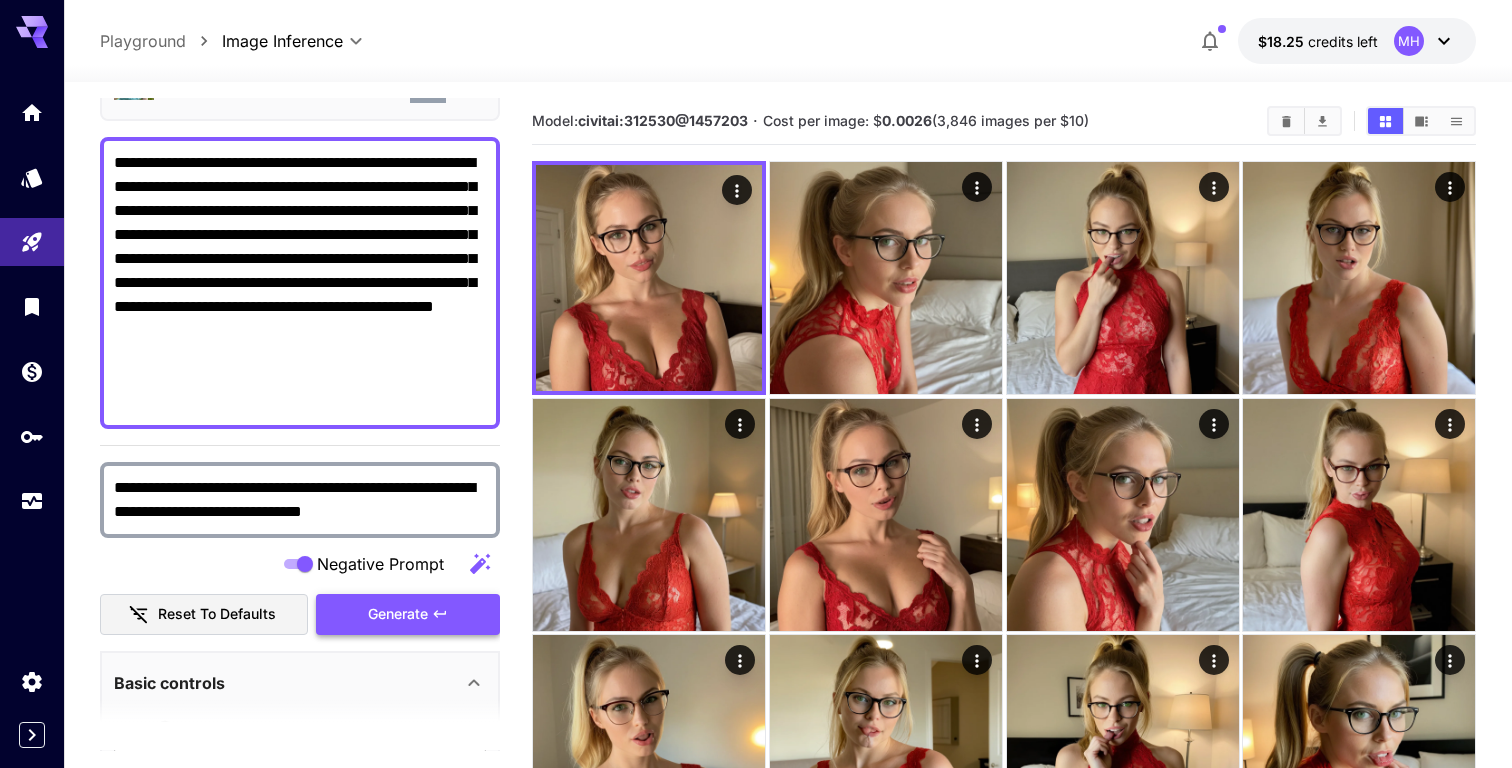 click on "Generate" at bounding box center (398, 614) 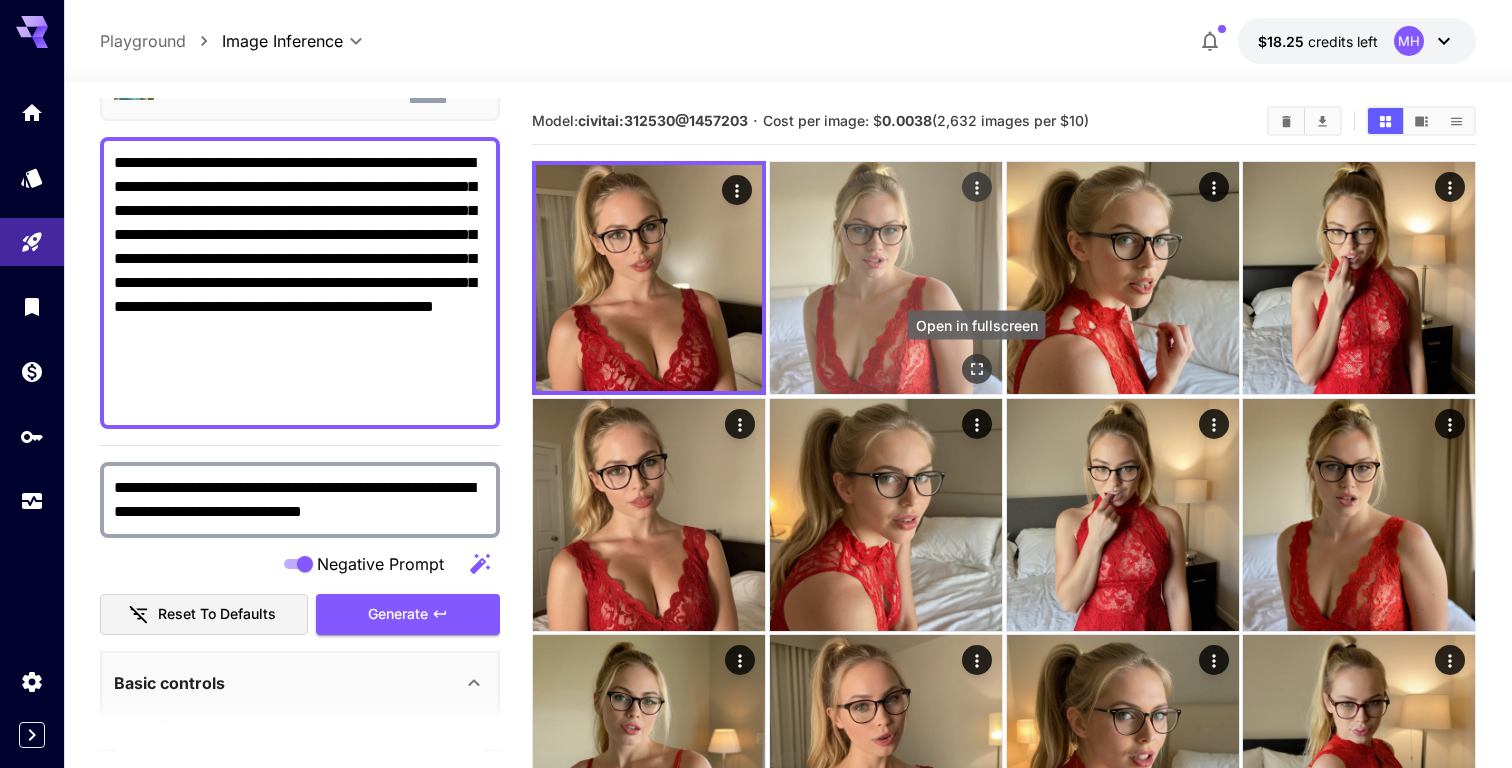 click 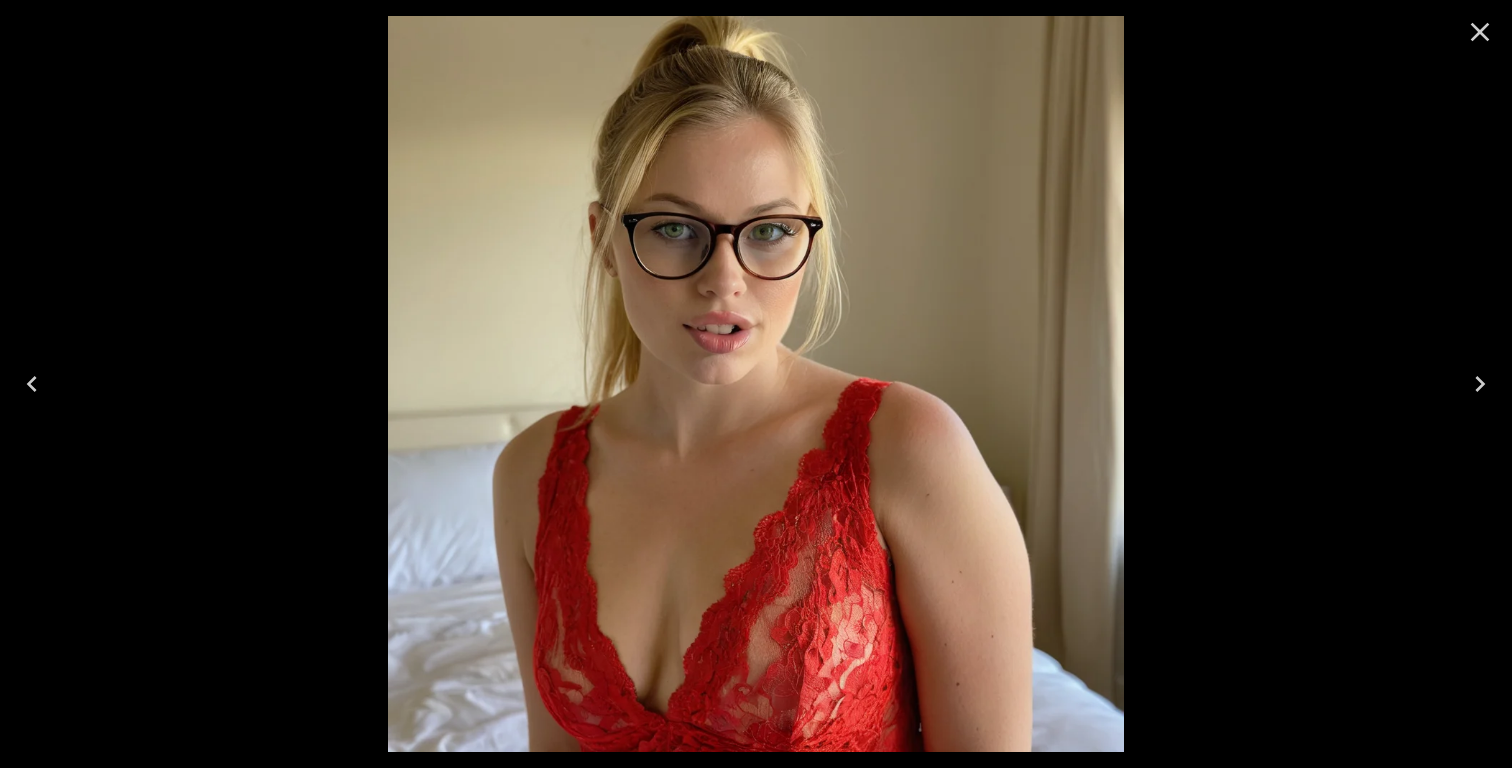 click 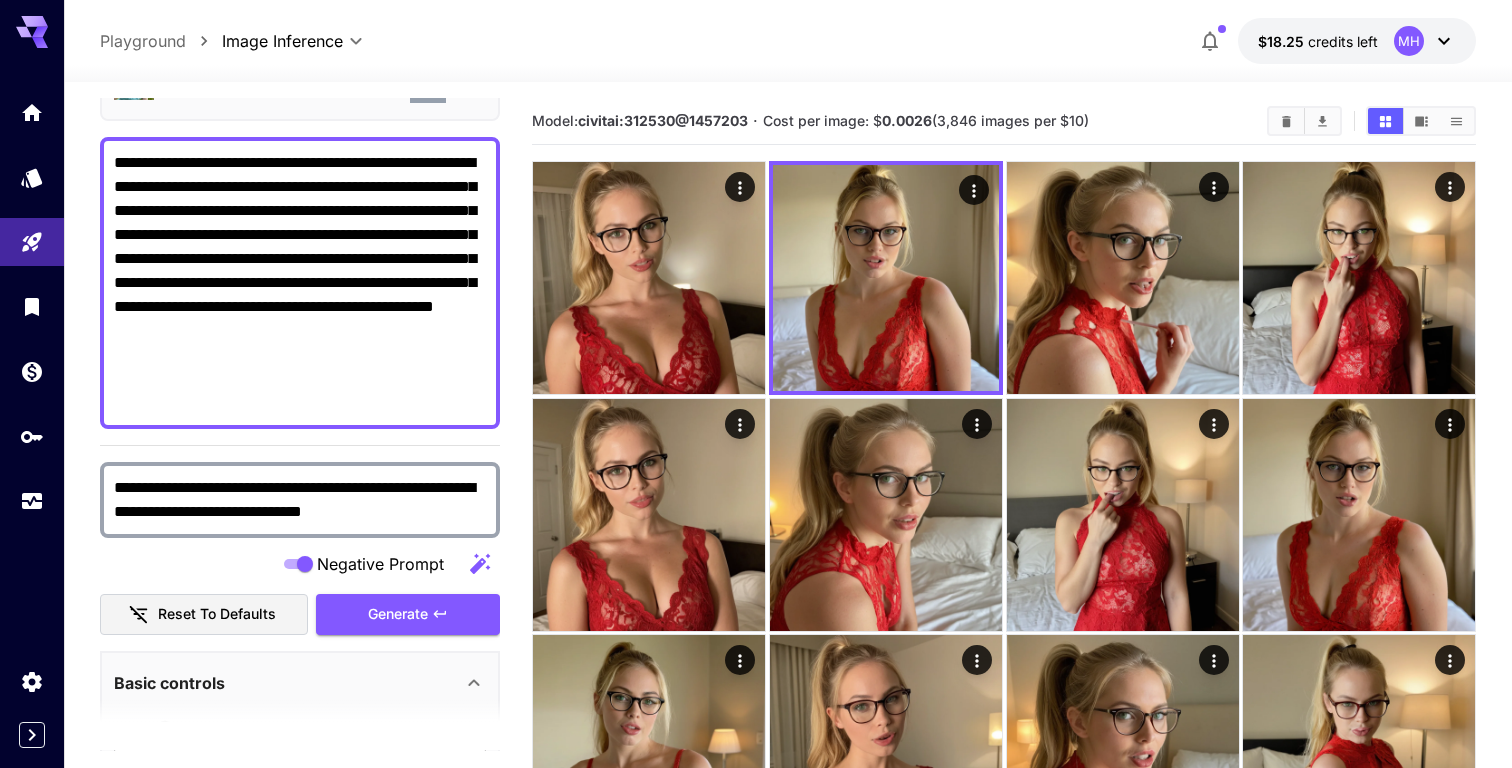 click on "**********" at bounding box center [300, 283] 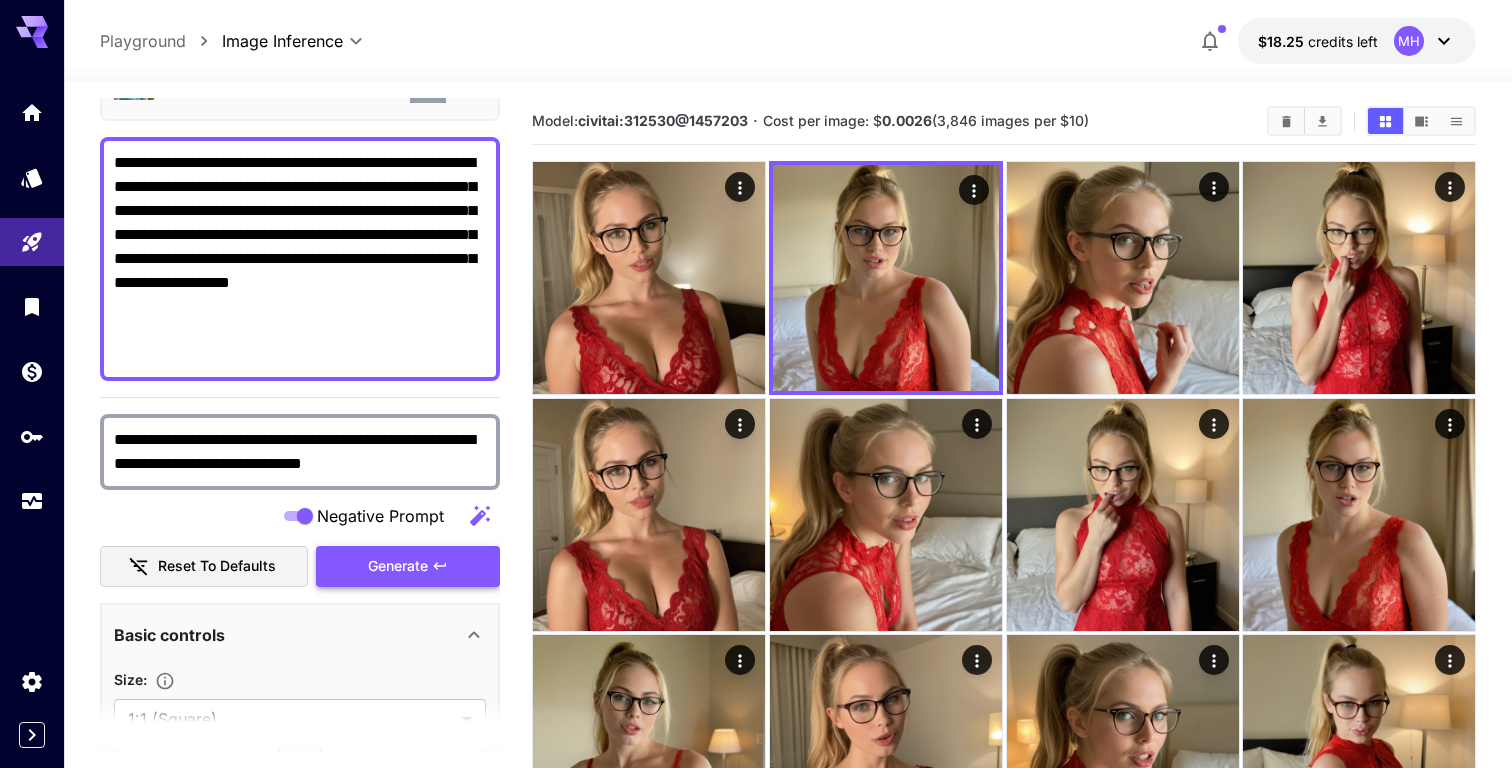 type on "**********" 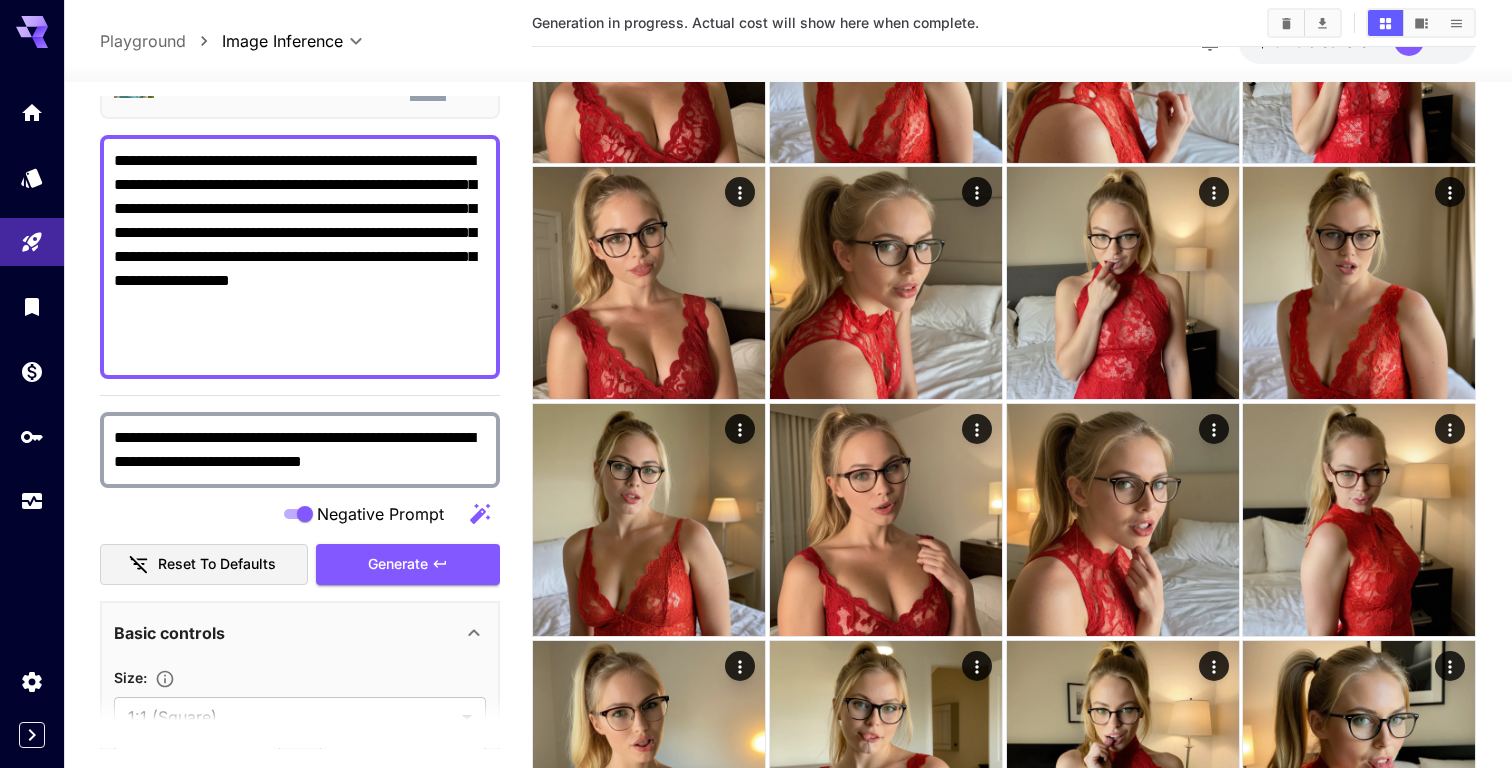 scroll, scrollTop: 0, scrollLeft: 0, axis: both 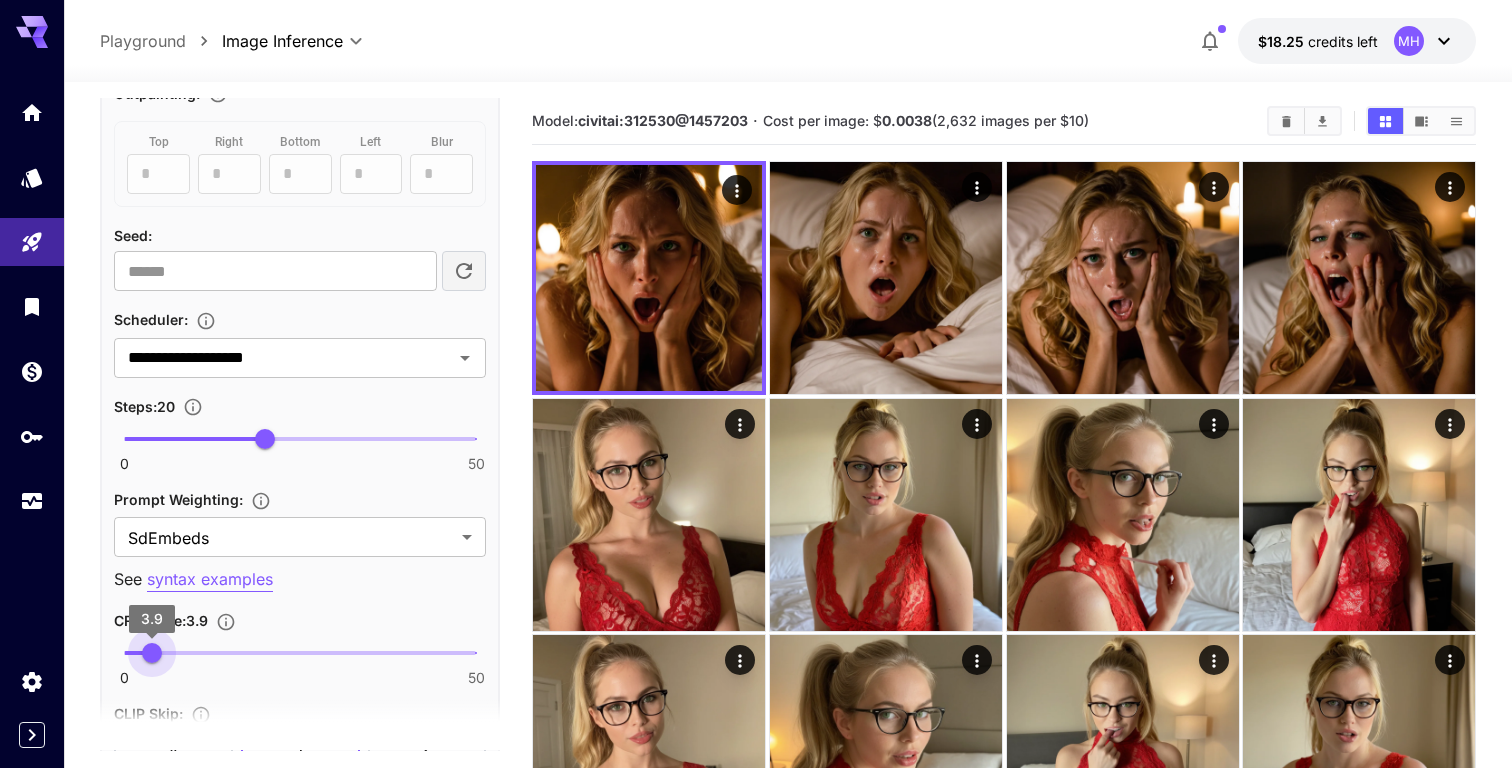 type on "***" 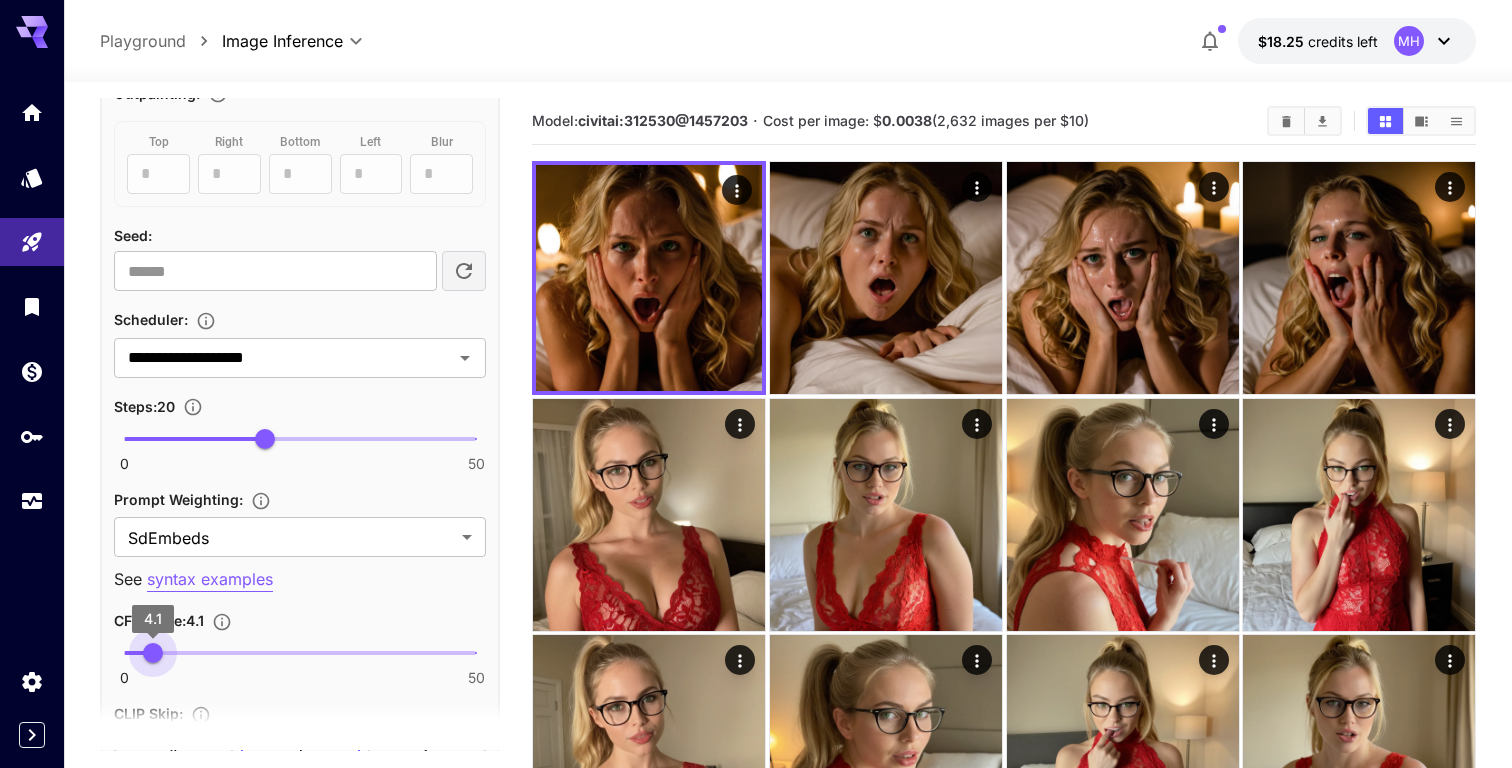 click on "4.1" at bounding box center [153, 653] 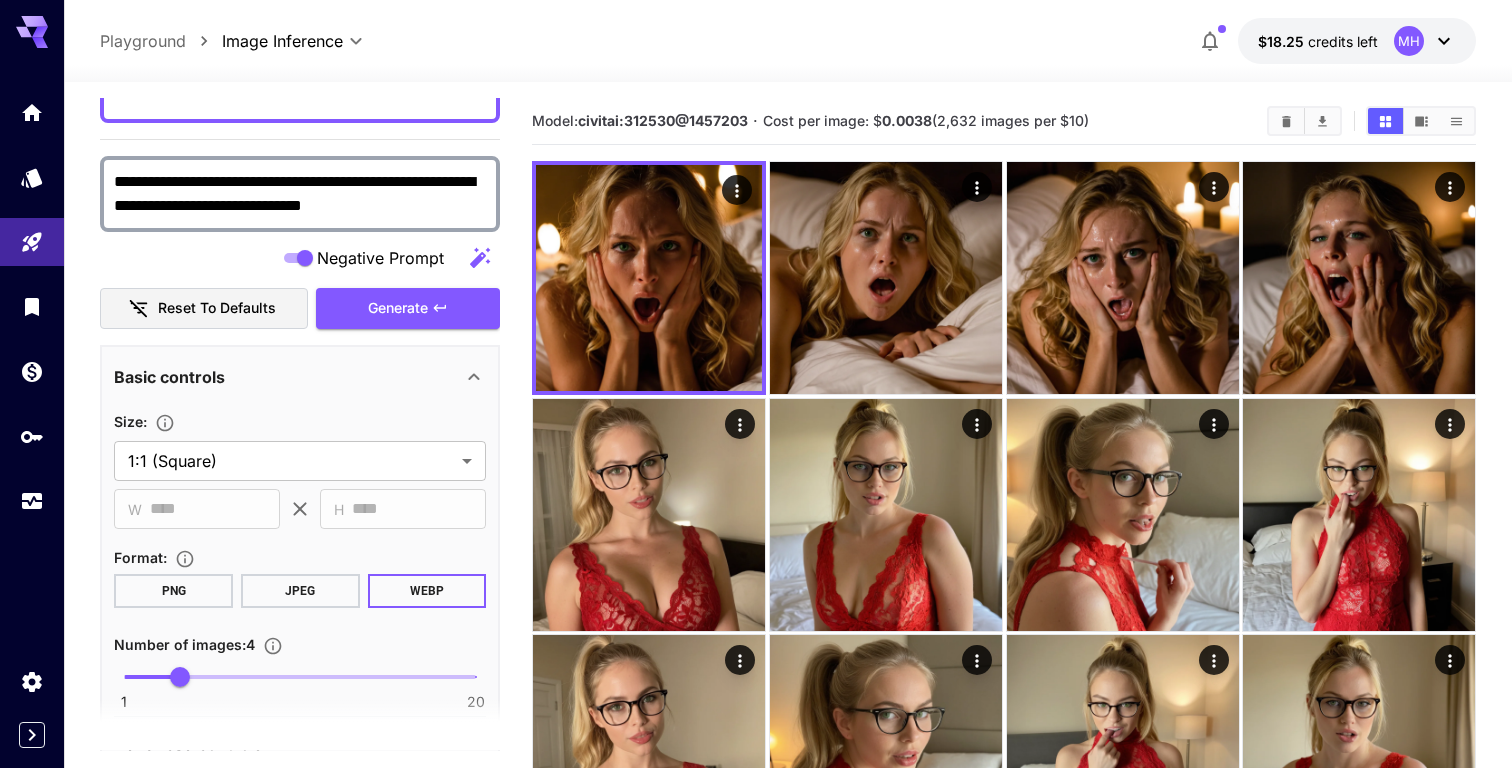 scroll, scrollTop: 308, scrollLeft: 0, axis: vertical 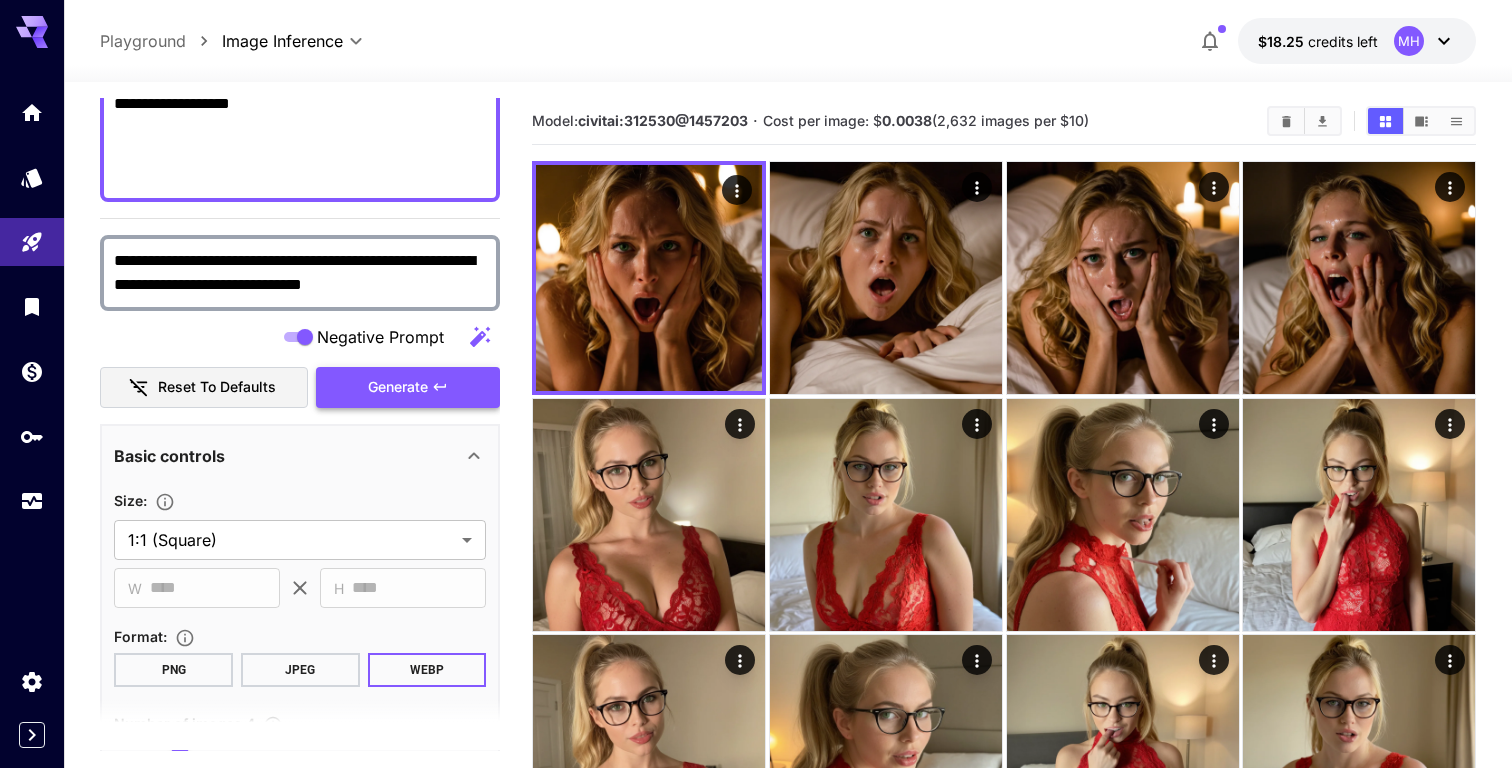 click on "Generate" at bounding box center [398, 387] 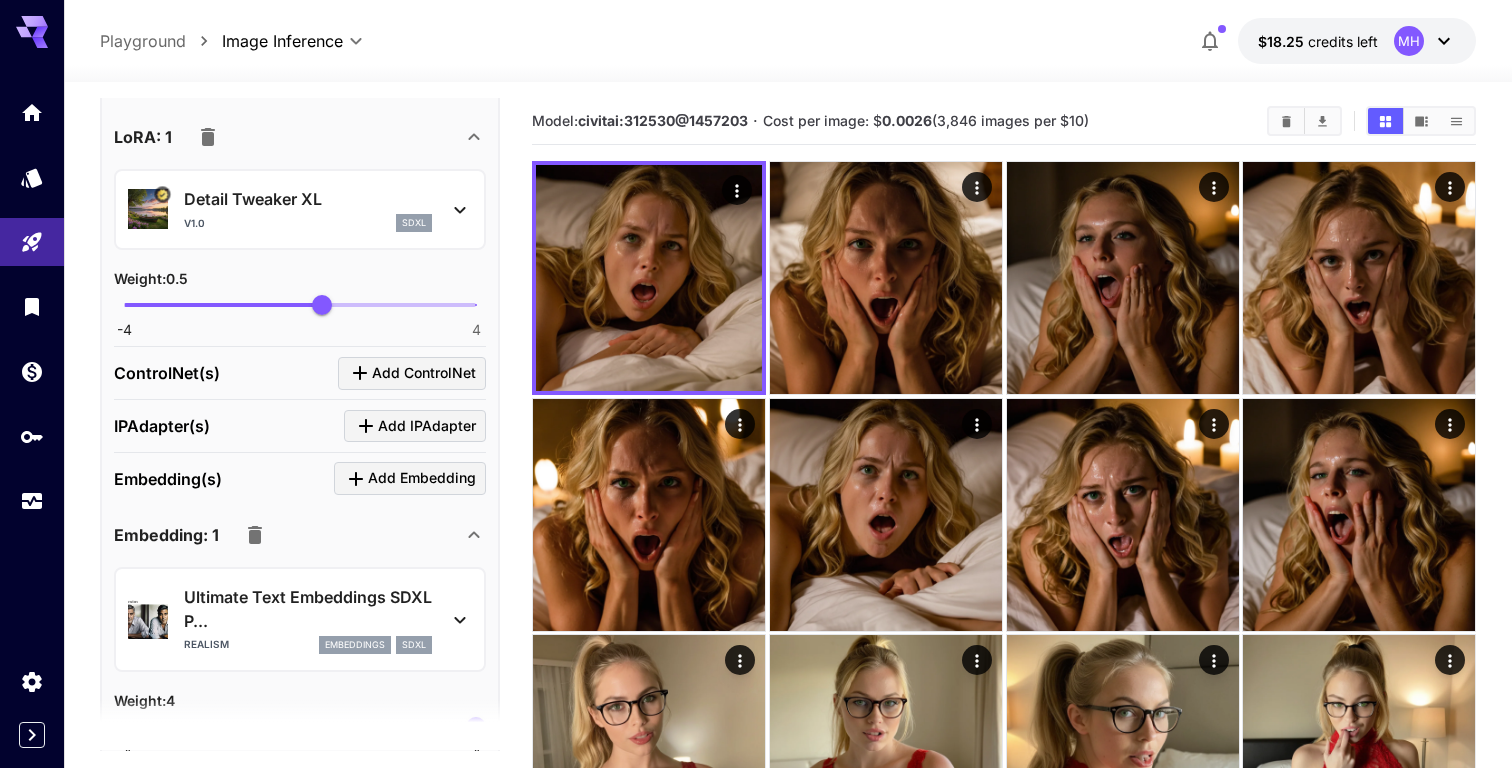 scroll, scrollTop: 2193, scrollLeft: 0, axis: vertical 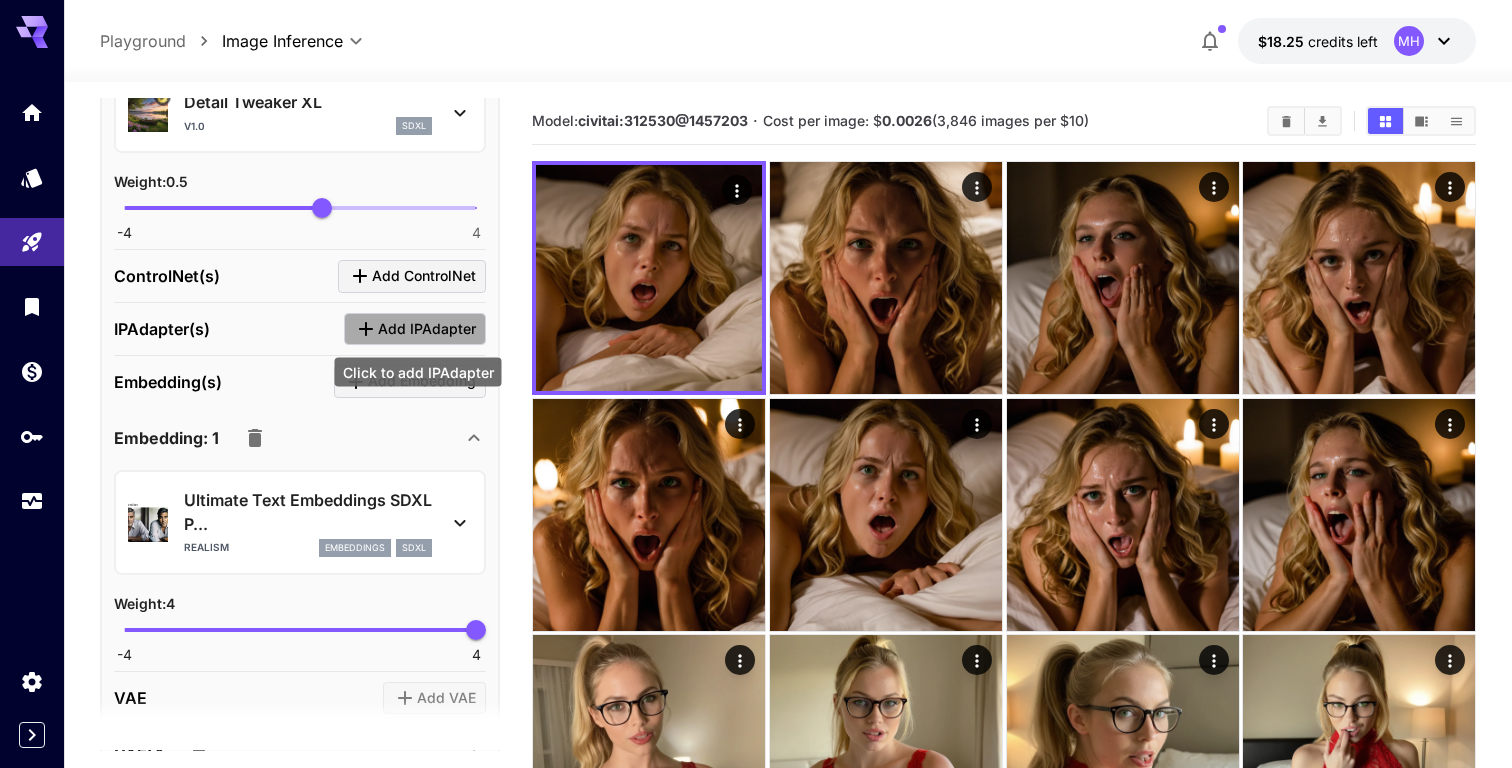 click on "Add IPAdapter" at bounding box center (427, 329) 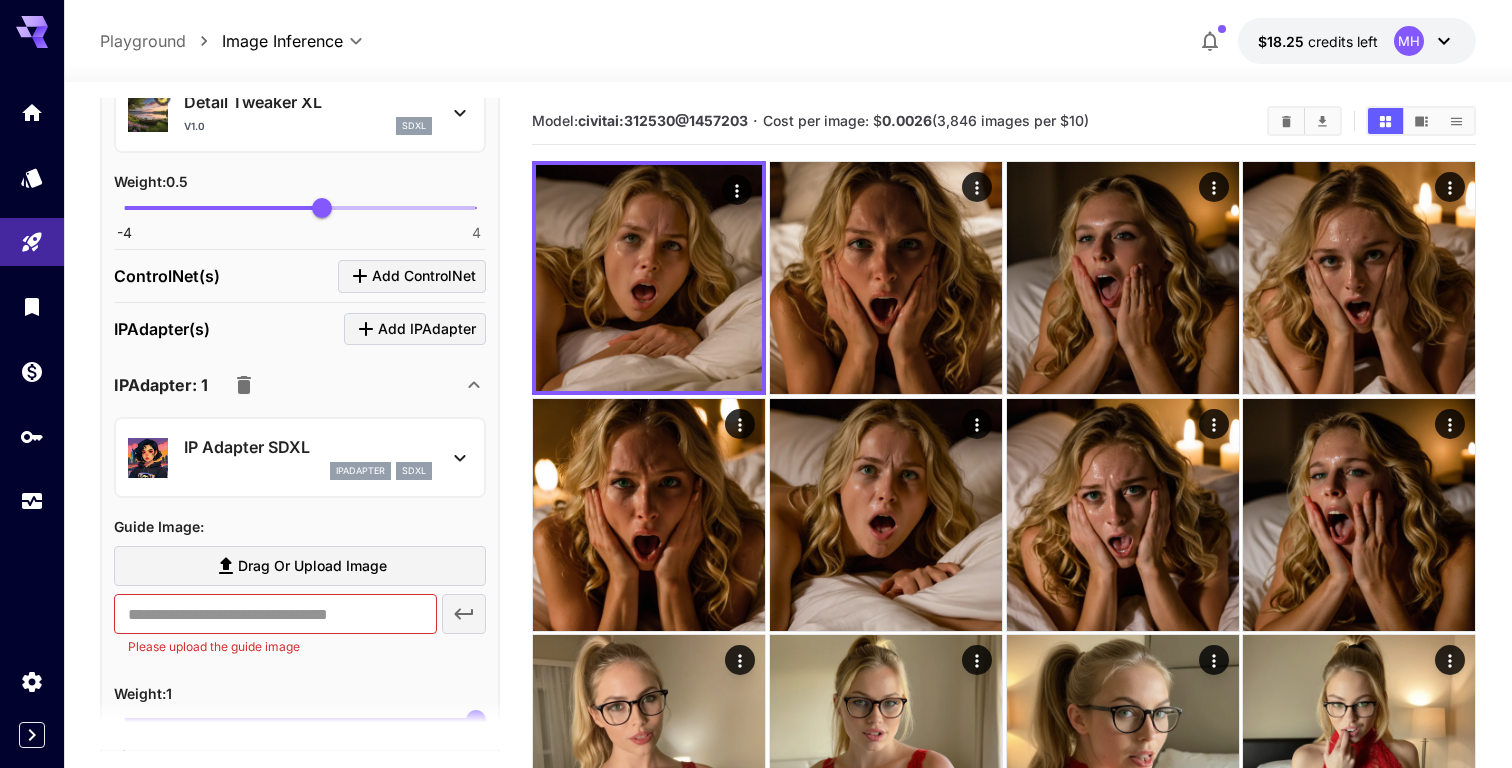 click on "IP Adapter SDXL" at bounding box center [308, 447] 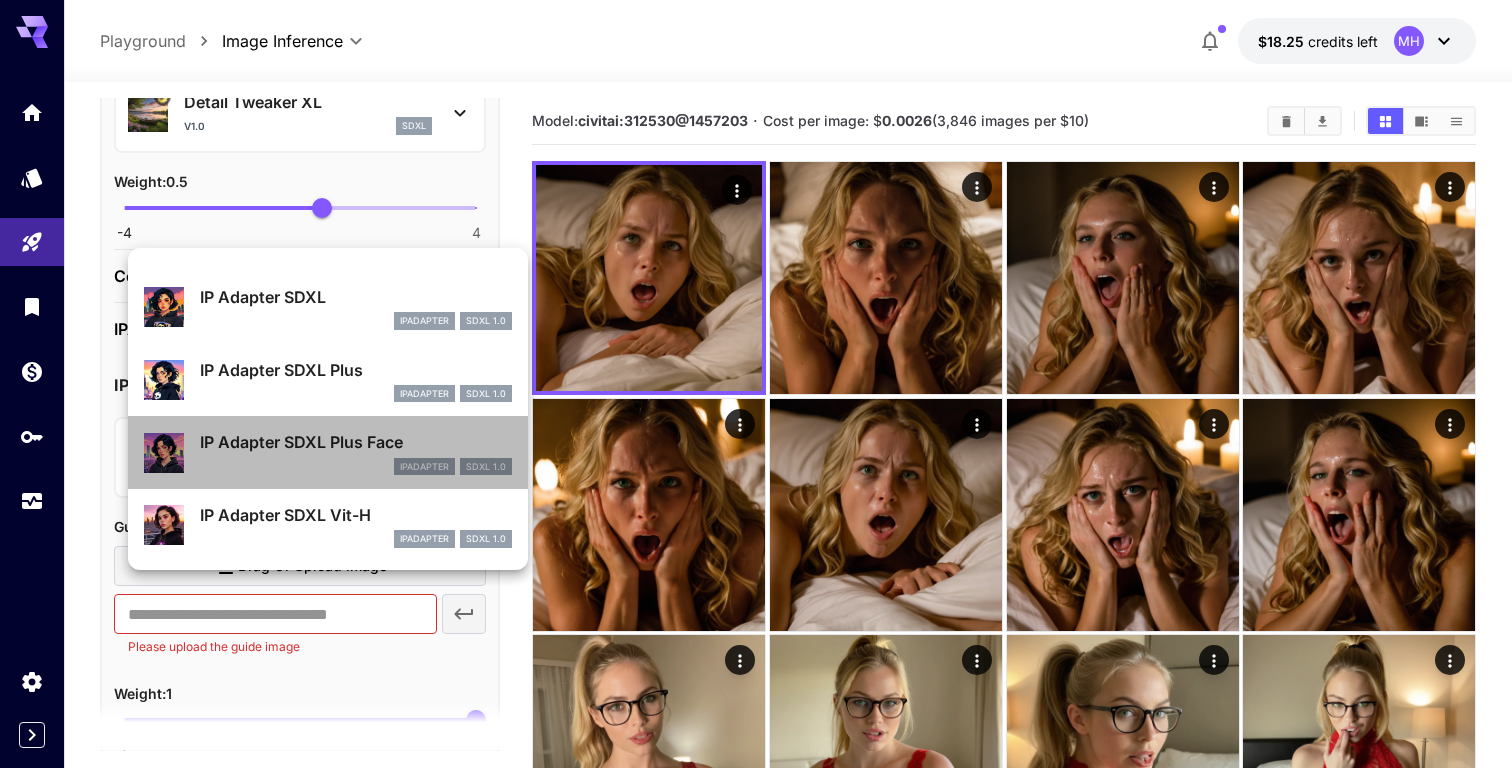 click on "IP Adapter SDXL Plus Face ipAdapter SDXL 1.0" at bounding box center [356, 452] 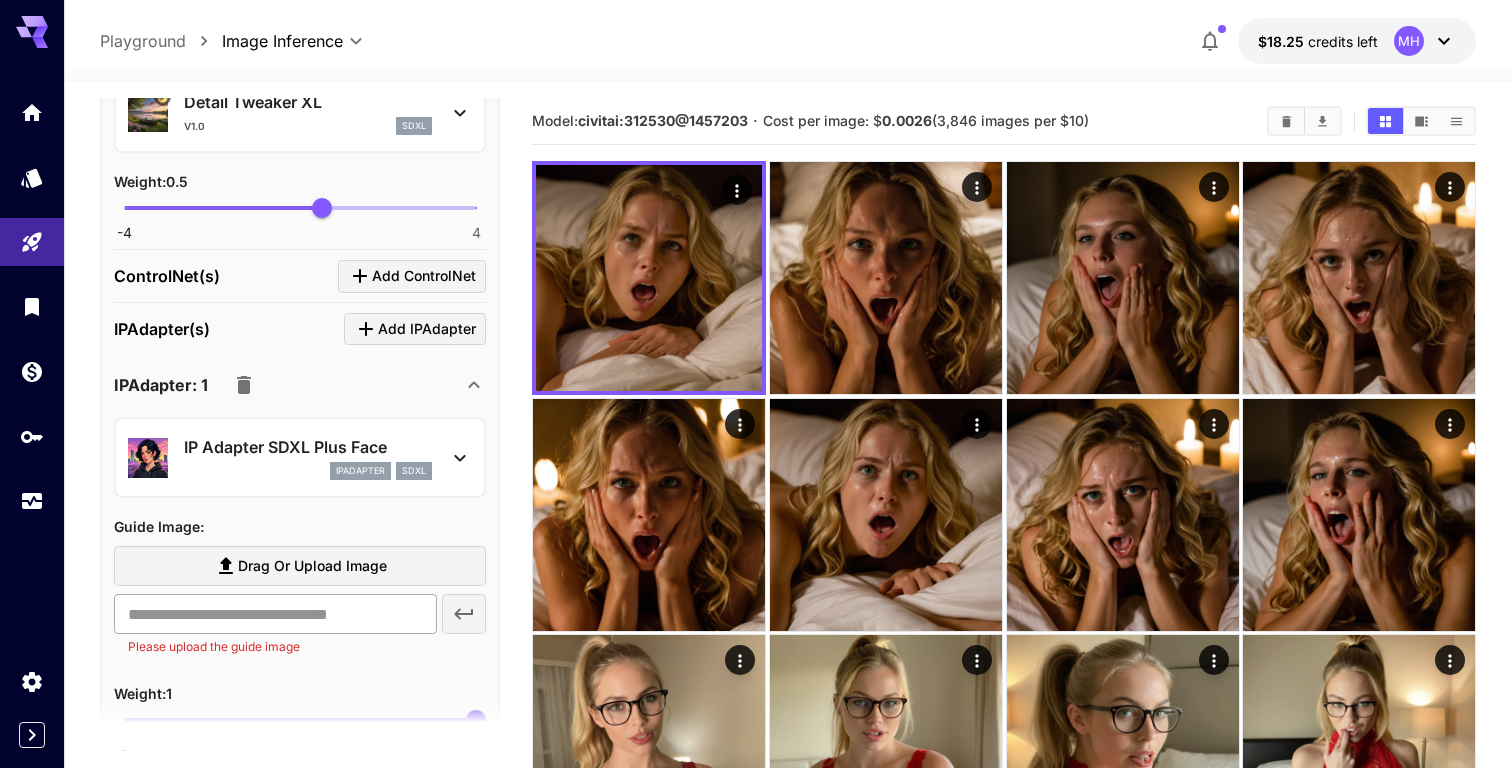 click at bounding box center (275, 614) 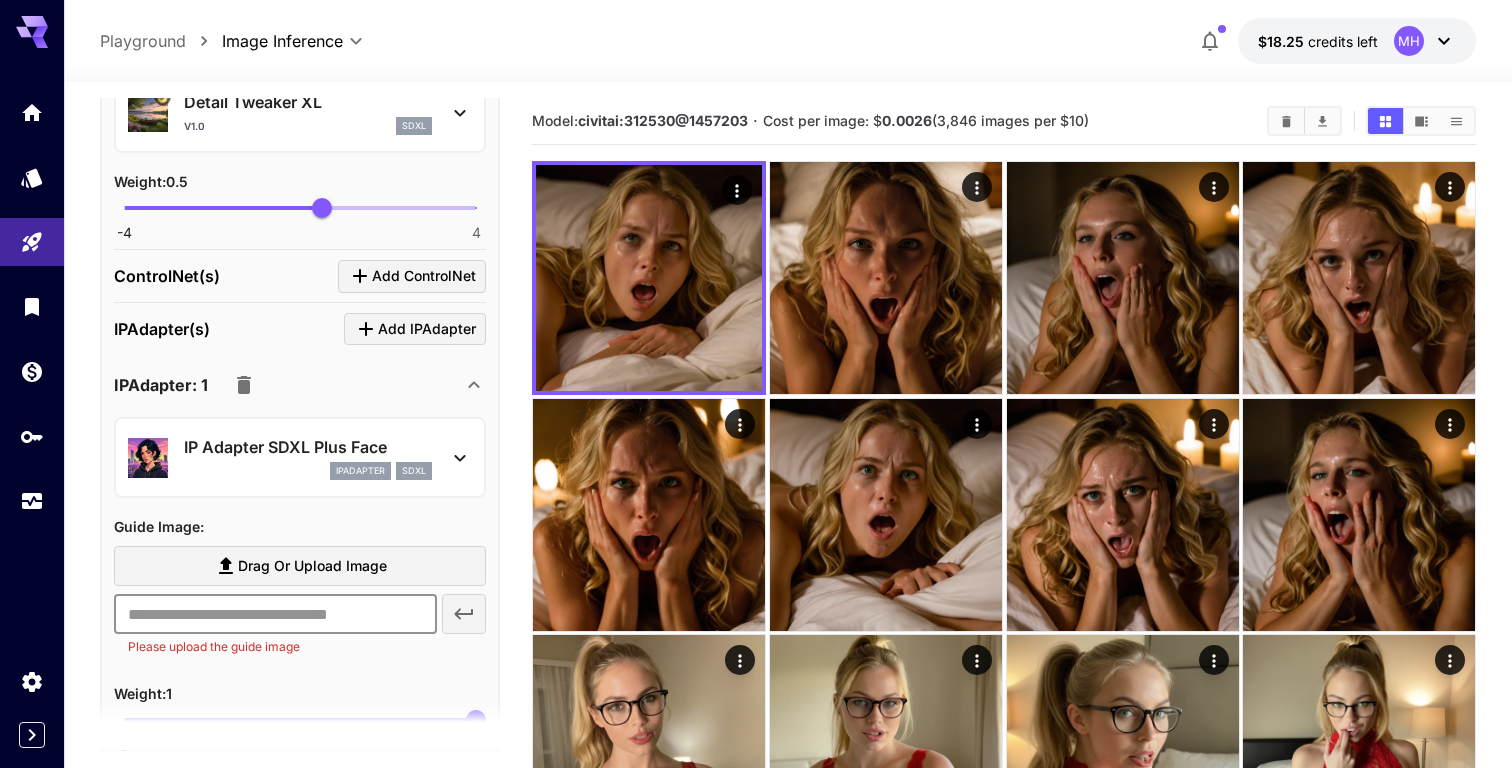 paste on "**********" 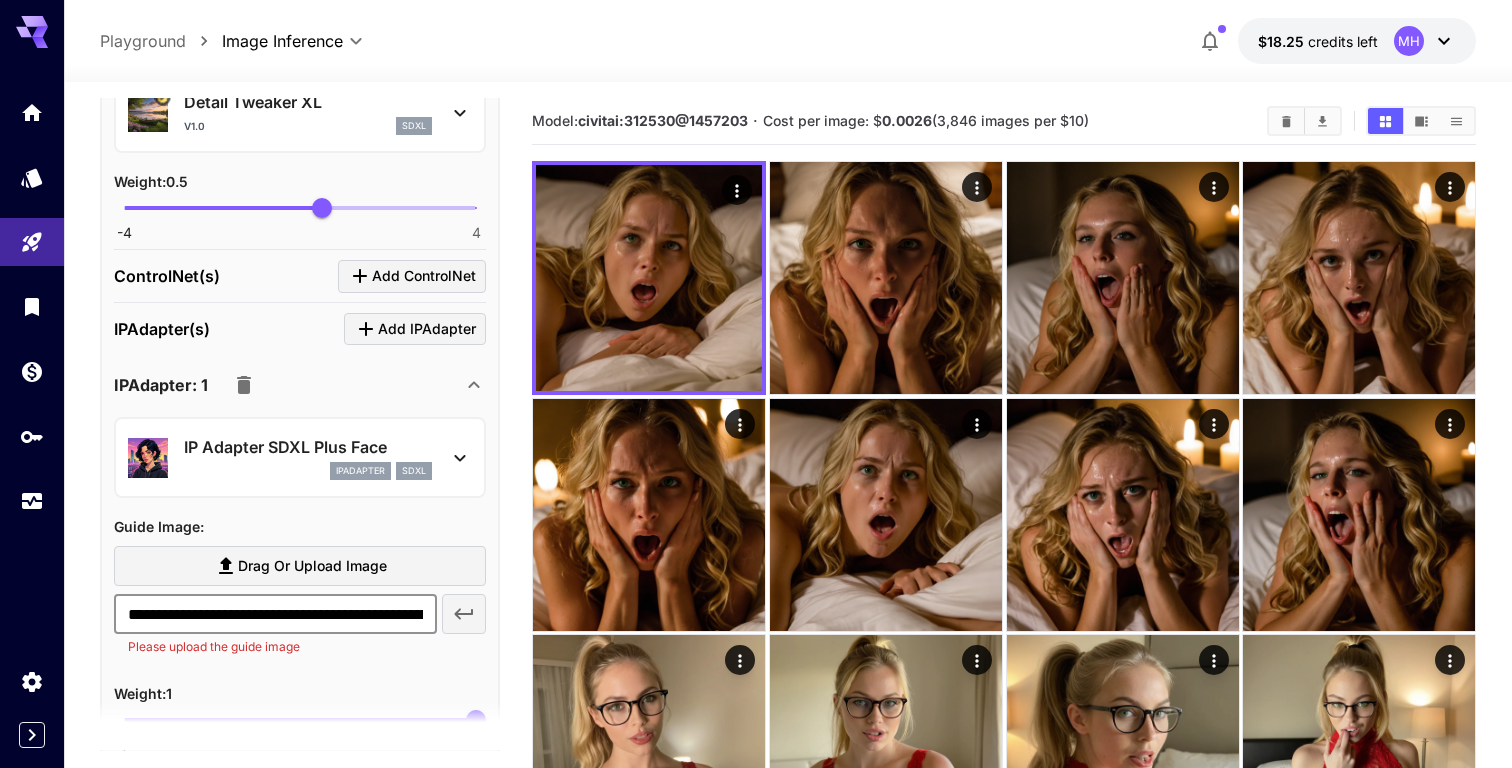 scroll, scrollTop: 0, scrollLeft: 322, axis: horizontal 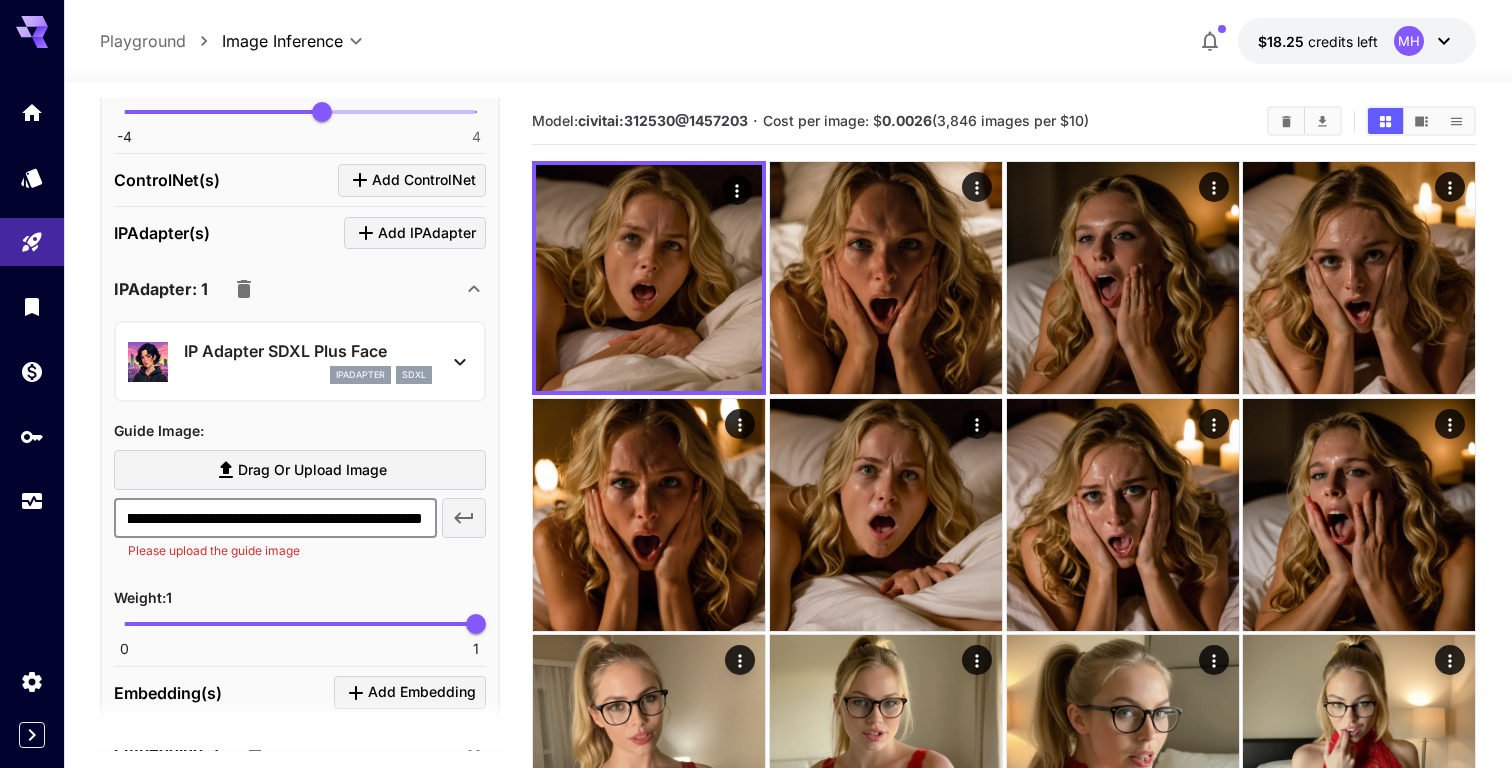 type on "**********" 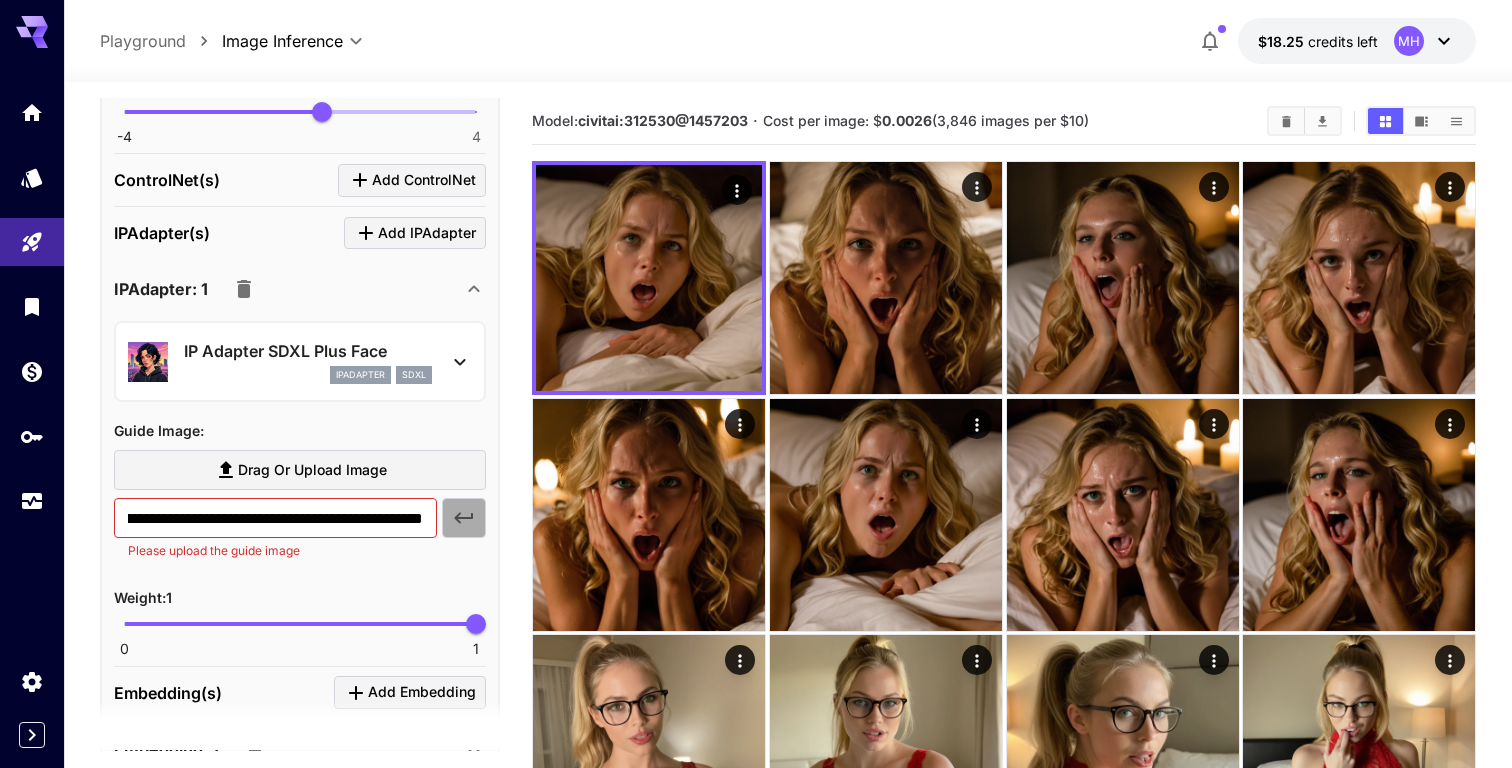 scroll, scrollTop: 0, scrollLeft: 0, axis: both 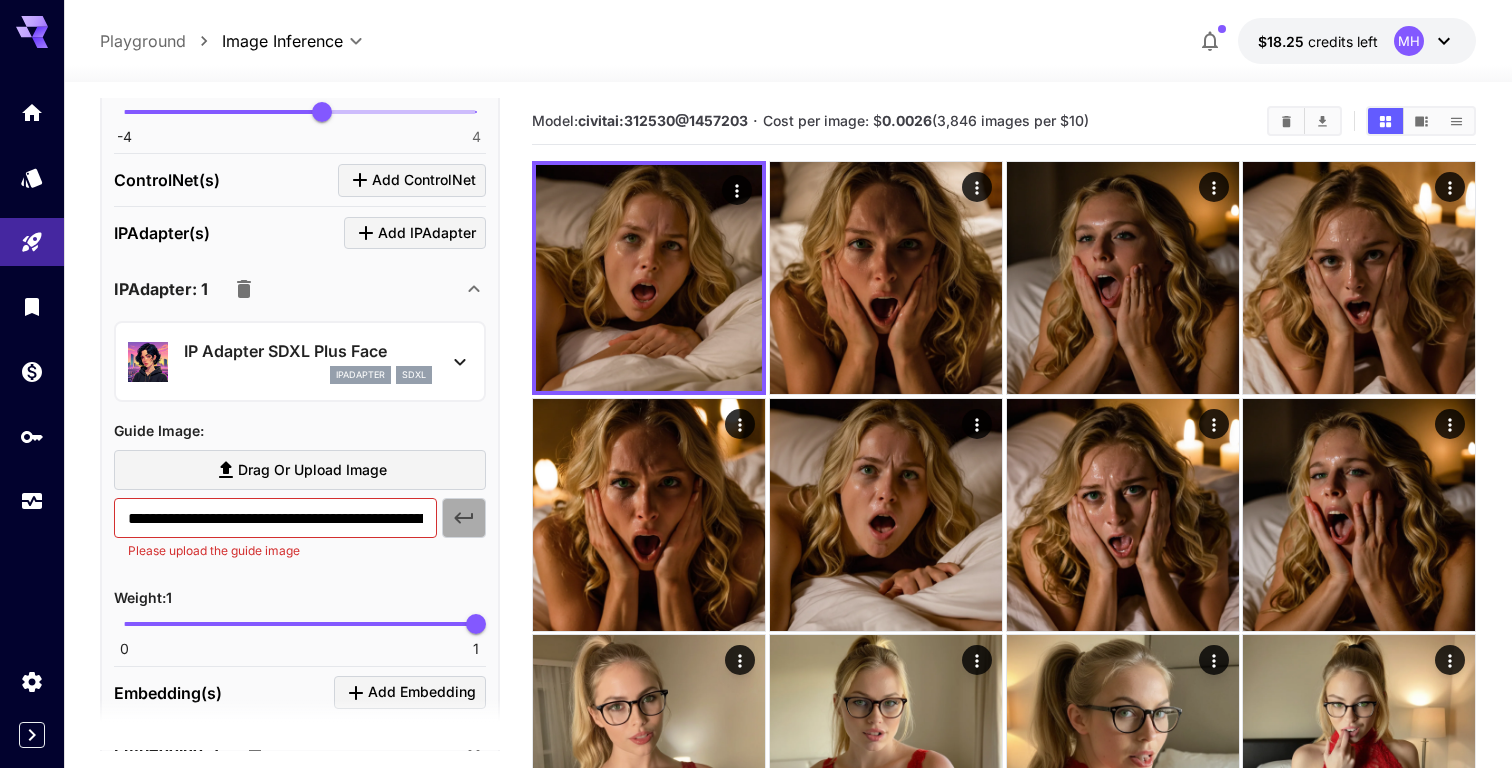 click 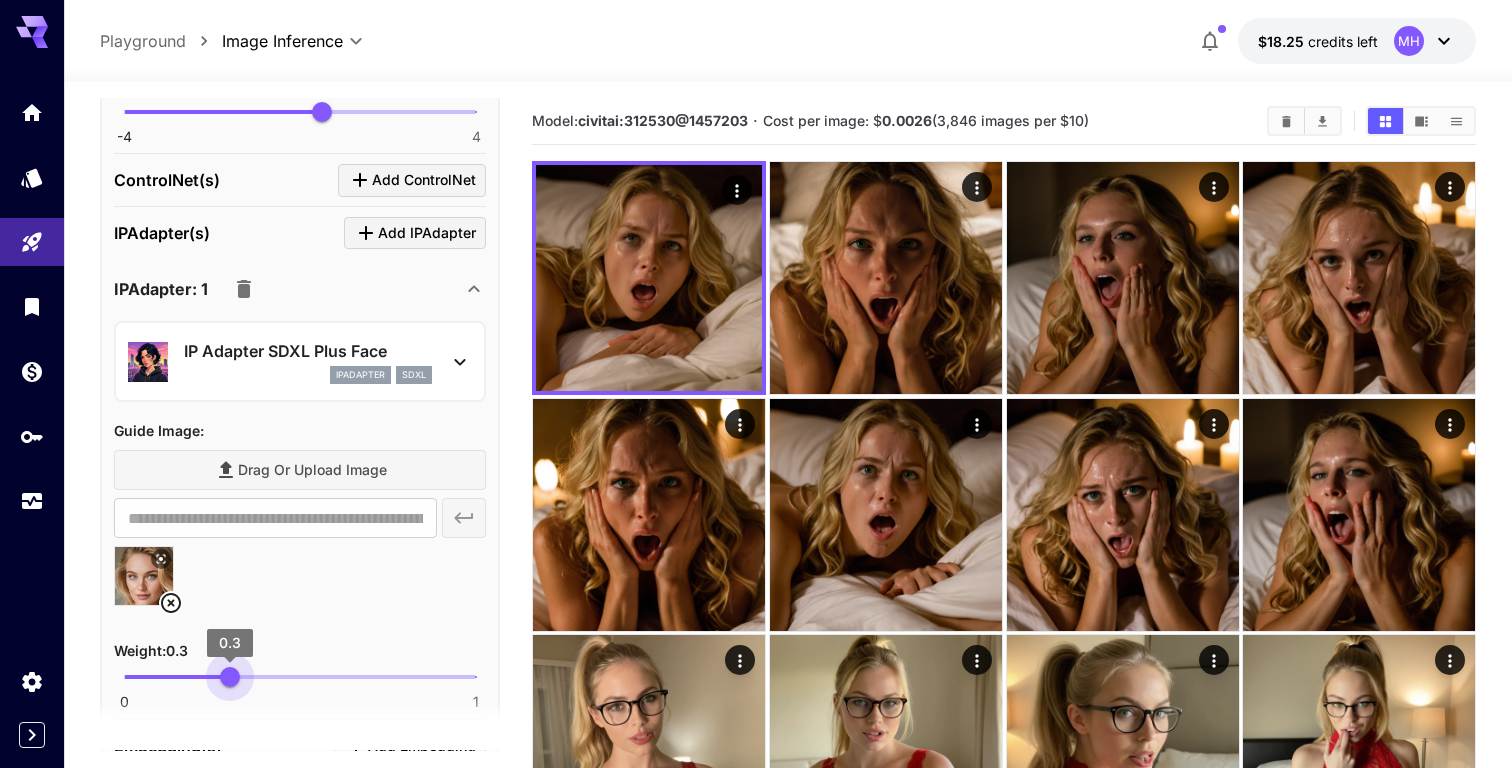 drag, startPoint x: 192, startPoint y: 695, endPoint x: 231, endPoint y: 688, distance: 39.623226 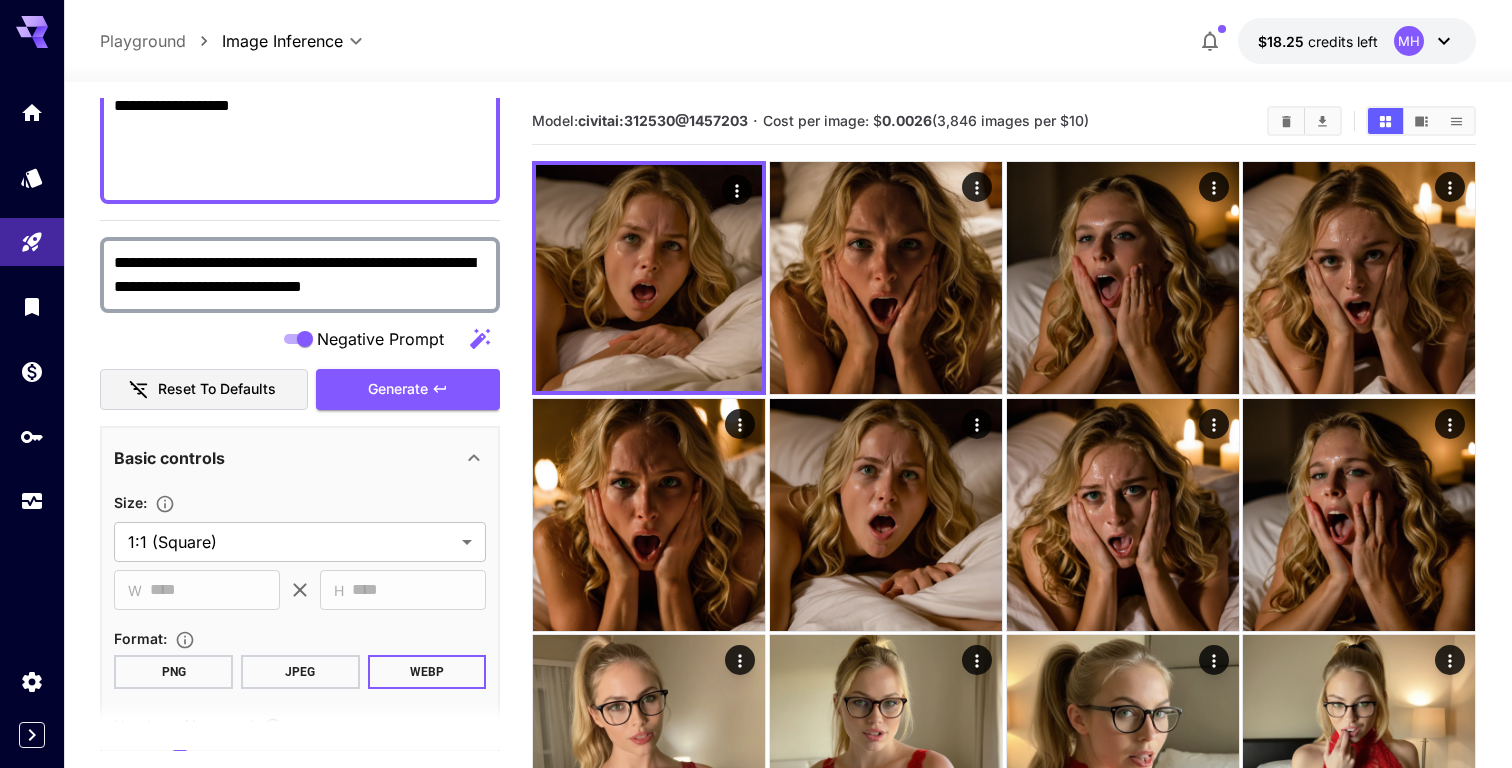 scroll, scrollTop: 169, scrollLeft: 0, axis: vertical 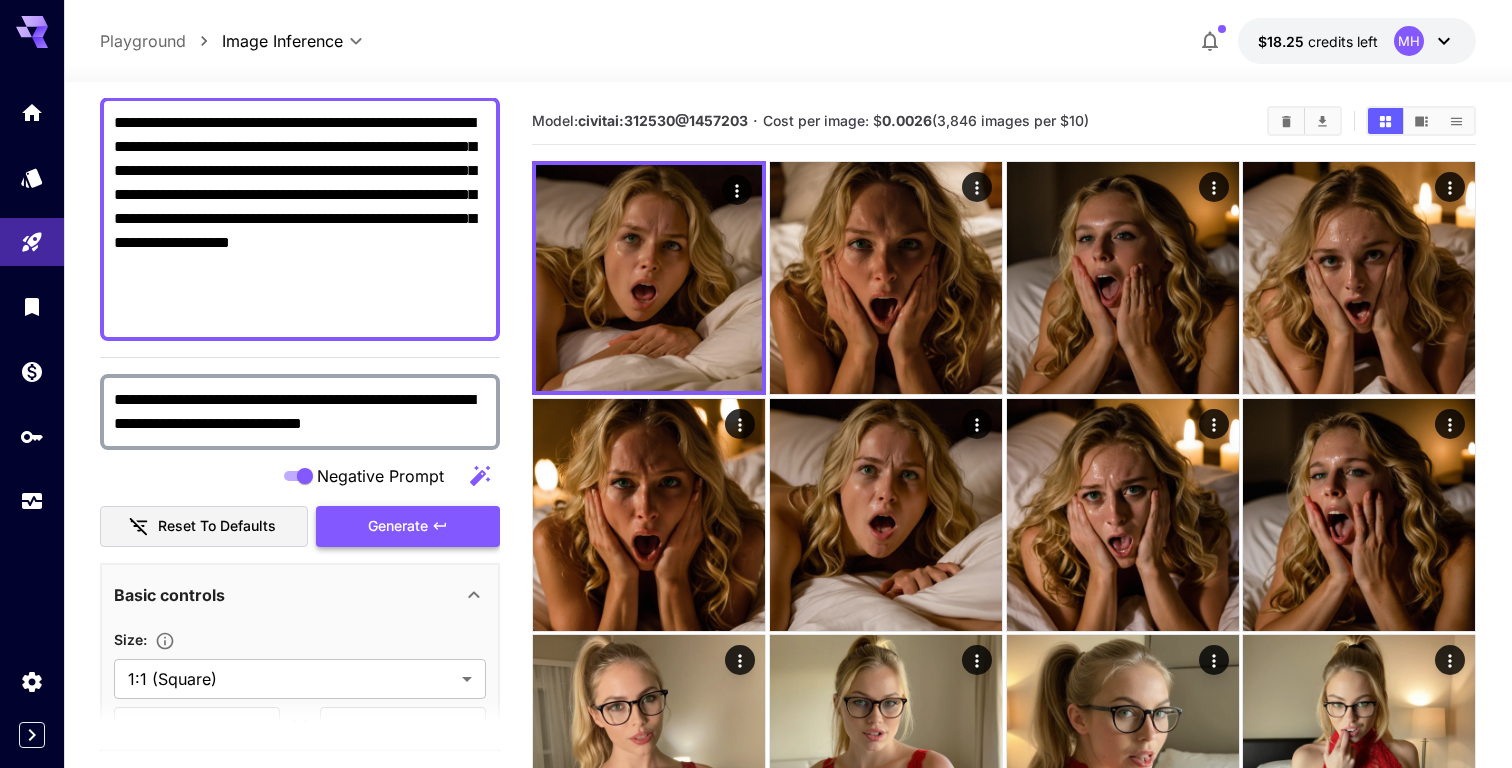 click on "Generate" at bounding box center (408, 526) 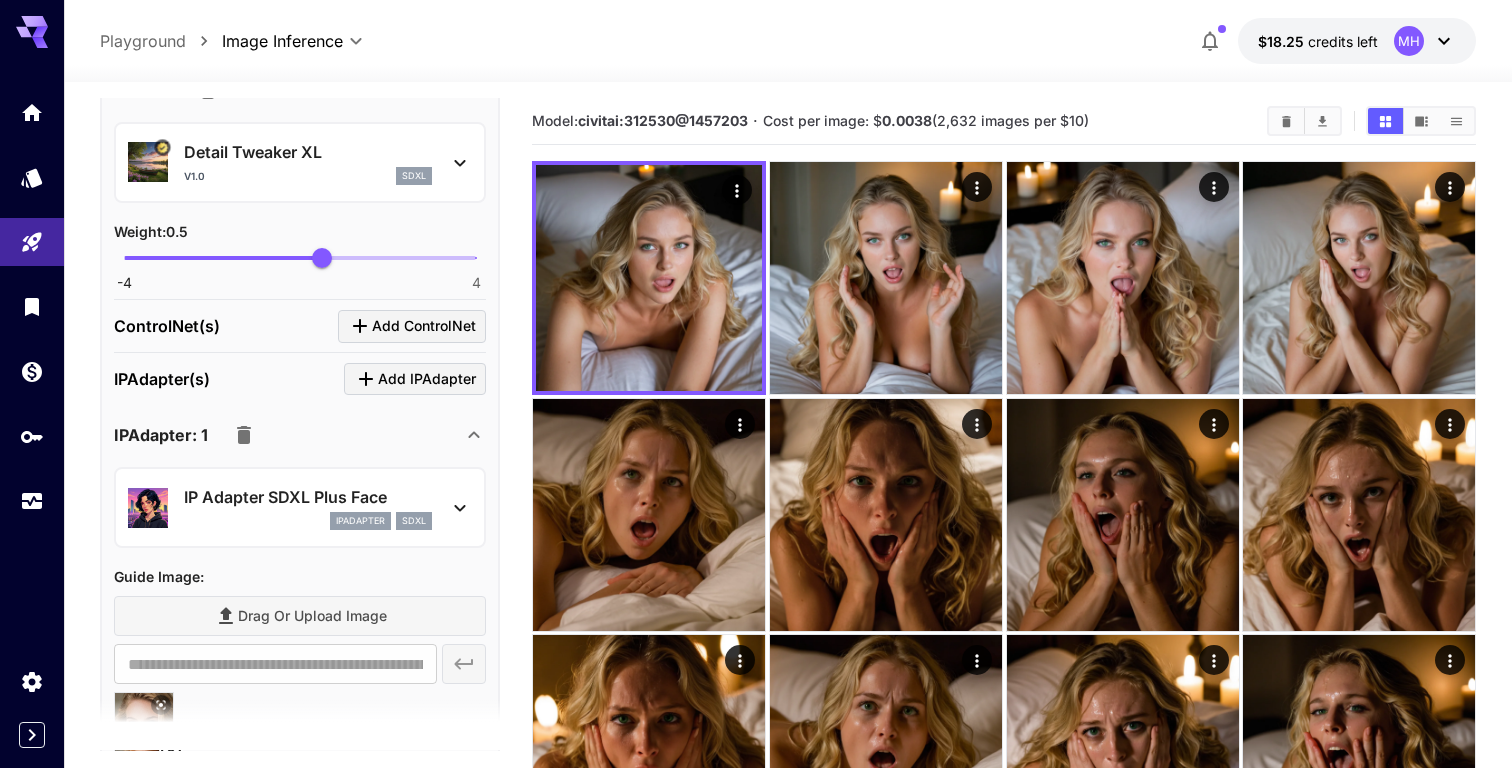 scroll, scrollTop: 2426, scrollLeft: 0, axis: vertical 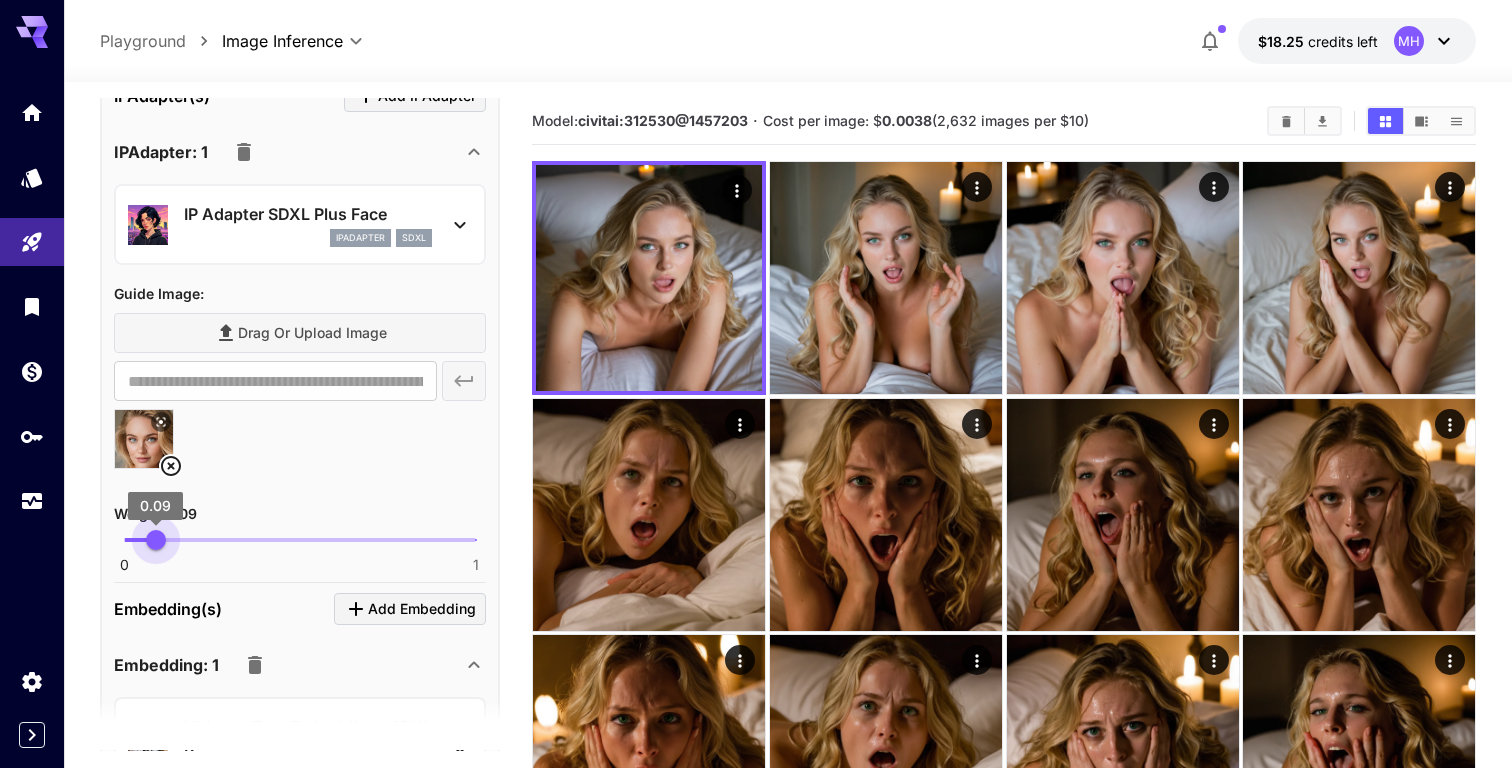 type on "***" 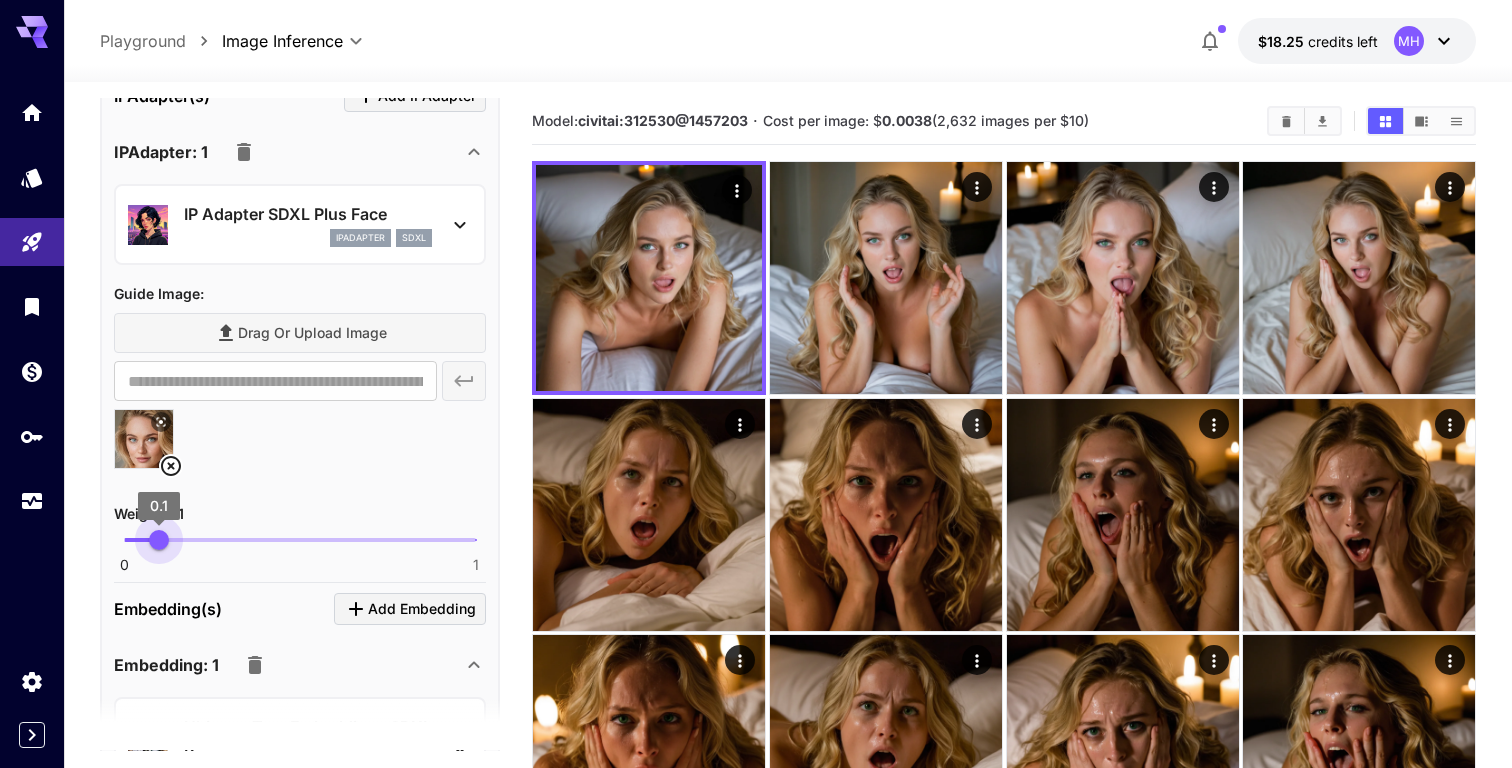 click on "0 1 0.1" at bounding box center (300, 540) 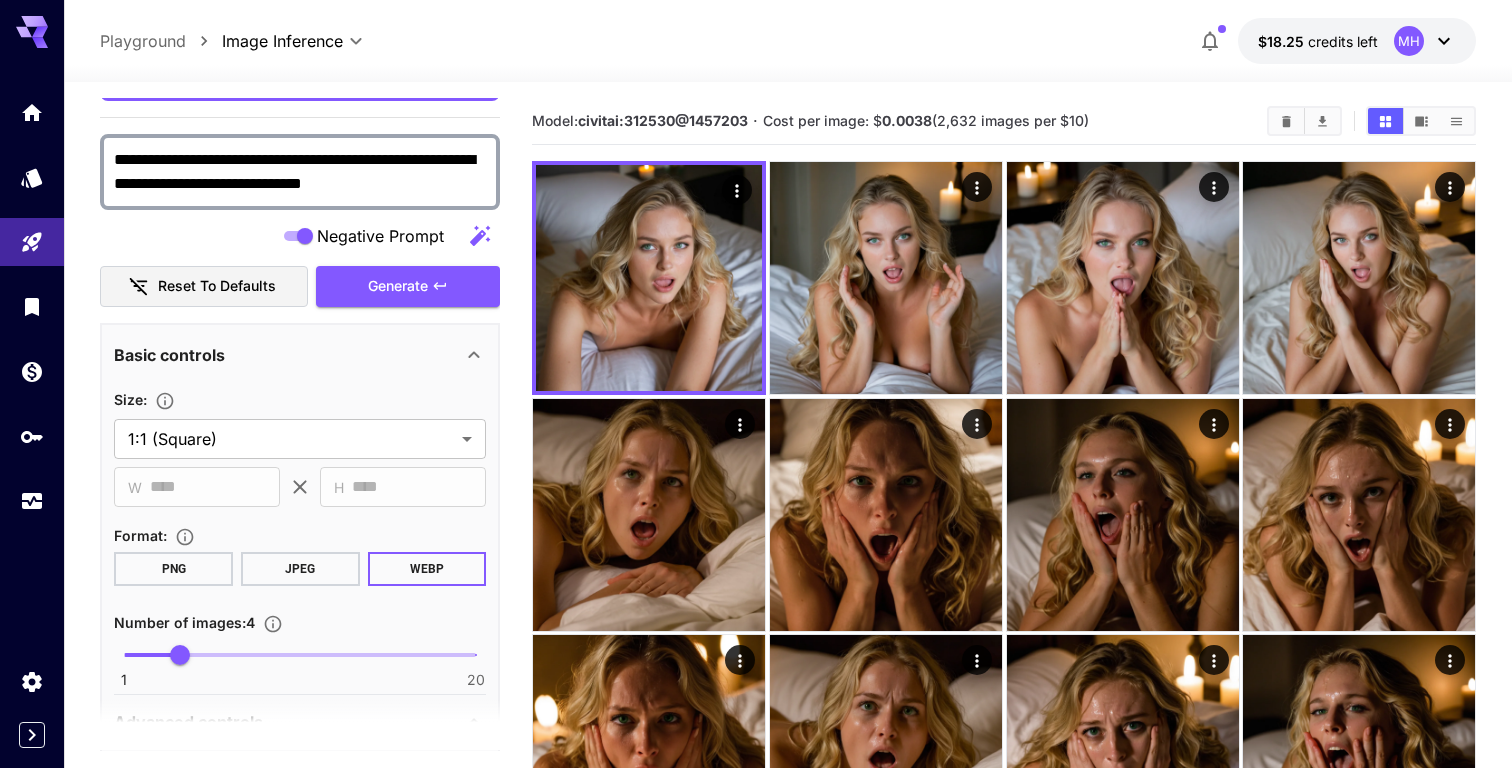 scroll, scrollTop: 248, scrollLeft: 0, axis: vertical 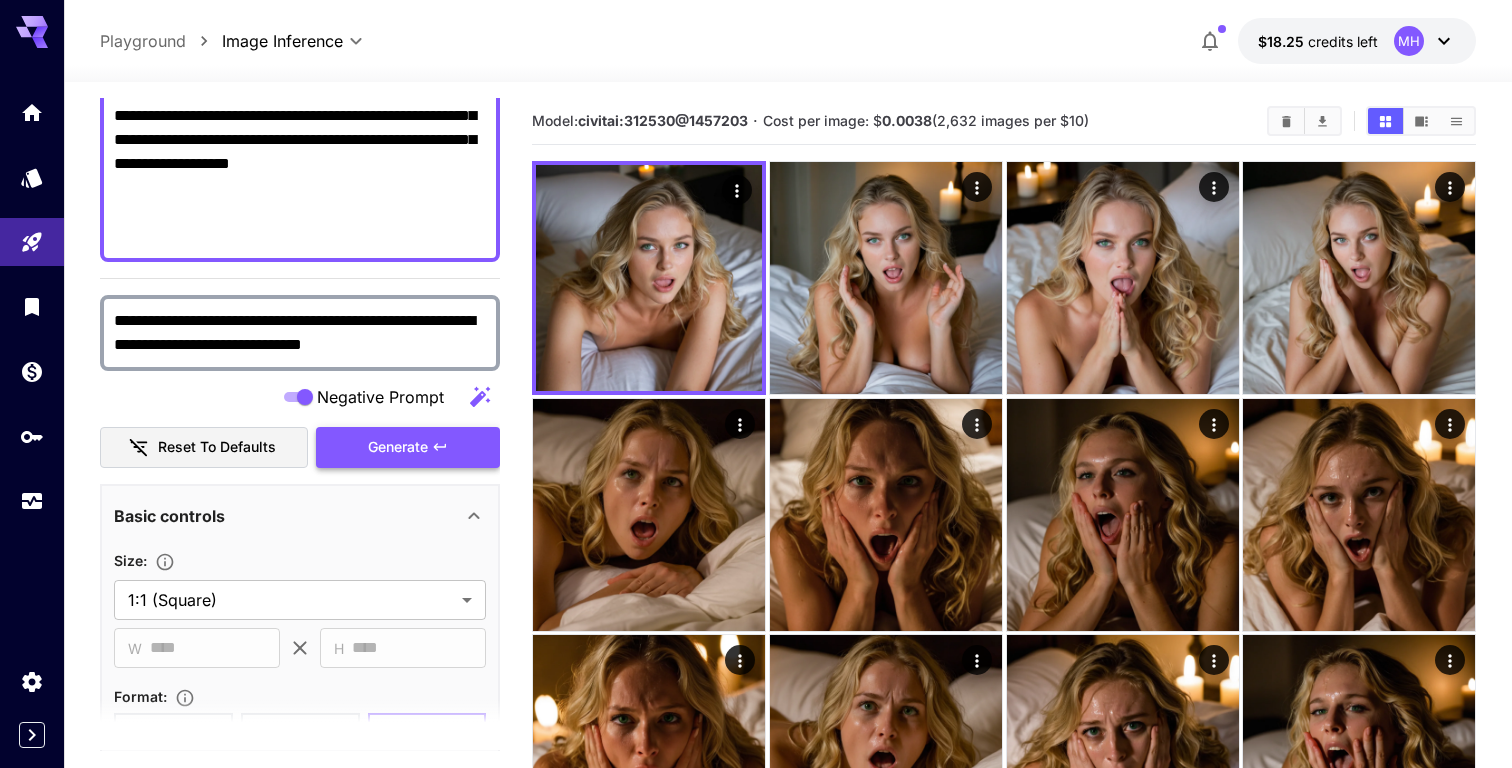 click on "Generate" at bounding box center (398, 447) 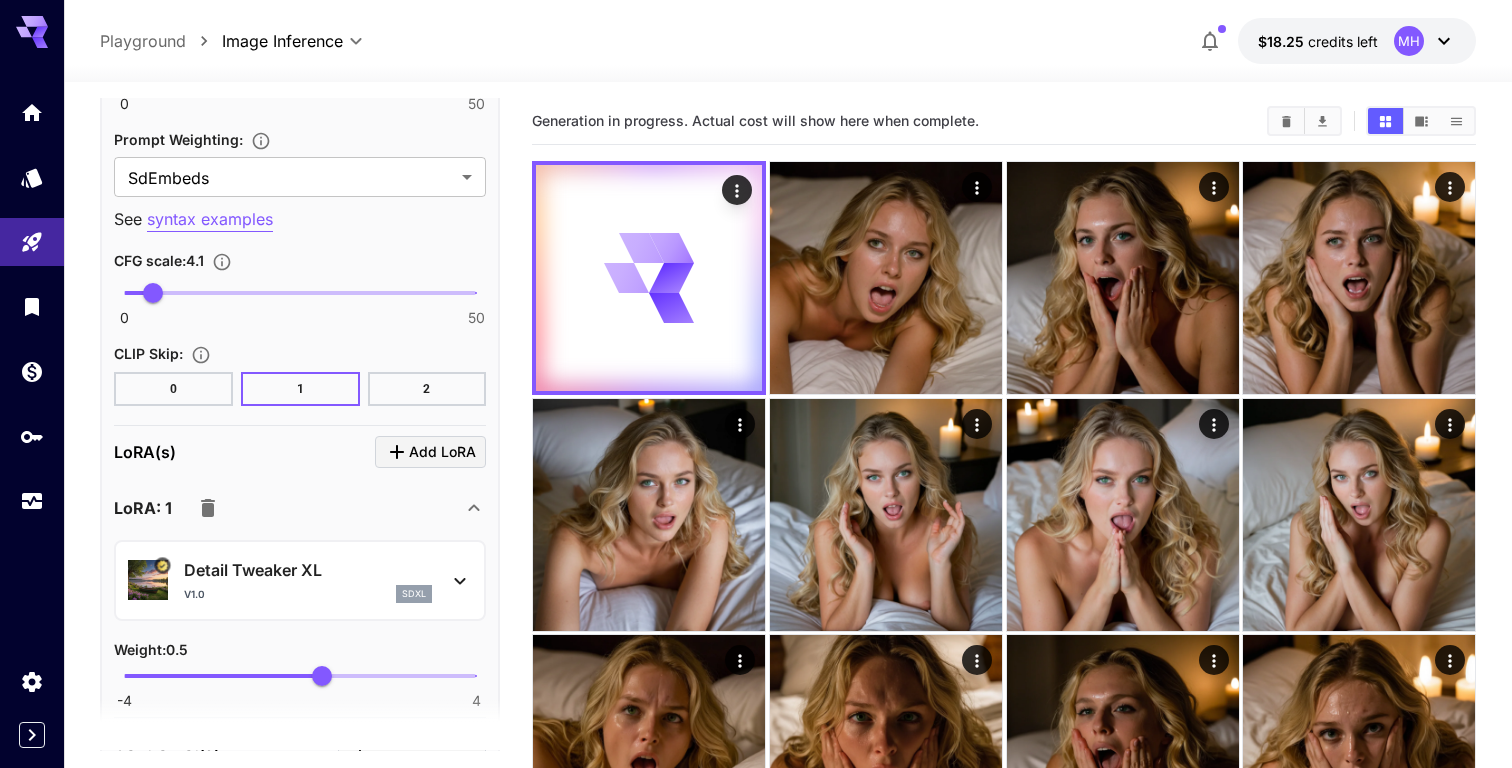 scroll, scrollTop: 1567, scrollLeft: 0, axis: vertical 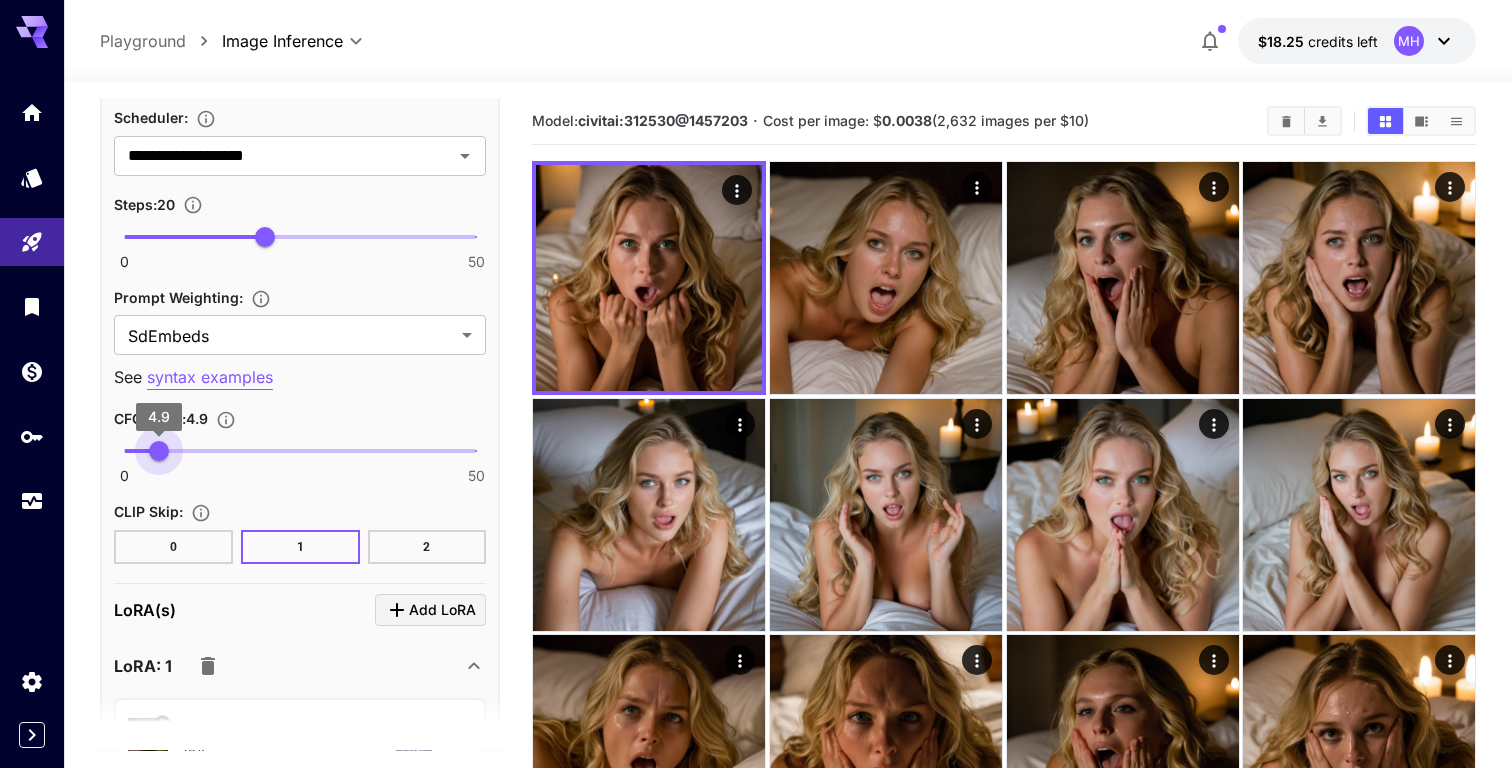 type on "***" 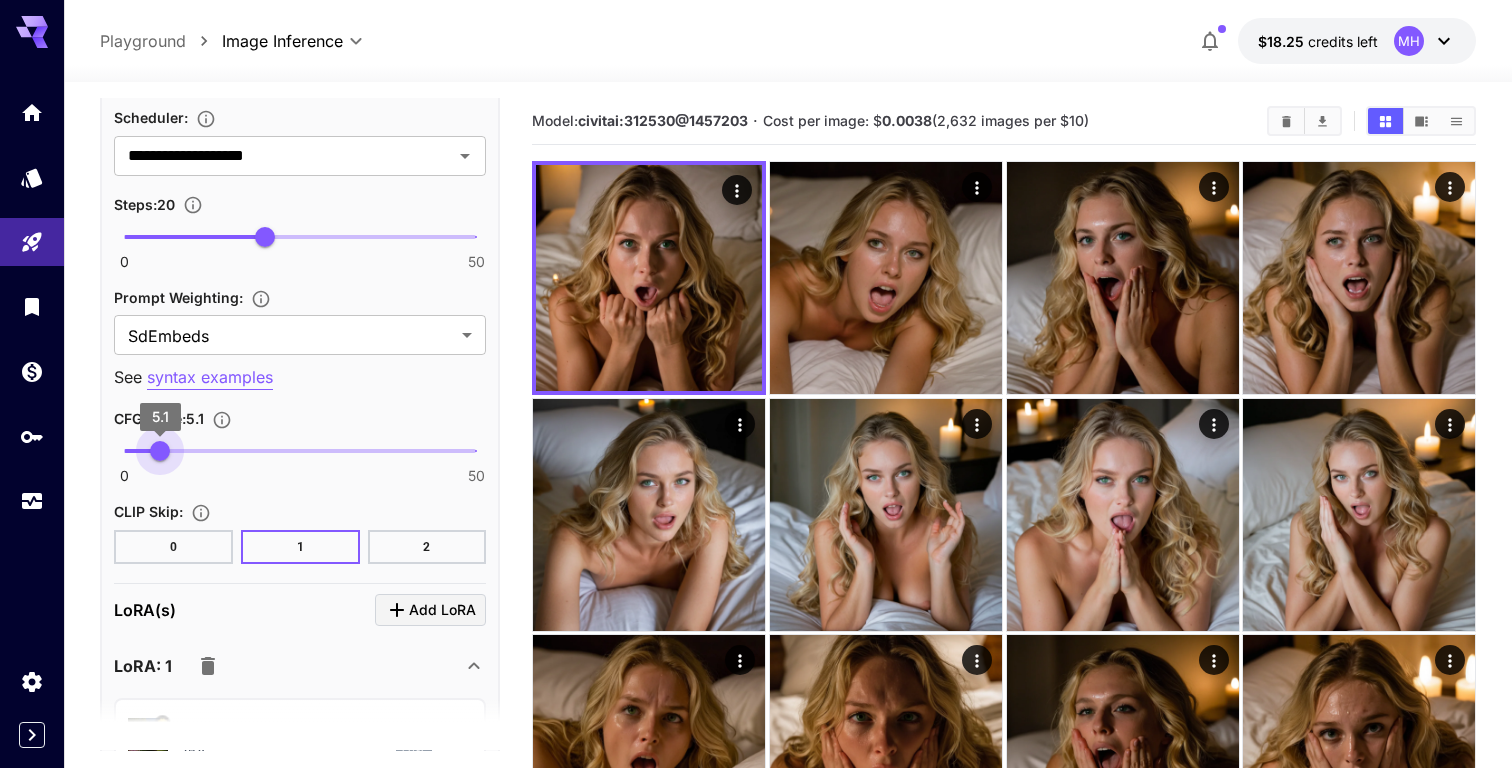 click on "5.1" at bounding box center [160, 451] 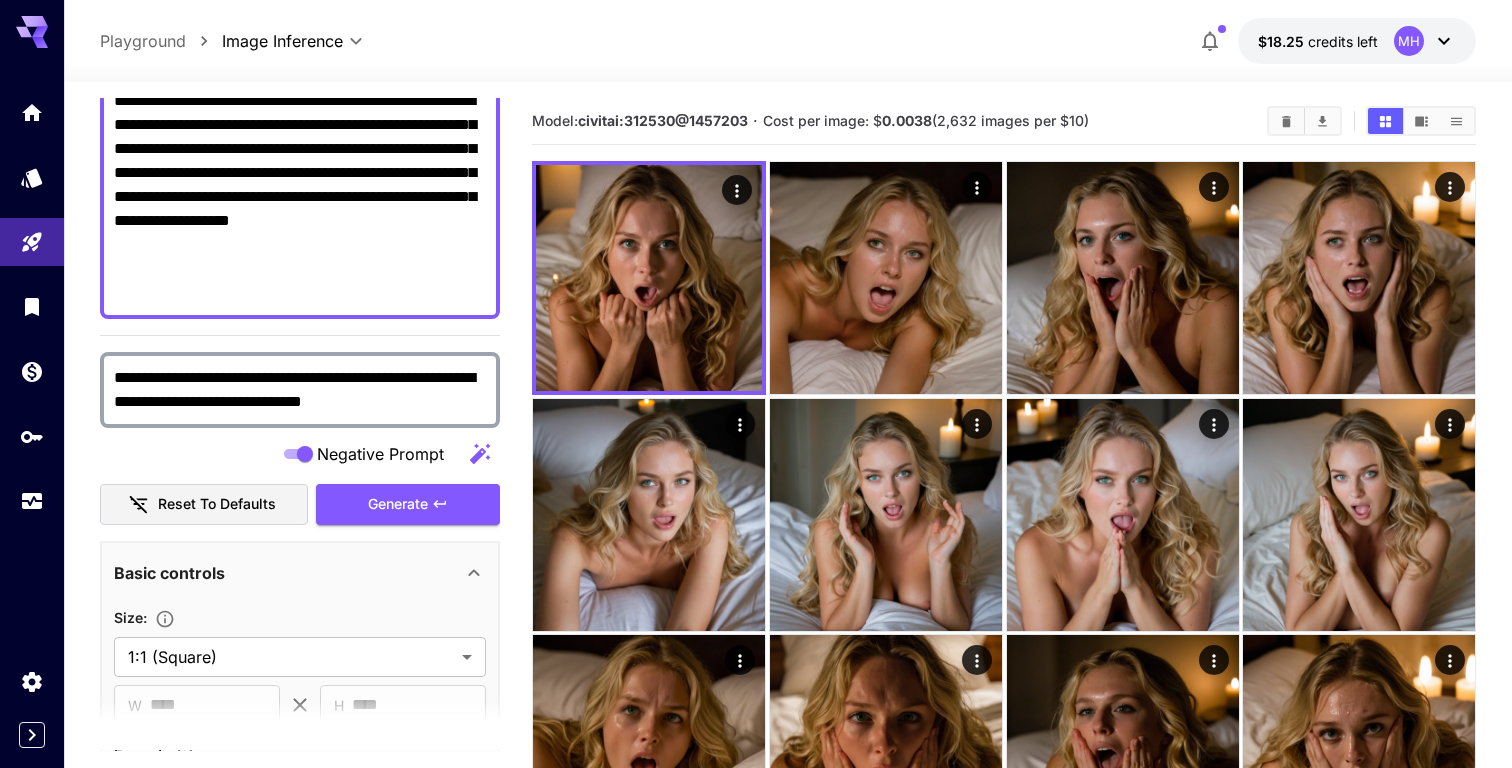 scroll, scrollTop: 0, scrollLeft: 0, axis: both 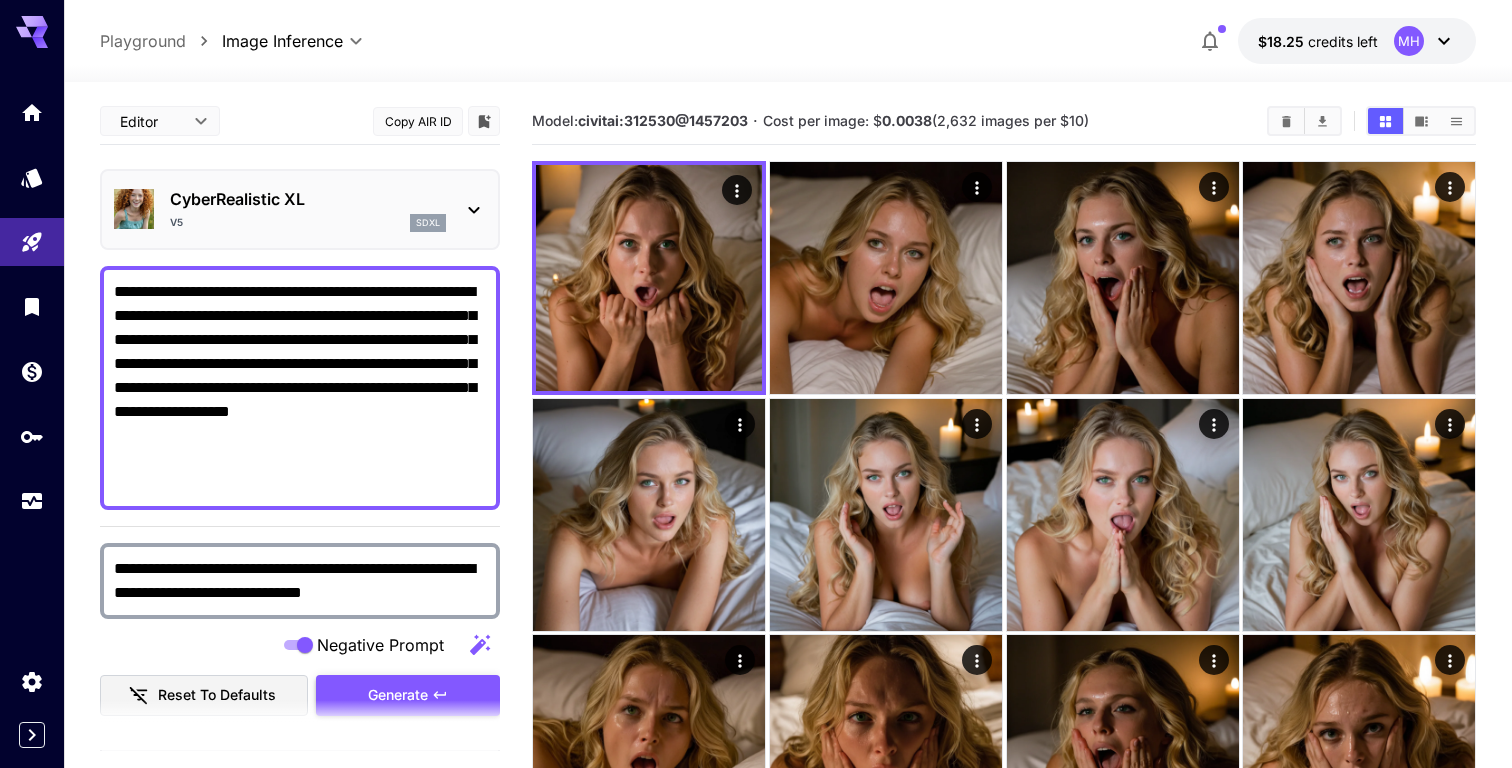 click on "Generate" at bounding box center (398, 695) 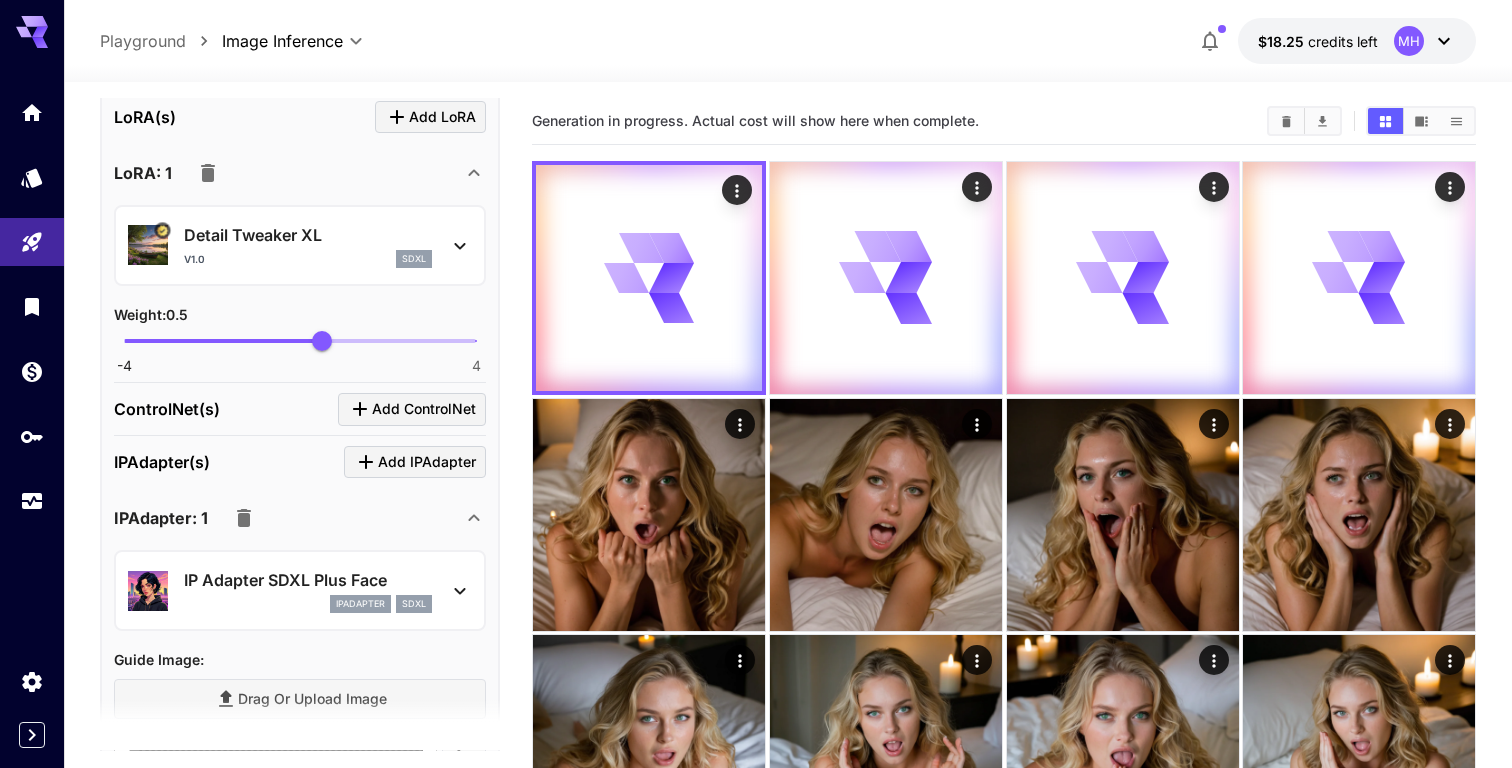 scroll, scrollTop: 2292, scrollLeft: 0, axis: vertical 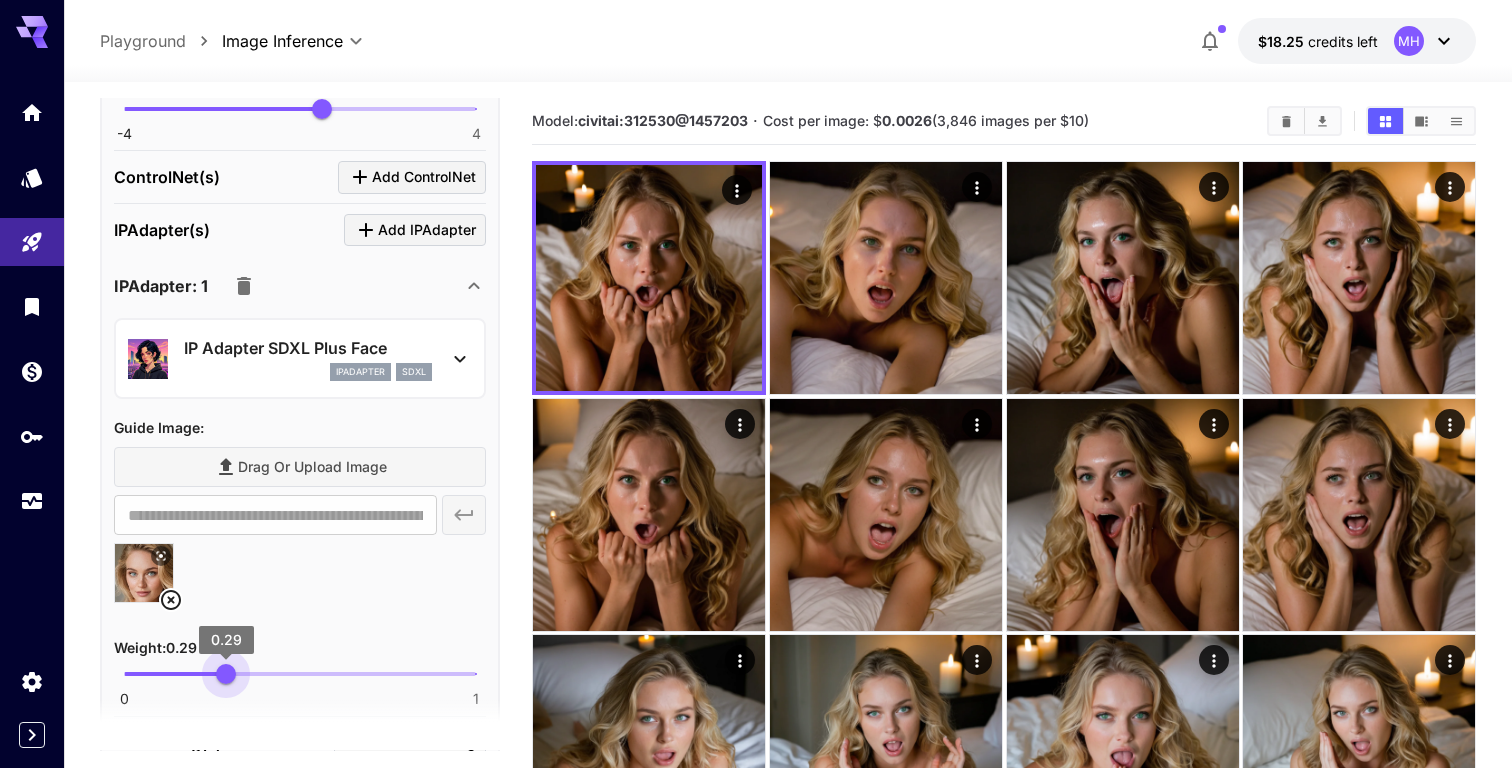 type on "***" 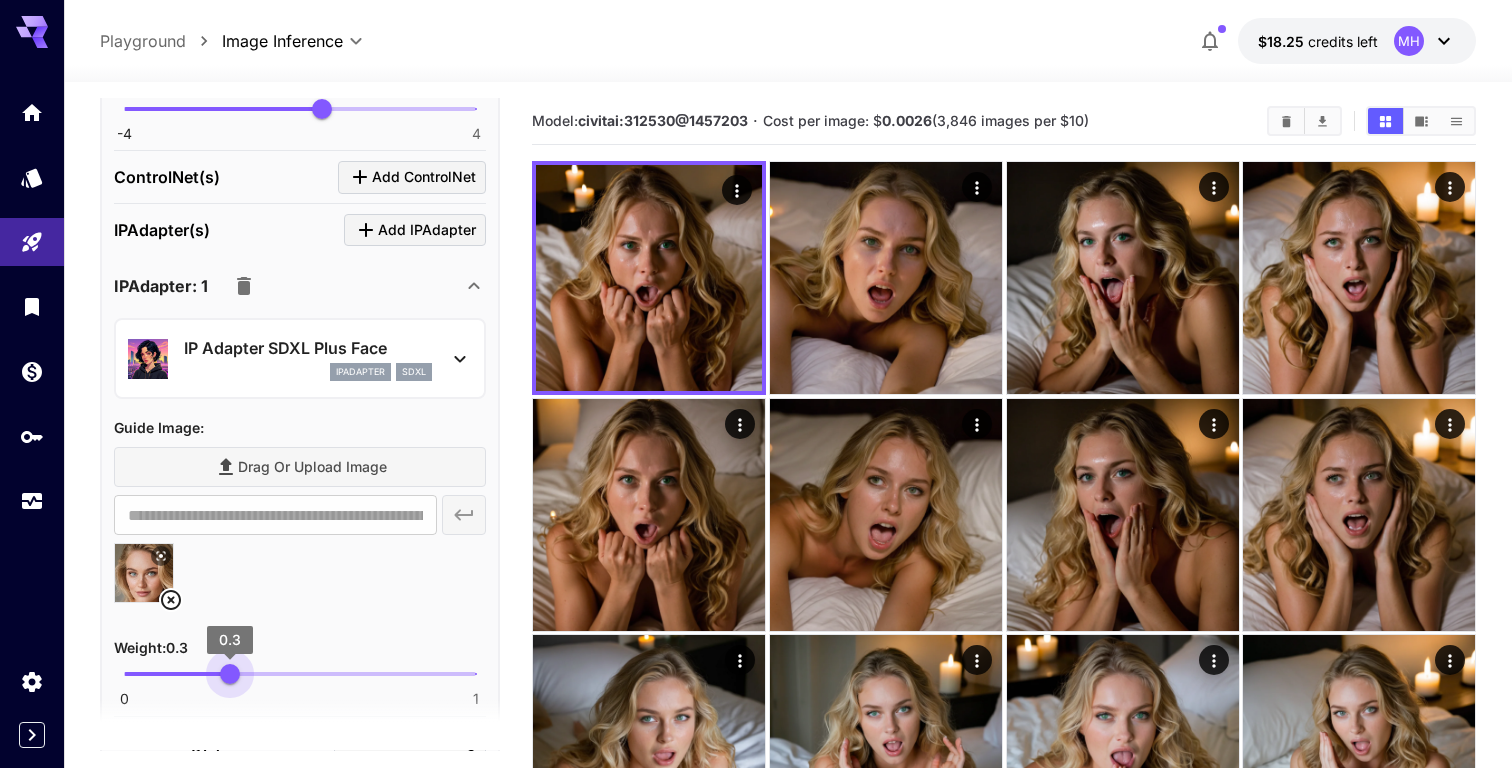 drag, startPoint x: 191, startPoint y: 674, endPoint x: 229, endPoint y: 666, distance: 38.832977 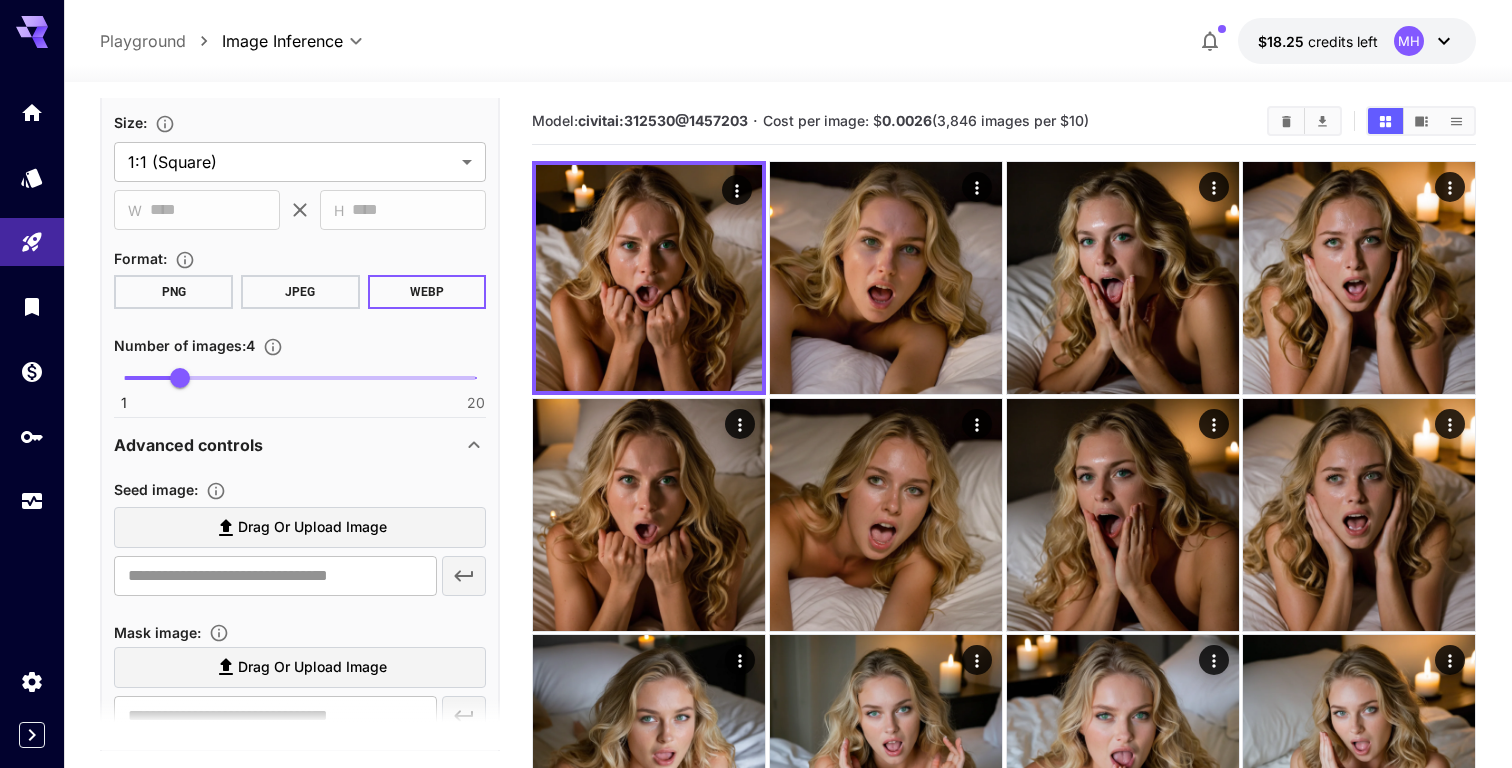 scroll, scrollTop: 523, scrollLeft: 0, axis: vertical 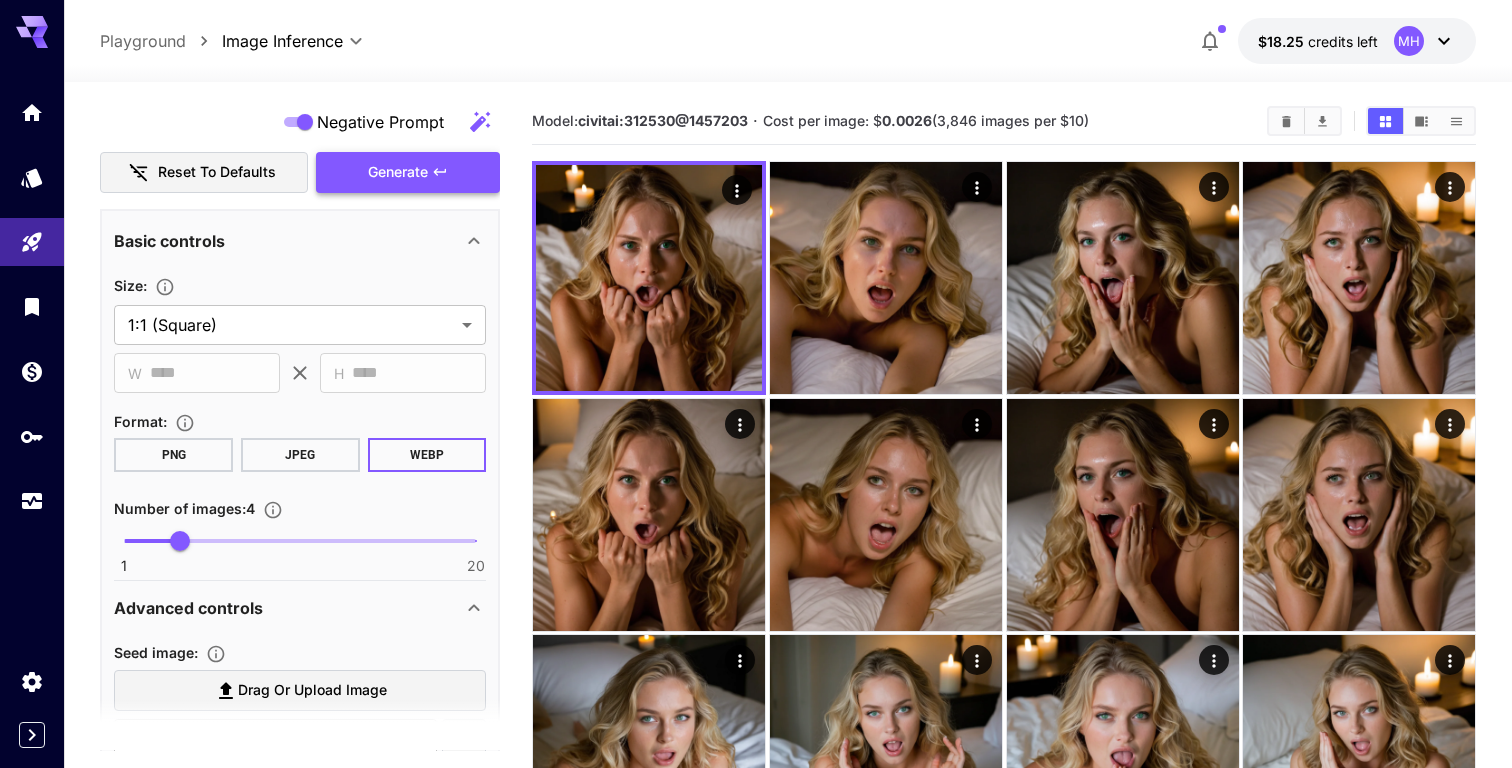 click on "Generate" at bounding box center (408, 172) 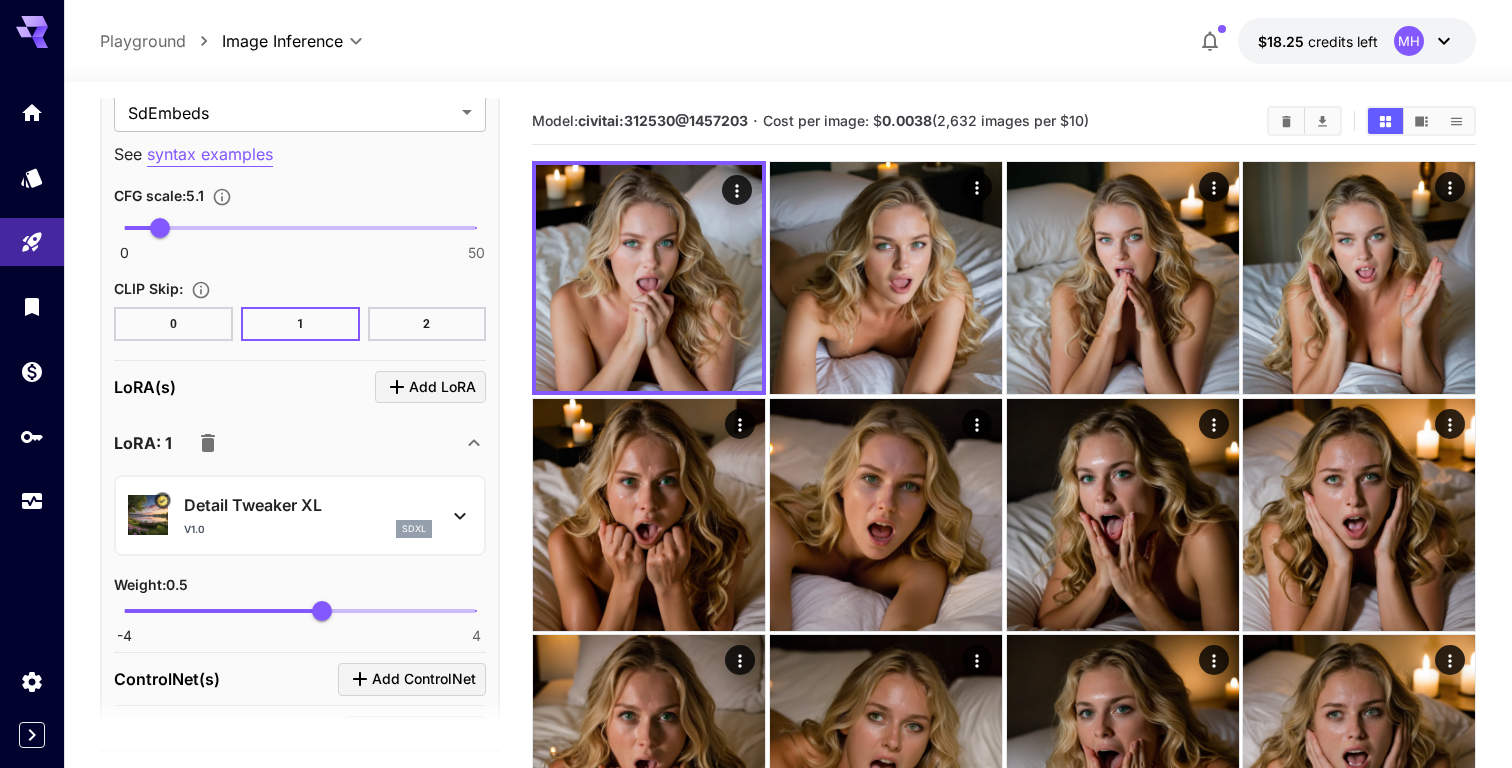 scroll, scrollTop: 1673, scrollLeft: 0, axis: vertical 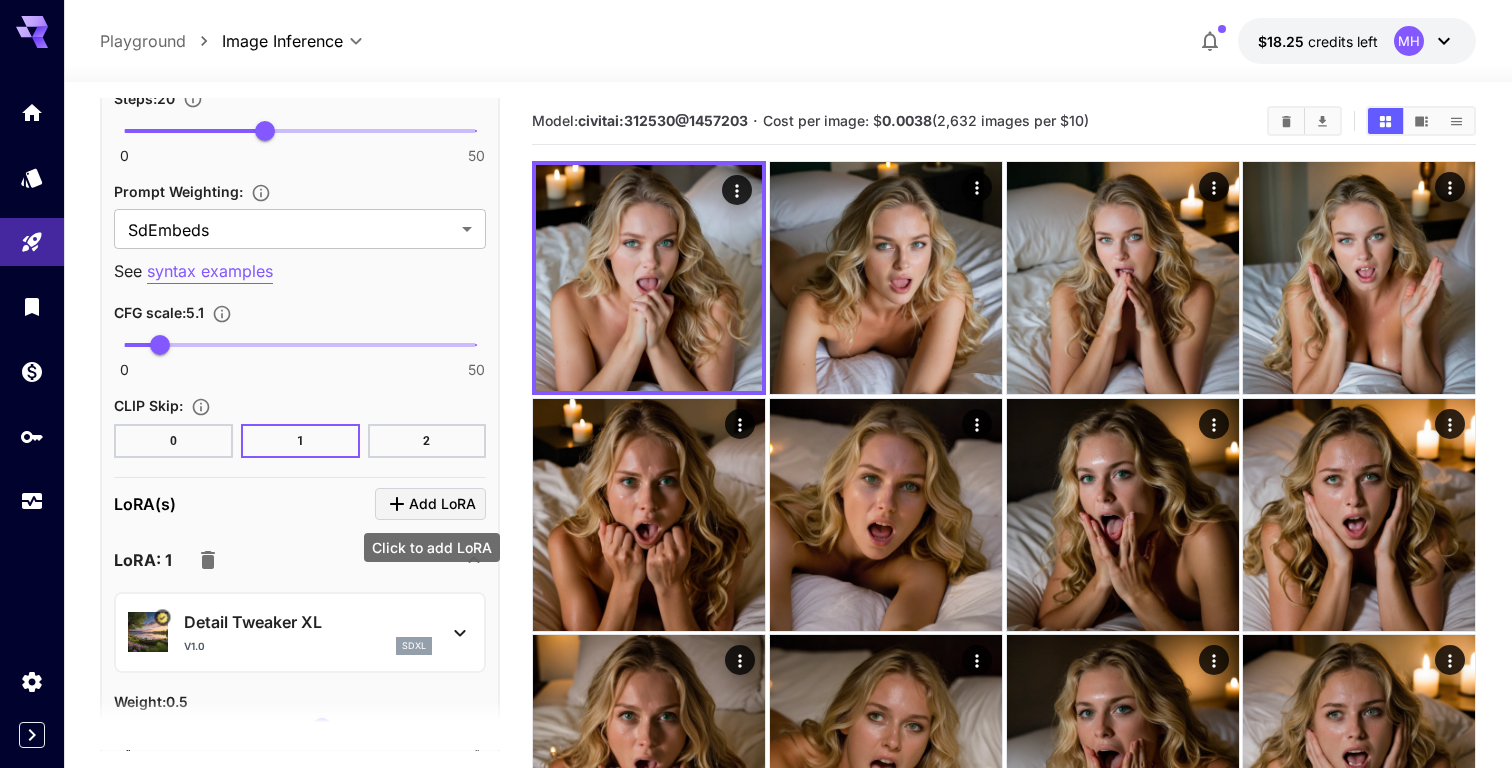 click on "Add LoRA" at bounding box center (442, 504) 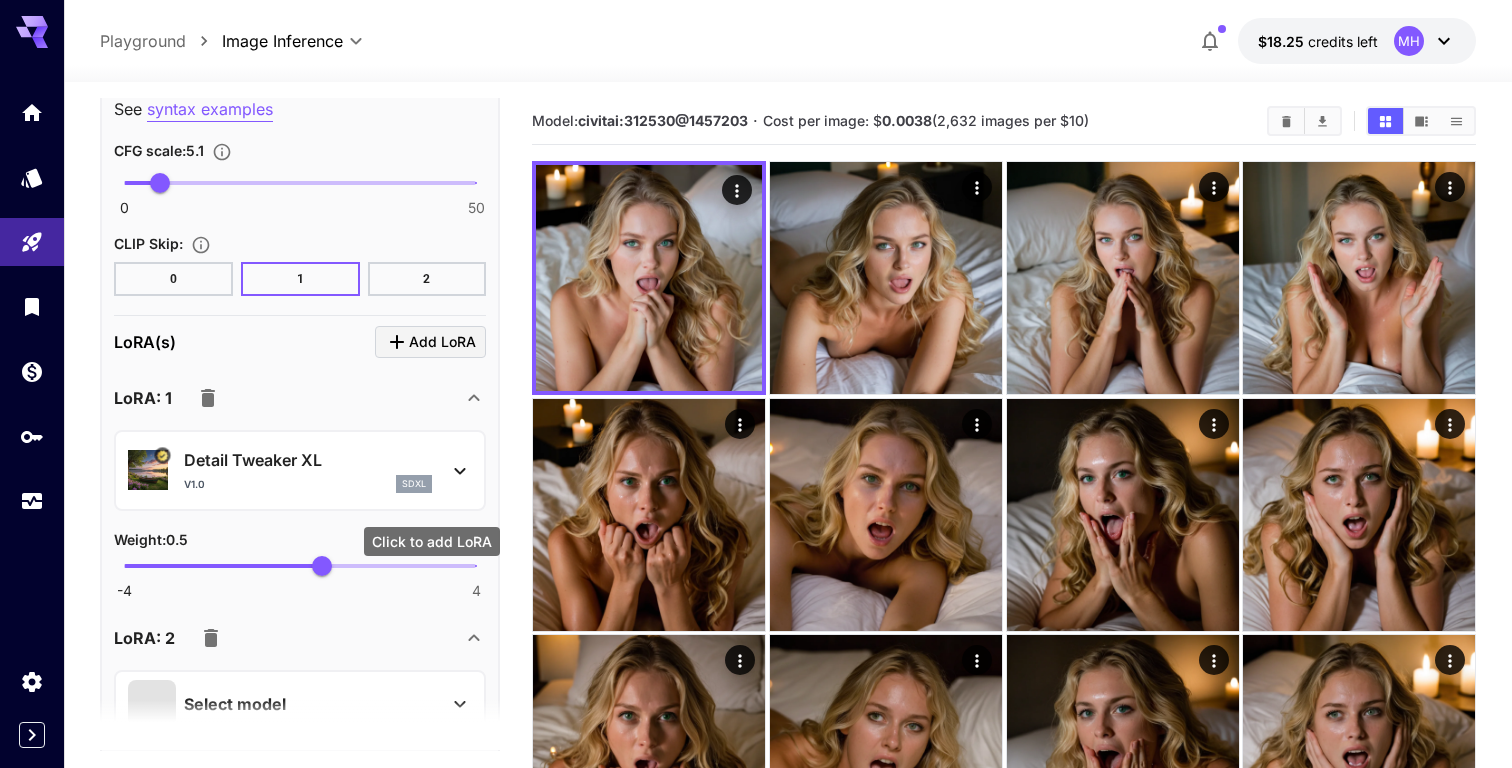 scroll, scrollTop: 1954, scrollLeft: 0, axis: vertical 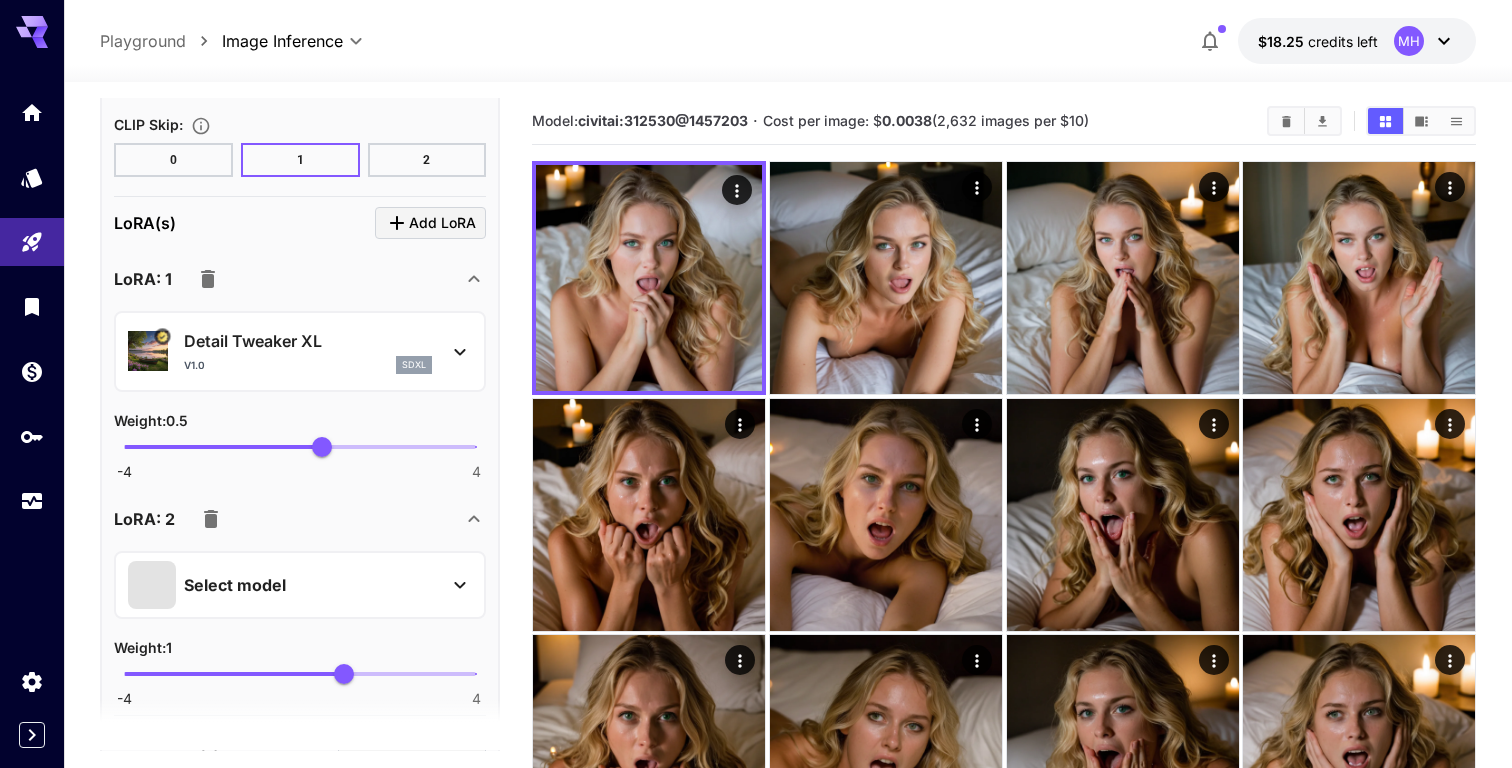 click on "Select model" at bounding box center [235, 585] 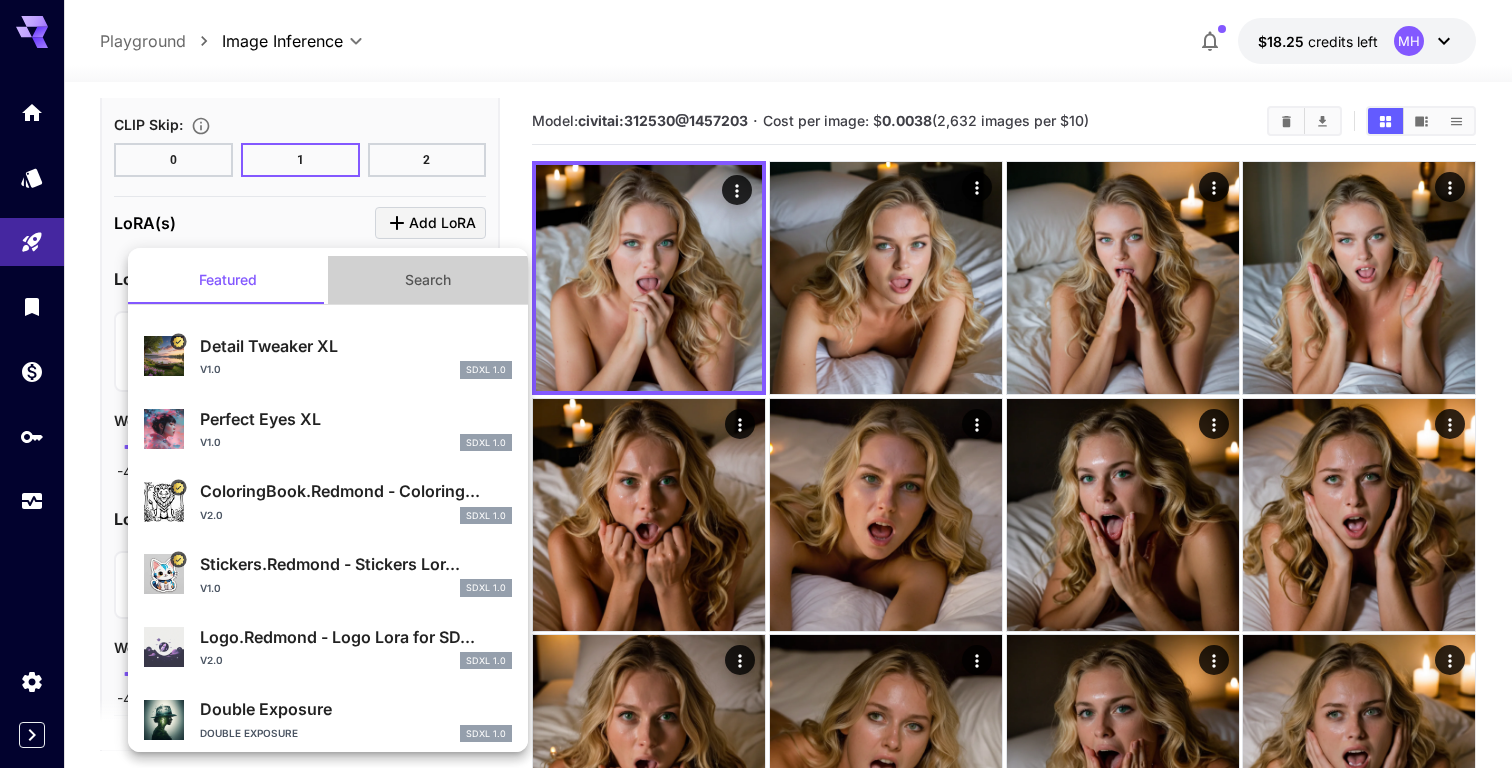 click on "Search" at bounding box center (428, 280) 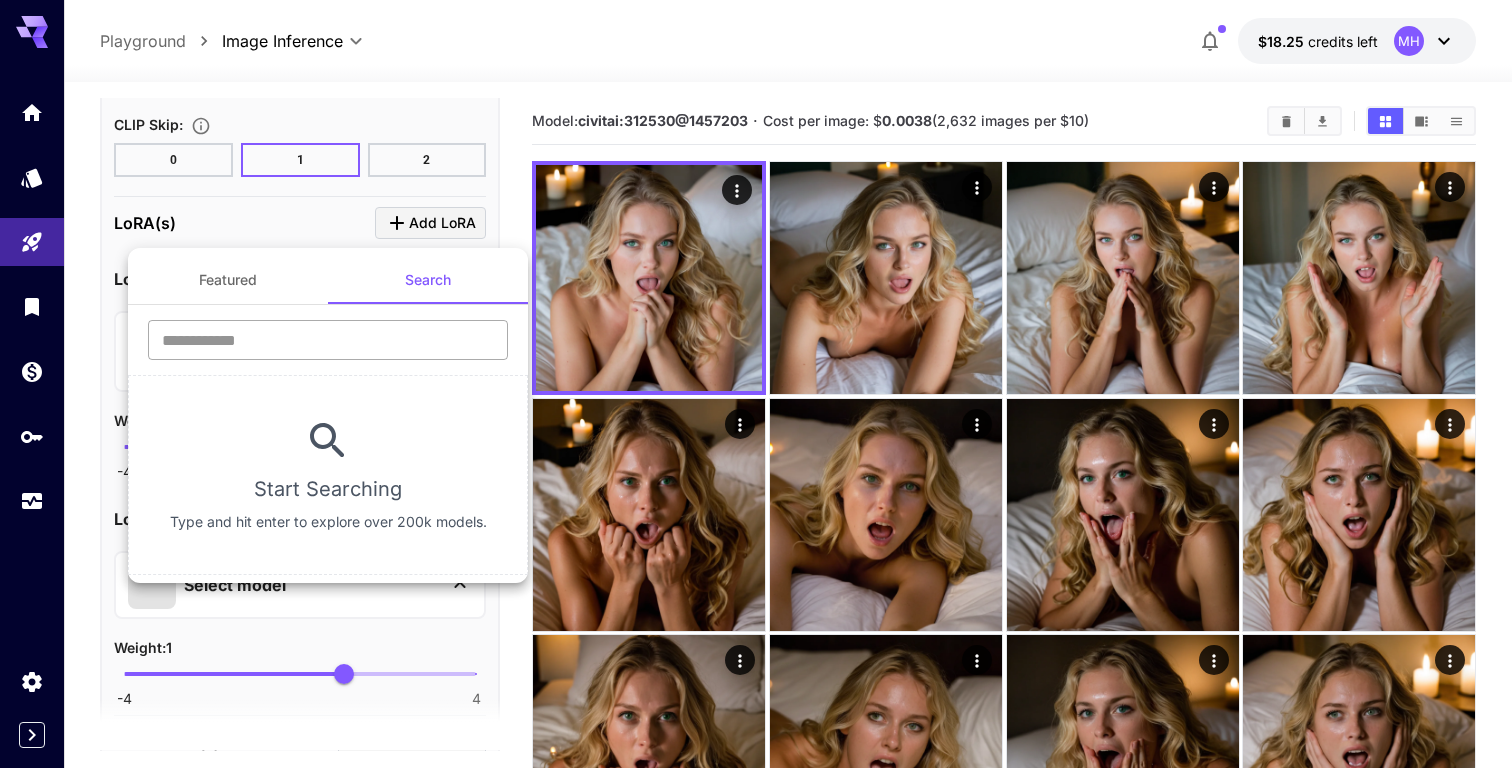 click at bounding box center [328, 340] 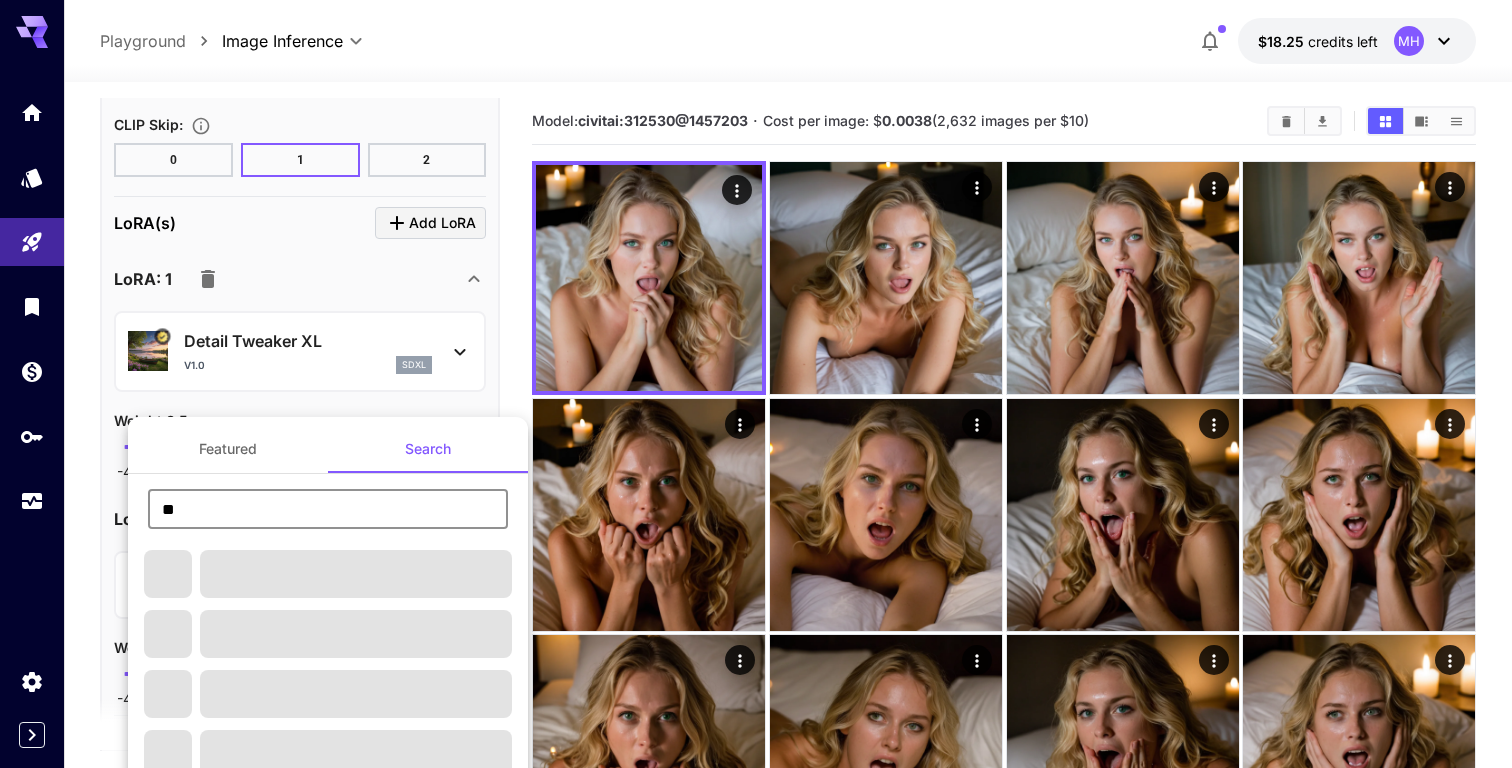 type on "*" 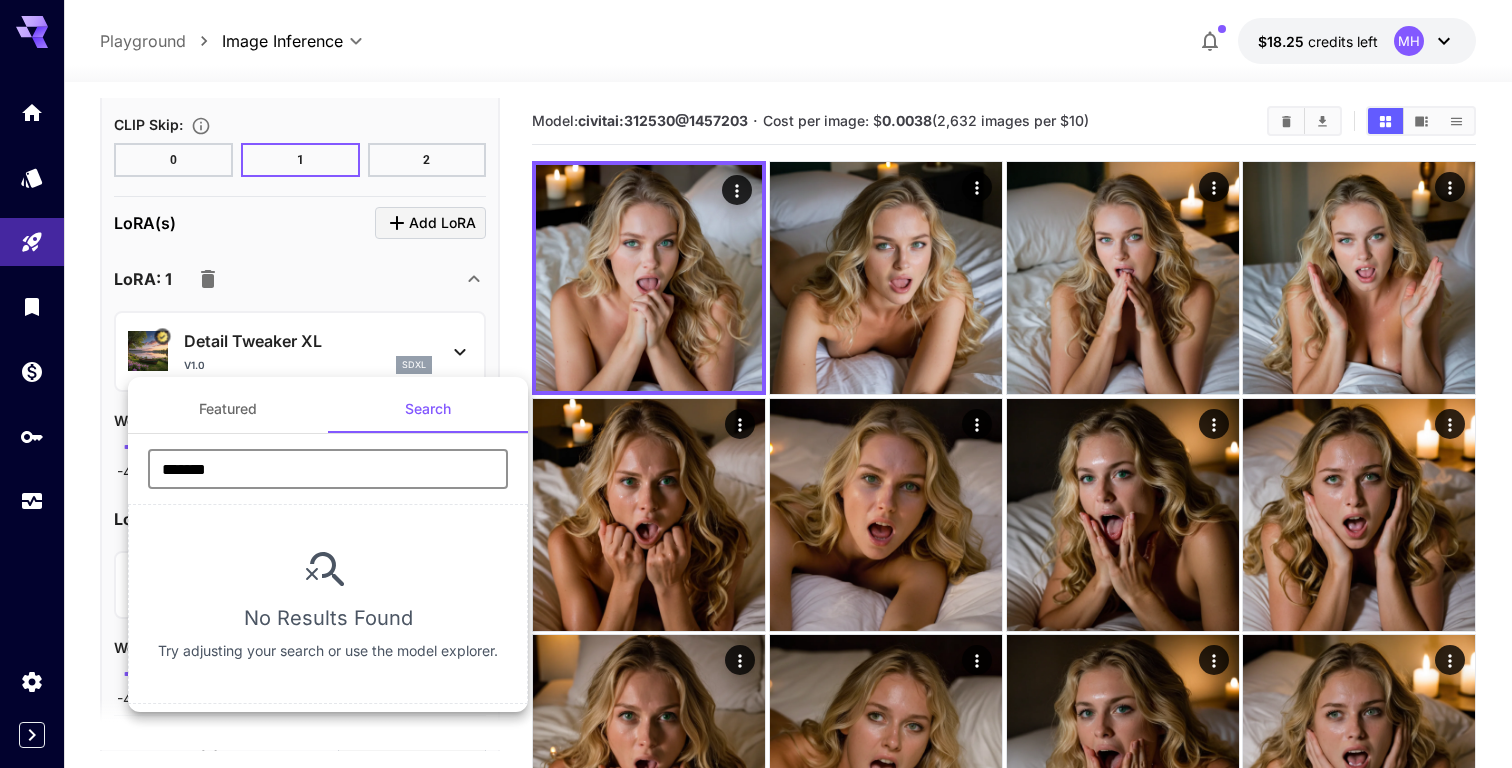type on "**********" 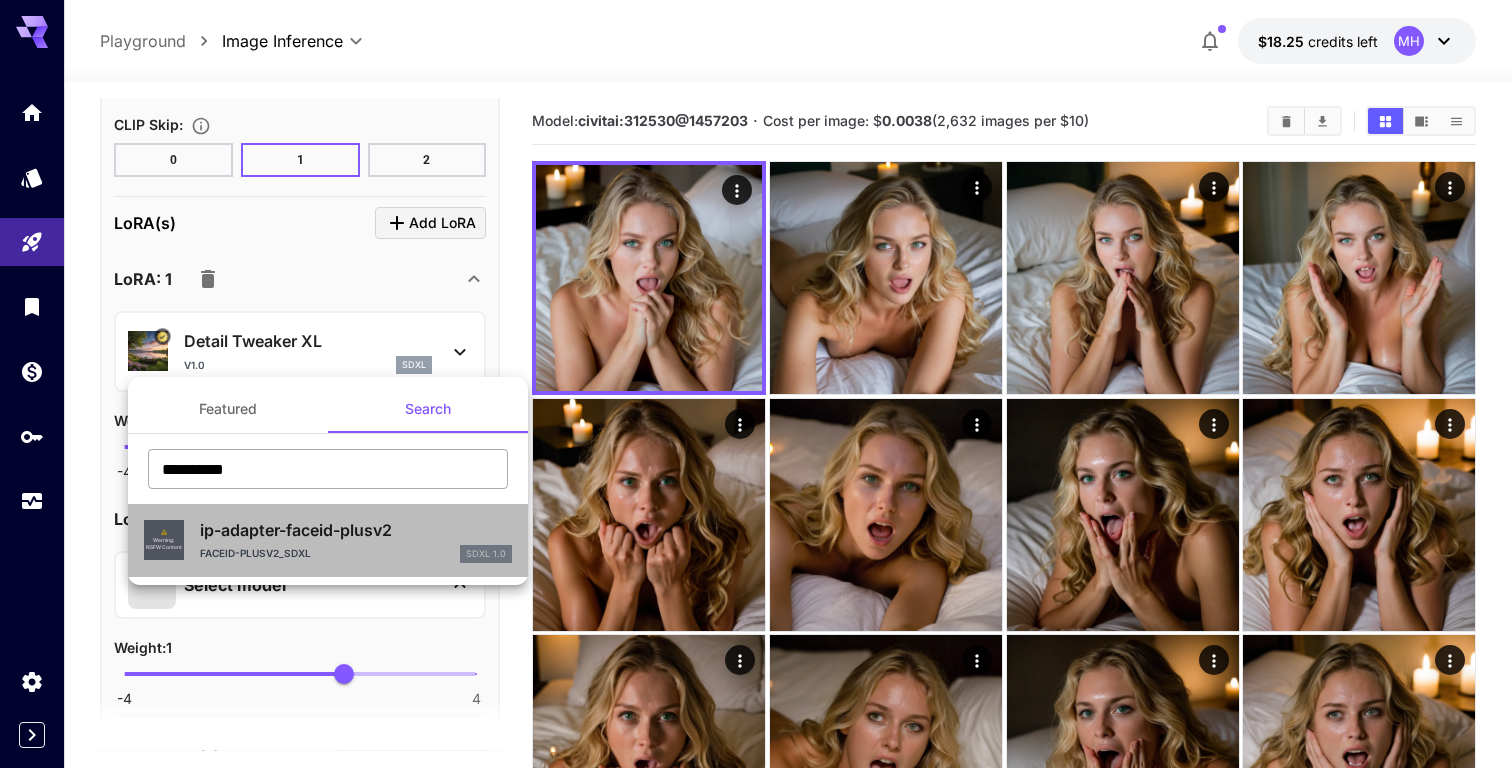 click on "ip-adapter-faceid-plusv2" at bounding box center [356, 530] 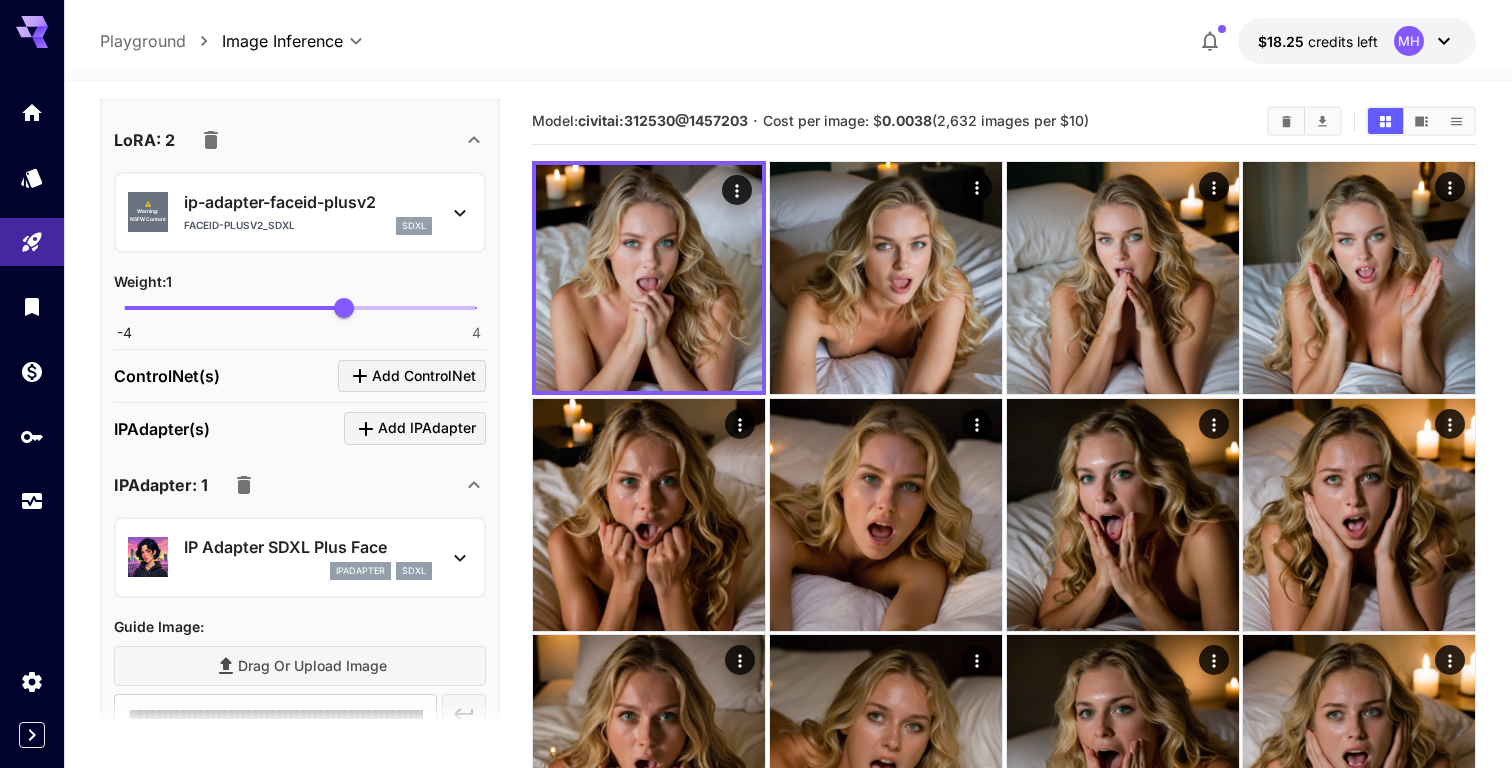 scroll, scrollTop: 2257, scrollLeft: 0, axis: vertical 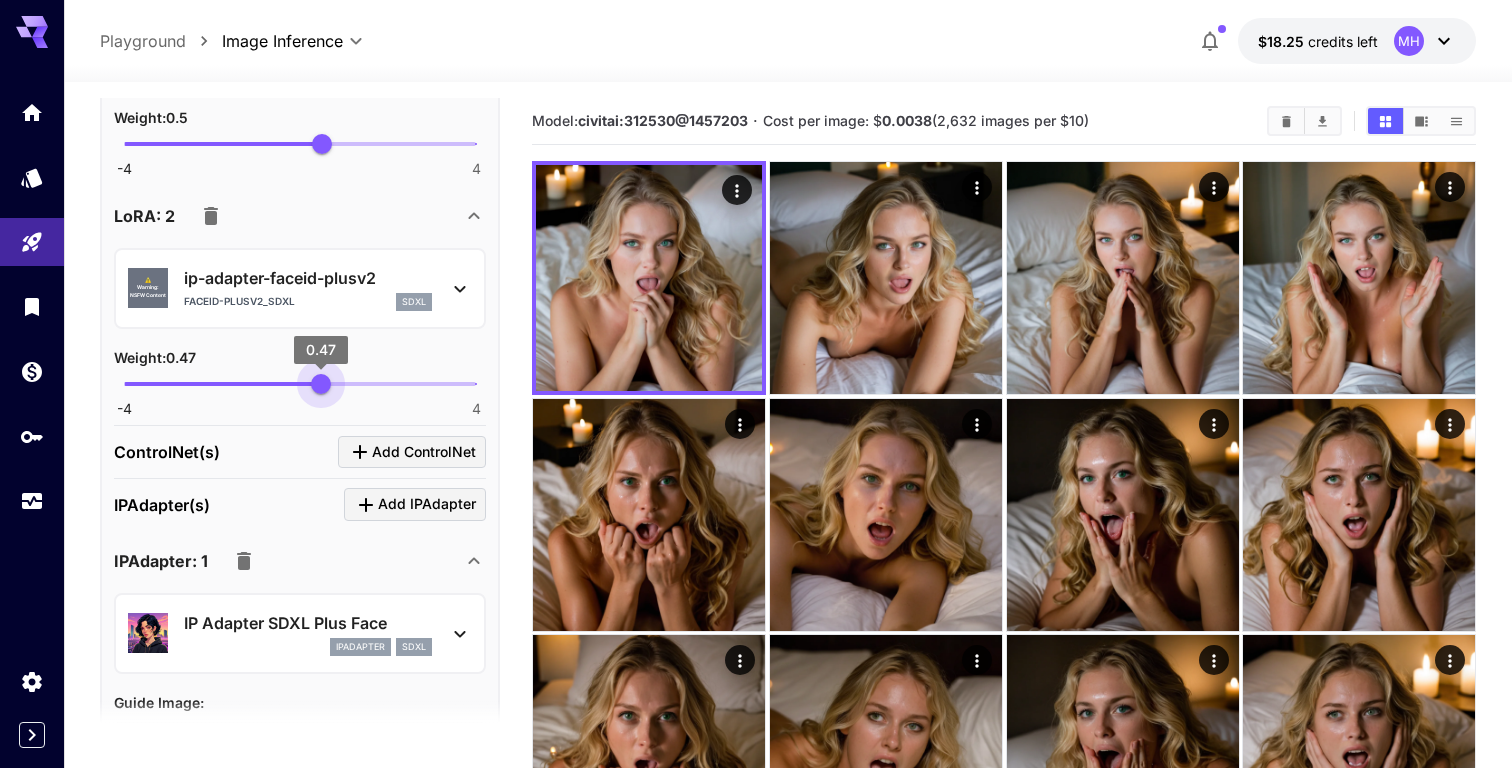 type on "***" 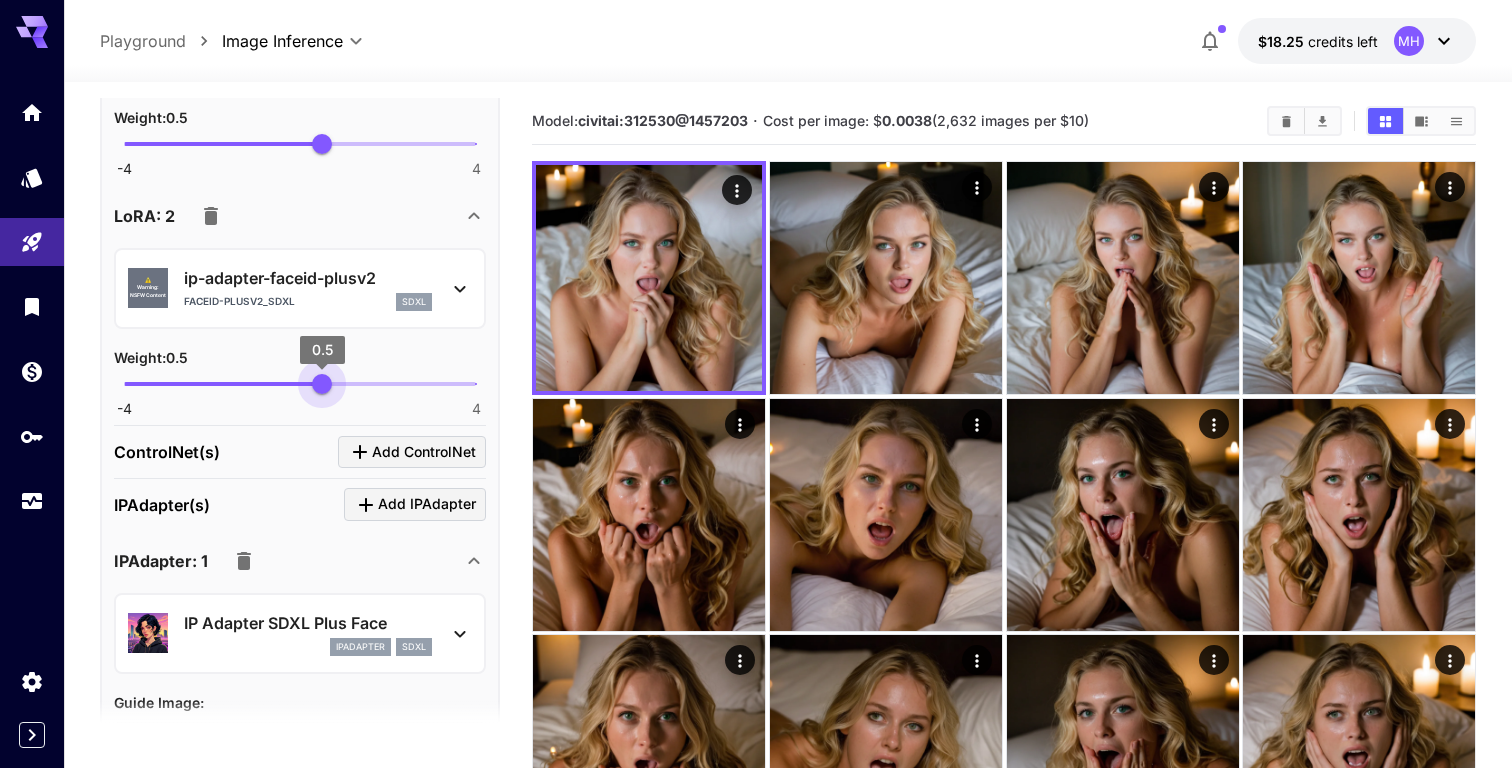 drag, startPoint x: 291, startPoint y: 377, endPoint x: 322, endPoint y: 381, distance: 31.257 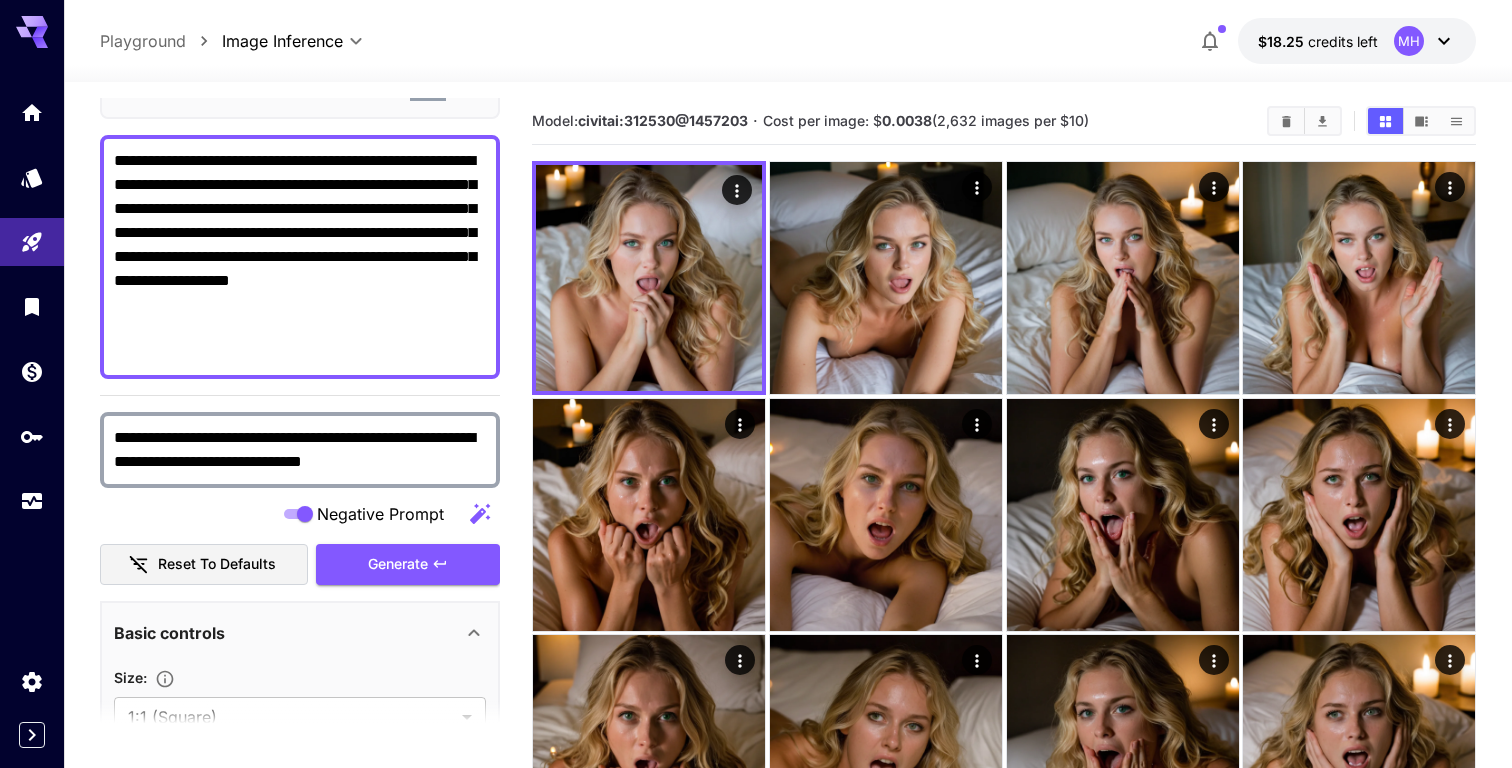 scroll, scrollTop: 0, scrollLeft: 0, axis: both 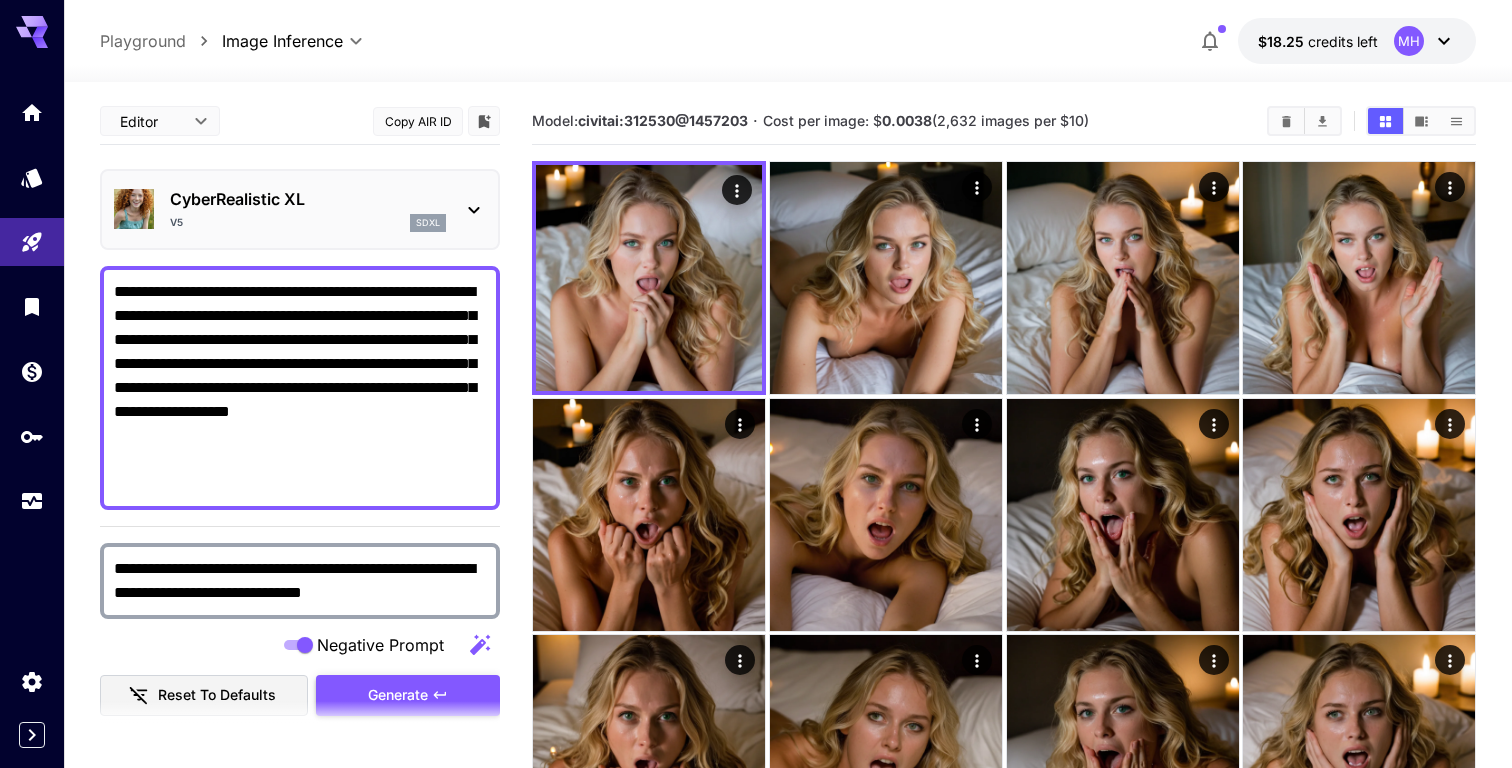 click on "Generate" at bounding box center (398, 695) 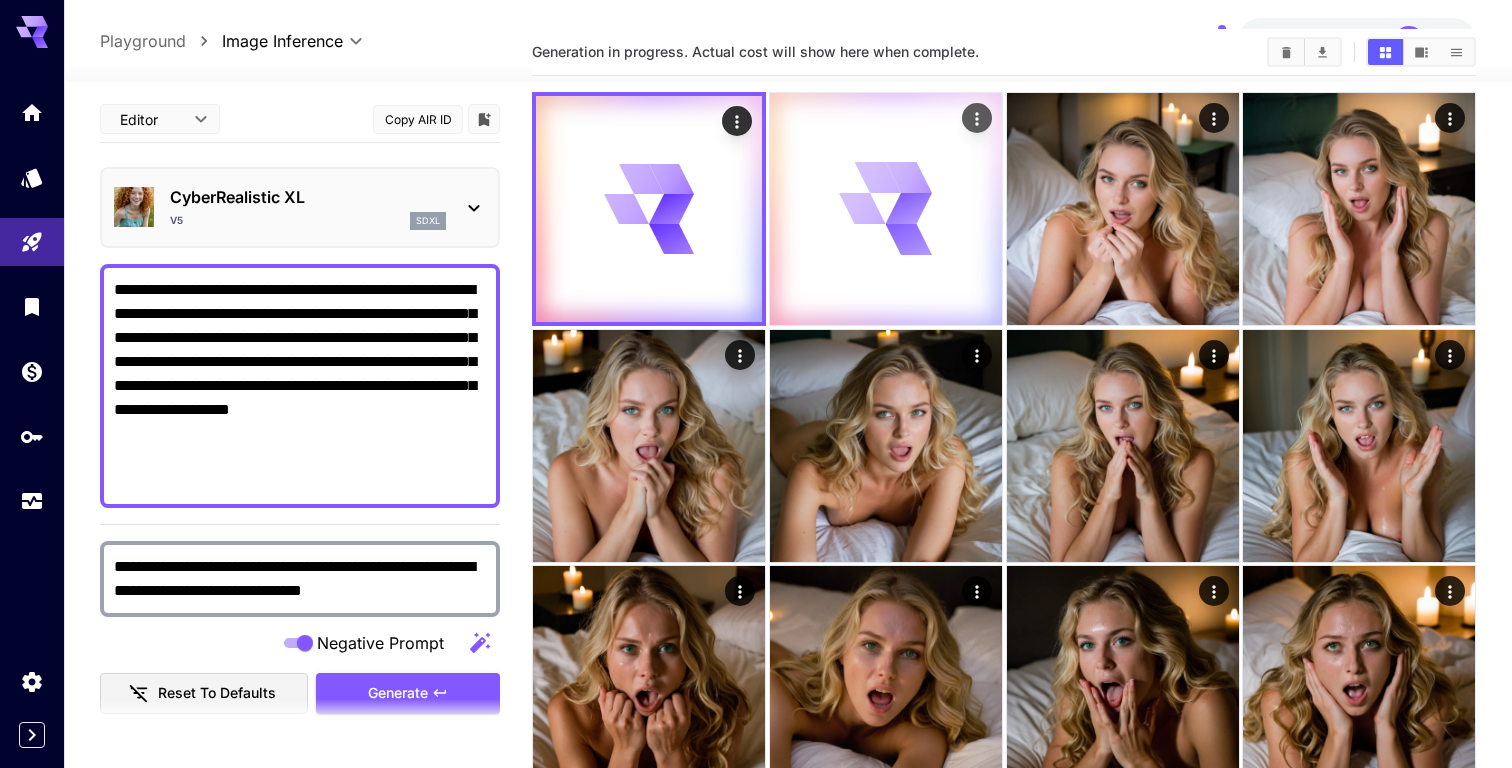 scroll, scrollTop: 70, scrollLeft: 0, axis: vertical 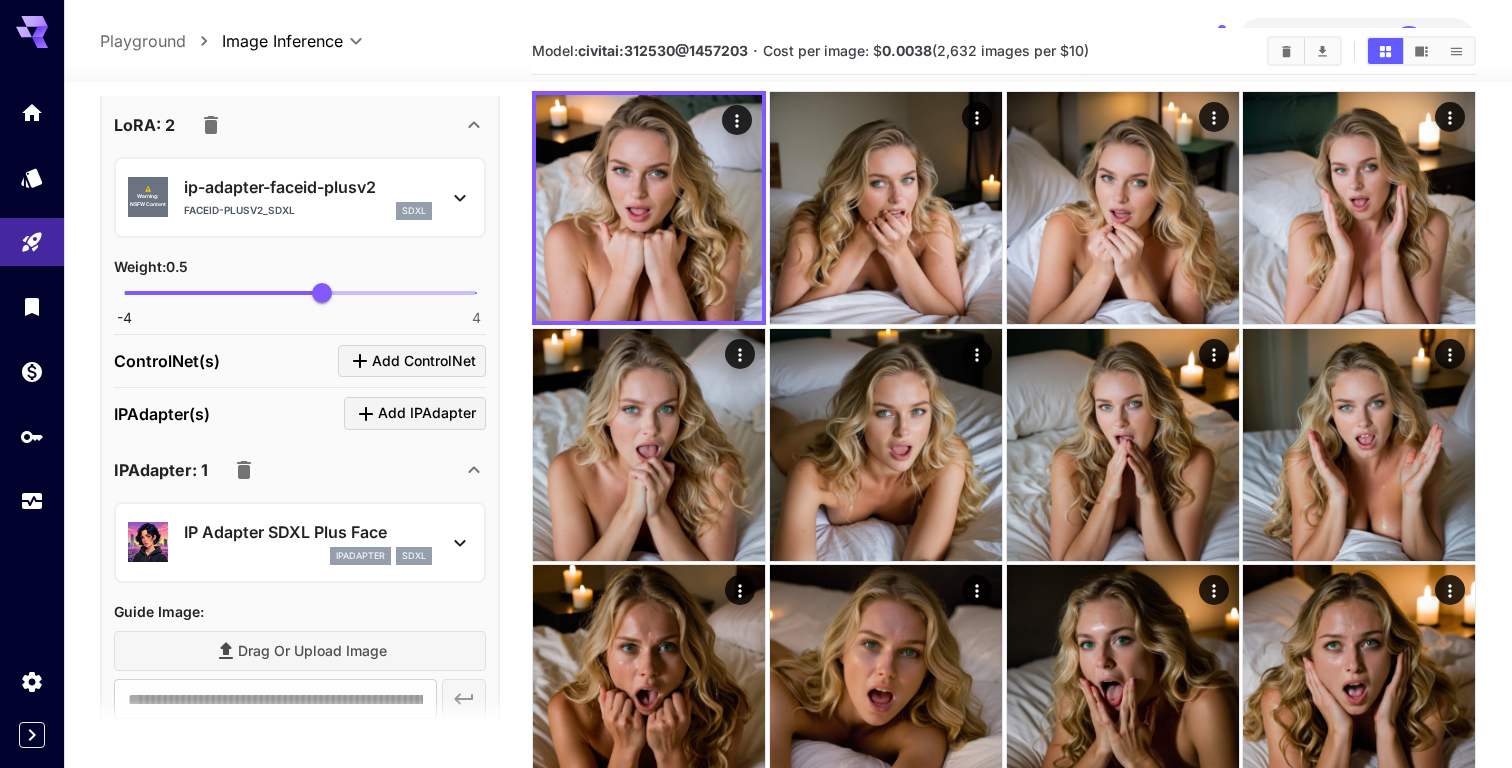 click 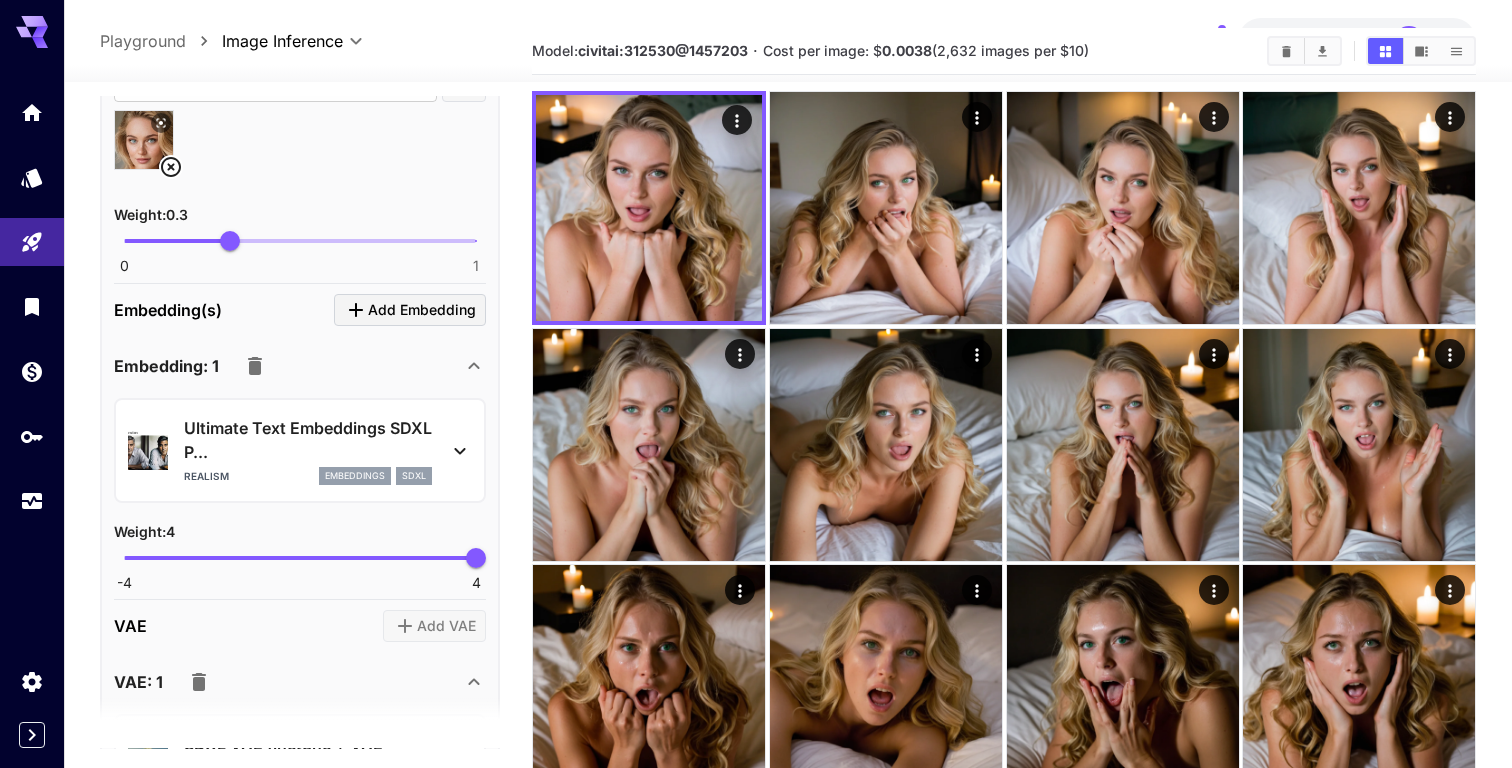 scroll, scrollTop: 2962, scrollLeft: 0, axis: vertical 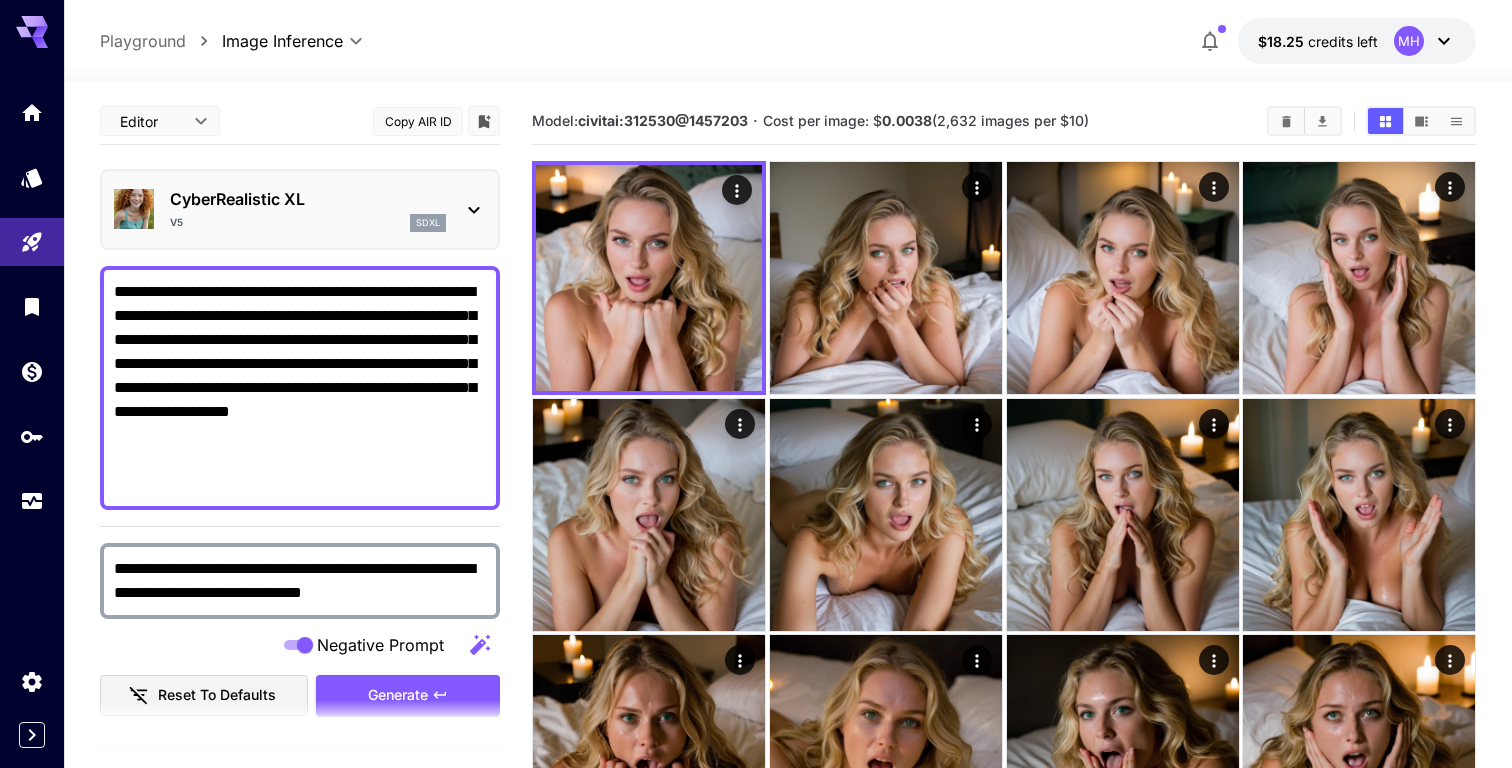 click on "**********" at bounding box center (300, 388) 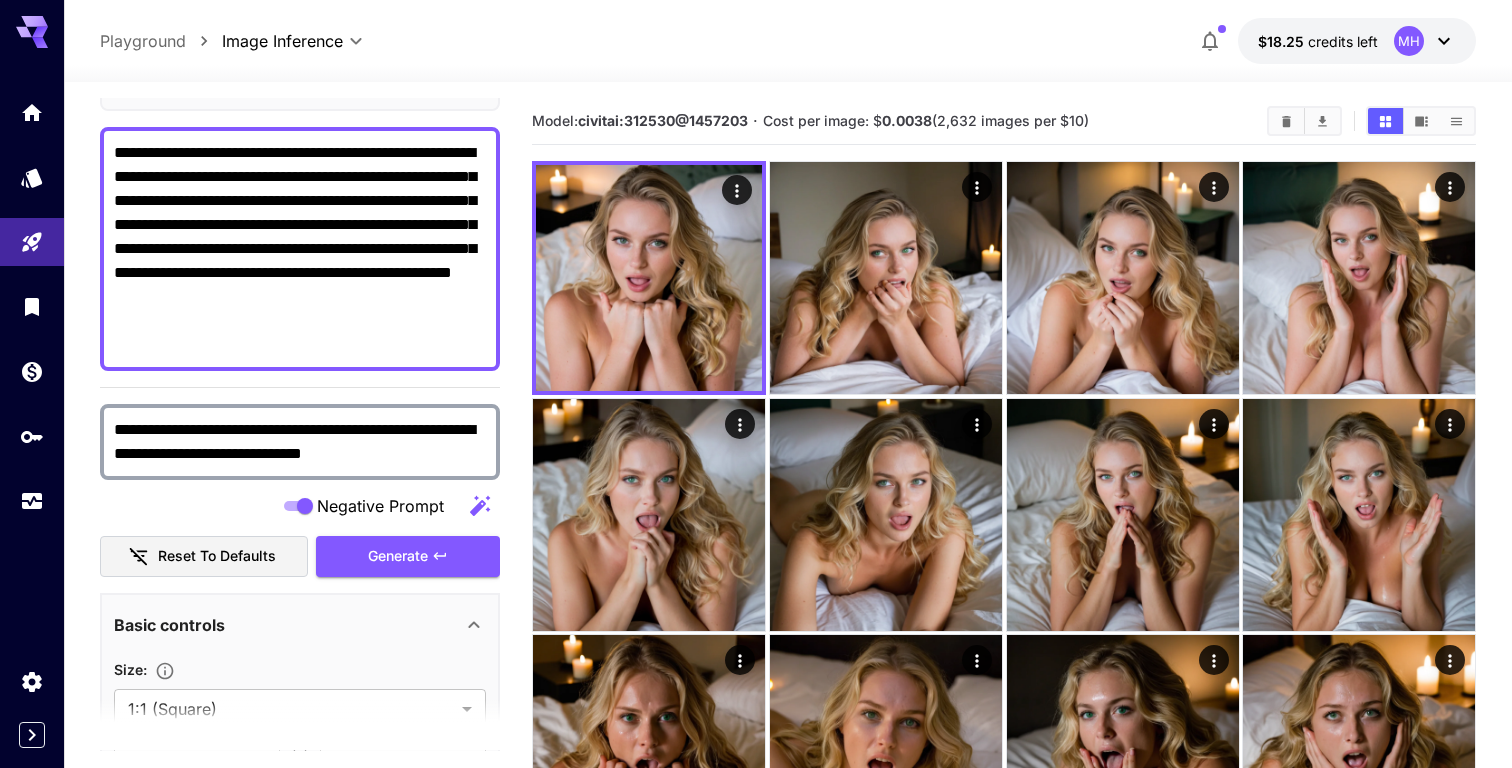 scroll, scrollTop: 226, scrollLeft: 0, axis: vertical 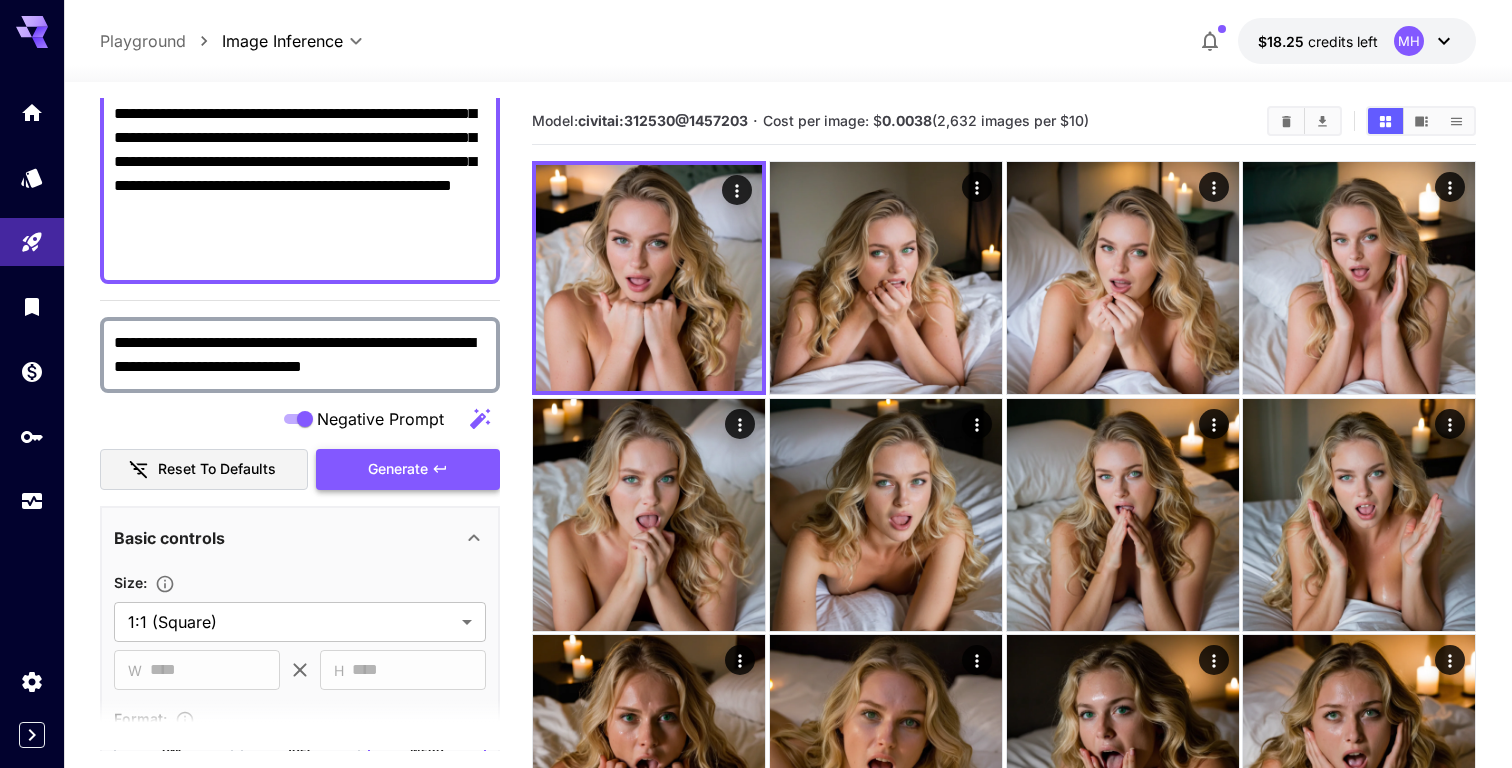 type on "**********" 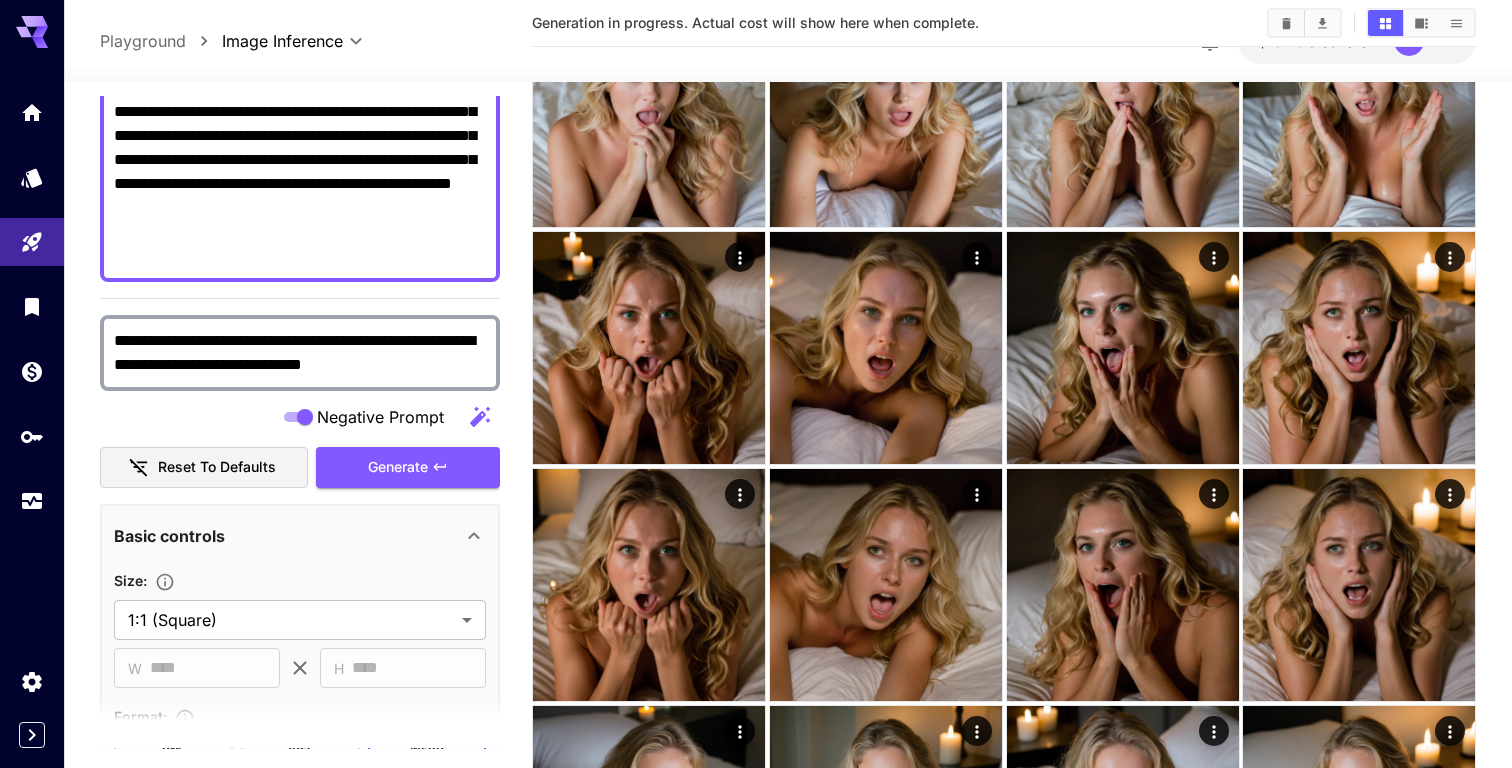 scroll, scrollTop: 642, scrollLeft: 0, axis: vertical 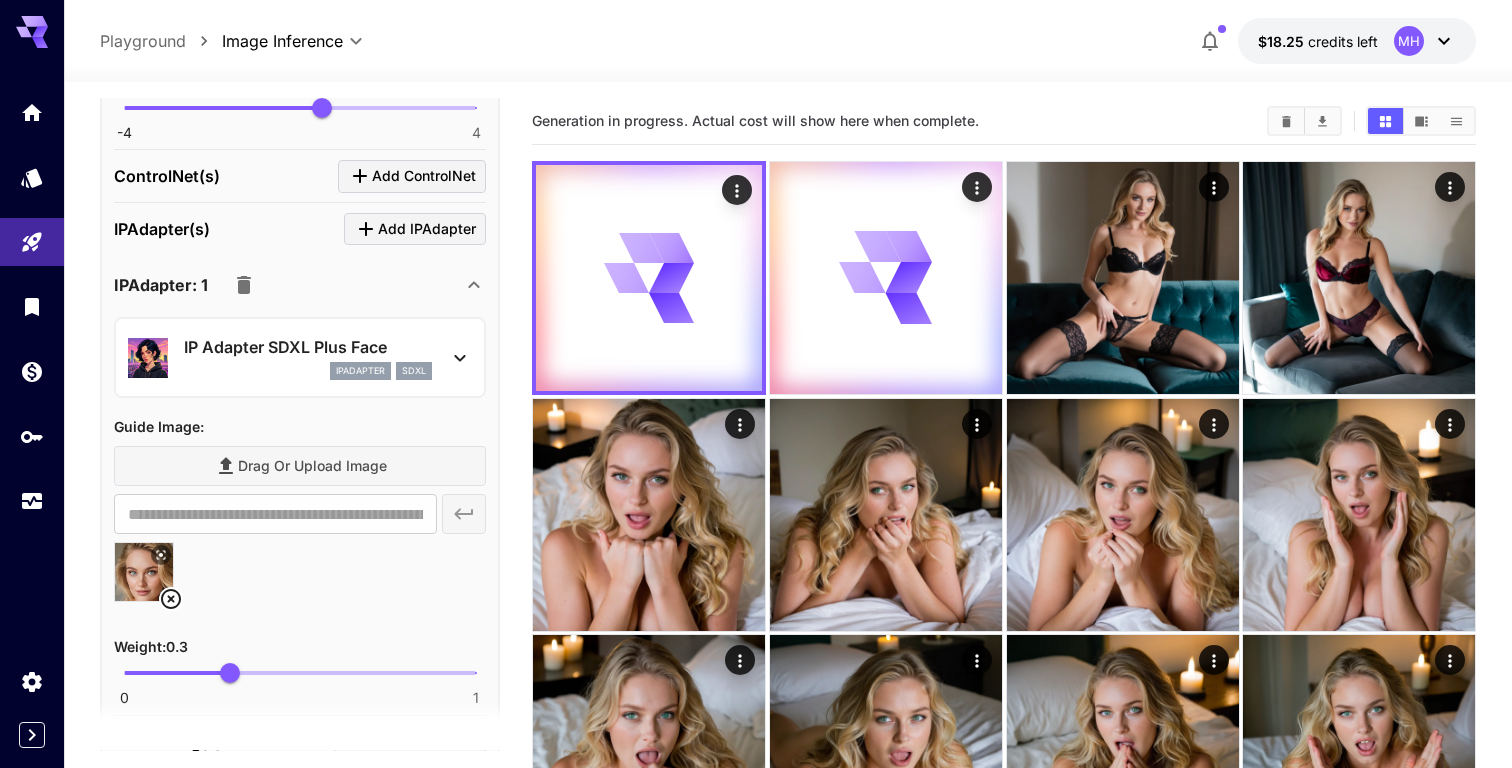 click 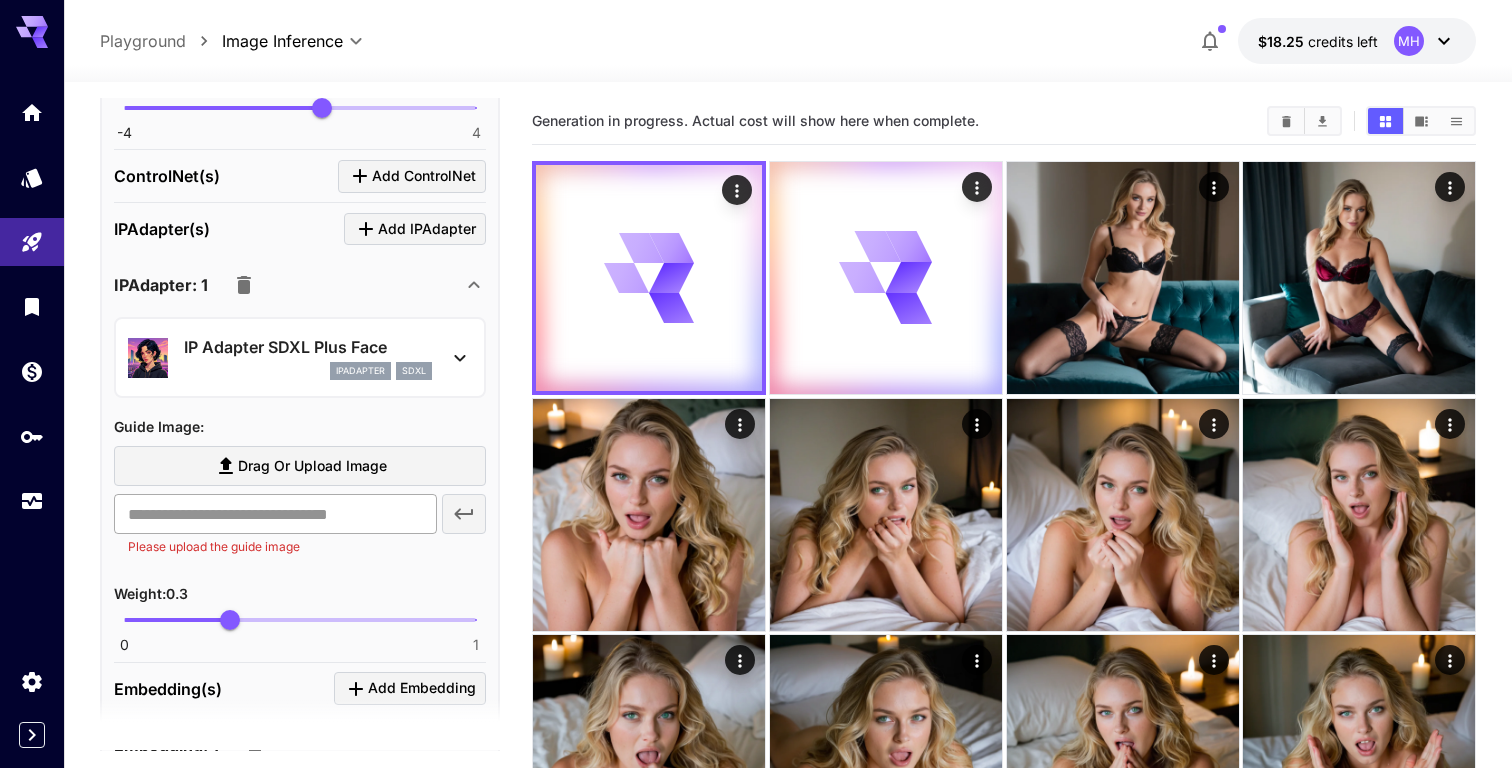 click at bounding box center [275, 514] 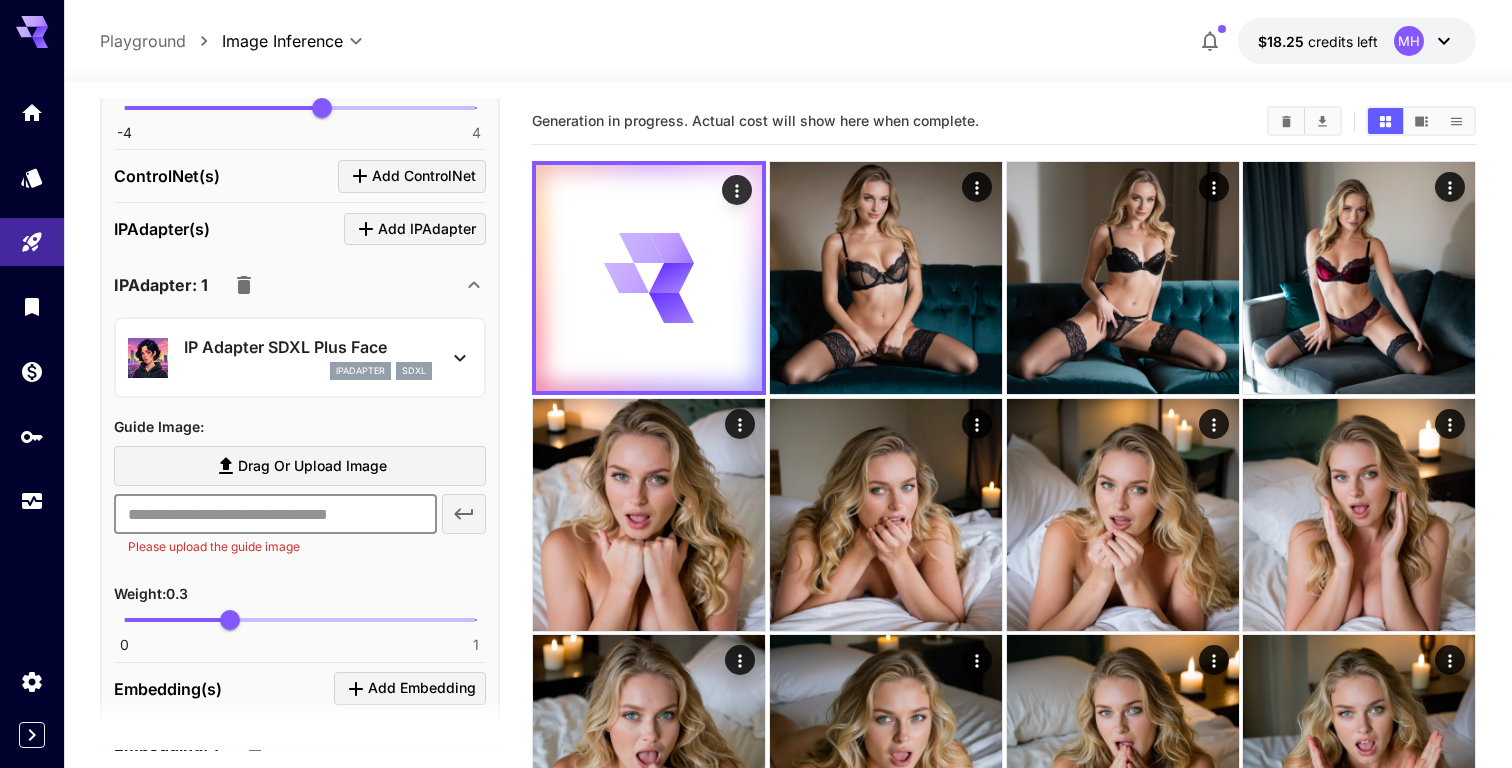 paste on "**********" 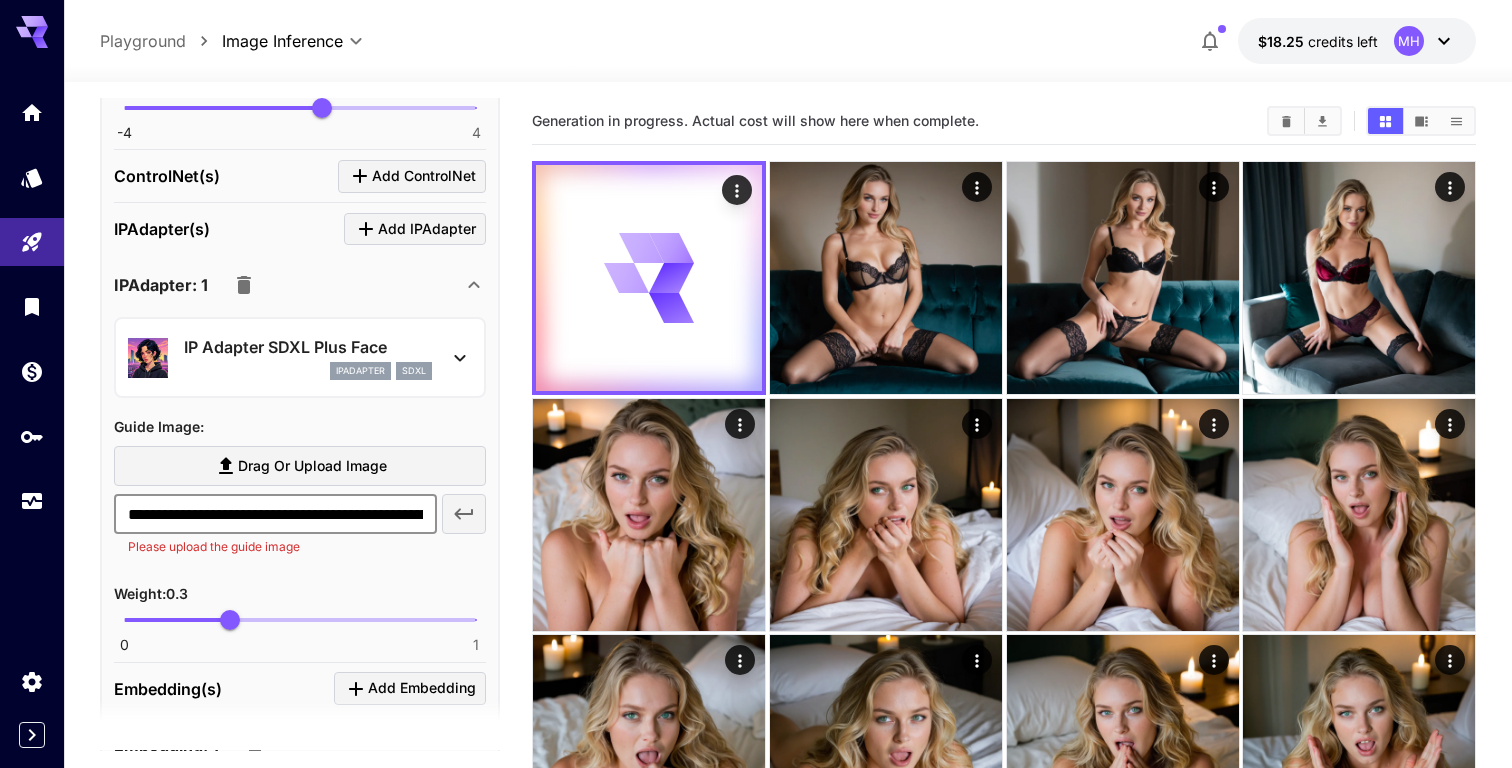 scroll, scrollTop: 0, scrollLeft: 320, axis: horizontal 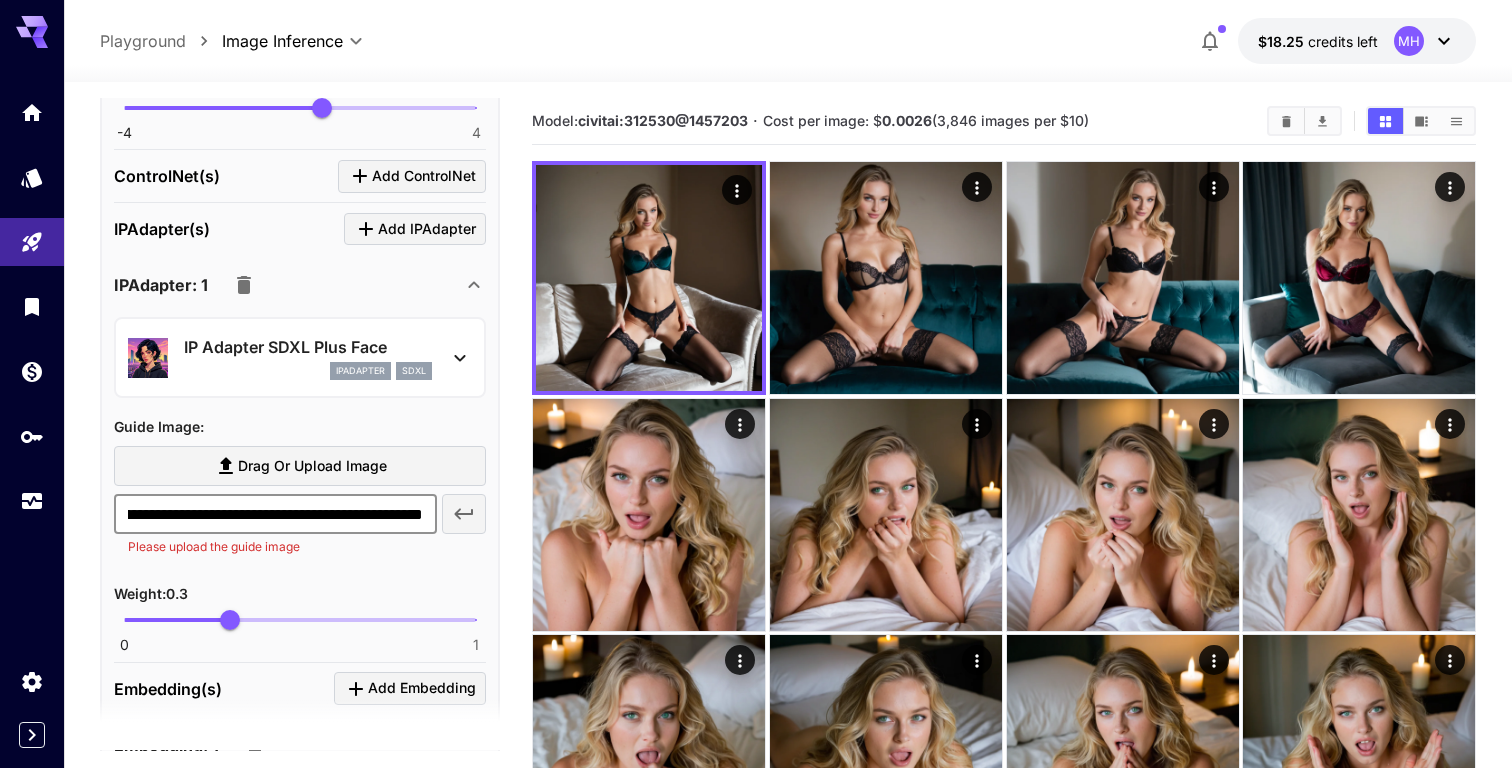 type on "**********" 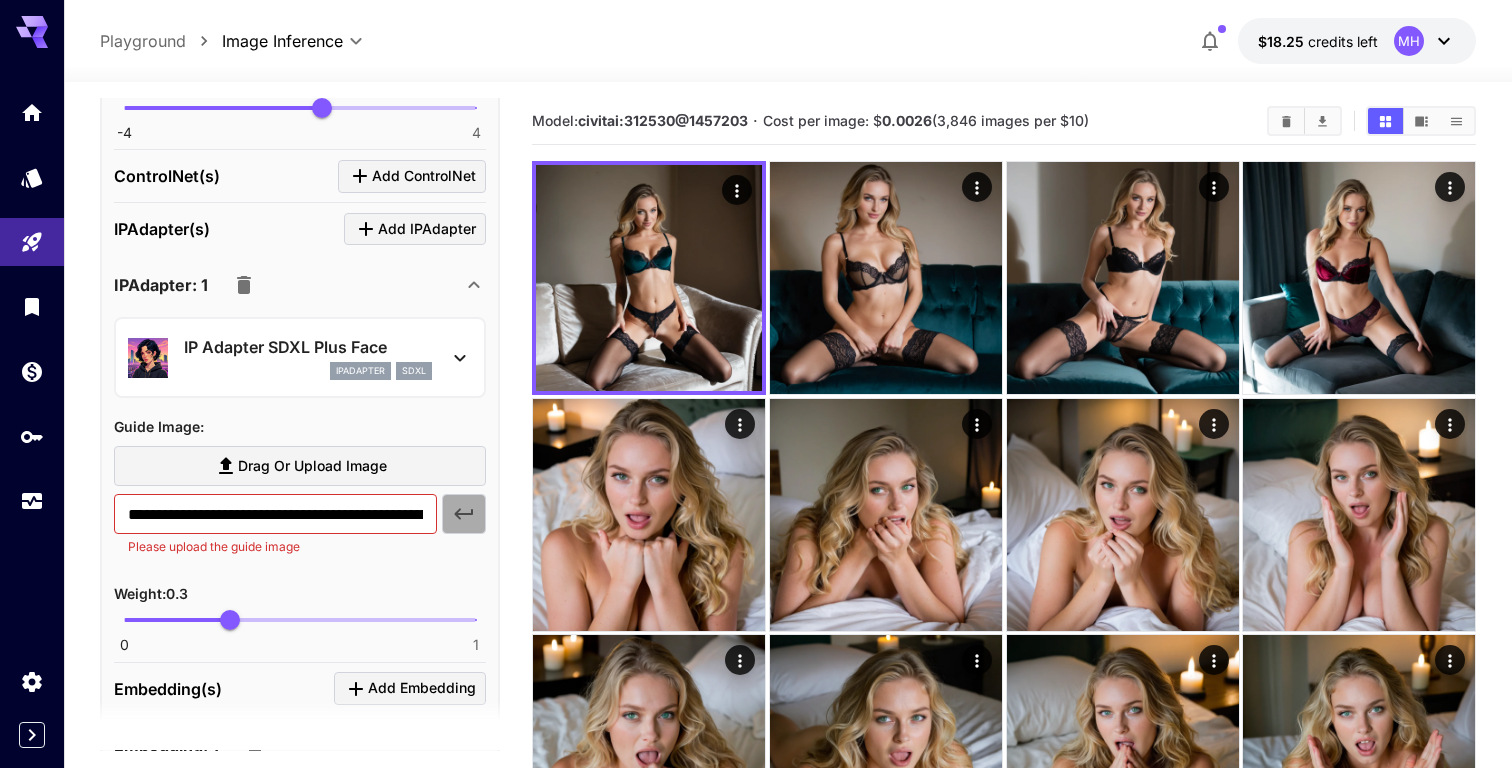 click 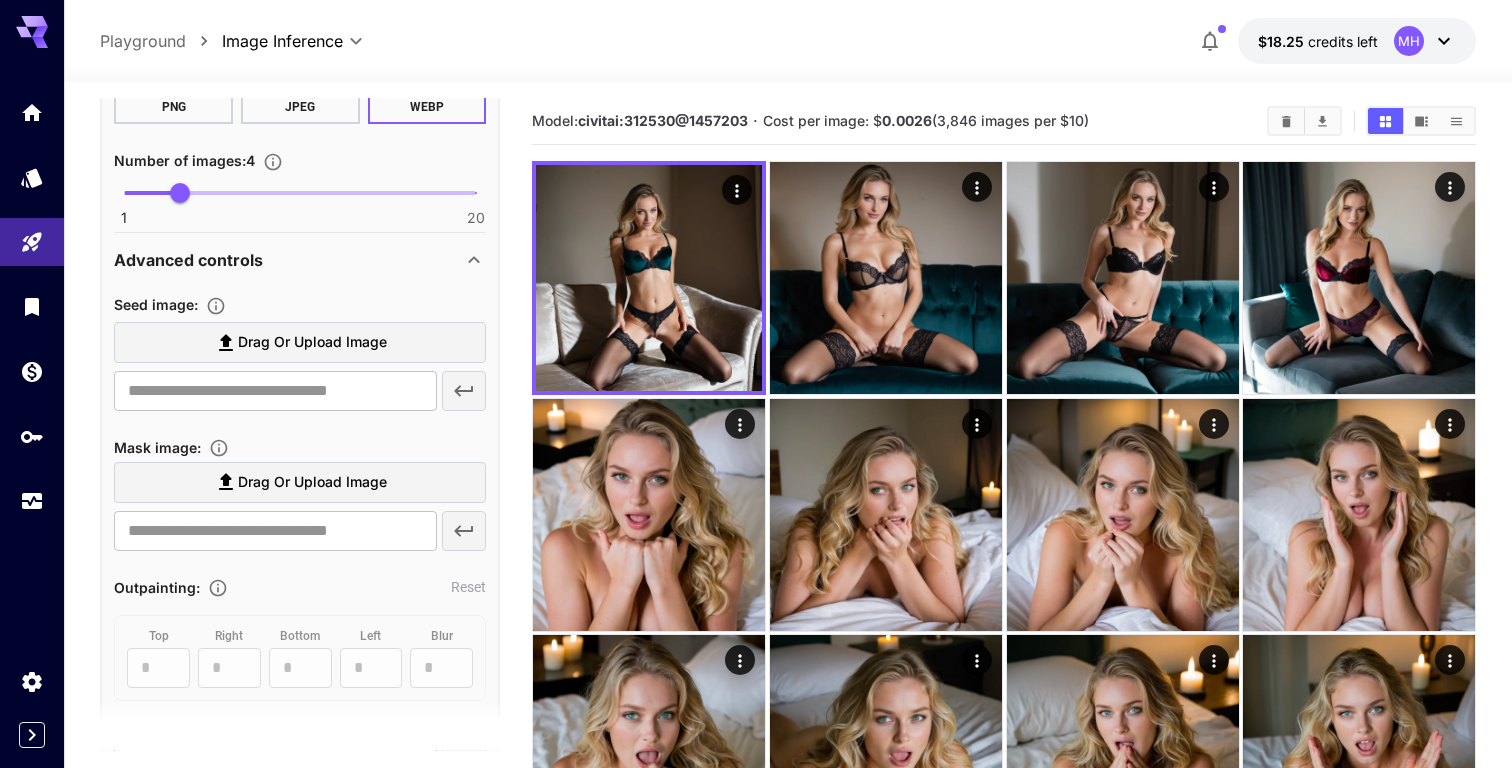 scroll, scrollTop: 0, scrollLeft: 0, axis: both 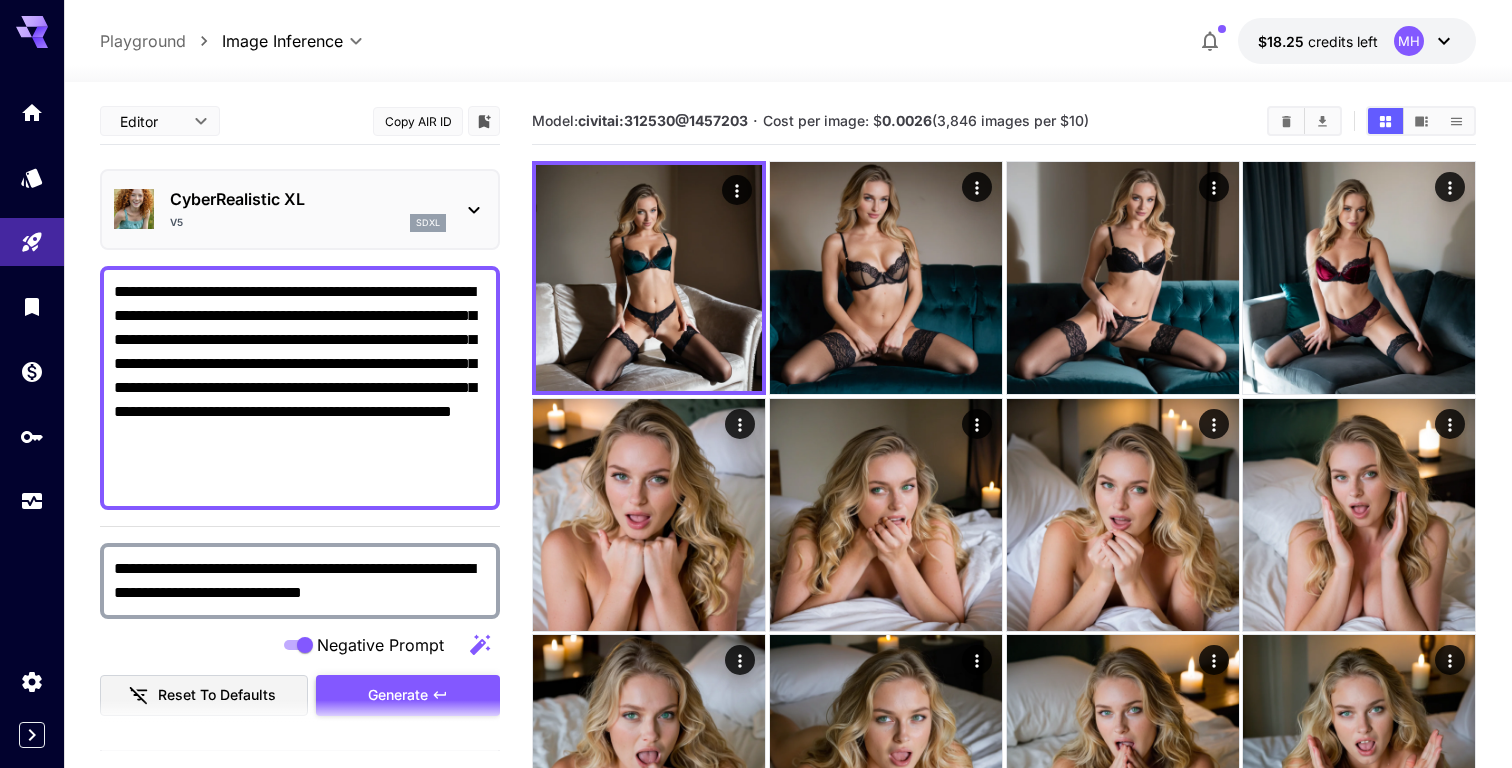 click on "Generate" at bounding box center [398, 695] 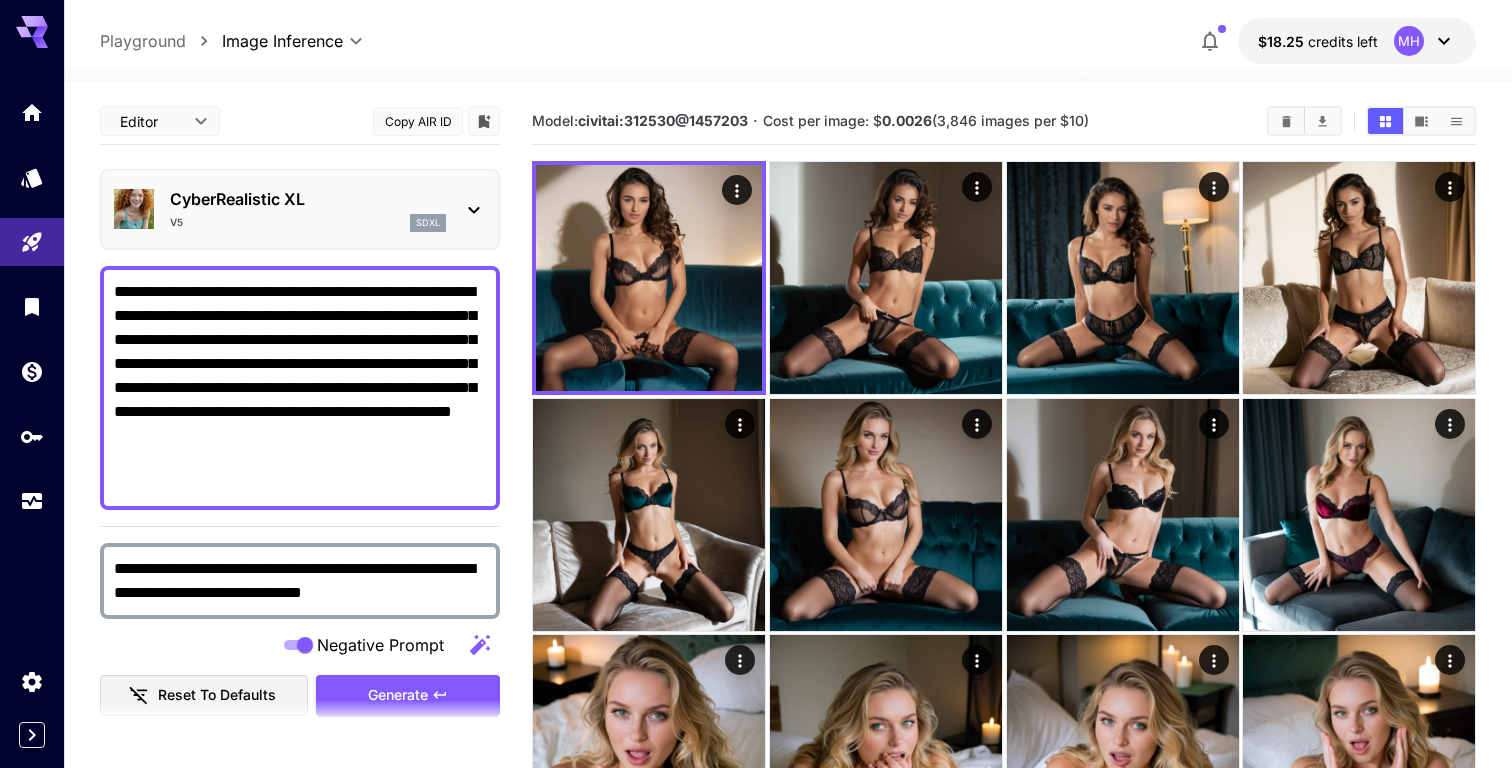 click on "**********" at bounding box center [300, 388] 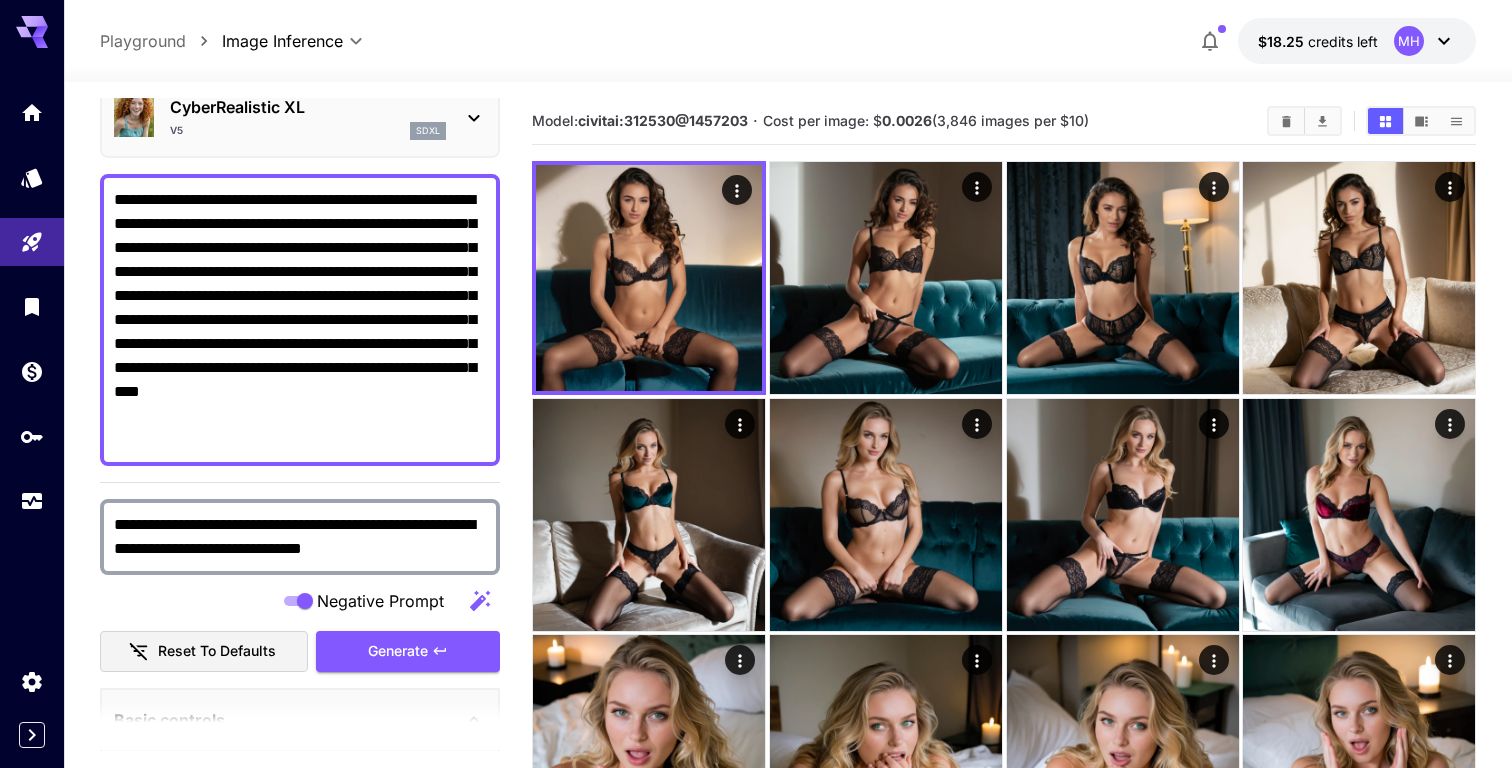 scroll, scrollTop: 127, scrollLeft: 0, axis: vertical 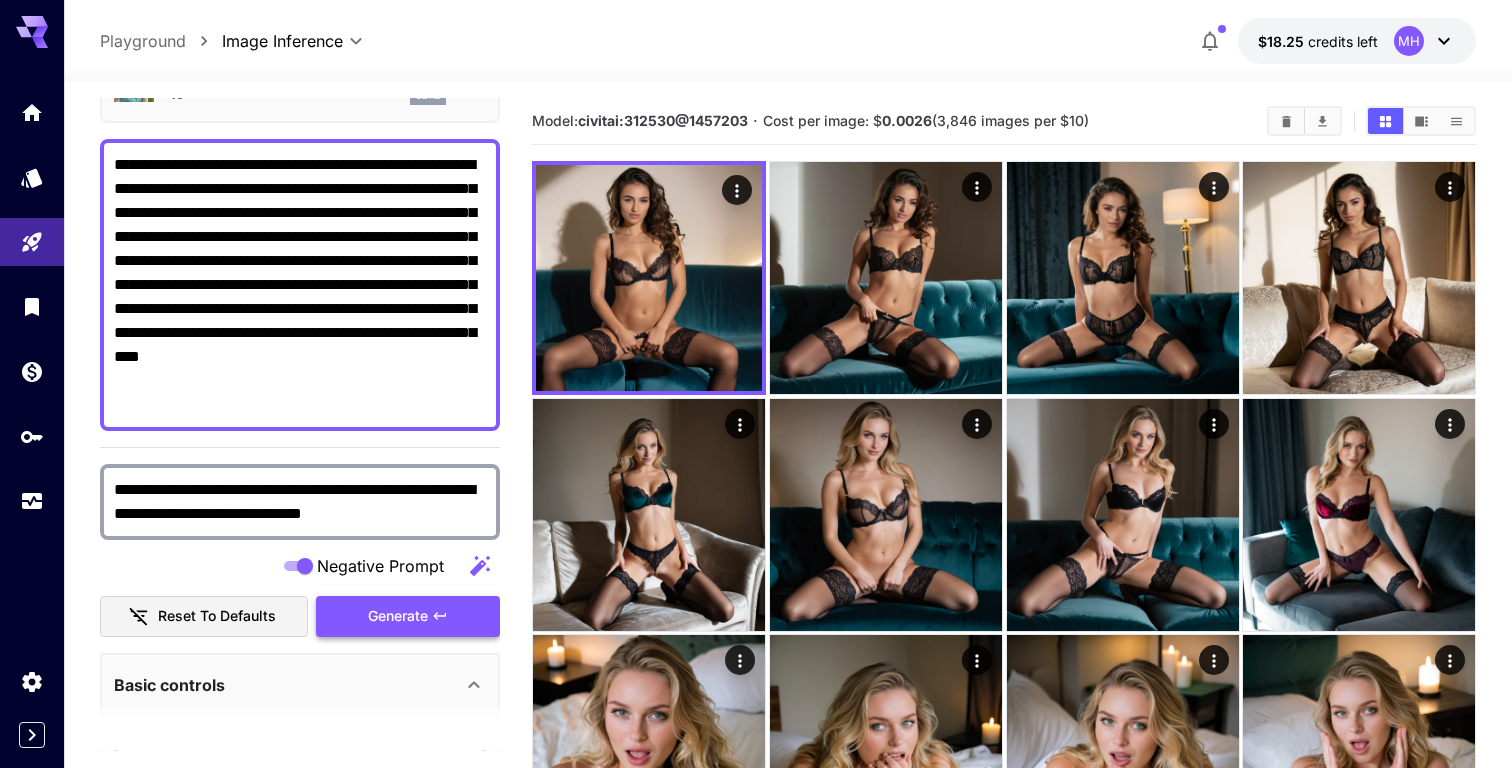 type on "**********" 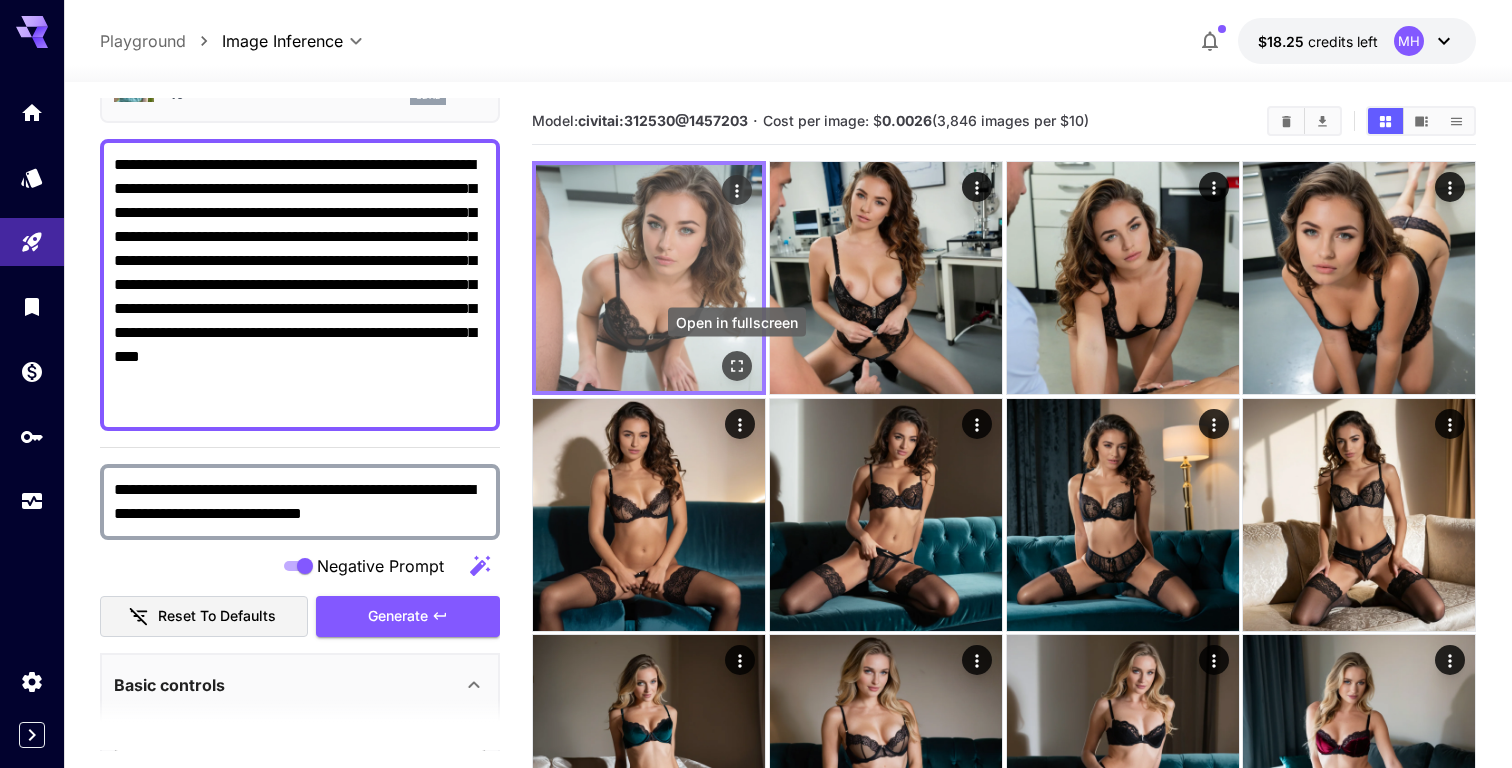 click 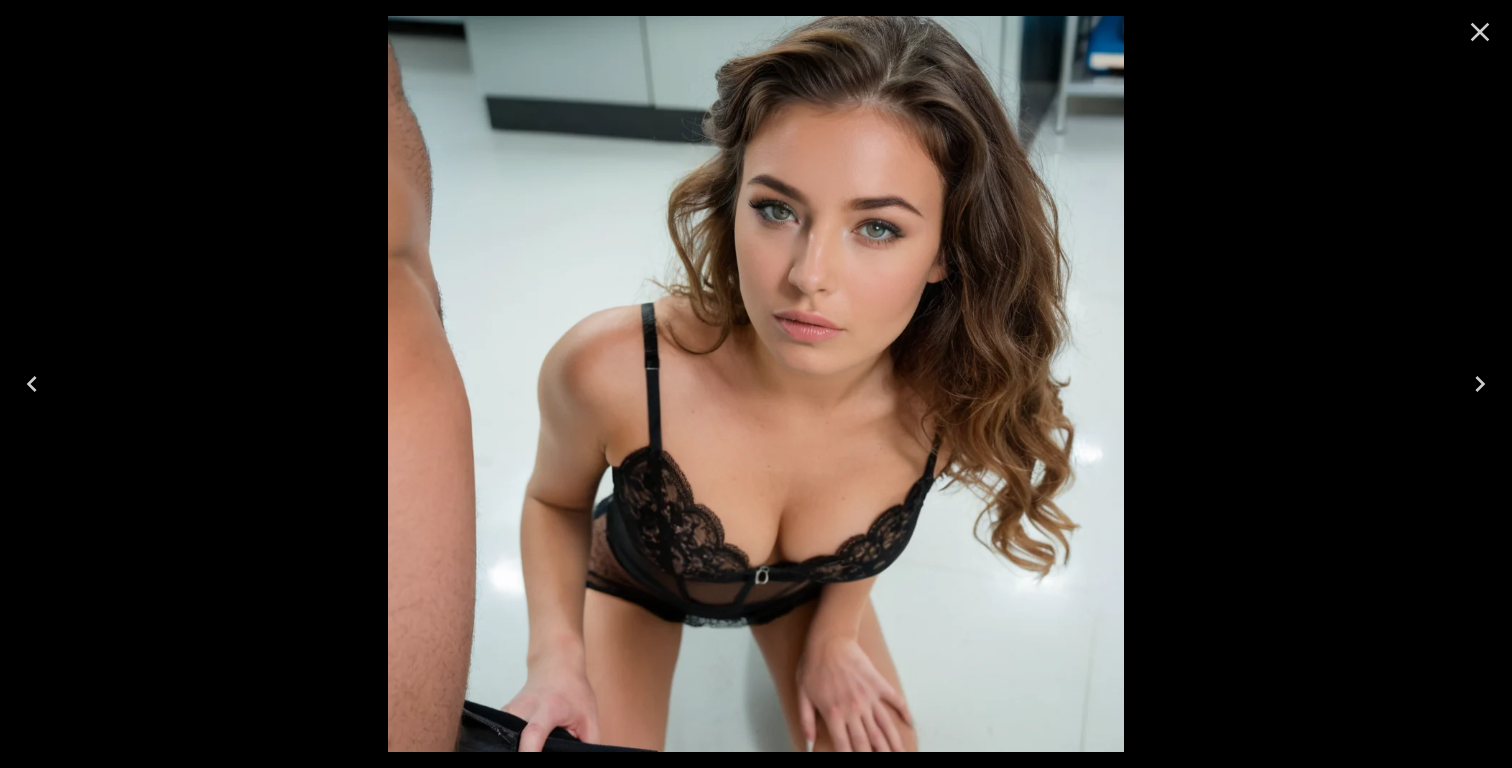 click 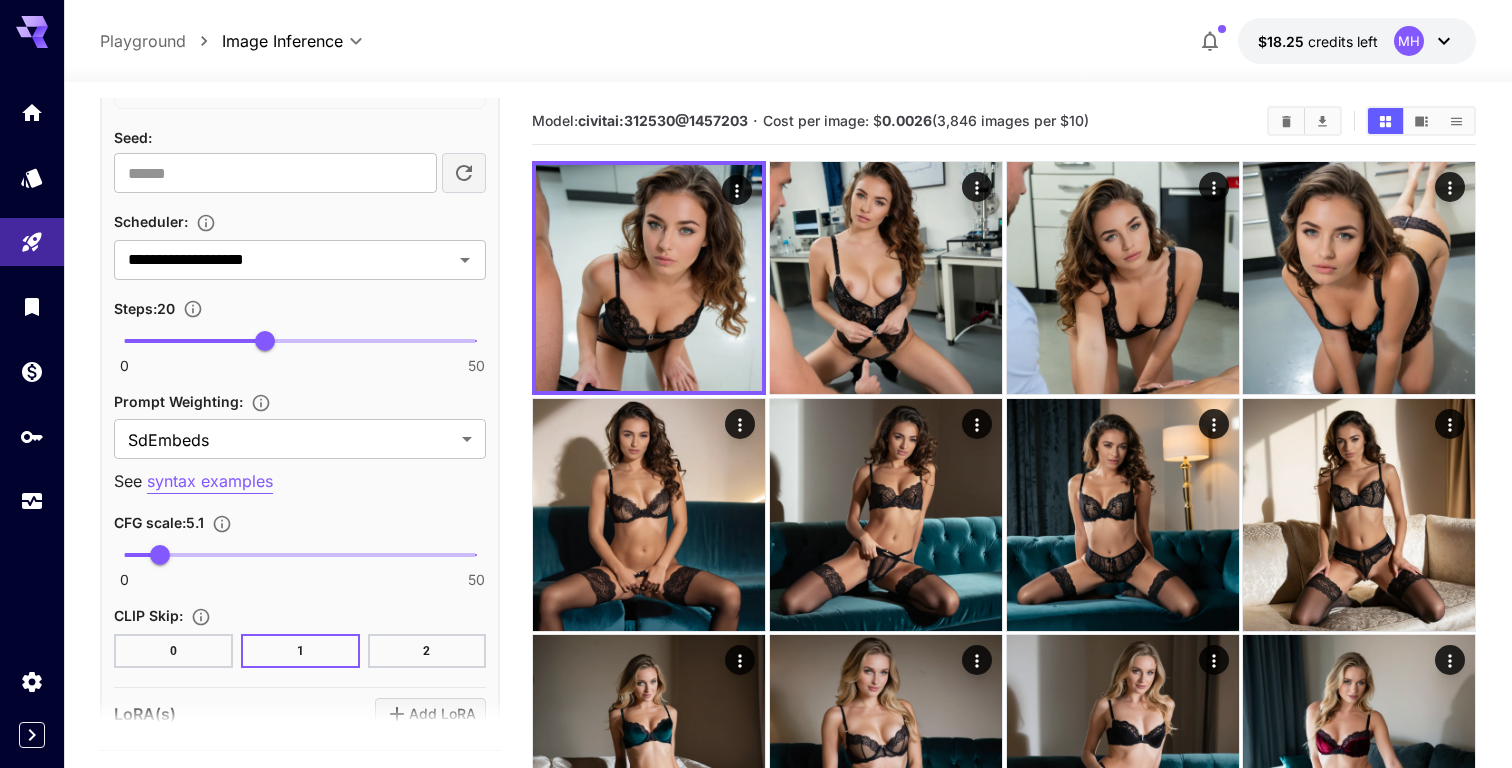 scroll, scrollTop: 1528, scrollLeft: 0, axis: vertical 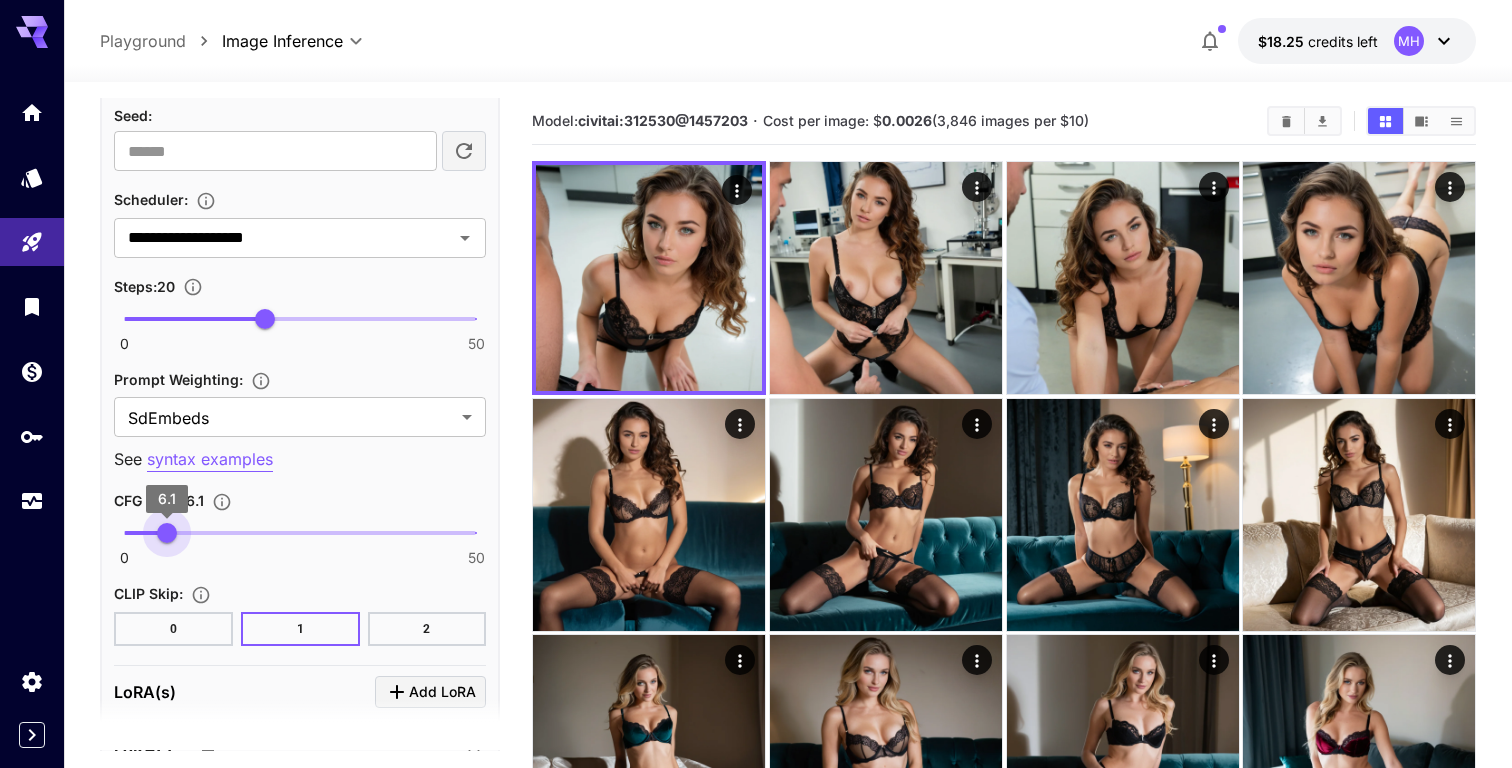 type on "***" 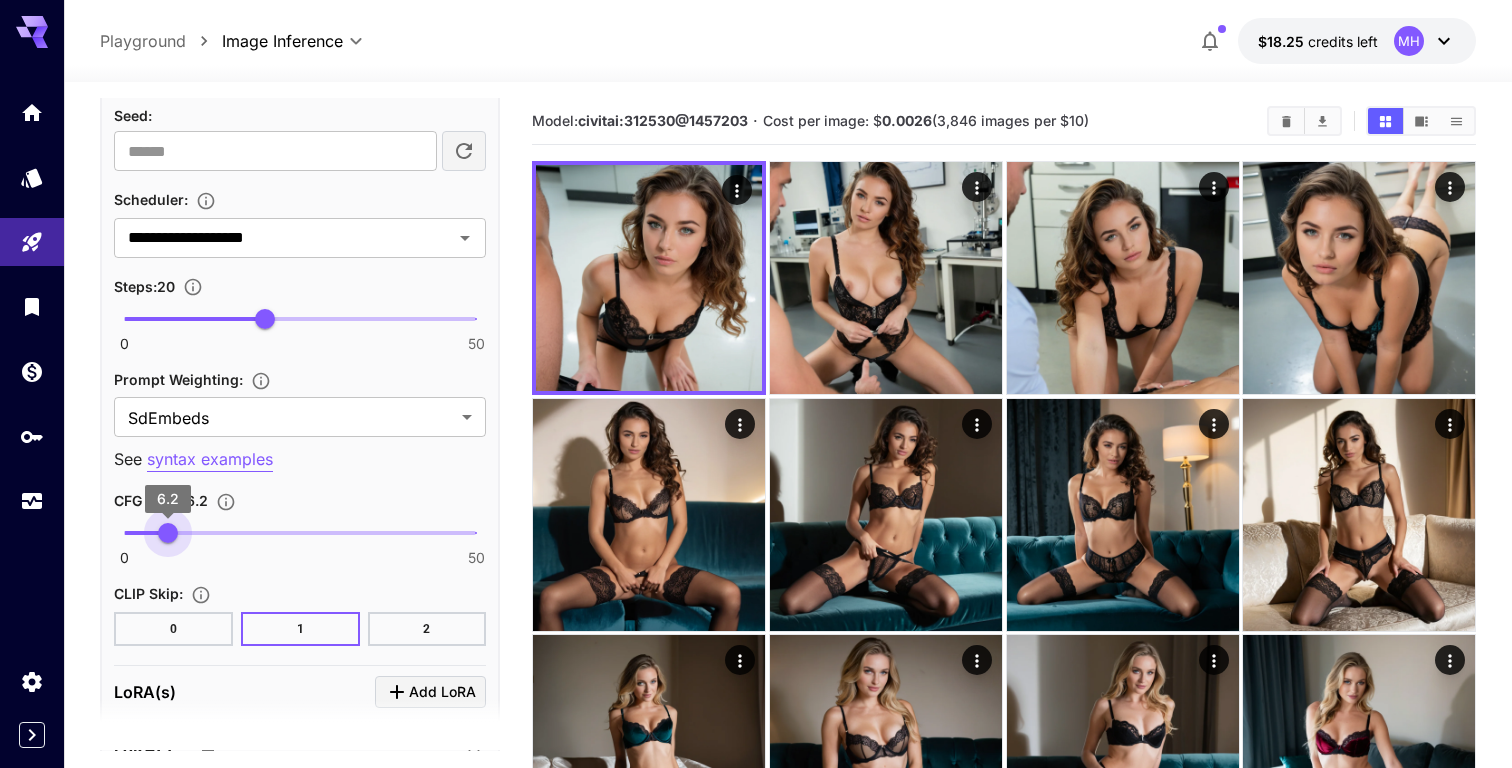 click on "6.2" at bounding box center (168, 533) 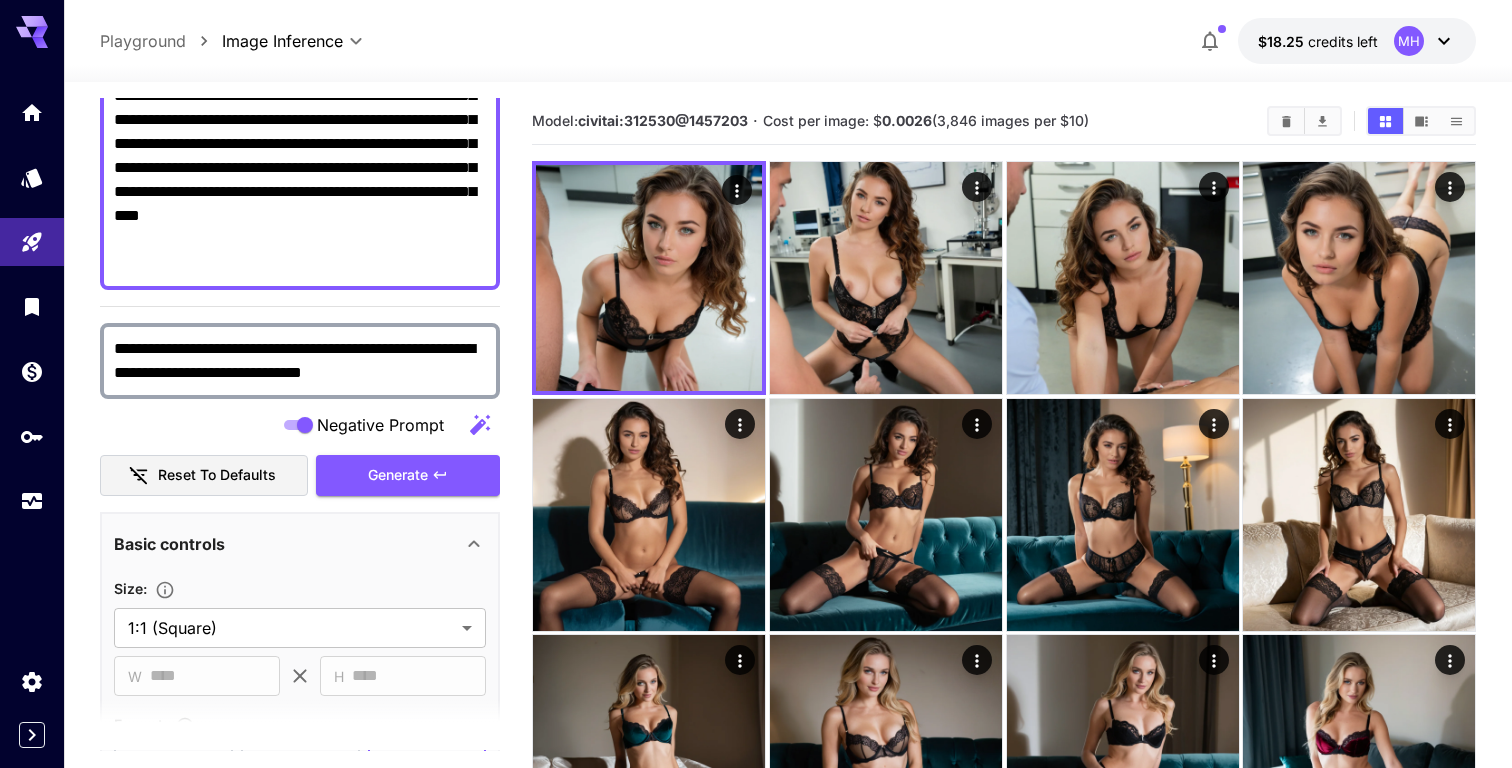 scroll, scrollTop: 147, scrollLeft: 0, axis: vertical 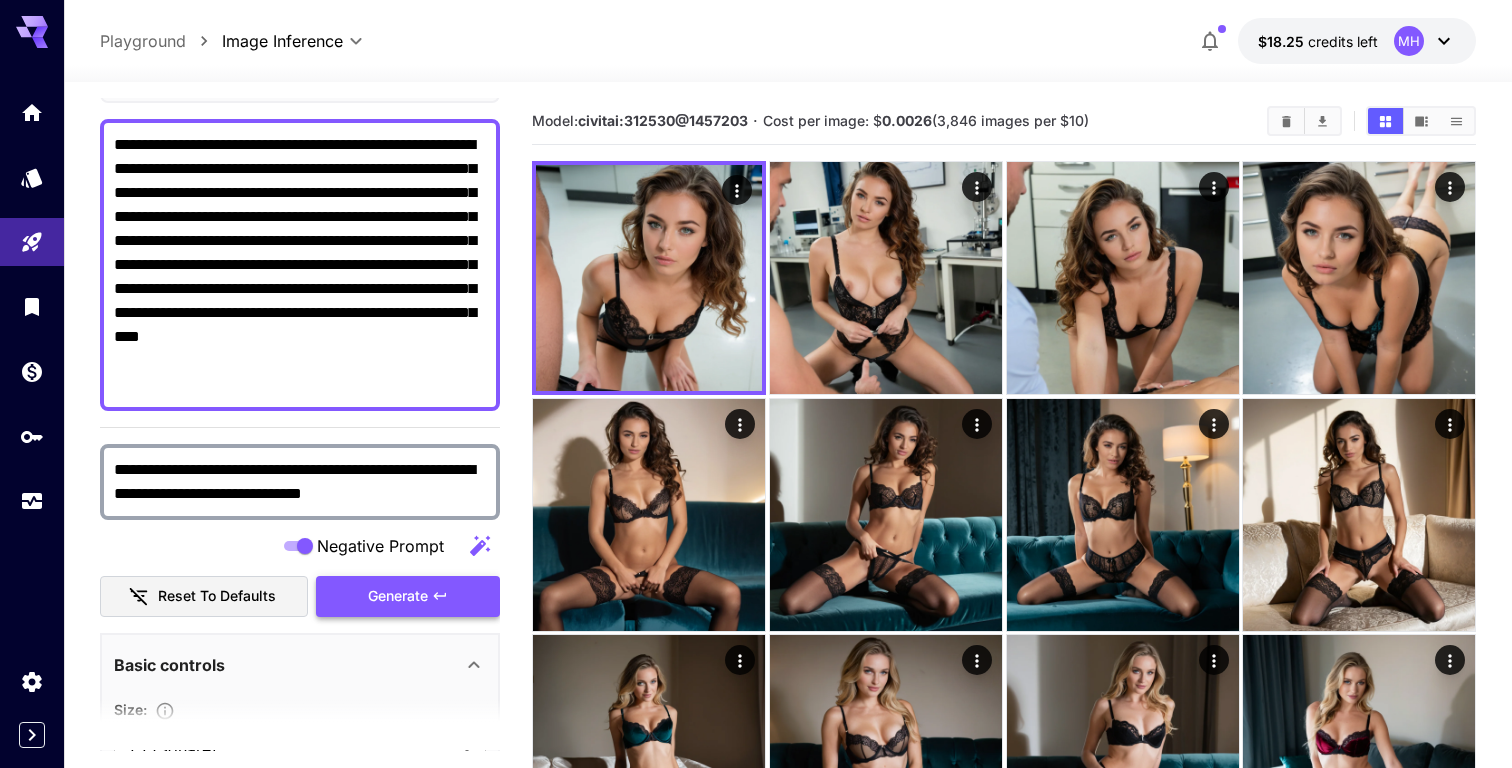 click on "Generate" at bounding box center [398, 596] 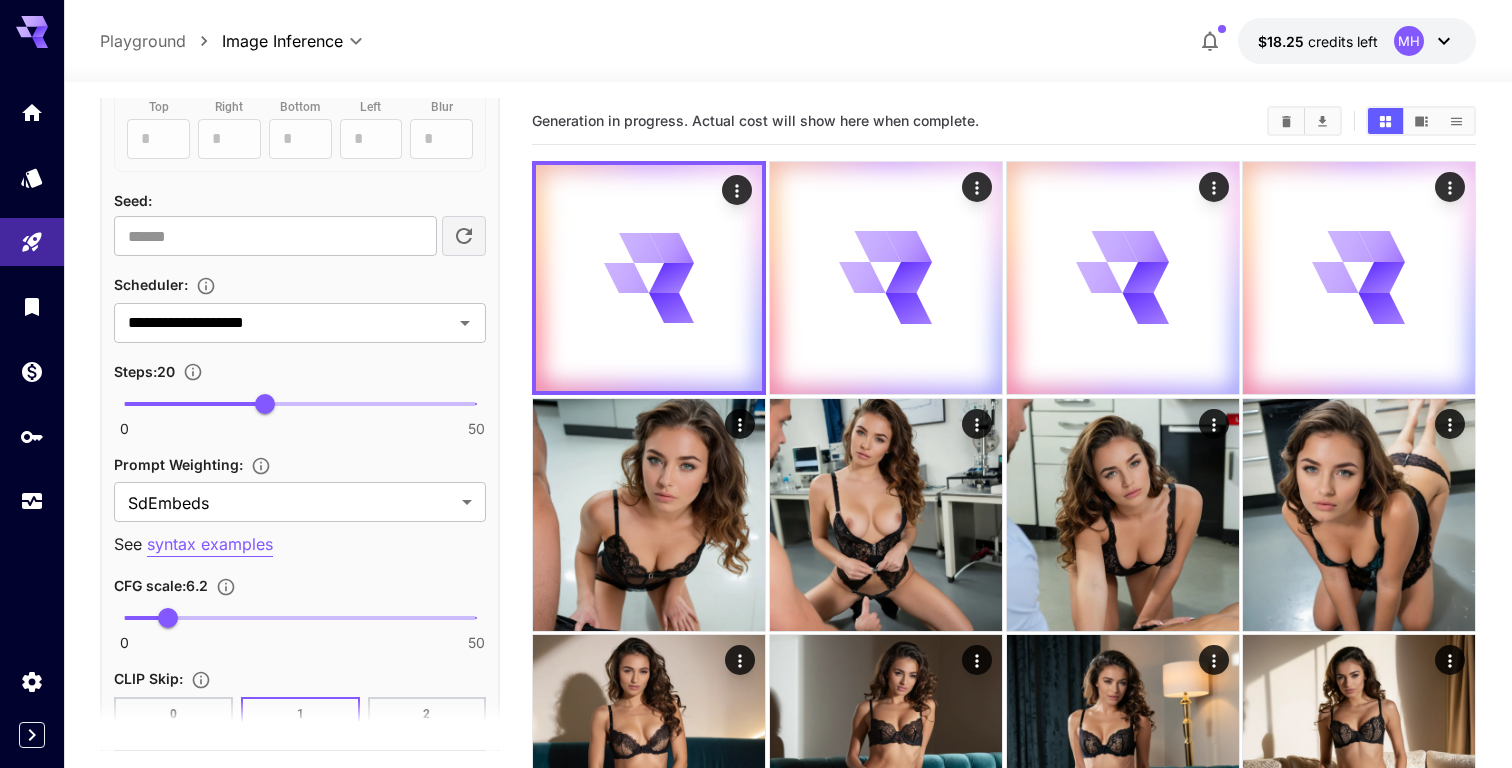 scroll, scrollTop: 1473, scrollLeft: 0, axis: vertical 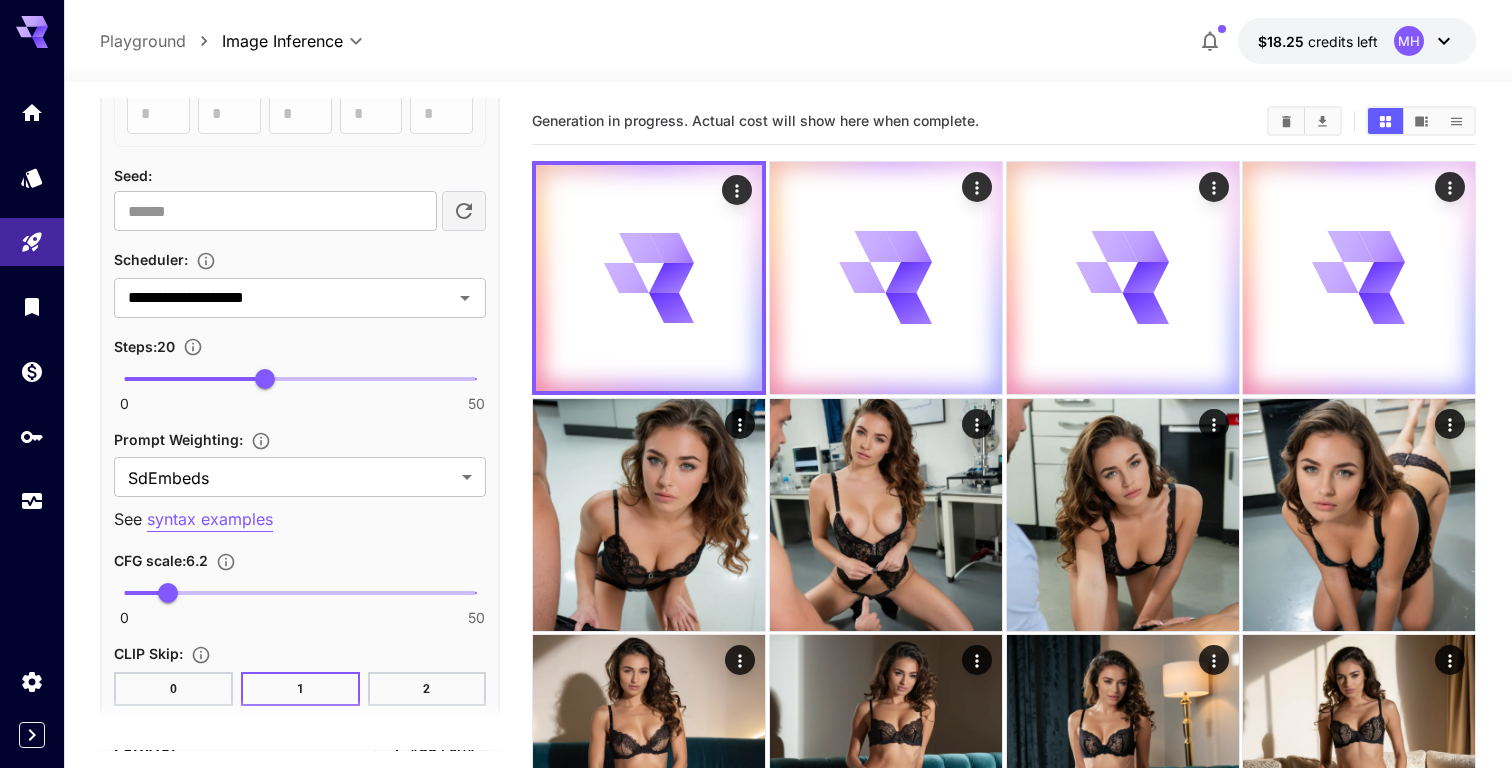 click on "2" at bounding box center [427, 689] 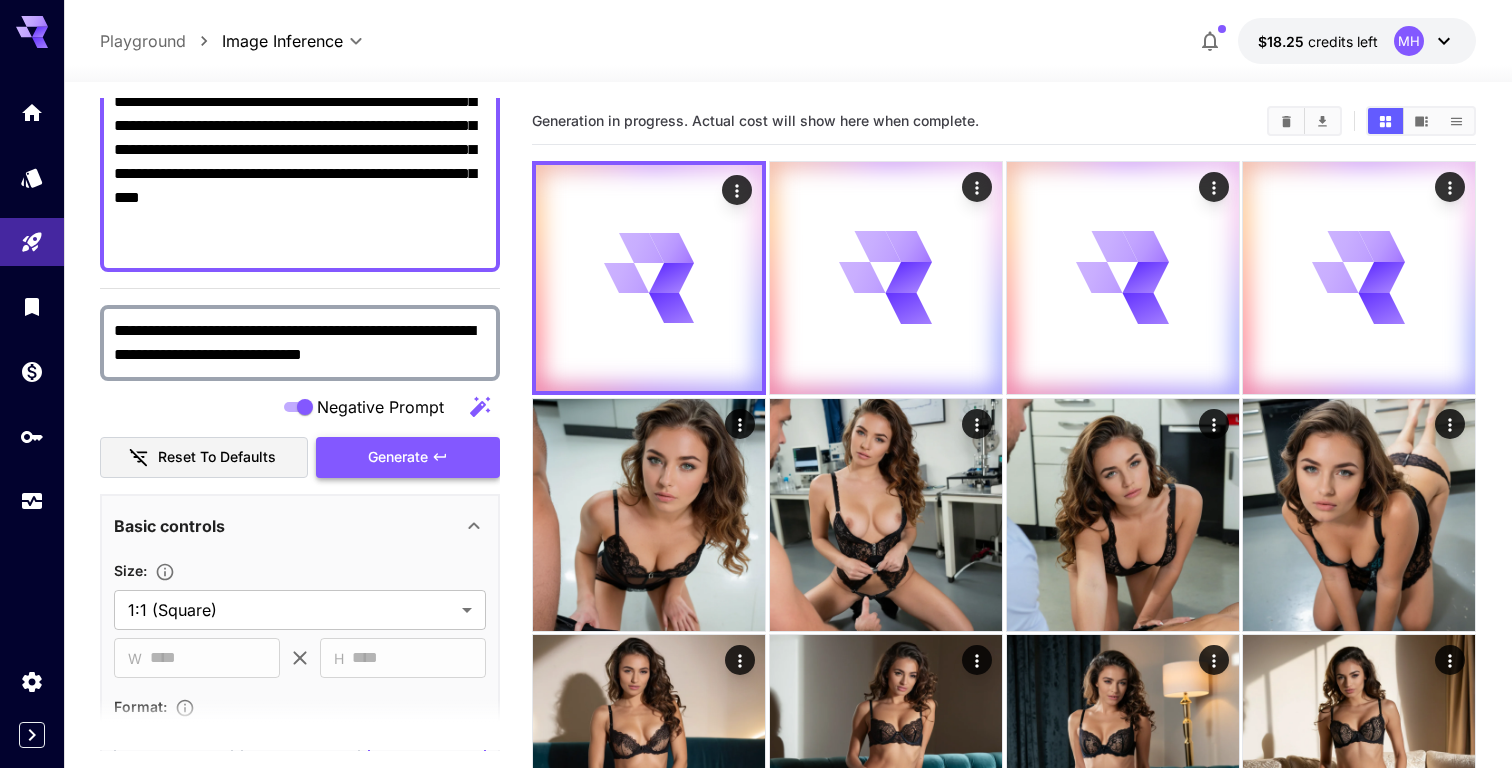 click on "Generate" at bounding box center (408, 457) 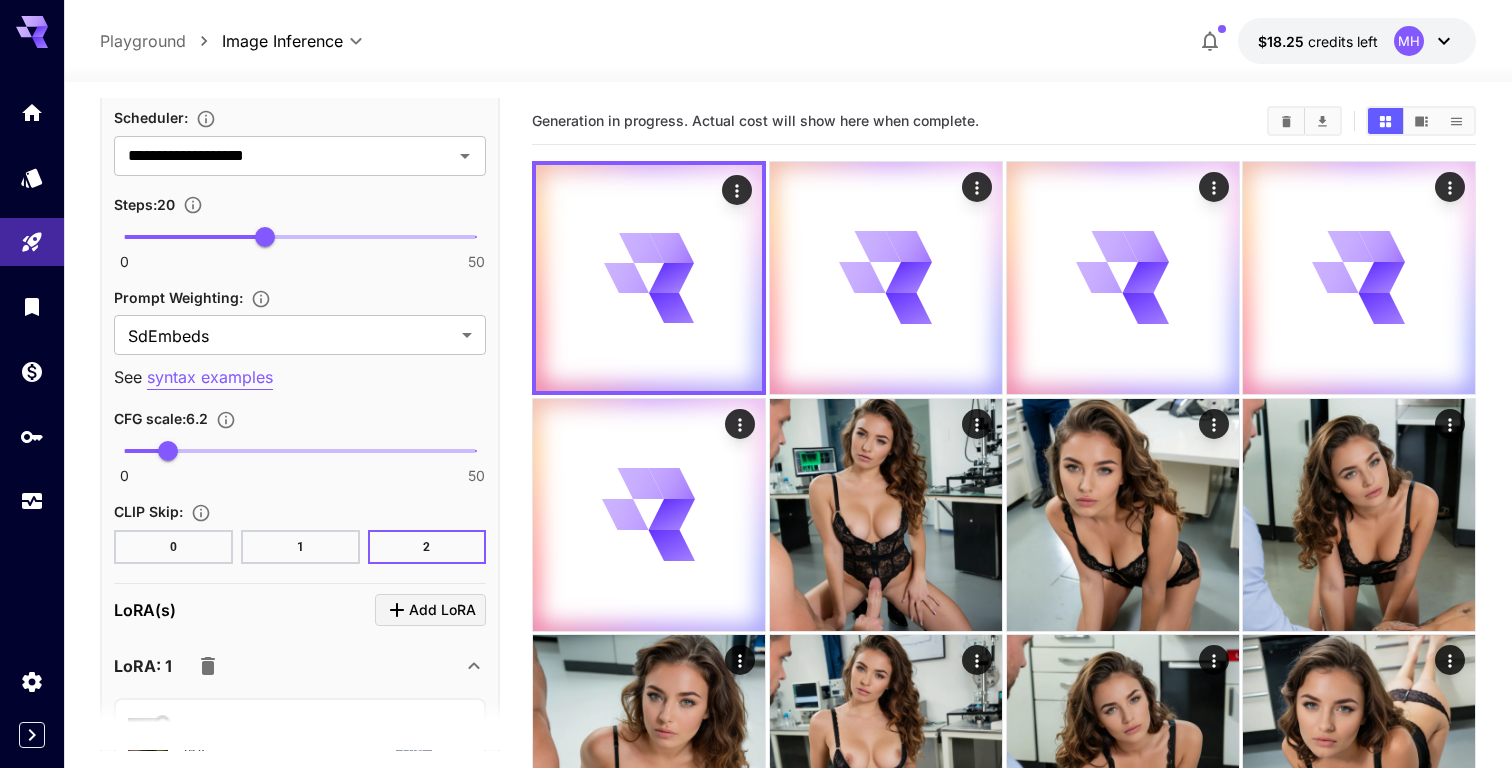 scroll, scrollTop: 1631, scrollLeft: 0, axis: vertical 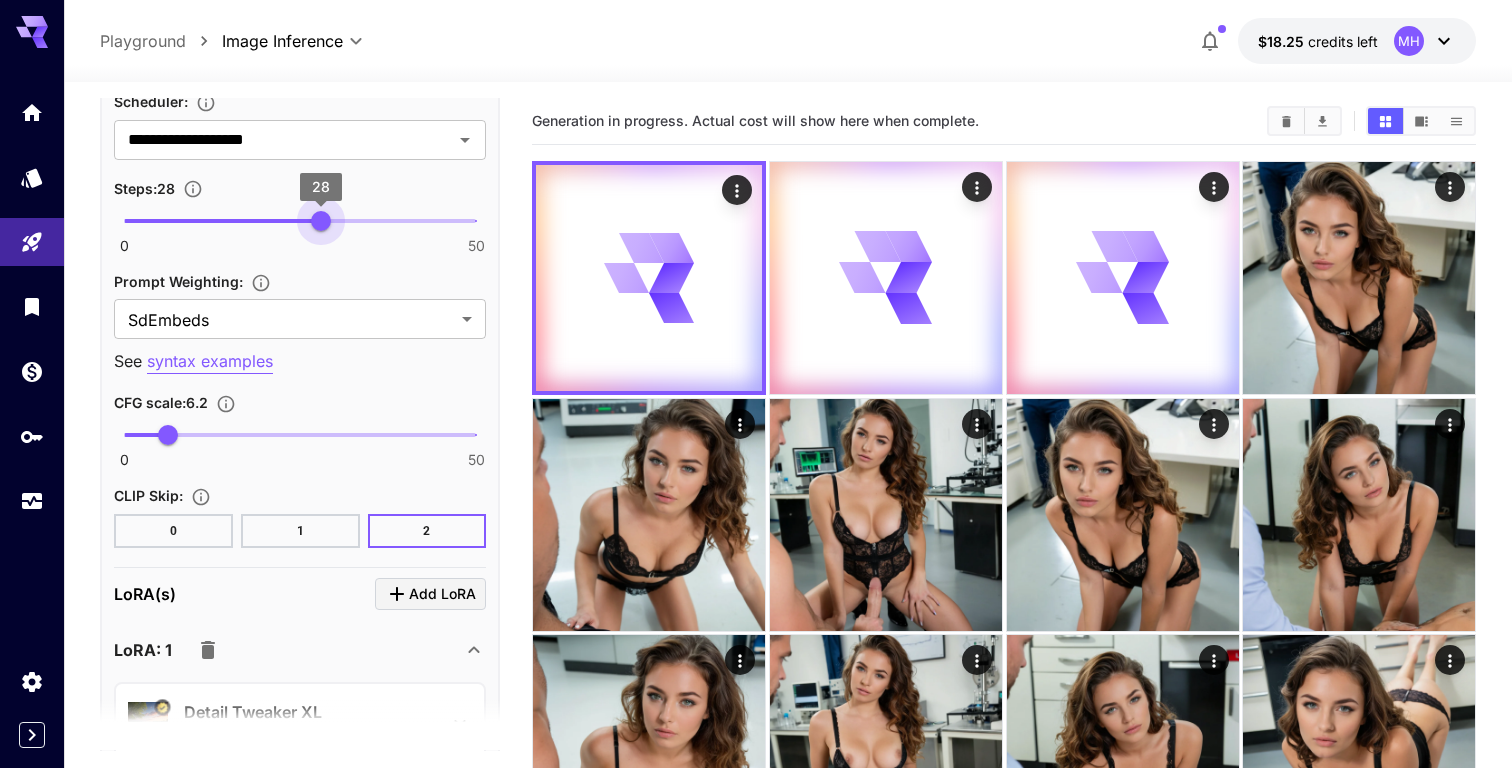 type on "**" 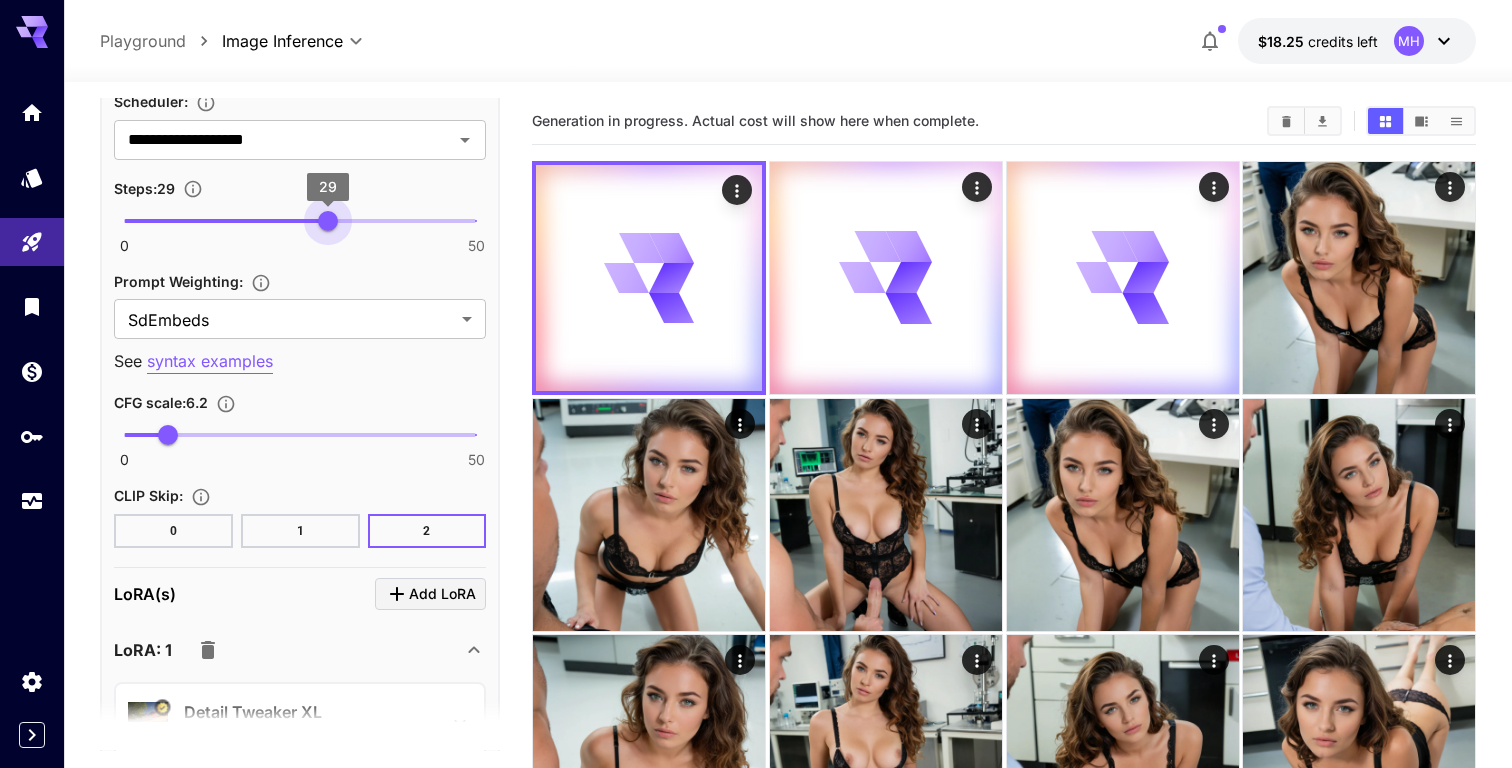 drag, startPoint x: 319, startPoint y: 218, endPoint x: 331, endPoint y: 219, distance: 12.0415945 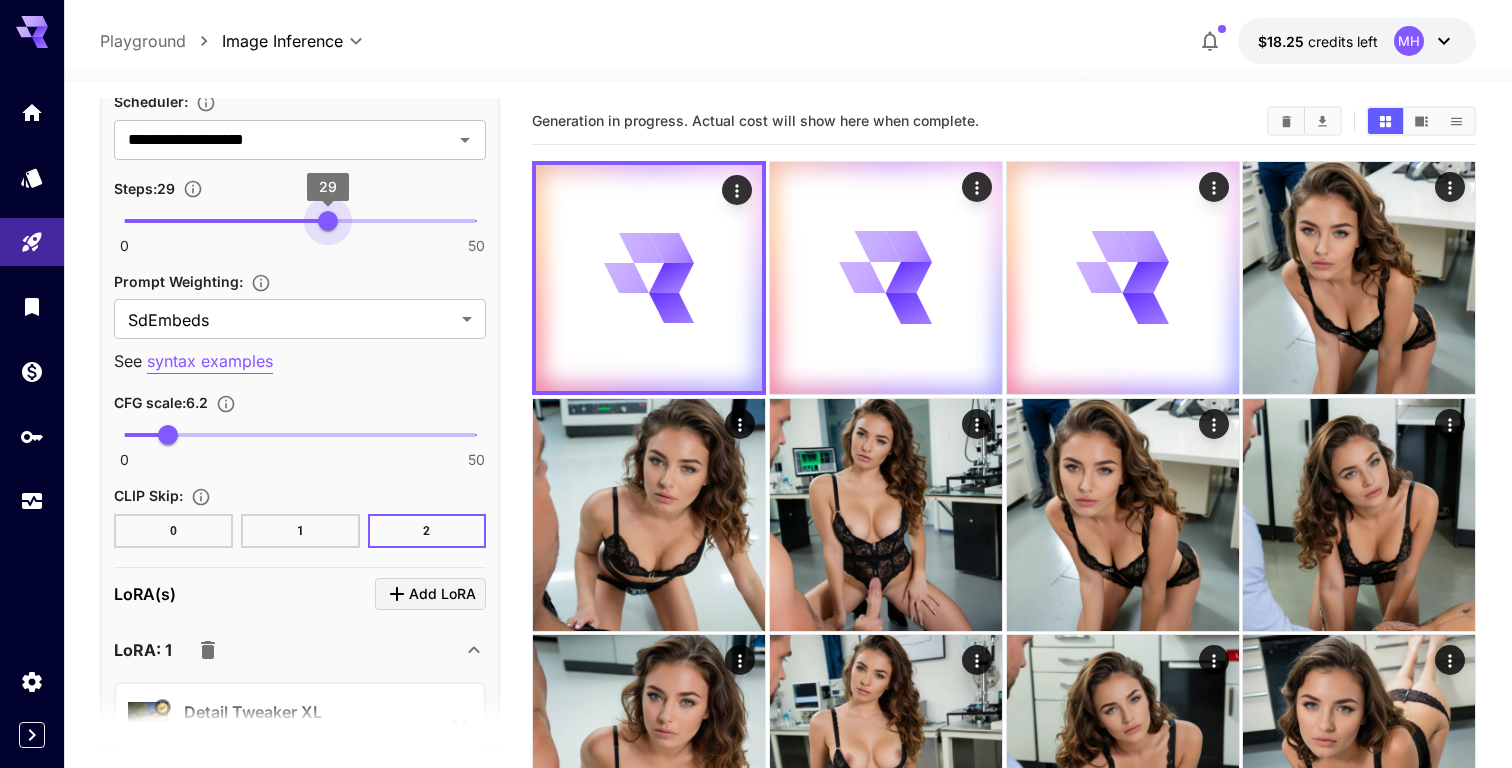 click on "0 50 29" at bounding box center [300, 221] 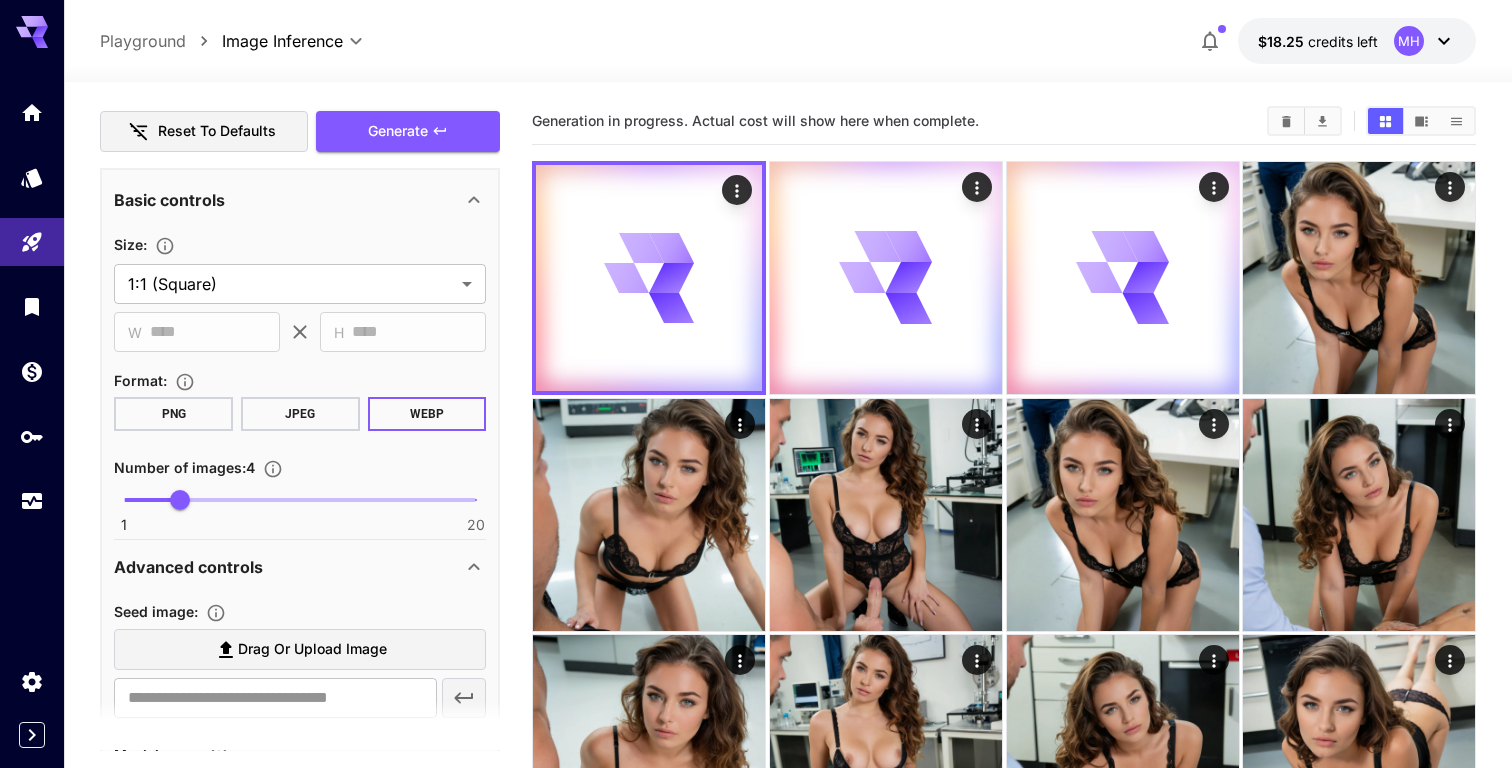 scroll, scrollTop: 373, scrollLeft: 0, axis: vertical 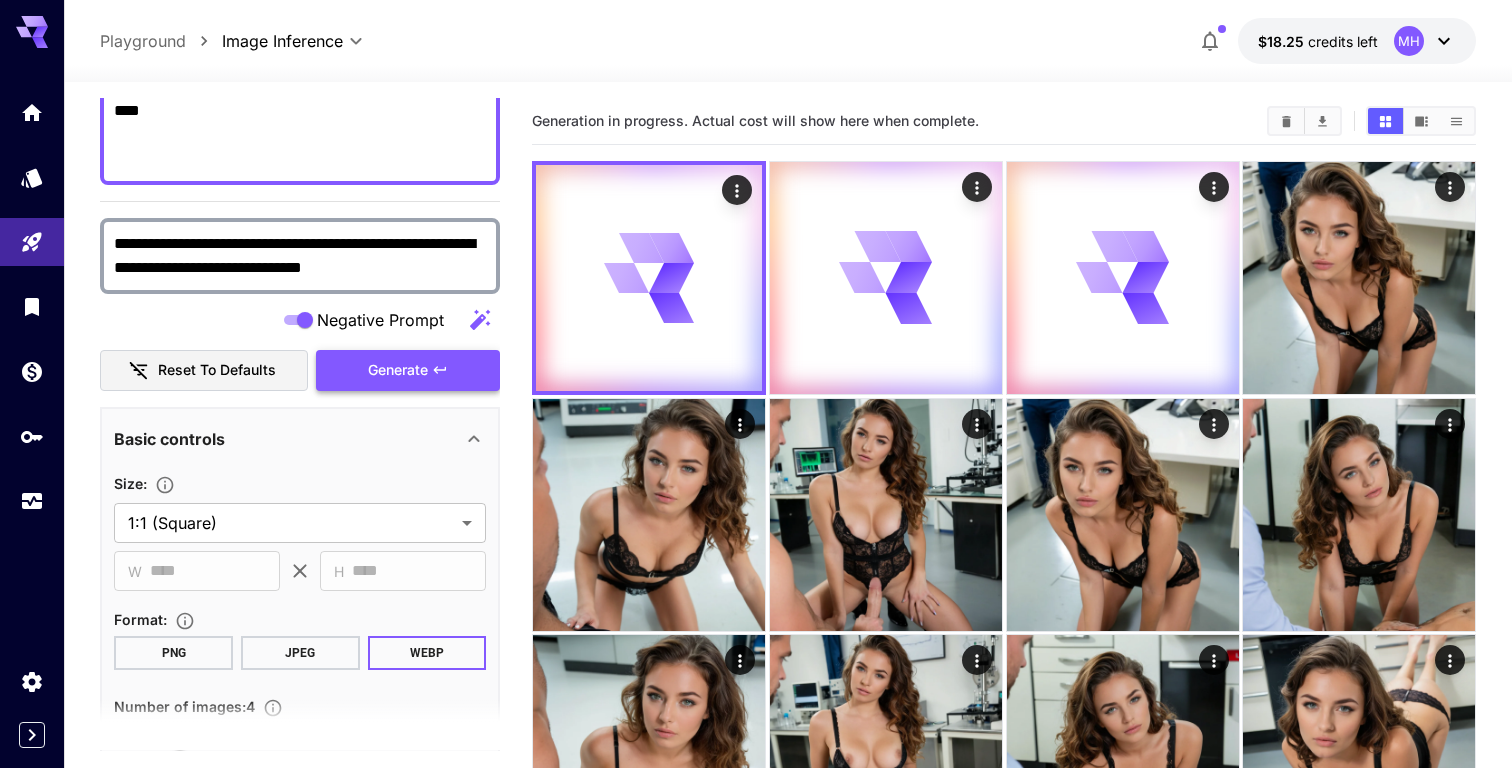 click on "Generate" at bounding box center (398, 370) 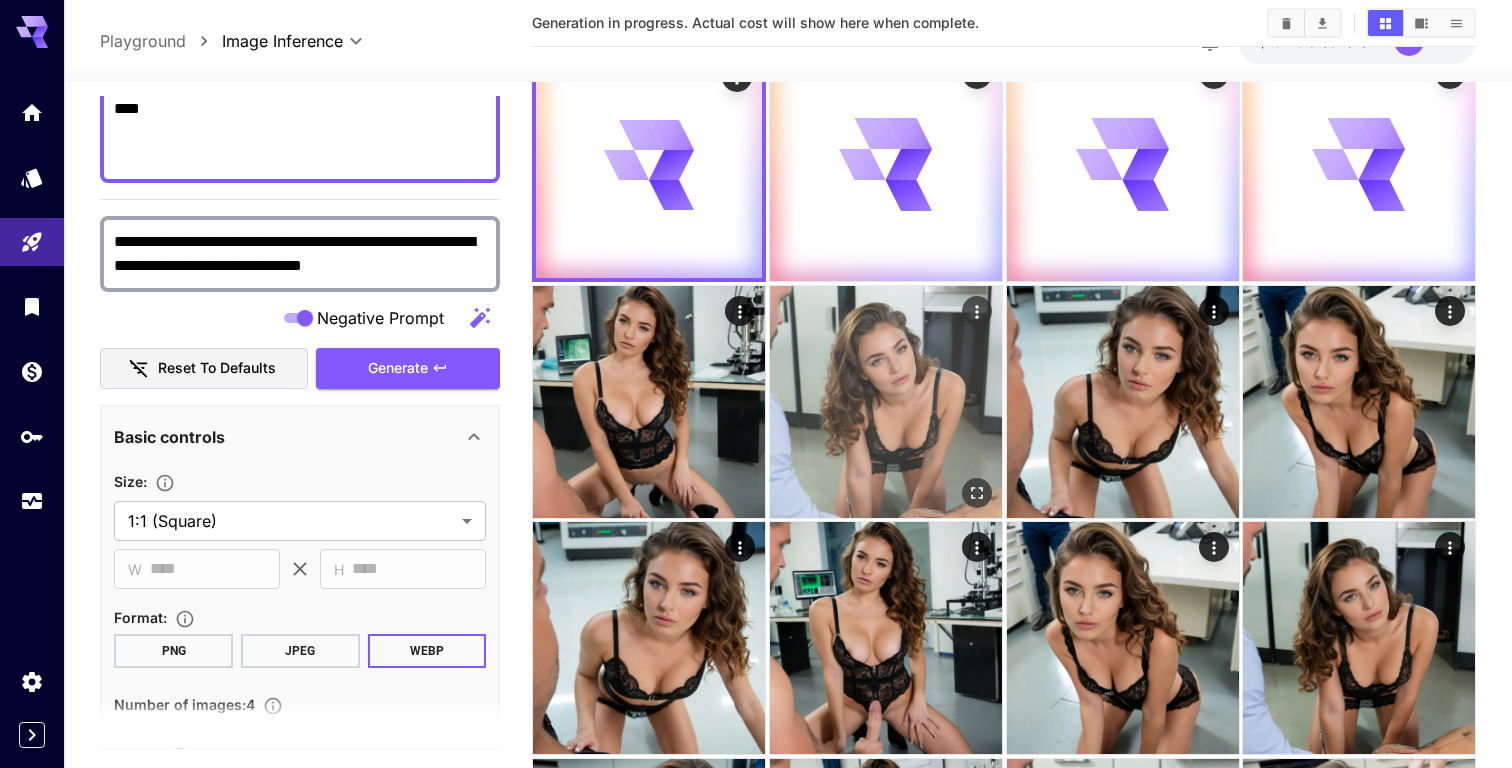 scroll, scrollTop: 115, scrollLeft: 0, axis: vertical 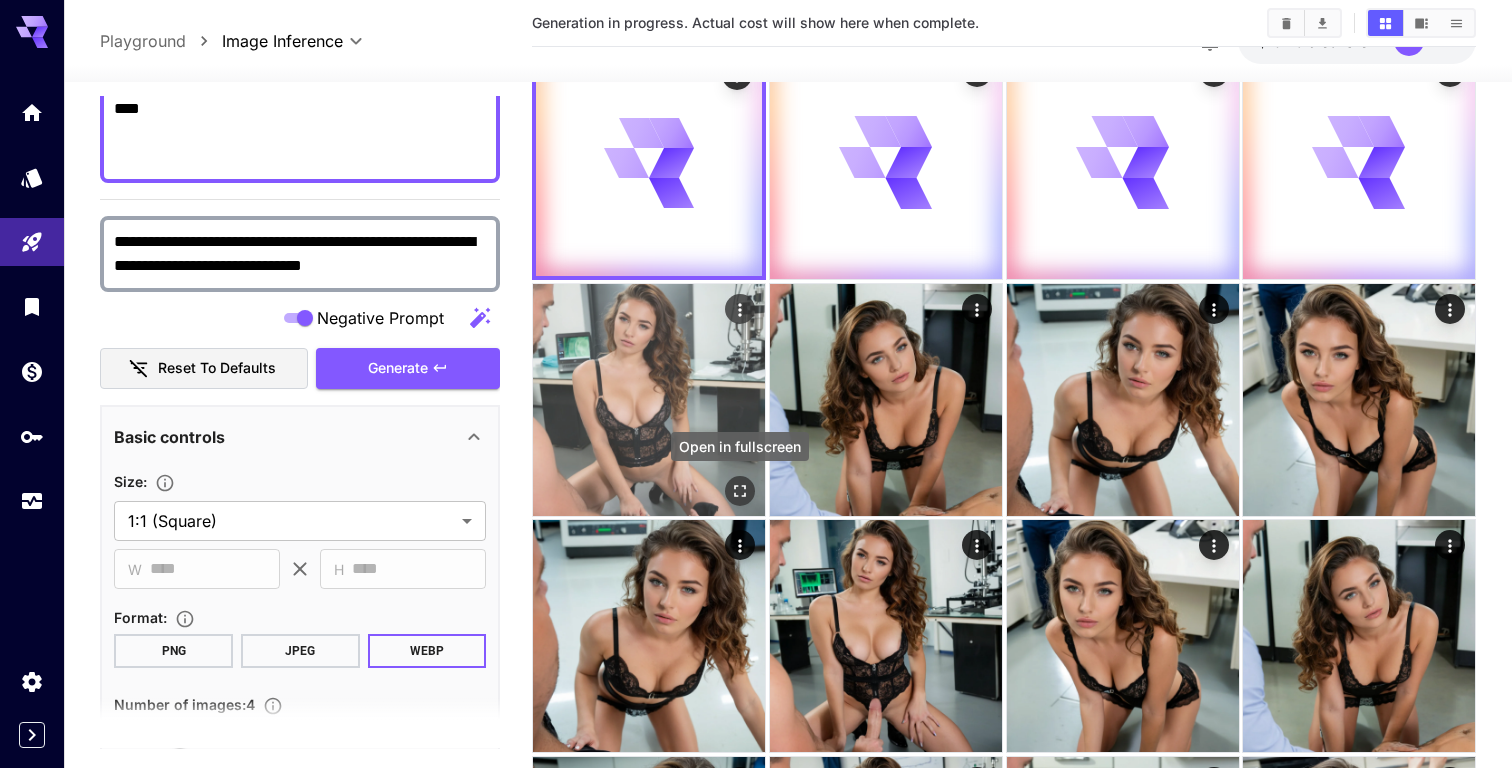 click 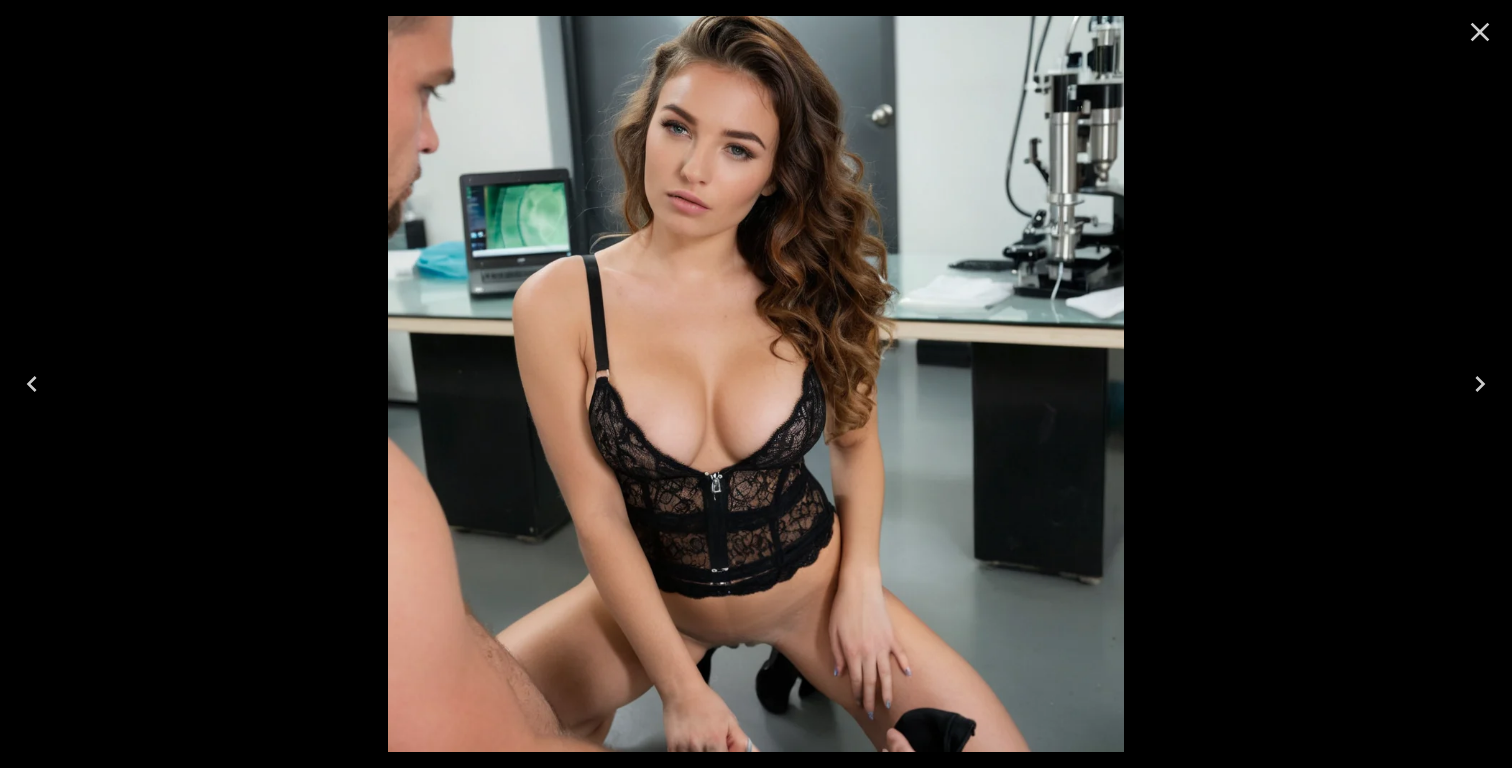 click at bounding box center [1480, 32] 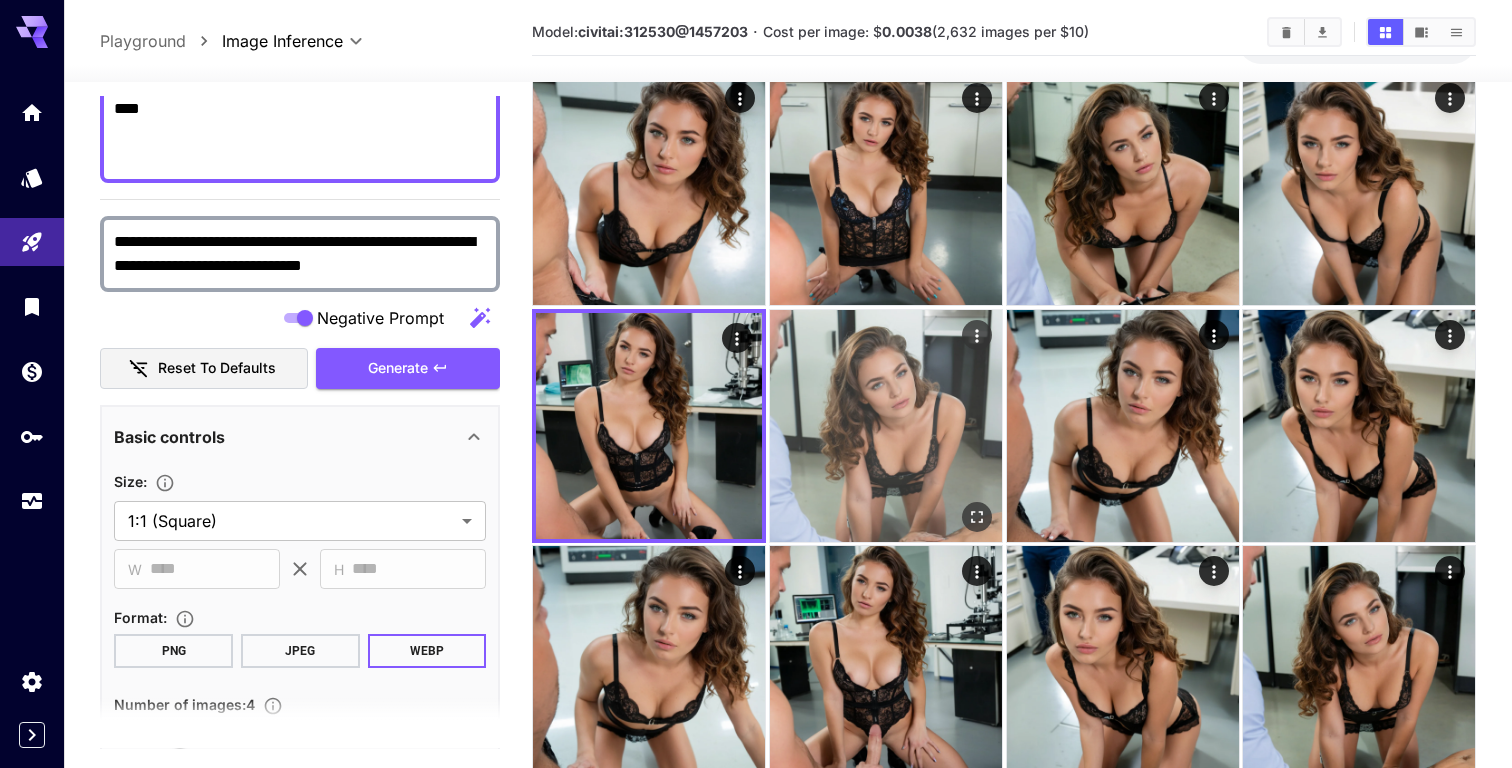 scroll, scrollTop: 0, scrollLeft: 0, axis: both 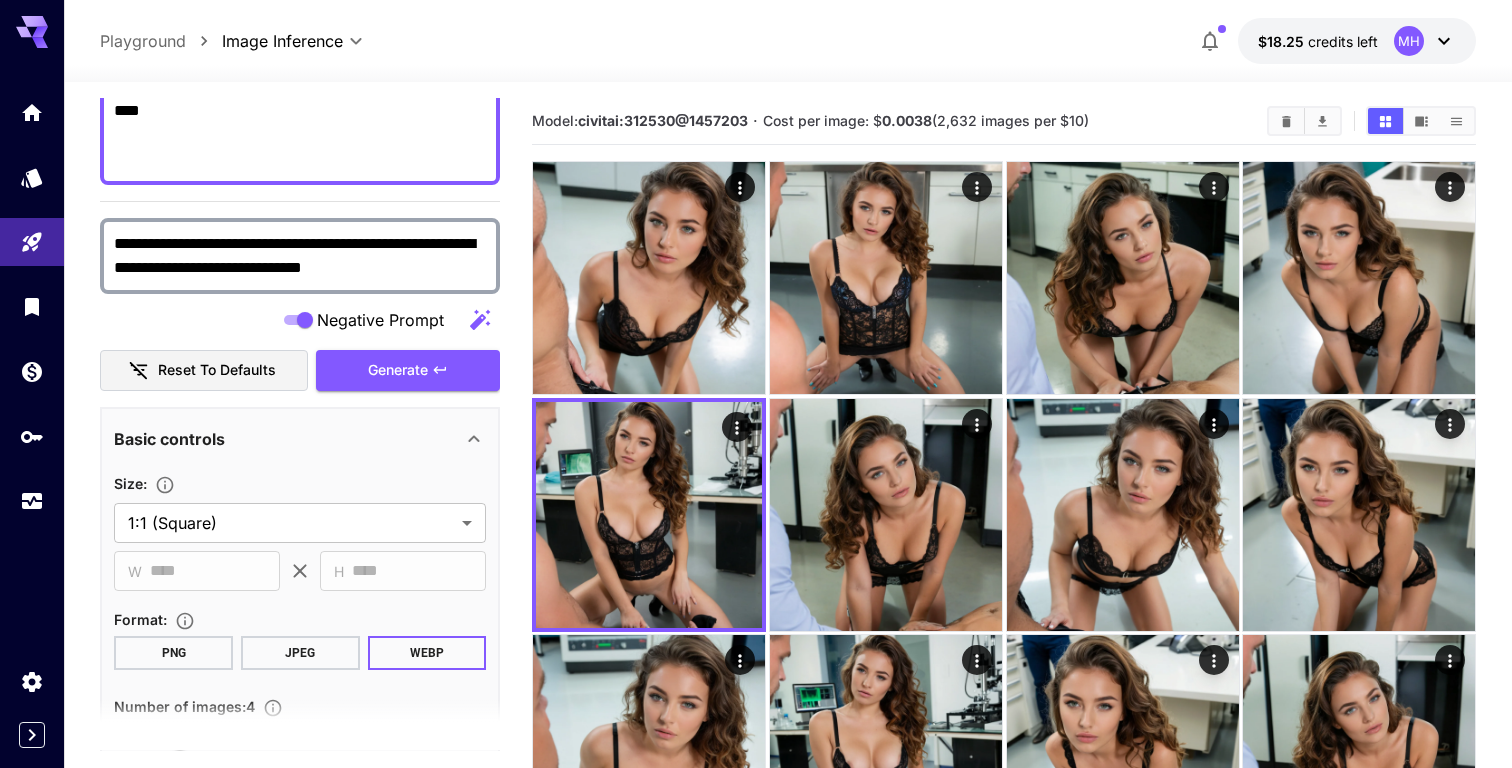 click on "**********" at bounding box center (300, 39) 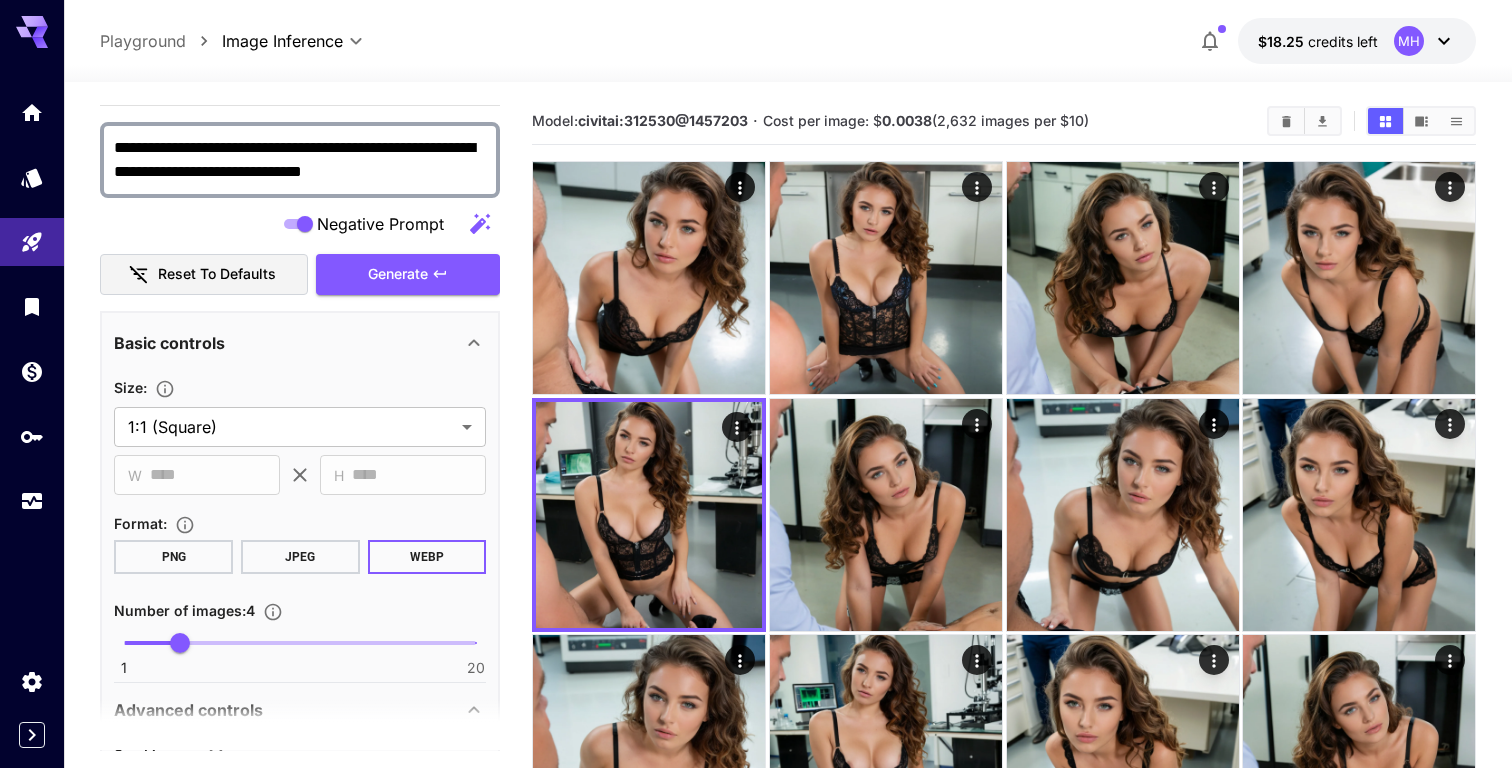 scroll, scrollTop: 184, scrollLeft: 0, axis: vertical 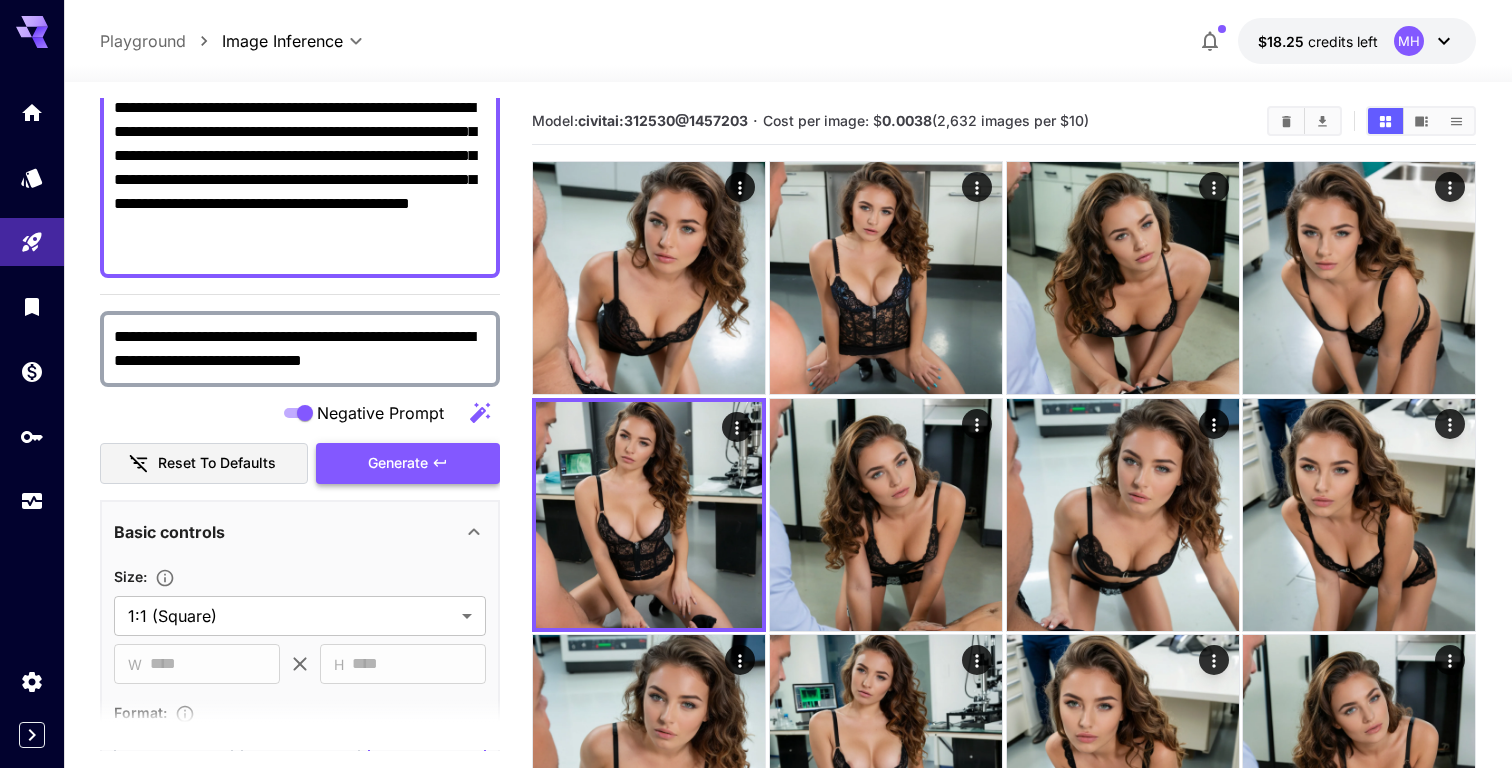 type on "**********" 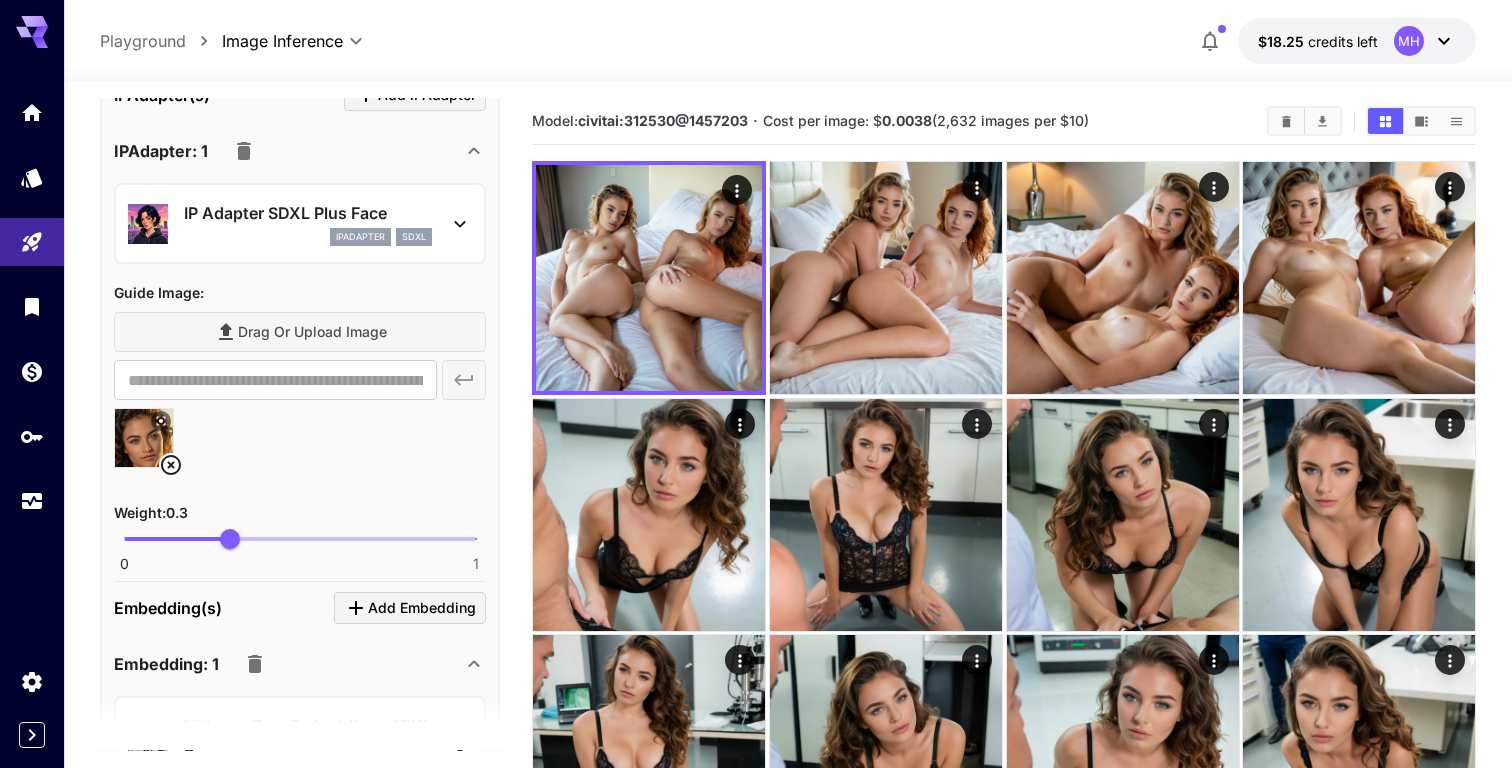 scroll, scrollTop: 2383, scrollLeft: 0, axis: vertical 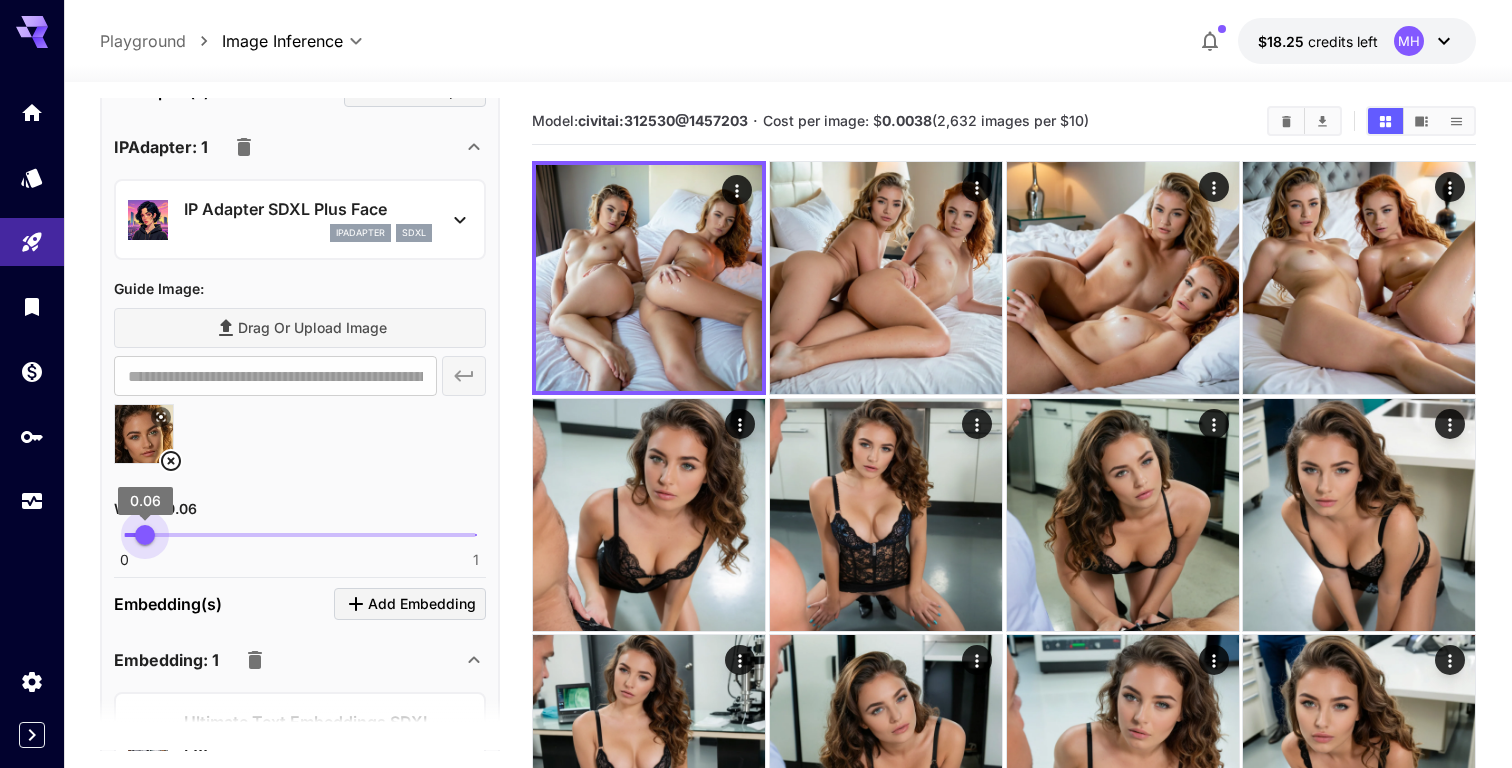drag, startPoint x: 221, startPoint y: 535, endPoint x: 131, endPoint y: 535, distance: 90 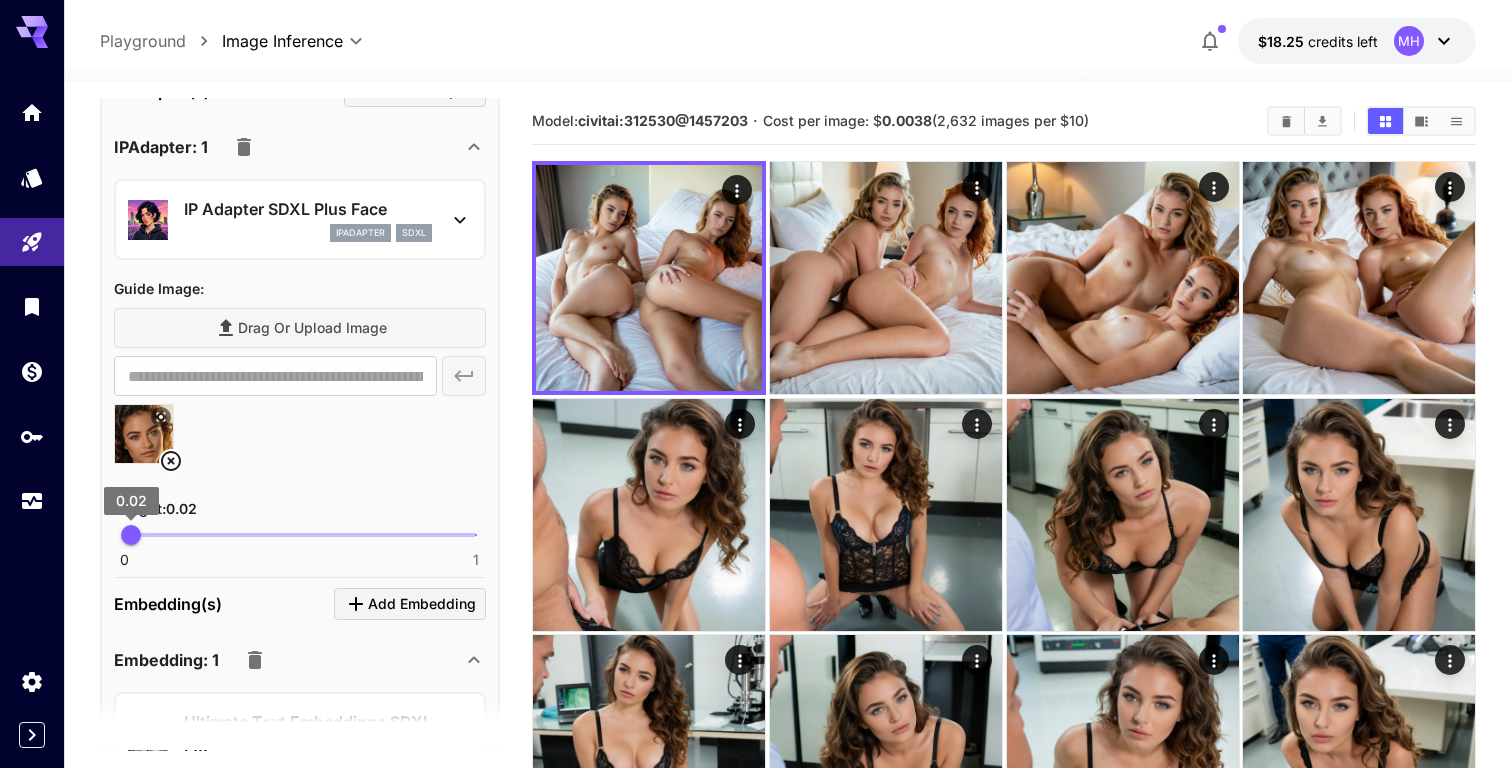 type on "*" 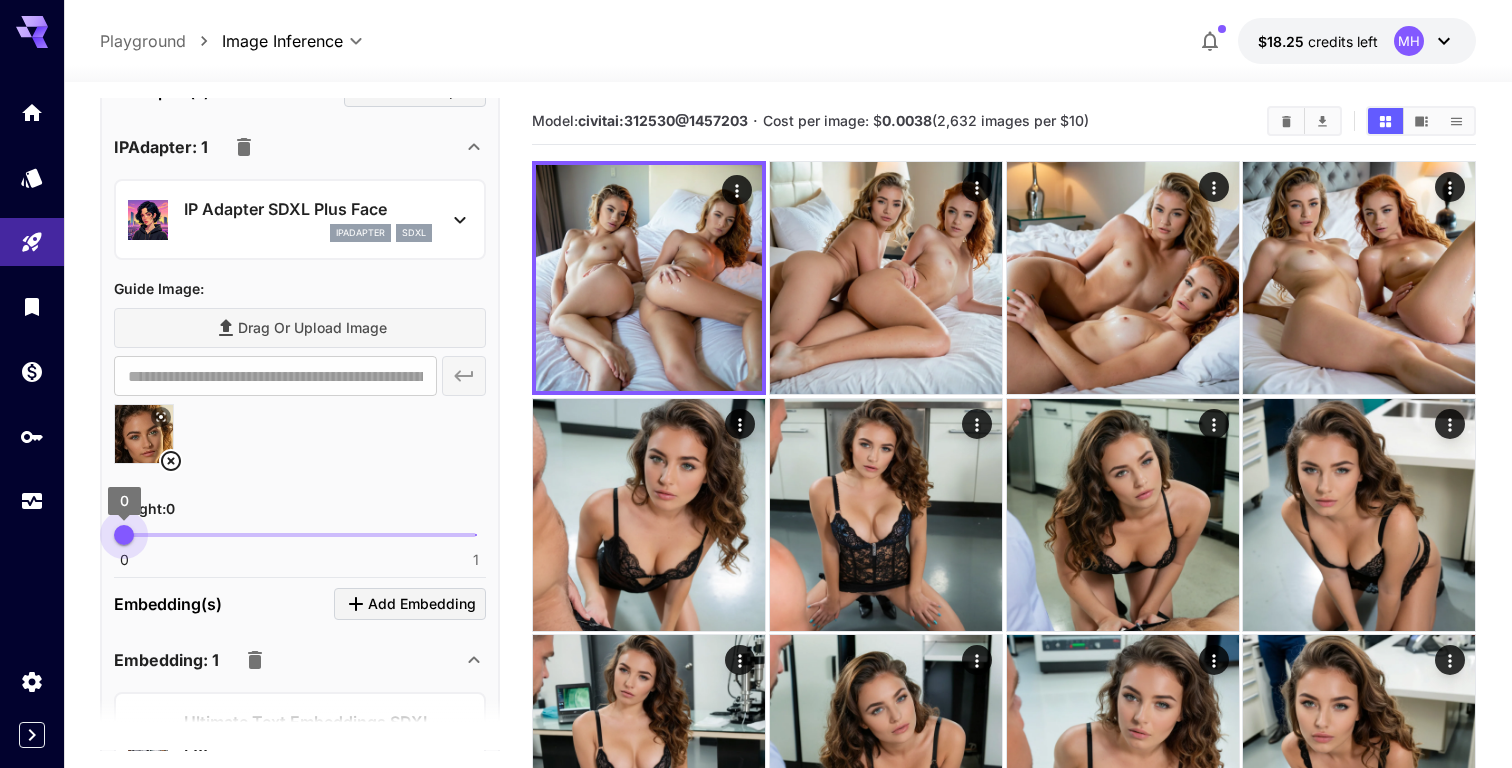 drag, startPoint x: 131, startPoint y: 535, endPoint x: 107, endPoint y: 535, distance: 24 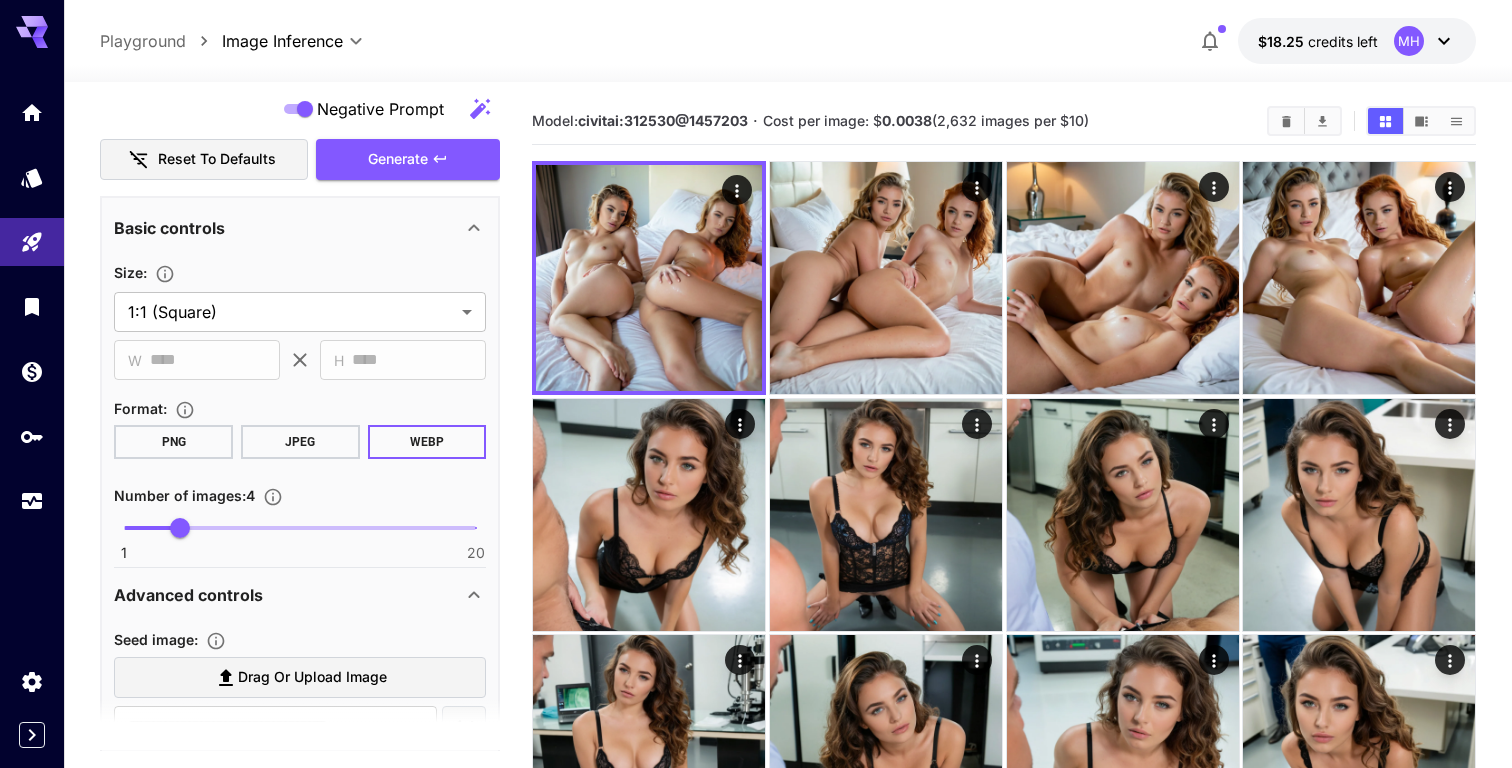 scroll, scrollTop: 370, scrollLeft: 0, axis: vertical 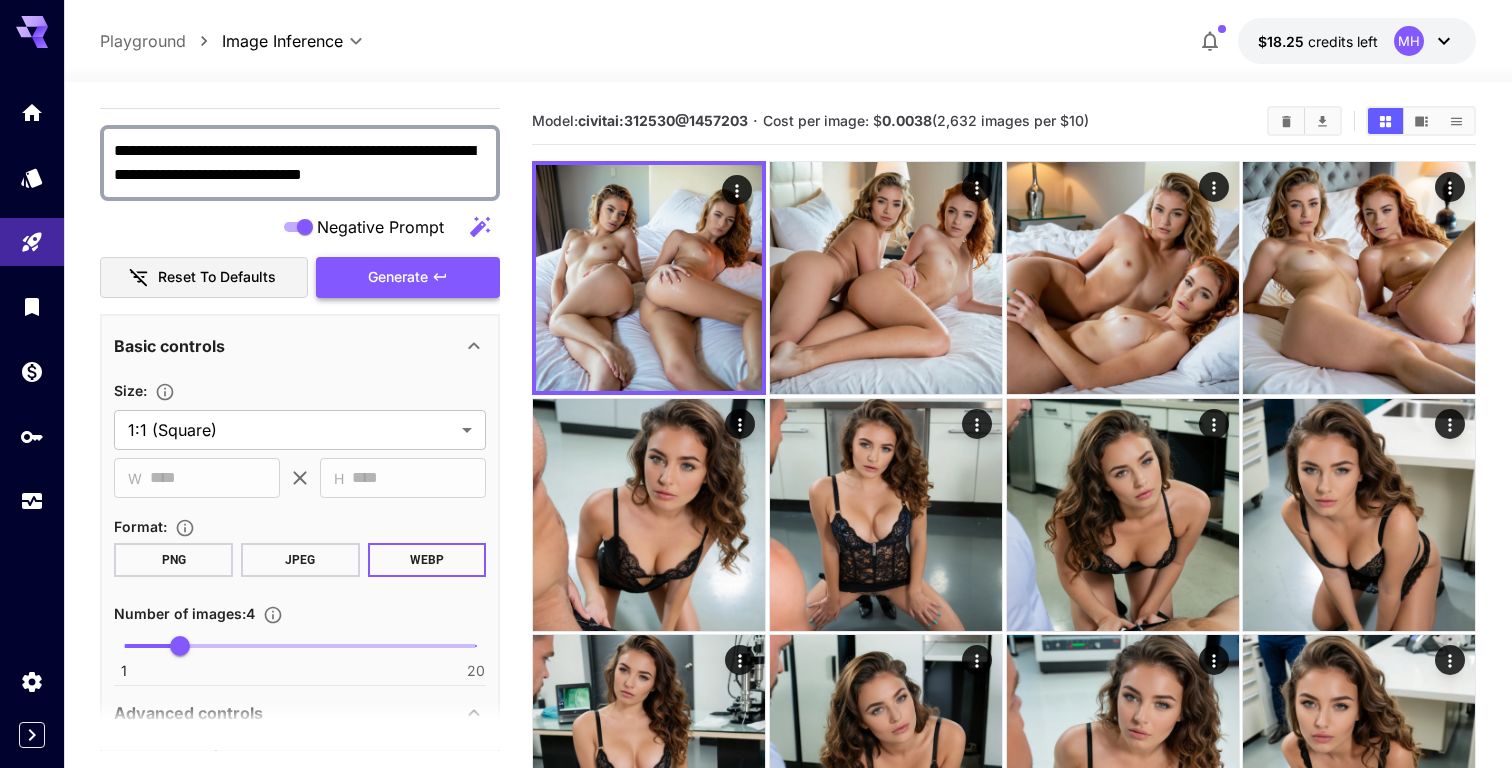 click 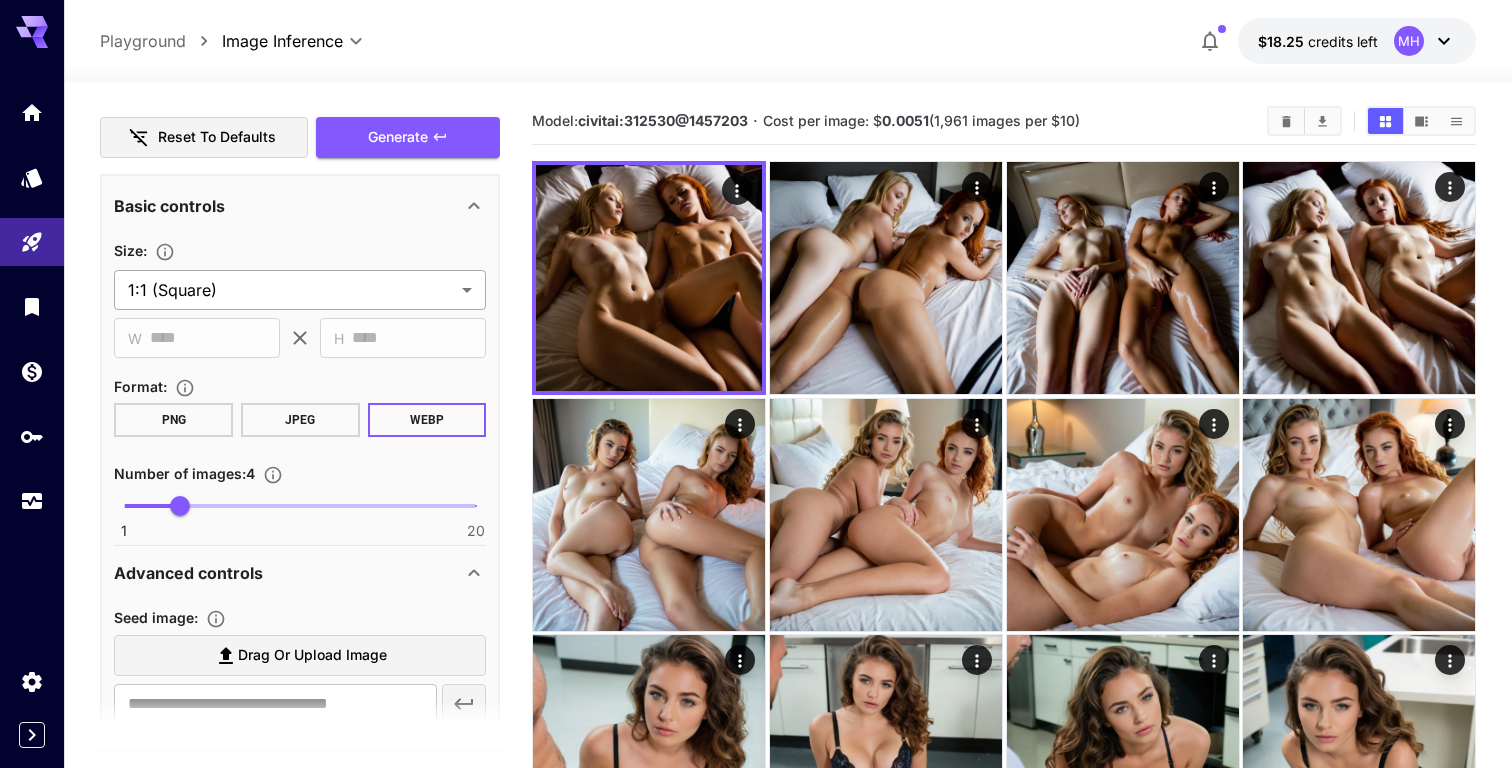scroll, scrollTop: 1027, scrollLeft: 0, axis: vertical 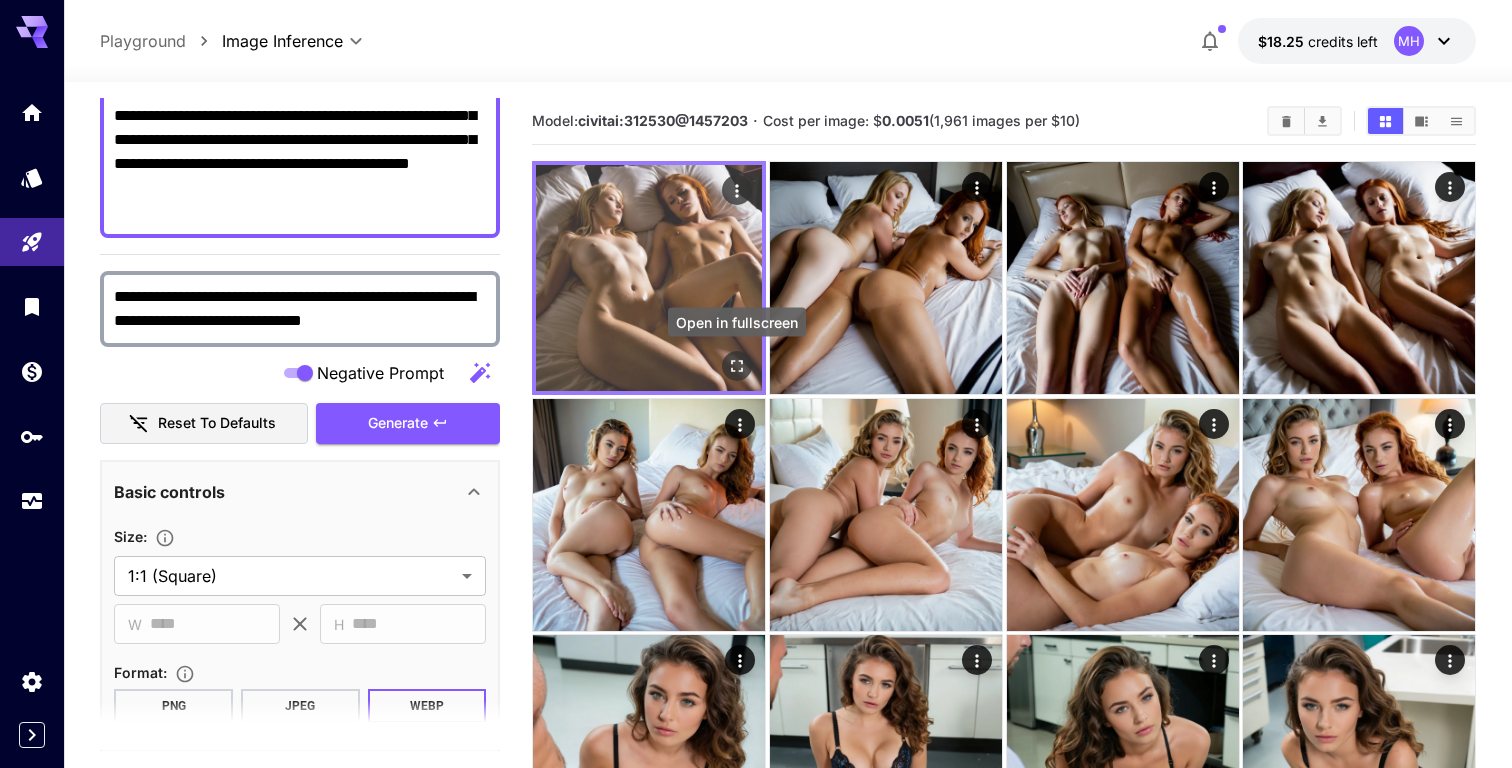 click 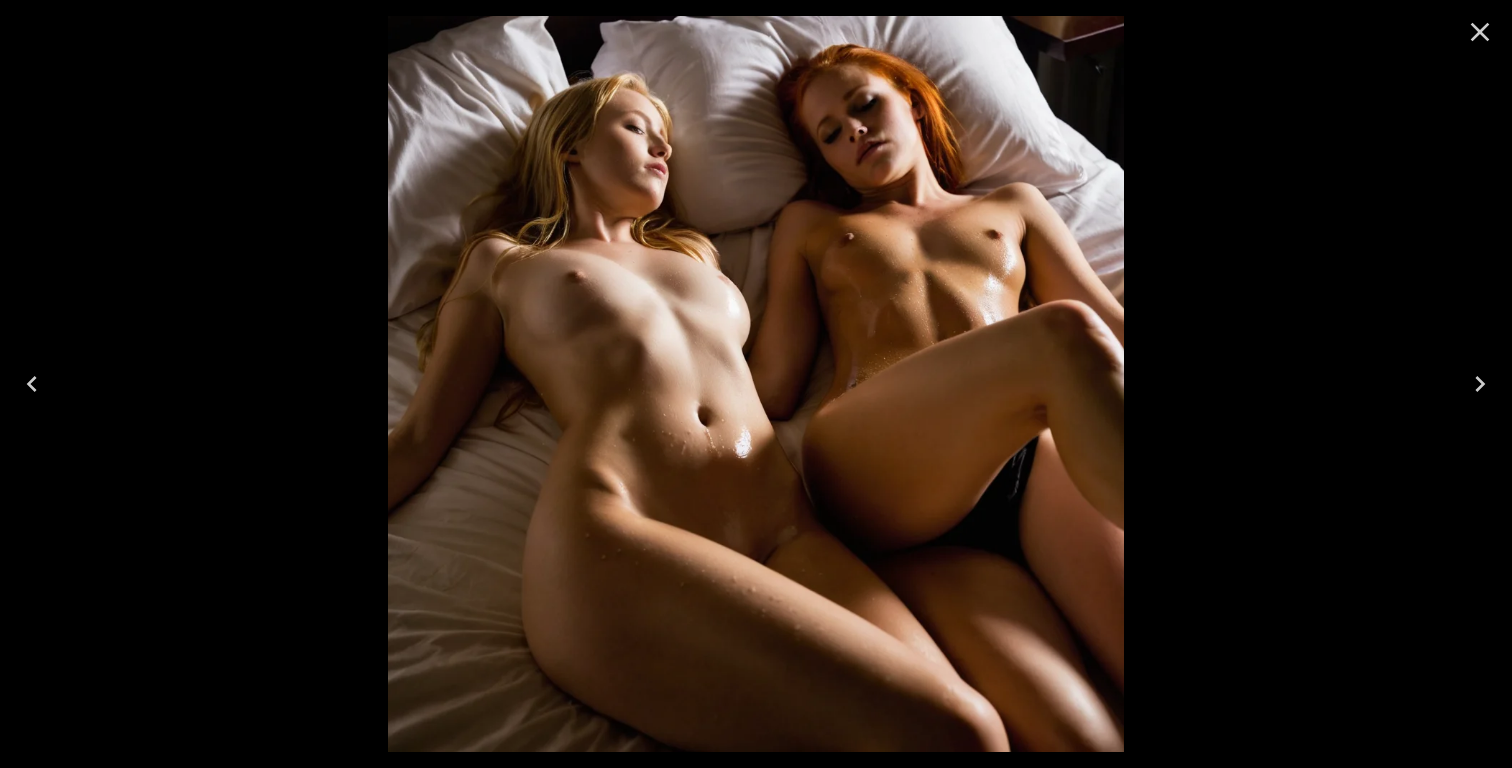 click 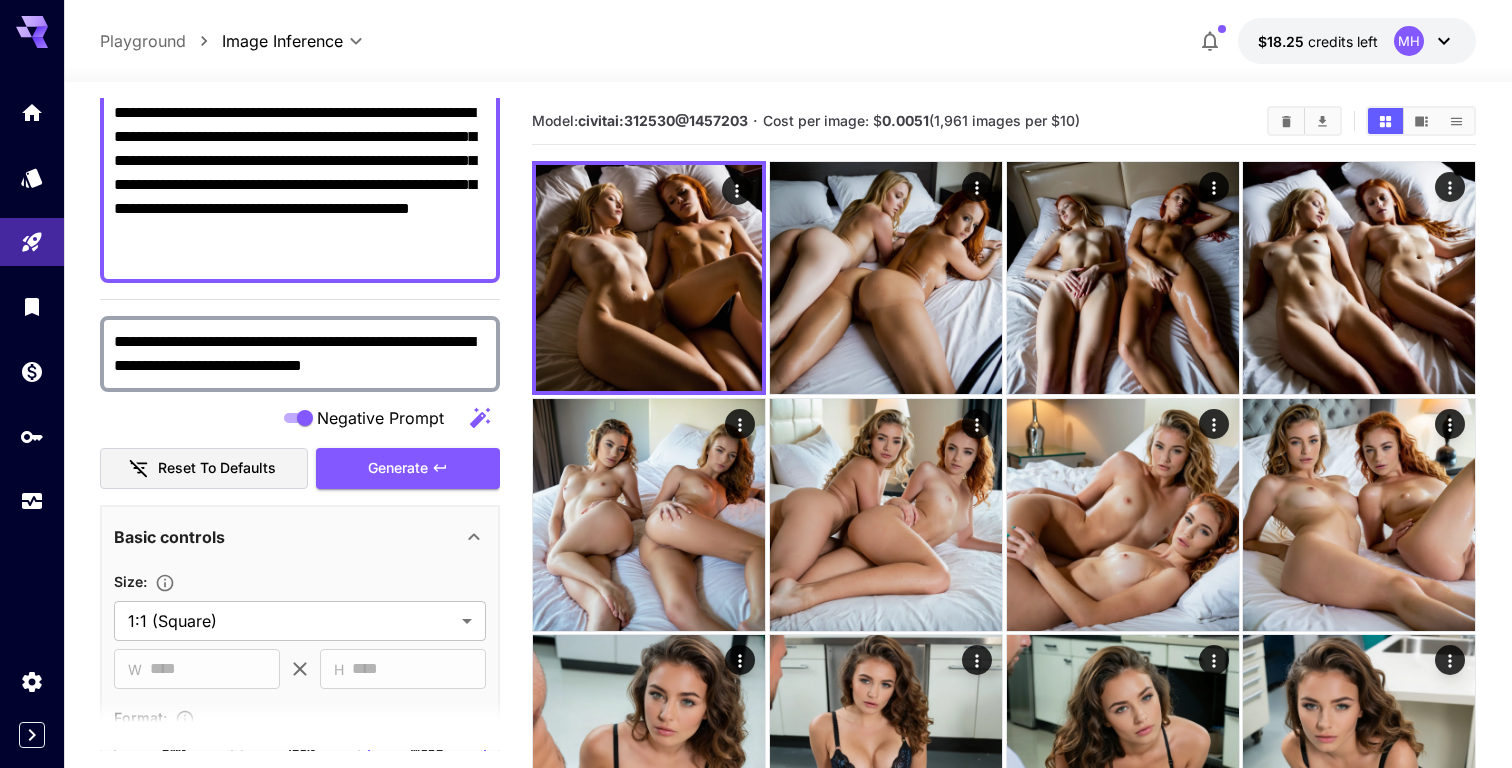 scroll, scrollTop: 176, scrollLeft: 0, axis: vertical 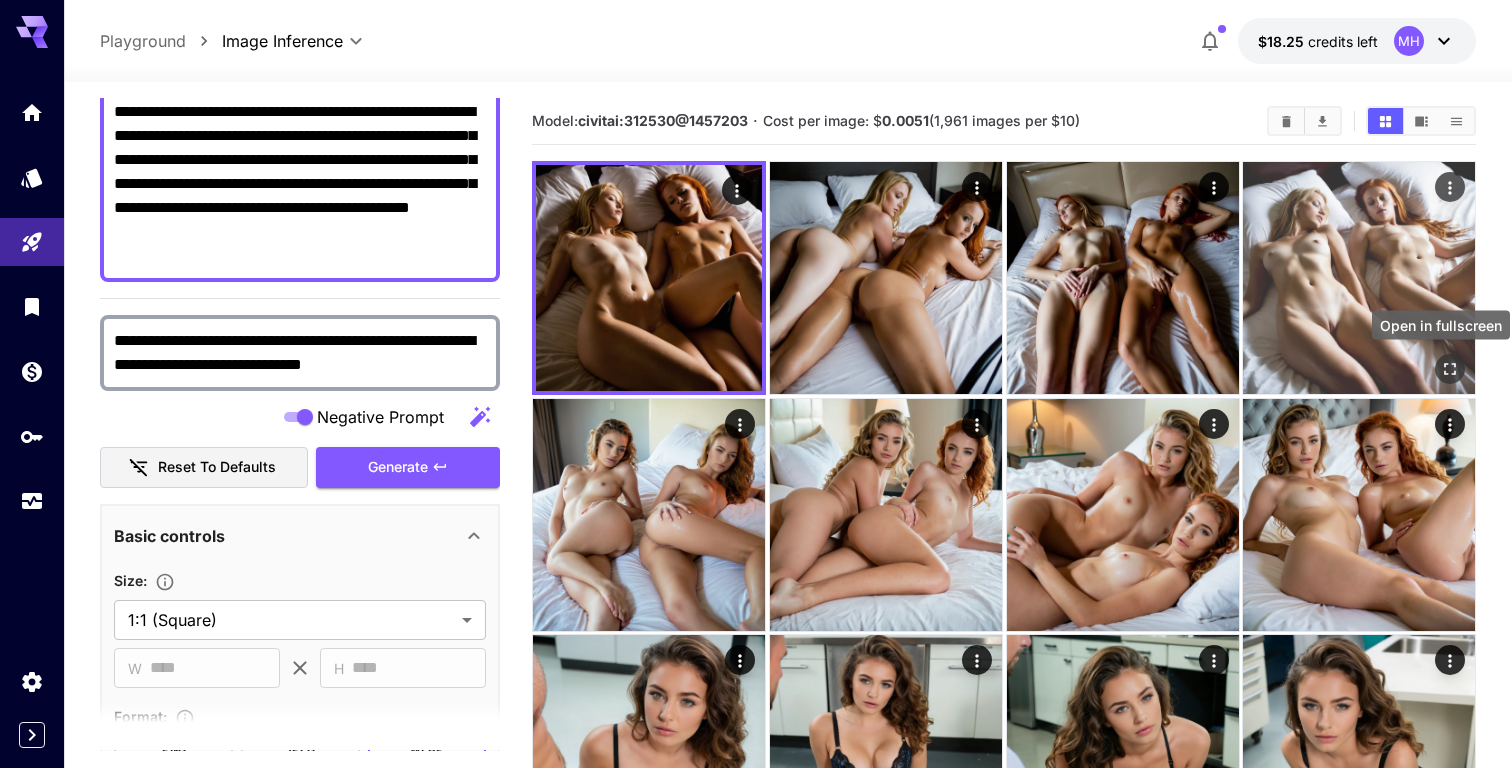 click 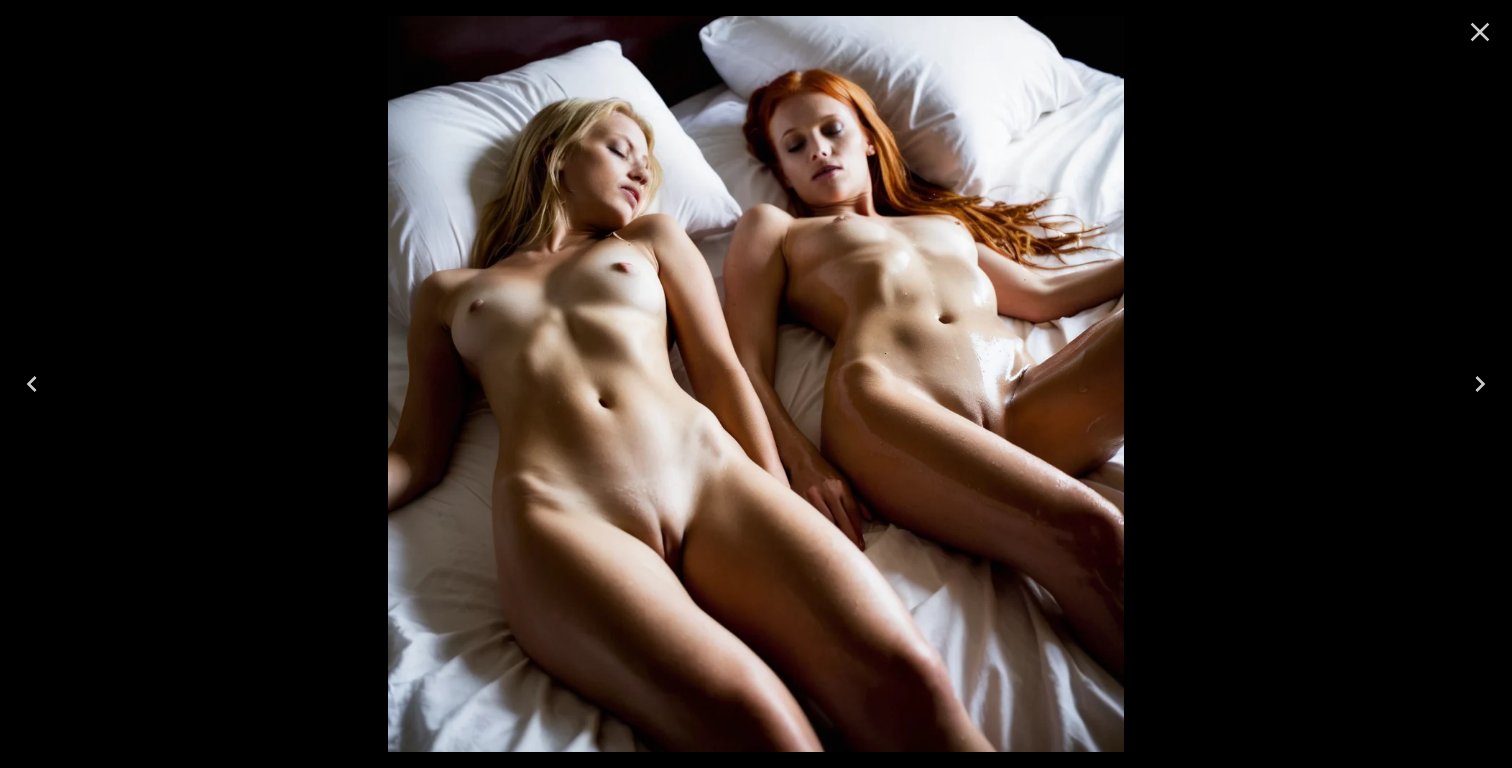 click 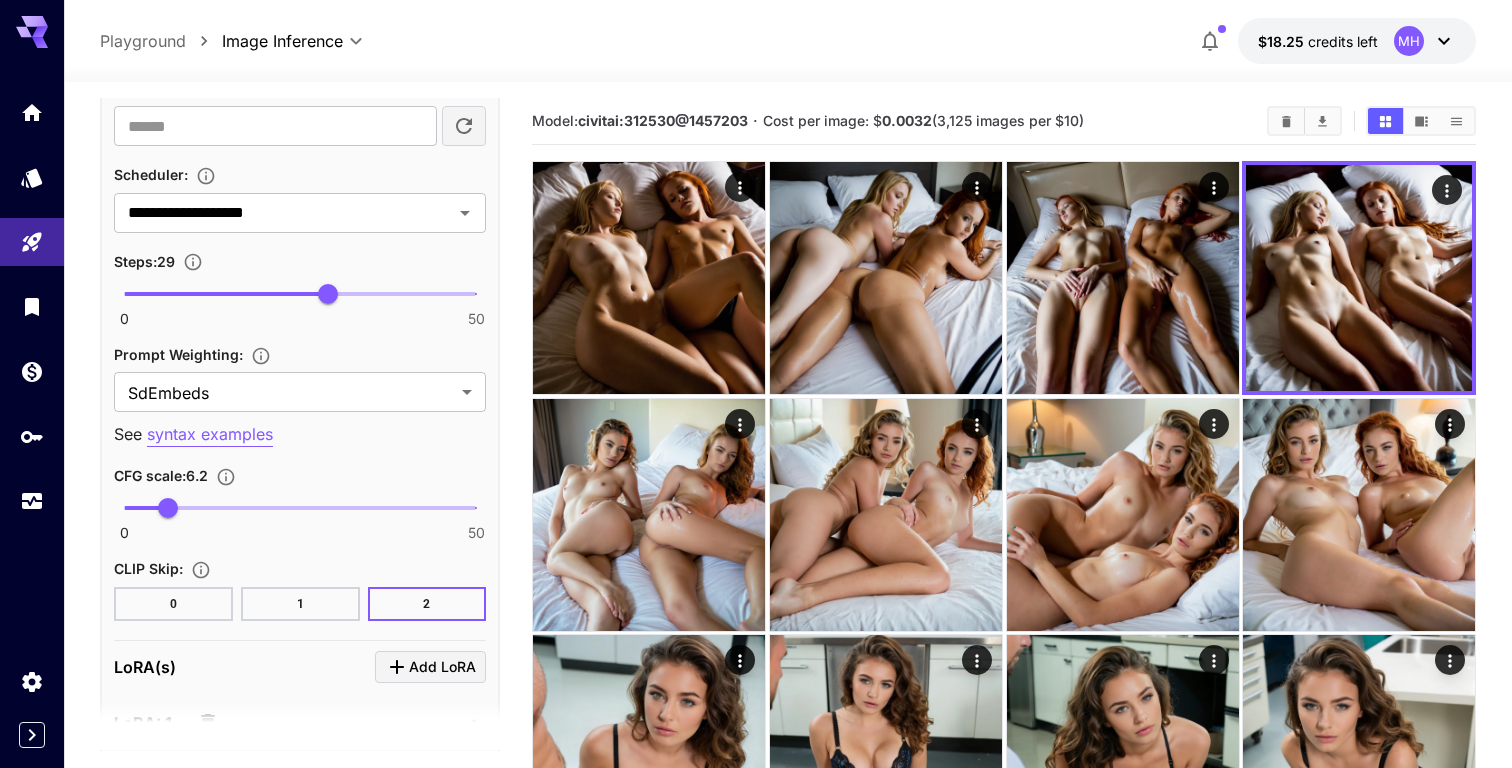 scroll, scrollTop: 1564, scrollLeft: 0, axis: vertical 